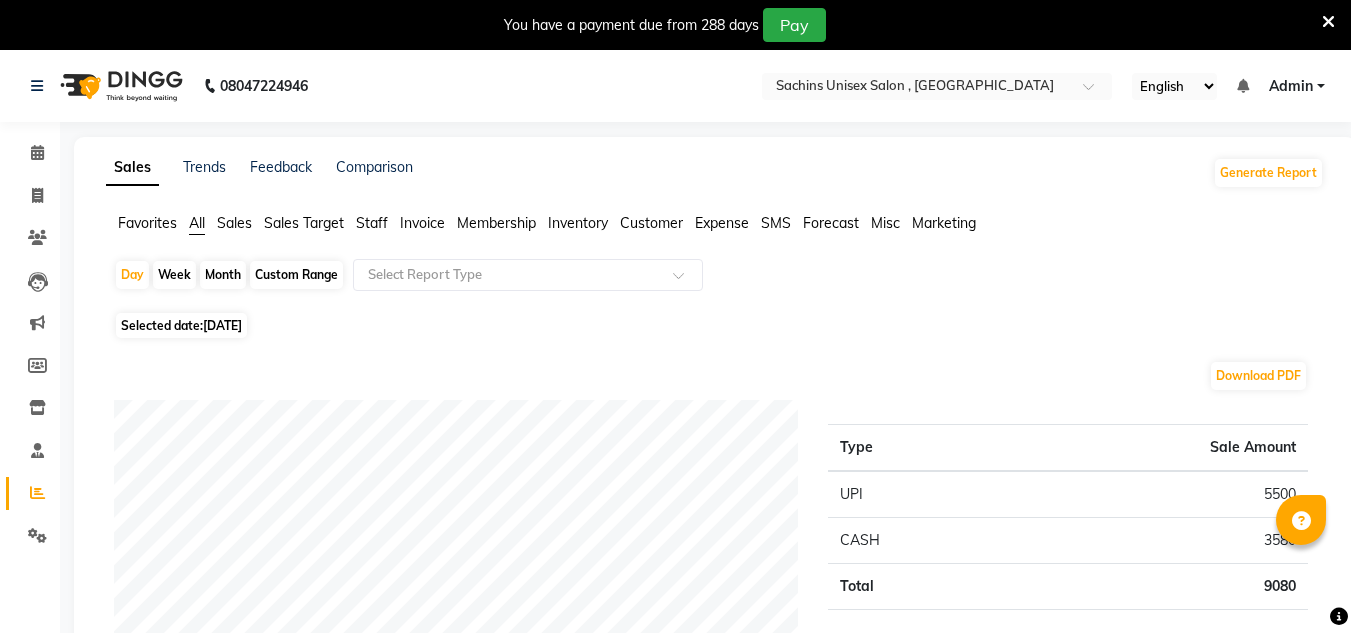scroll, scrollTop: 110, scrollLeft: 0, axis: vertical 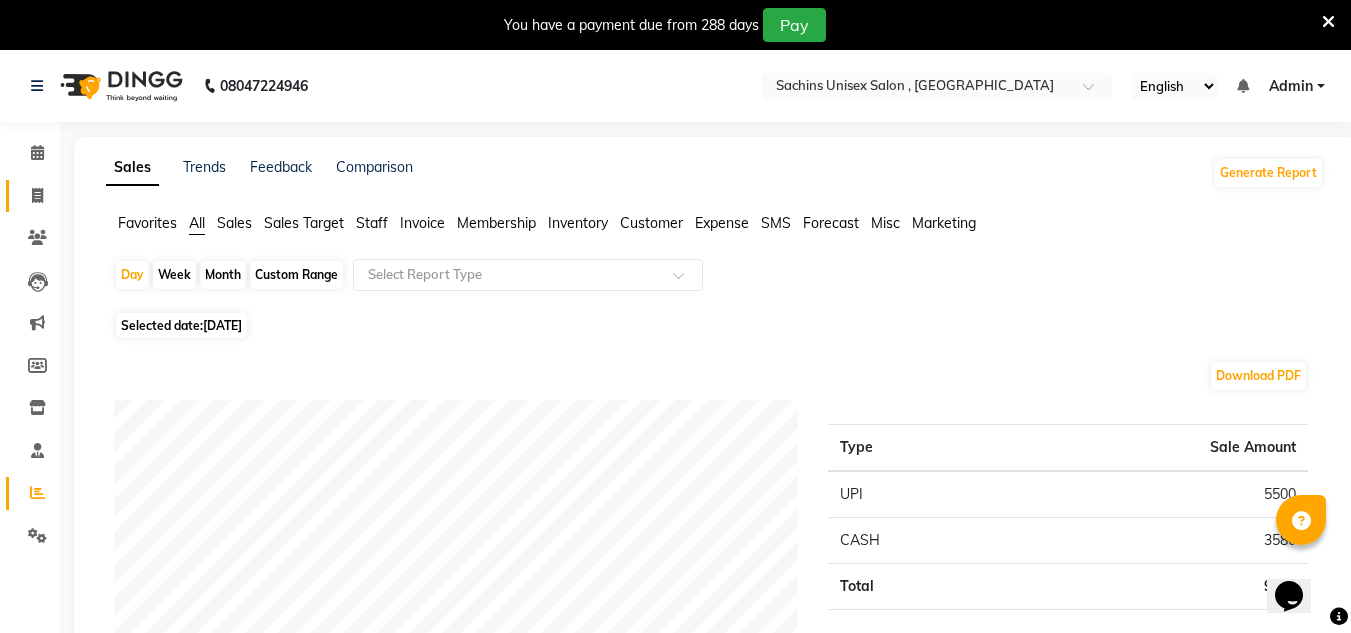 click on "Invoice" 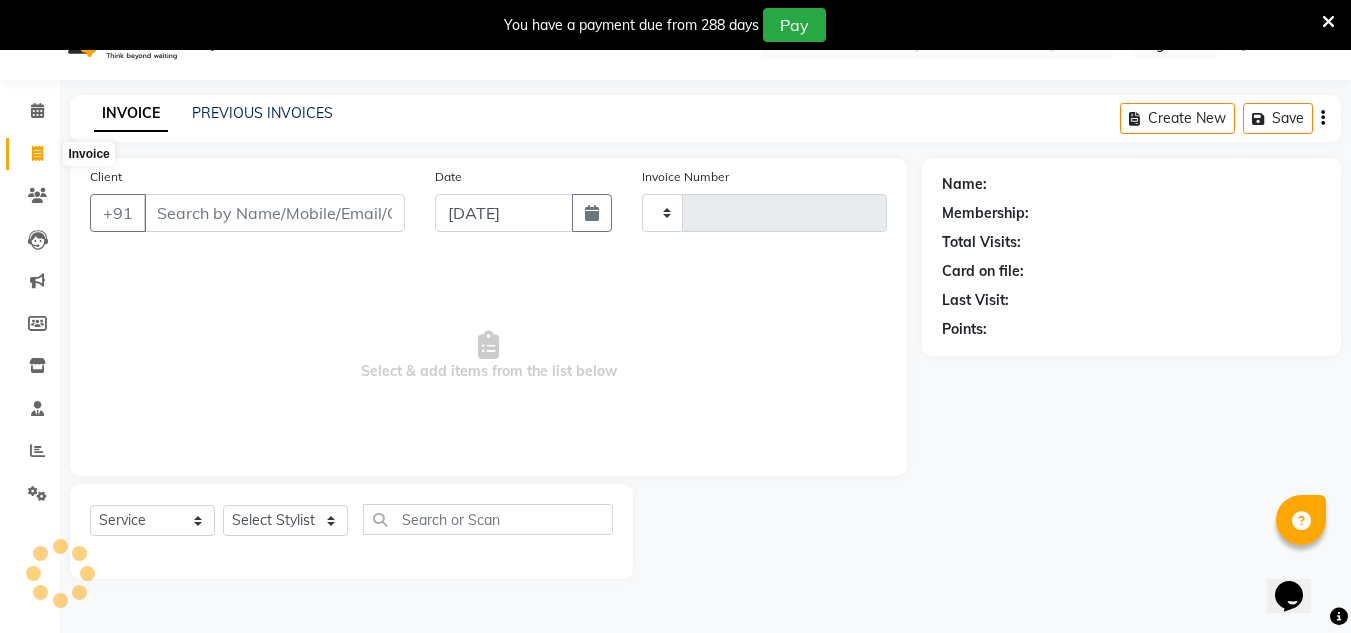 type on "2855" 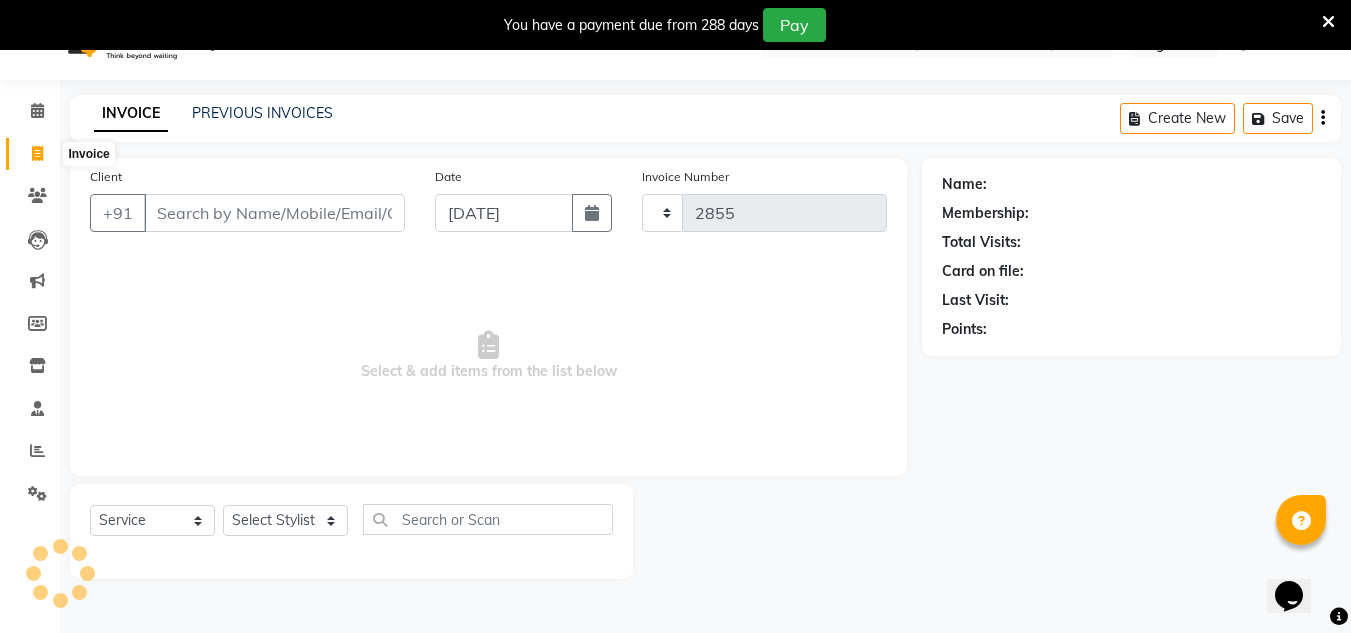select on "6840" 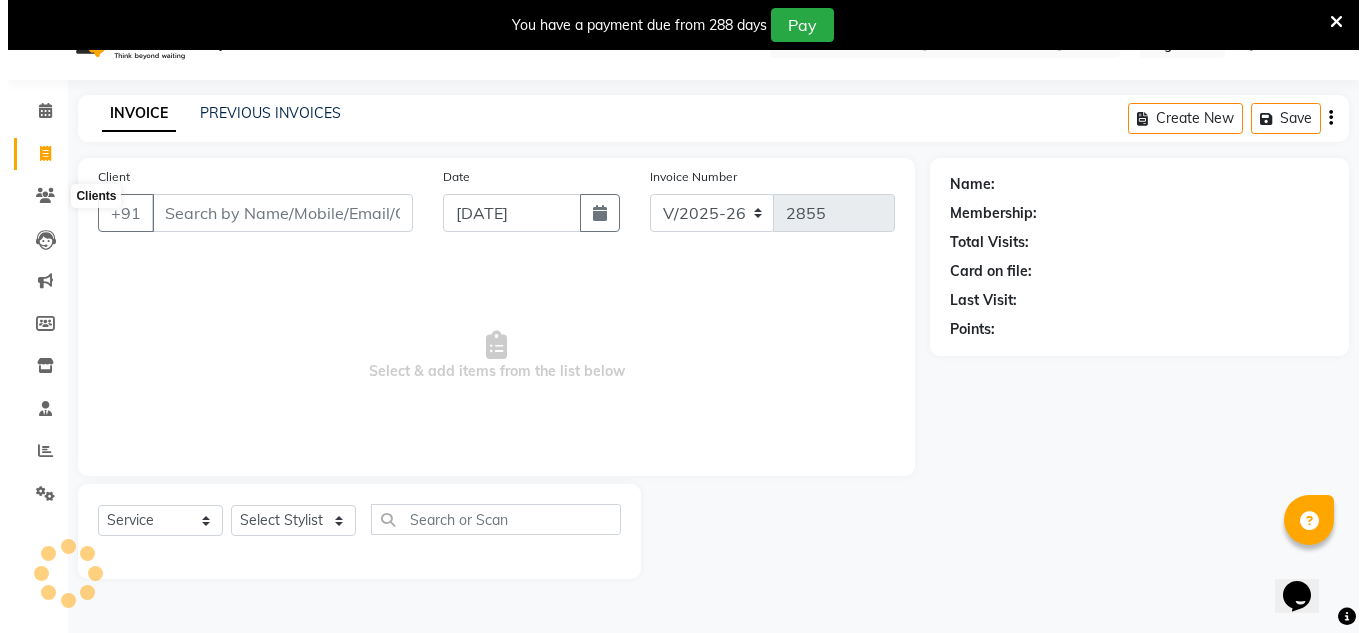 scroll, scrollTop: 50, scrollLeft: 0, axis: vertical 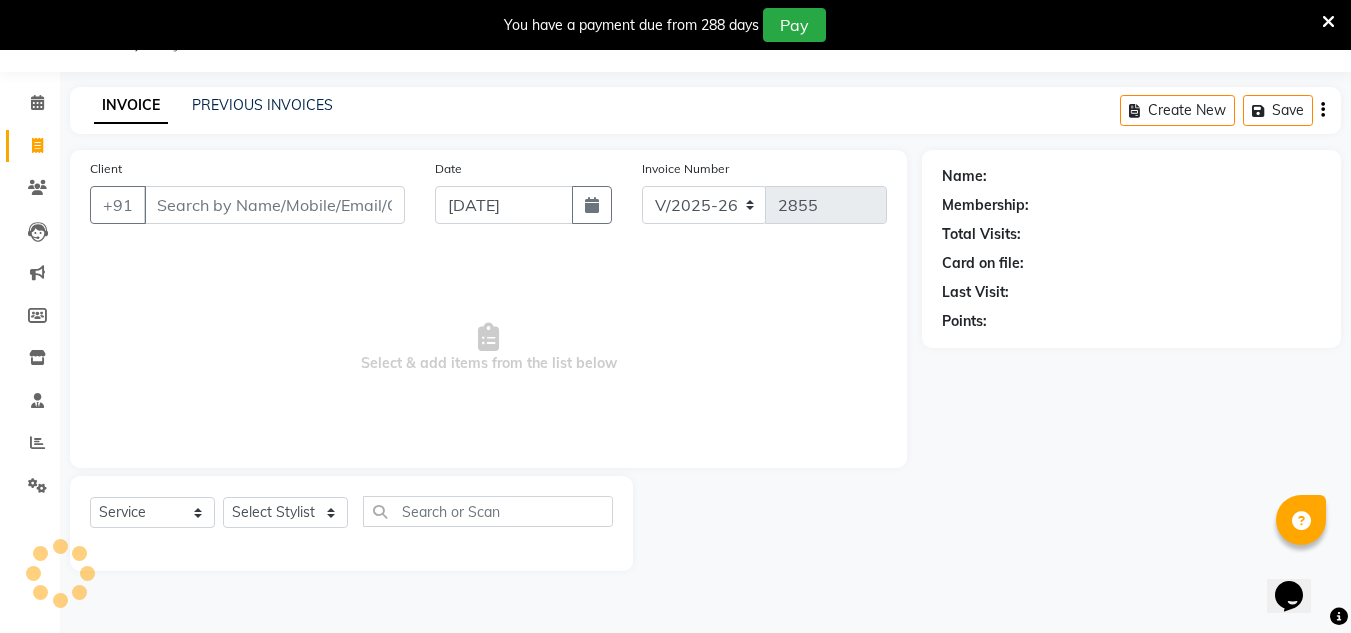 click on "Client" at bounding box center (274, 205) 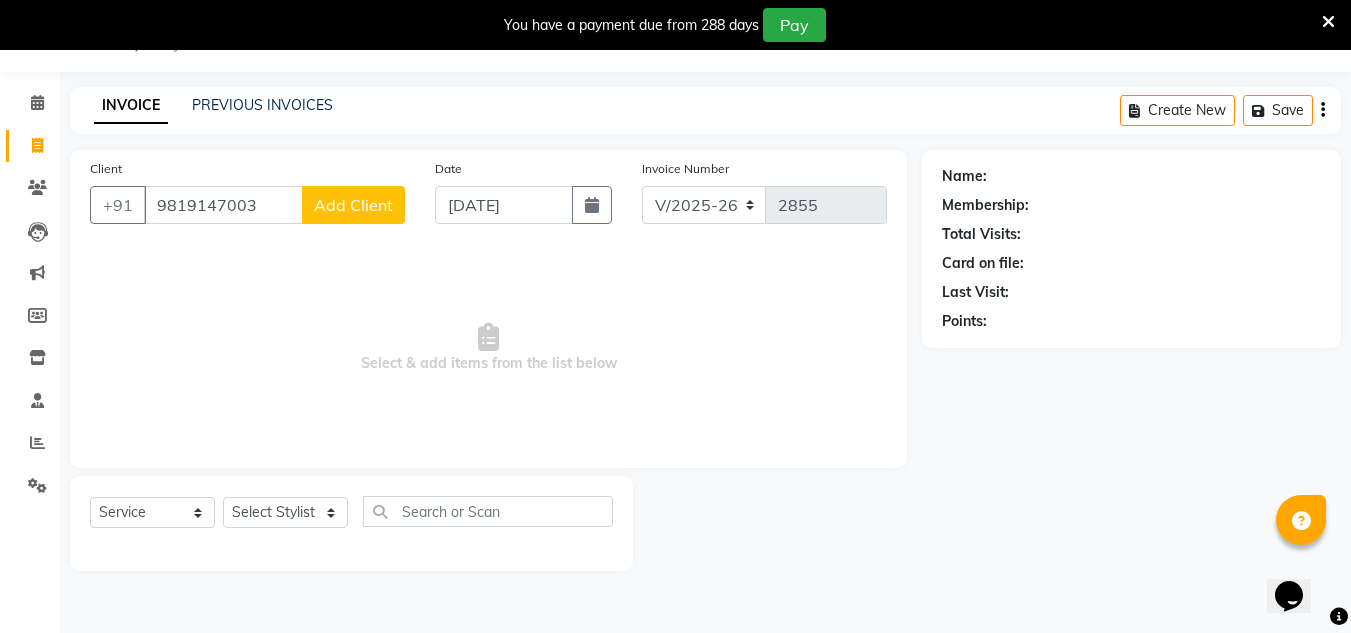 type on "9819147003" 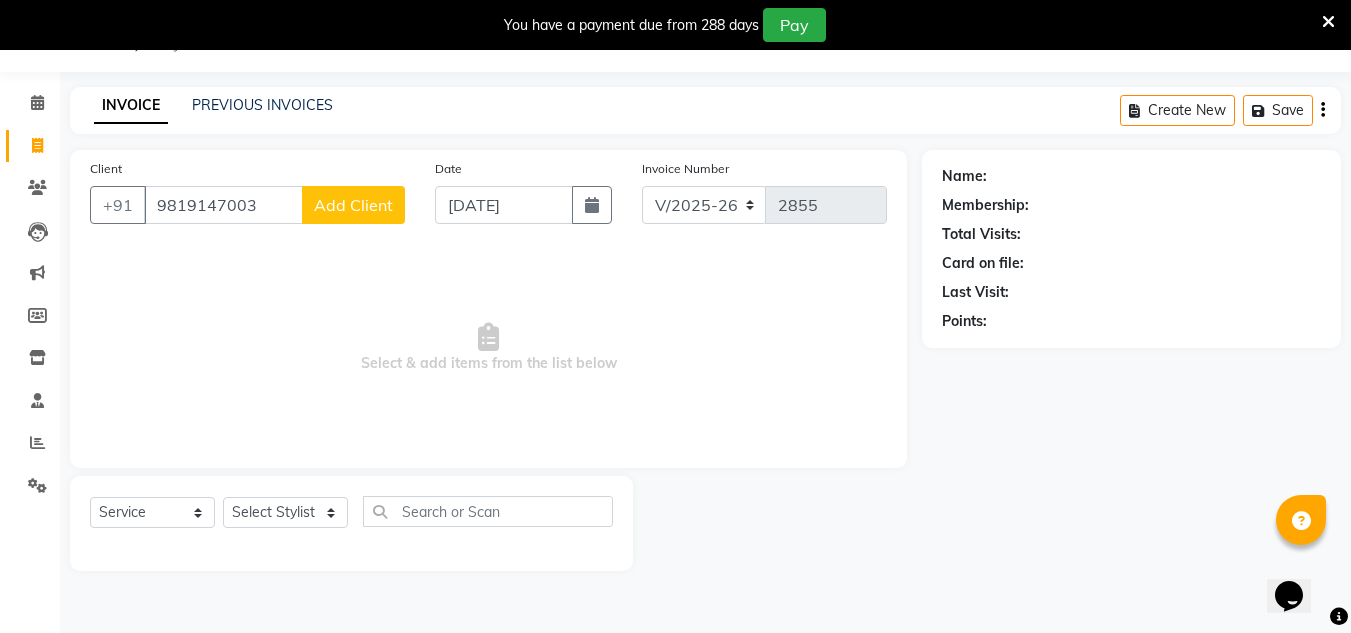 click on "Add Client" 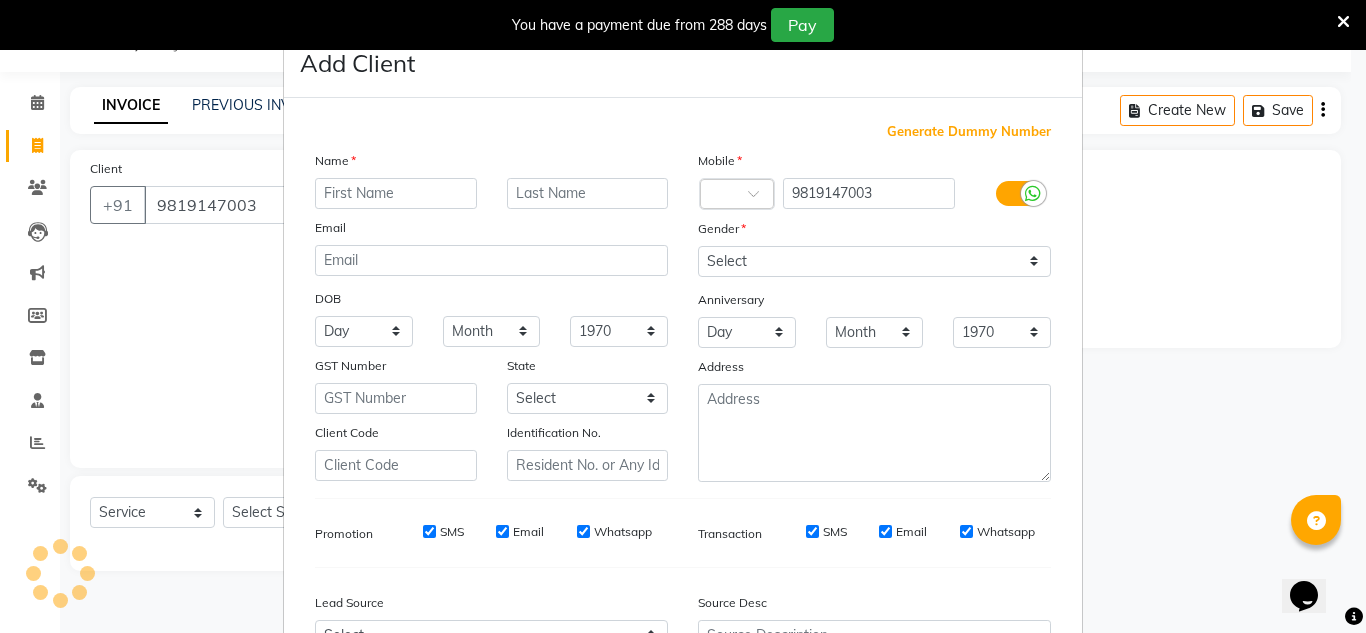 click at bounding box center (396, 193) 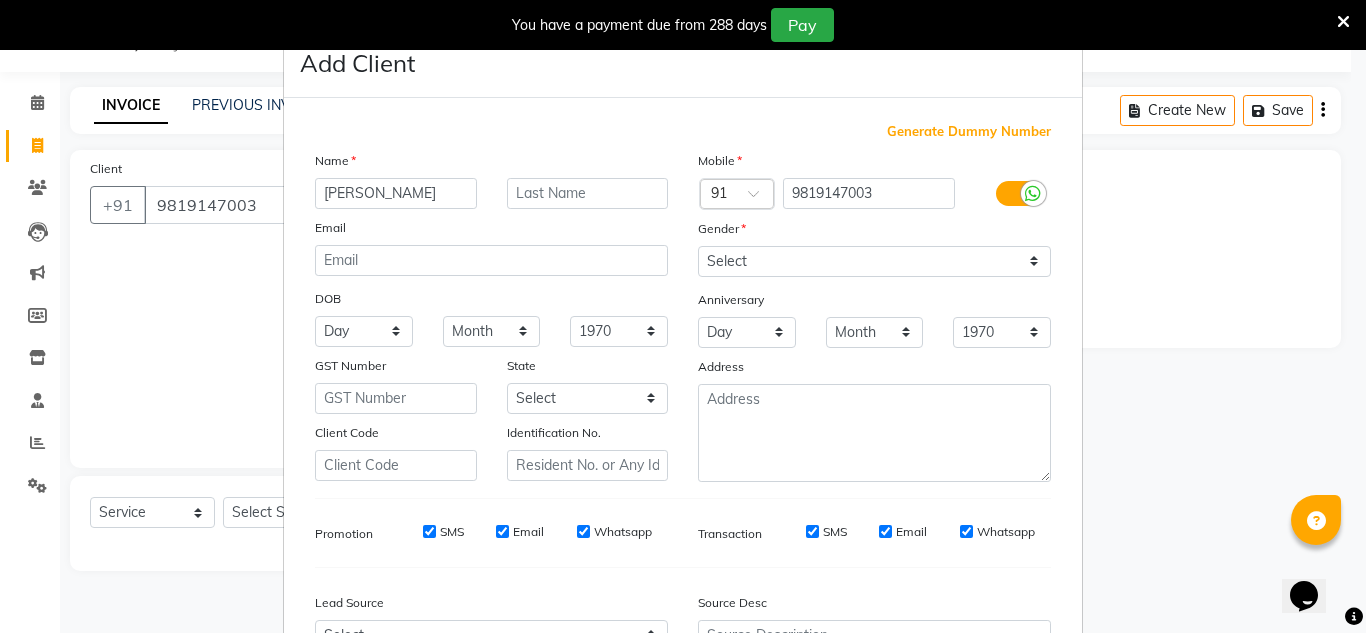 type on "[PERSON_NAME]" 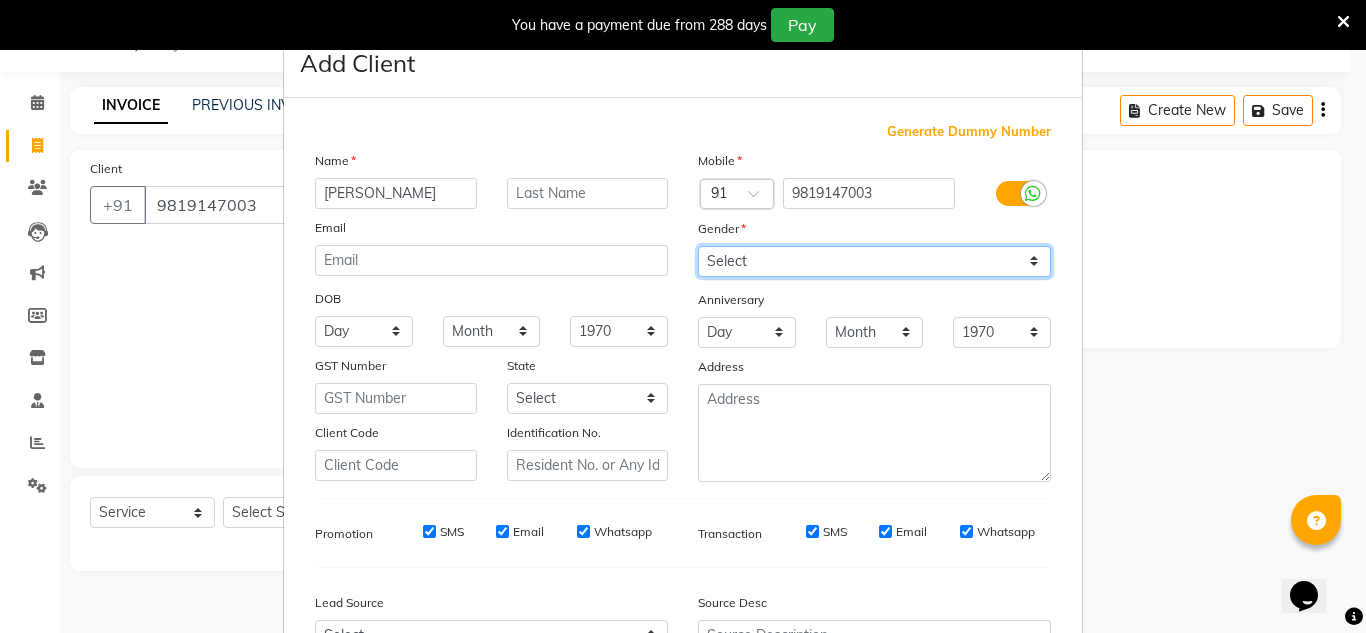 click on "Select Male Female Other Prefer Not To Say" at bounding box center (874, 261) 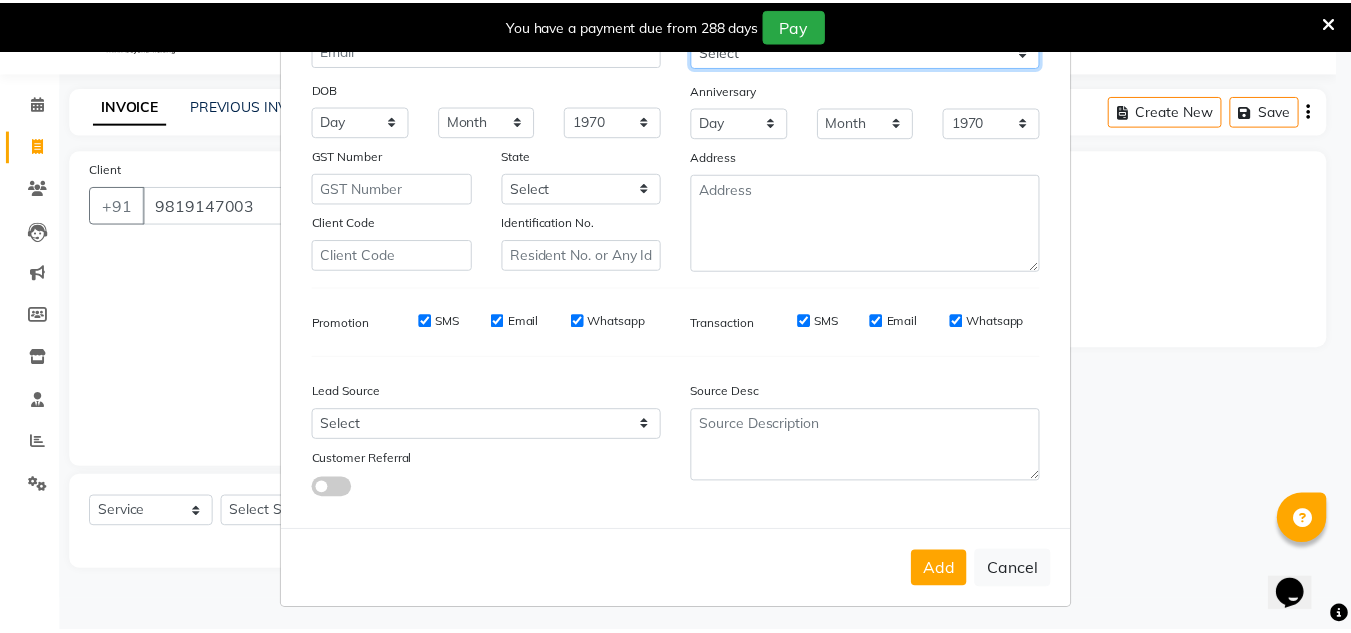 scroll, scrollTop: 216, scrollLeft: 0, axis: vertical 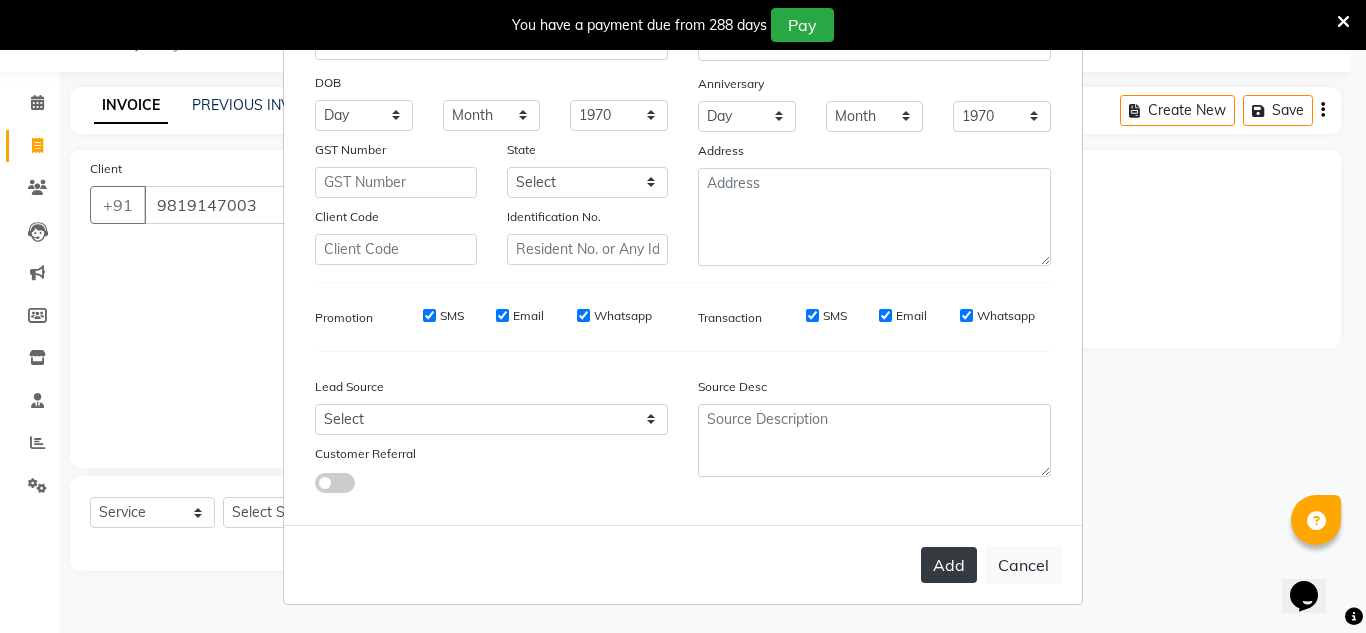 click on "Add" at bounding box center [949, 565] 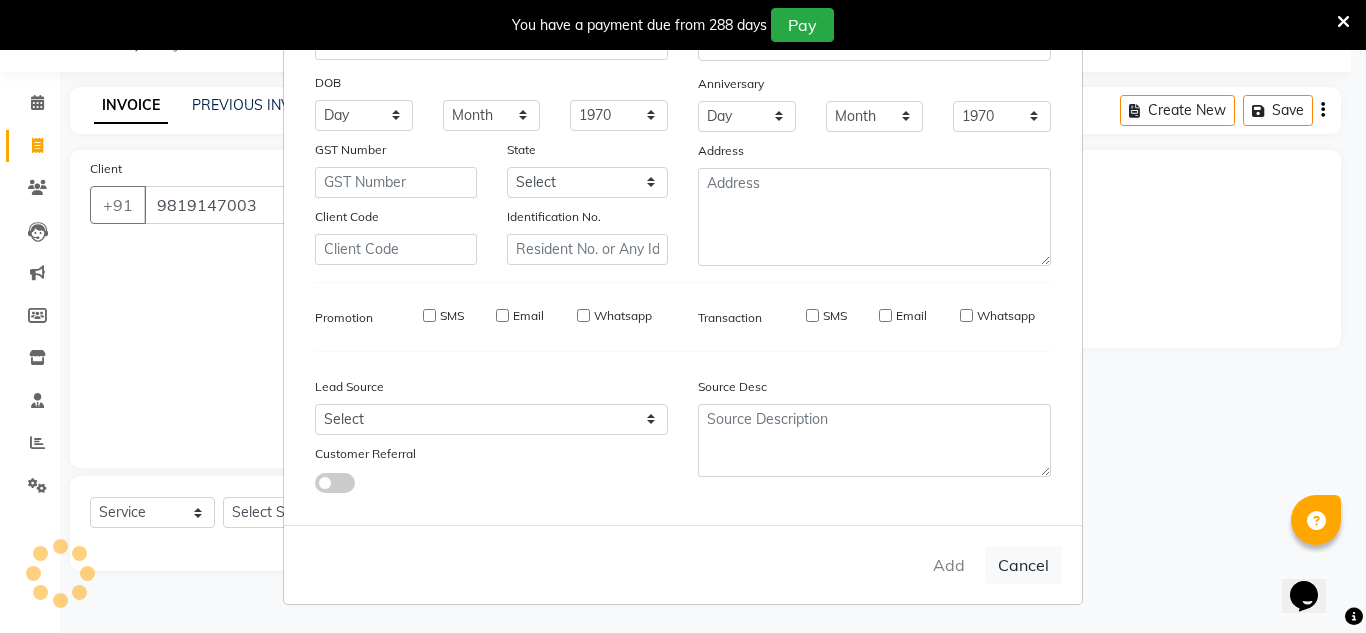 type 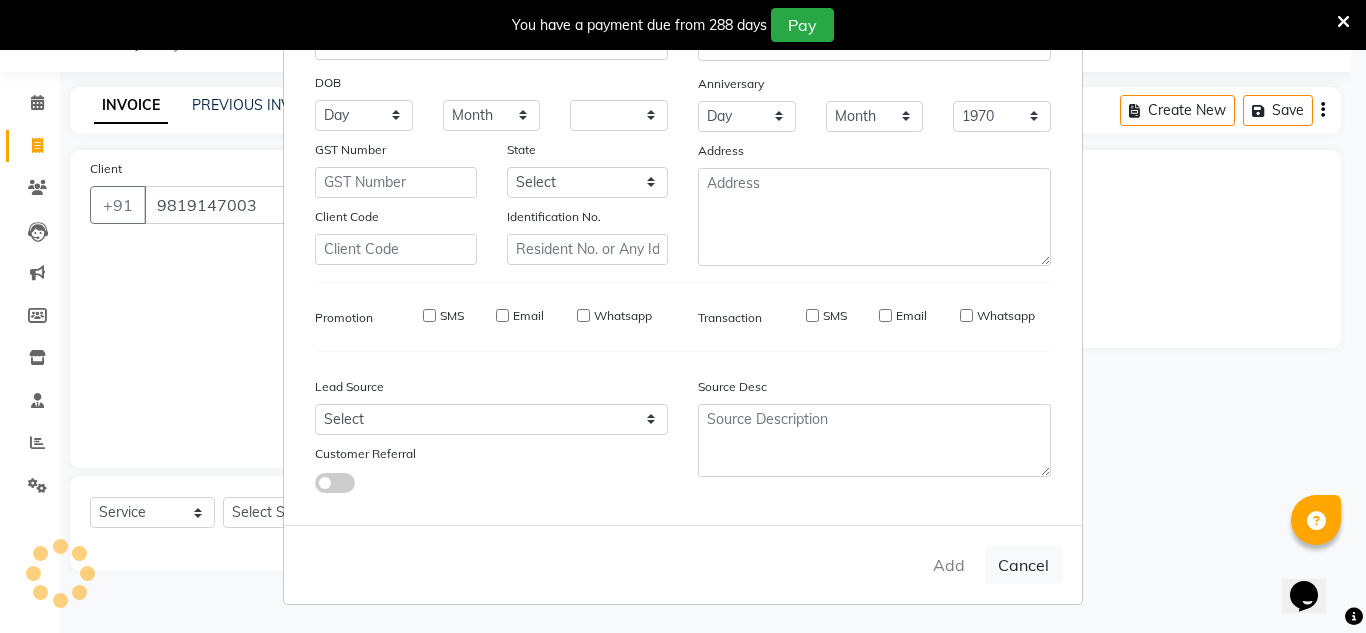 select 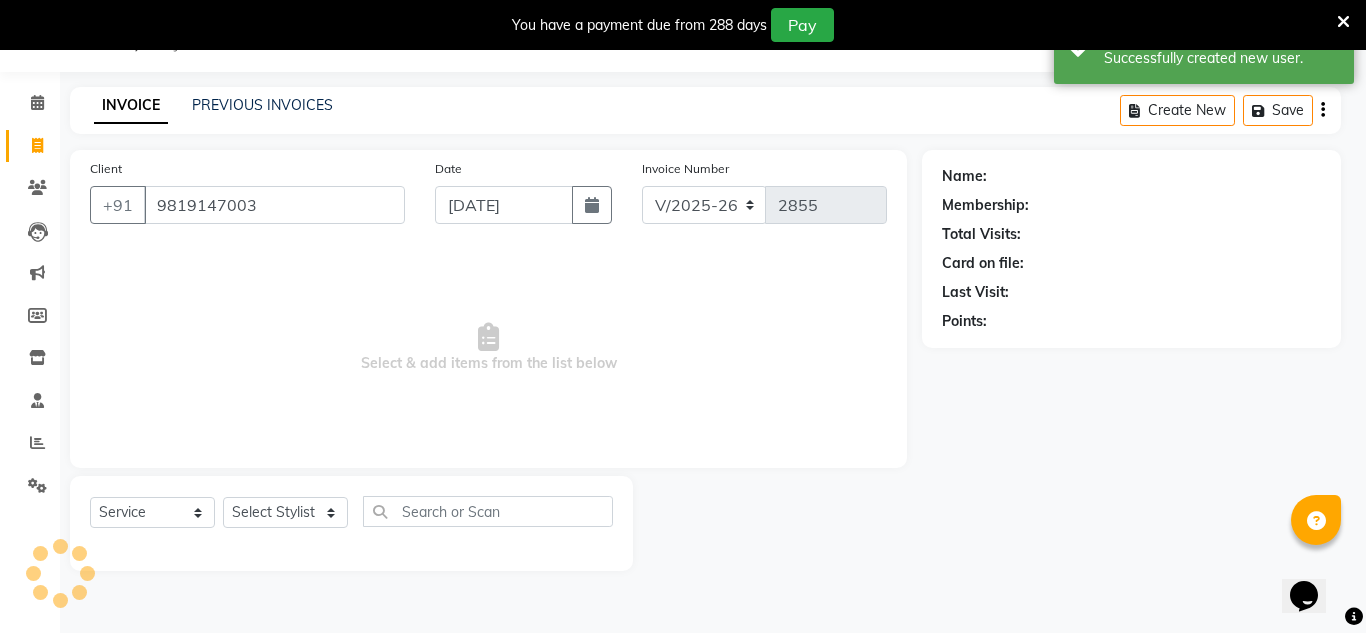 select on "1: Object" 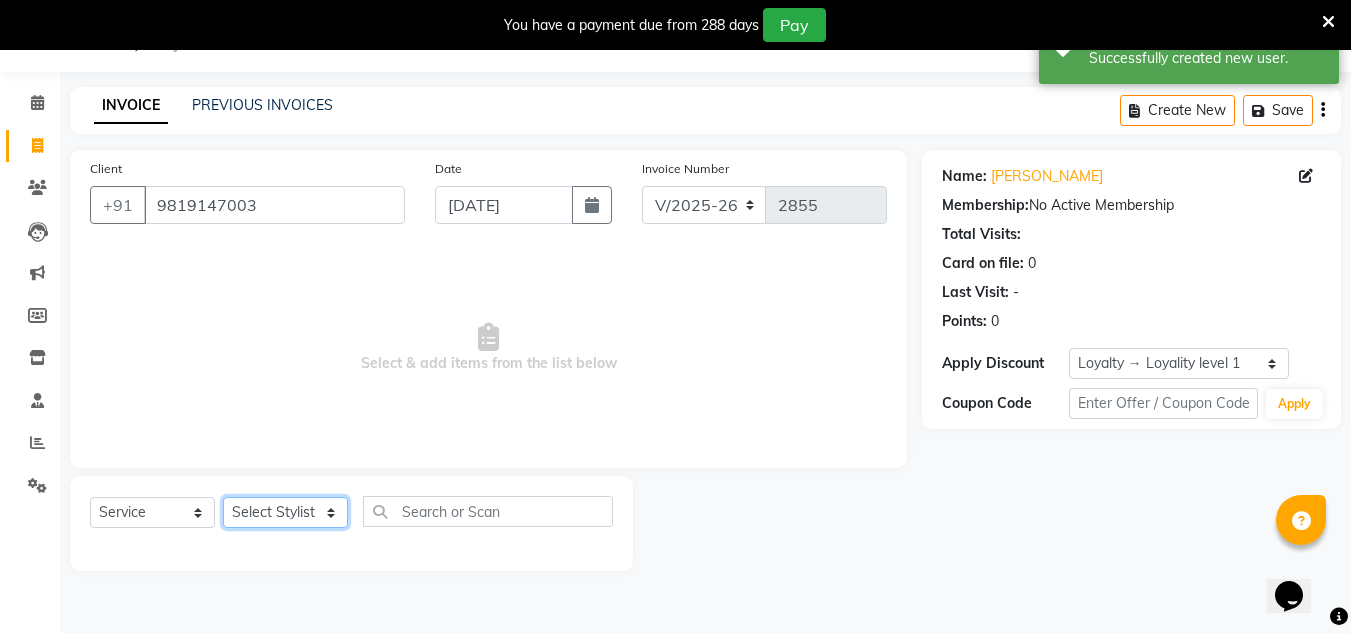 click on "Select Stylist Aalam salmani Ahmed Washim new  HARSHITA mohit Neeraj Owner preeti Raghav sakib sonu RG" 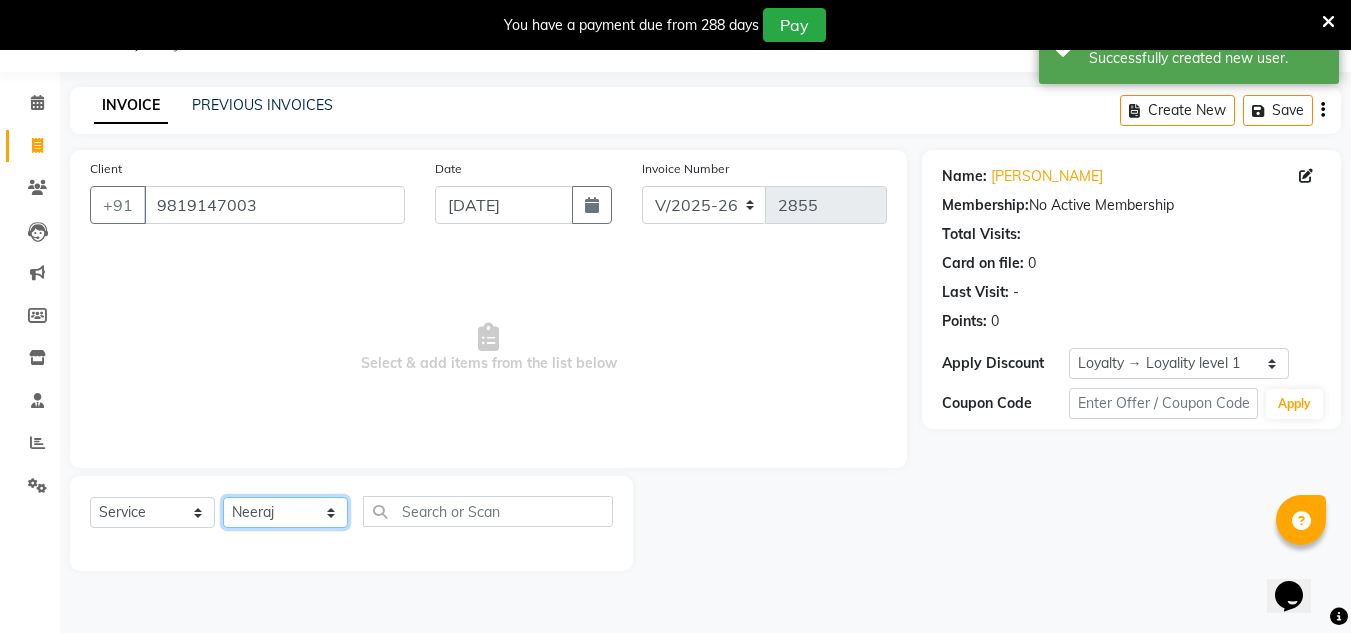 click on "Select Stylist Aalam salmani Ahmed Washim new  HARSHITA mohit Neeraj Owner preeti Raghav sakib sonu RG" 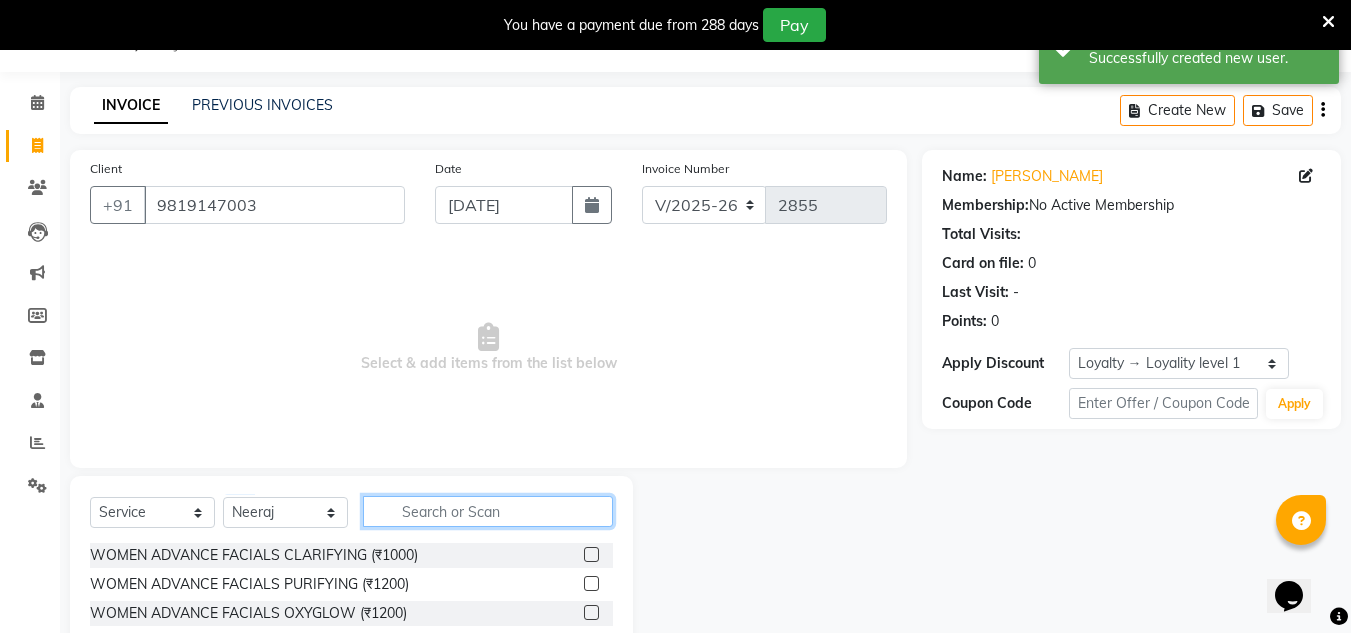 click 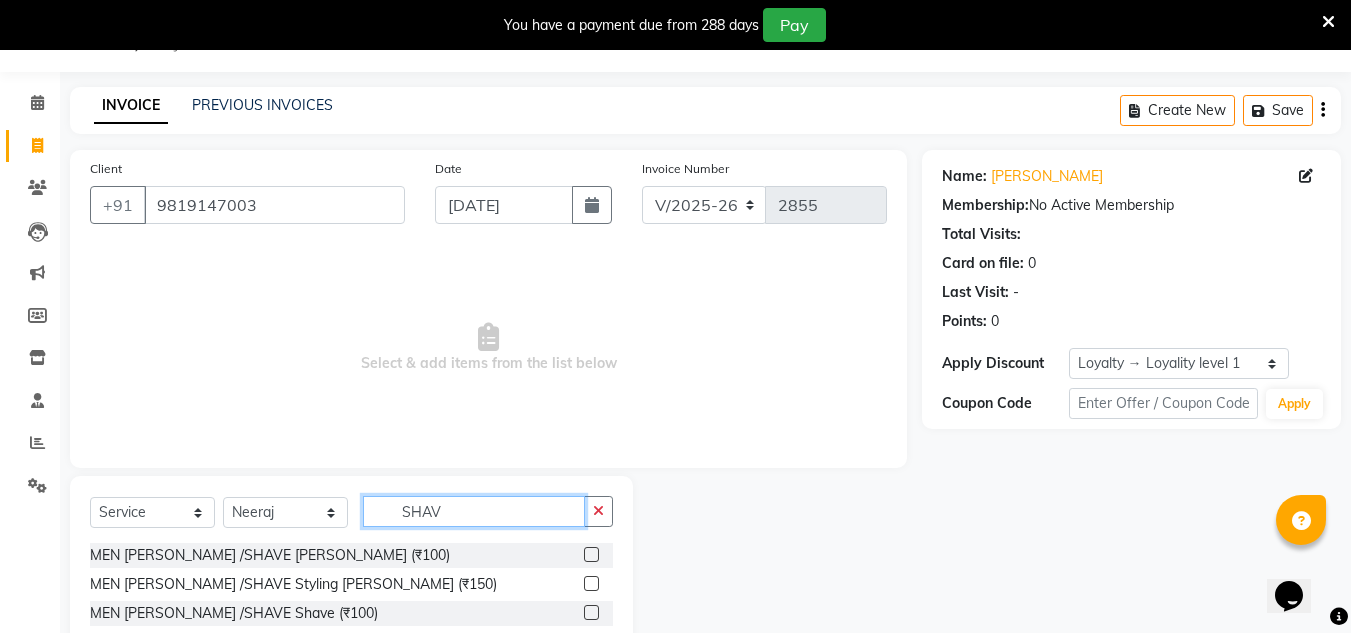 type on "SHAV" 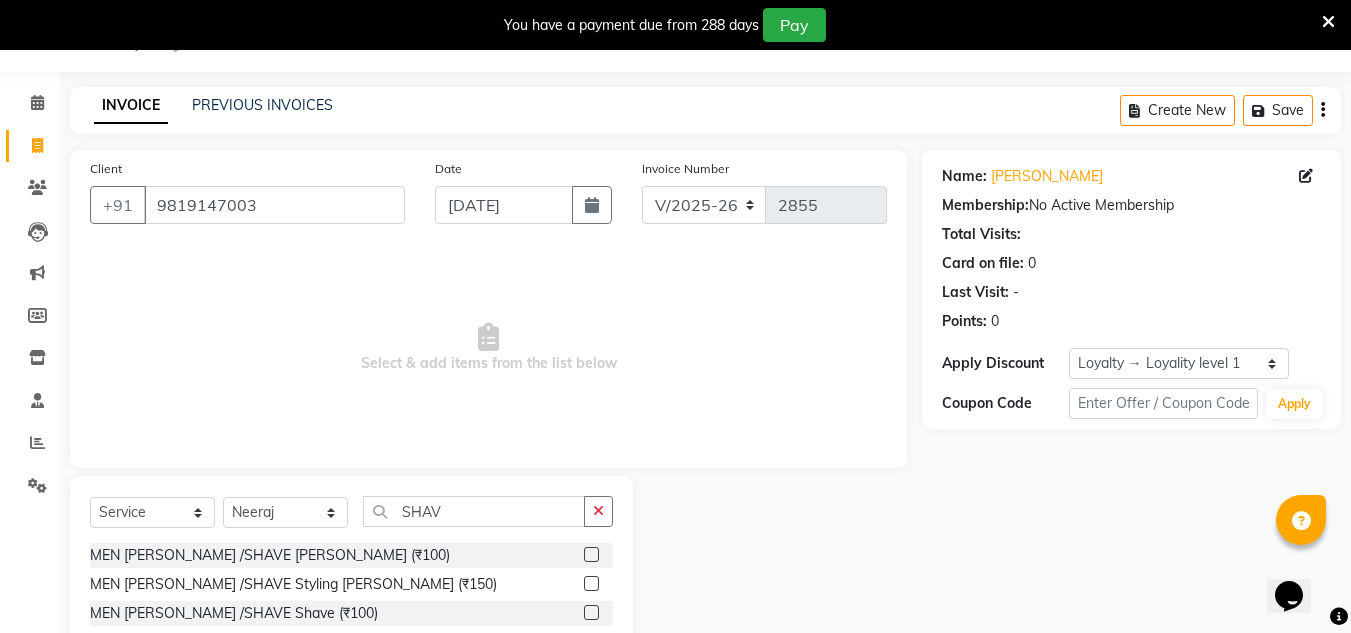 click 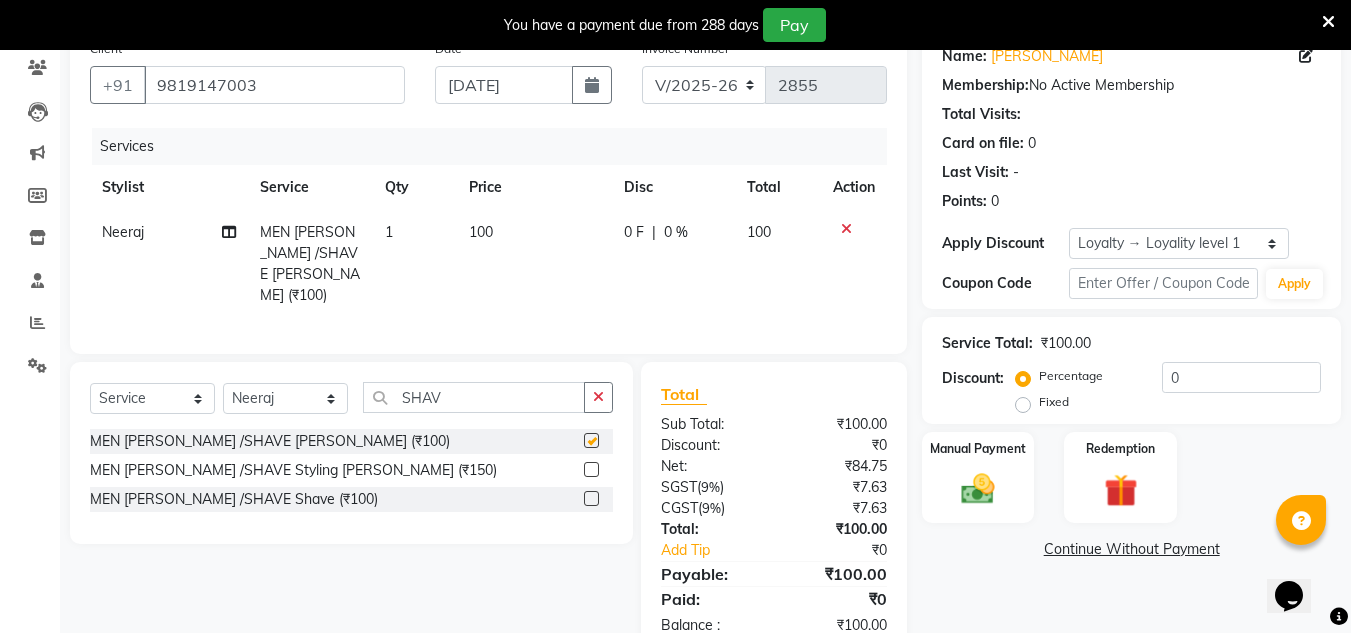checkbox on "false" 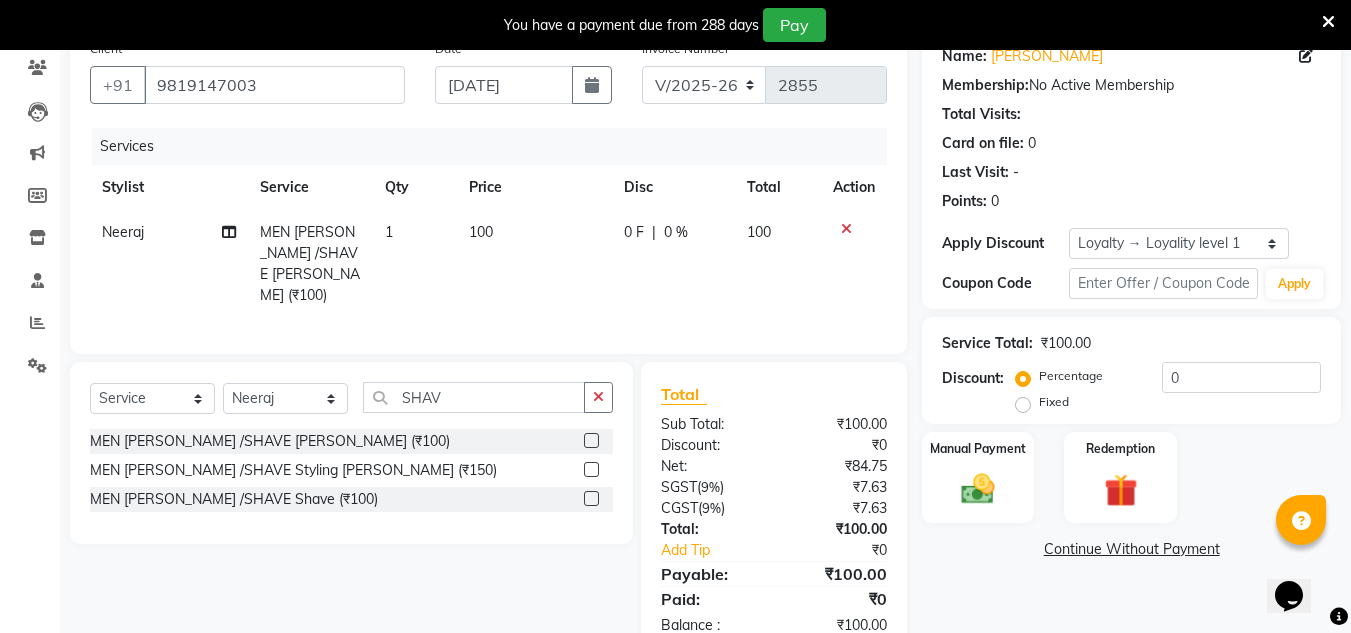 scroll, scrollTop: 217, scrollLeft: 0, axis: vertical 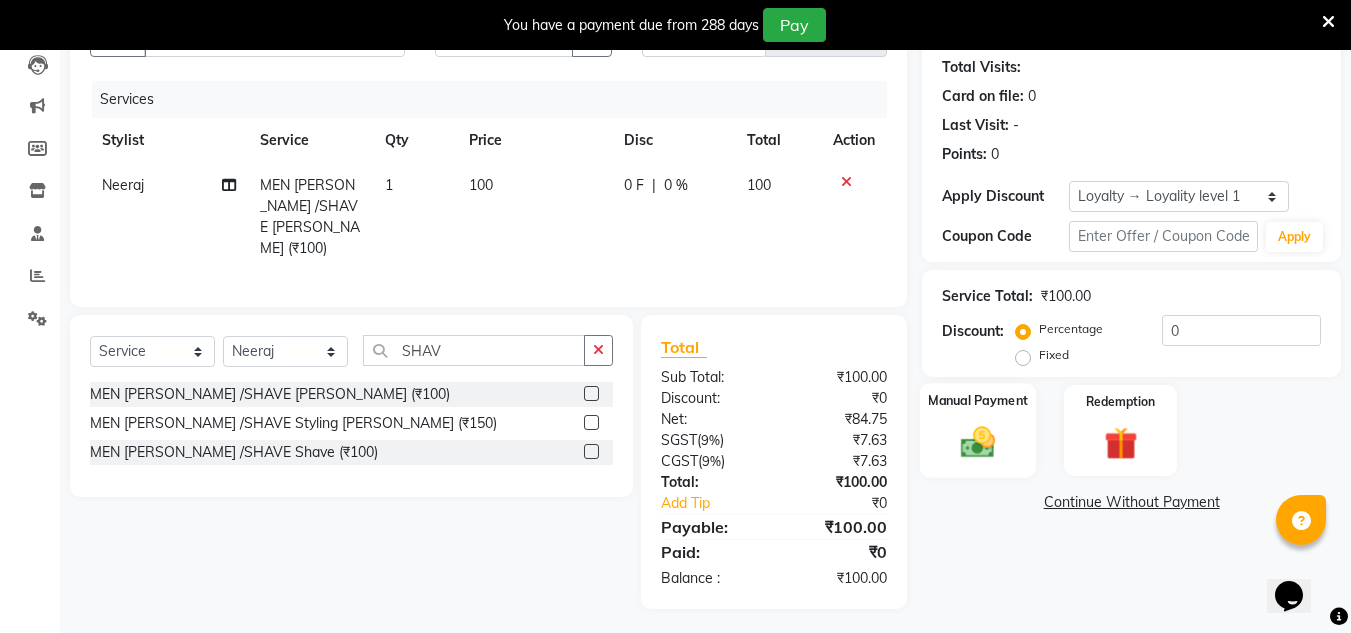 click 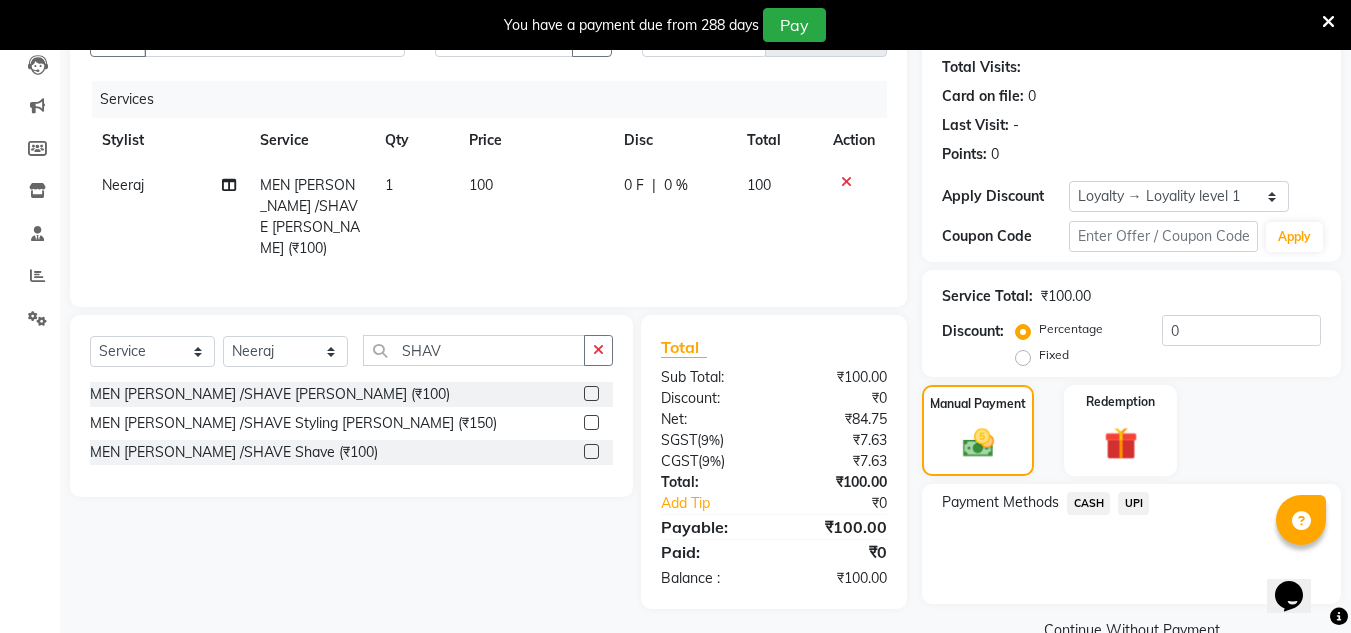 drag, startPoint x: 1127, startPoint y: 499, endPoint x: 1126, endPoint y: 522, distance: 23.021729 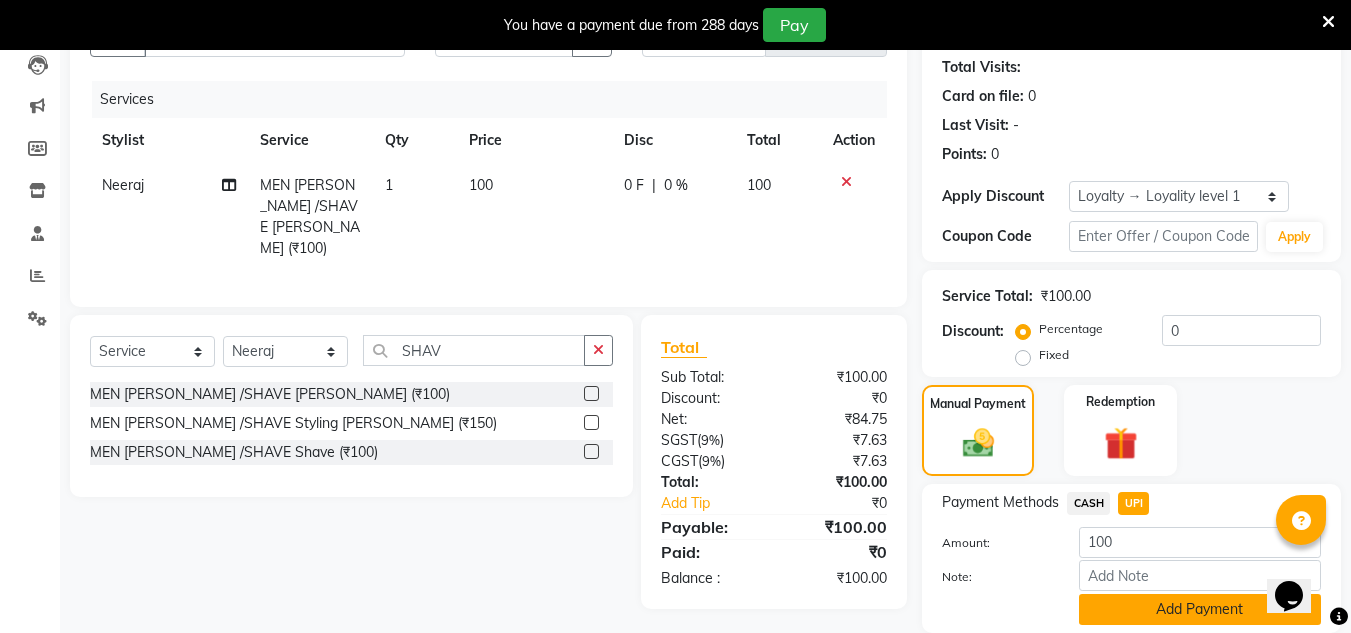 click on "Add Payment" 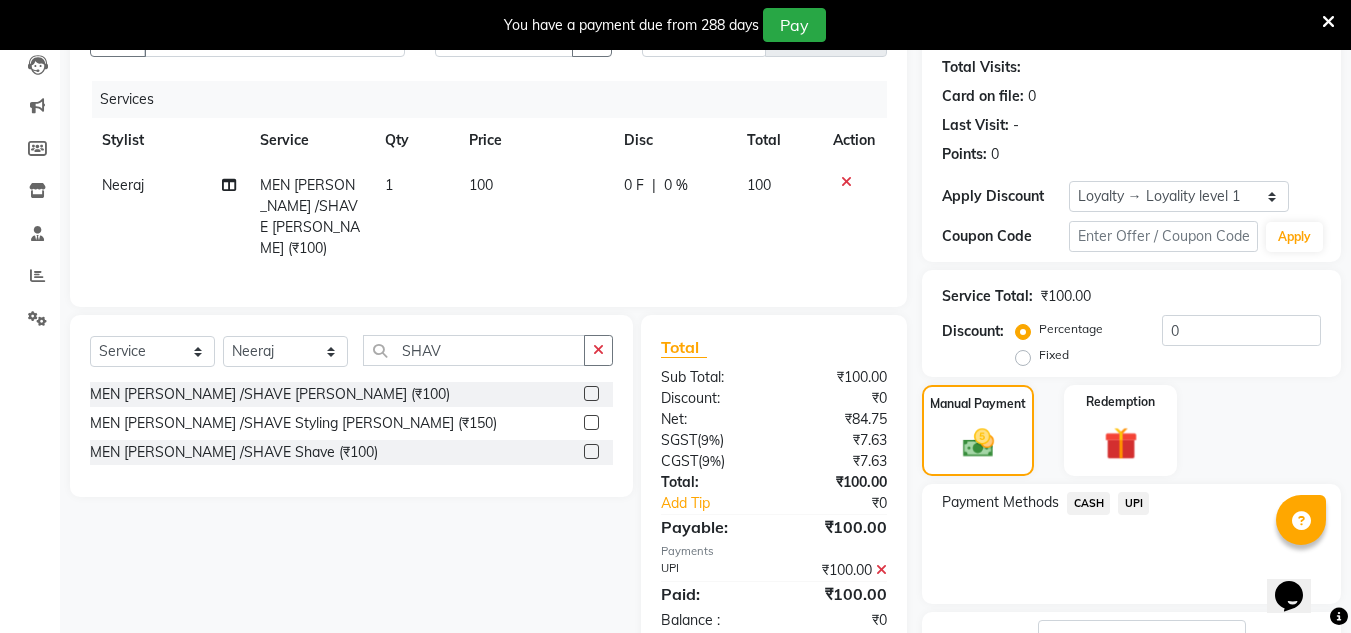 scroll, scrollTop: 372, scrollLeft: 0, axis: vertical 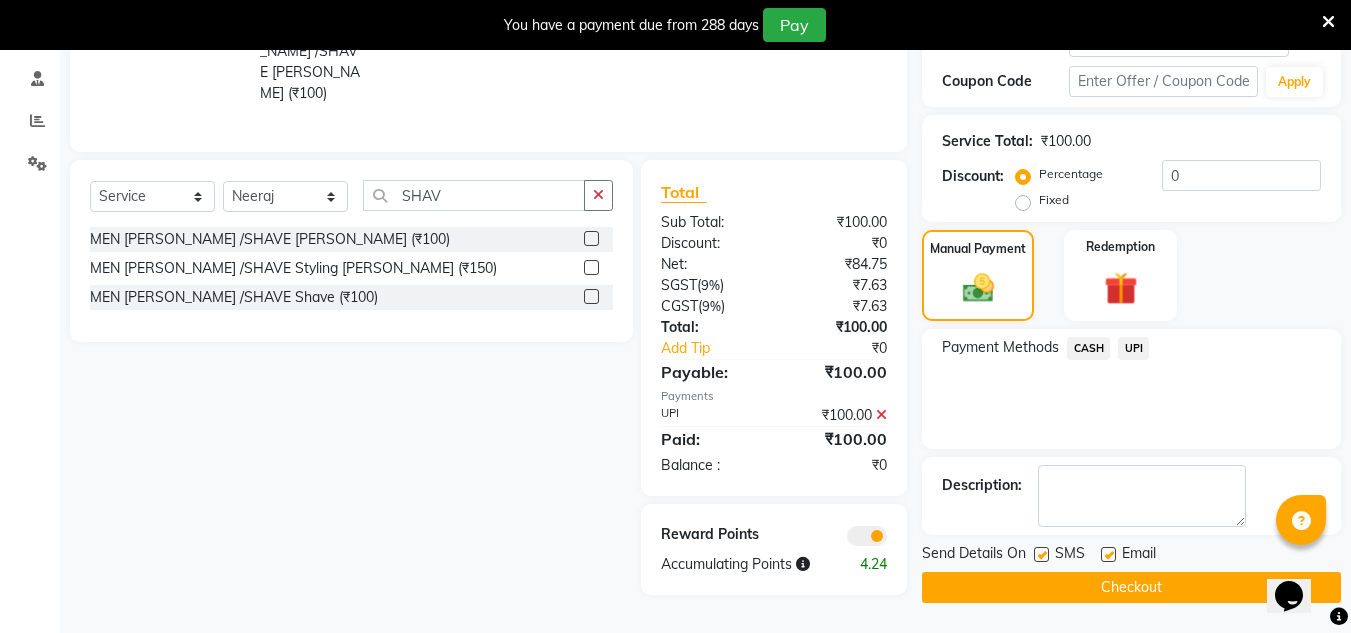 click on "Checkout" 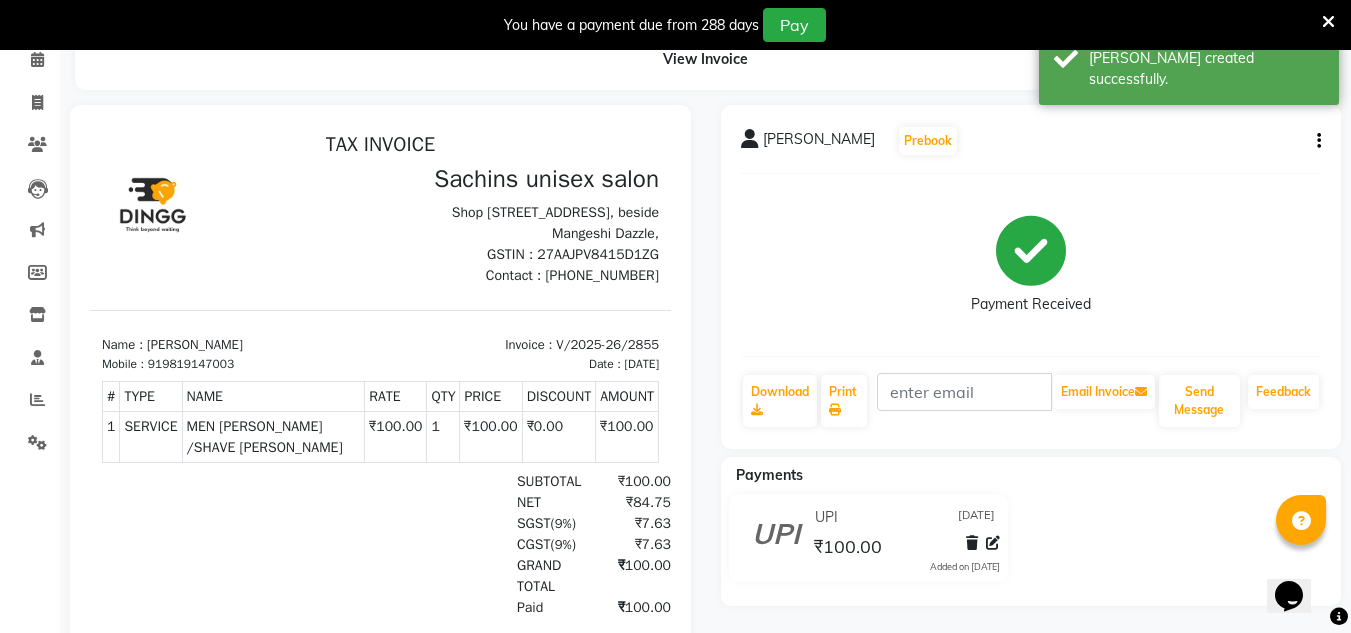 scroll, scrollTop: 0, scrollLeft: 0, axis: both 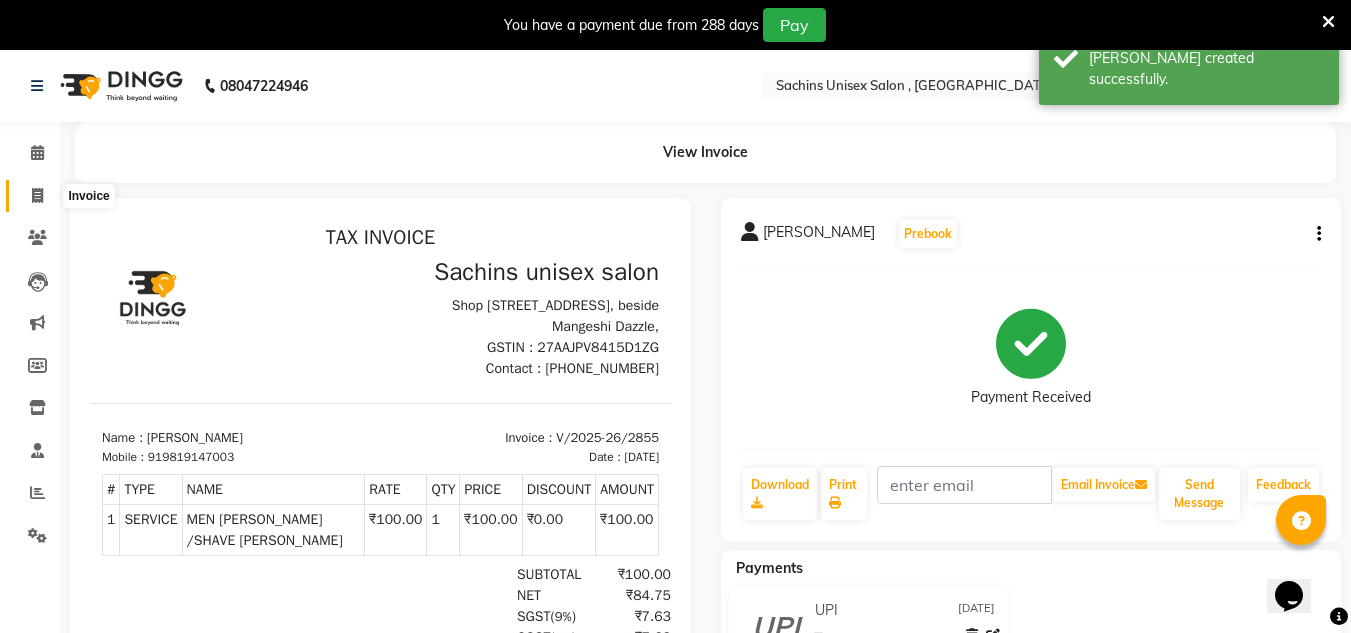 click 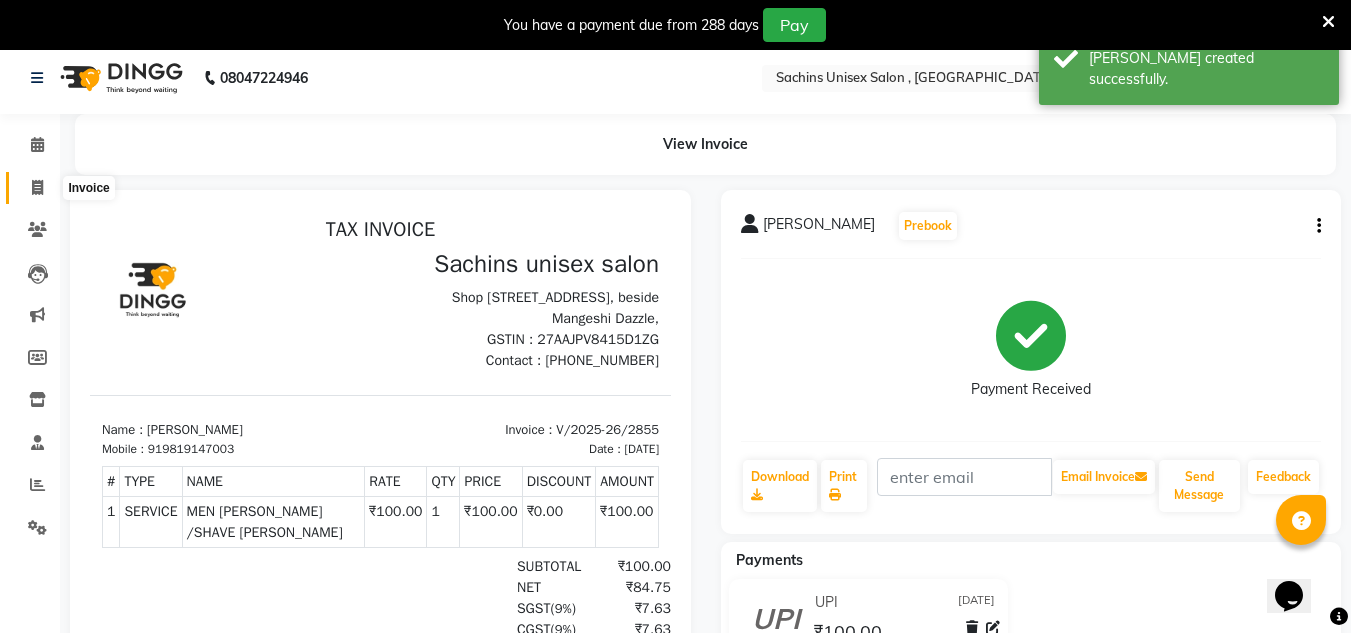 select on "6840" 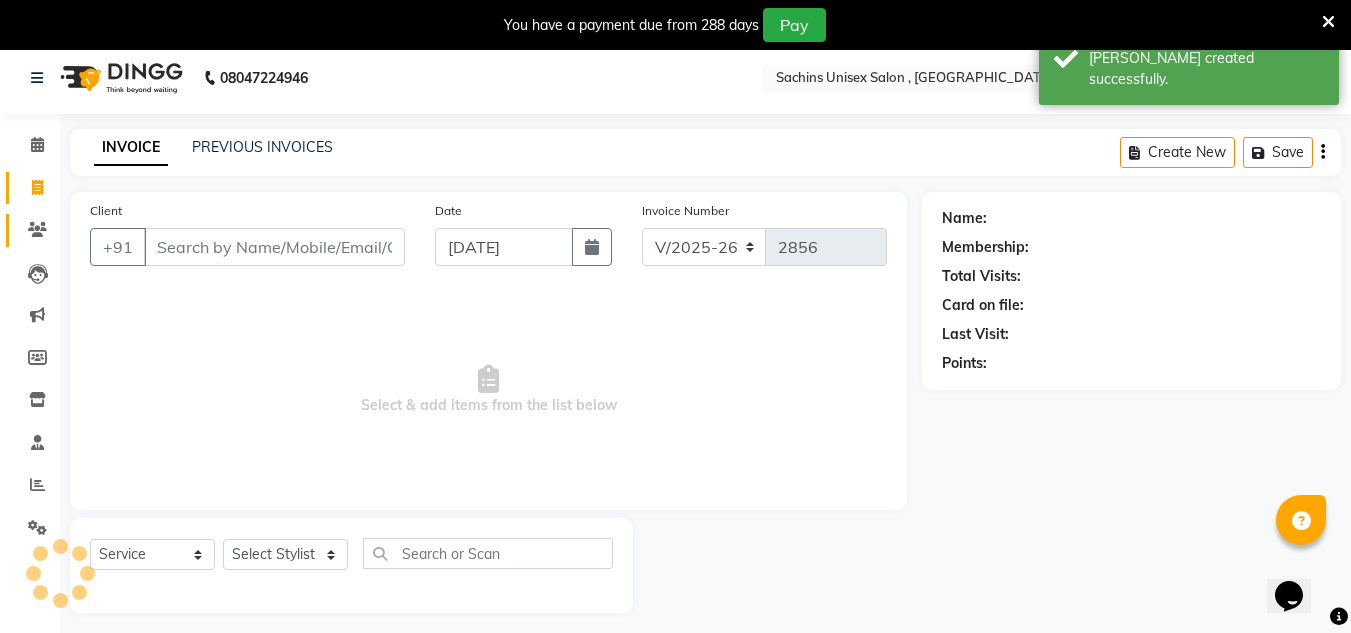 scroll, scrollTop: 50, scrollLeft: 0, axis: vertical 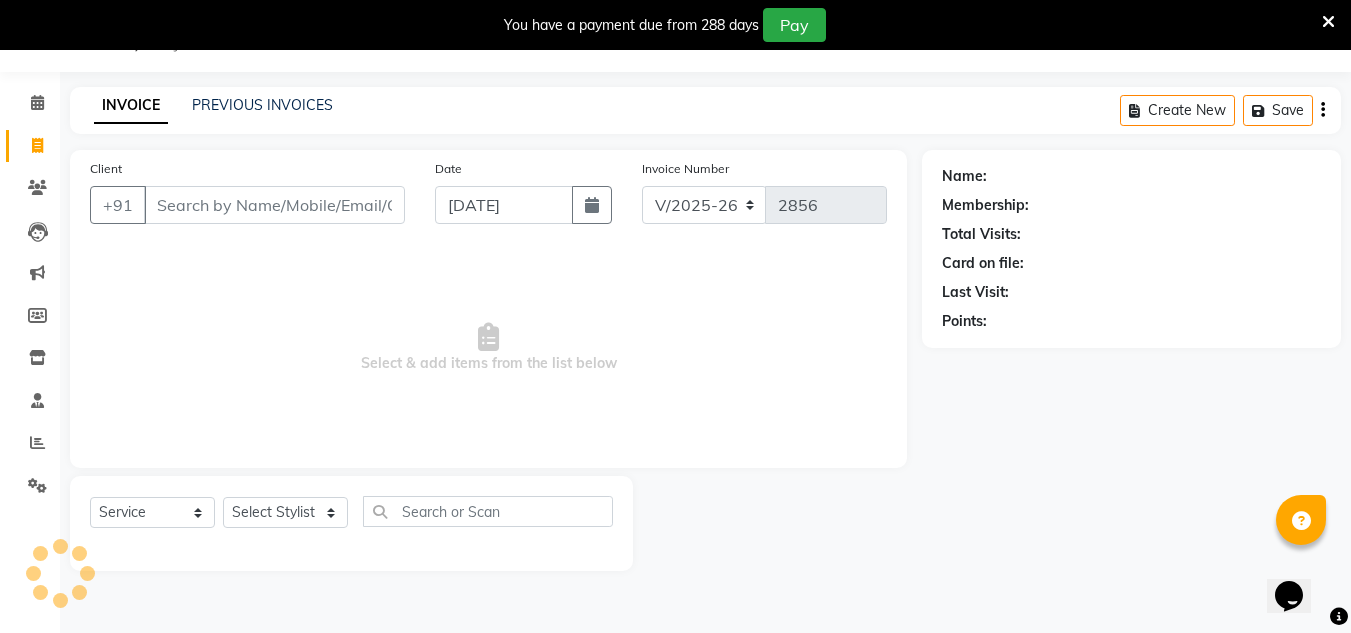 click on "Client" at bounding box center [274, 205] 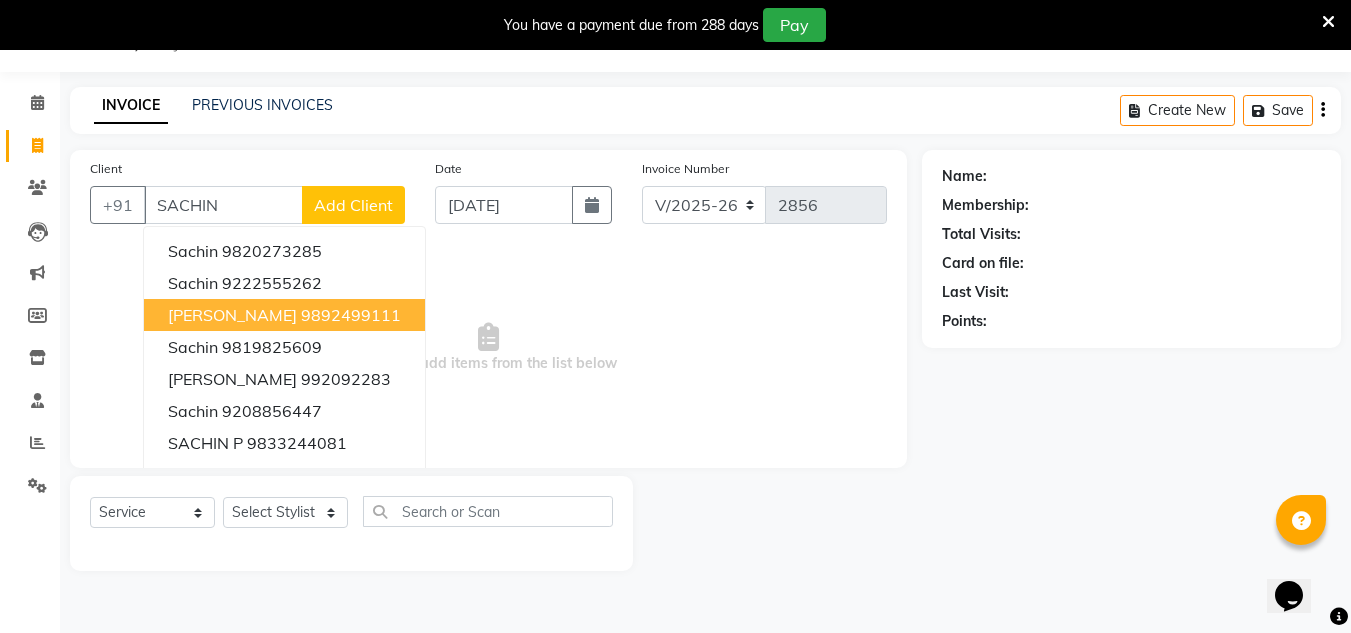 drag, startPoint x: 212, startPoint y: 308, endPoint x: 319, endPoint y: 284, distance: 109.65856 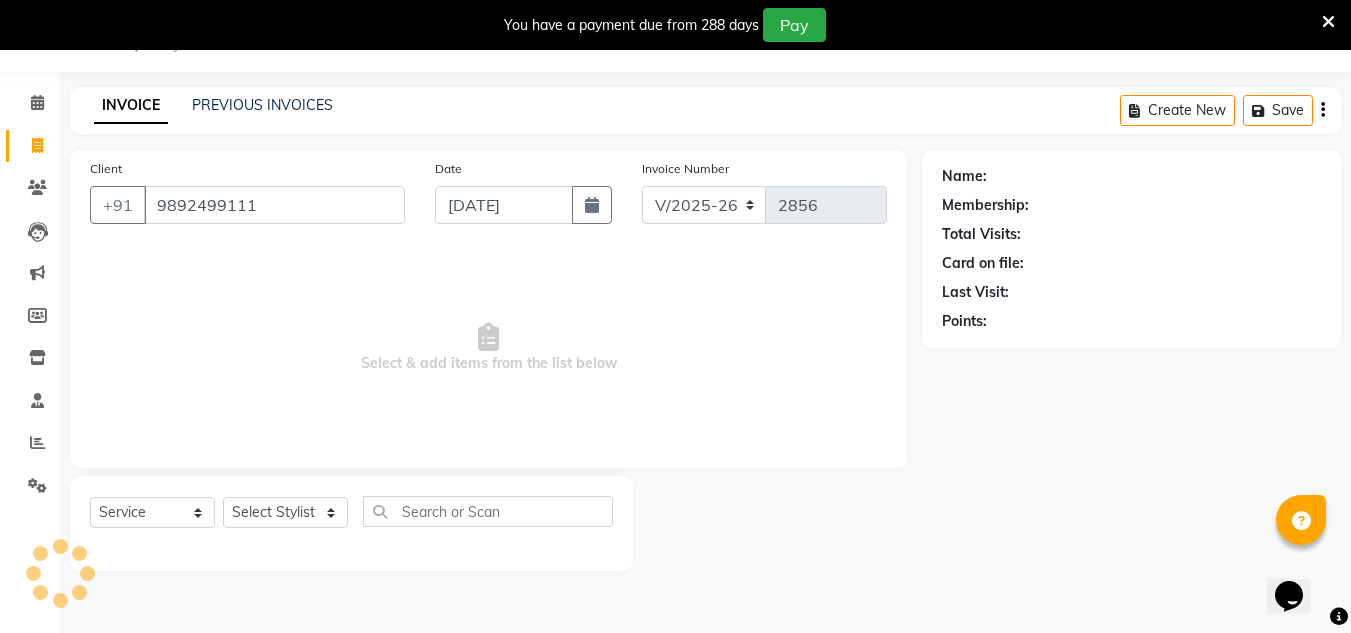 type on "9892499111" 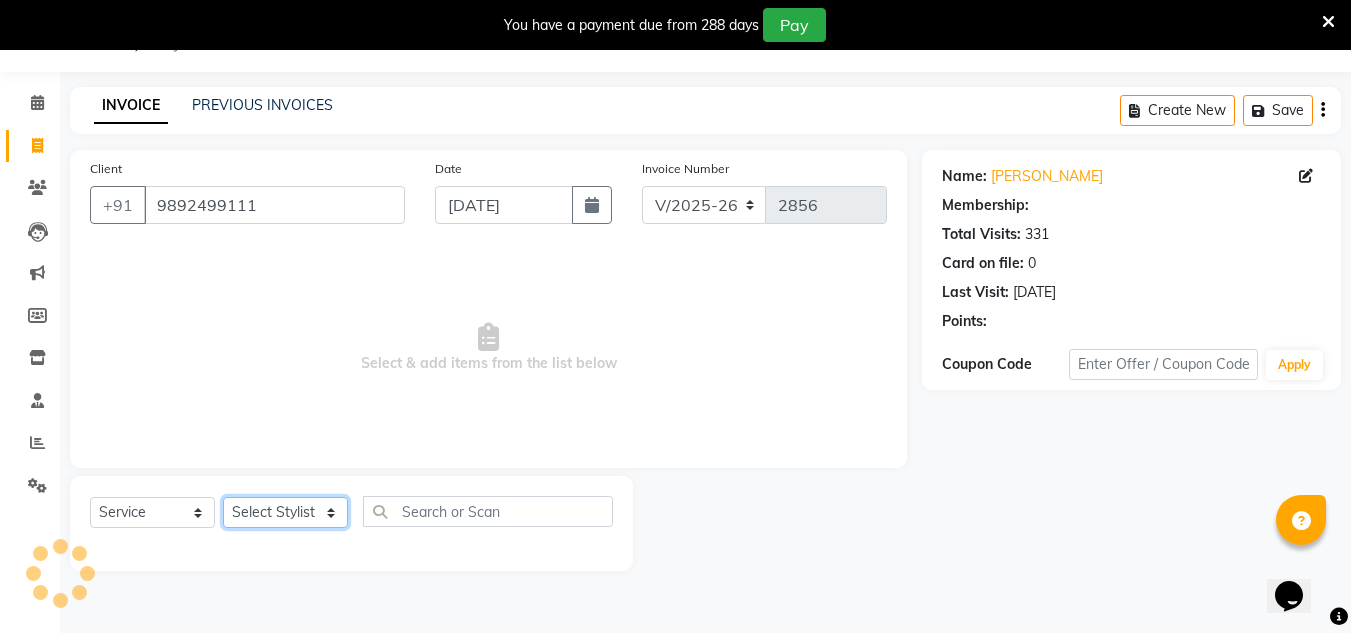 click on "Select Stylist Aalam salmani Ahmed Washim new  HARSHITA mohit Neeraj Owner preeti Raghav sakib sonu RG" 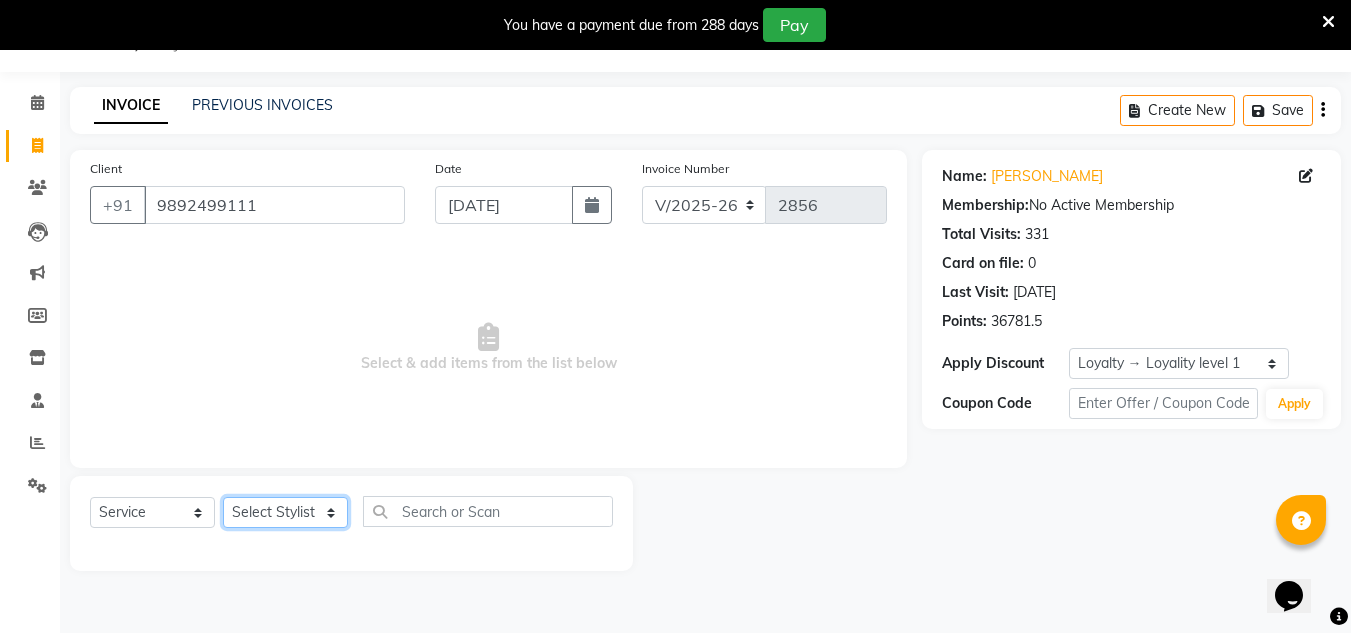 select on "53567" 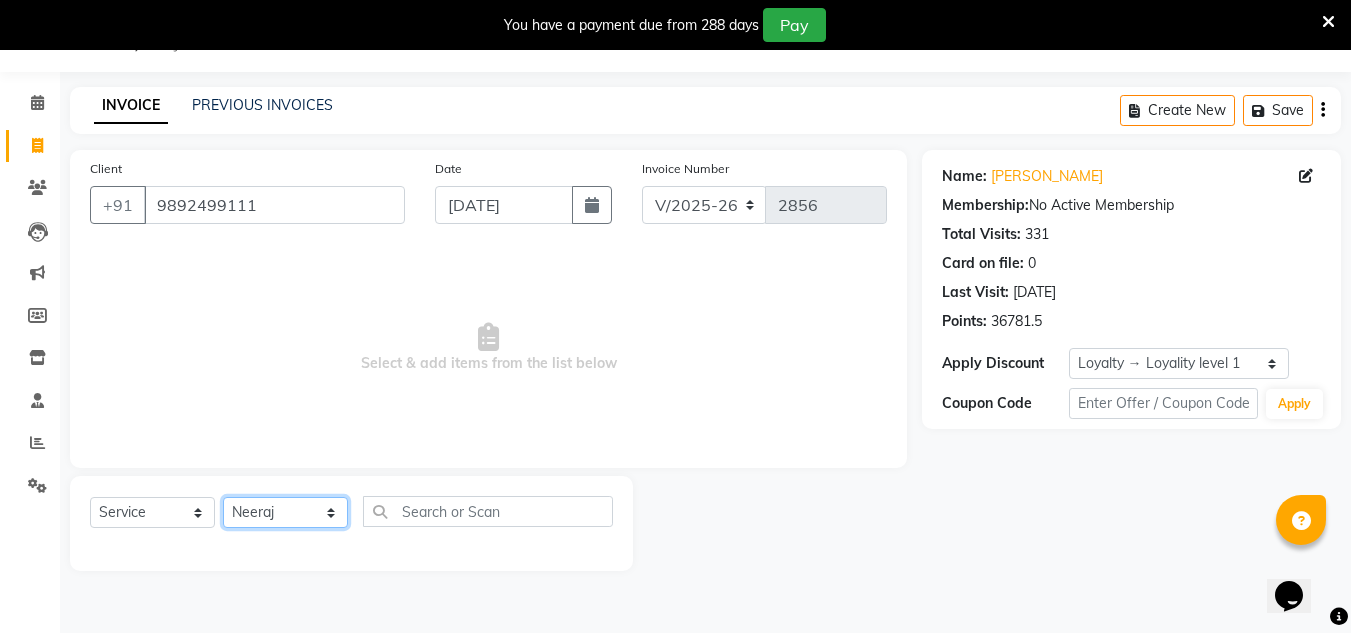 click on "Select Stylist Aalam salmani Ahmed Washim new  HARSHITA mohit Neeraj Owner preeti Raghav sakib sonu RG" 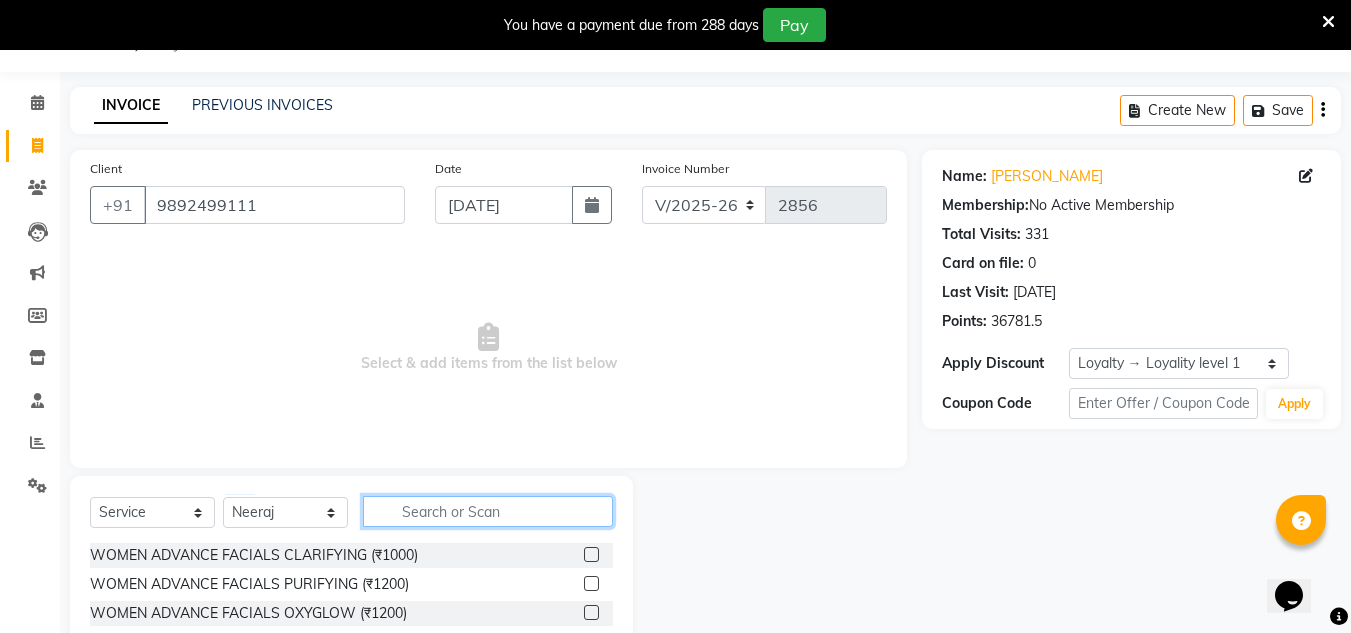 click 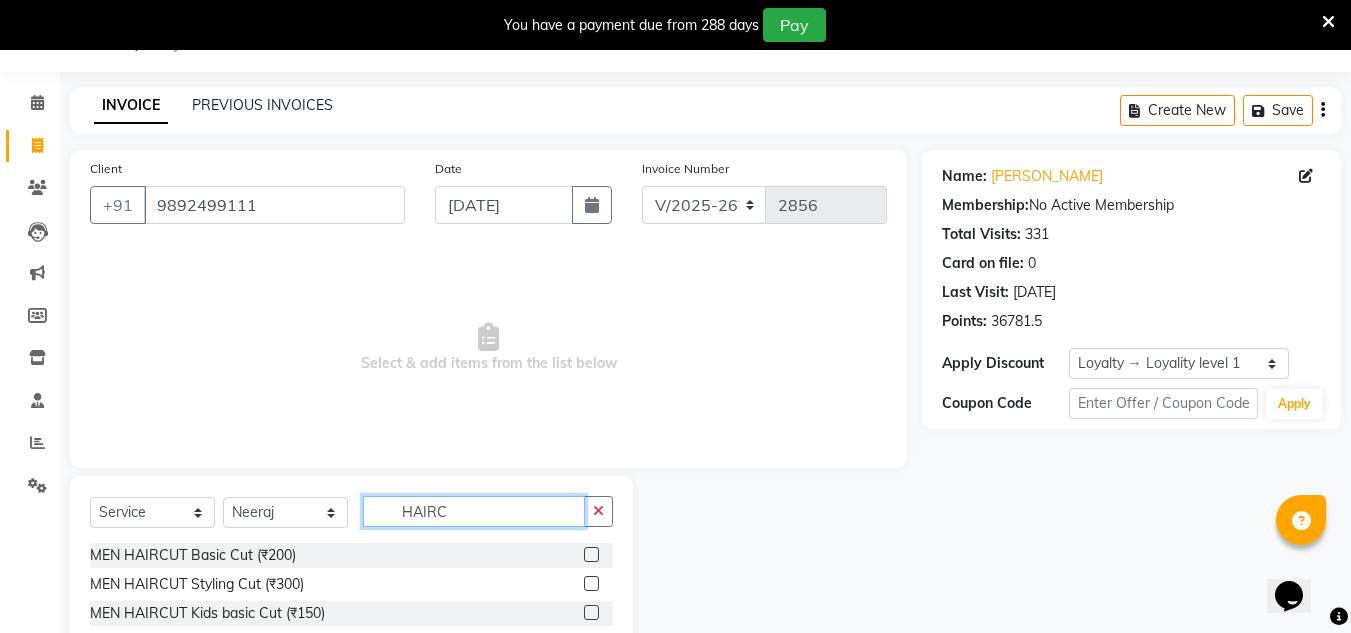 type on "HAIRC" 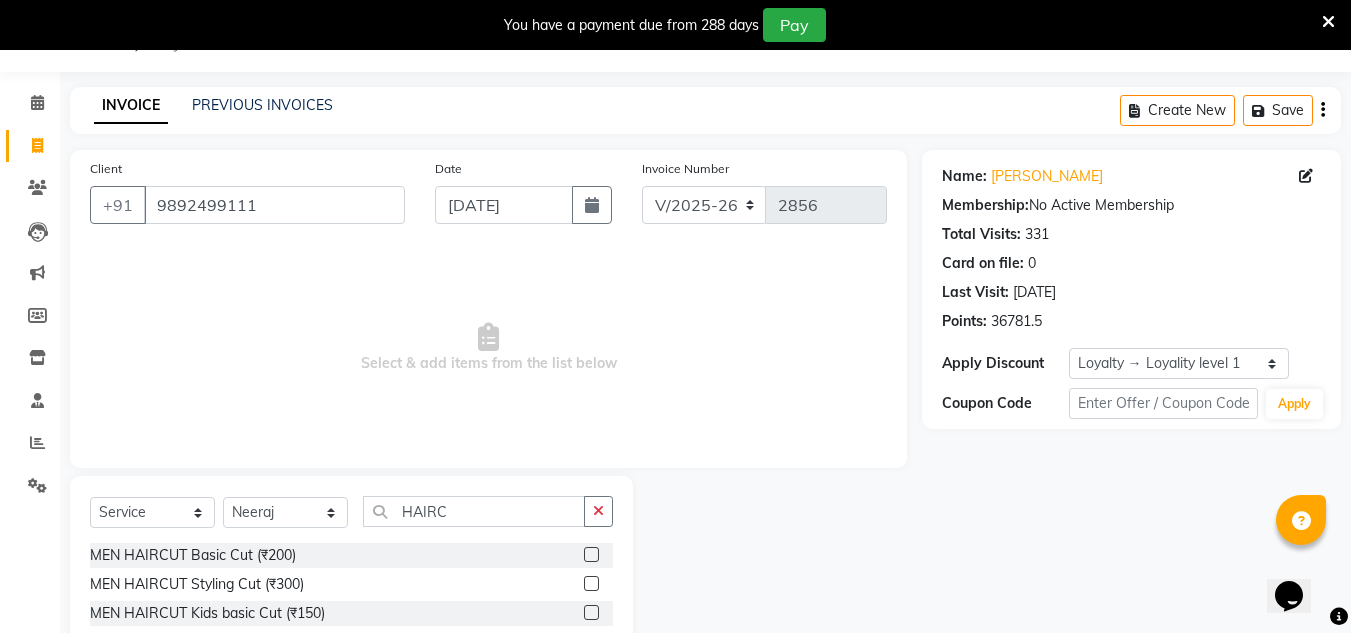 click 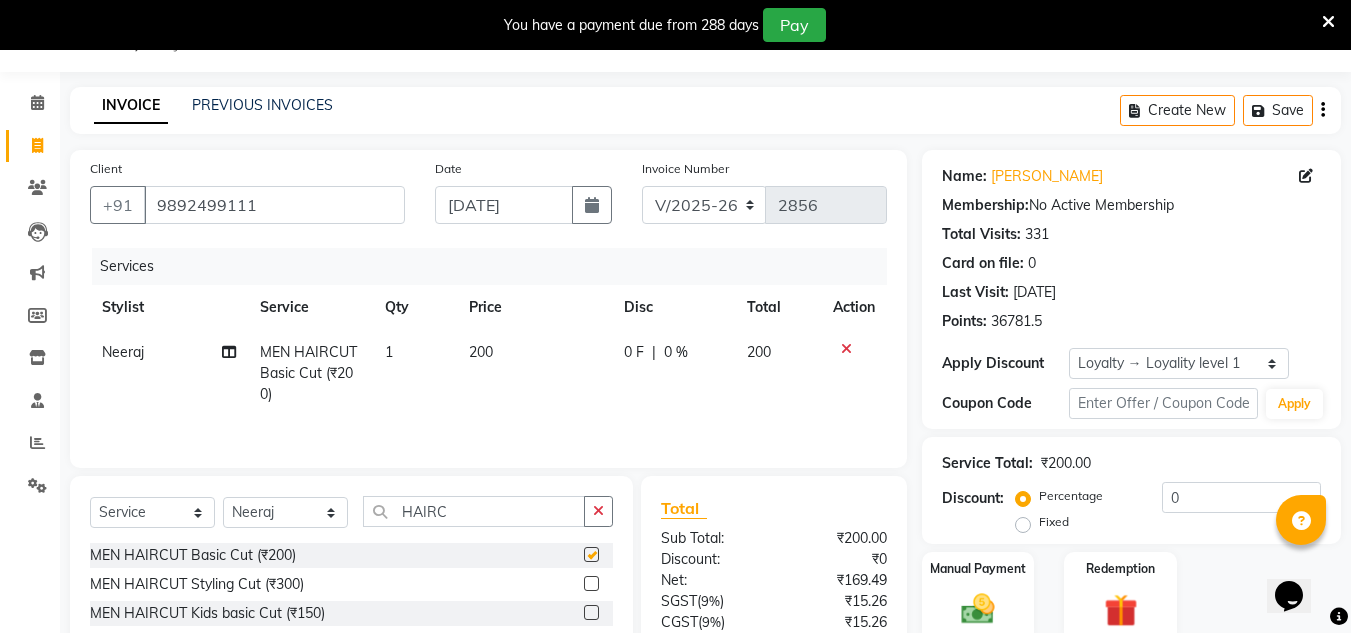 checkbox on "false" 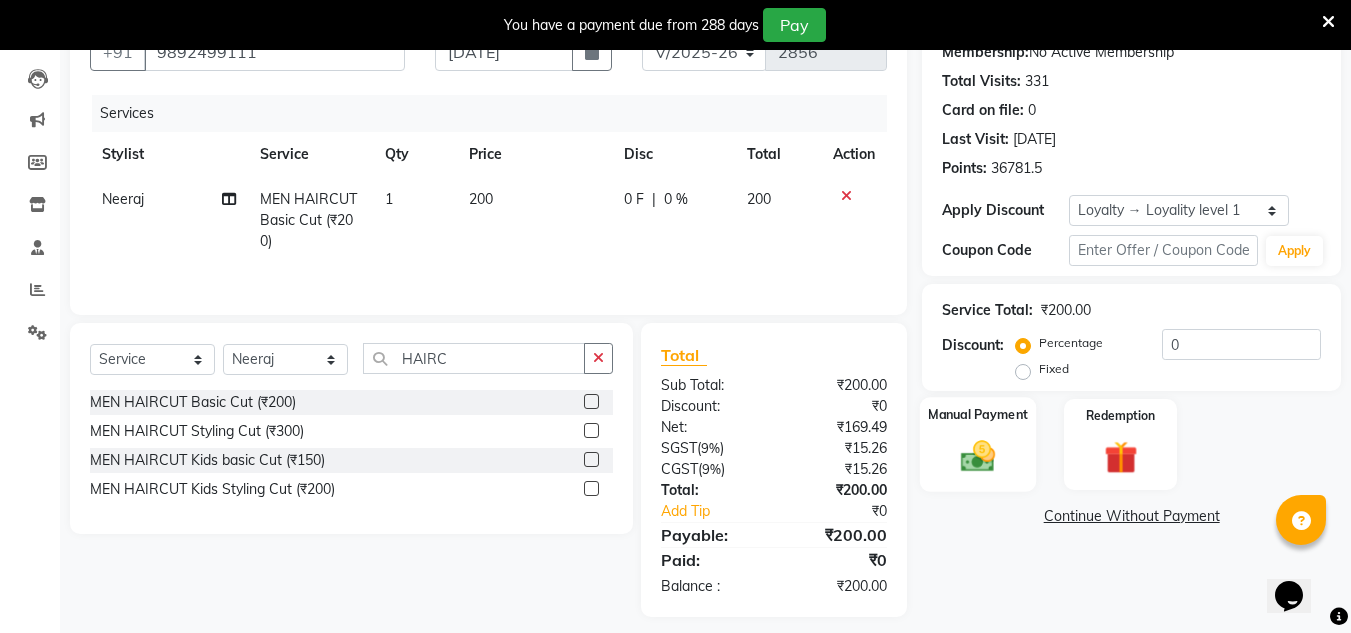 scroll, scrollTop: 217, scrollLeft: 0, axis: vertical 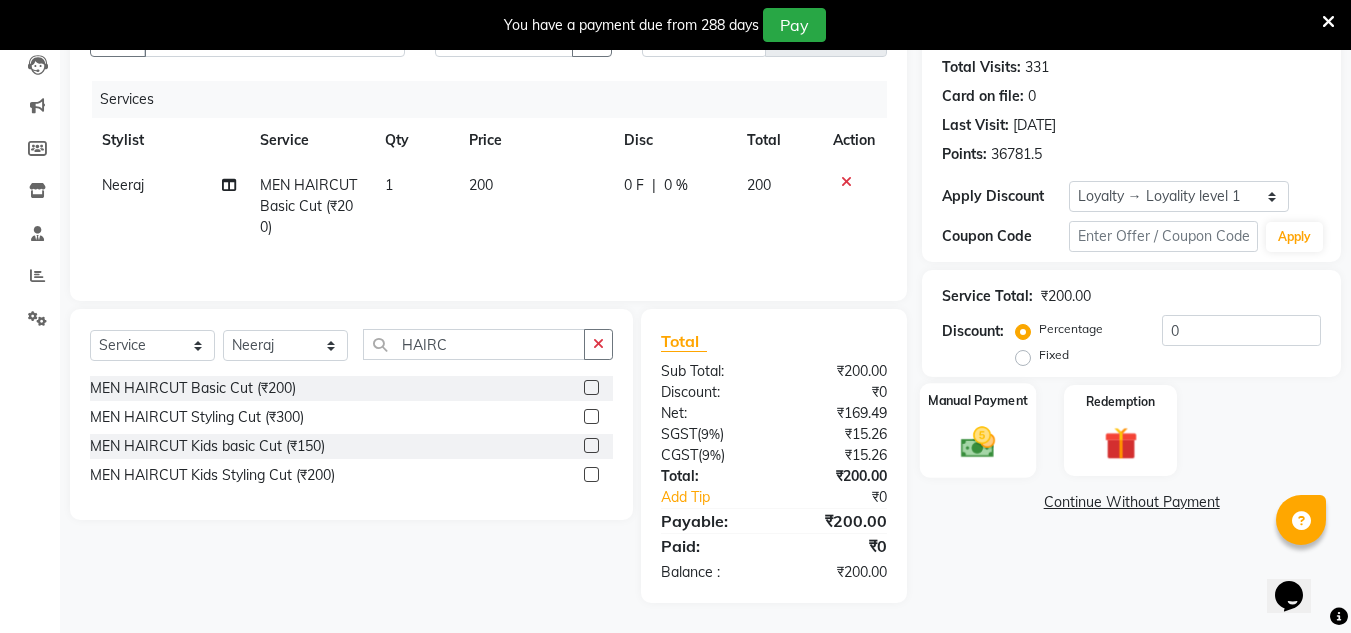 click 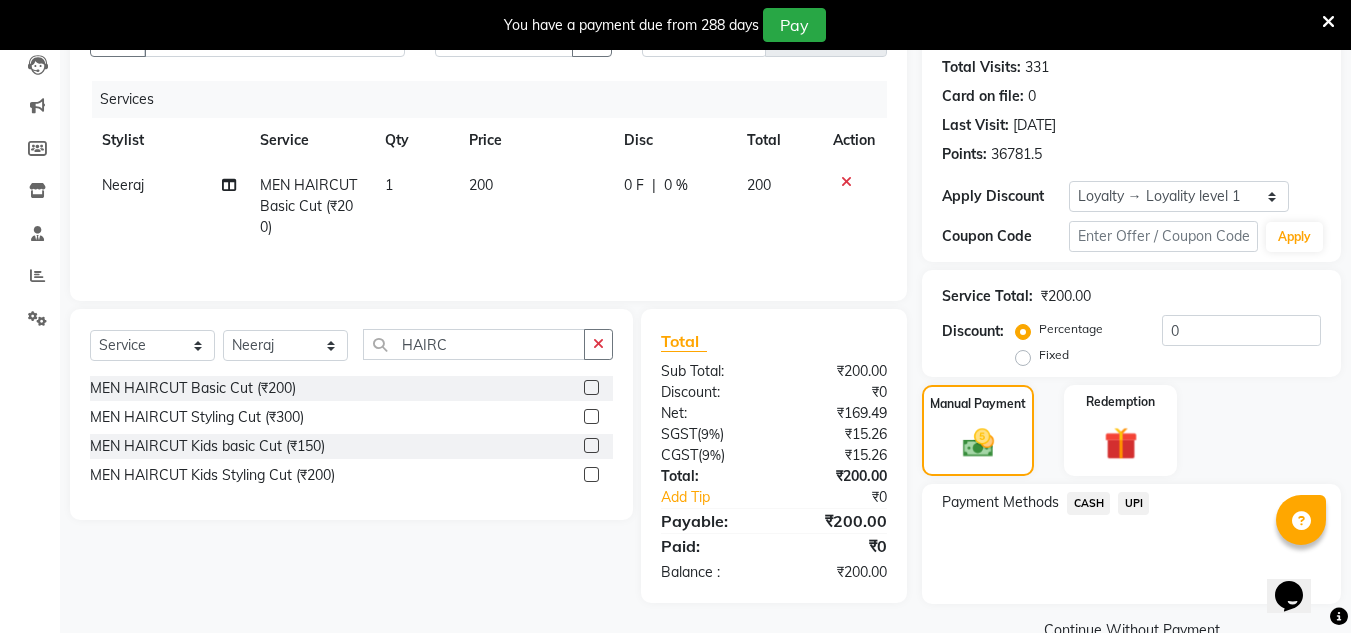 click on "CASH" 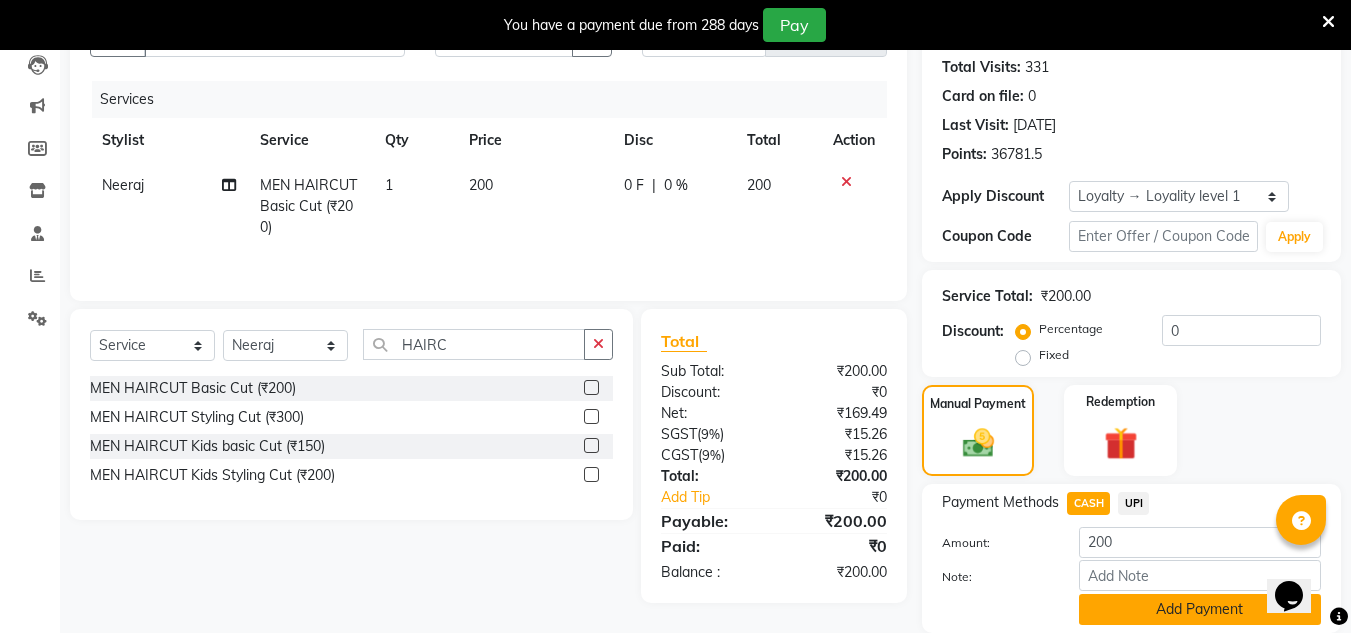 click on "Add Payment" 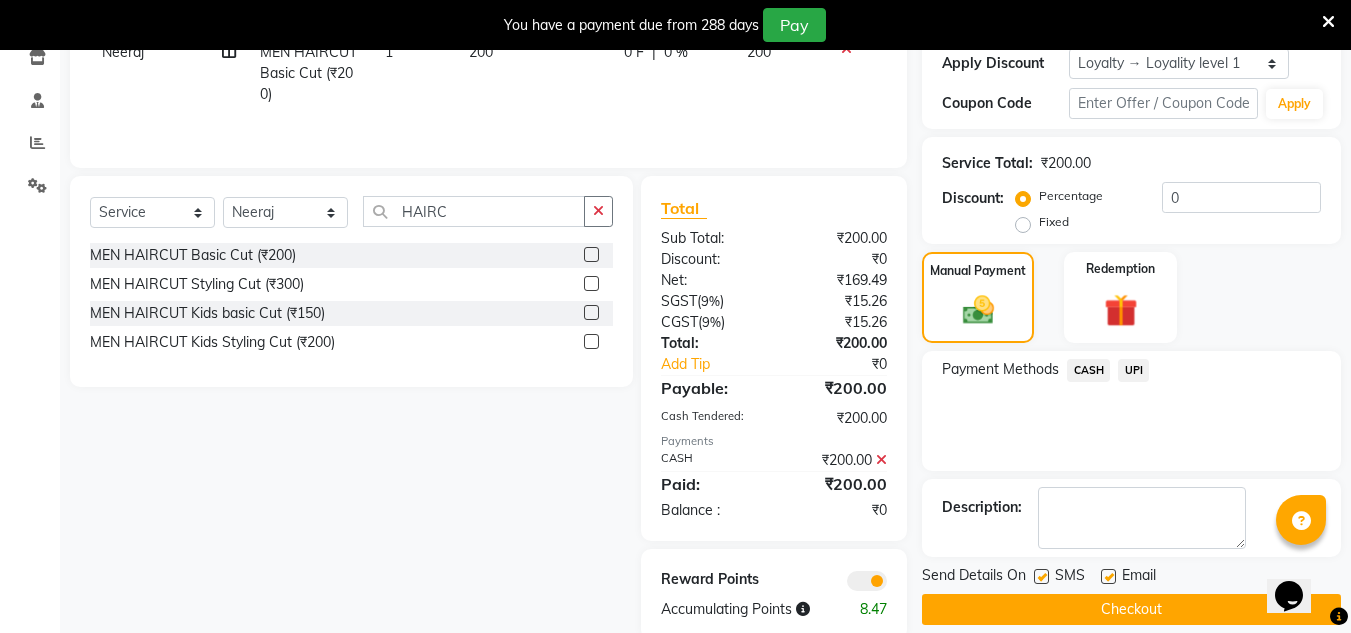 scroll, scrollTop: 387, scrollLeft: 0, axis: vertical 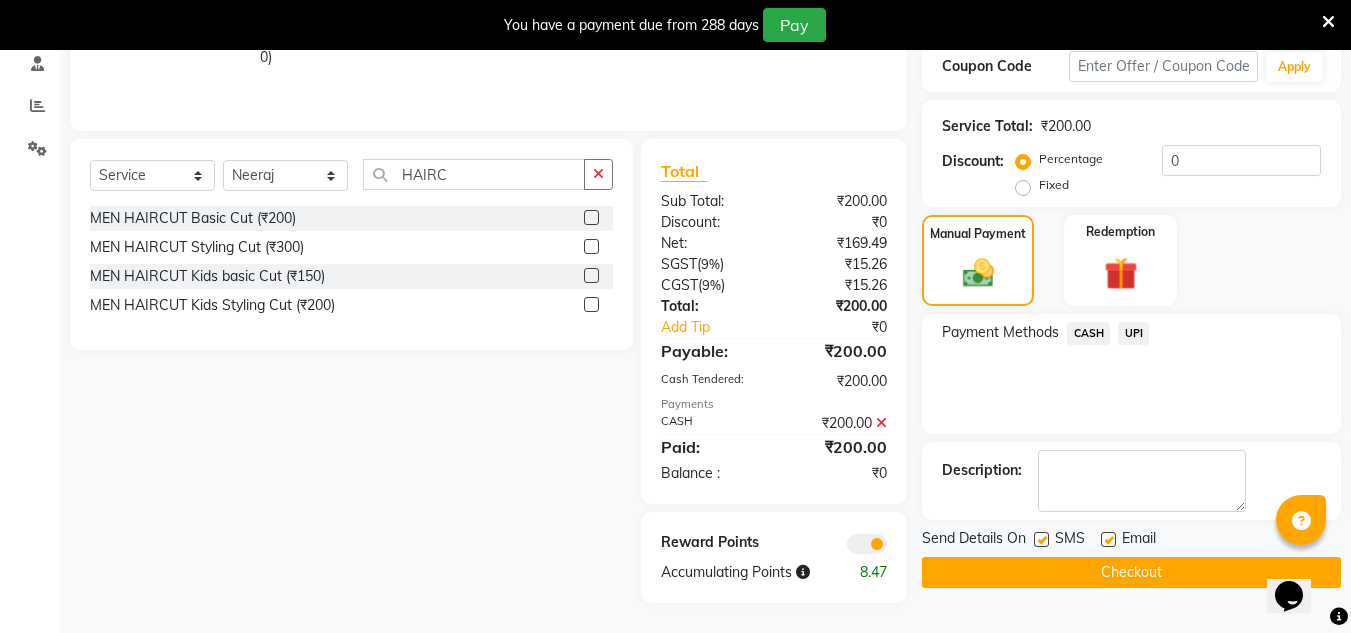 click on "Checkout" 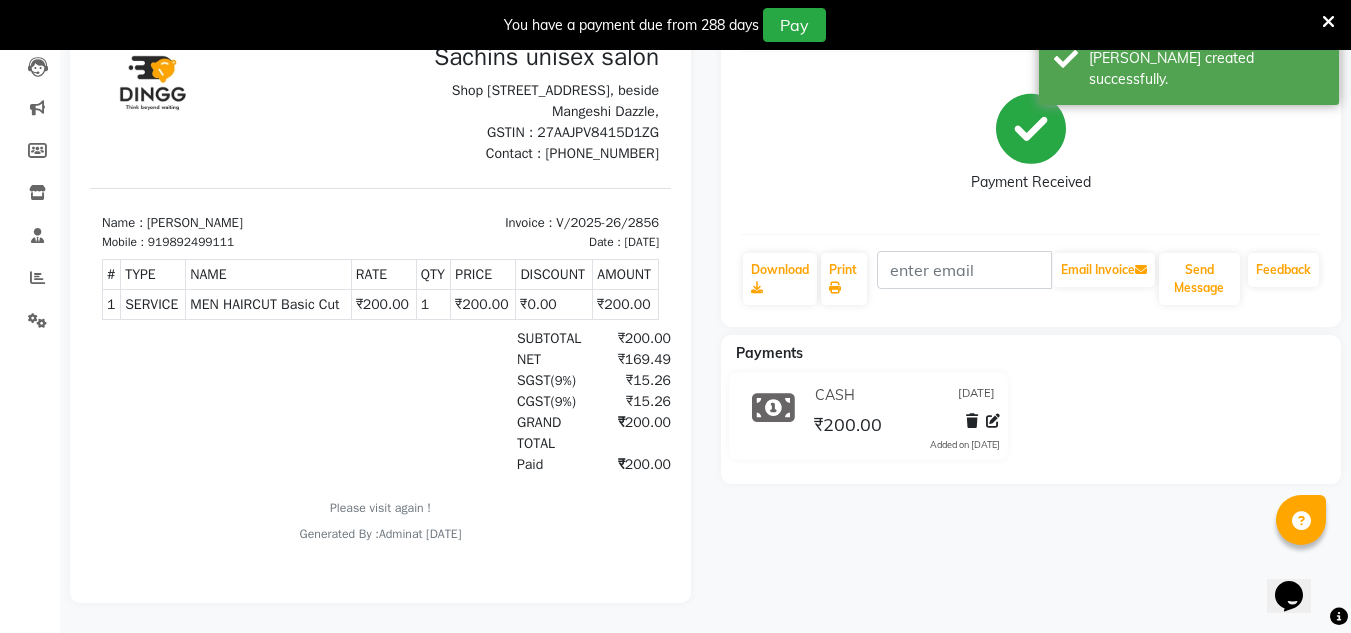 scroll, scrollTop: 0, scrollLeft: 0, axis: both 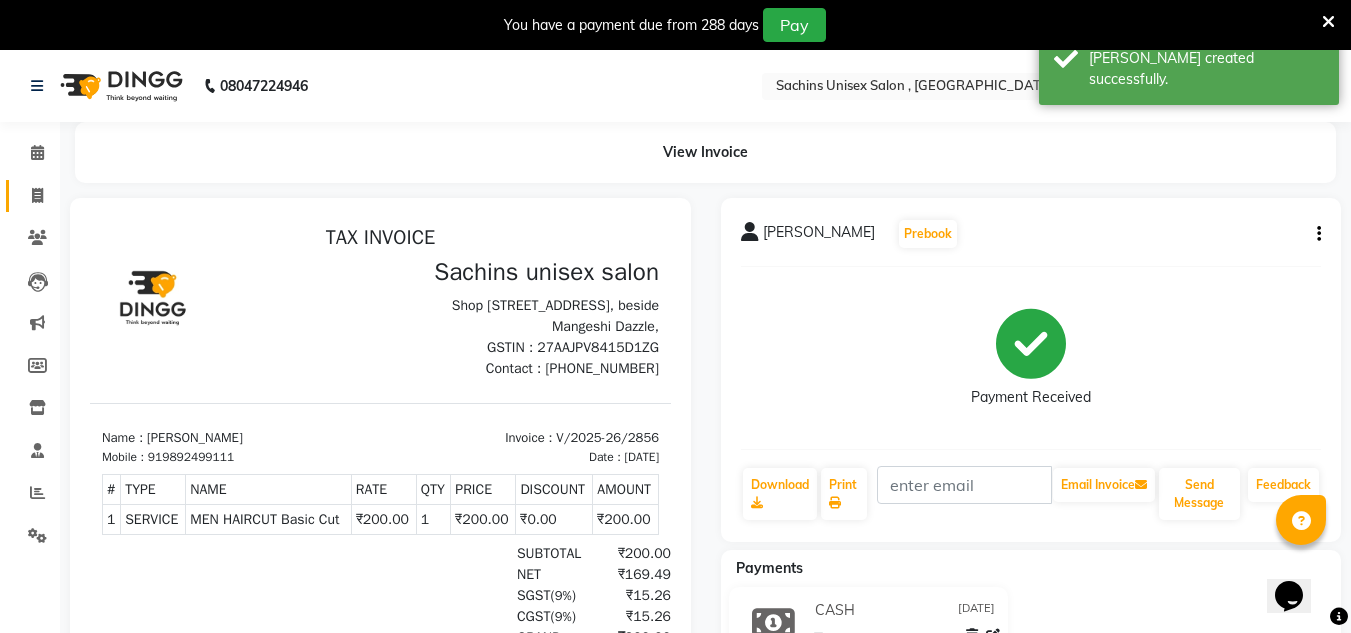 click on "Invoice" 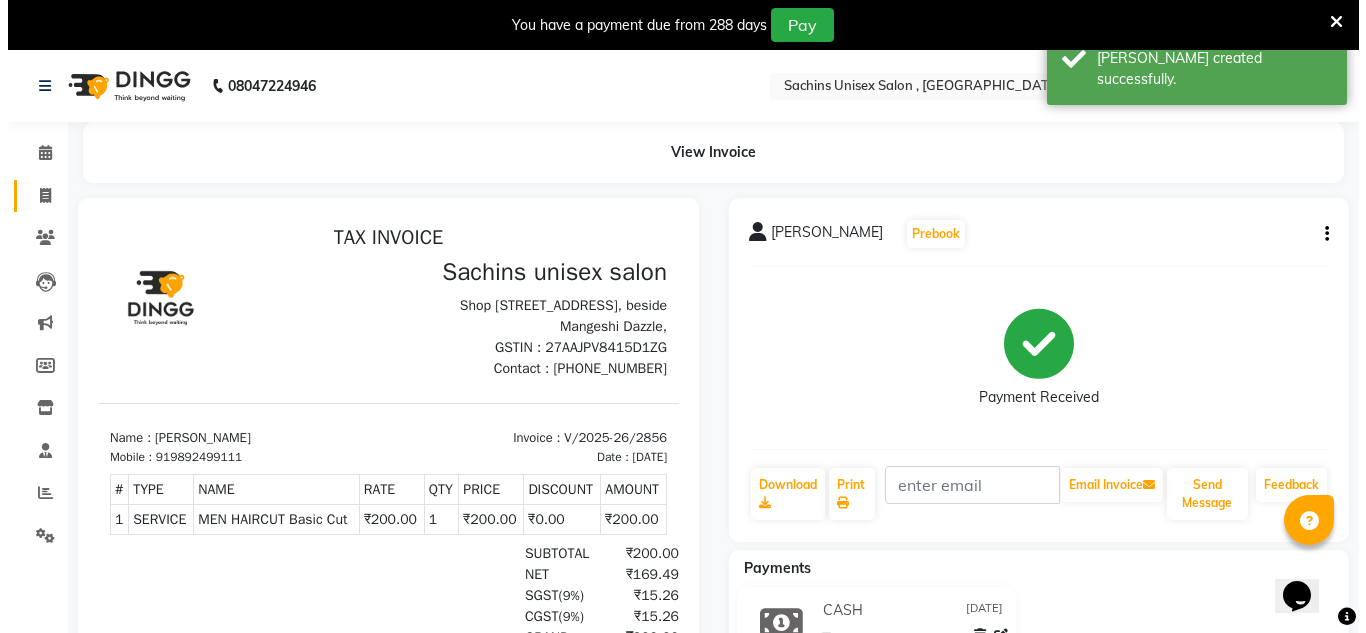 scroll, scrollTop: 50, scrollLeft: 0, axis: vertical 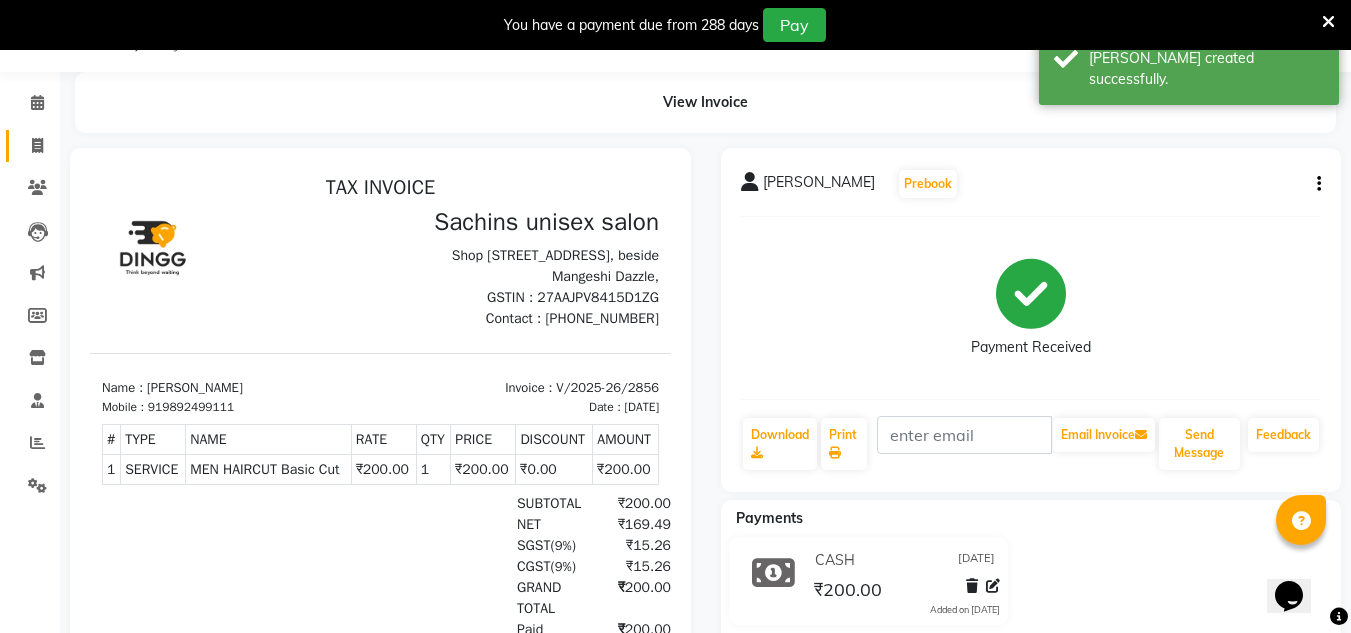 select on "service" 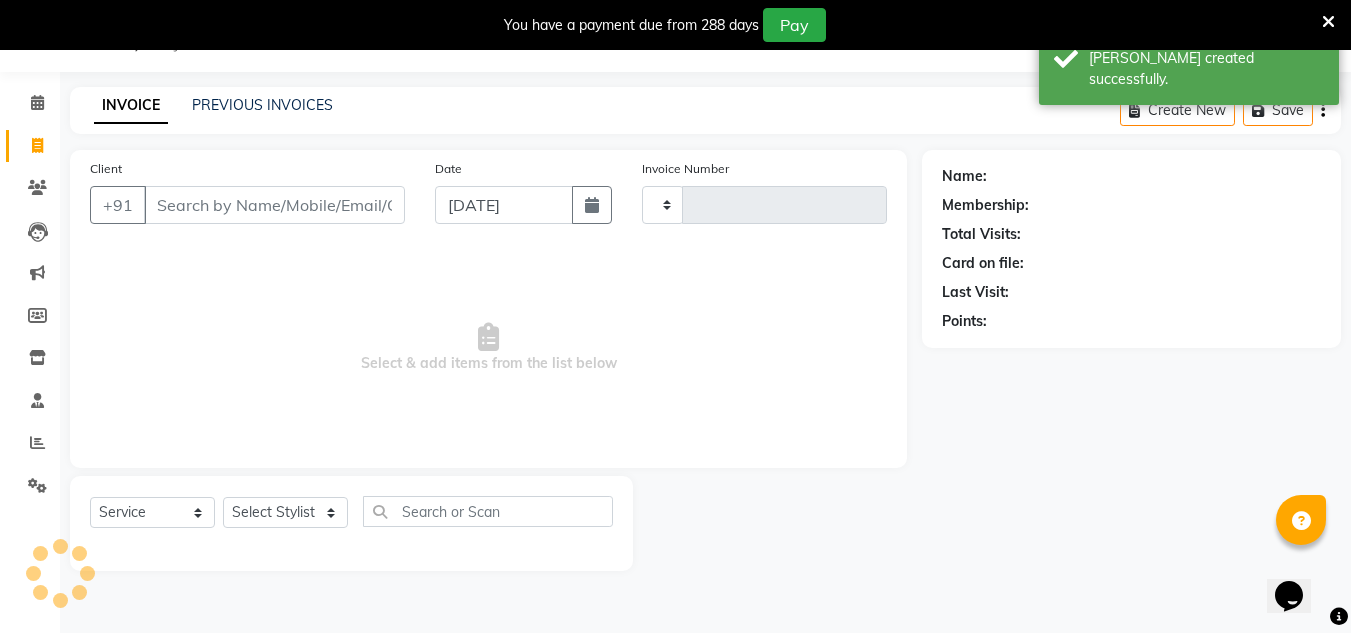 type on "2857" 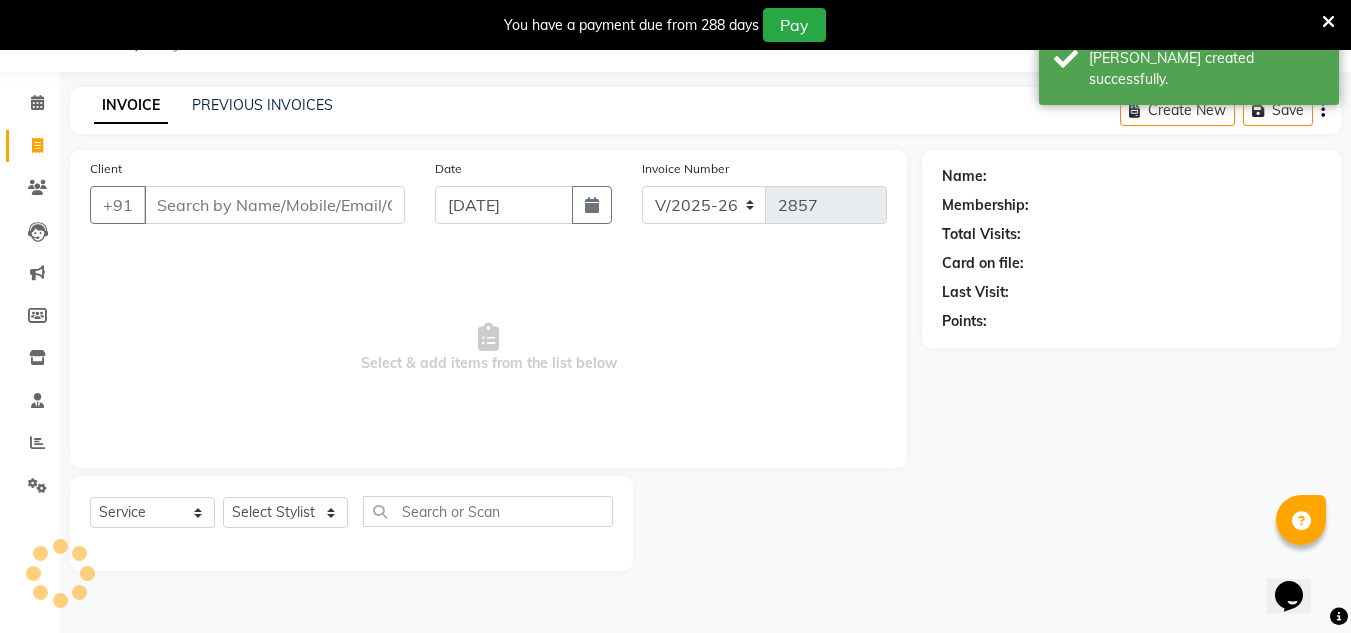 click on "Client" at bounding box center (274, 205) 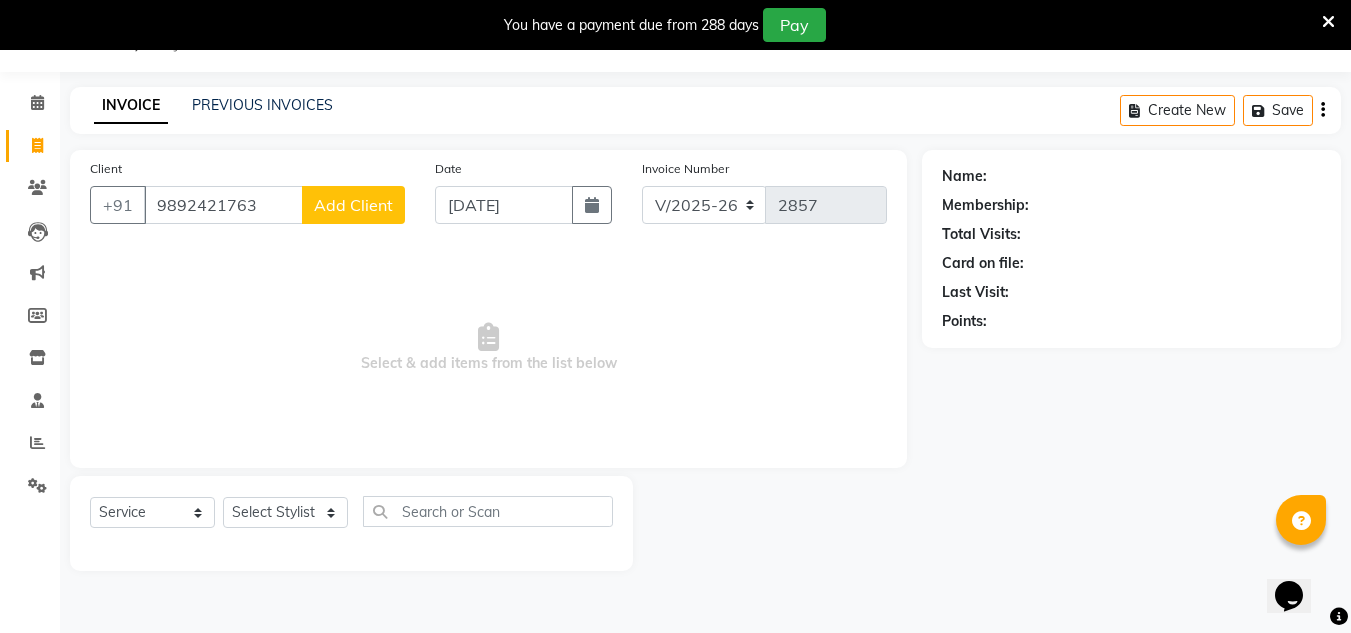 type on "9892421763" 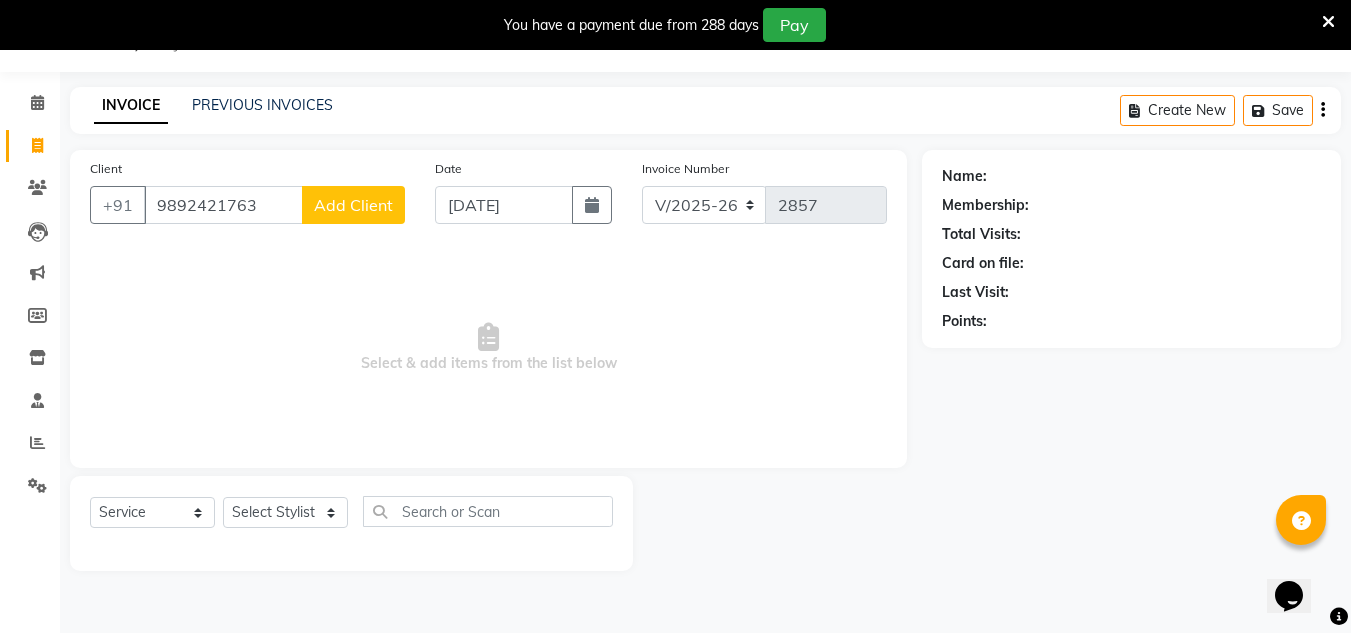 click on "Add Client" 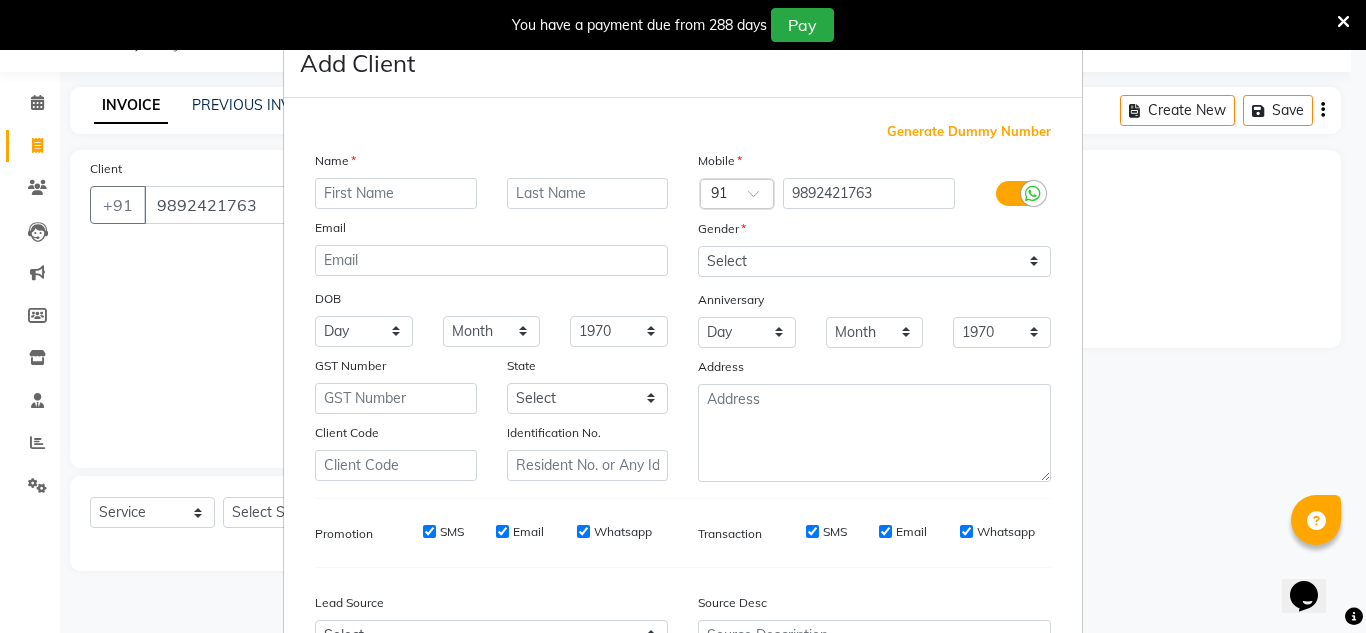 click at bounding box center [396, 193] 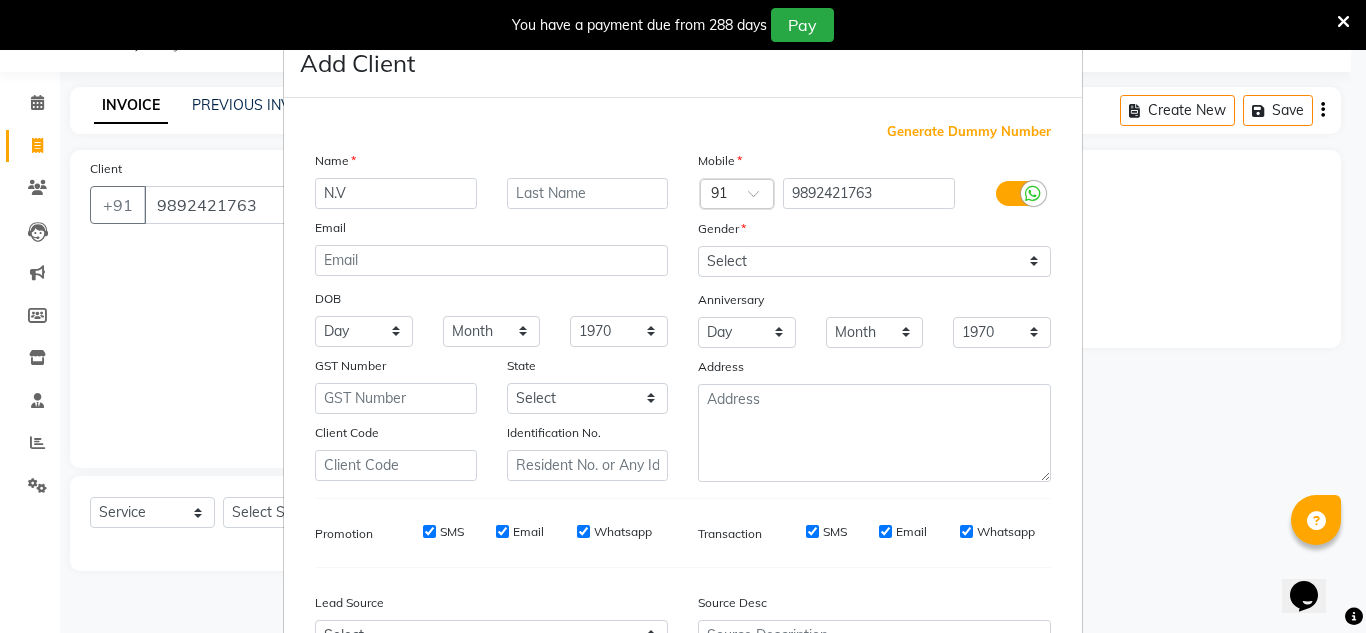 type on "N.V" 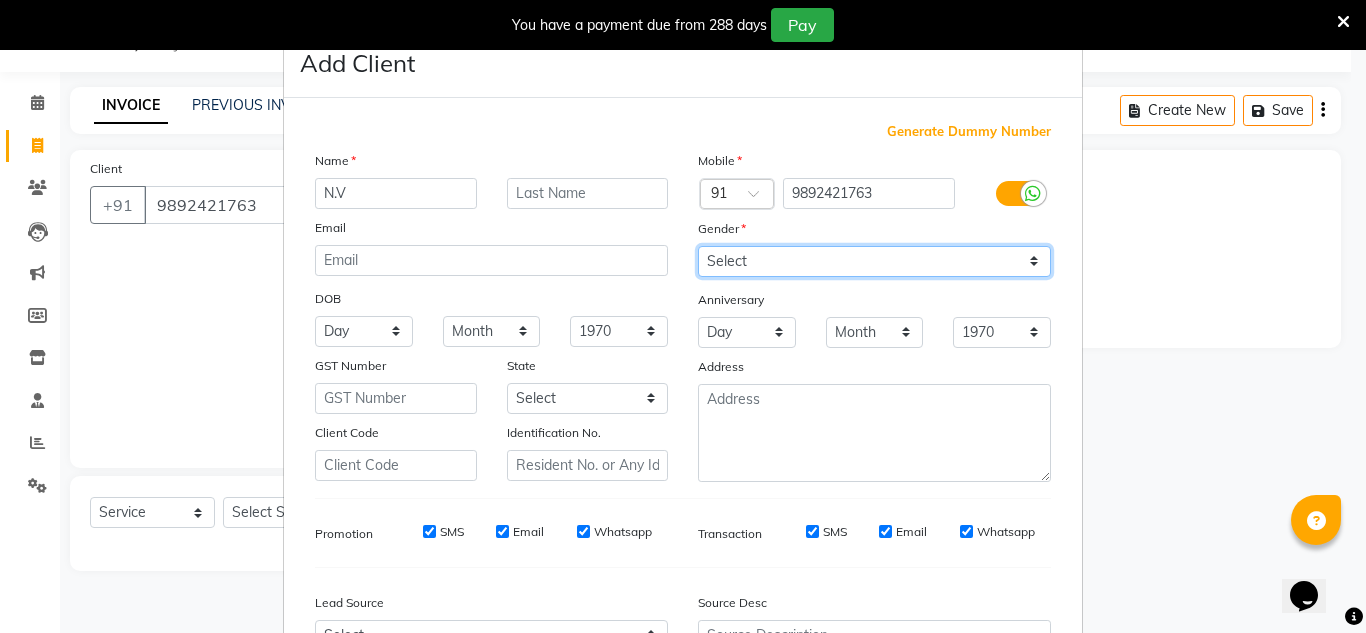 click on "Select Male Female Other Prefer Not To Say" at bounding box center [874, 261] 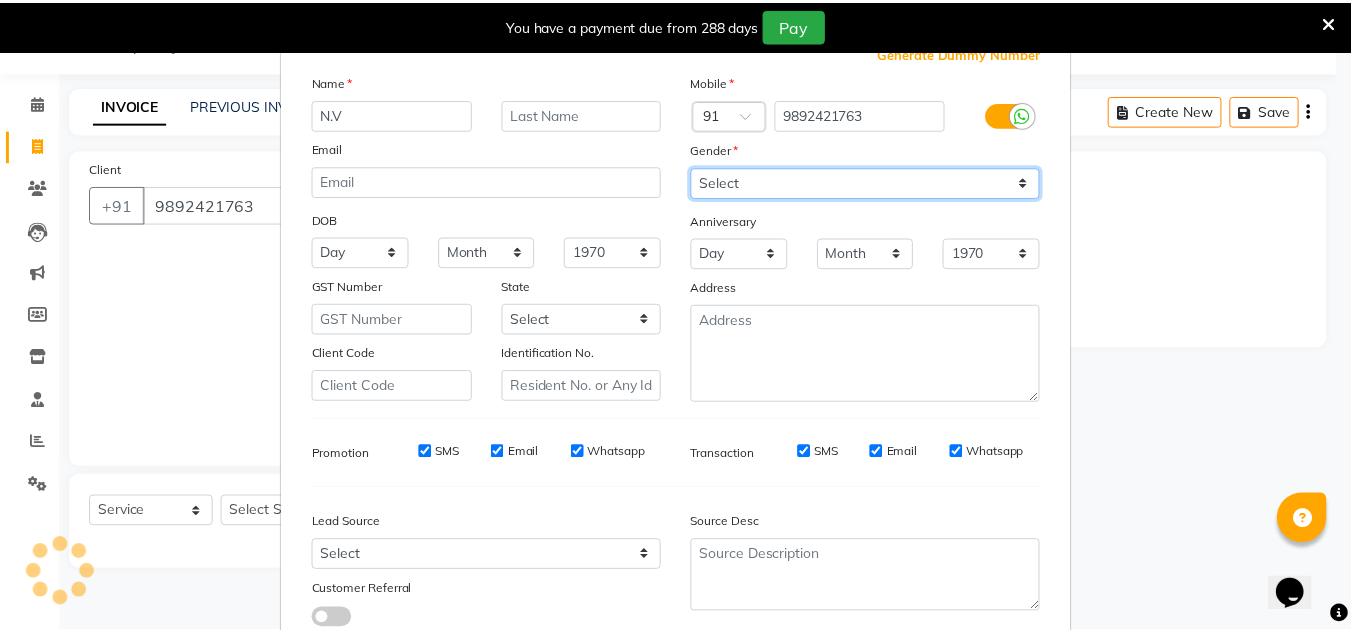 scroll, scrollTop: 200, scrollLeft: 0, axis: vertical 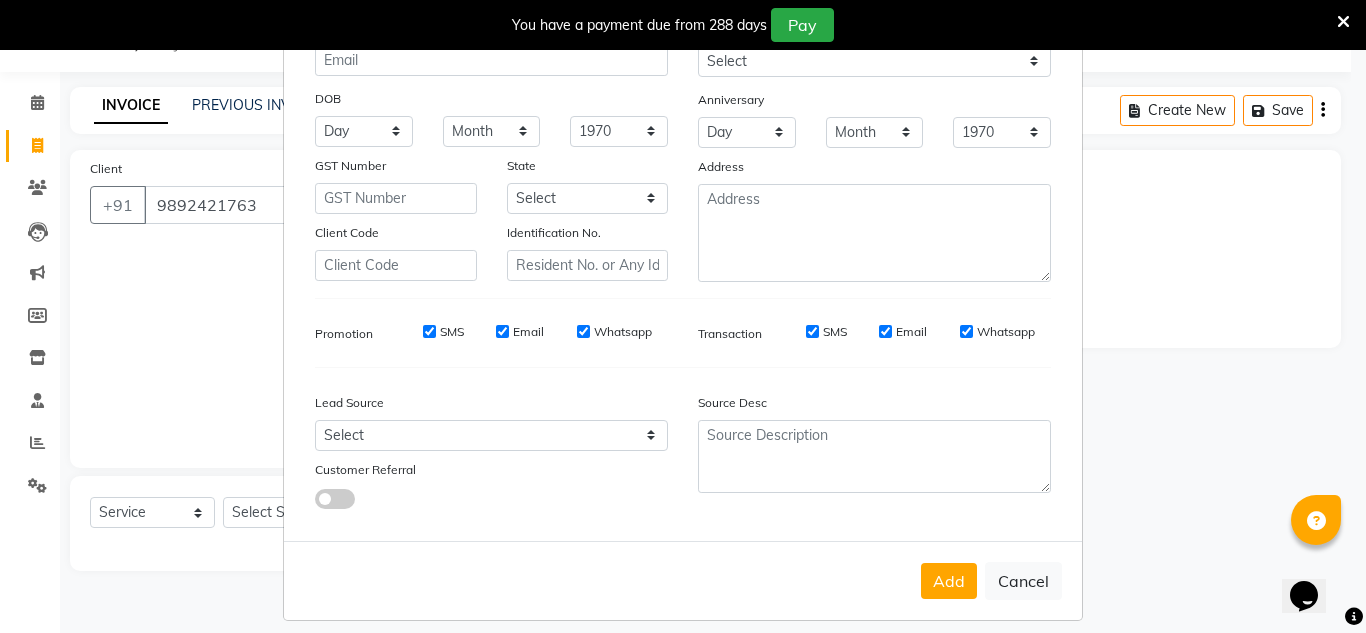click on "Add   Cancel" at bounding box center (683, 580) 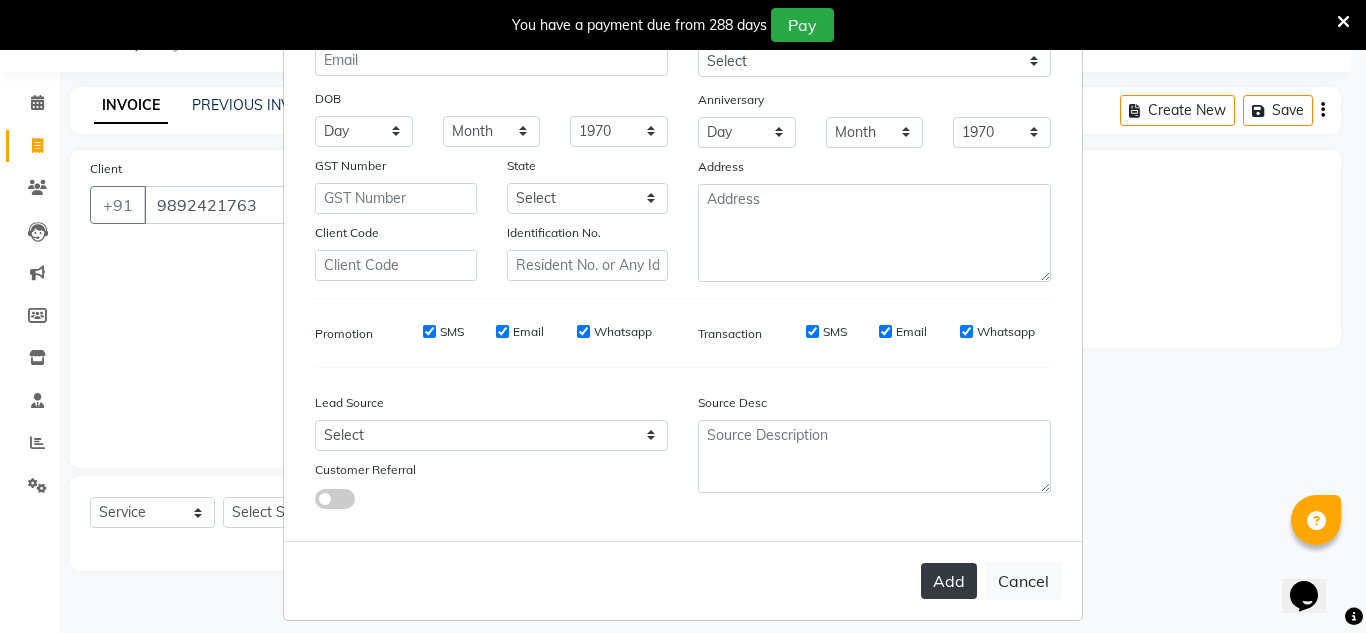 click on "Add" at bounding box center [949, 581] 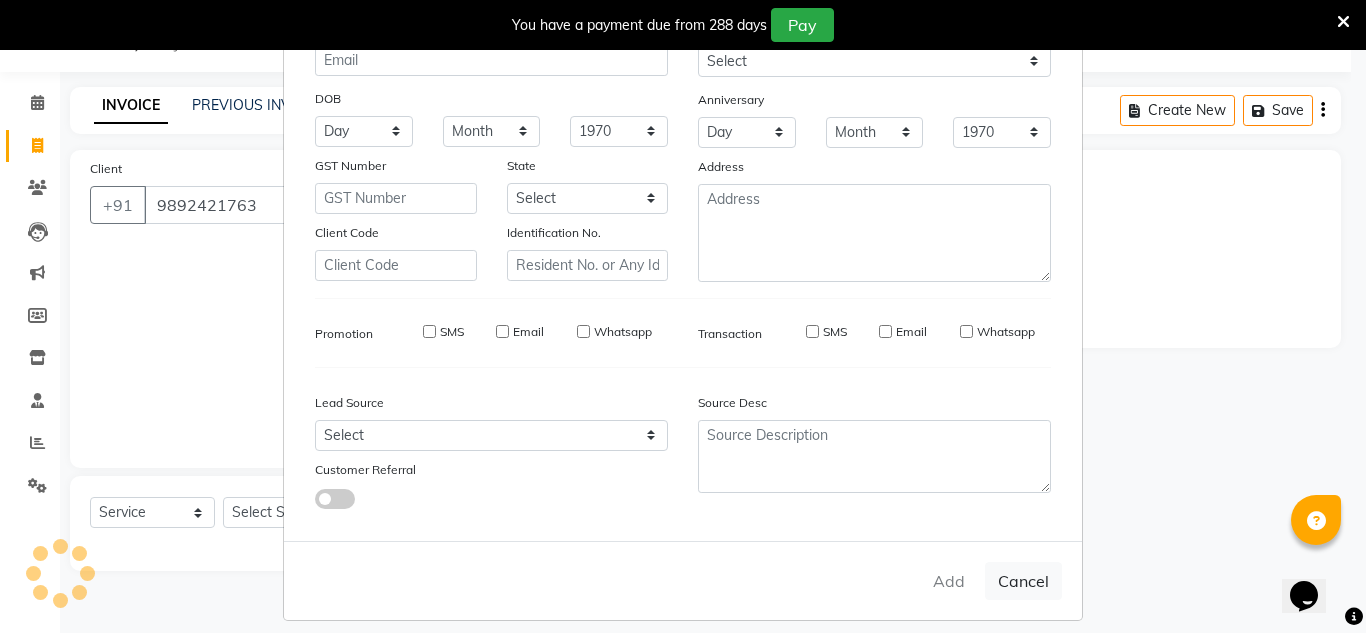 type 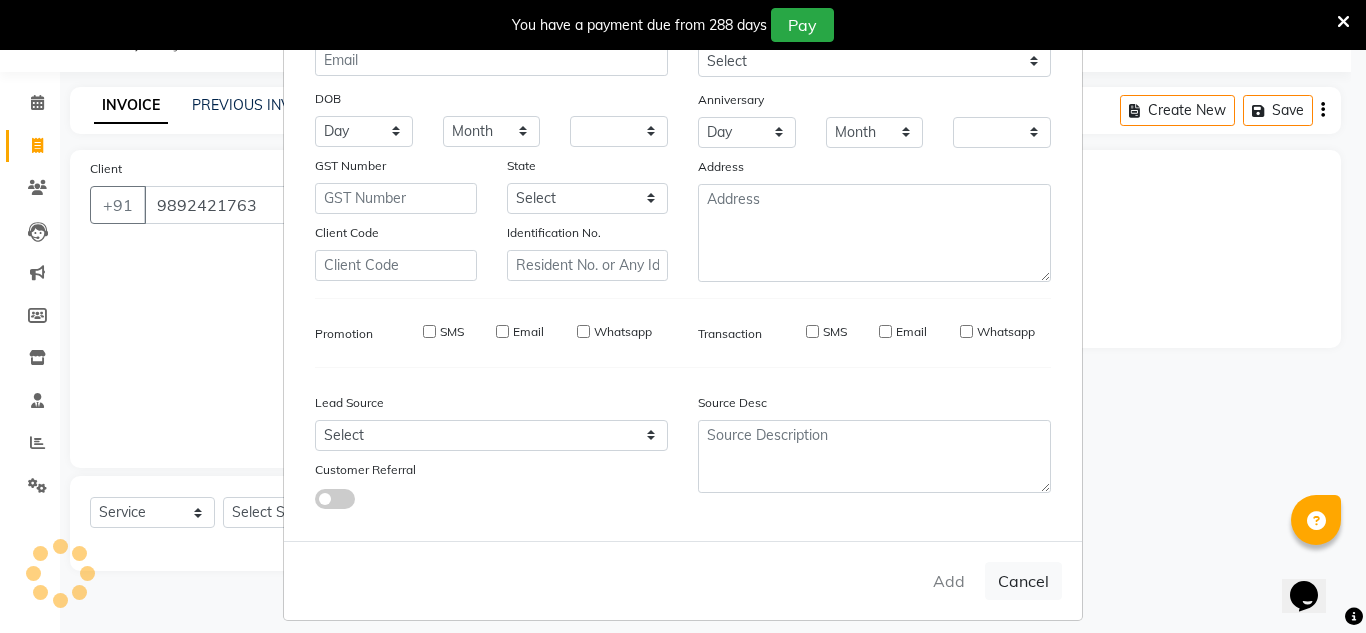 select on "1: Object" 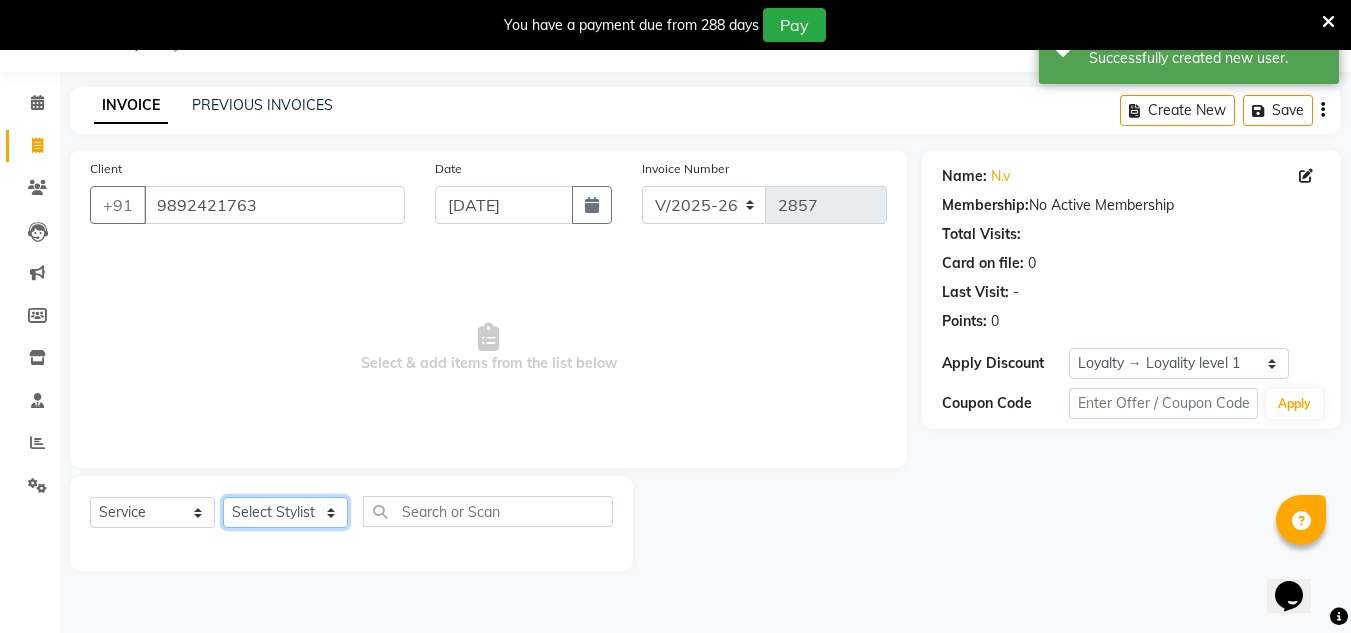 click on "Select Stylist Aalam salmani Ahmed Washim new  HARSHITA mohit Neeraj Owner preeti Raghav sakib sonu RG" 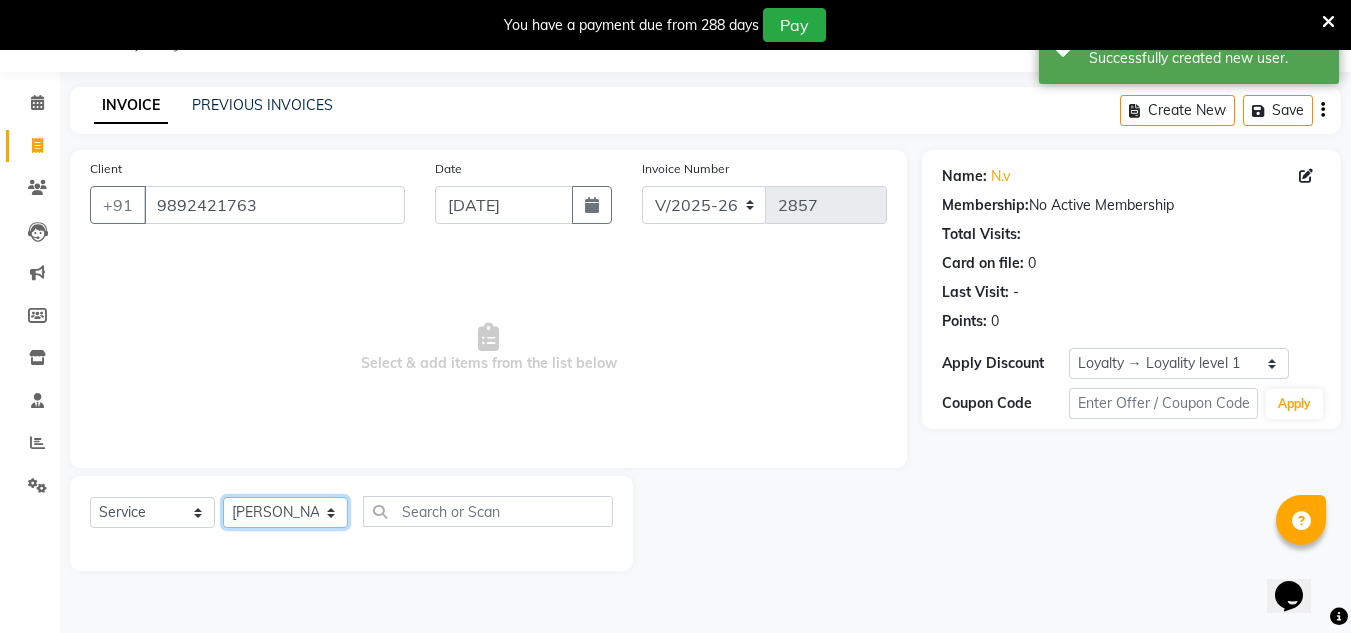 click on "Select Stylist Aalam salmani Ahmed Washim new  HARSHITA mohit Neeraj Owner preeti Raghav sakib sonu RG" 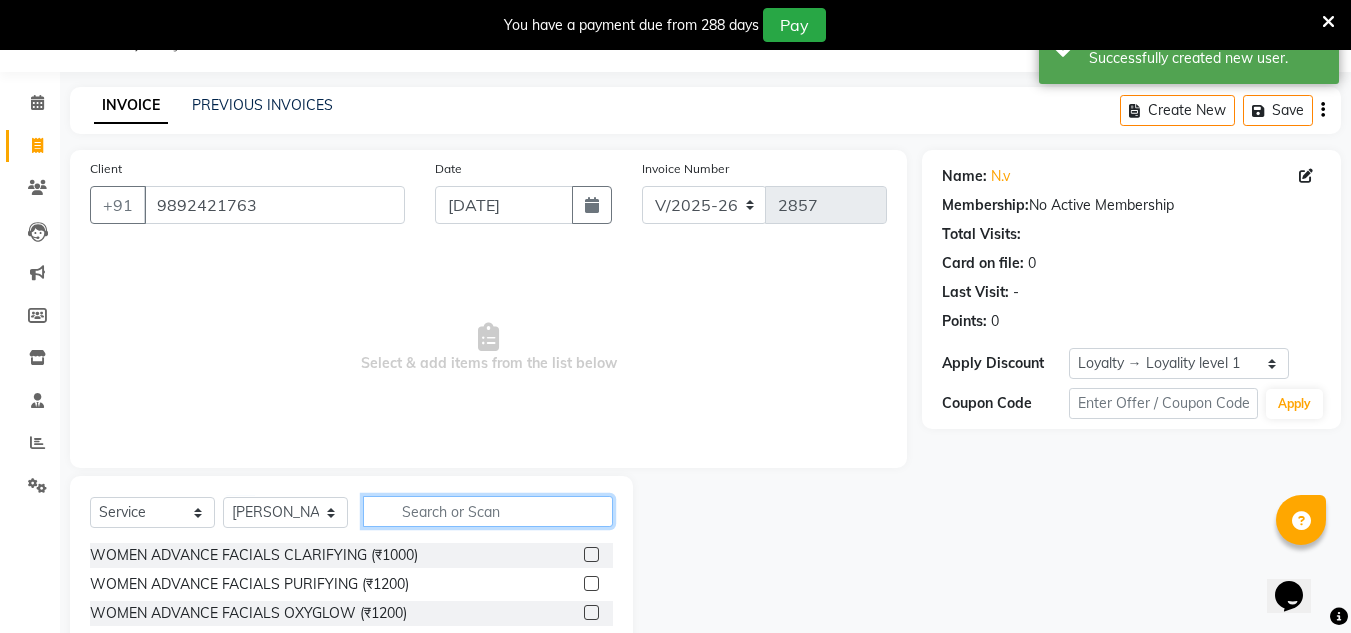 click 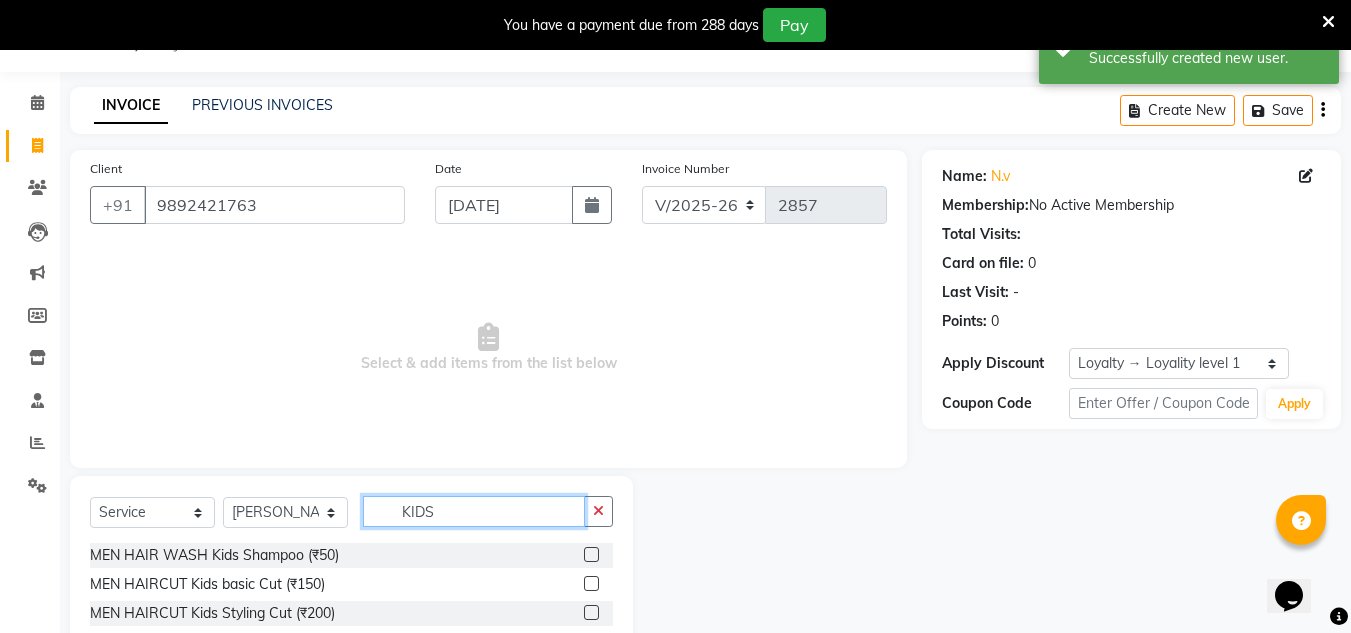 type on "KIDS" 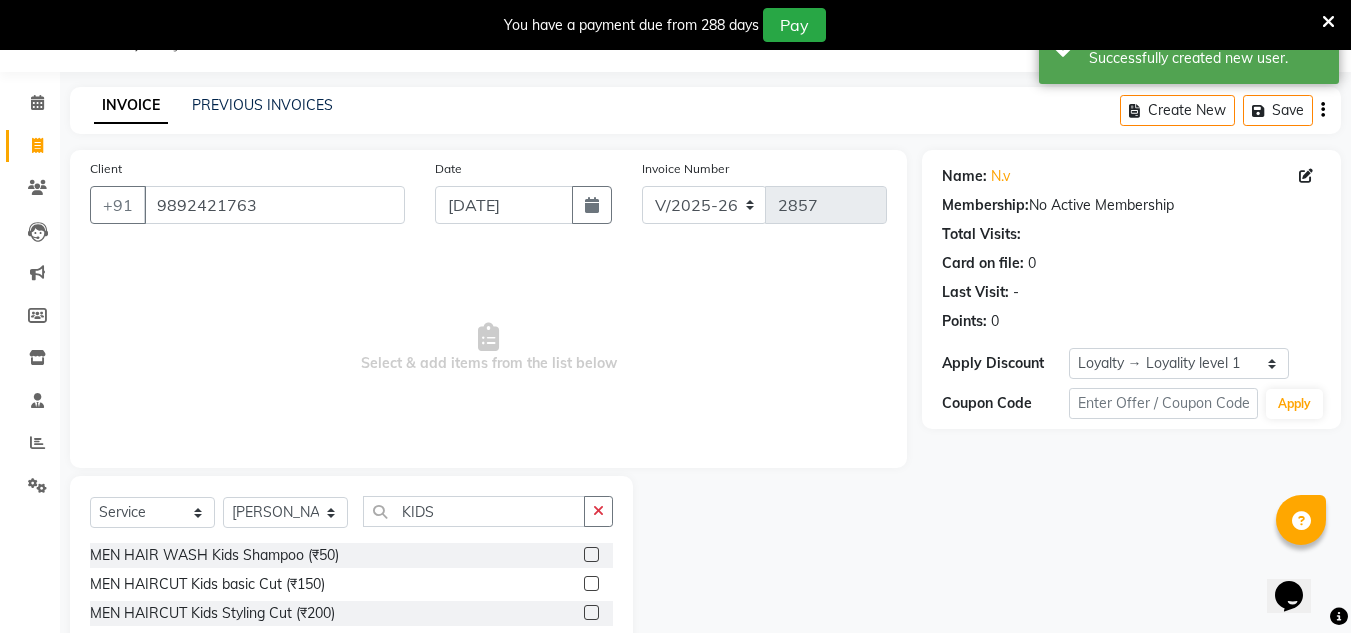 click 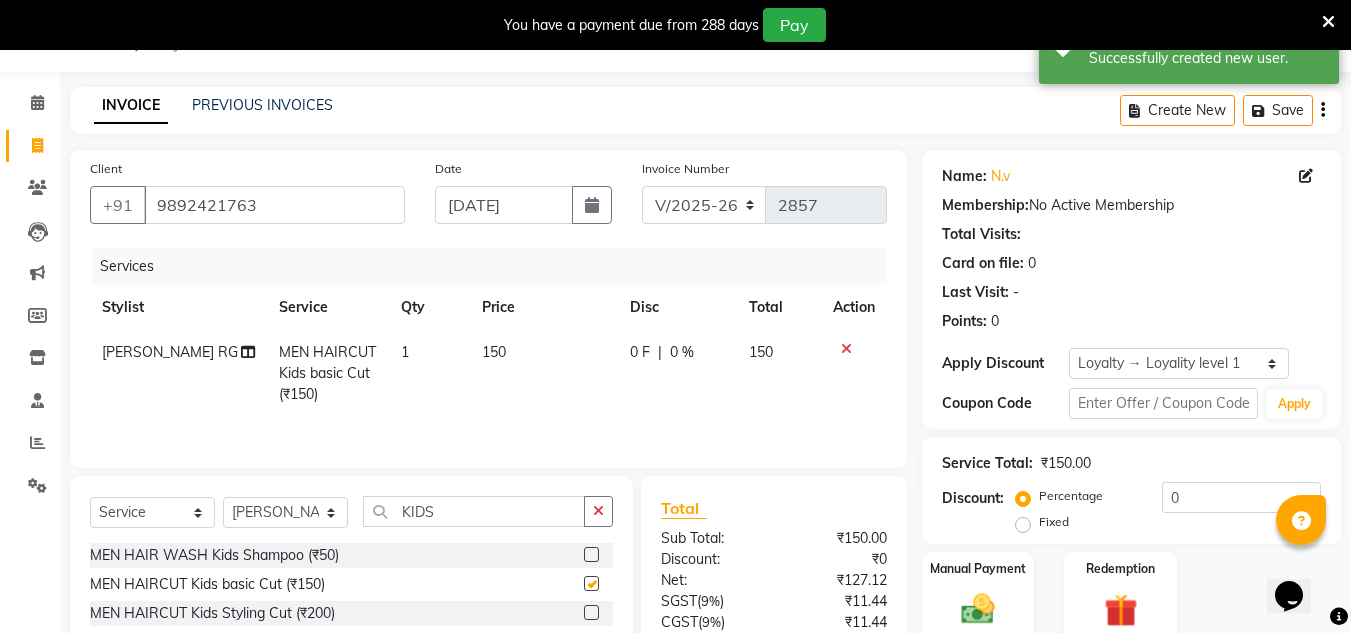 checkbox on "false" 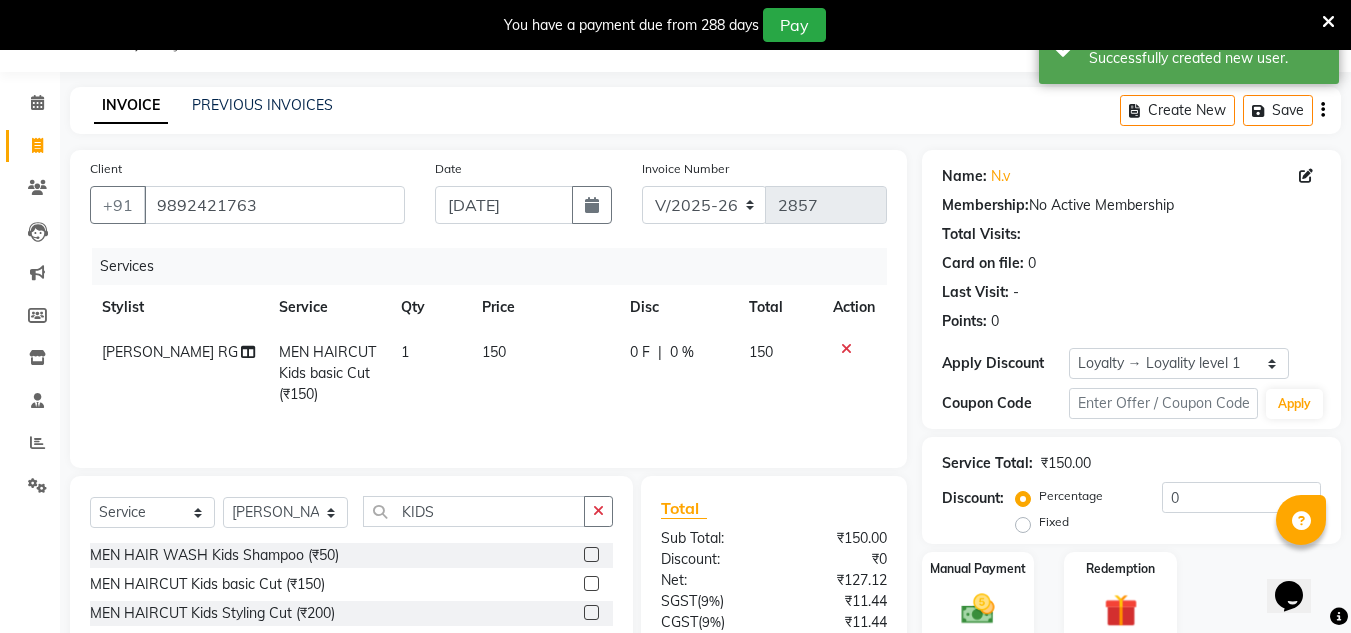 scroll, scrollTop: 217, scrollLeft: 0, axis: vertical 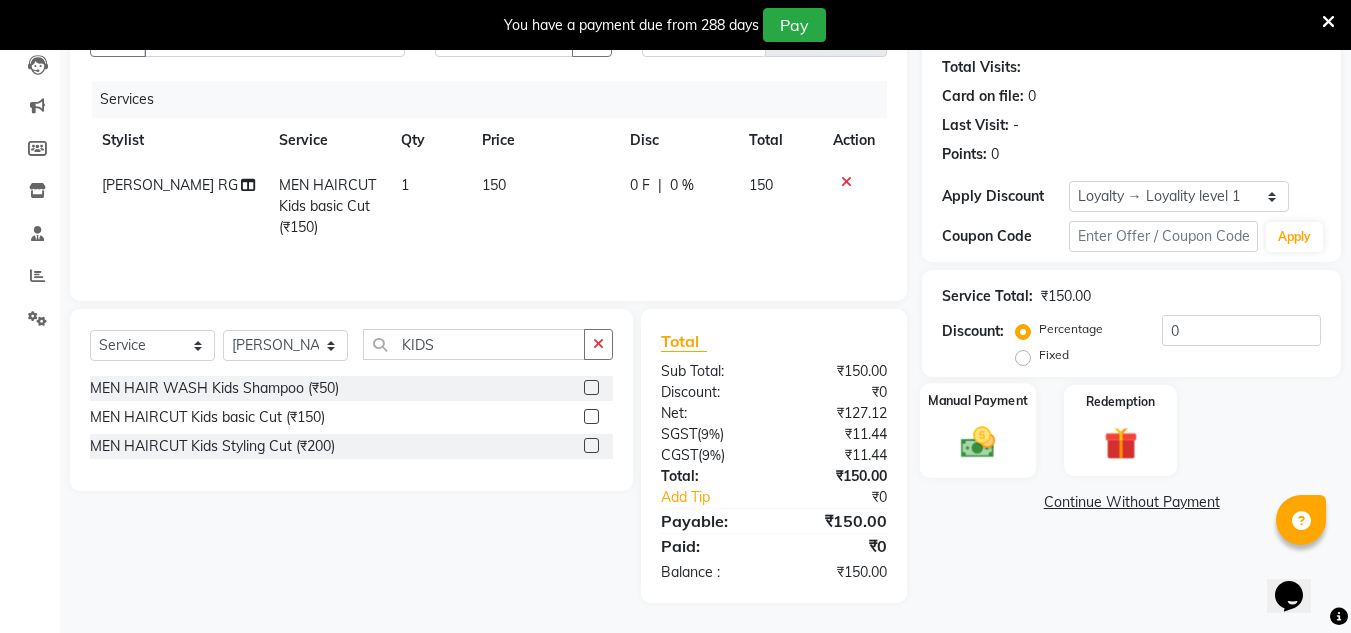click 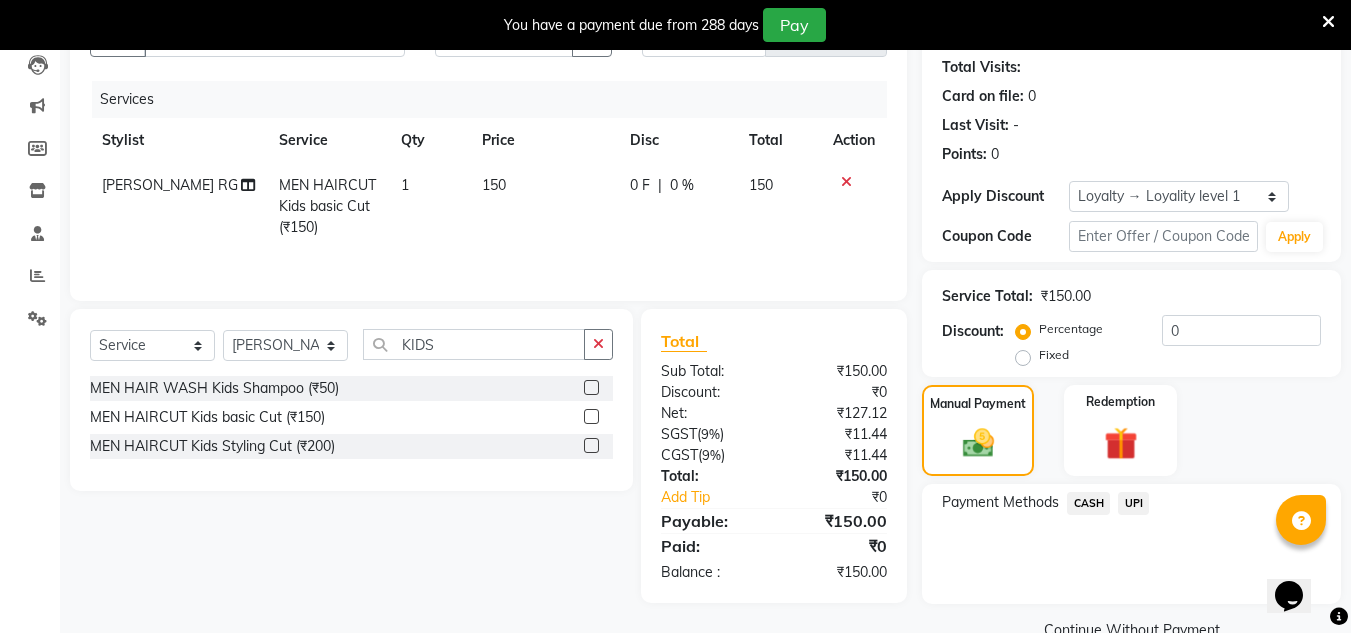 drag, startPoint x: 1097, startPoint y: 500, endPoint x: 1102, endPoint y: 521, distance: 21.587032 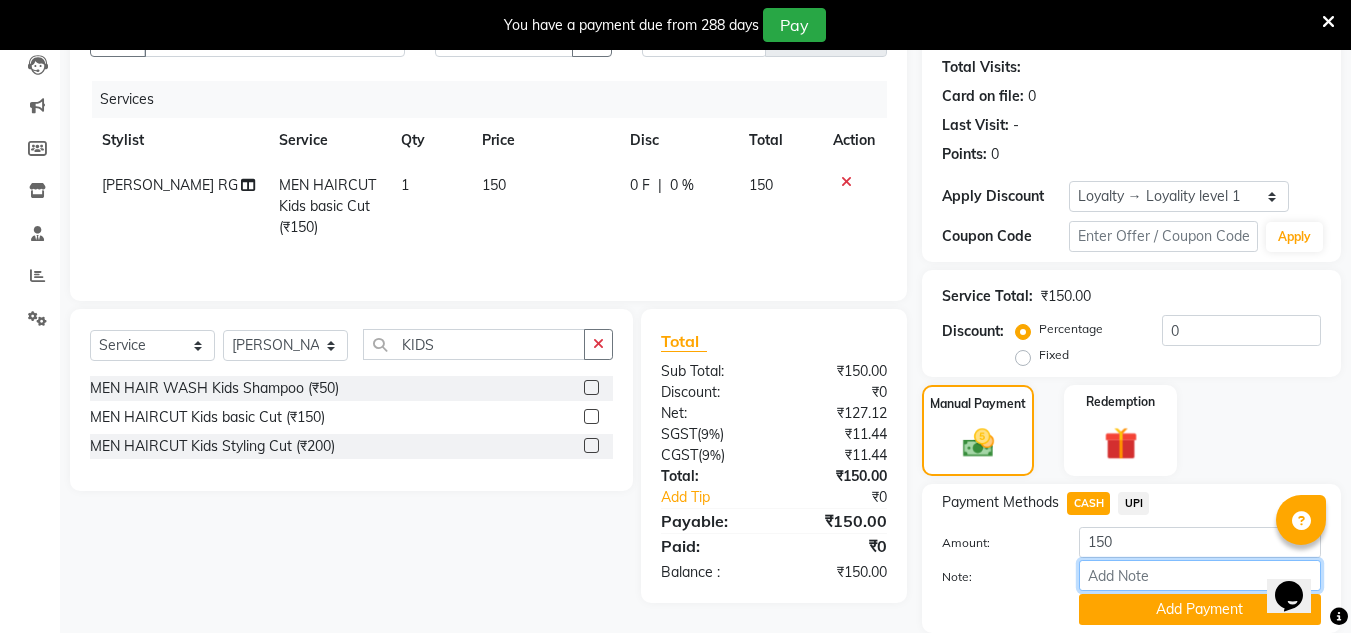click on "Note:" at bounding box center (1200, 575) 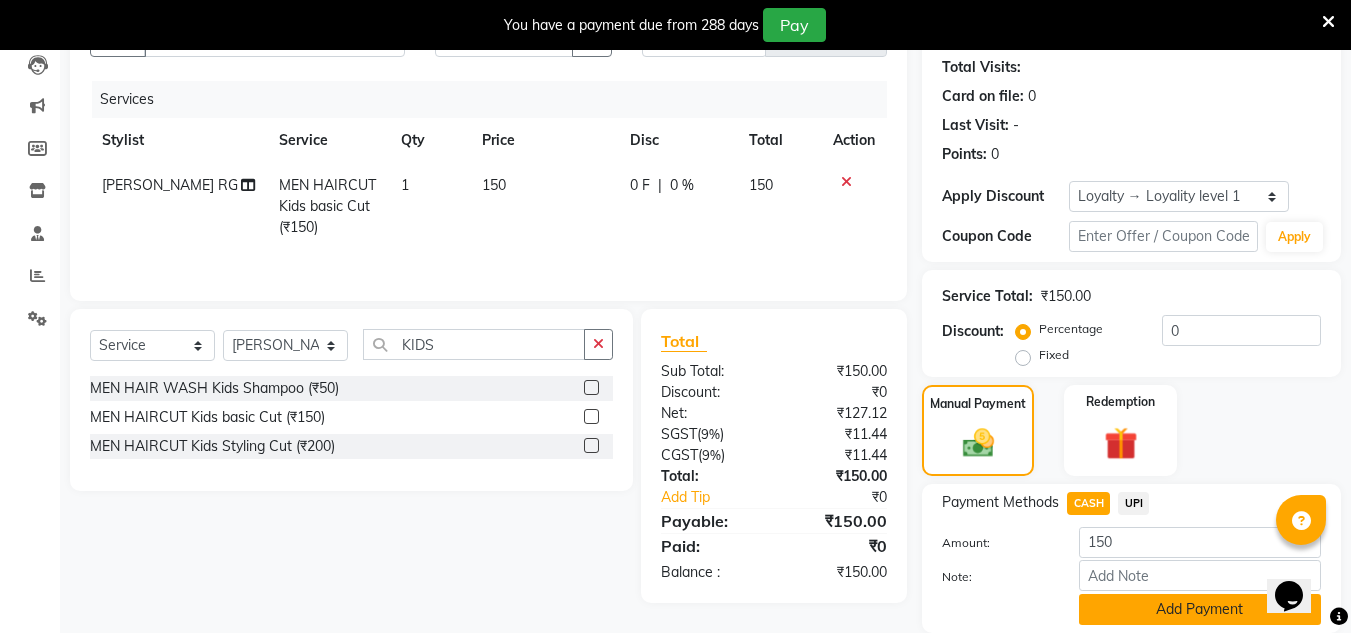 click on "Add Payment" 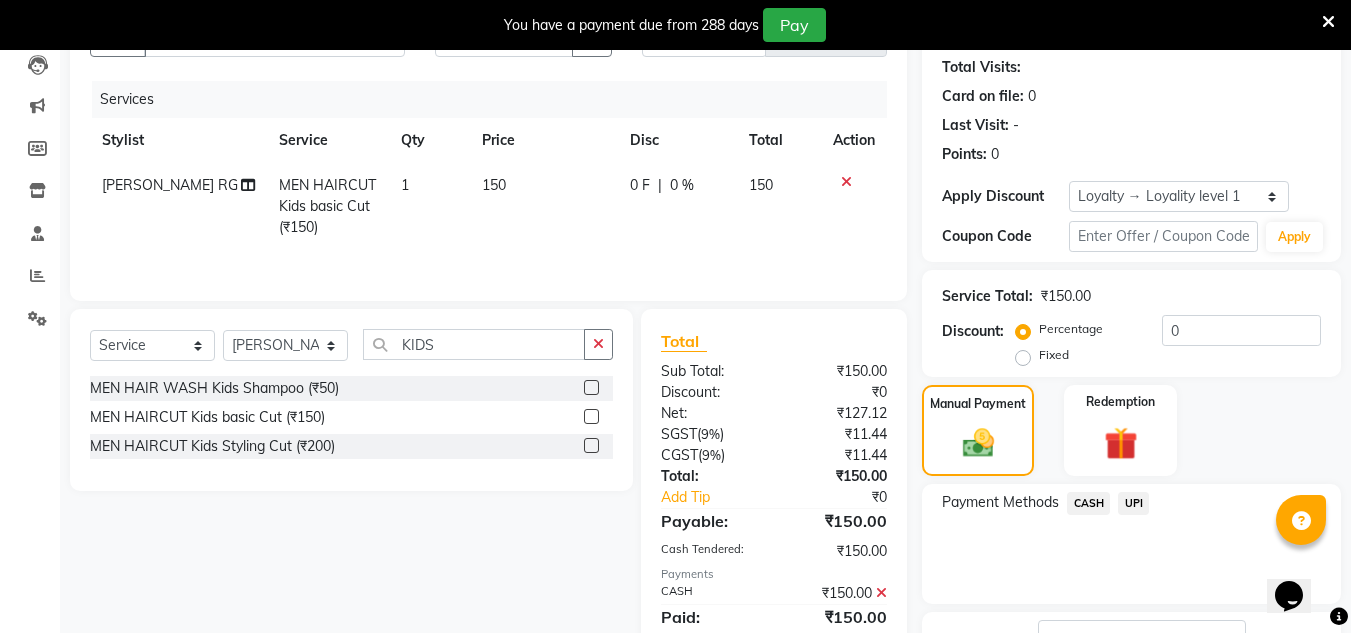 scroll, scrollTop: 387, scrollLeft: 0, axis: vertical 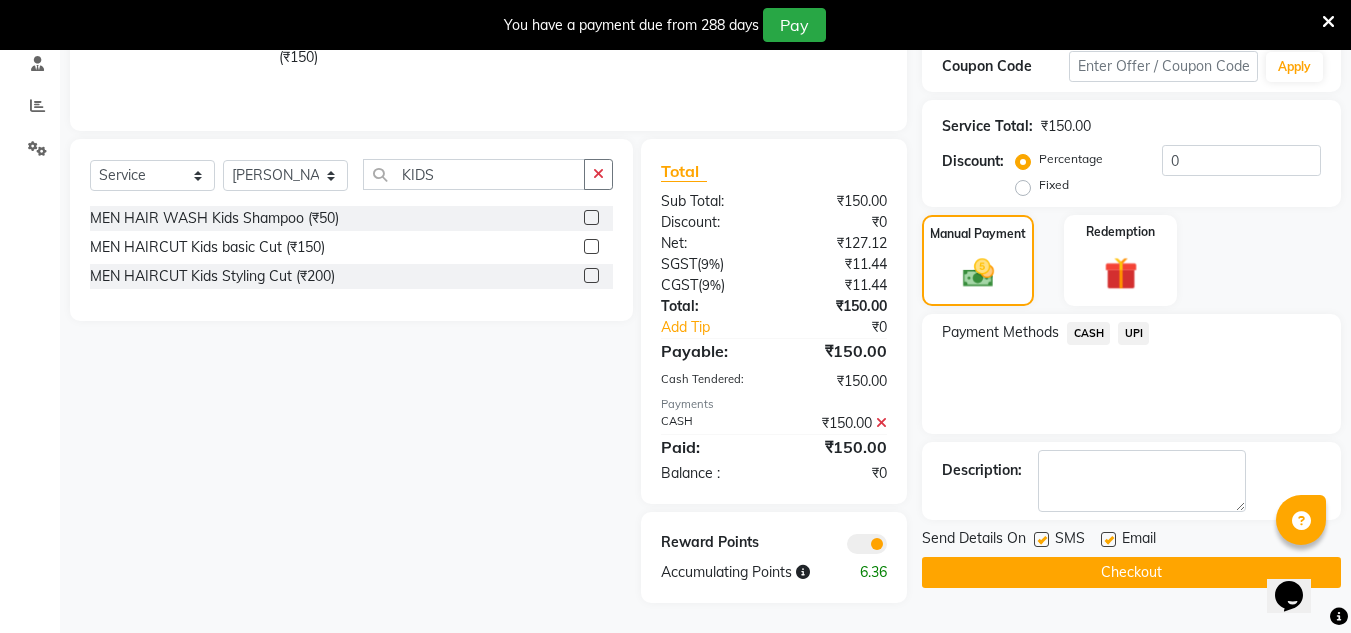 click on "Checkout" 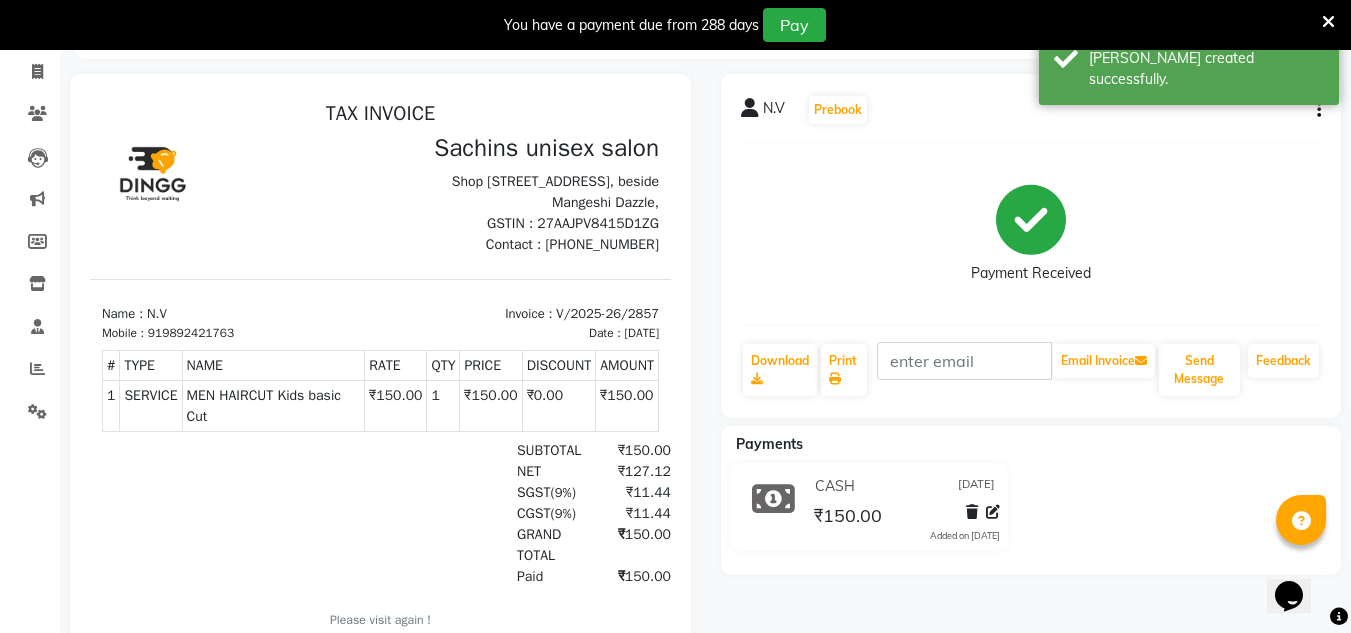 scroll, scrollTop: 0, scrollLeft: 0, axis: both 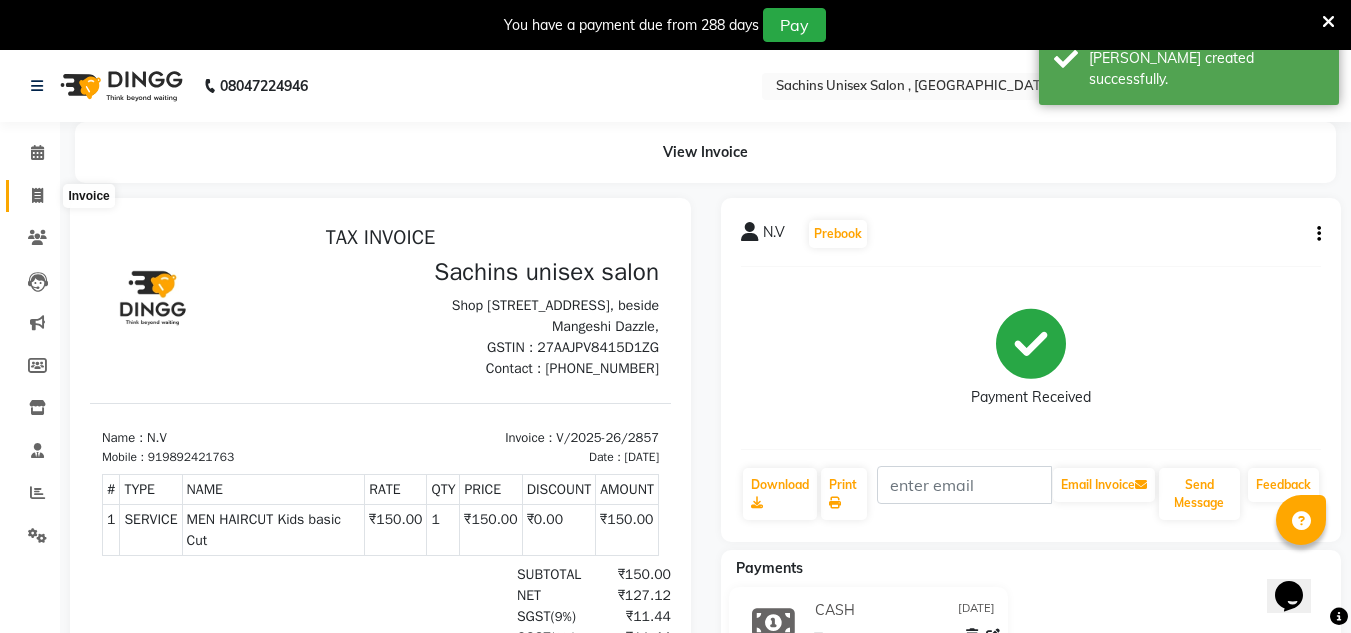 click 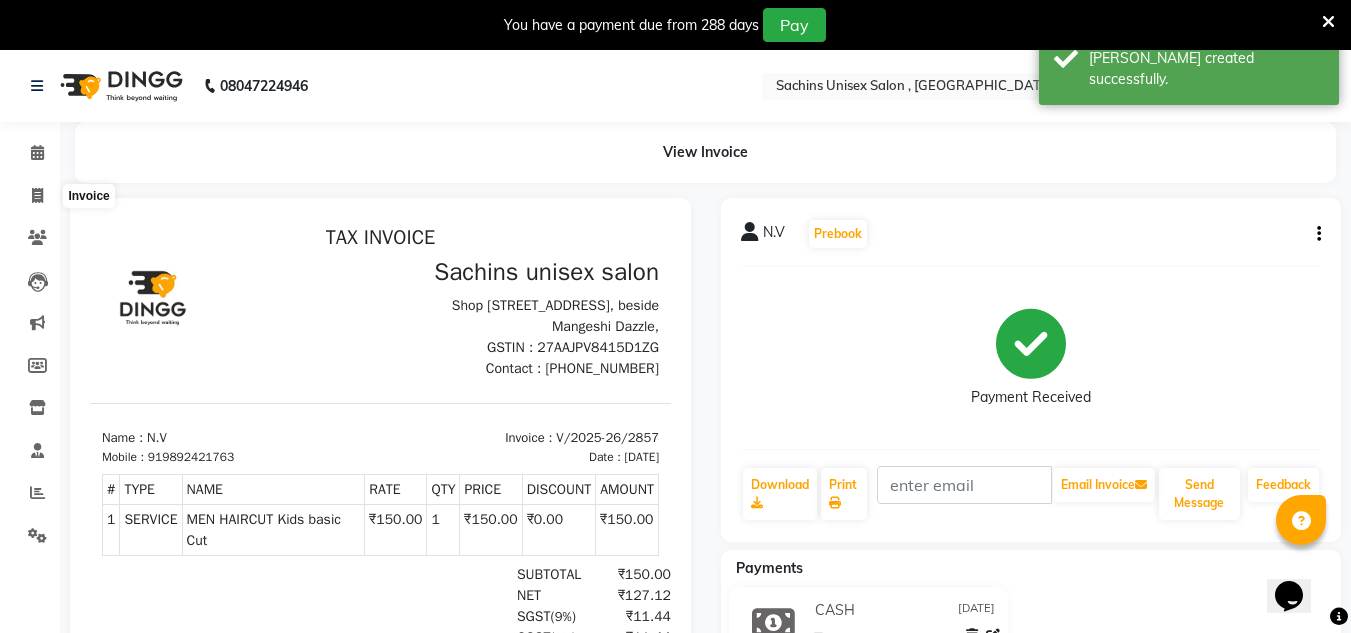 select on "service" 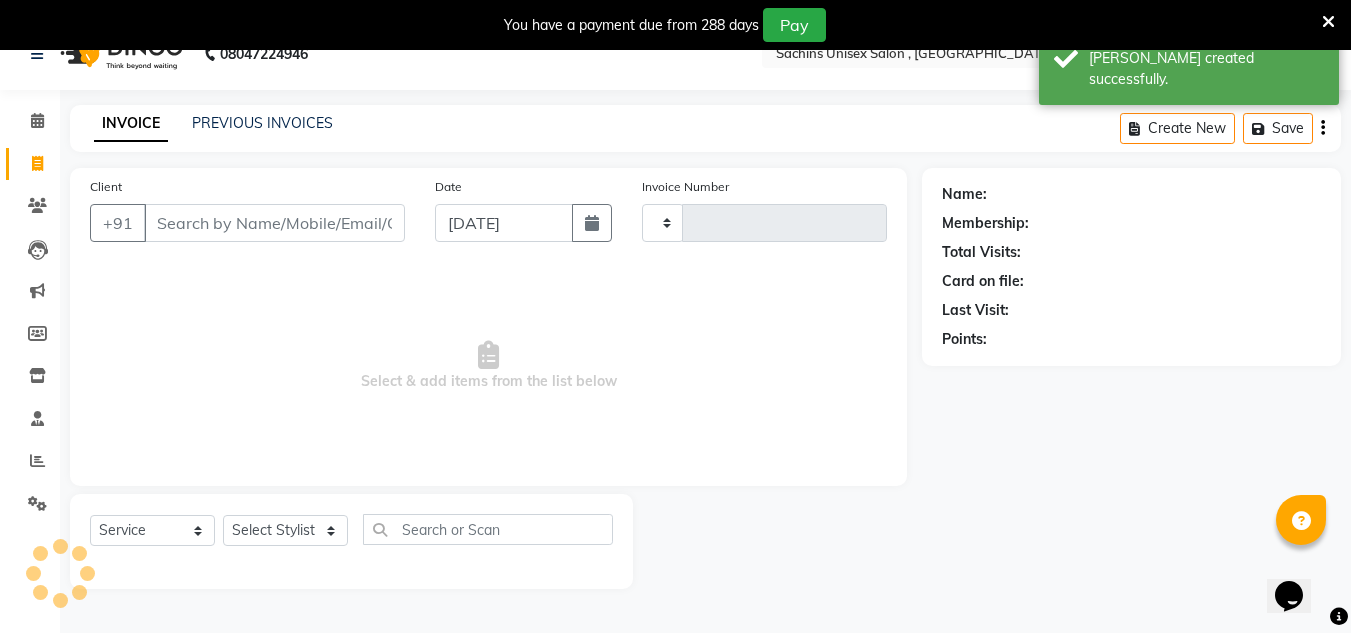 scroll, scrollTop: 50, scrollLeft: 0, axis: vertical 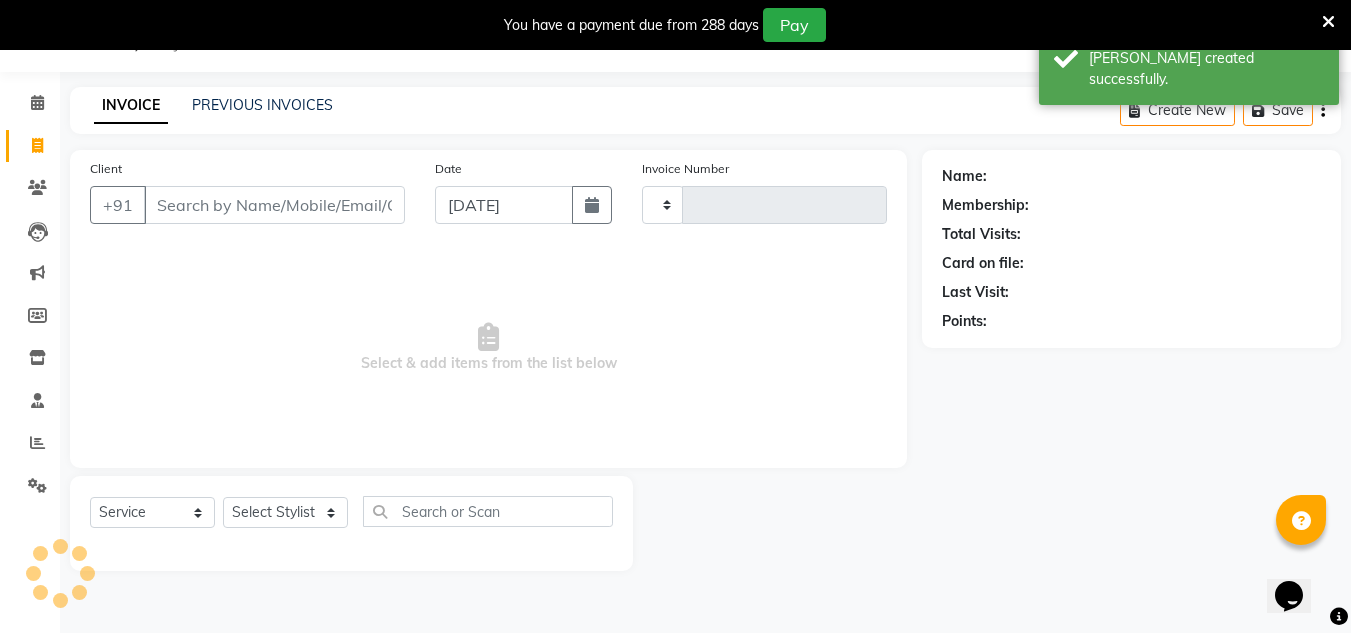 type on "2858" 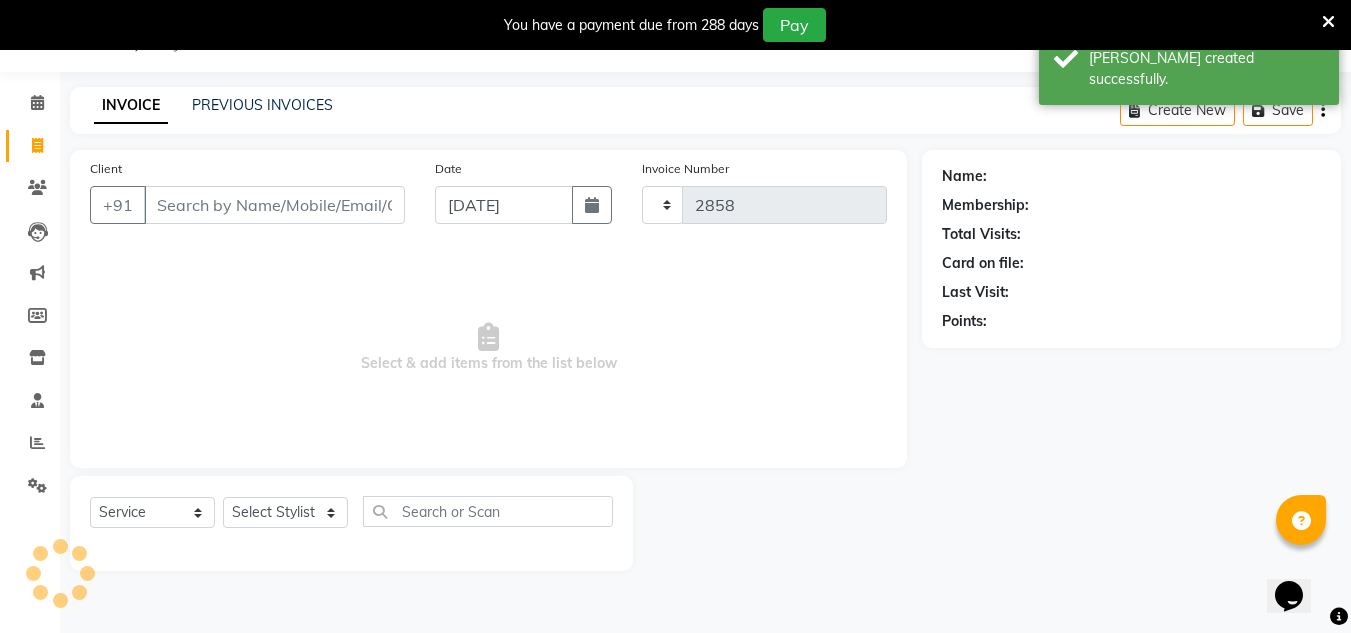 select on "6840" 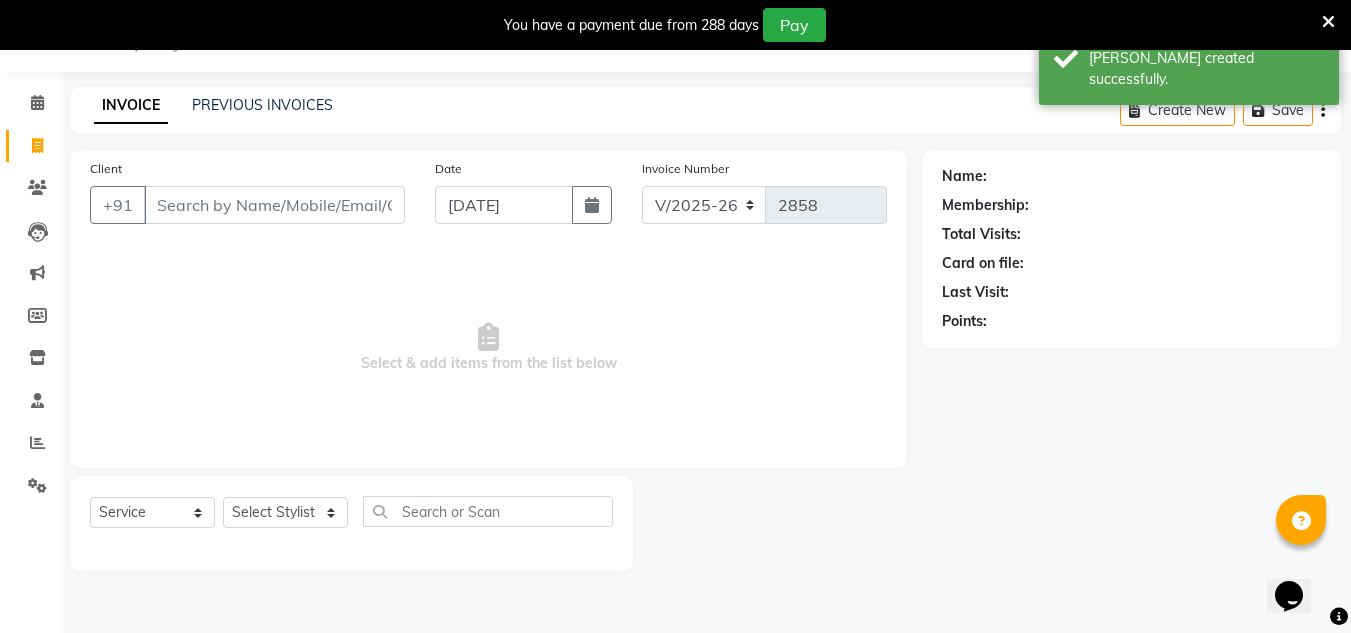 drag, startPoint x: 252, startPoint y: 213, endPoint x: 242, endPoint y: 247, distance: 35.44009 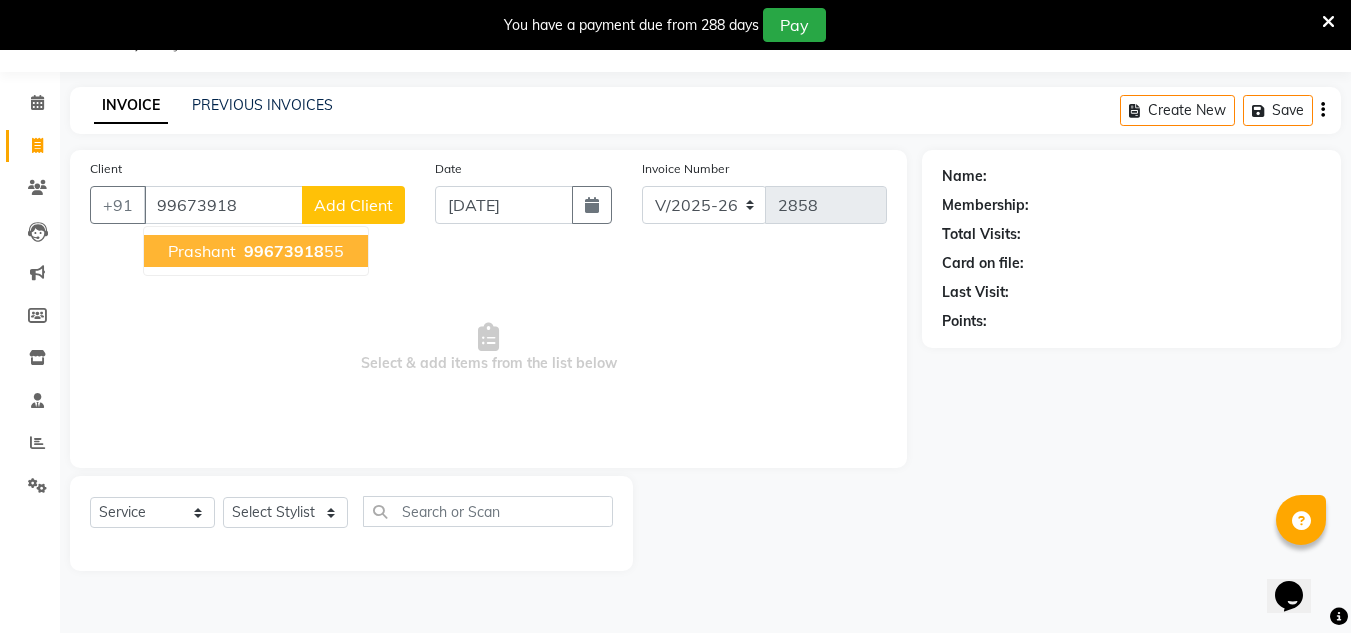 click on "99673918 55" at bounding box center [292, 251] 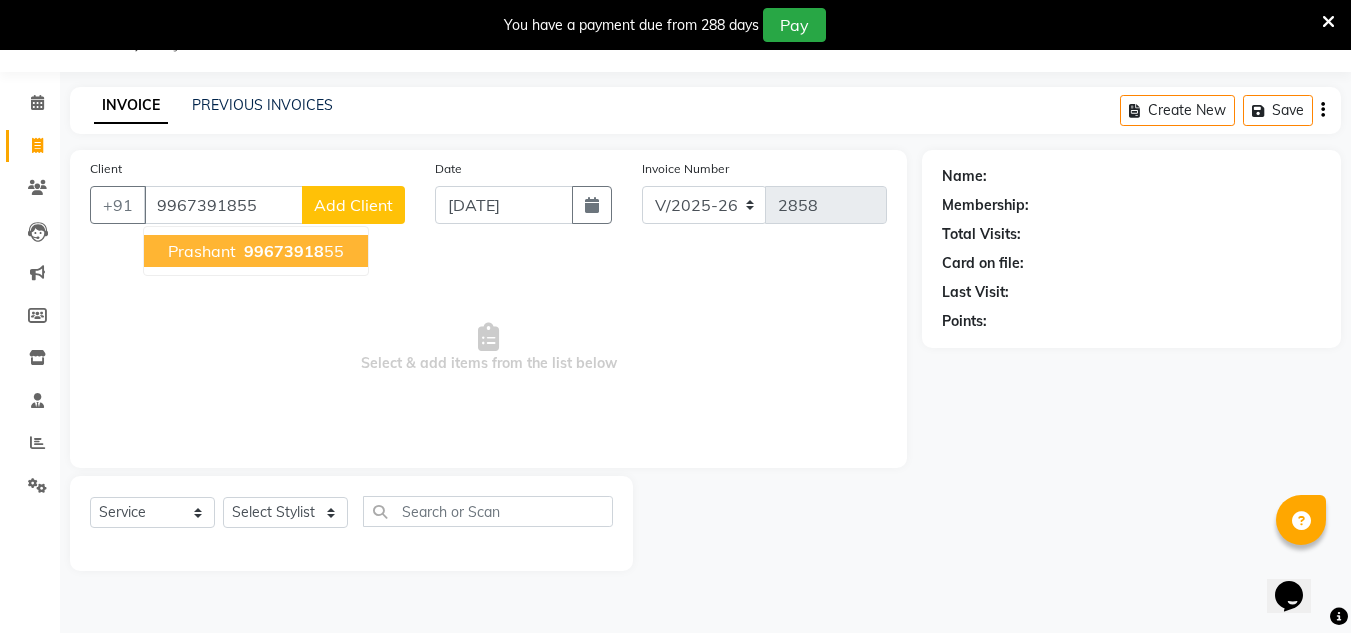 type on "9967391855" 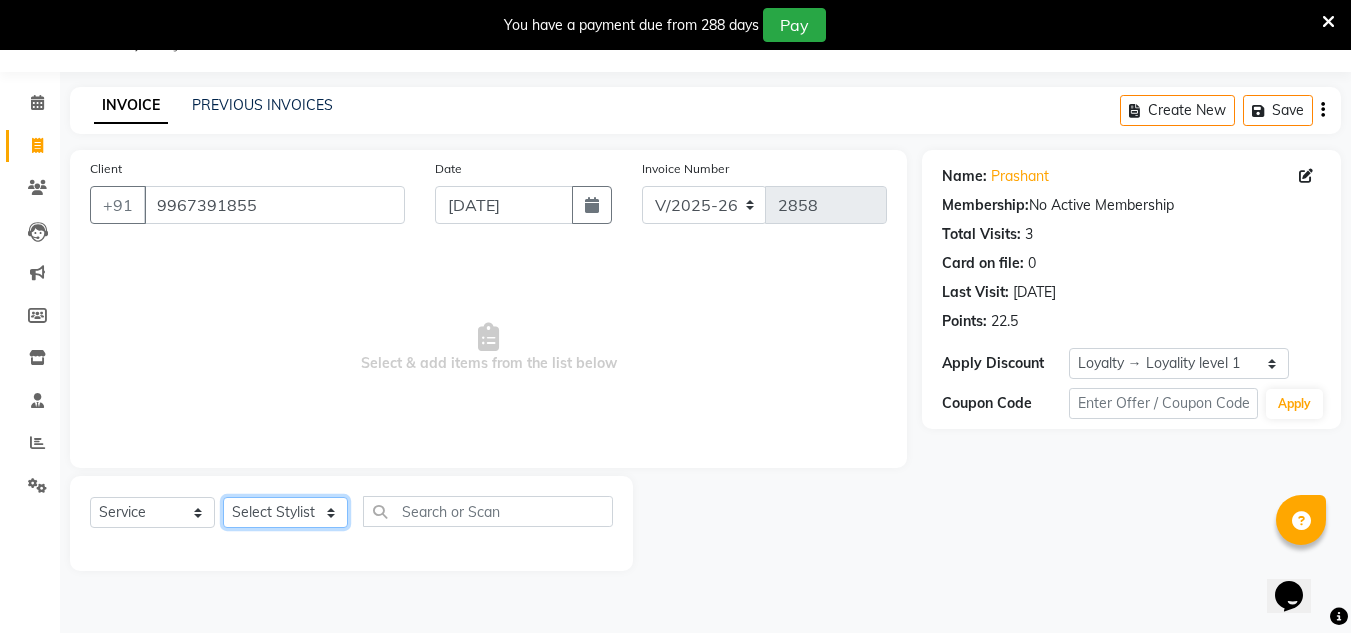 click on "Select Stylist Aalam salmani Ahmed Washim new  HARSHITA mohit Neeraj Owner preeti Raghav sakib sonu RG" 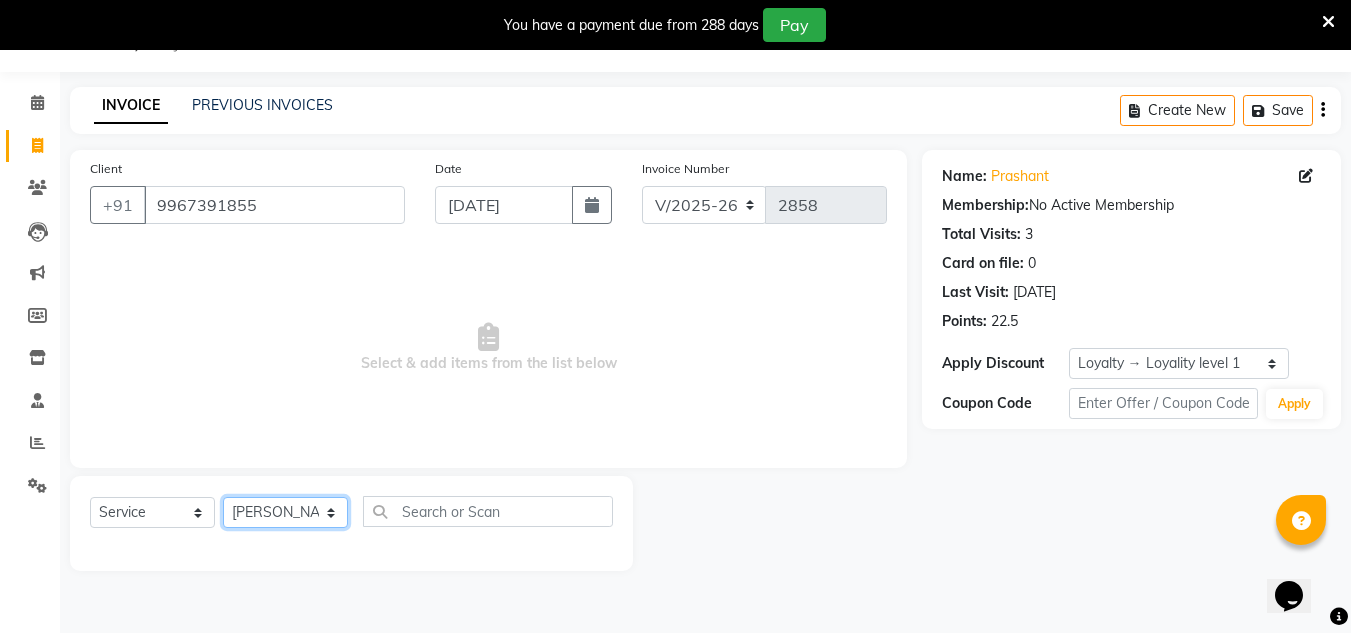 click on "Select Stylist Aalam salmani Ahmed Washim new  HARSHITA mohit Neeraj Owner preeti Raghav sakib sonu RG" 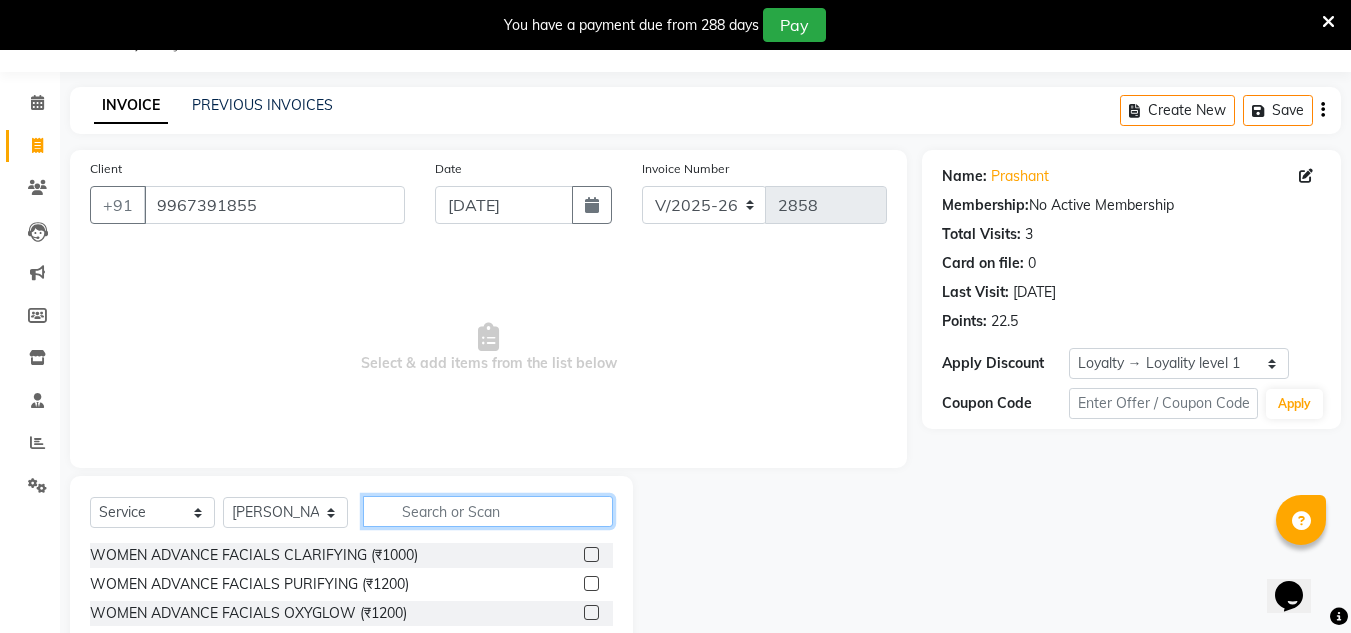 click 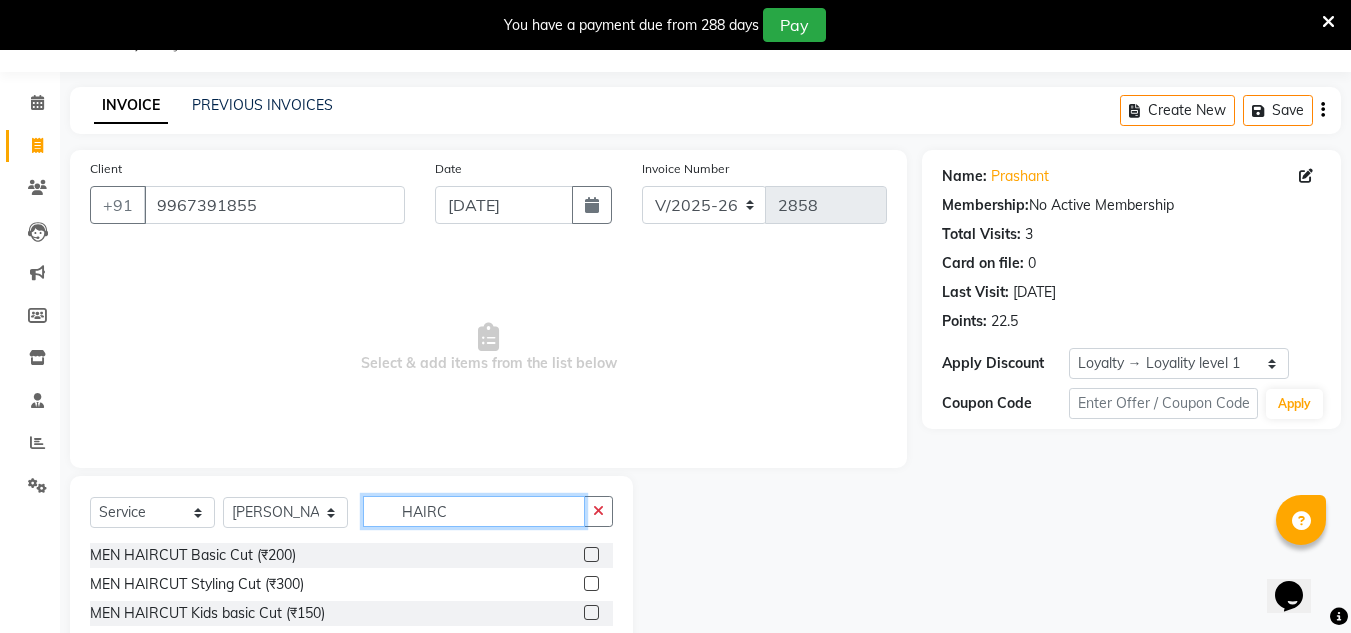 type on "HAIRC" 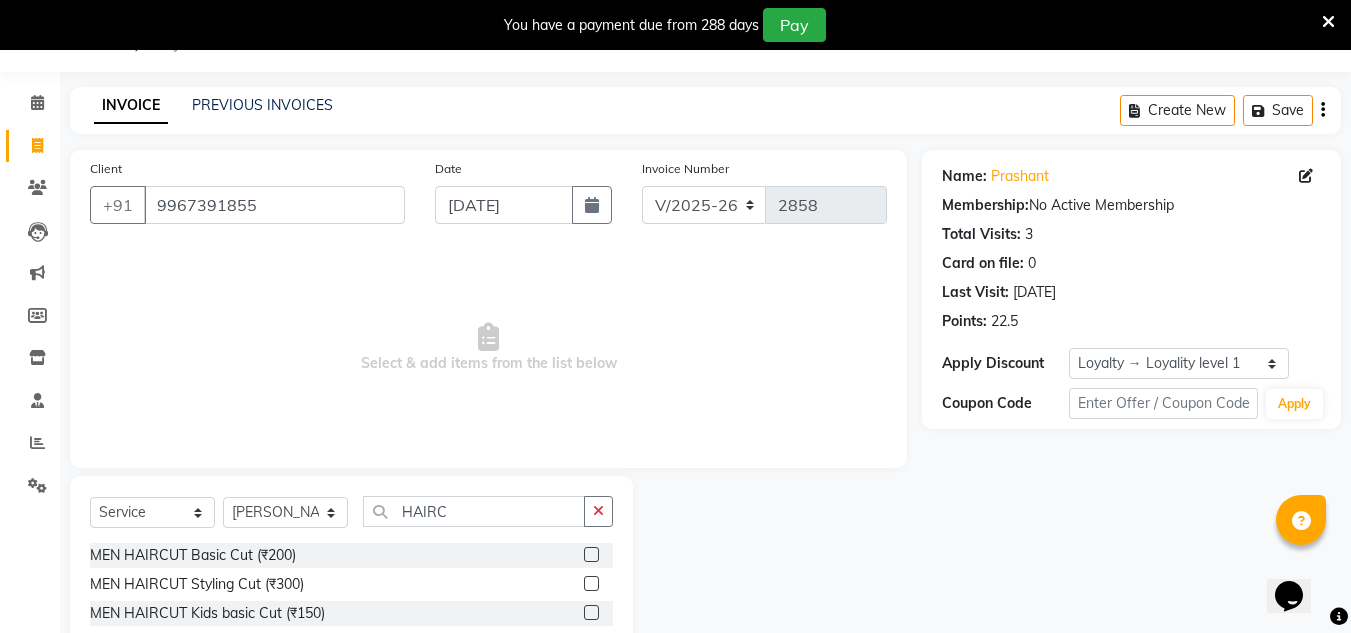 click 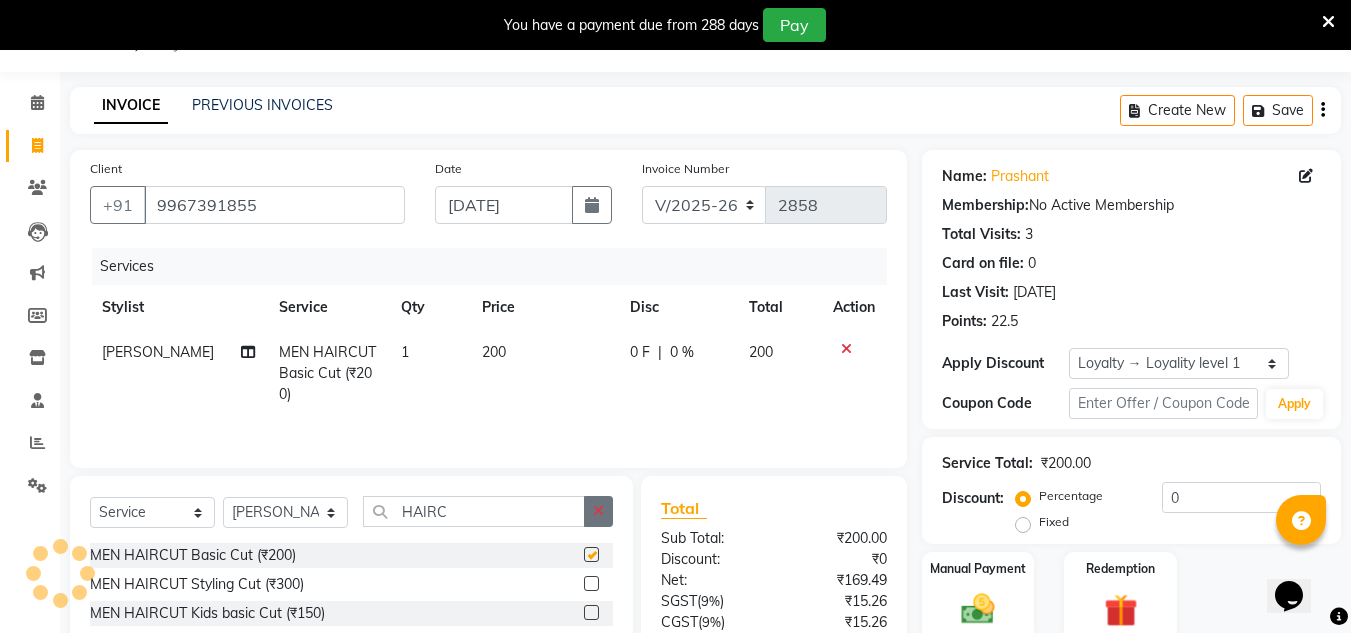 checkbox on "false" 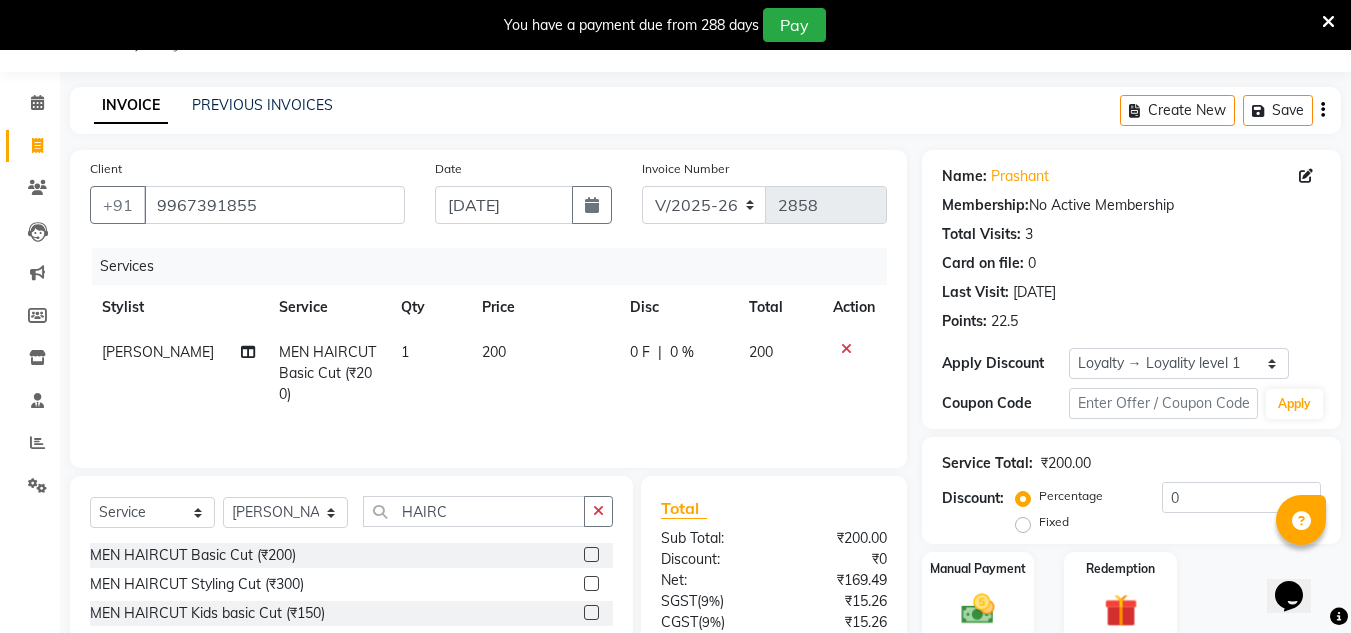drag, startPoint x: 595, startPoint y: 517, endPoint x: 525, endPoint y: 520, distance: 70.064255 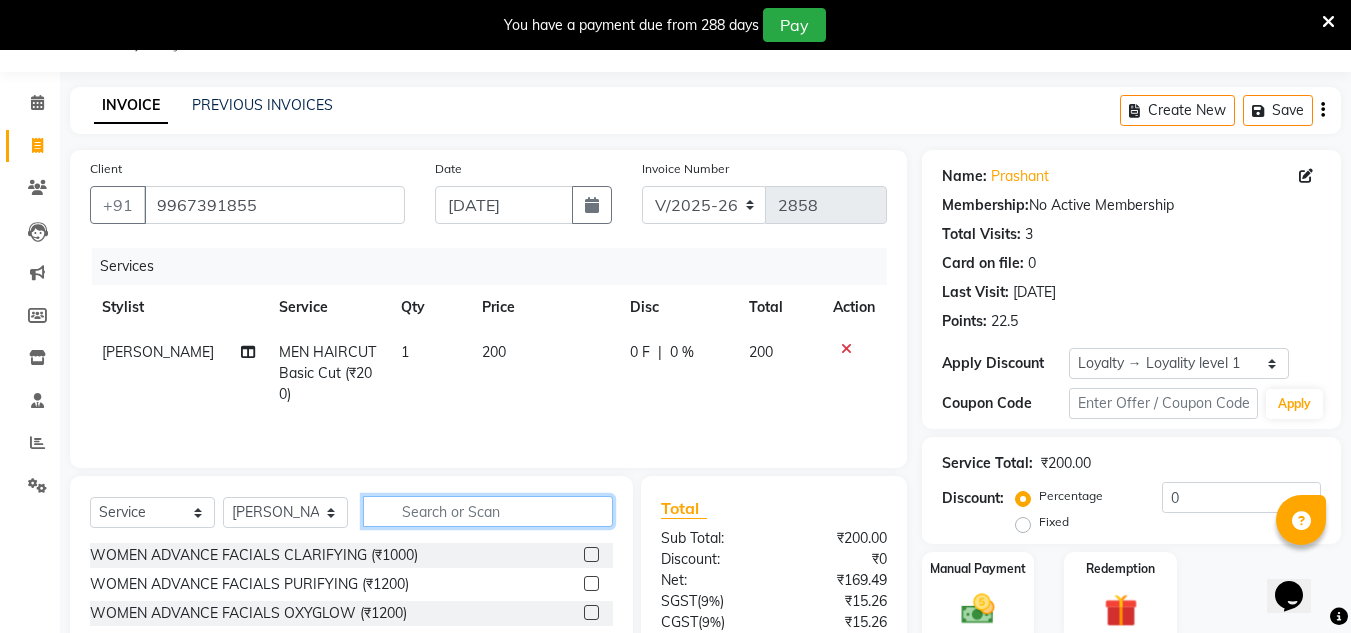 click 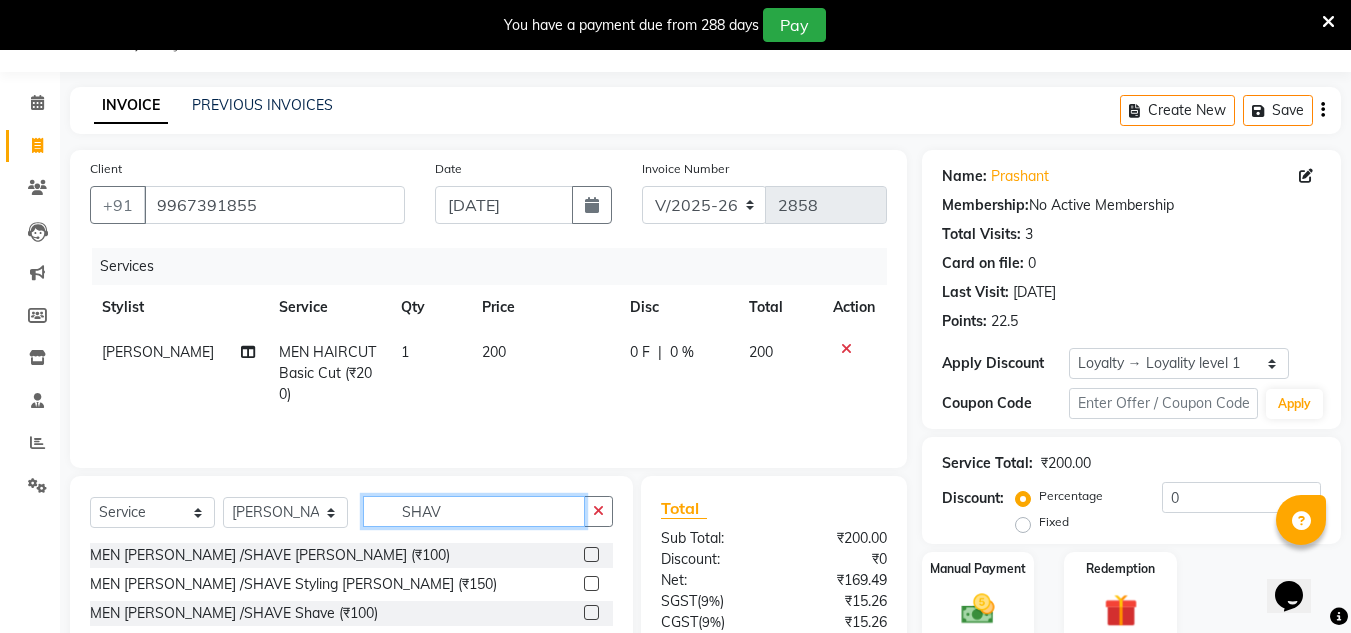 type on "SHAV" 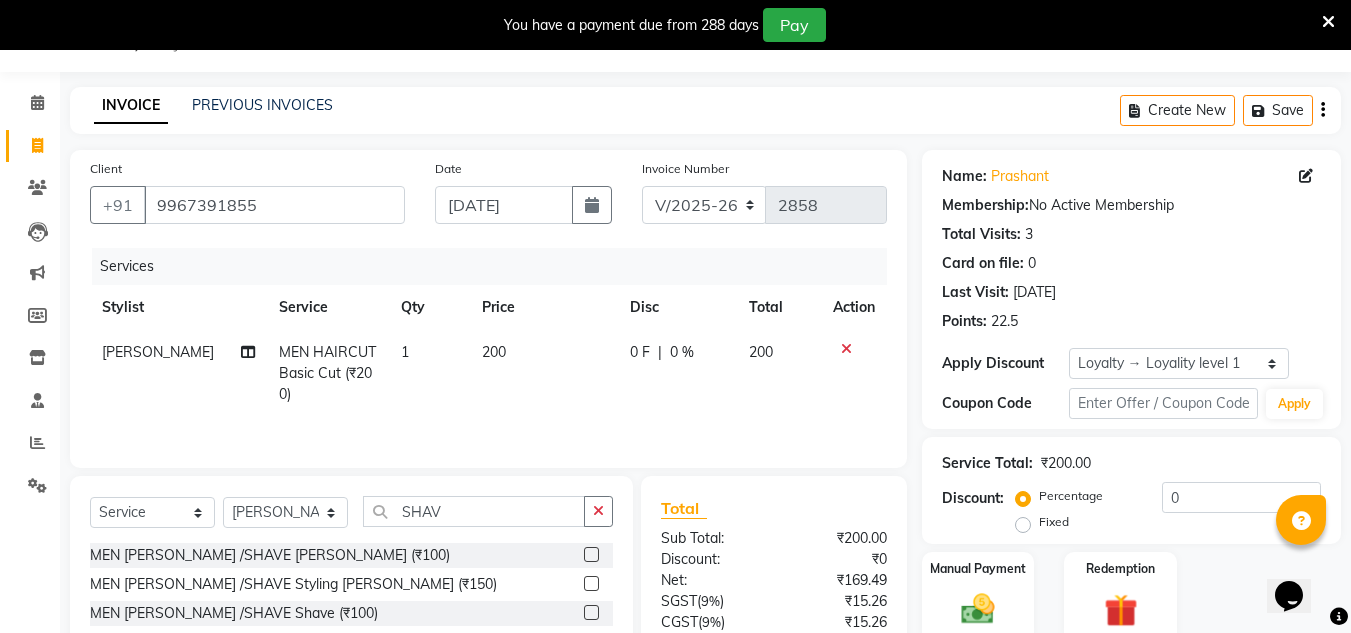 click 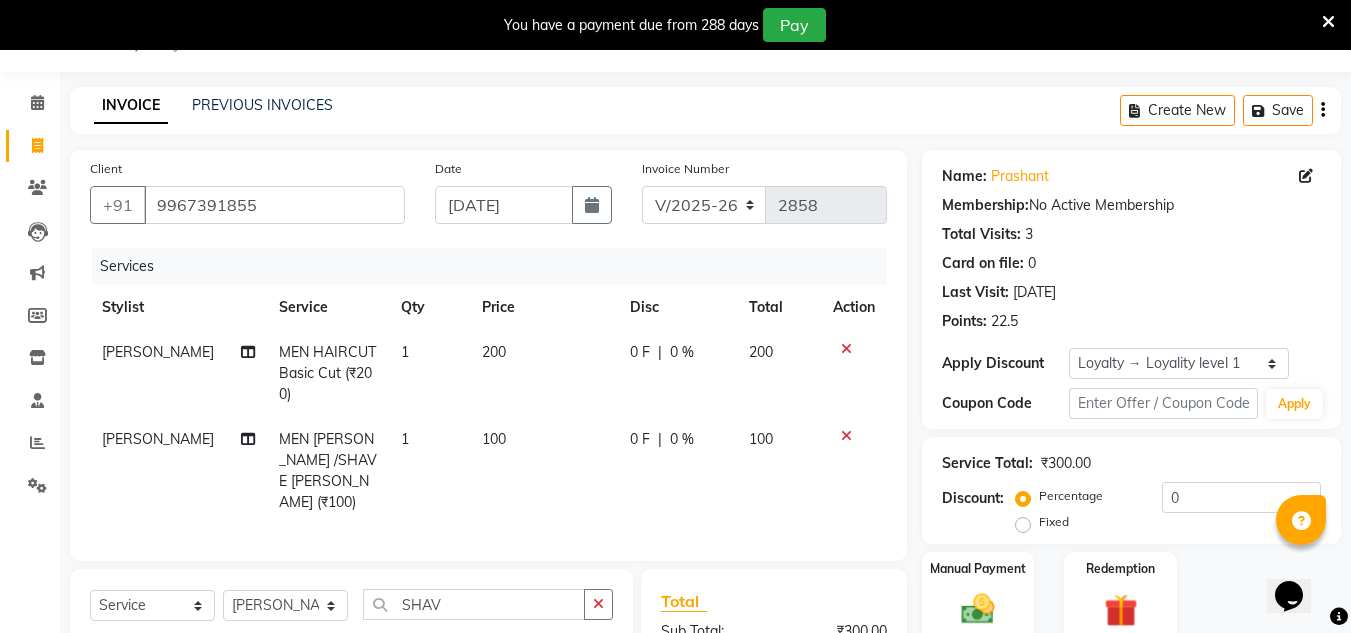 checkbox on "false" 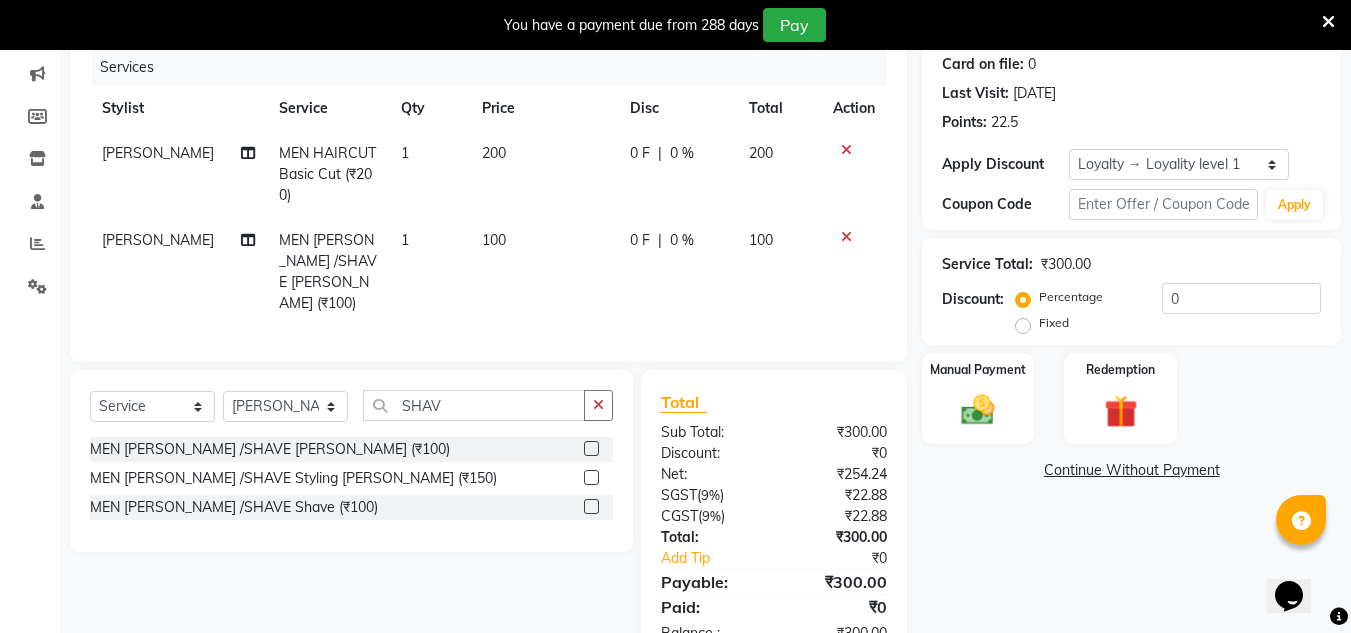 scroll, scrollTop: 304, scrollLeft: 0, axis: vertical 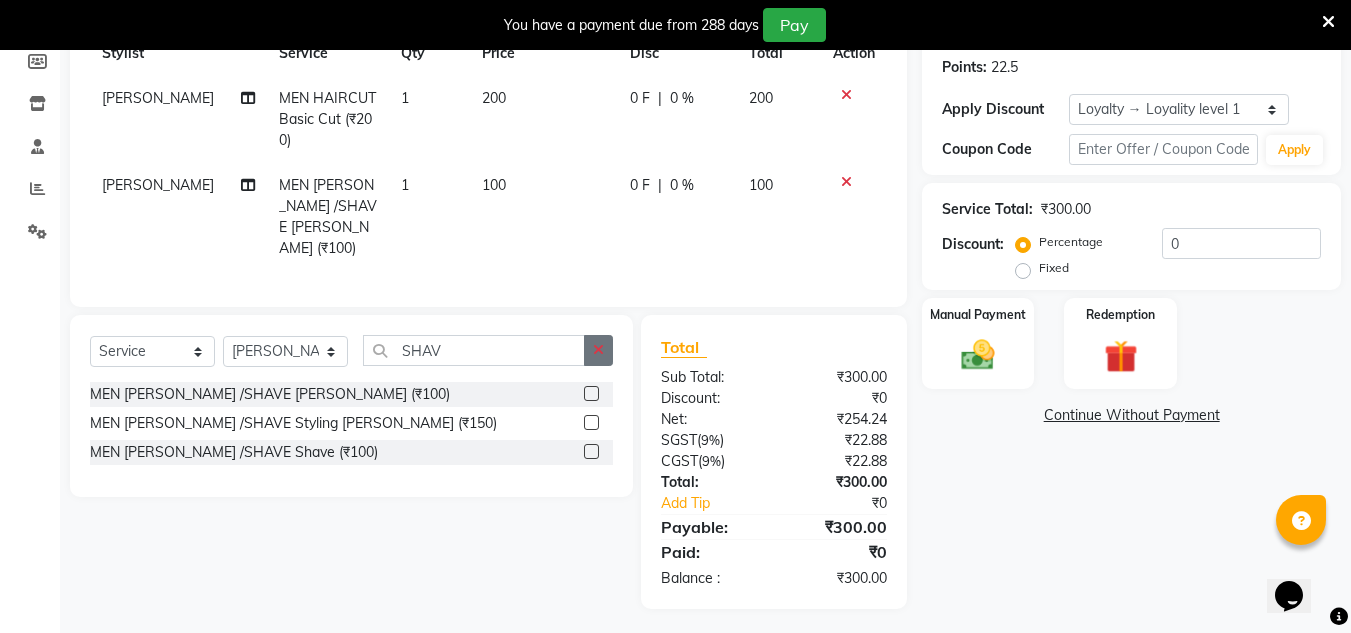 drag, startPoint x: 602, startPoint y: 344, endPoint x: 539, endPoint y: 340, distance: 63.126858 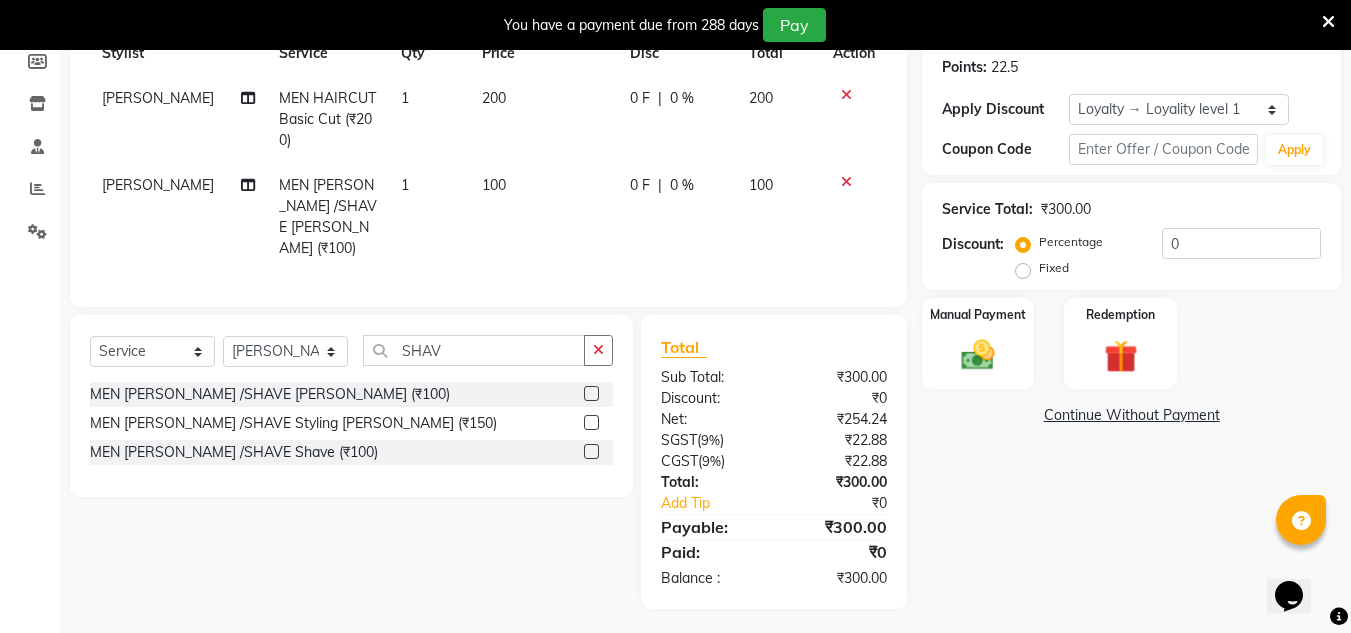 click 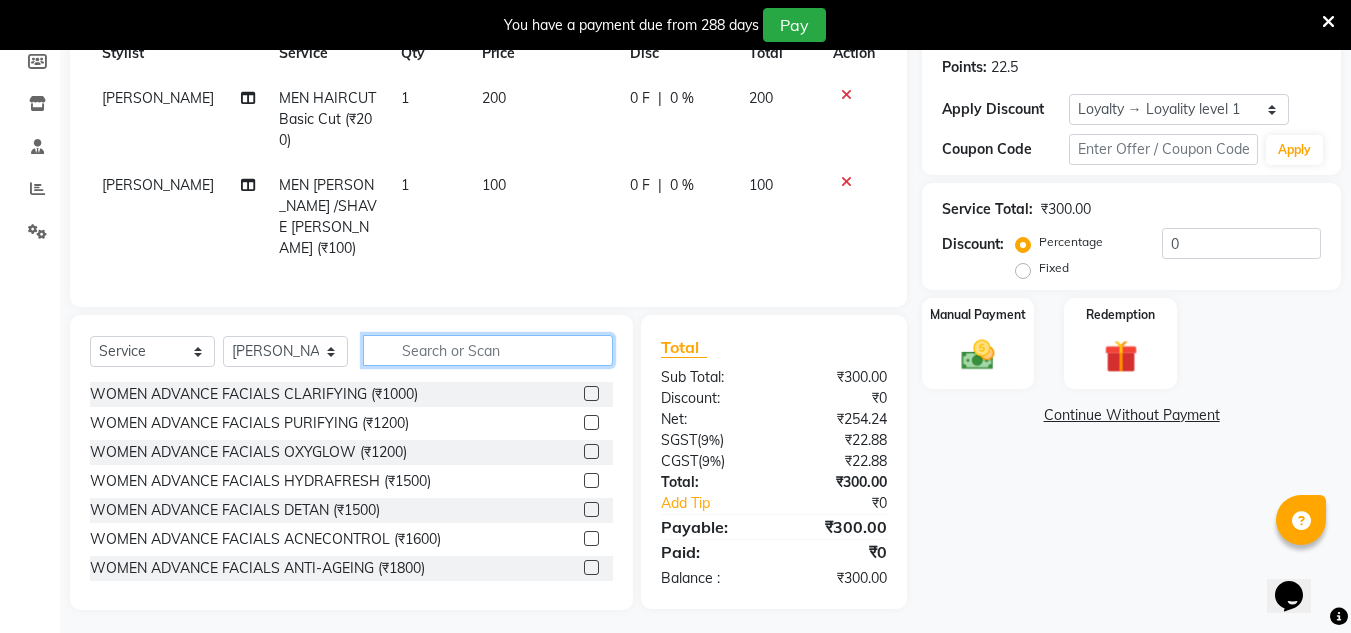 click 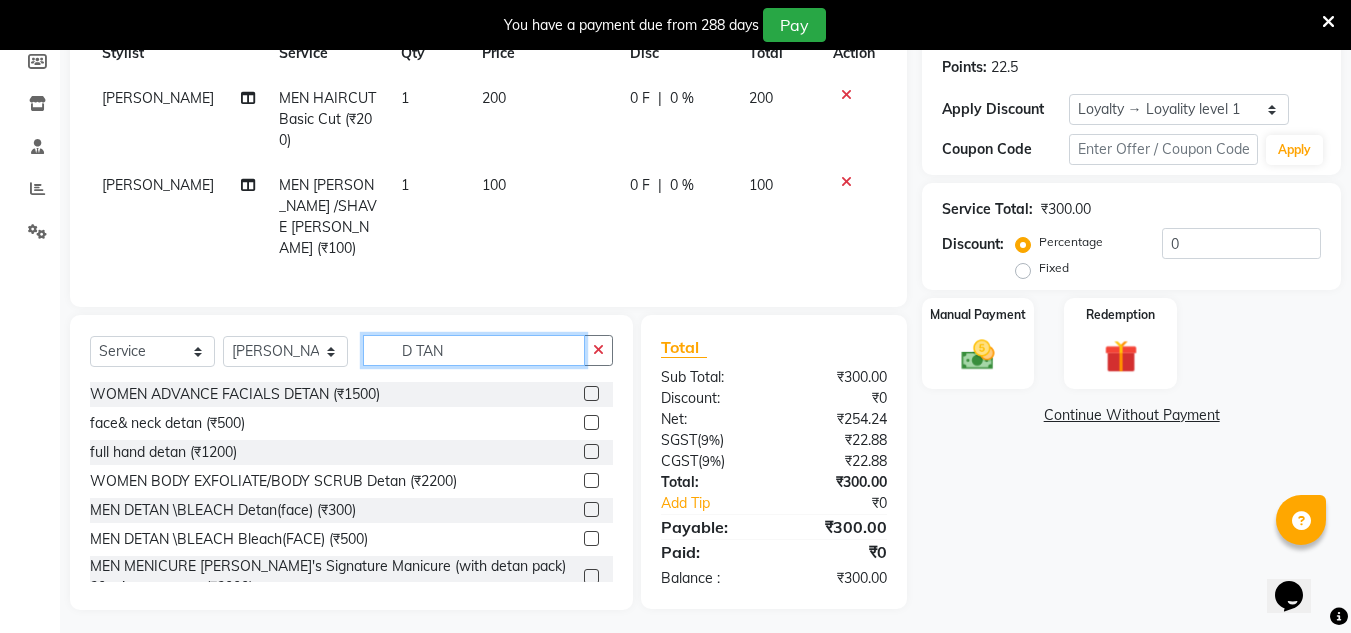 type on "D TAN" 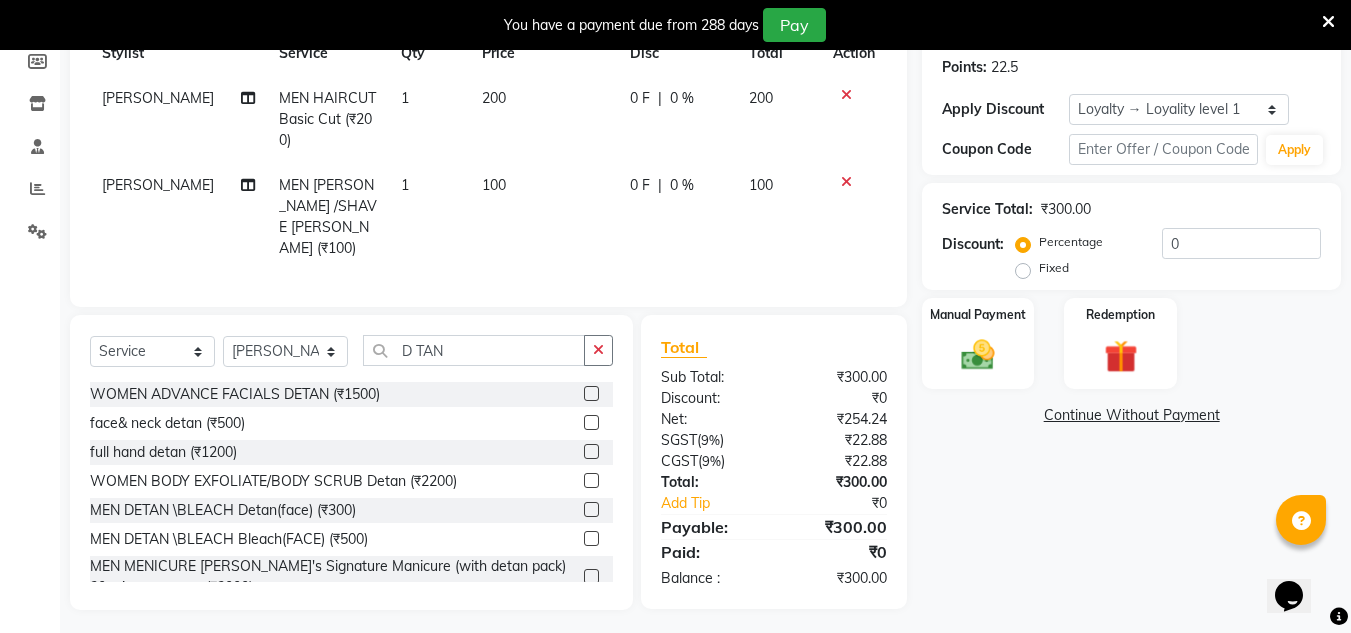 click 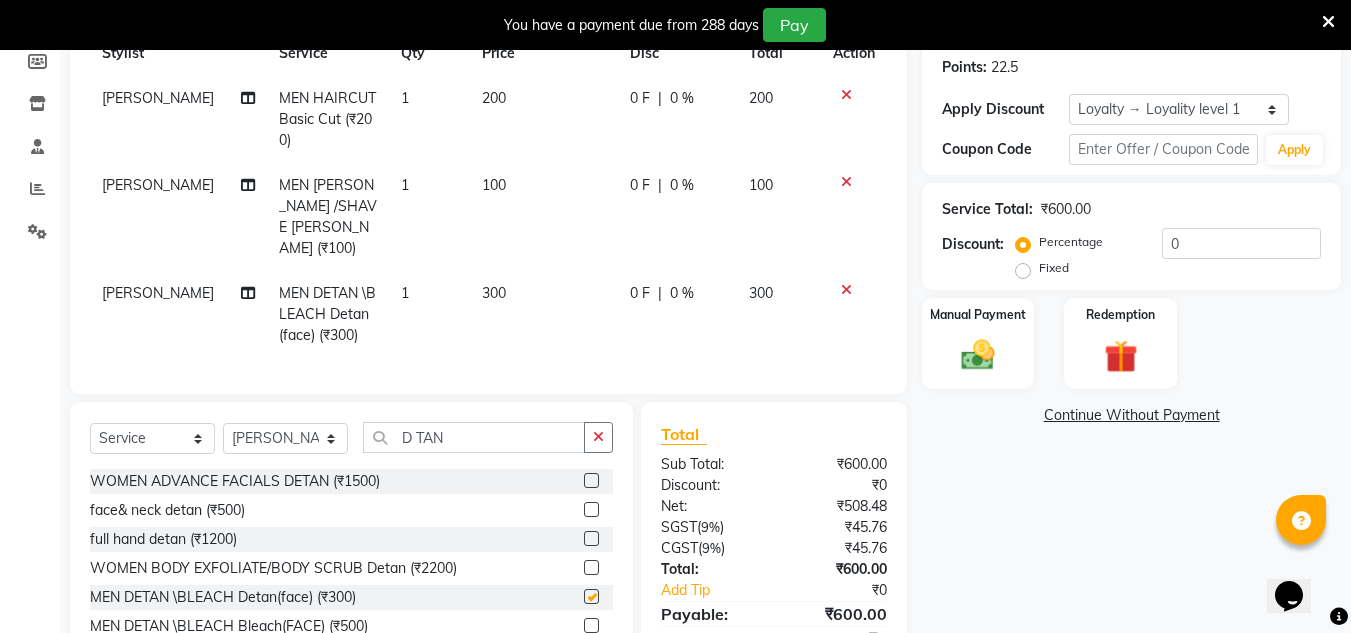 checkbox on "false" 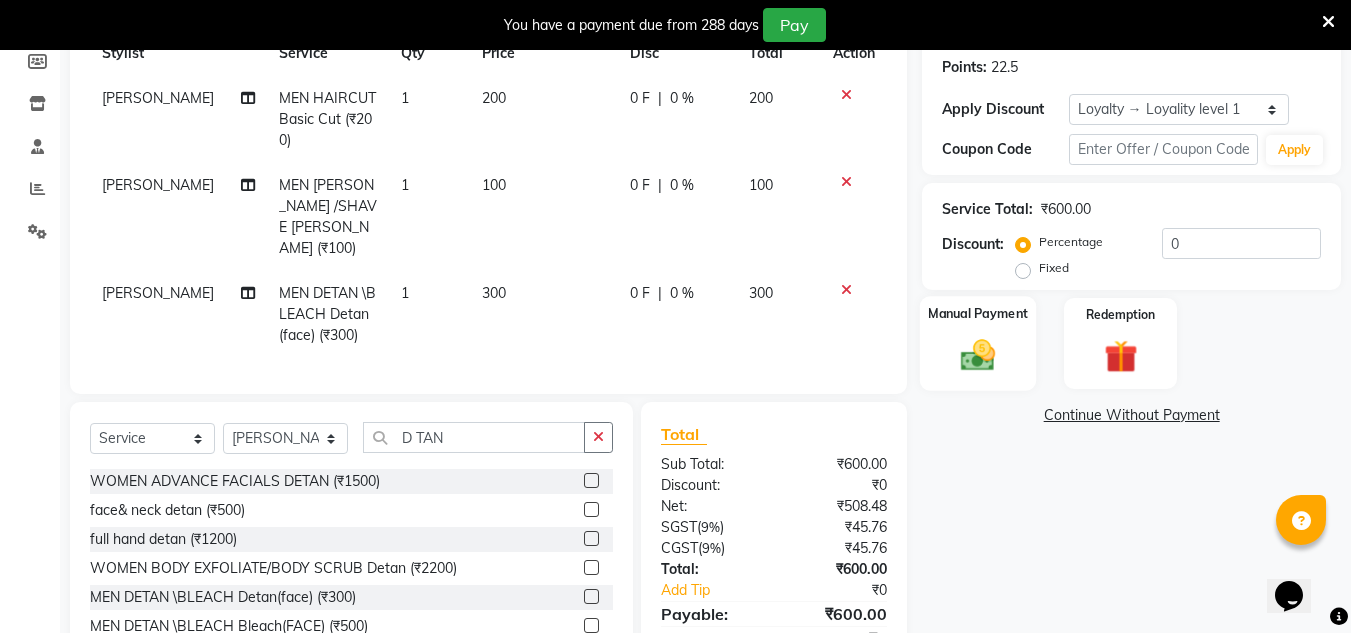 click 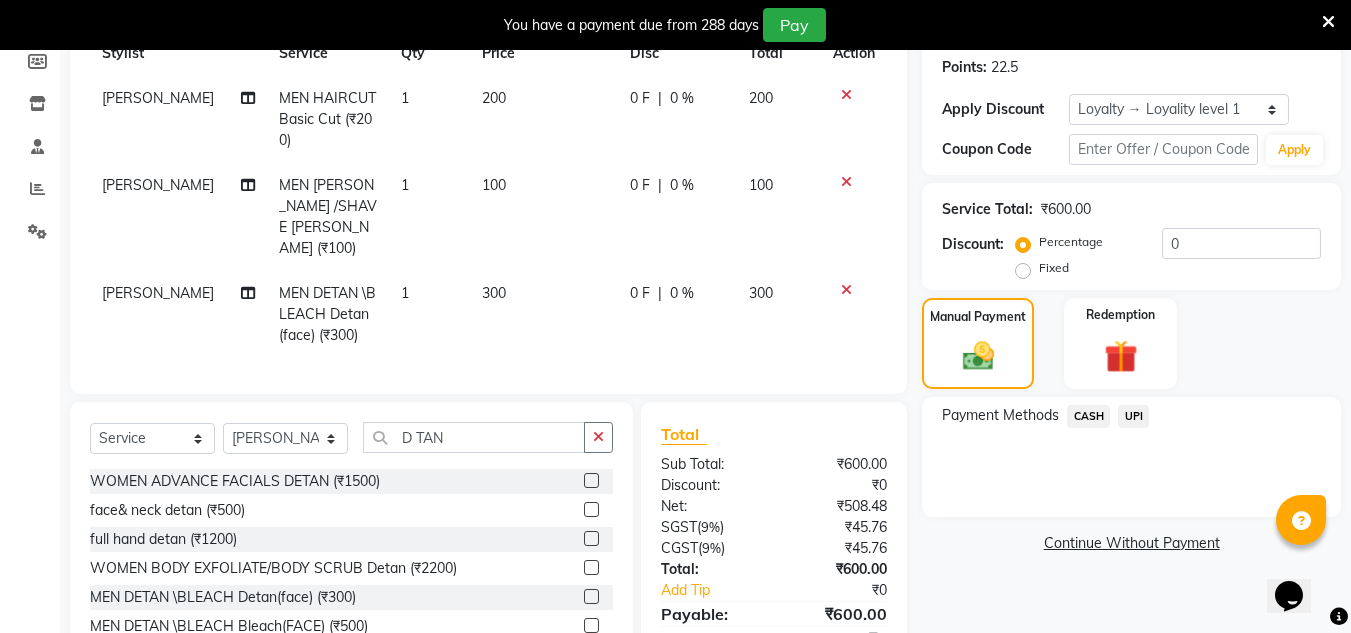 click 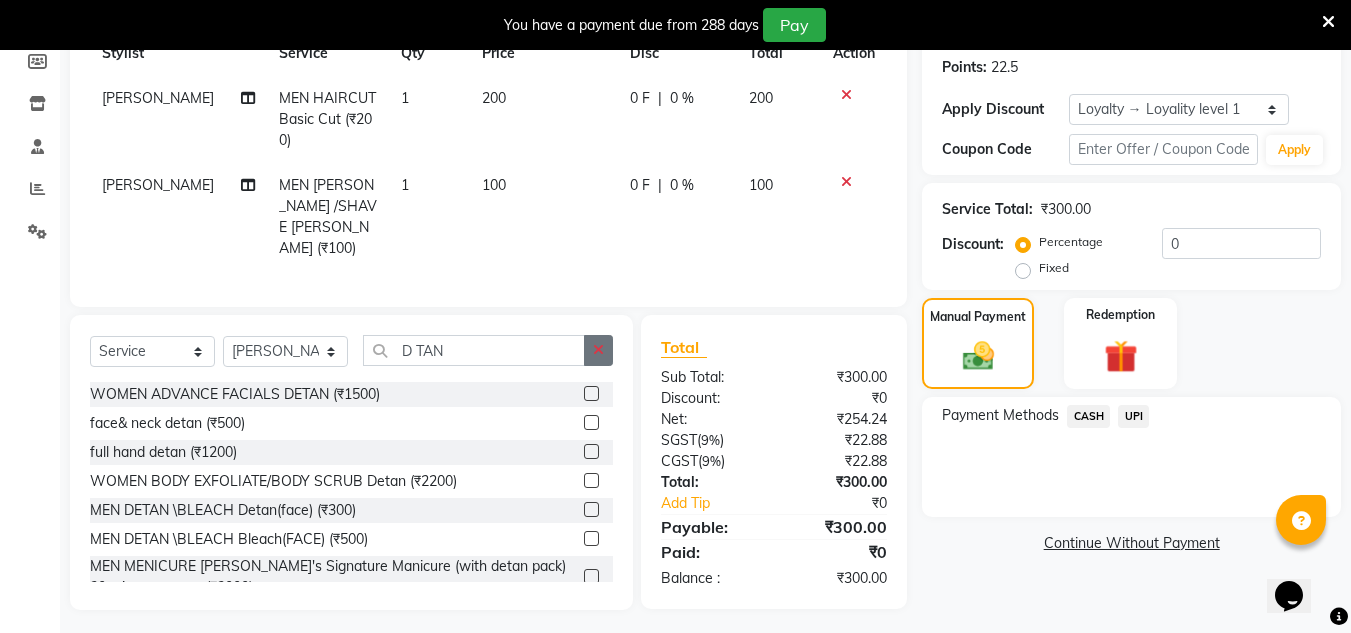 click 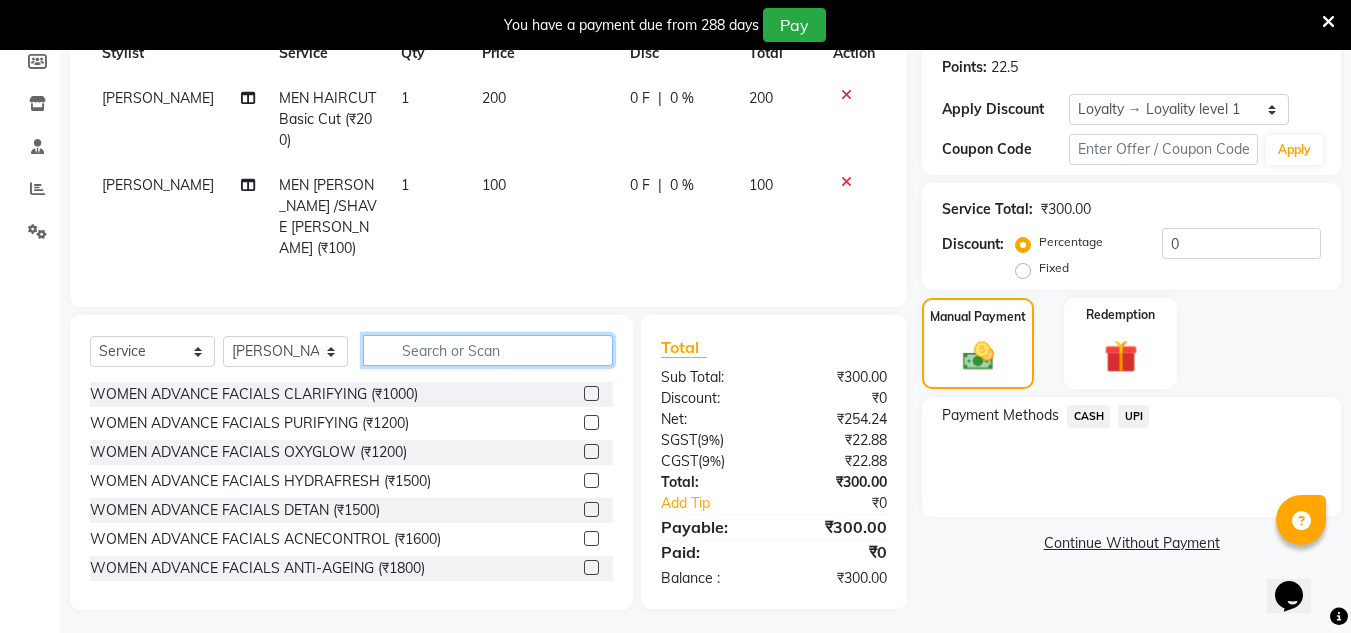 click 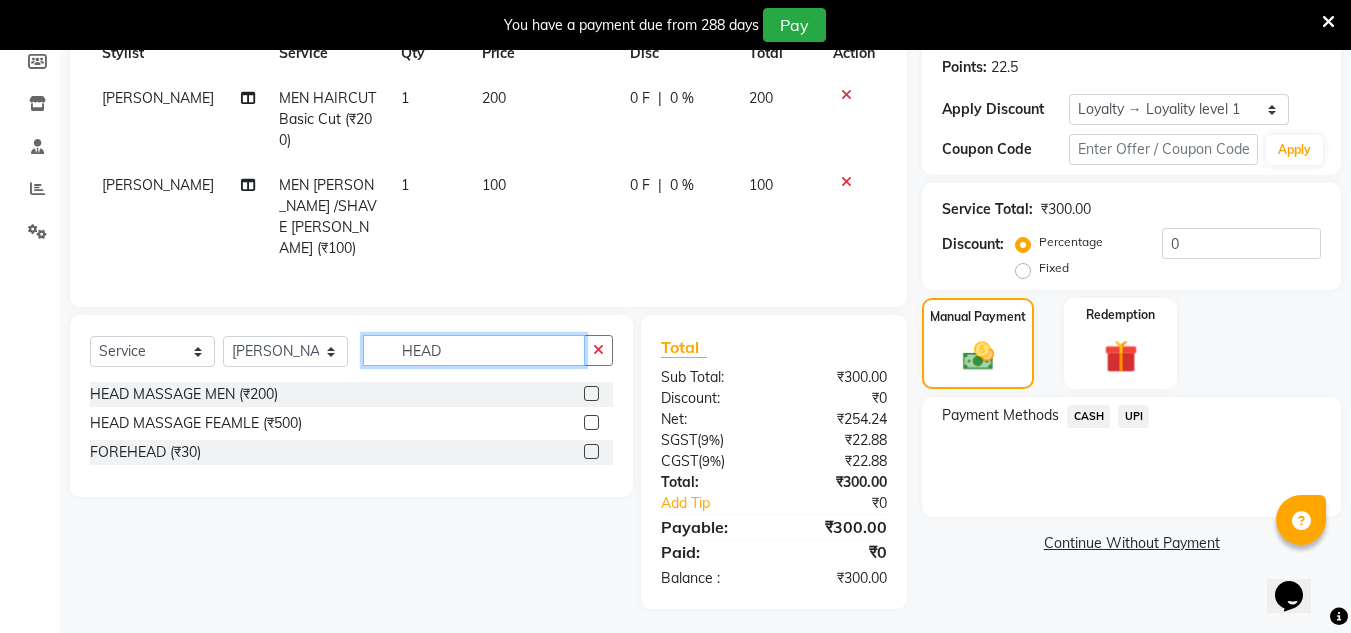 type on "HEAD" 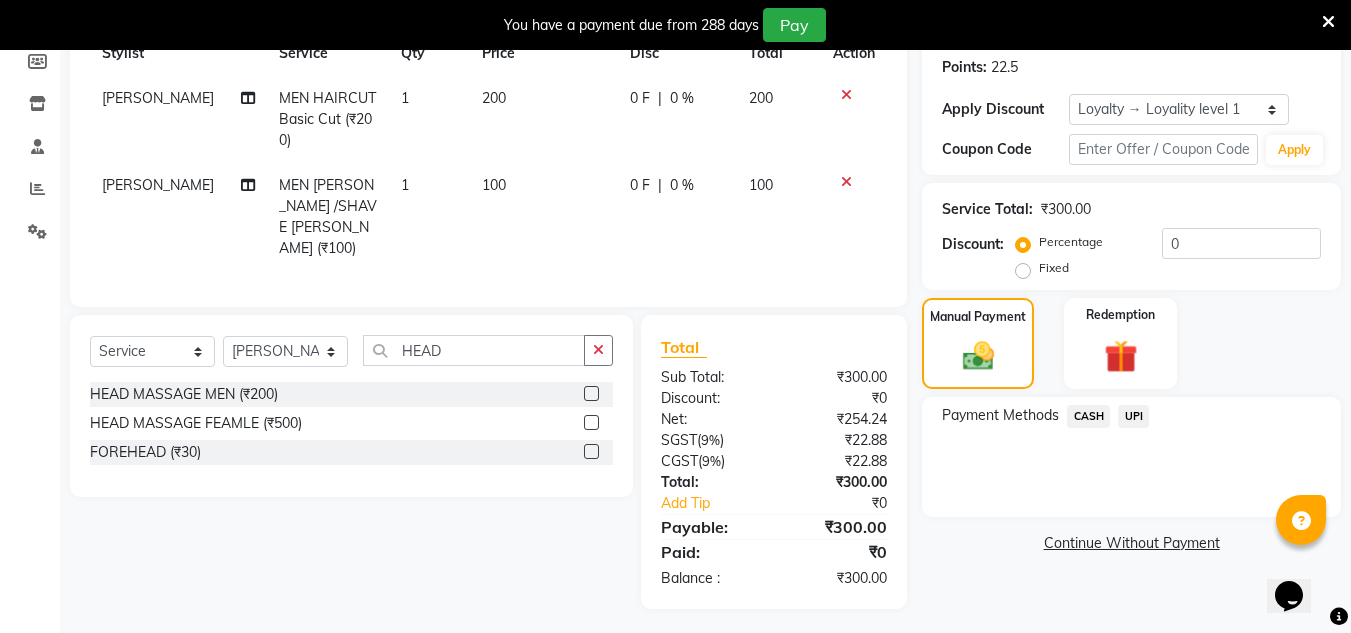 click 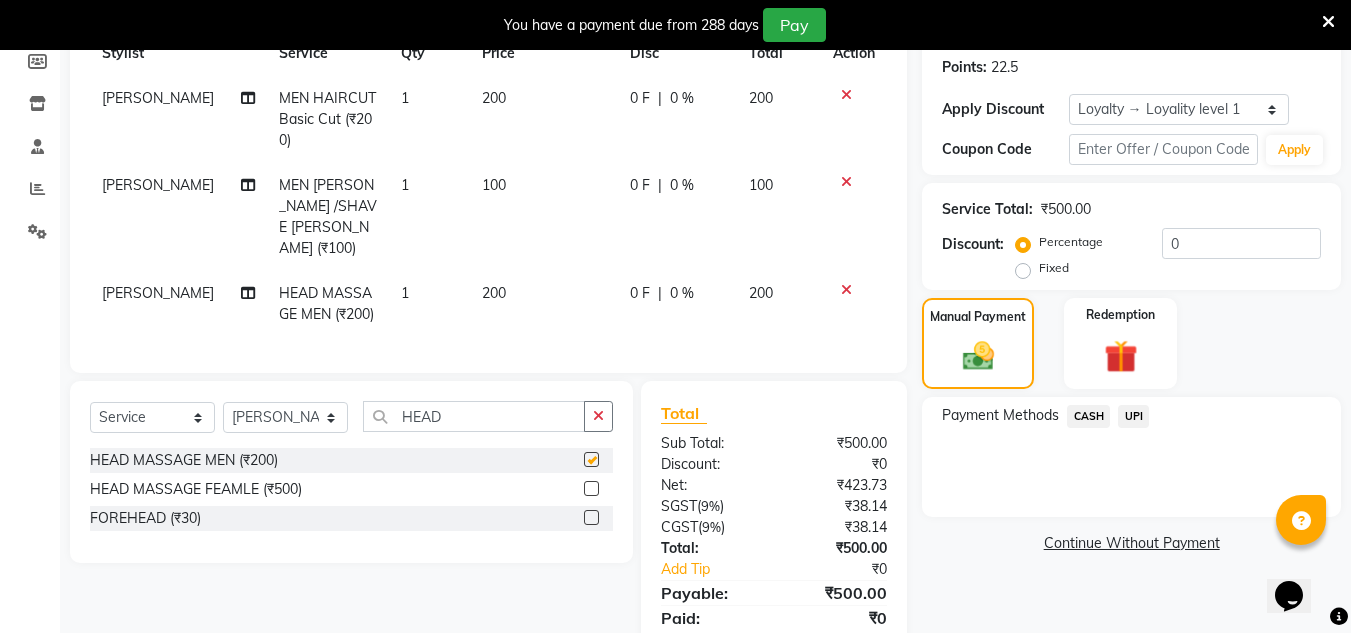 scroll, scrollTop: 370, scrollLeft: 0, axis: vertical 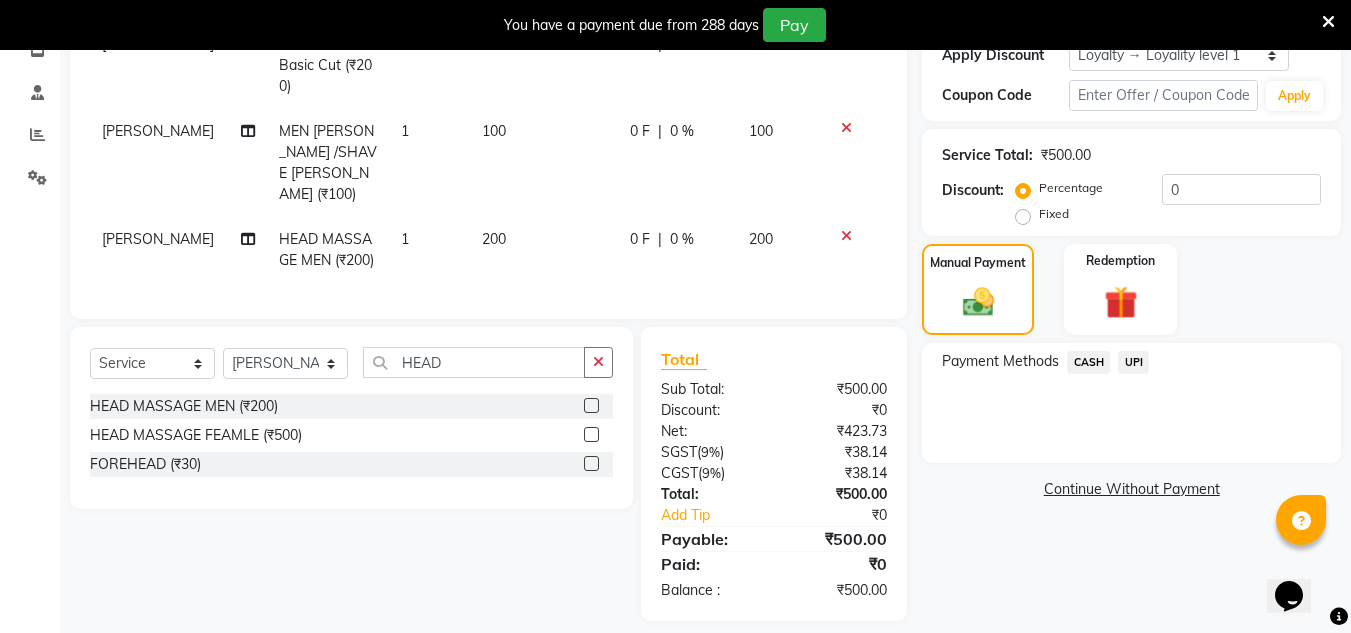 checkbox on "false" 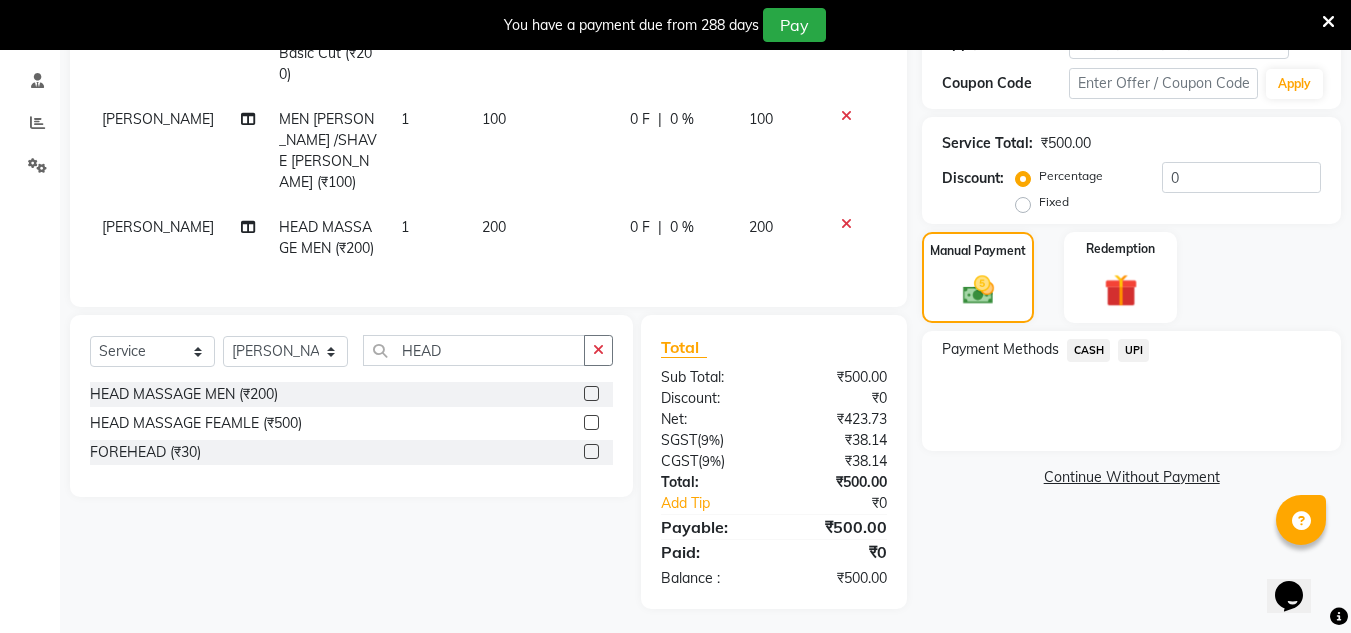 click on "UPI" 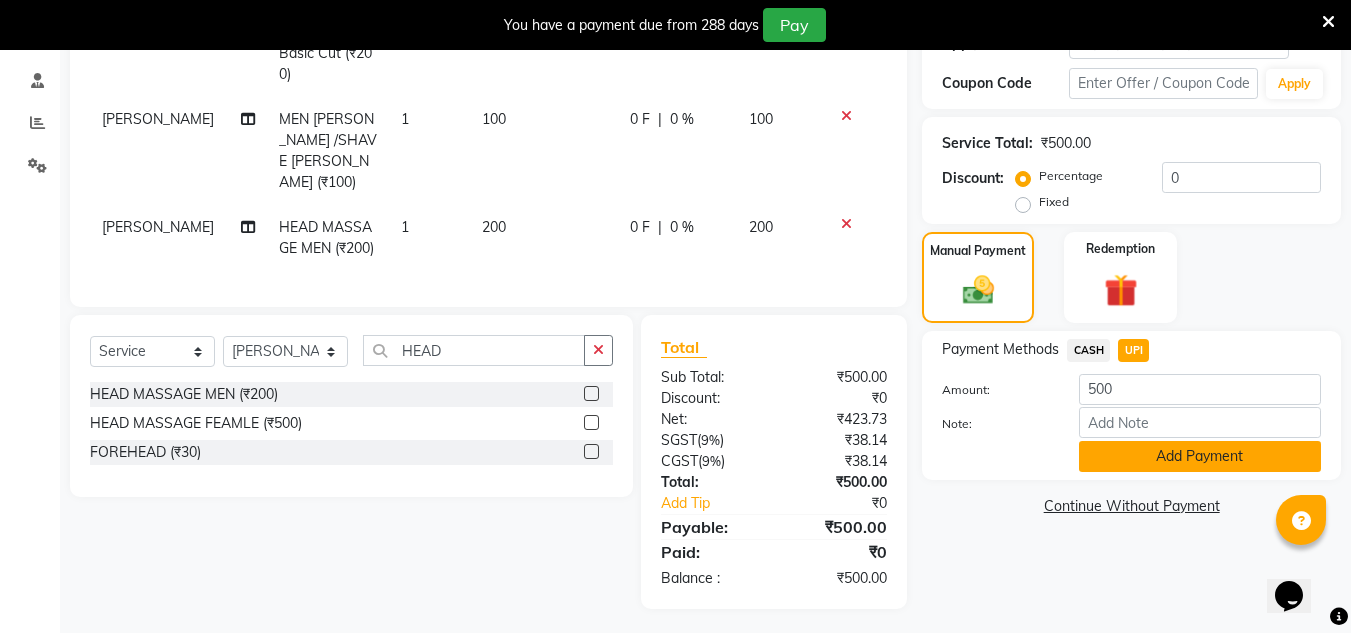 click on "Add Payment" 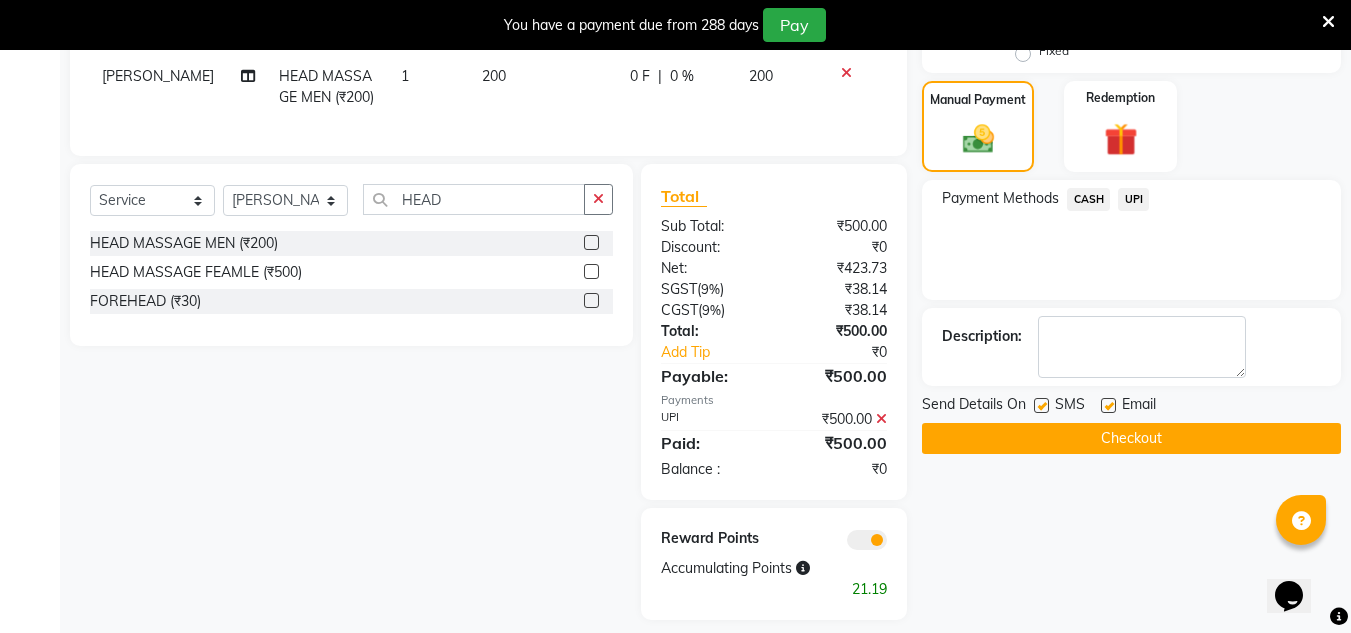 scroll, scrollTop: 532, scrollLeft: 0, axis: vertical 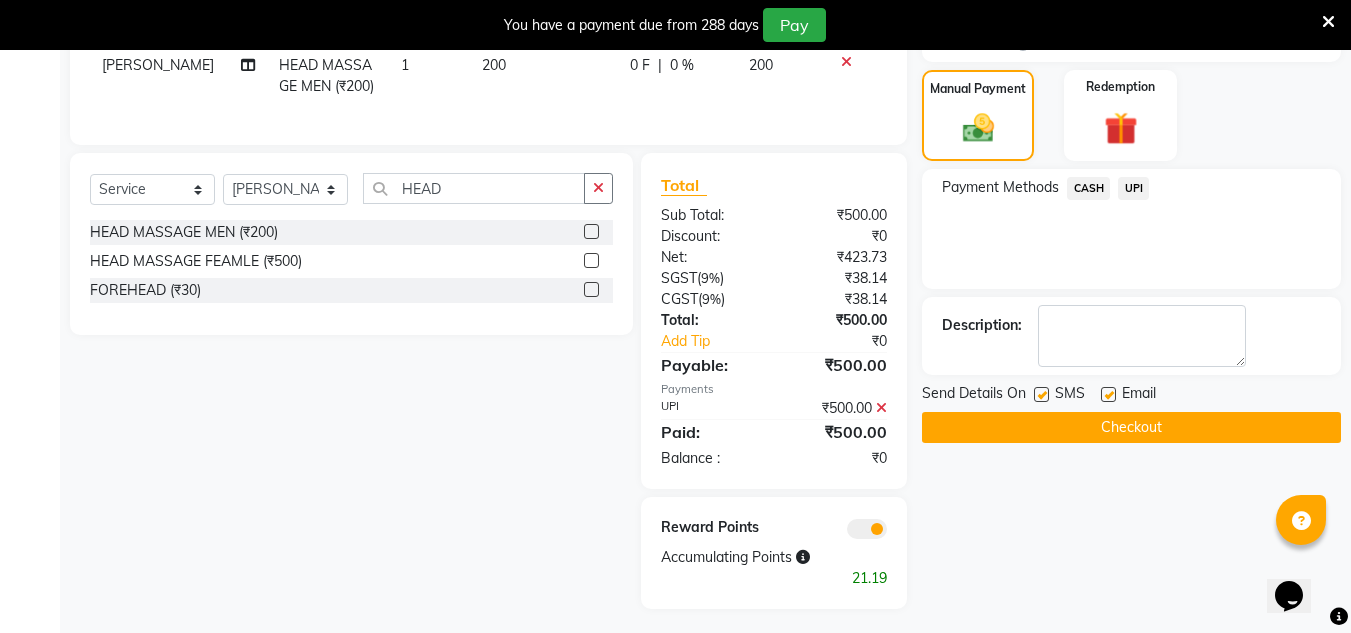 click on "Checkout" 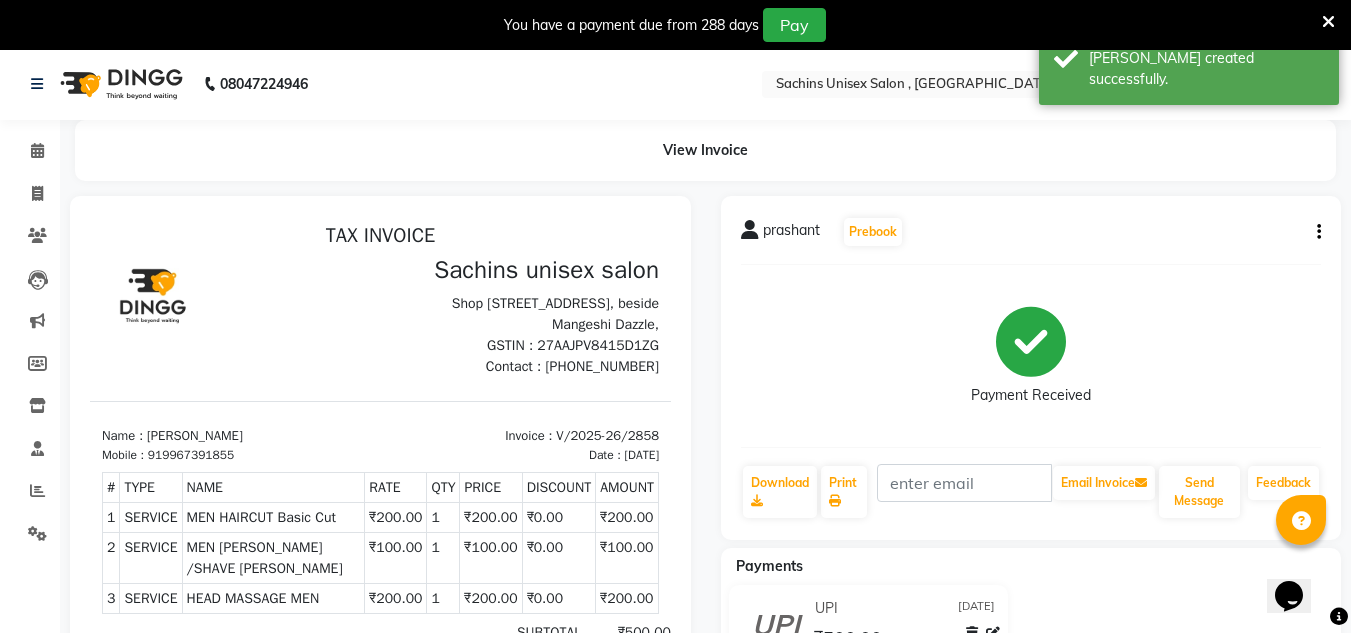 scroll, scrollTop: 0, scrollLeft: 0, axis: both 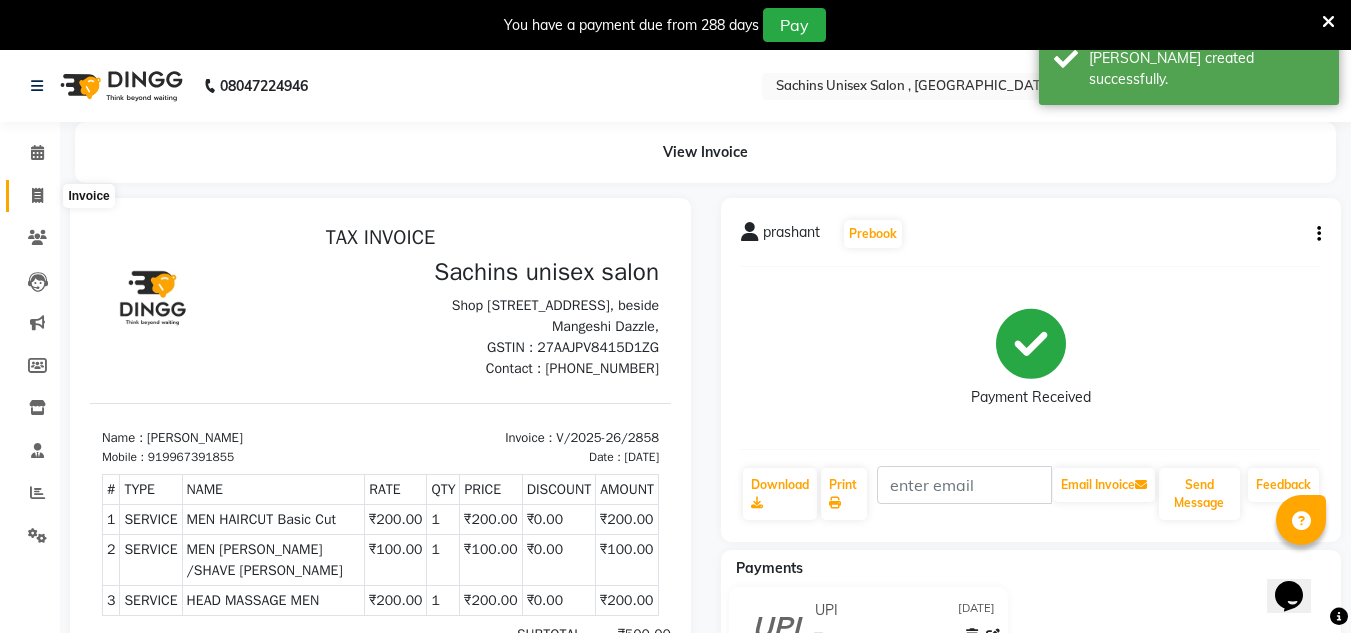 click 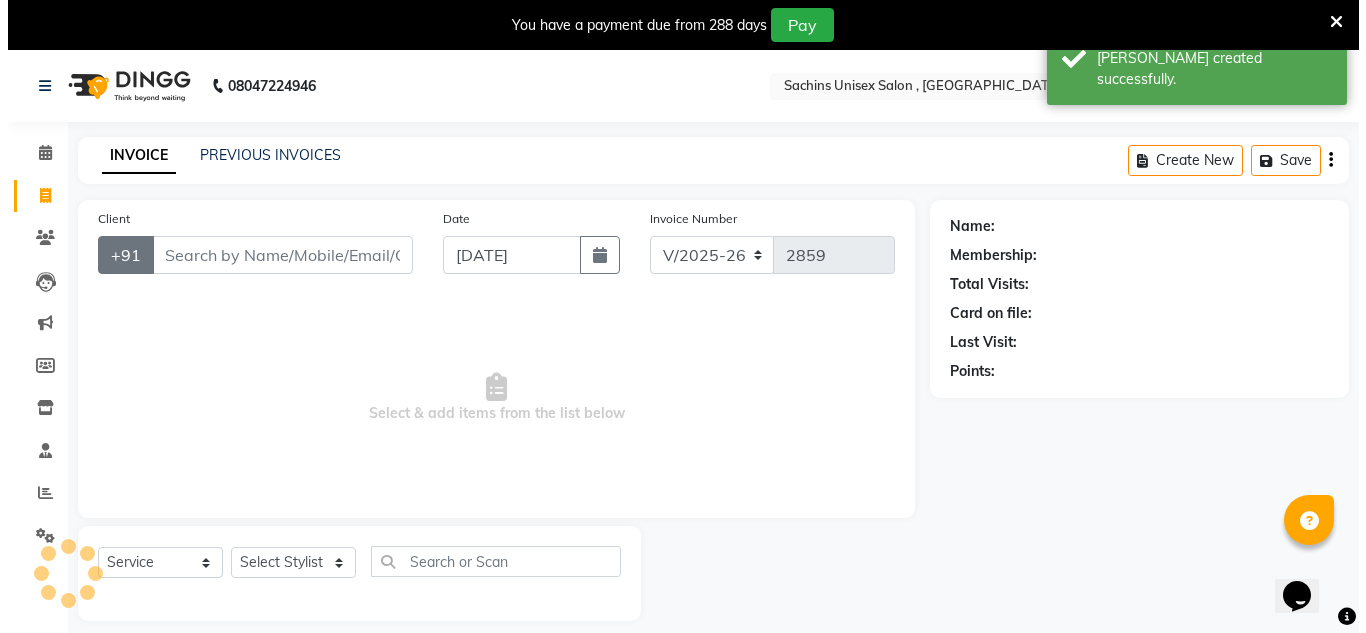 scroll, scrollTop: 50, scrollLeft: 0, axis: vertical 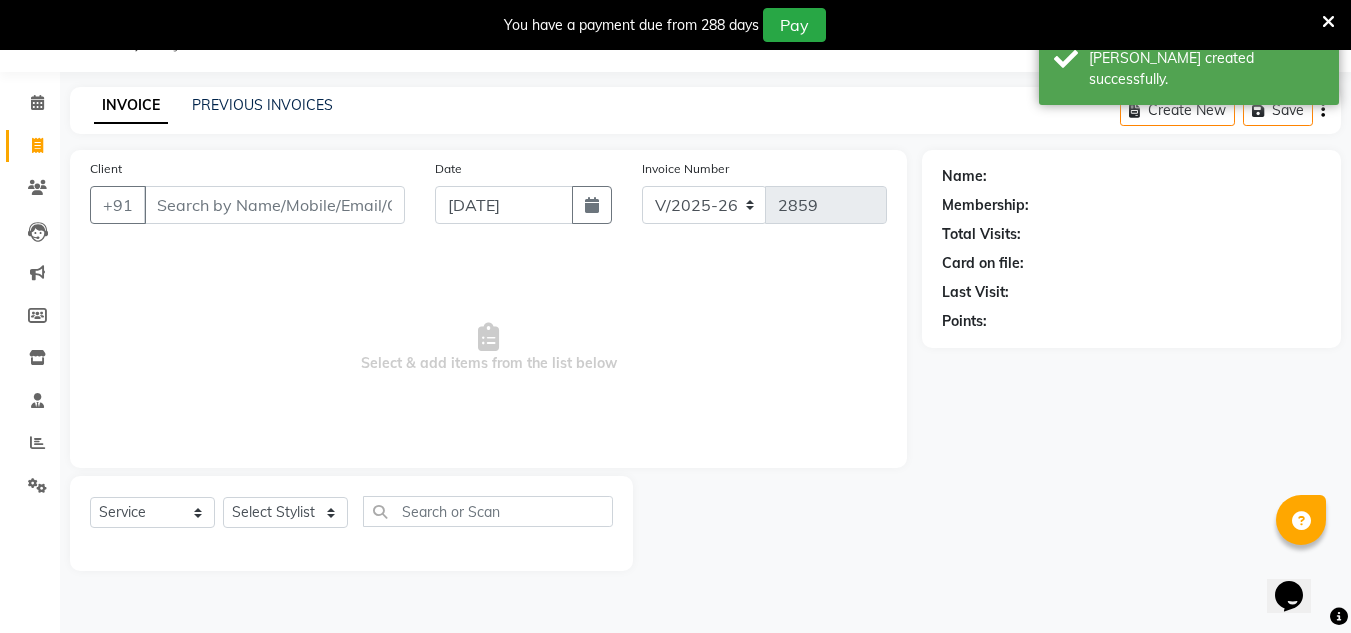 click on "Client" at bounding box center [274, 205] 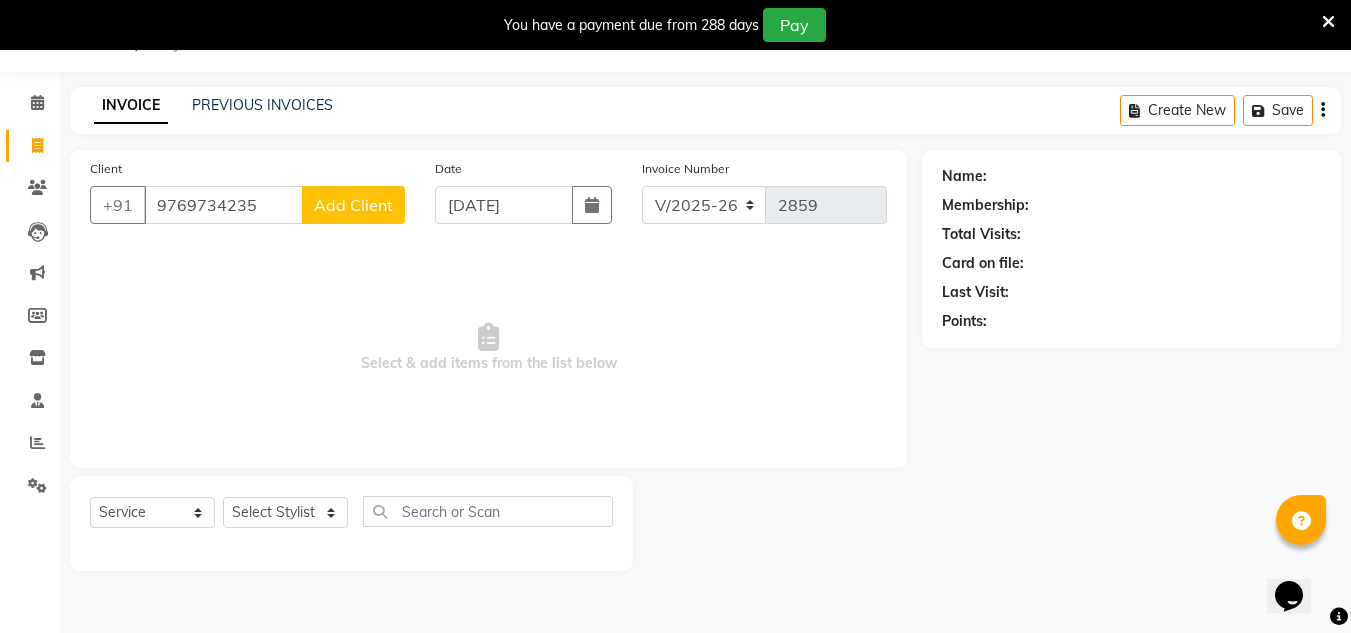 type on "9769734235" 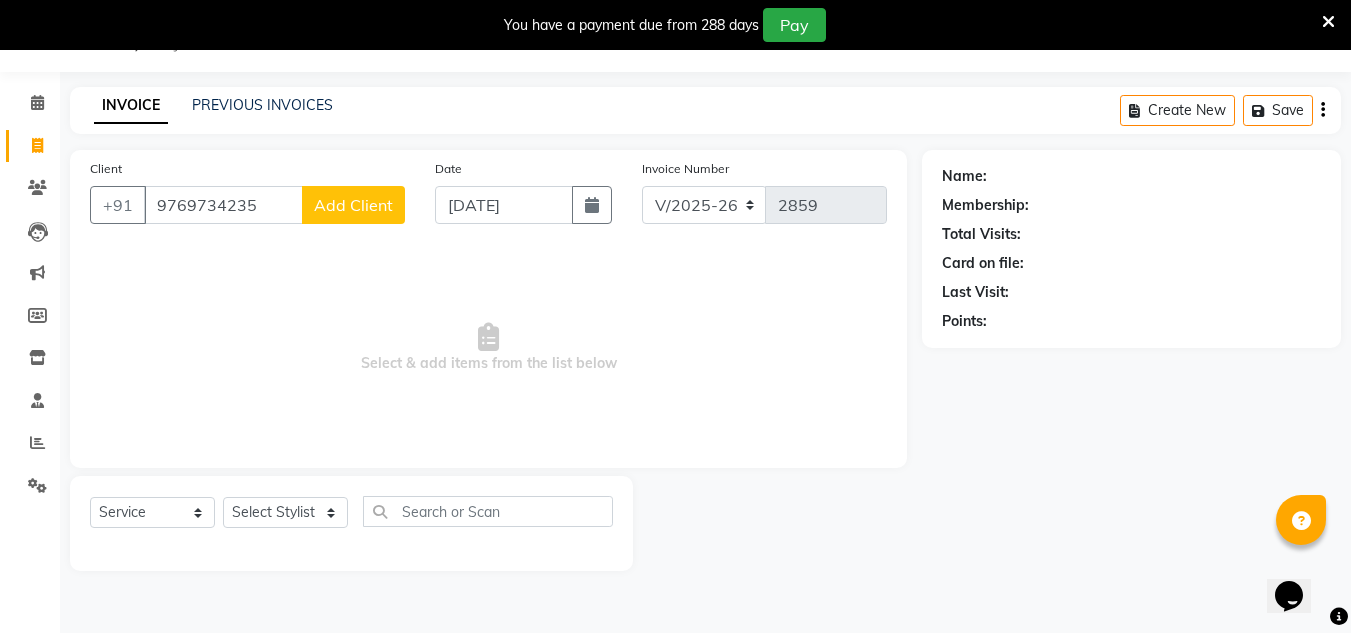 click on "Add Client" 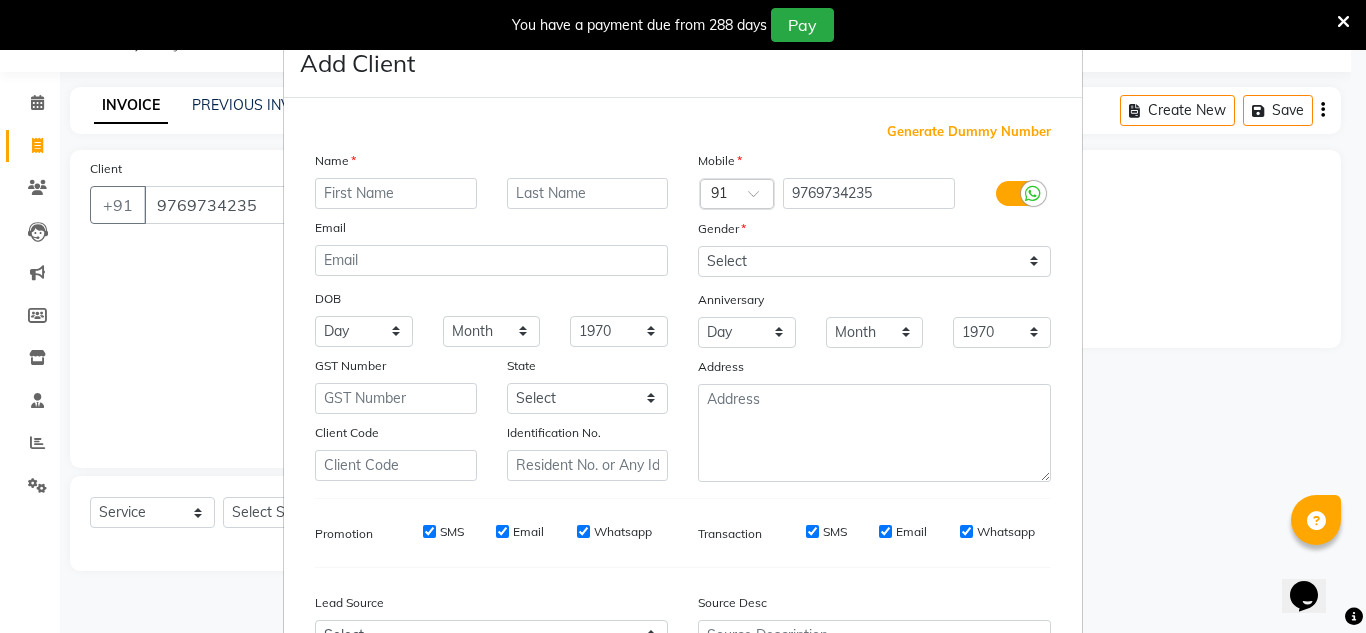 click at bounding box center [396, 193] 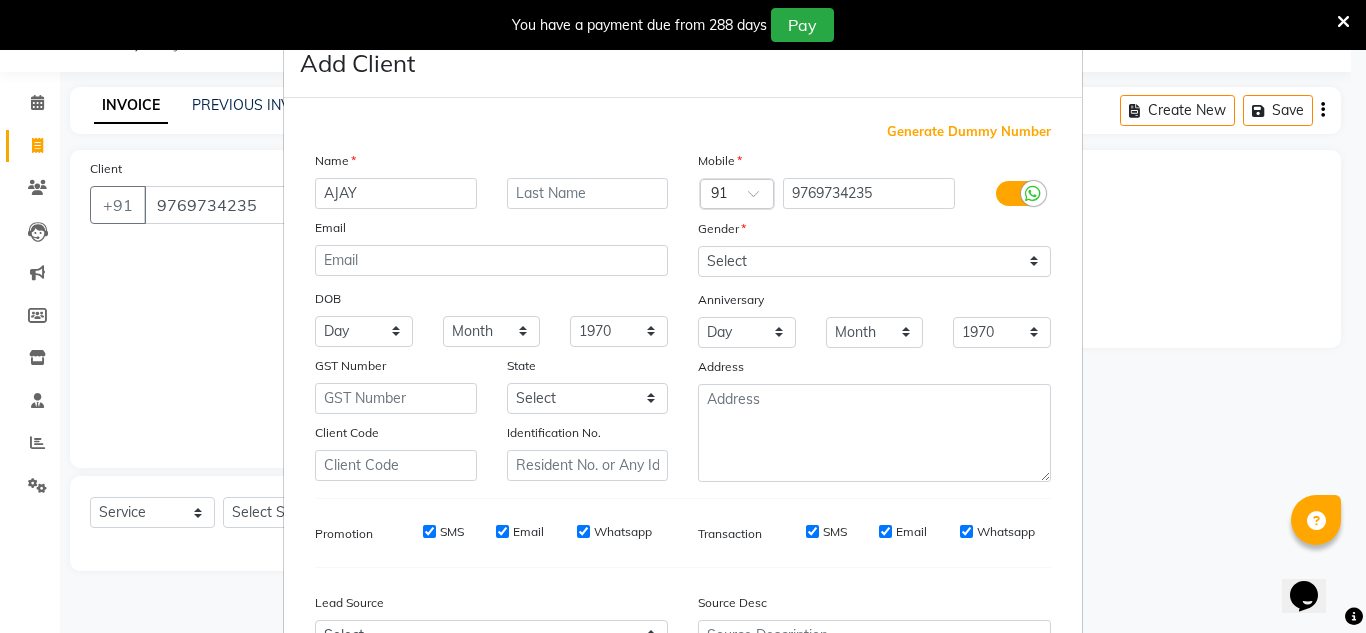 type on "AJAY" 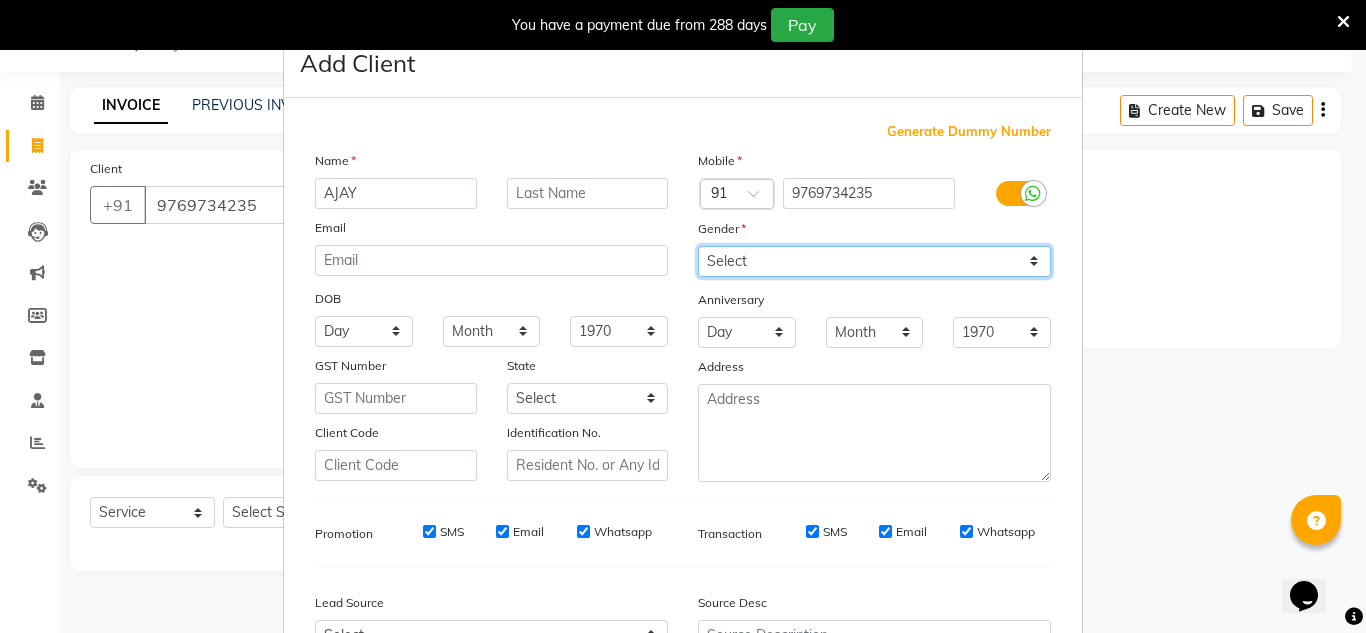 click on "Select Male Female Other Prefer Not To Say" at bounding box center [874, 261] 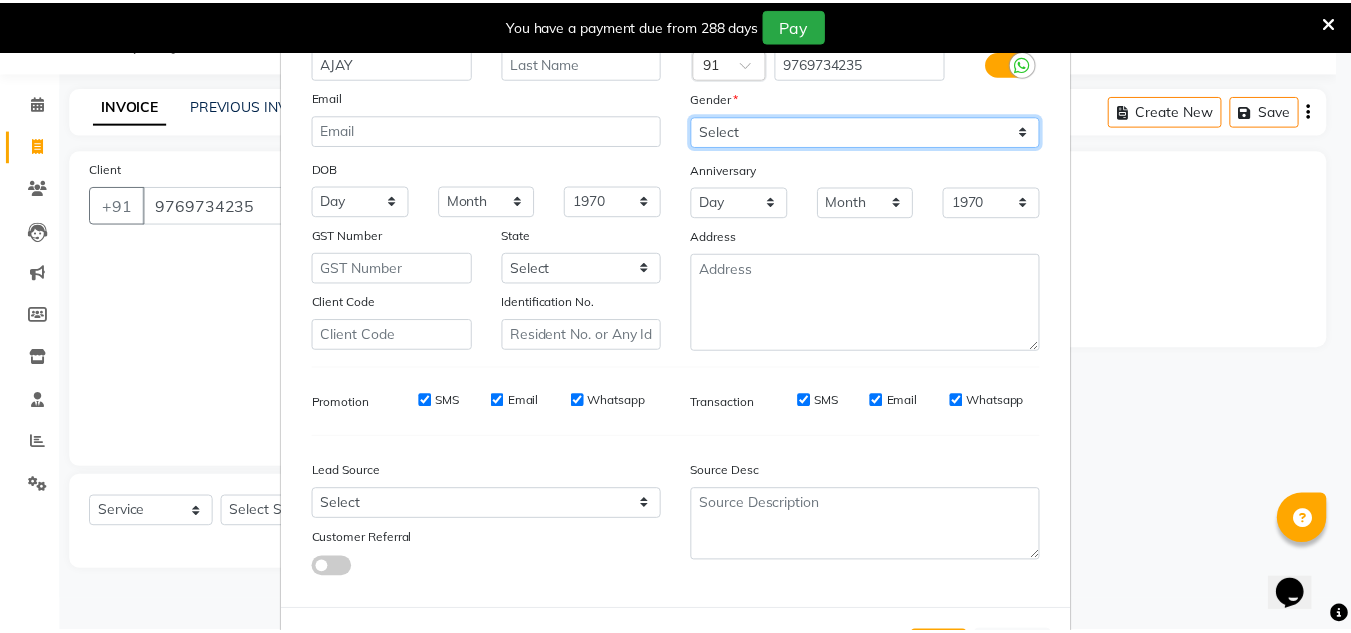scroll, scrollTop: 216, scrollLeft: 0, axis: vertical 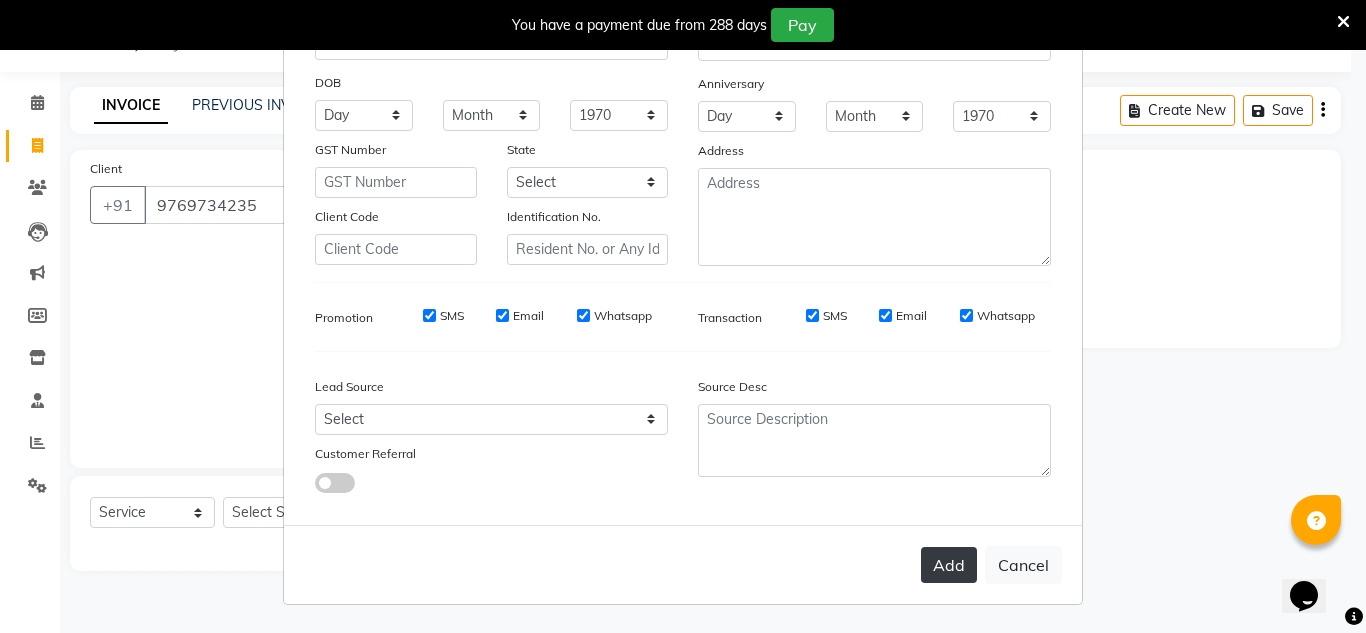 click on "Add" at bounding box center [949, 565] 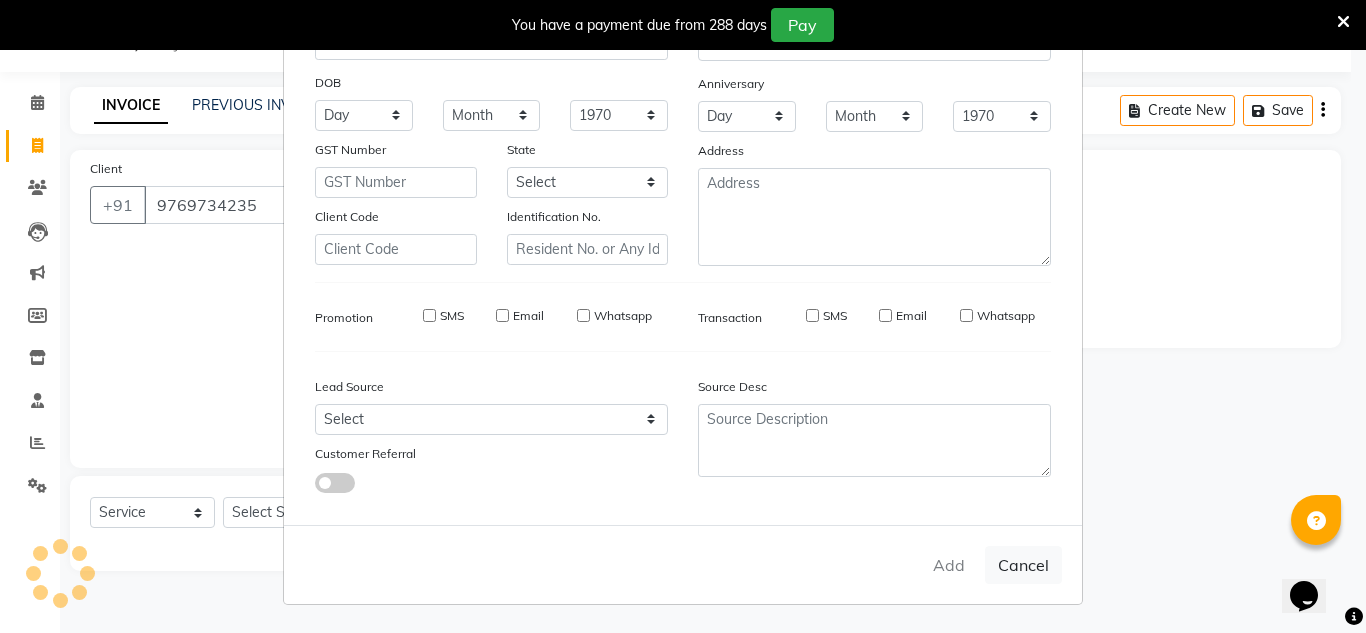 type 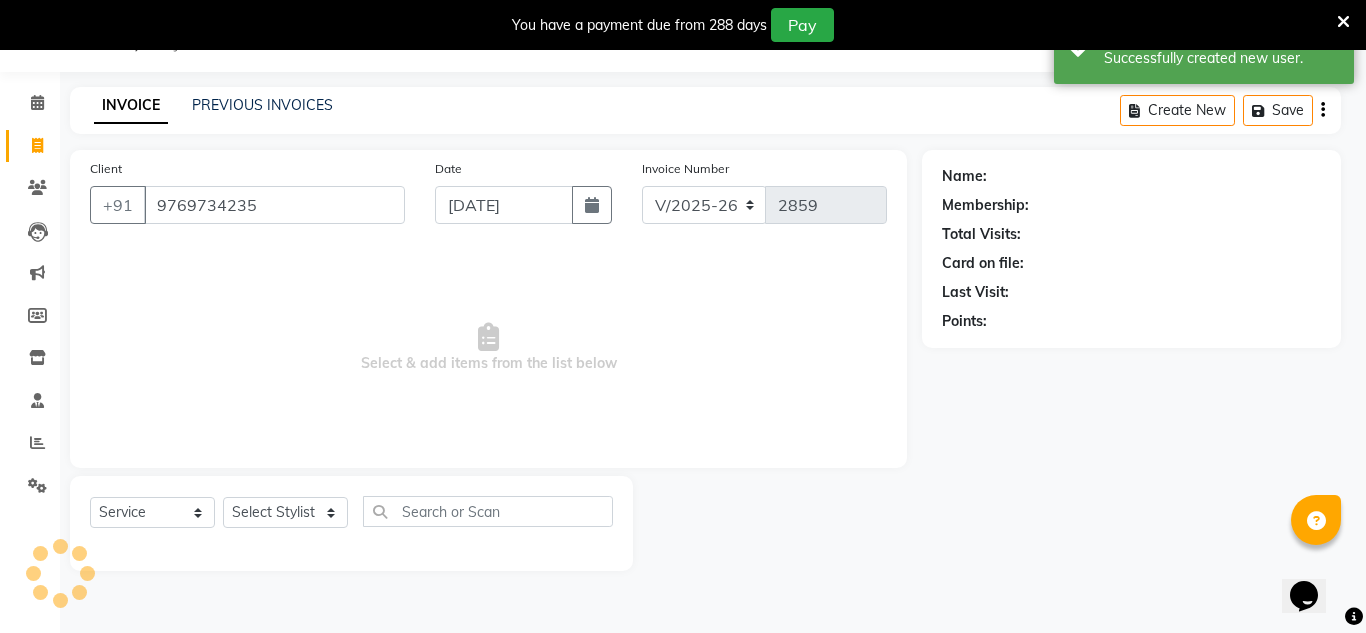 select on "1: Object" 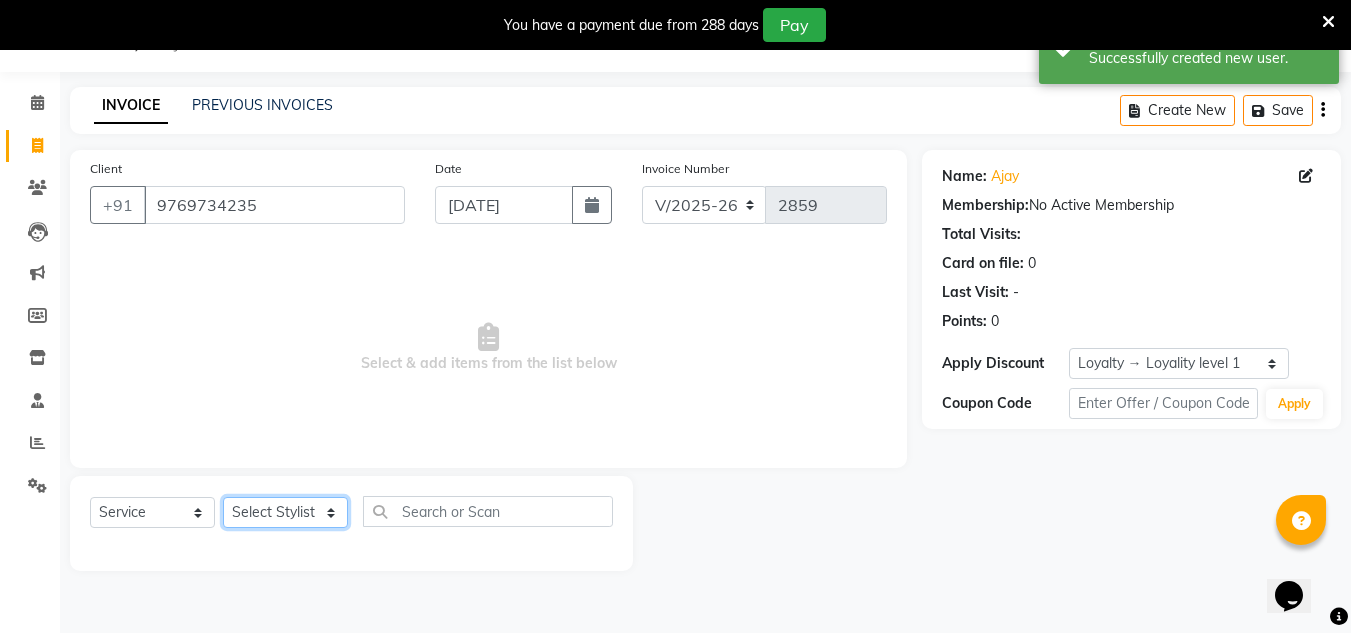 click on "Select Stylist Aalam salmani Ahmed Washim new  HARSHITA mohit Neeraj Owner preeti Raghav sakib sonu RG" 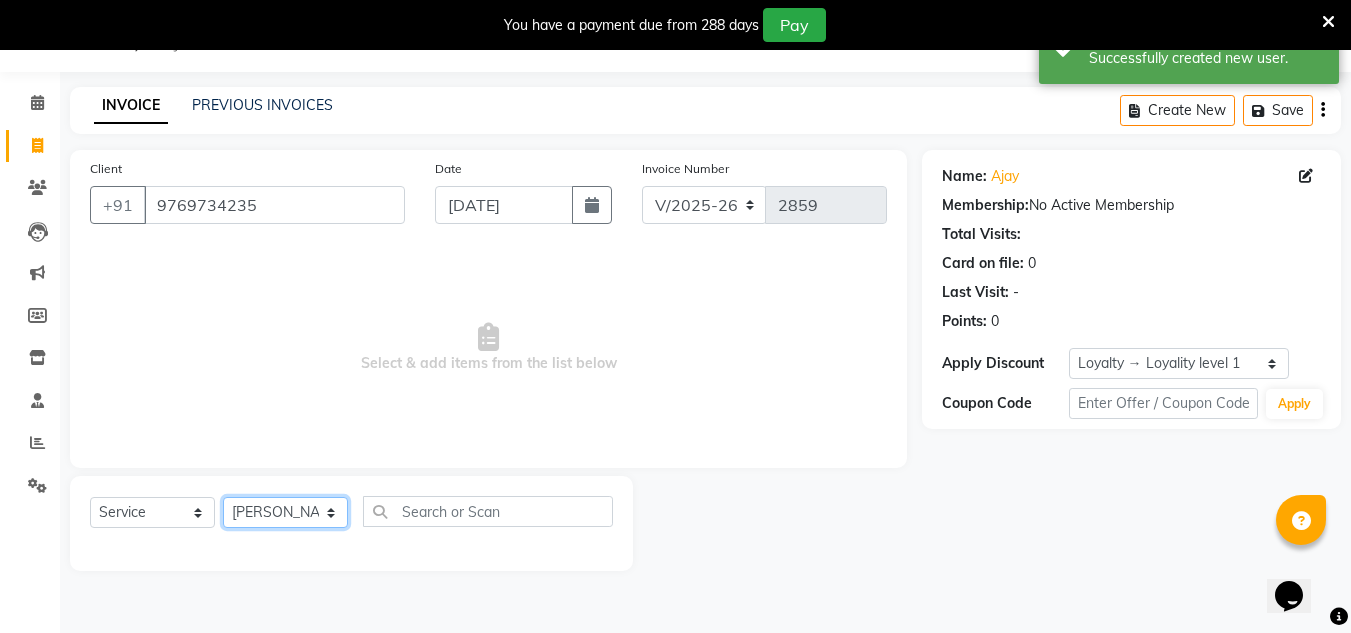 click on "Select Stylist Aalam salmani Ahmed Washim new  HARSHITA mohit Neeraj Owner preeti Raghav sakib sonu RG" 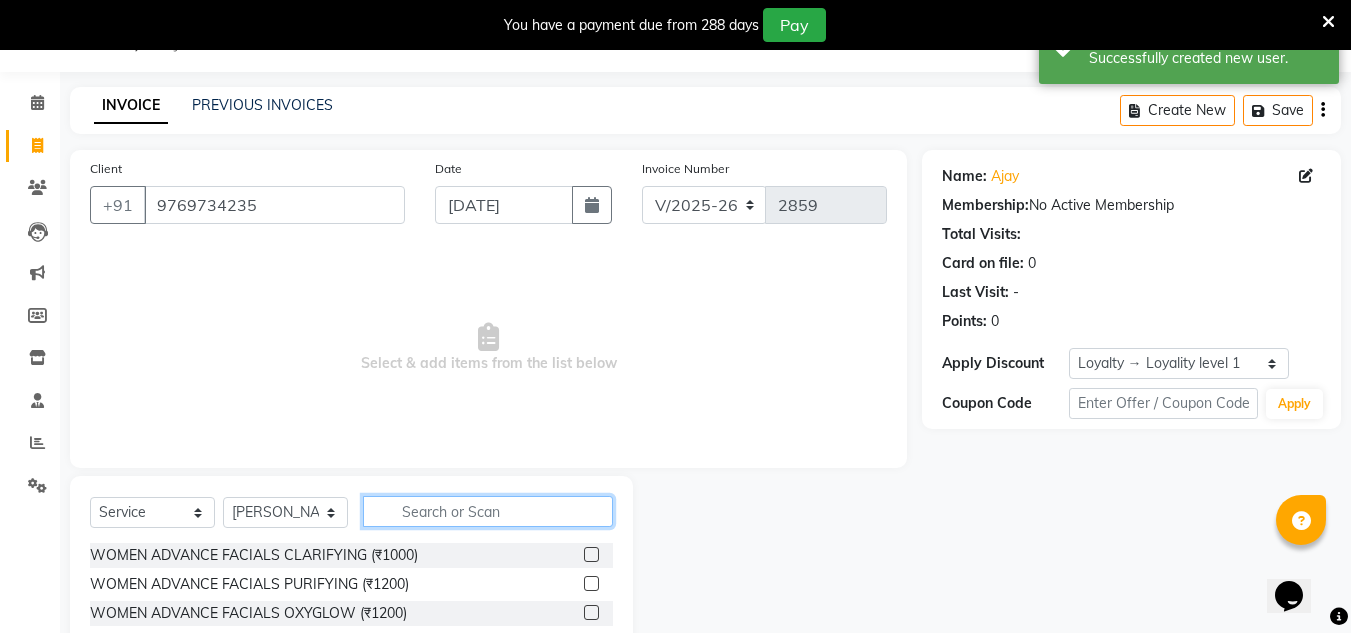 click 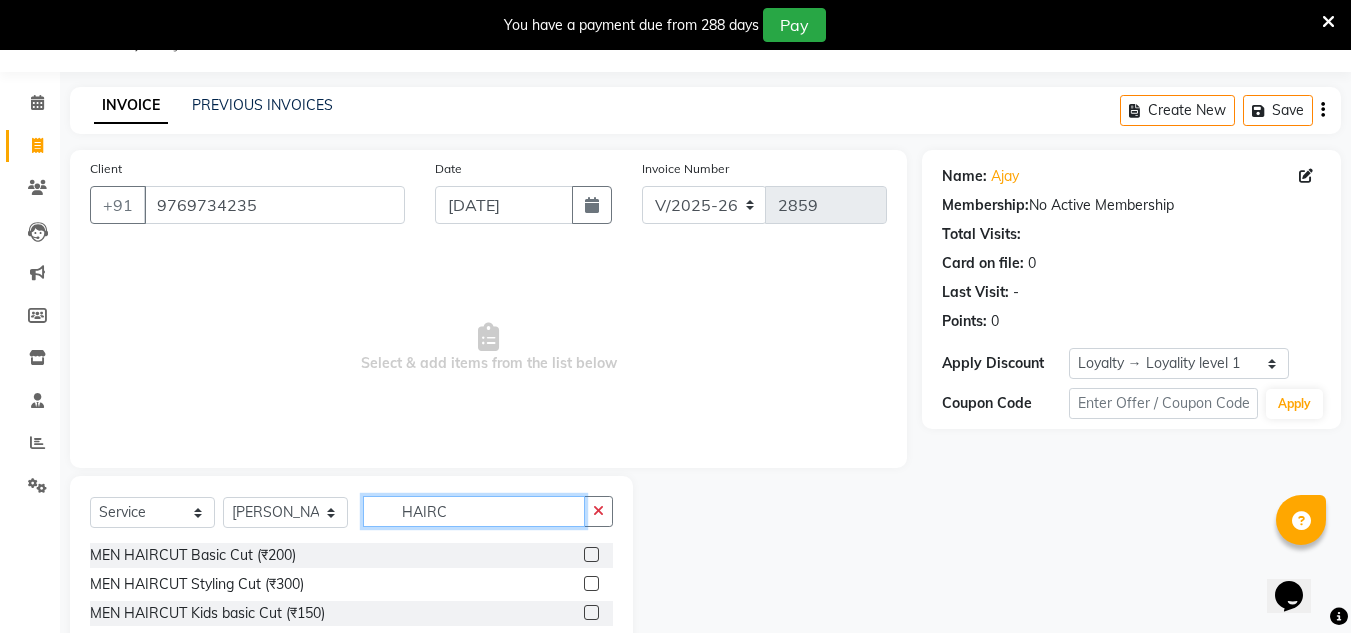 type on "HAIRC" 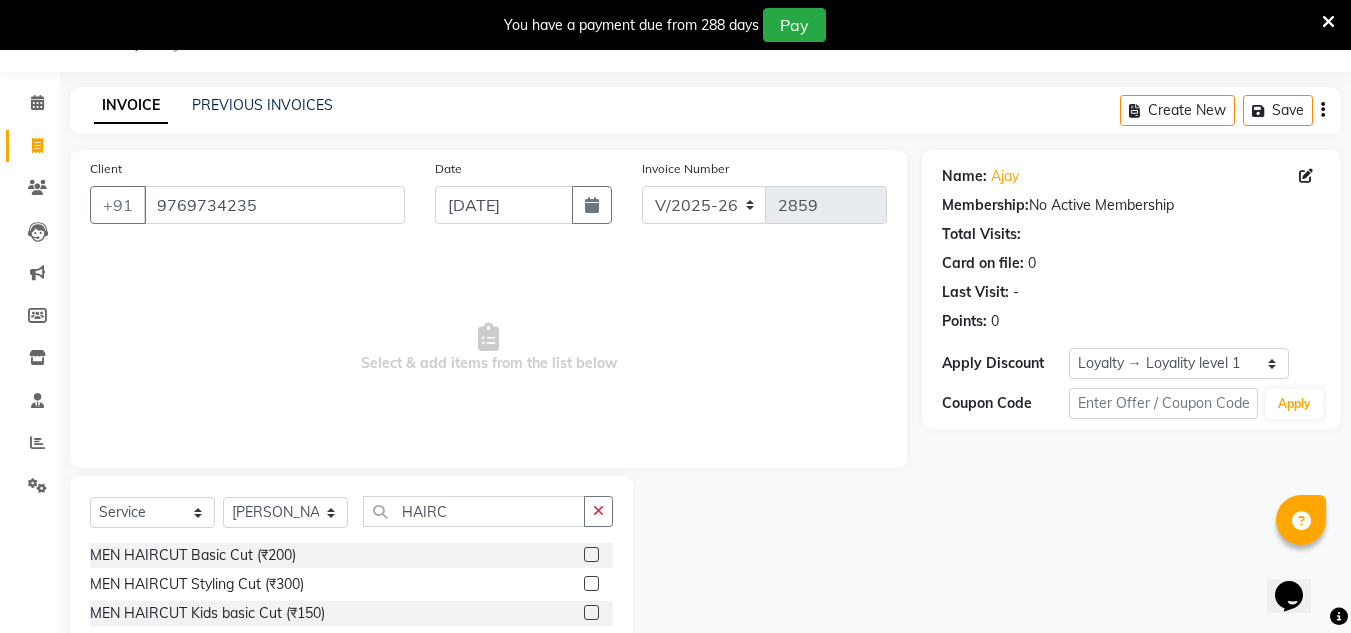 click 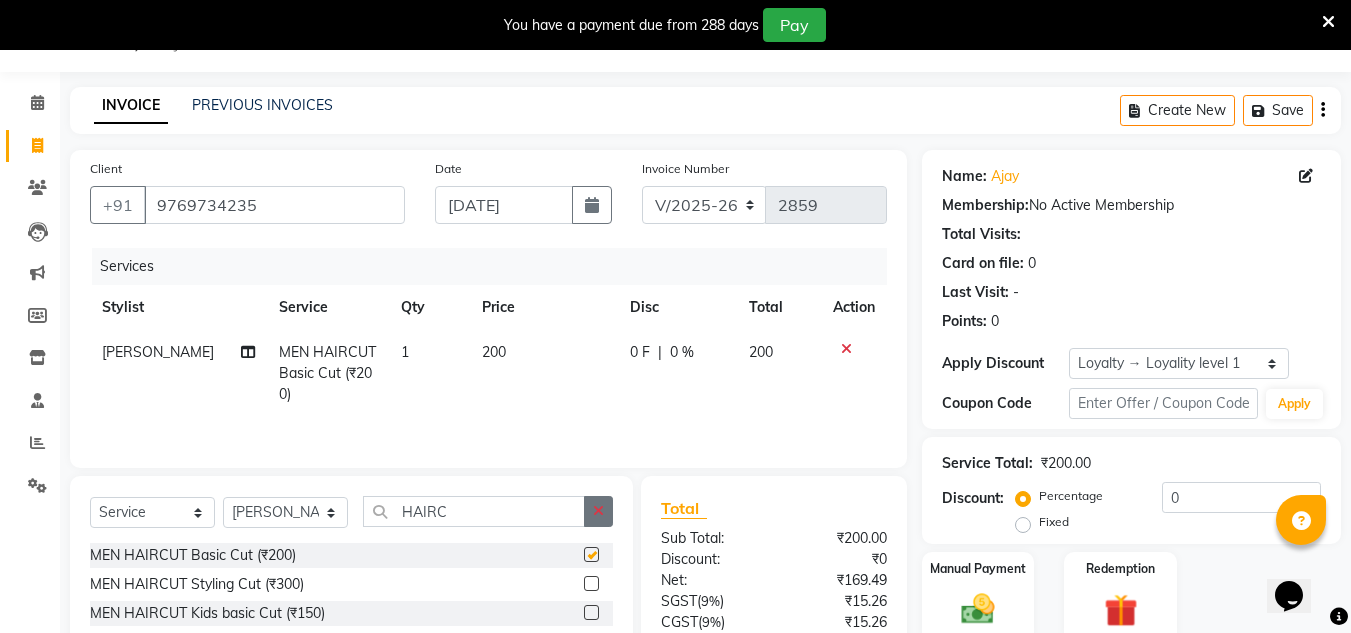 checkbox on "false" 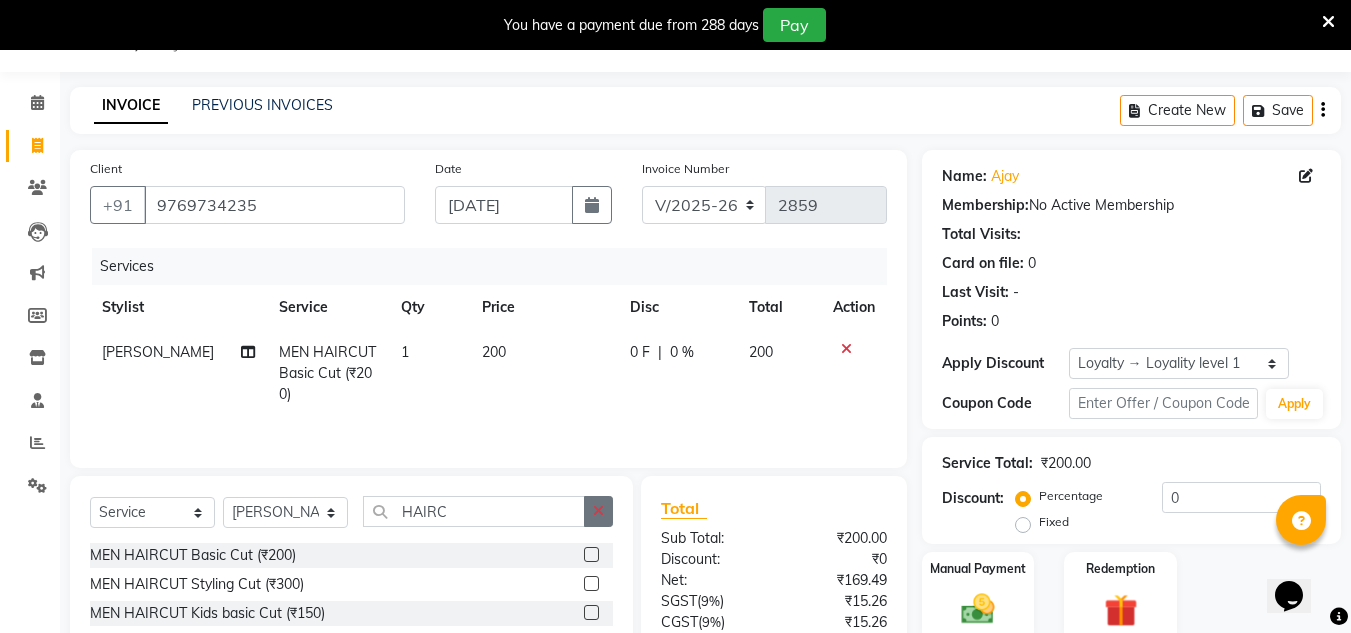 click 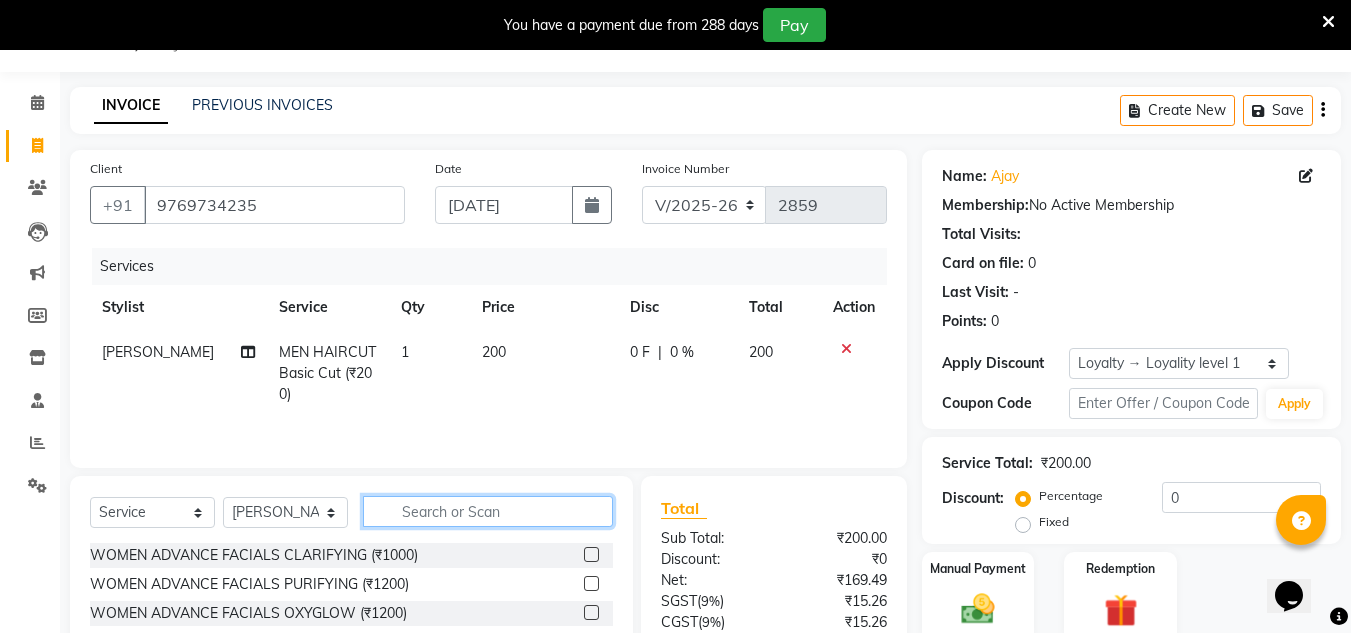click 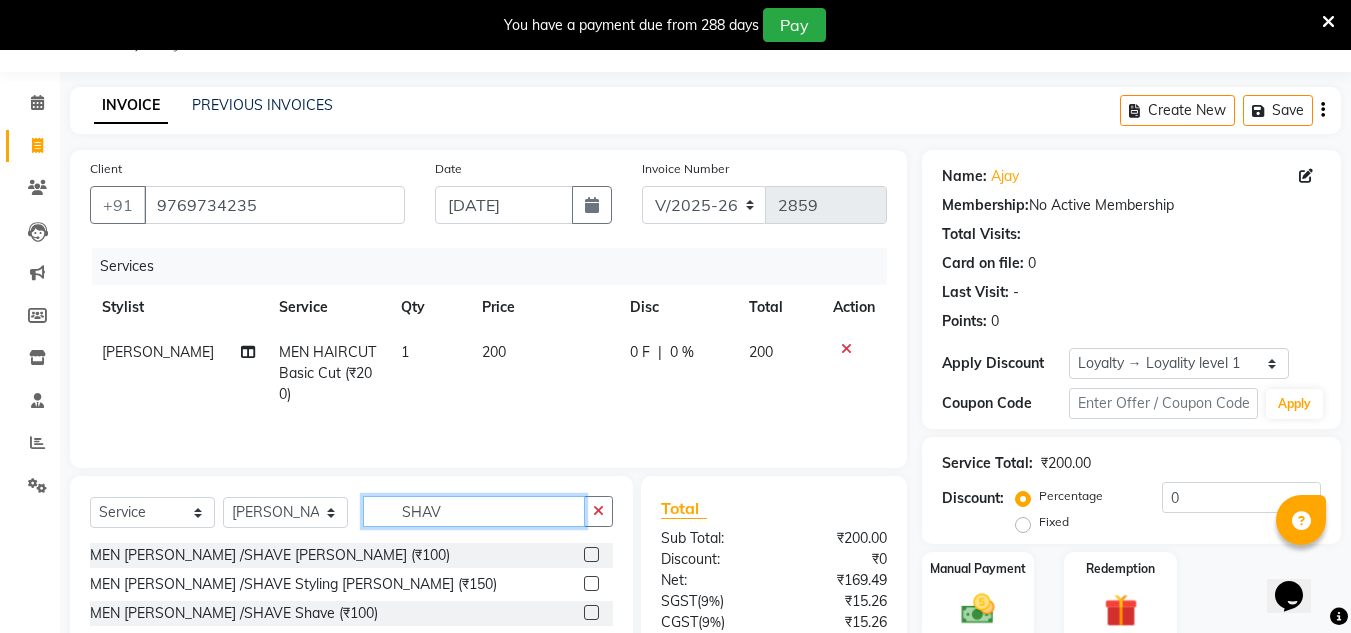 type on "SHAV" 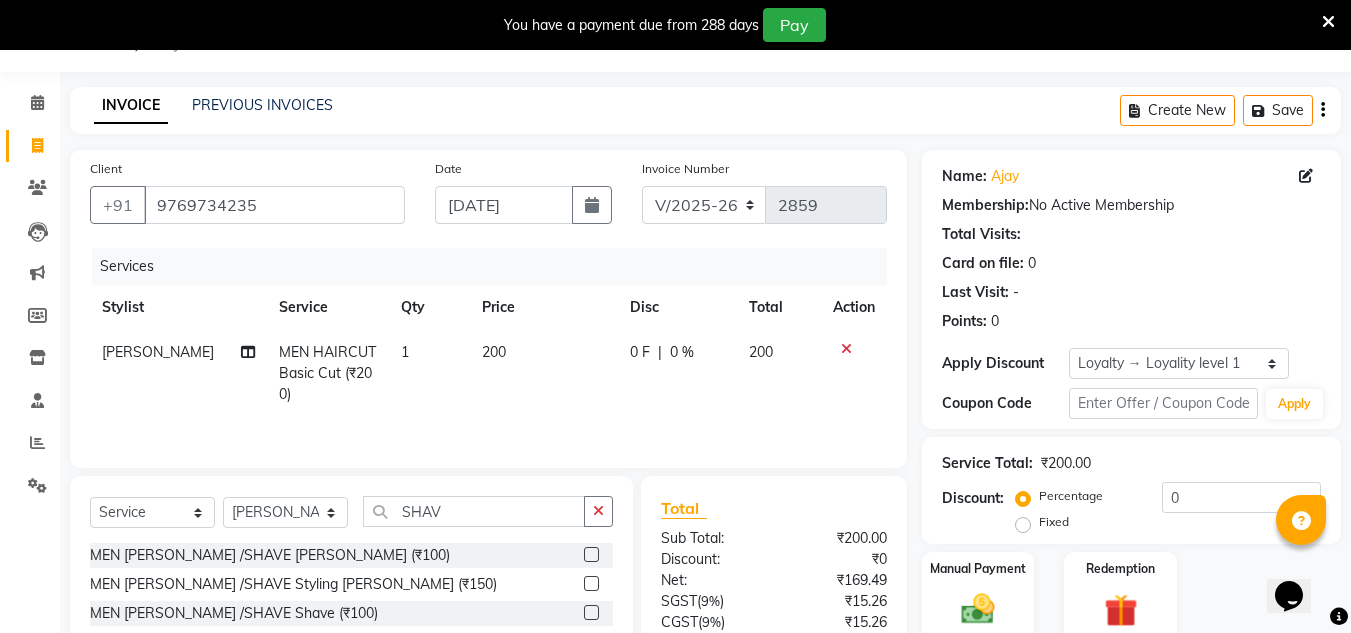 click 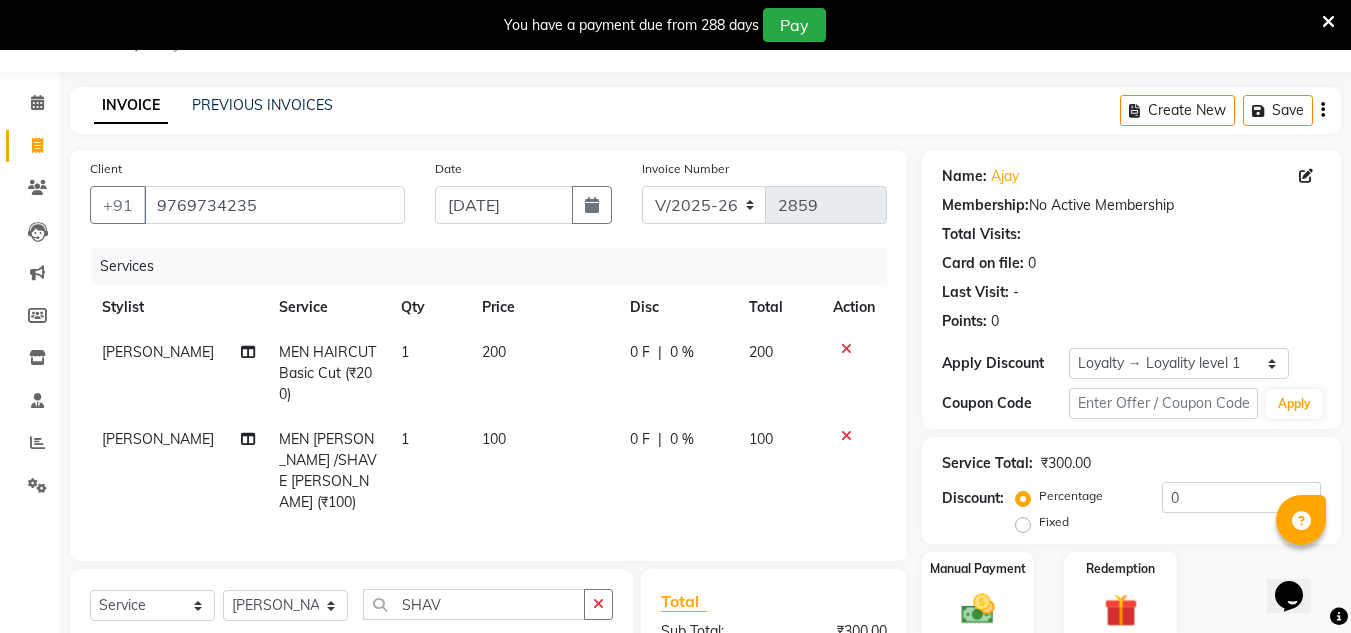 checkbox on "false" 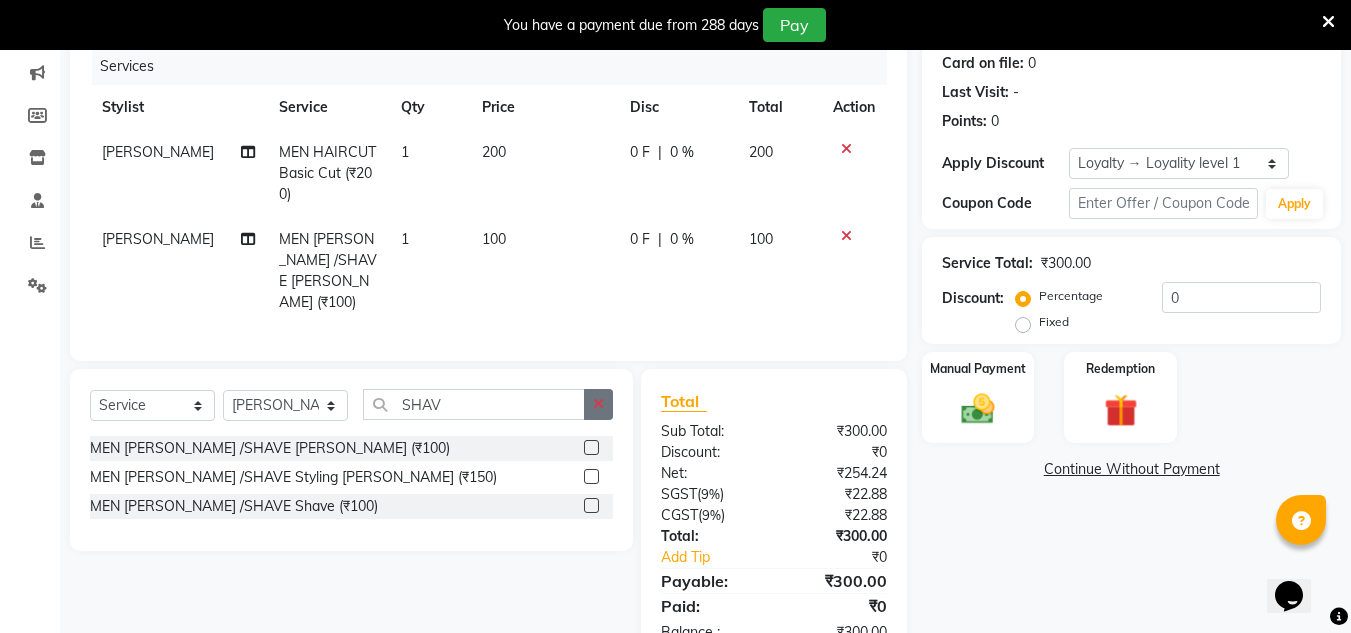 drag, startPoint x: 596, startPoint y: 397, endPoint x: 533, endPoint y: 399, distance: 63.03174 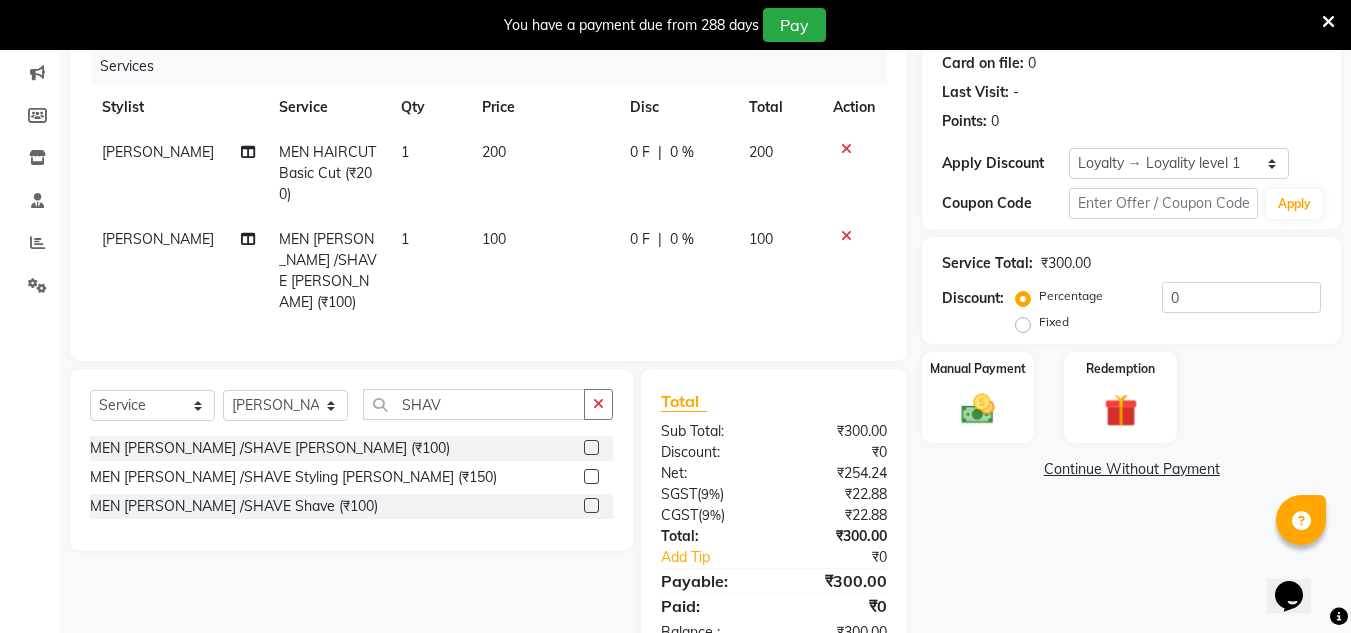 click 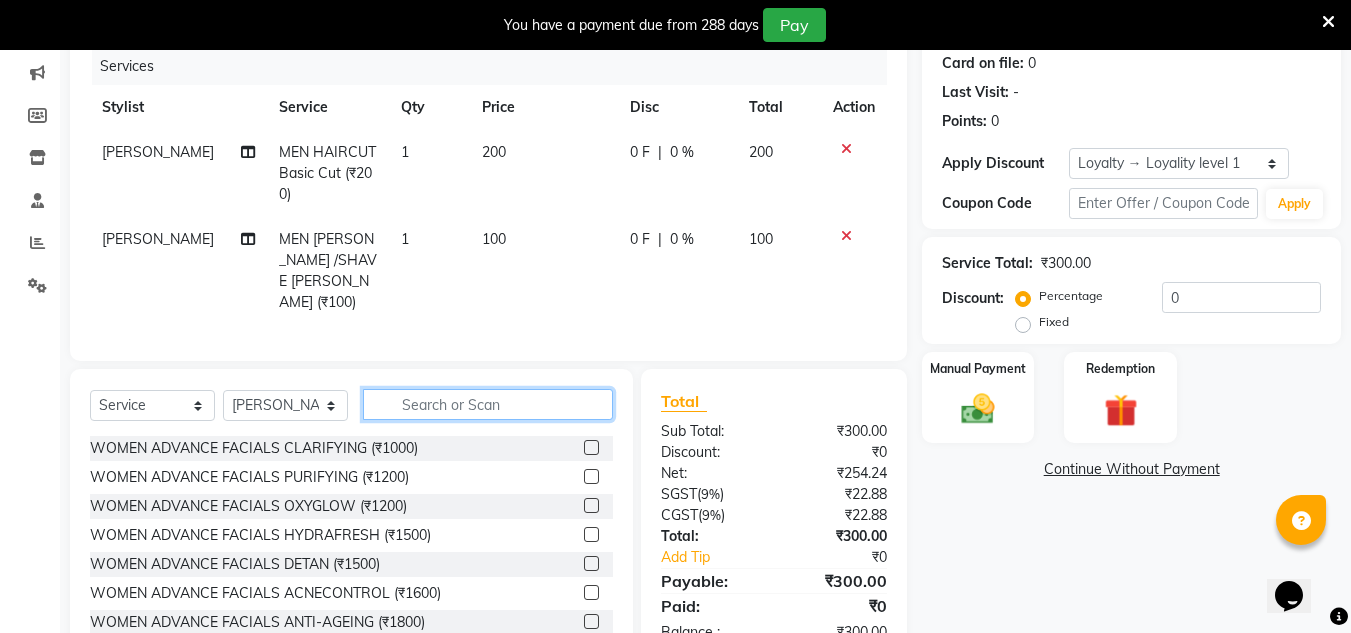 click 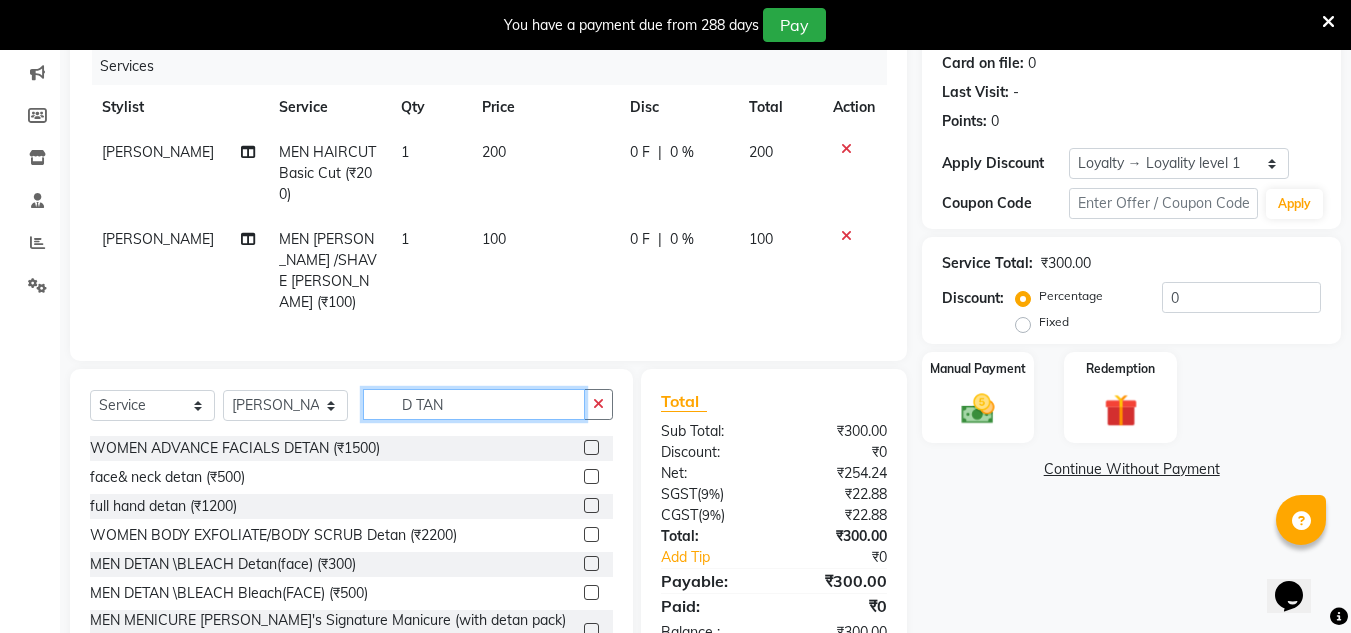 scroll, scrollTop: 66, scrollLeft: 0, axis: vertical 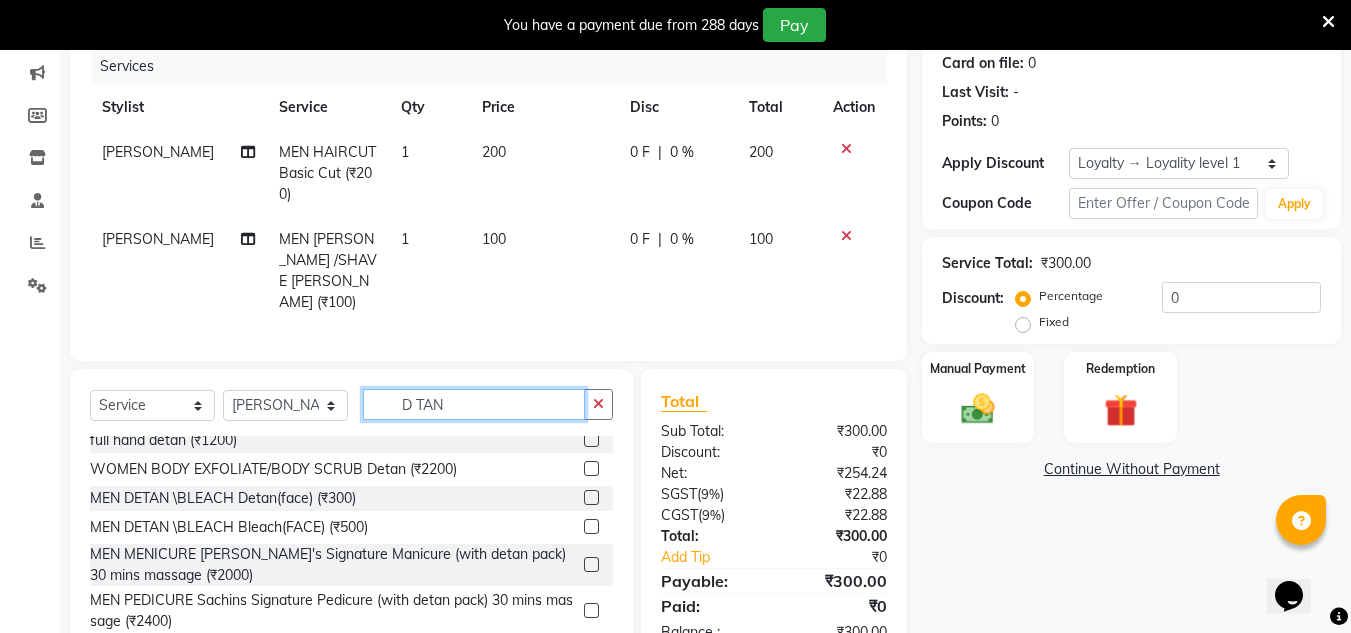 type on "D TAN" 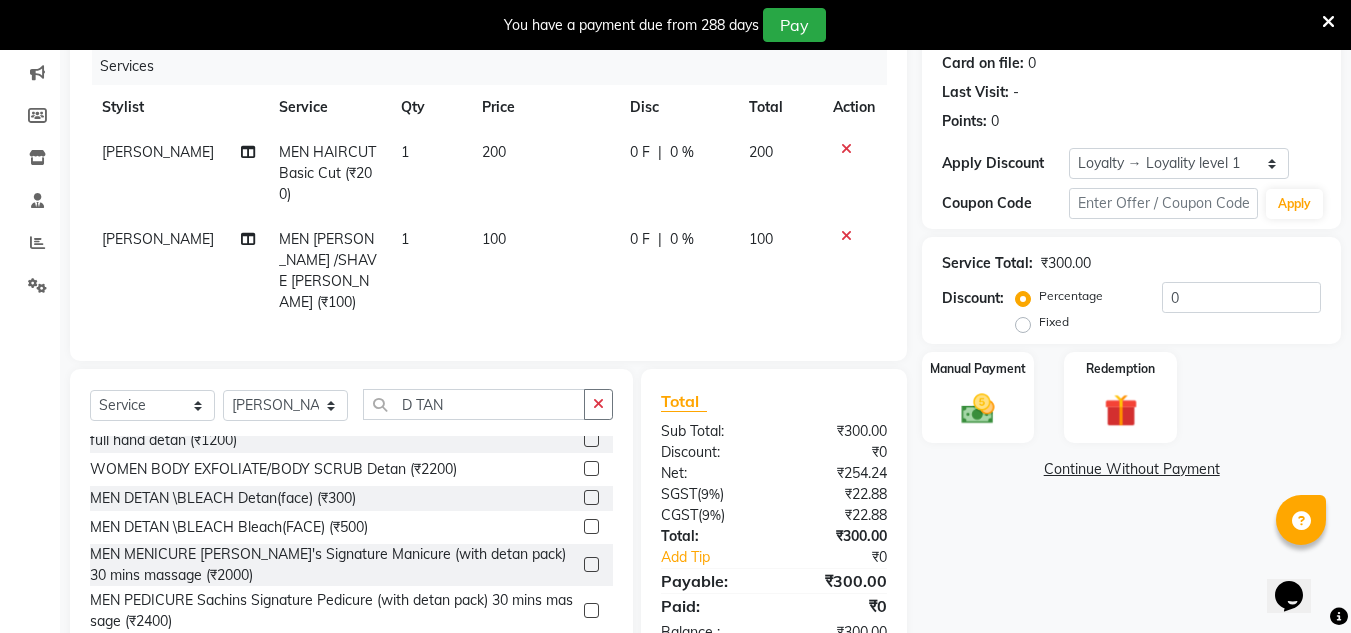 click 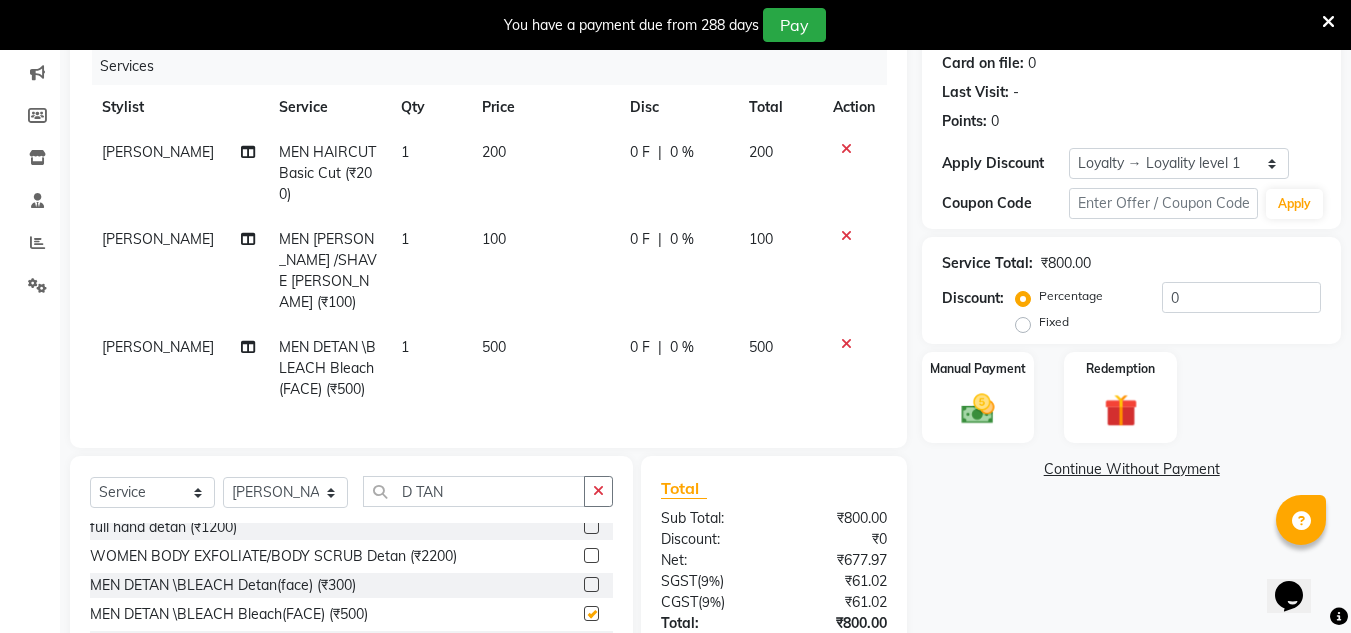 checkbox on "false" 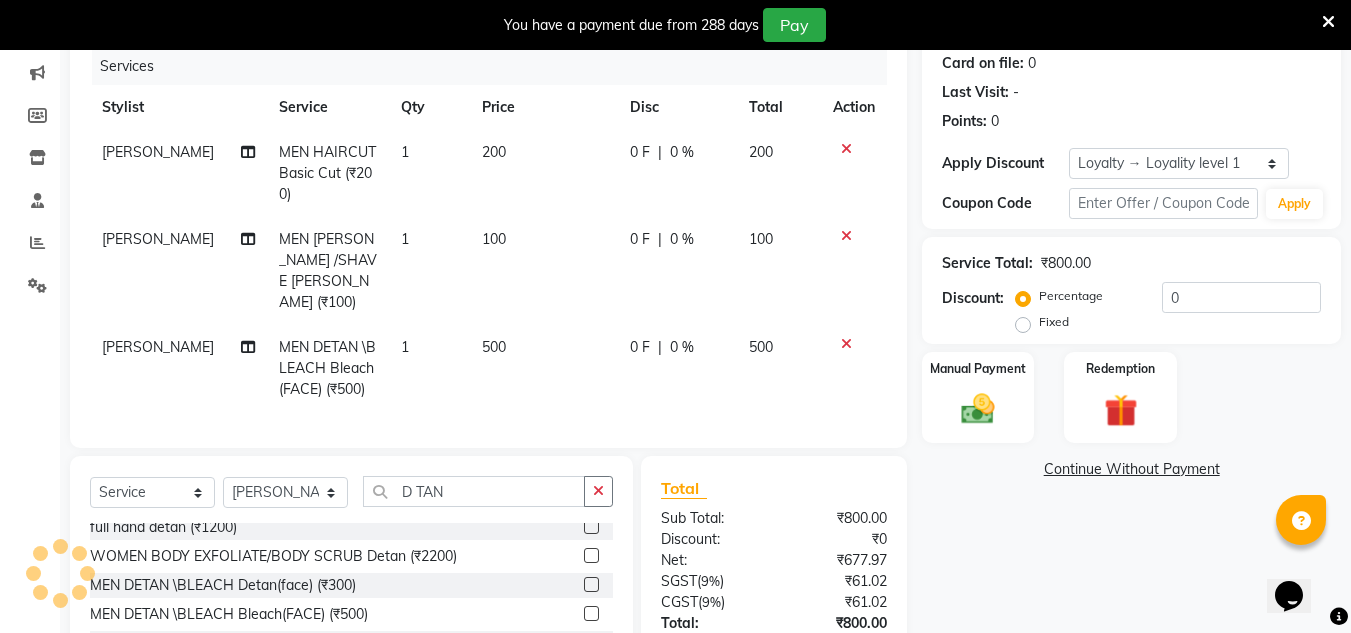 click 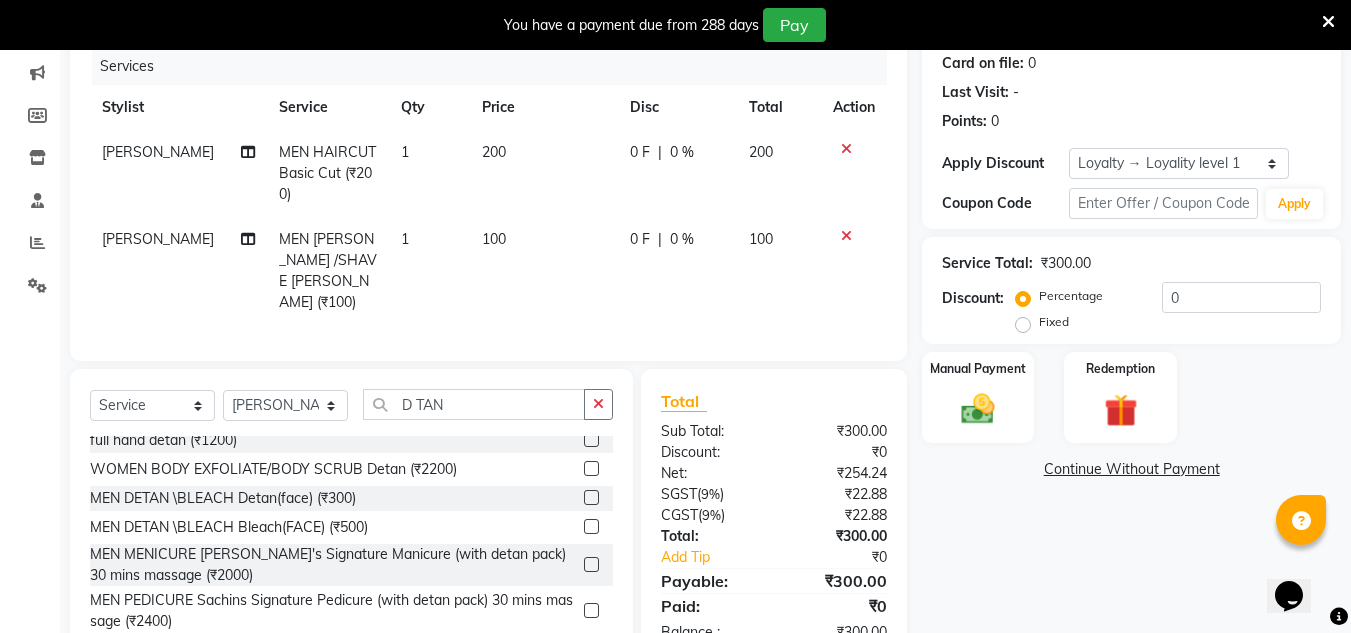 click 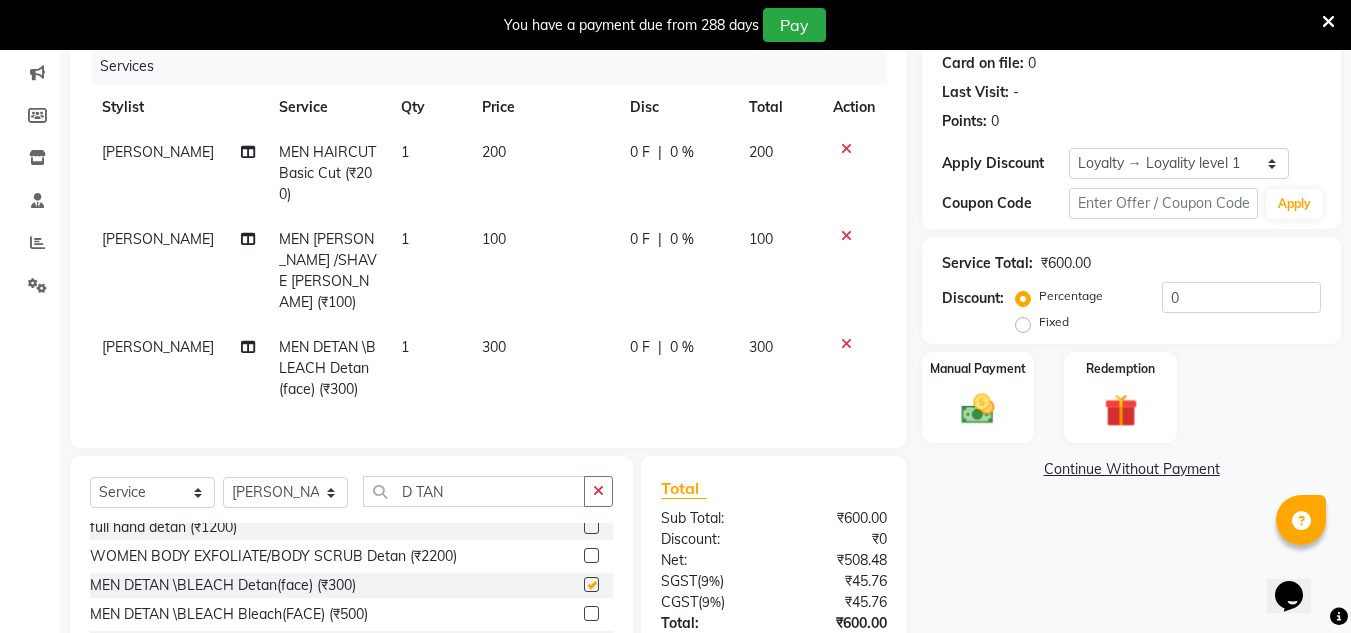checkbox on "false" 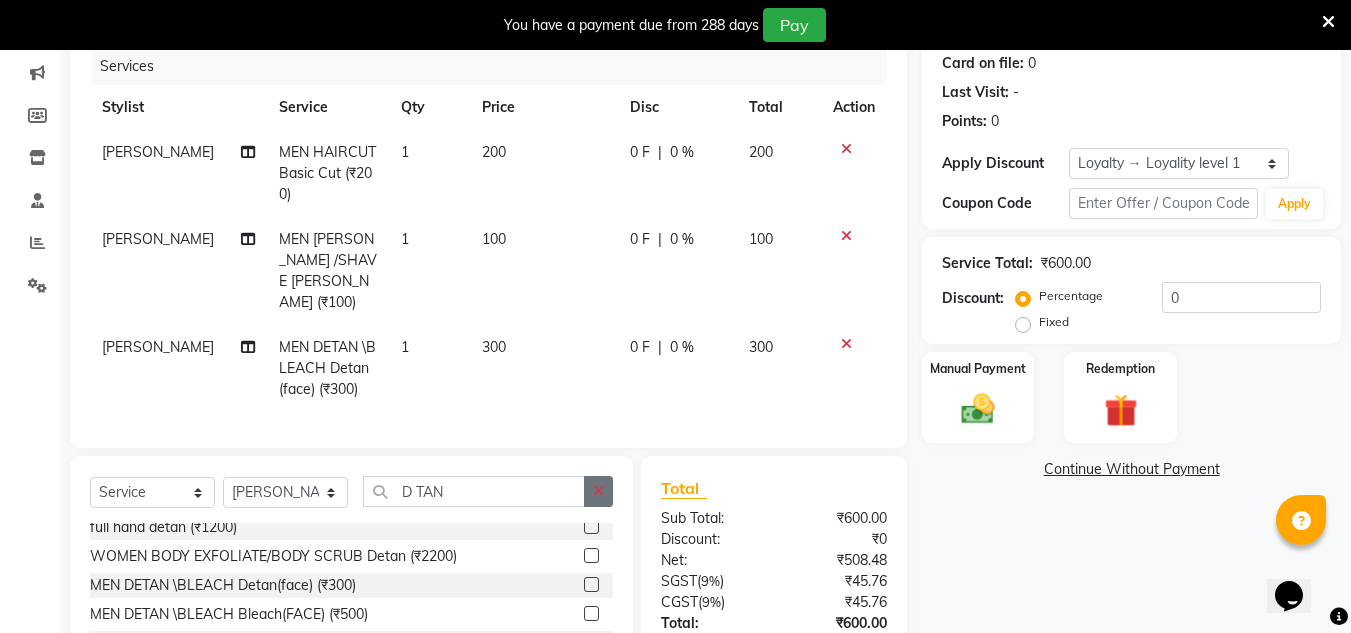drag, startPoint x: 599, startPoint y: 477, endPoint x: 556, endPoint y: 479, distance: 43.046486 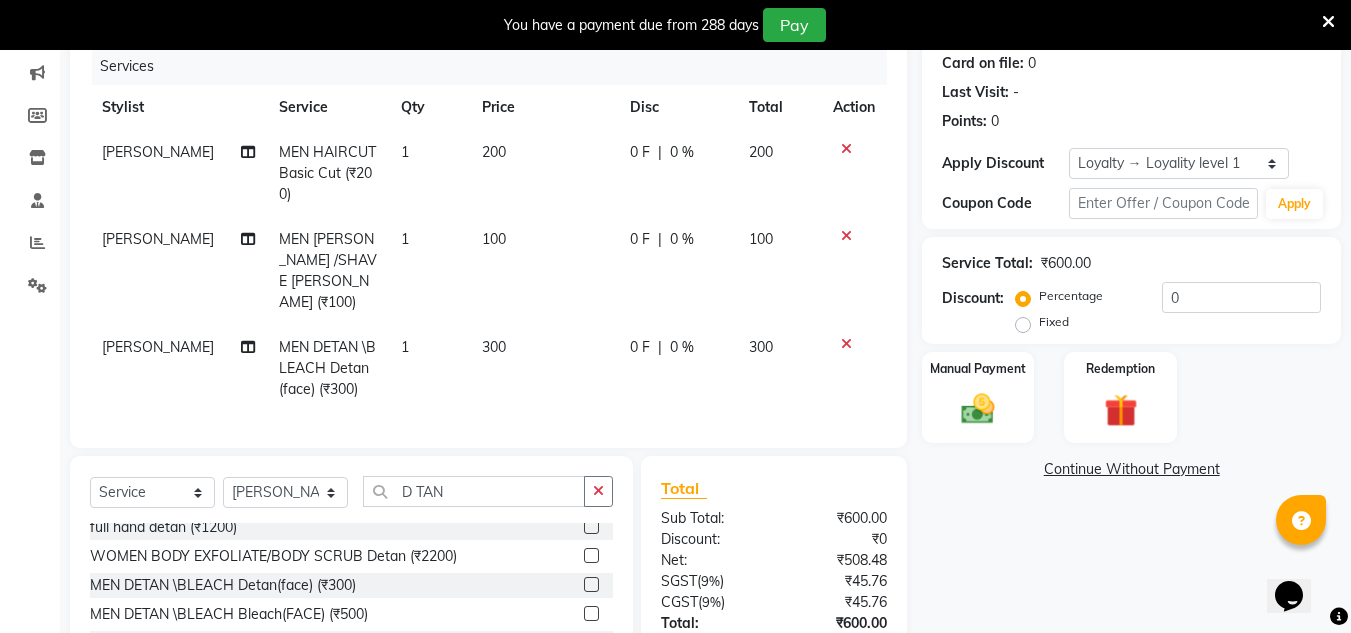 click 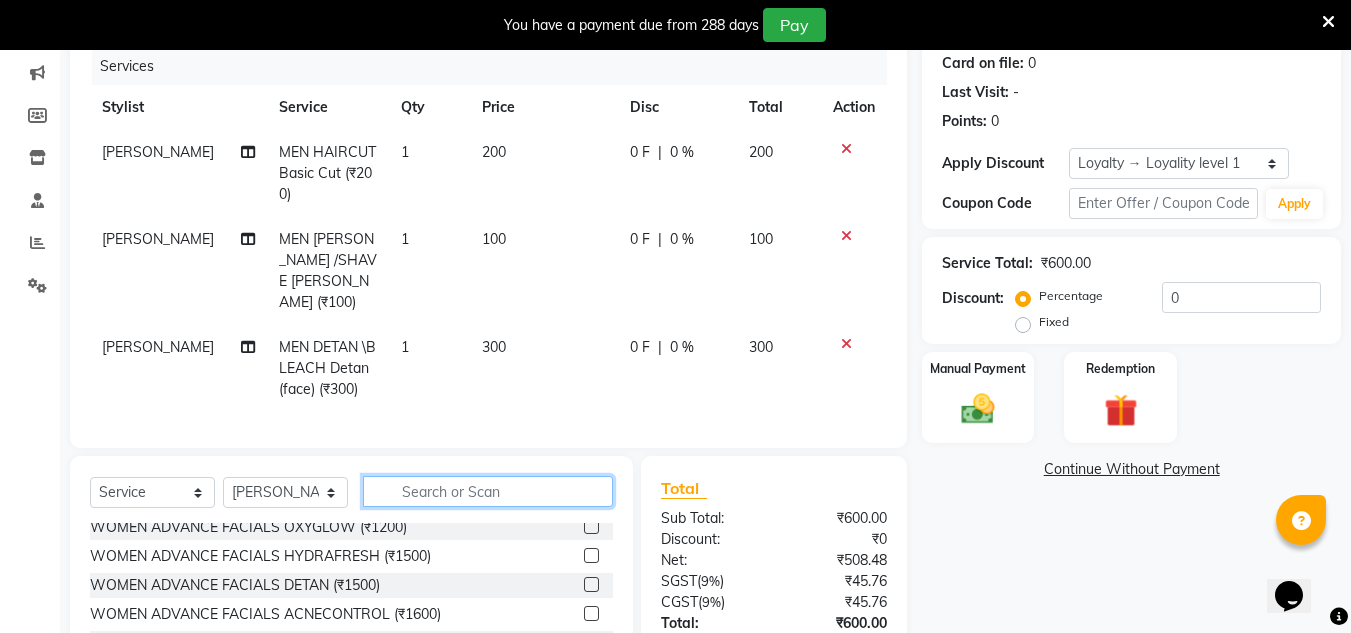 click 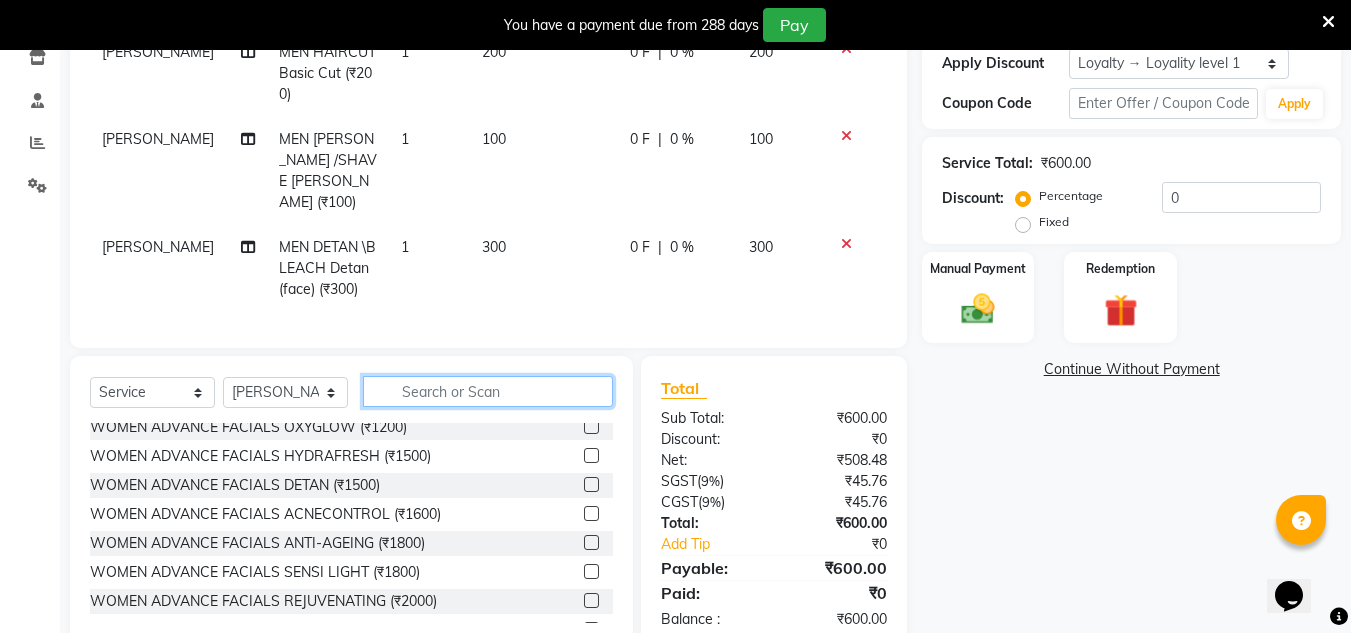 click 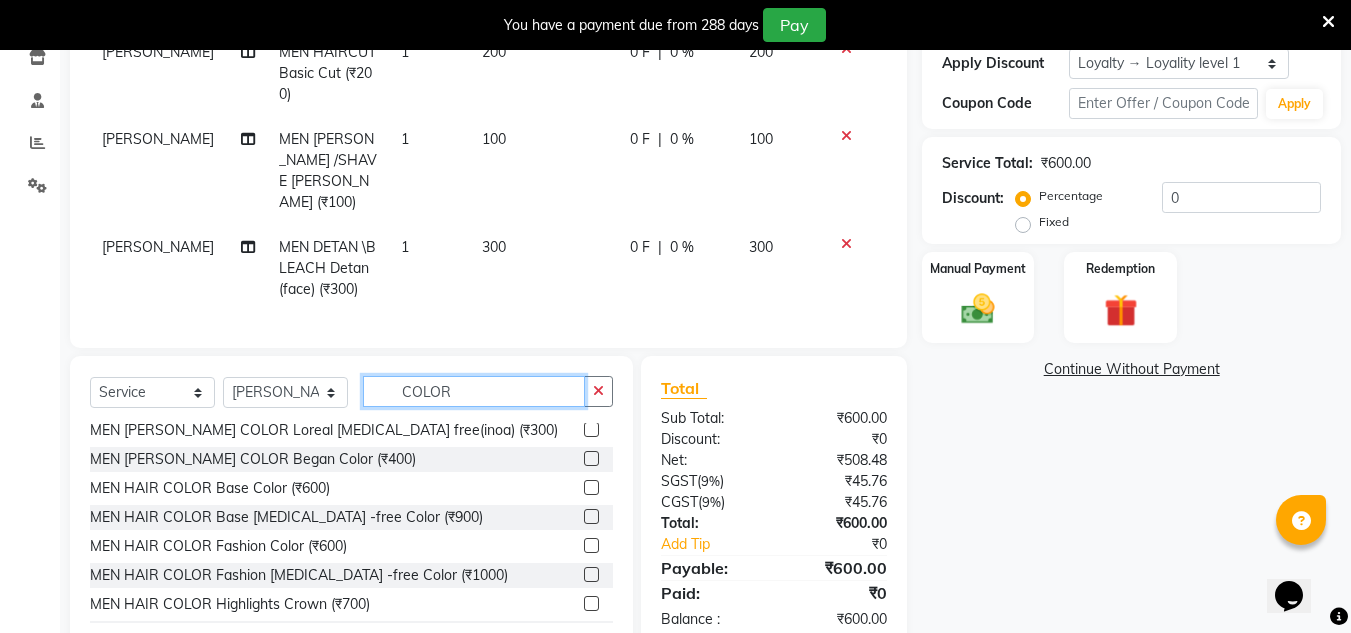 scroll, scrollTop: 169, scrollLeft: 0, axis: vertical 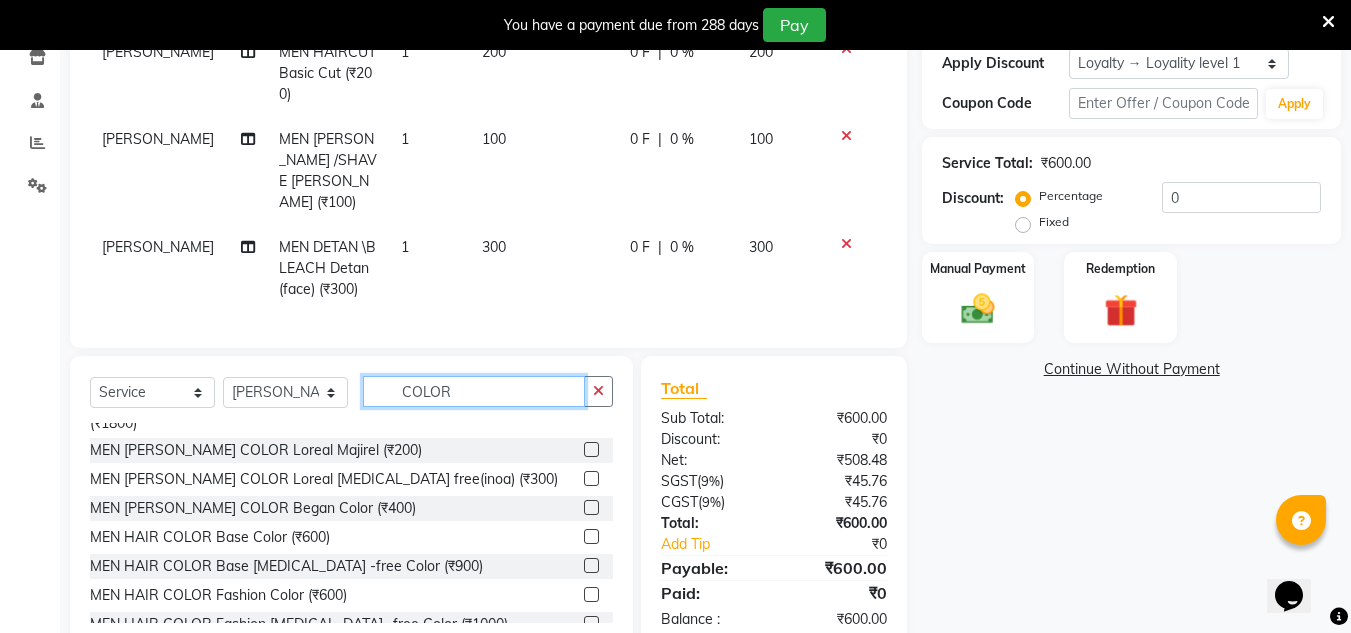type on "COLOR" 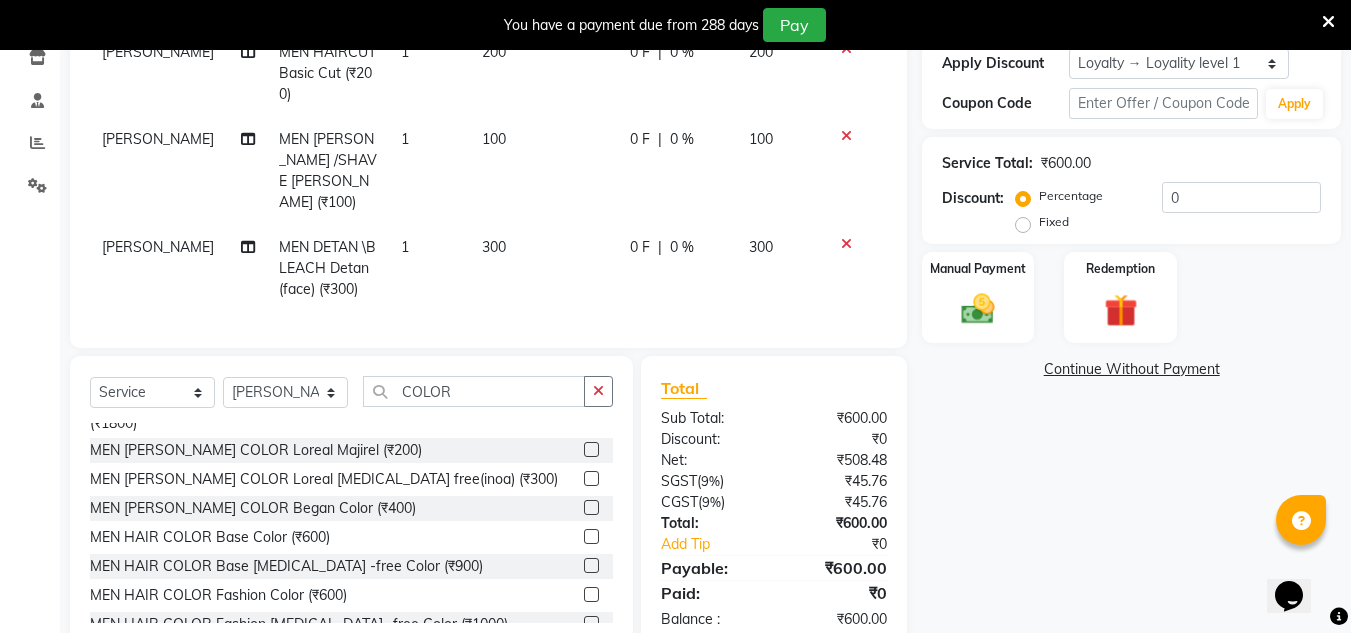 click 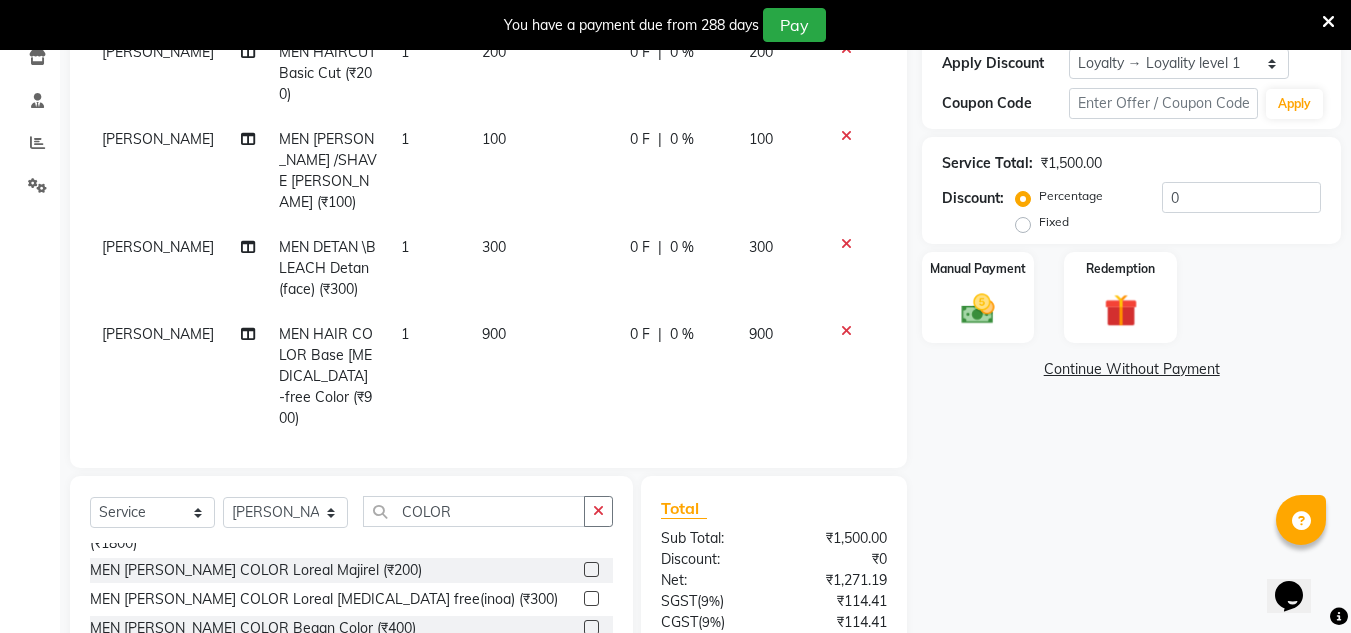 checkbox on "false" 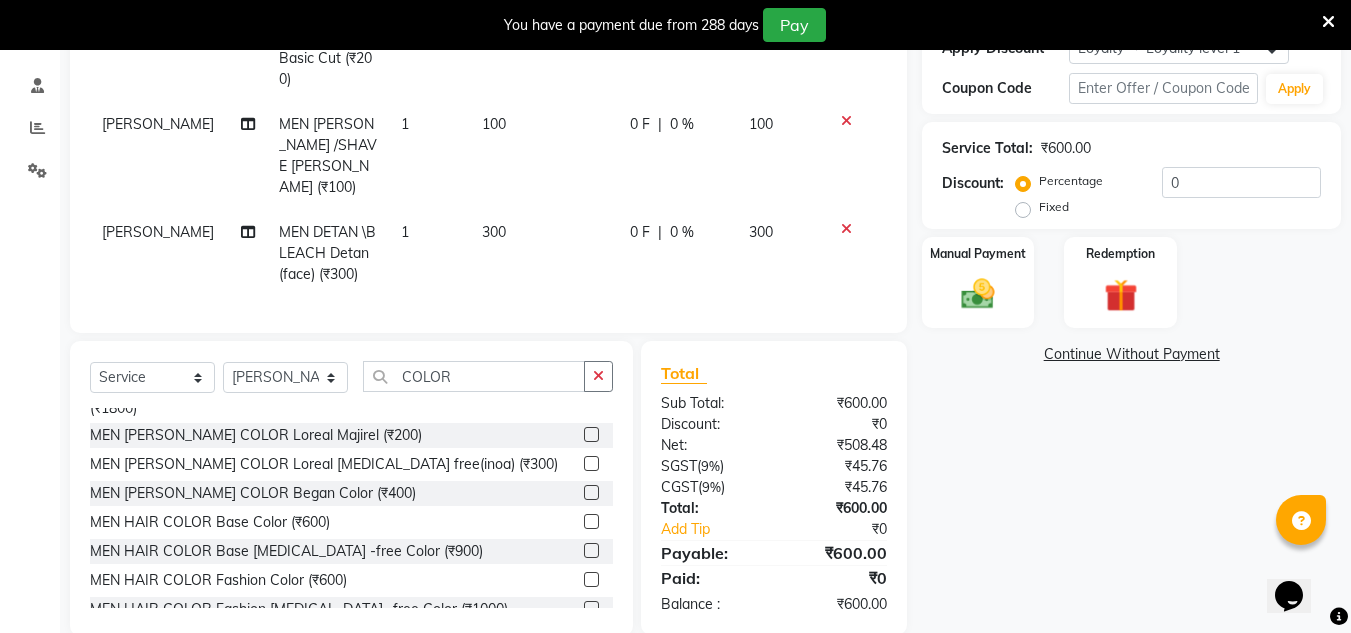scroll, scrollTop: 392, scrollLeft: 0, axis: vertical 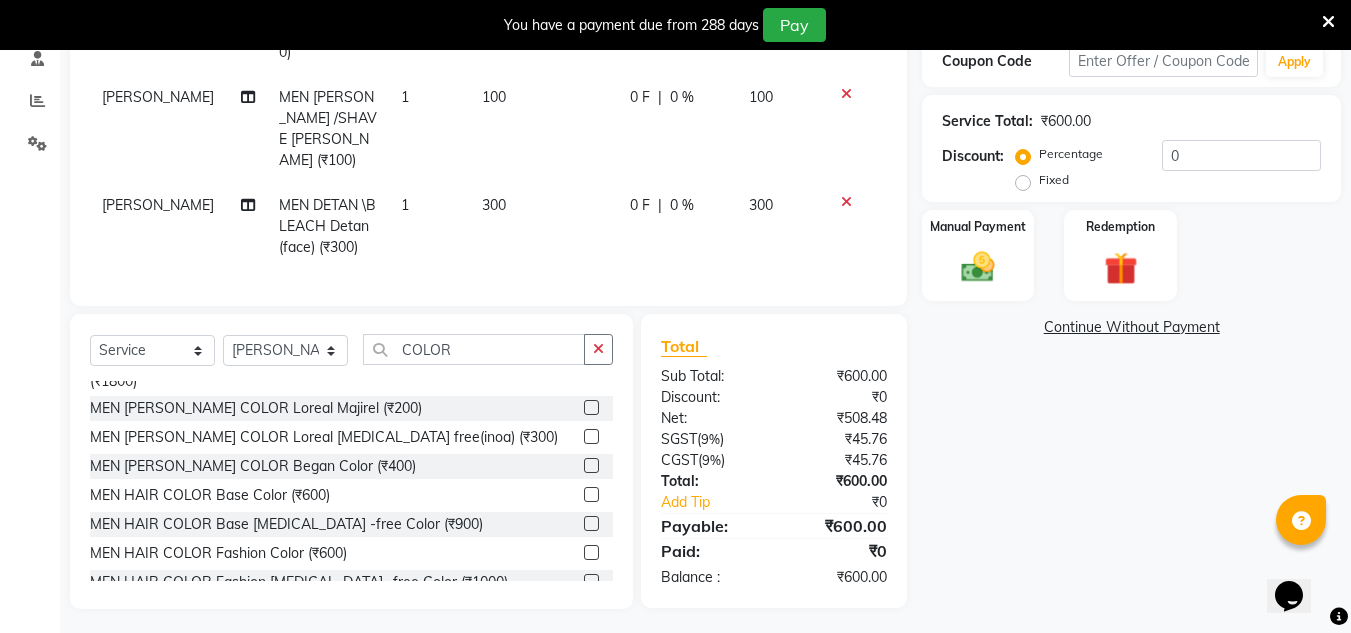 click 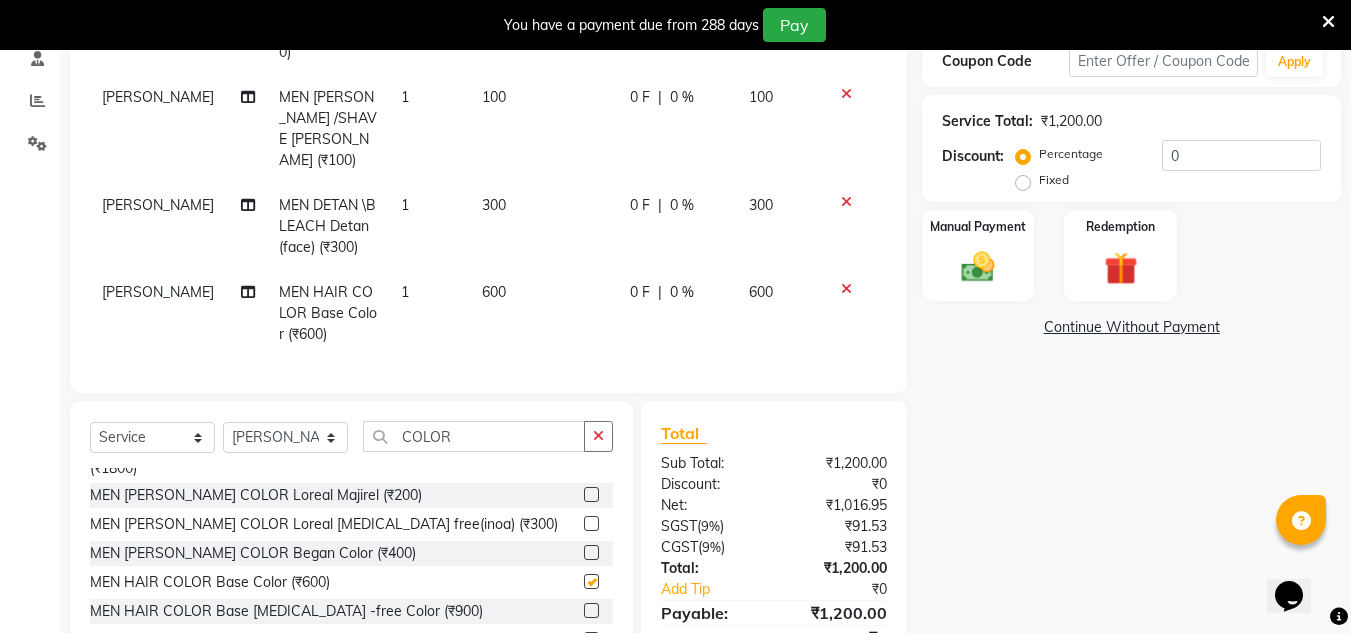 checkbox on "false" 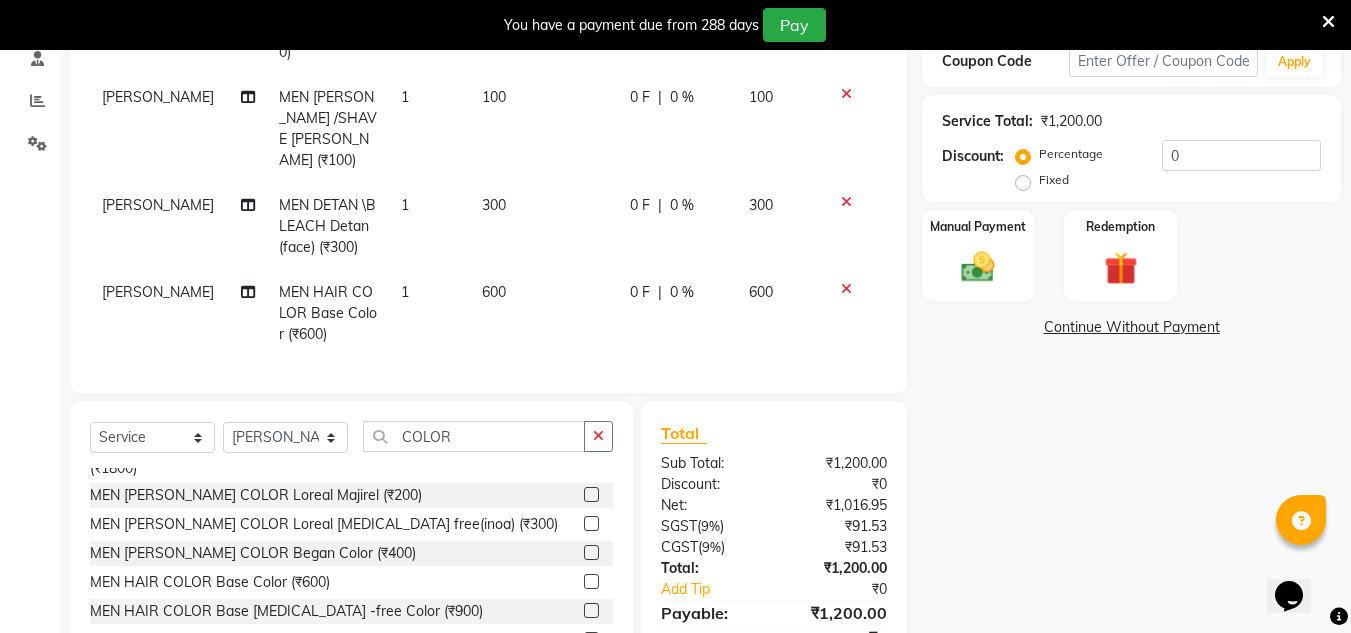 click 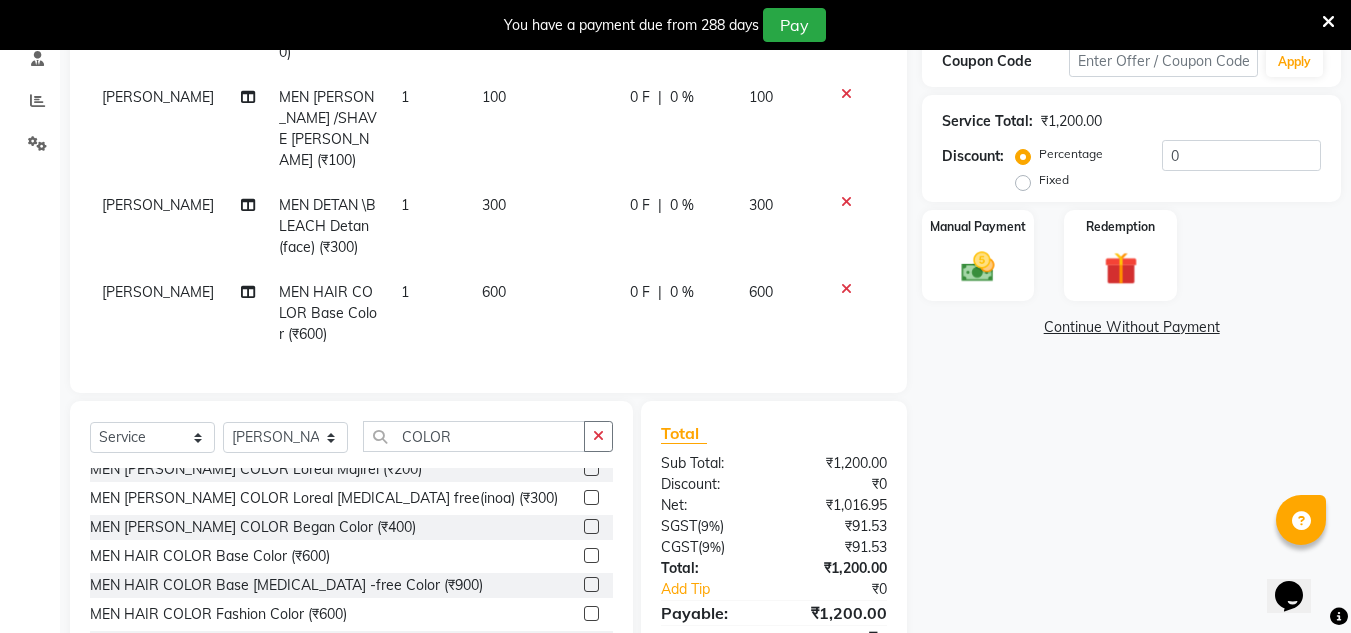 scroll, scrollTop: 269, scrollLeft: 0, axis: vertical 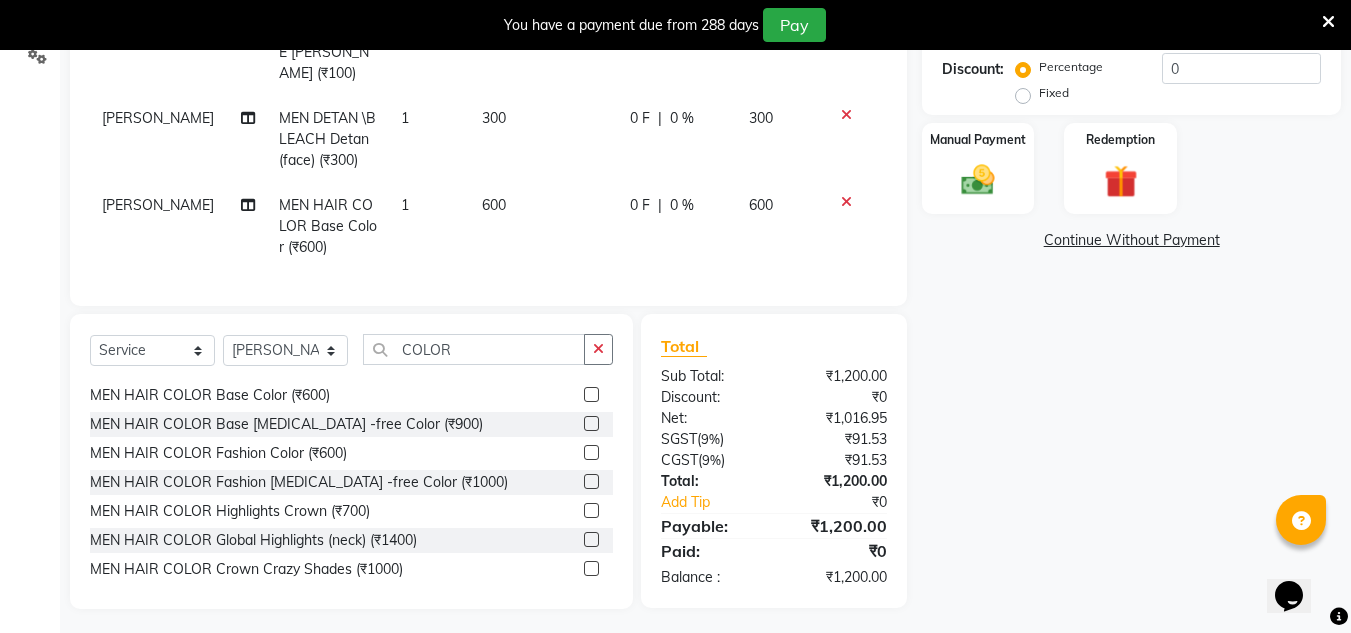 click 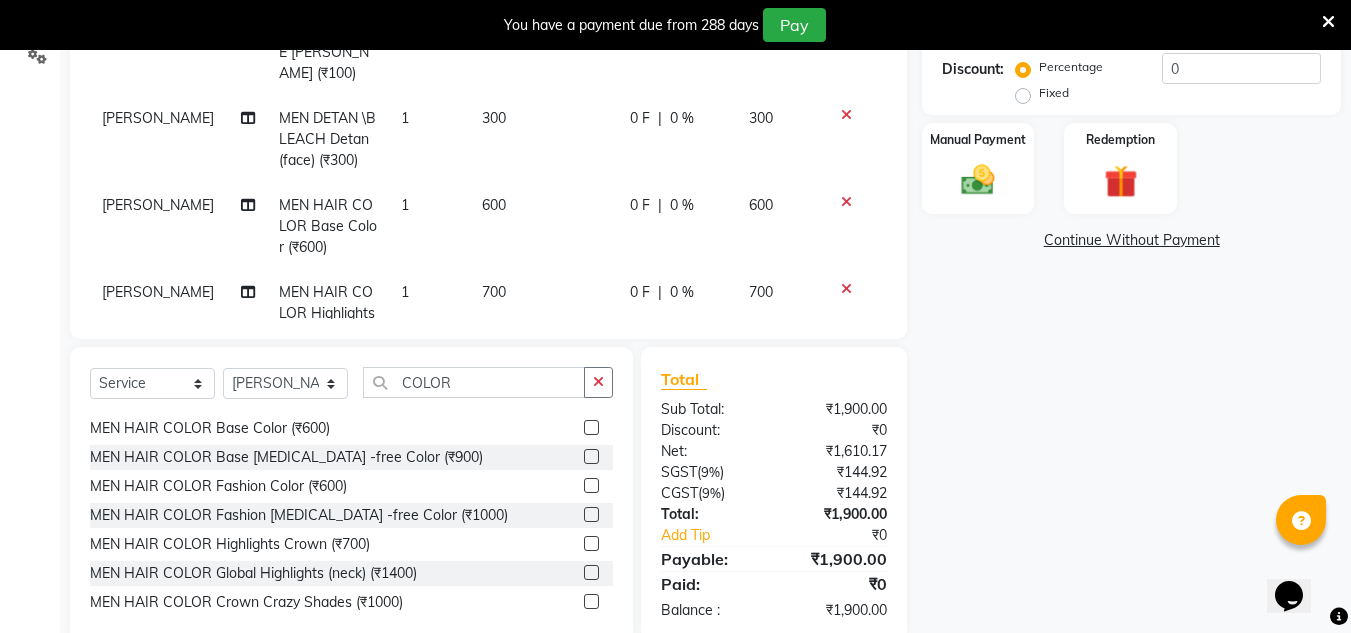 click 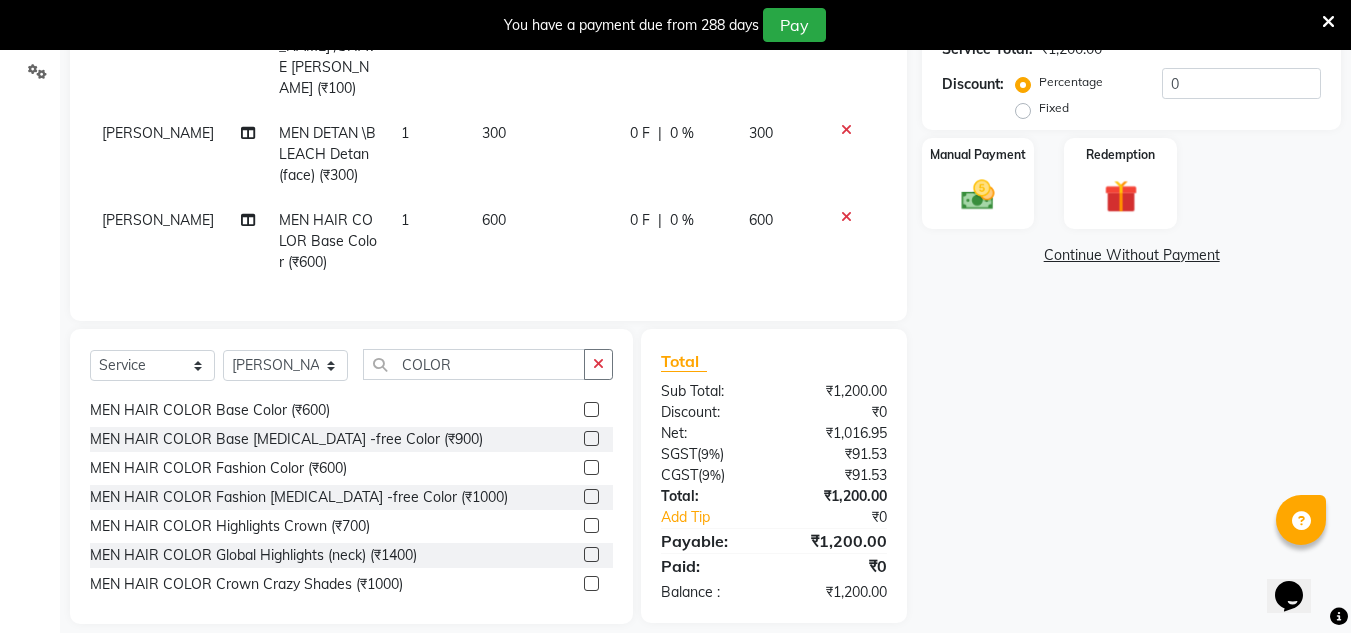 click 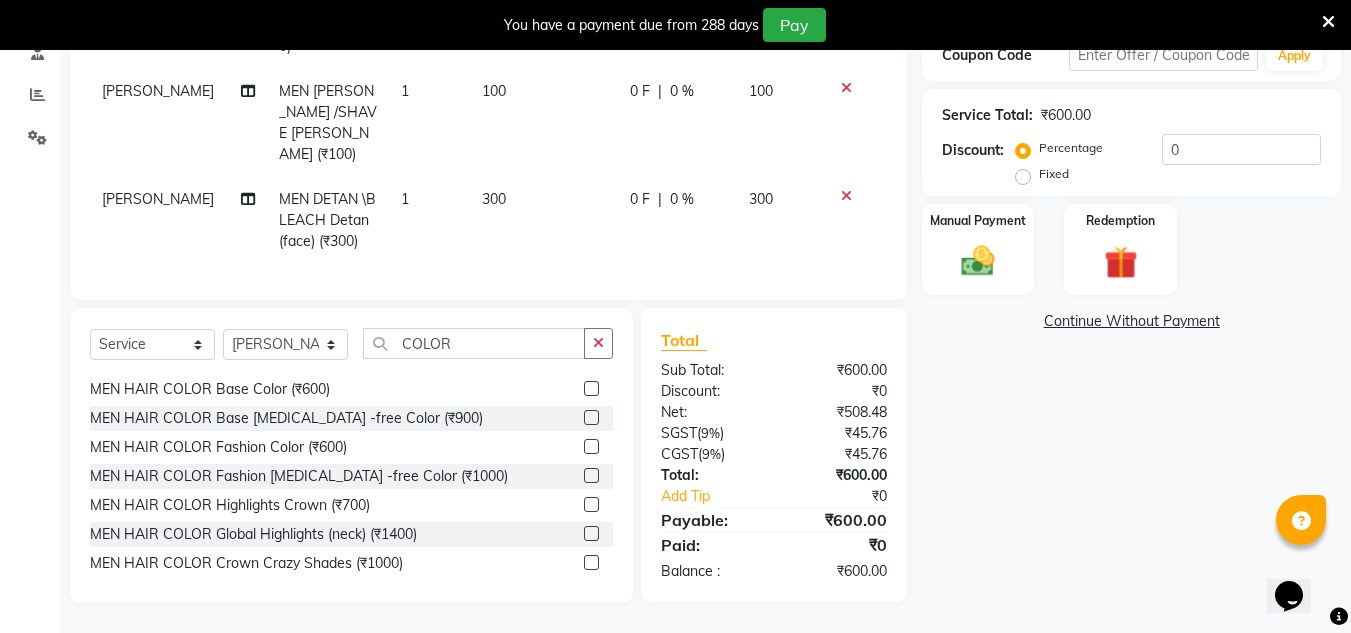 scroll, scrollTop: 392, scrollLeft: 0, axis: vertical 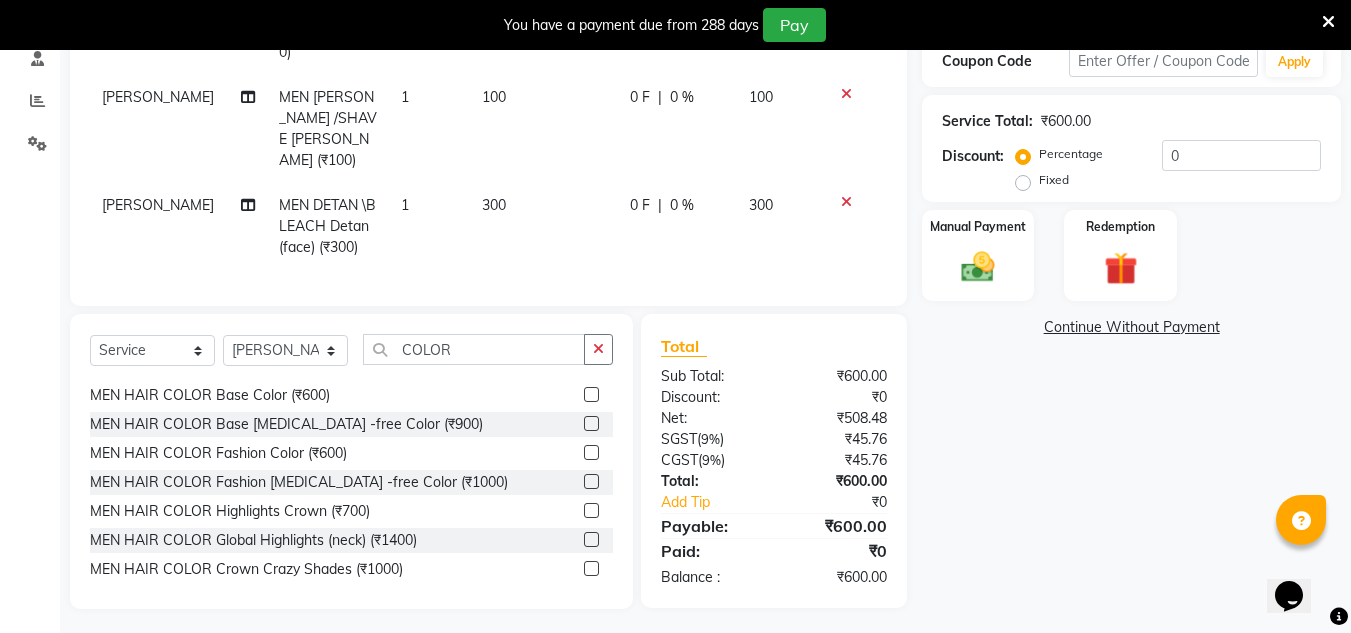 click 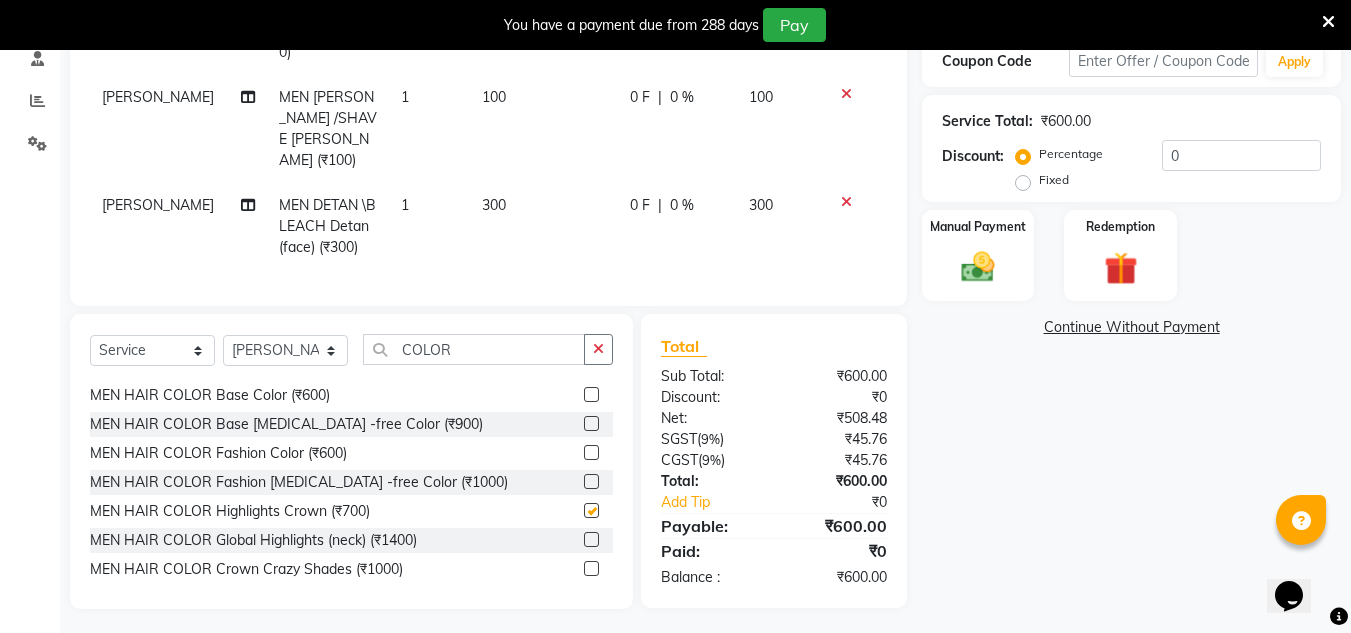 scroll, scrollTop: 479, scrollLeft: 0, axis: vertical 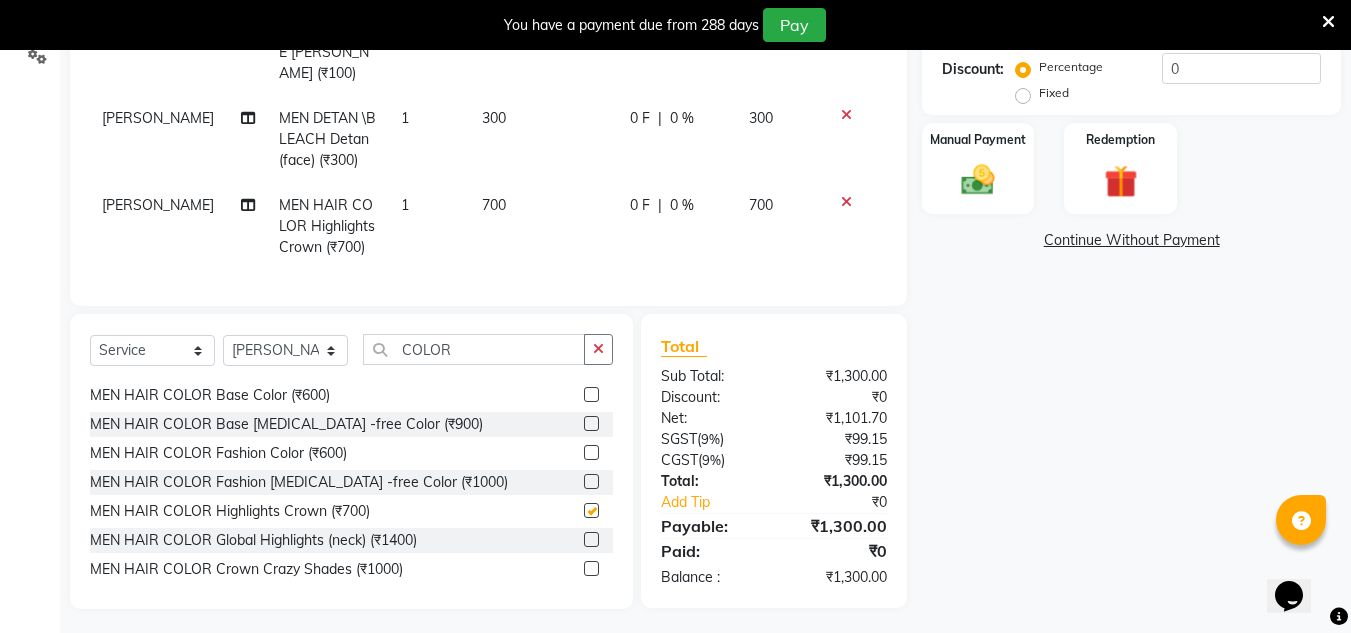 checkbox on "false" 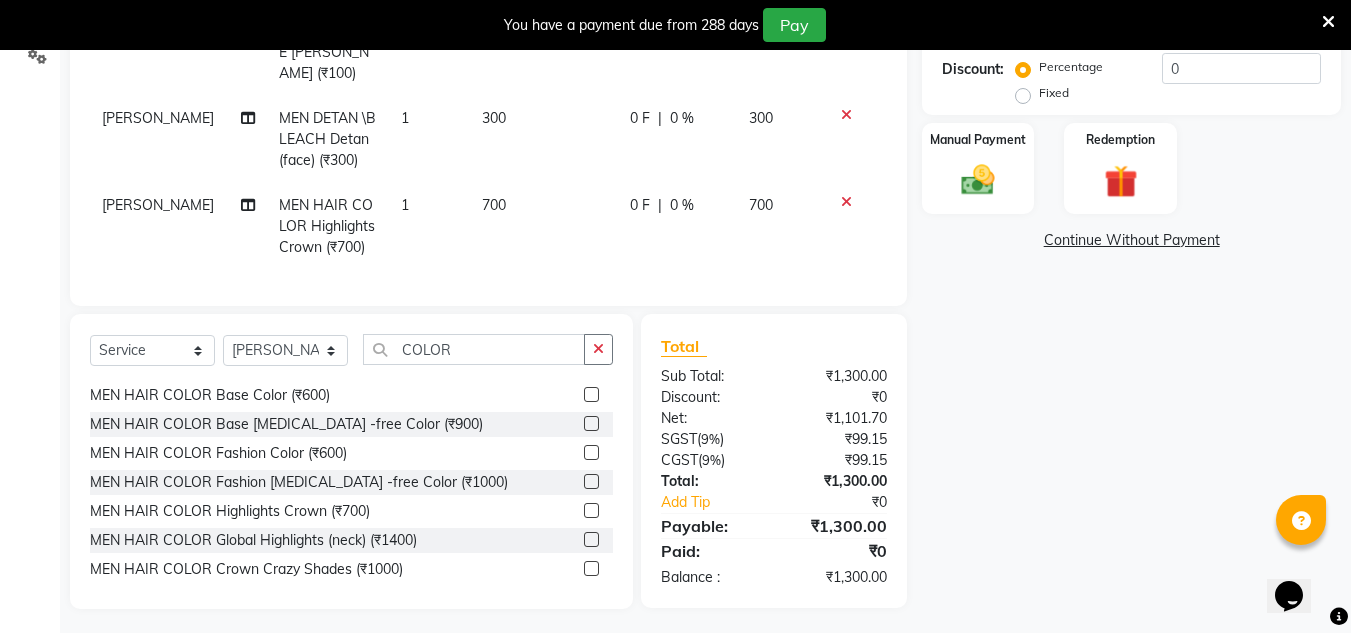 click 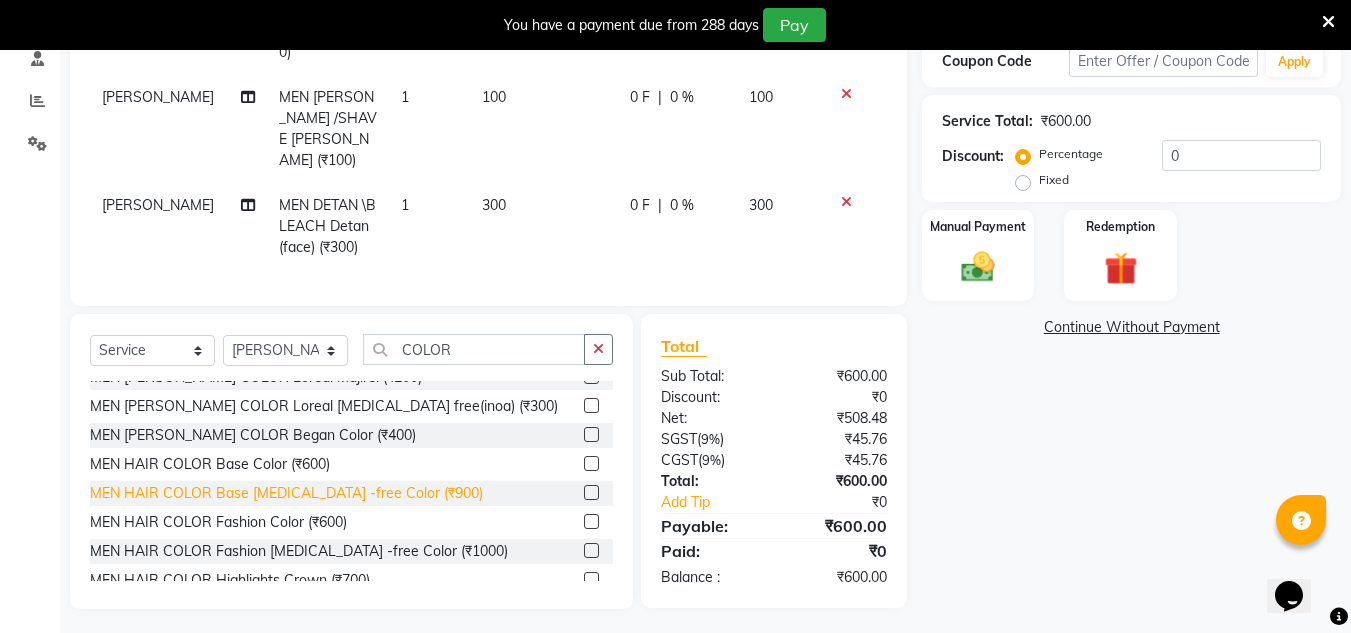 scroll, scrollTop: 269, scrollLeft: 0, axis: vertical 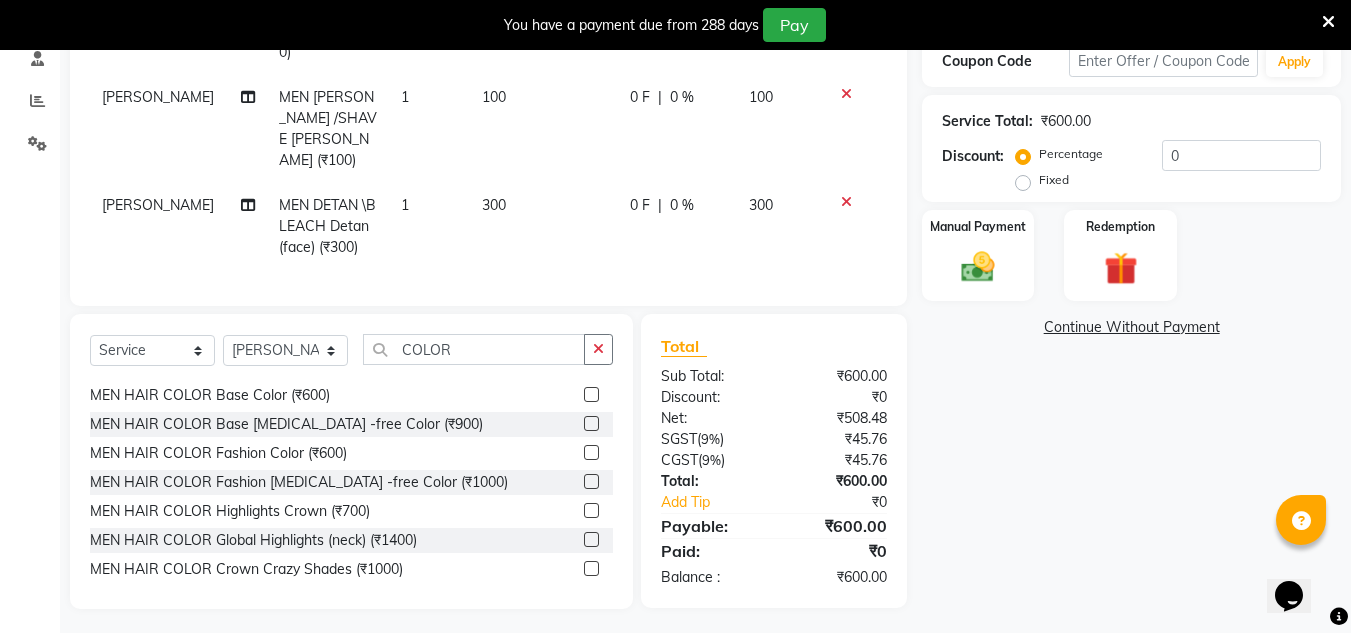 click 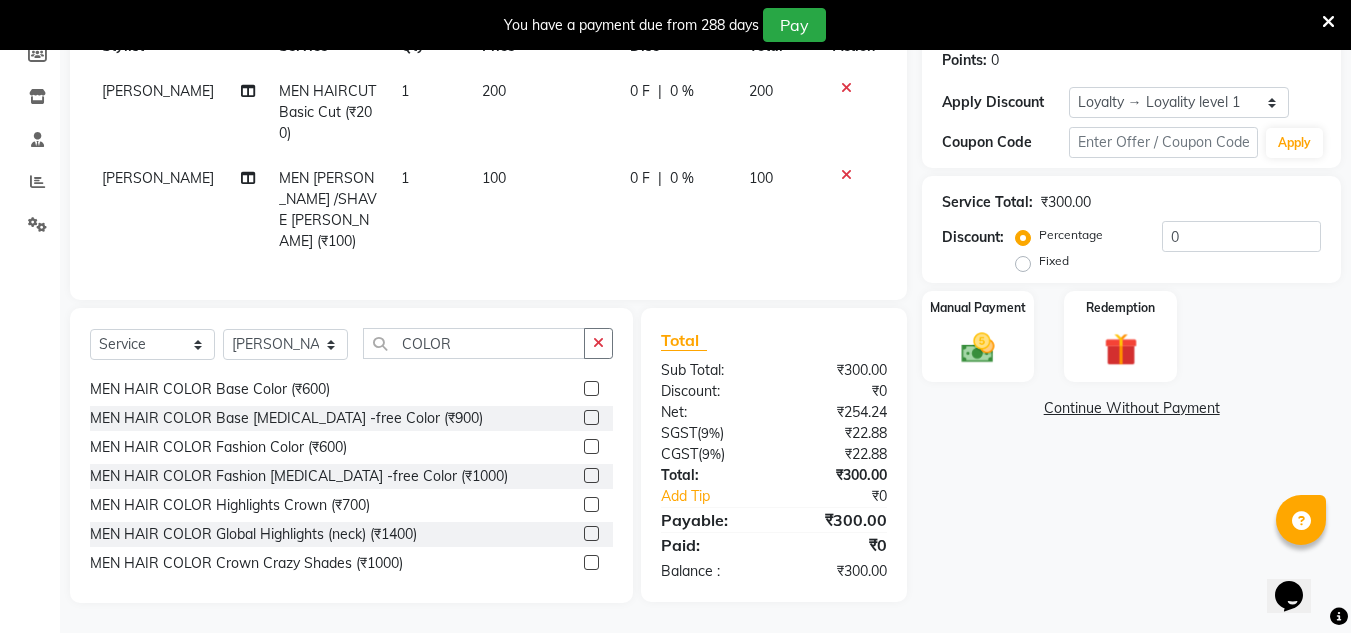 scroll, scrollTop: 305, scrollLeft: 0, axis: vertical 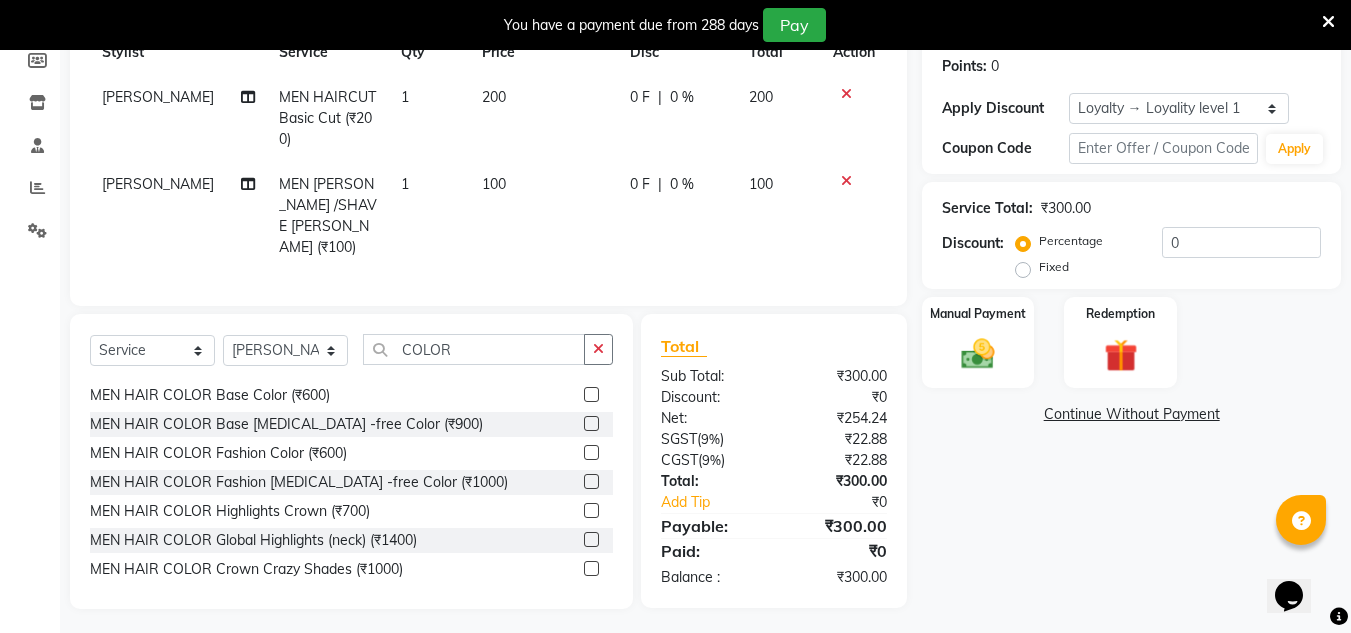 click 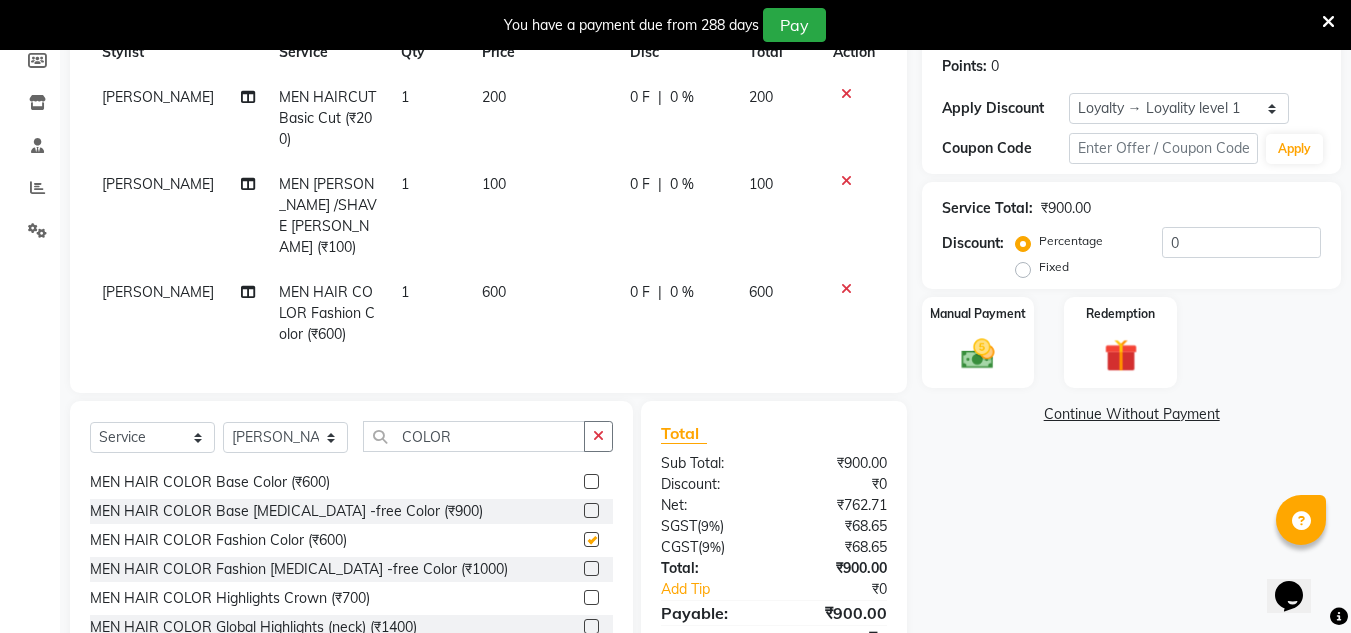 scroll, scrollTop: 392, scrollLeft: 0, axis: vertical 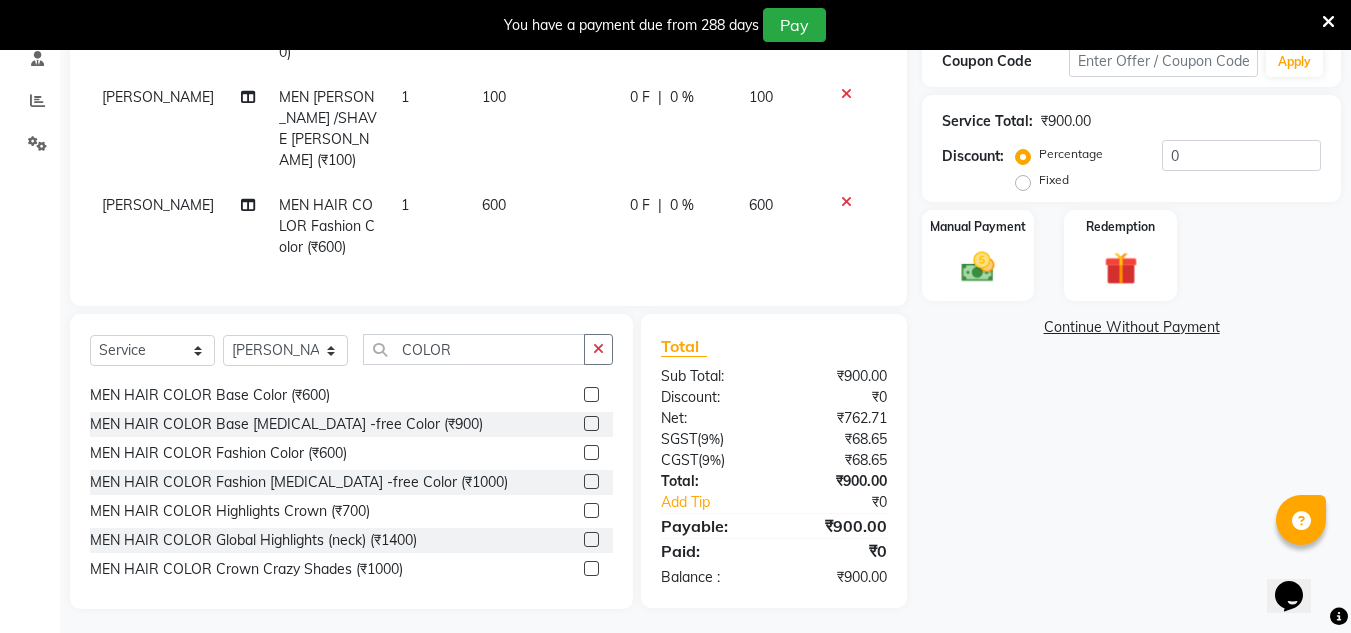 checkbox on "false" 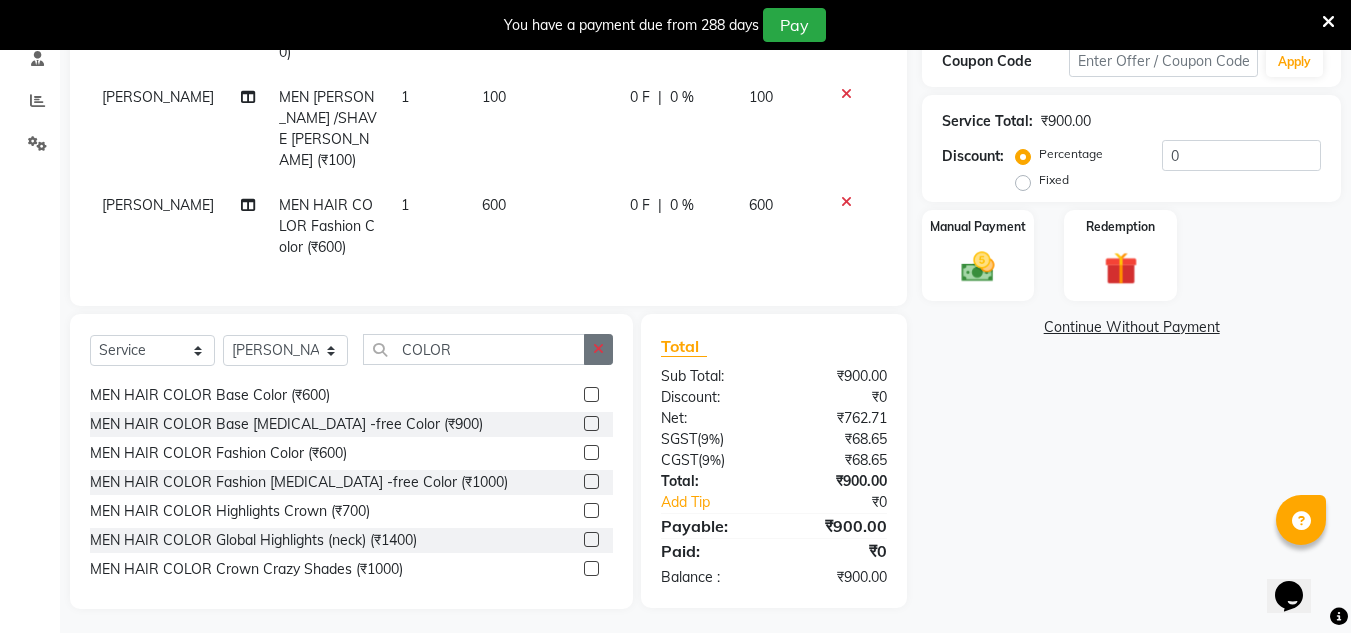 click 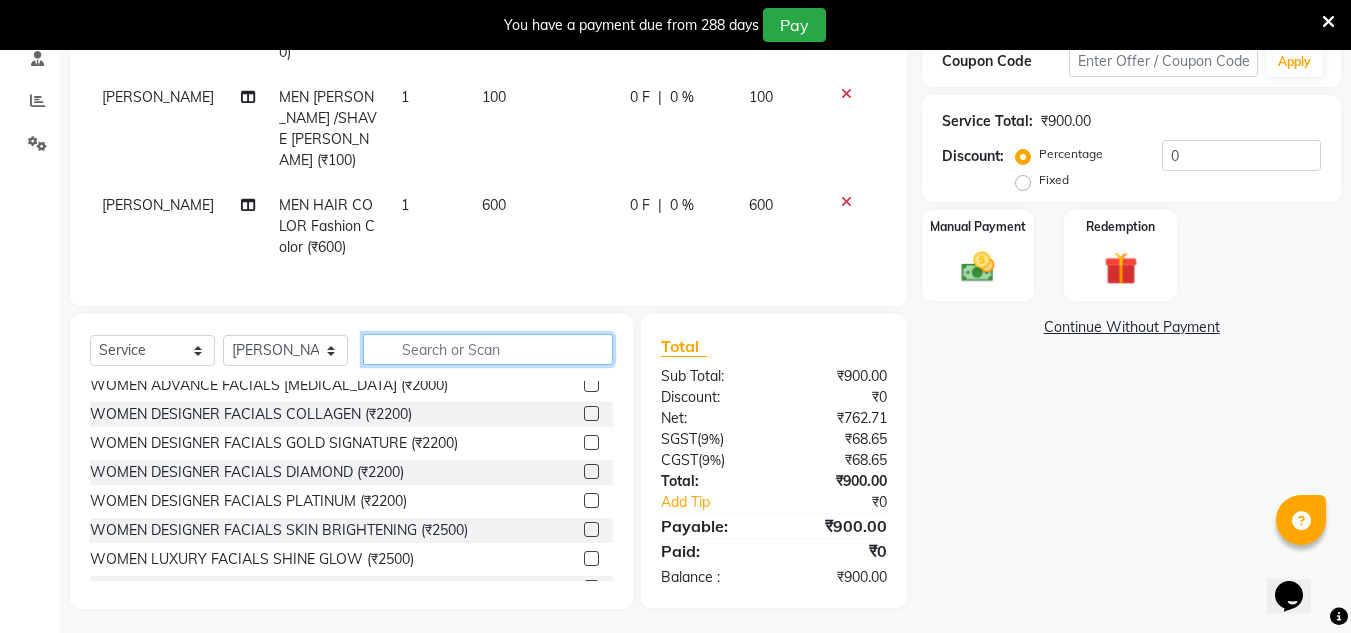click 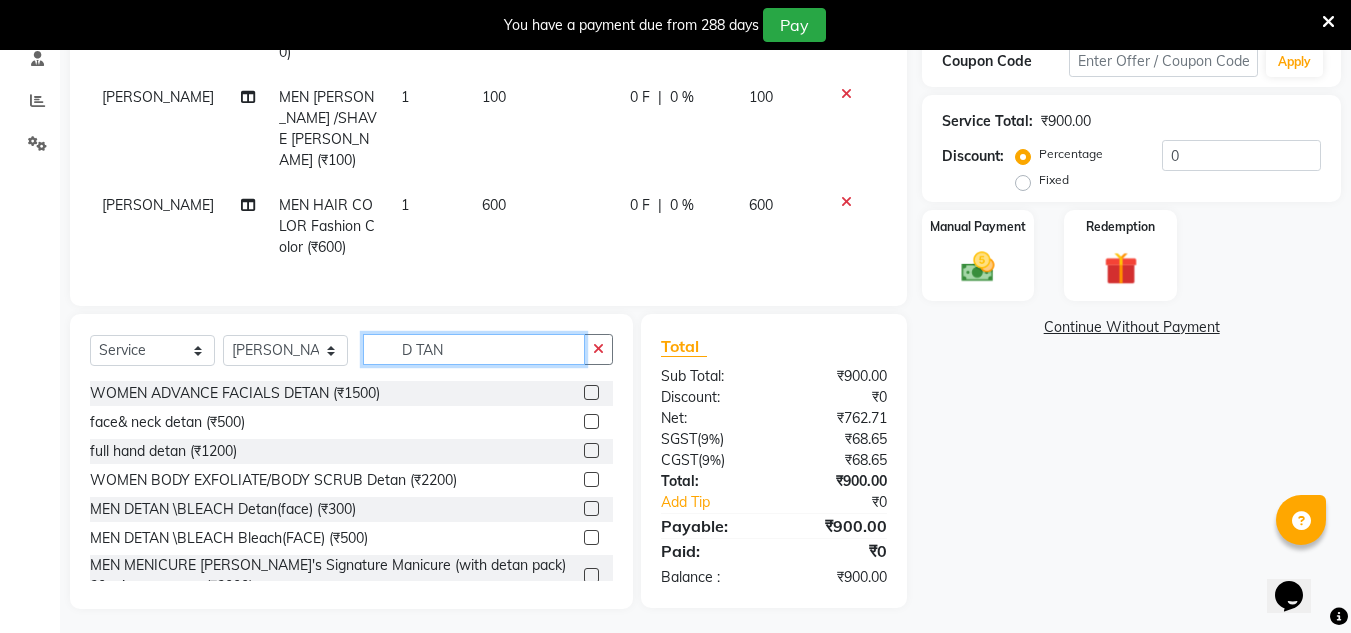 scroll, scrollTop: 66, scrollLeft: 0, axis: vertical 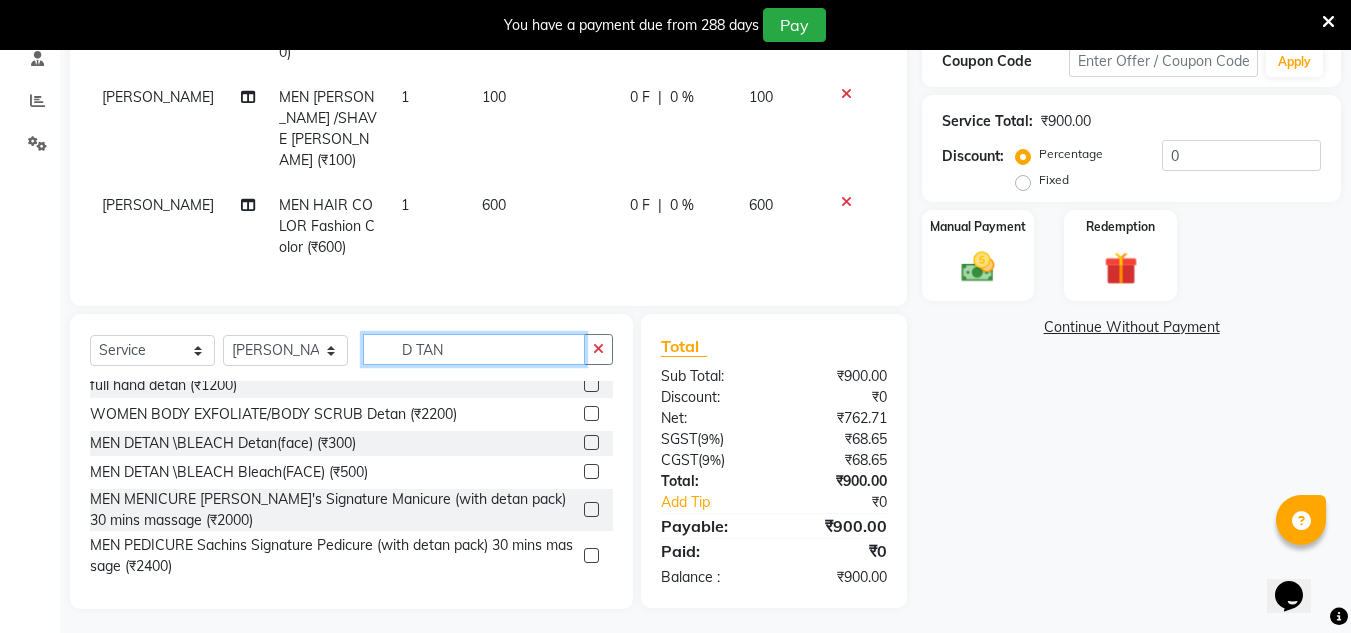 type on "D TAN" 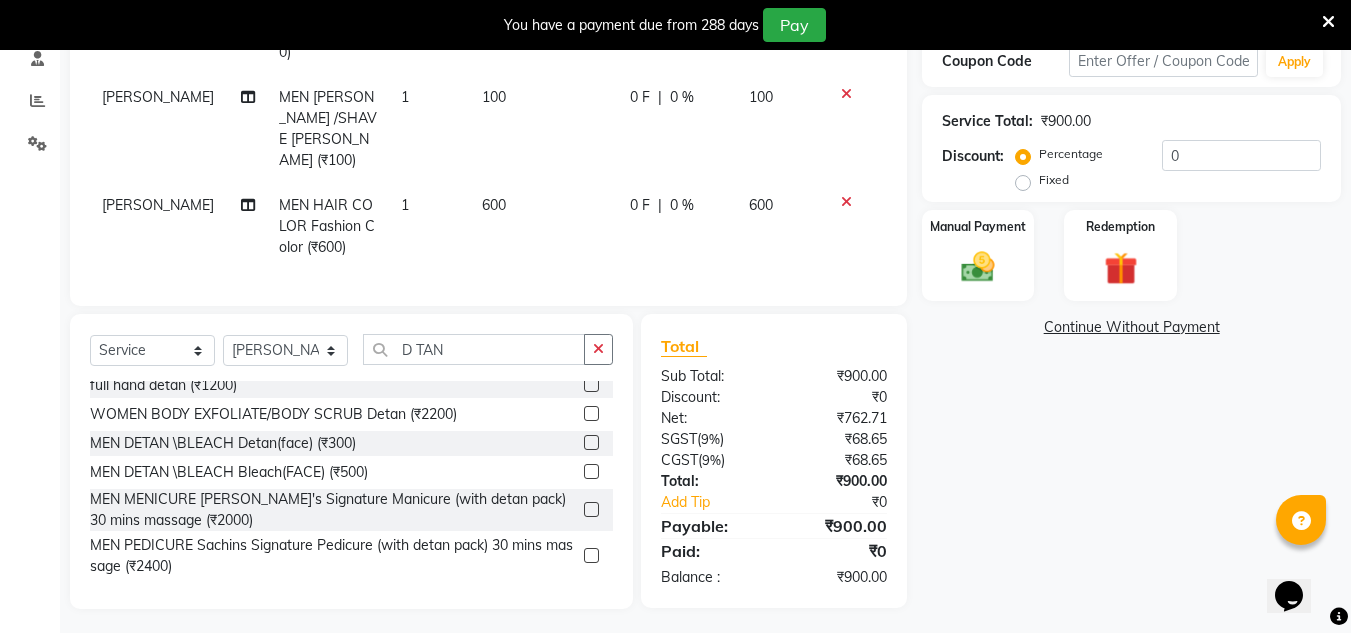 click 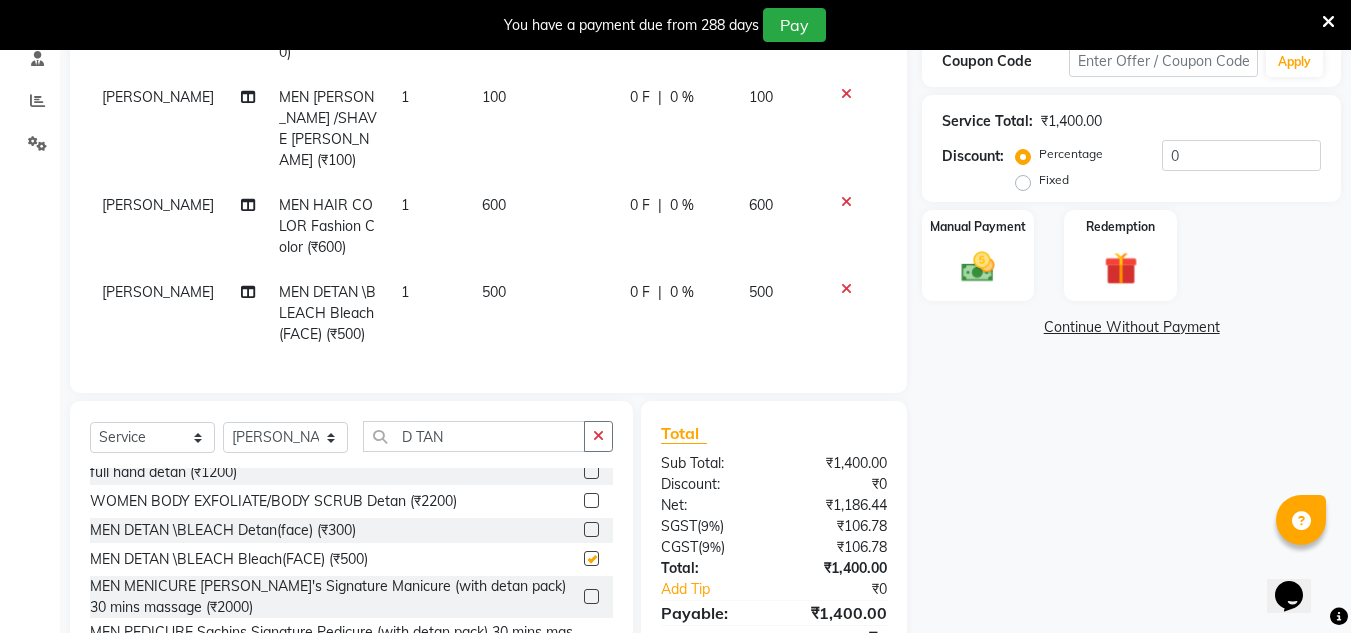 checkbox on "false" 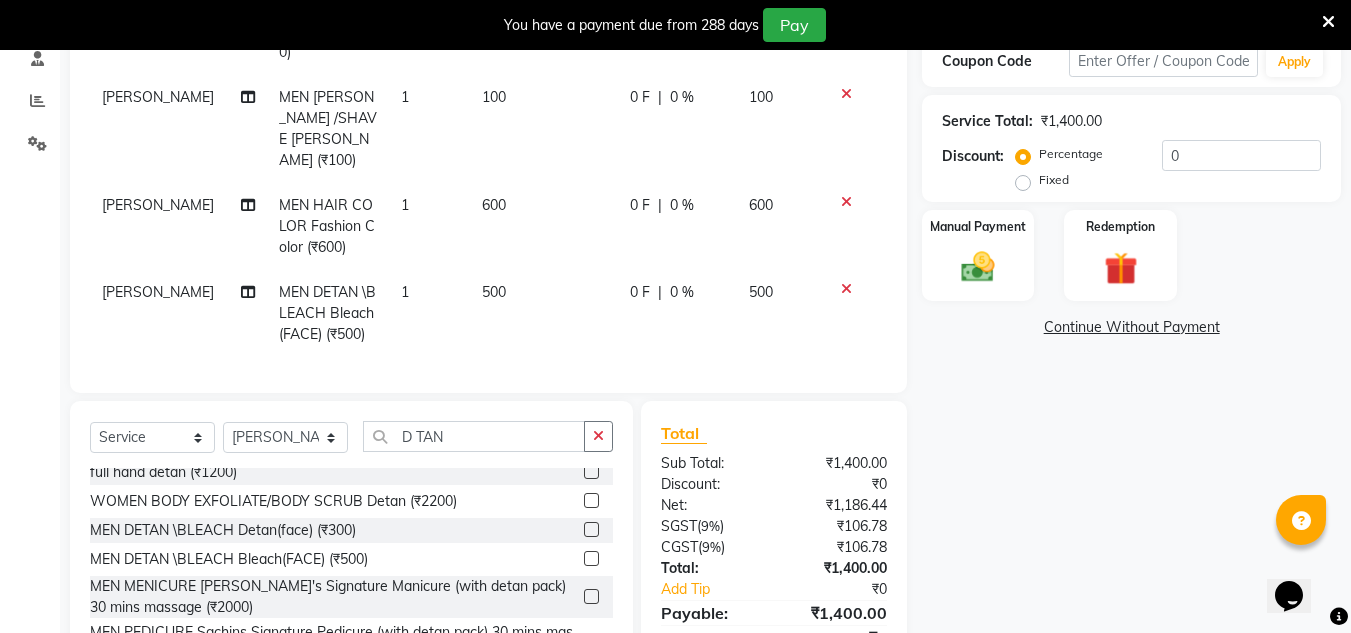 scroll, scrollTop: 479, scrollLeft: 0, axis: vertical 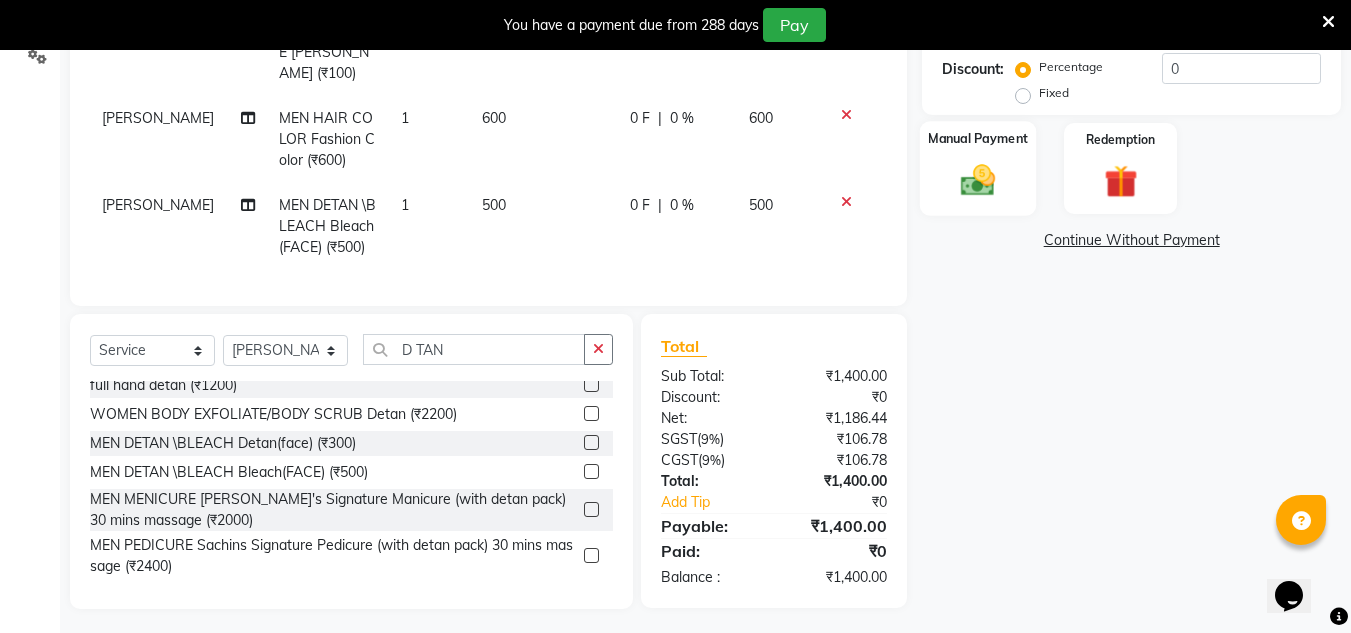 click 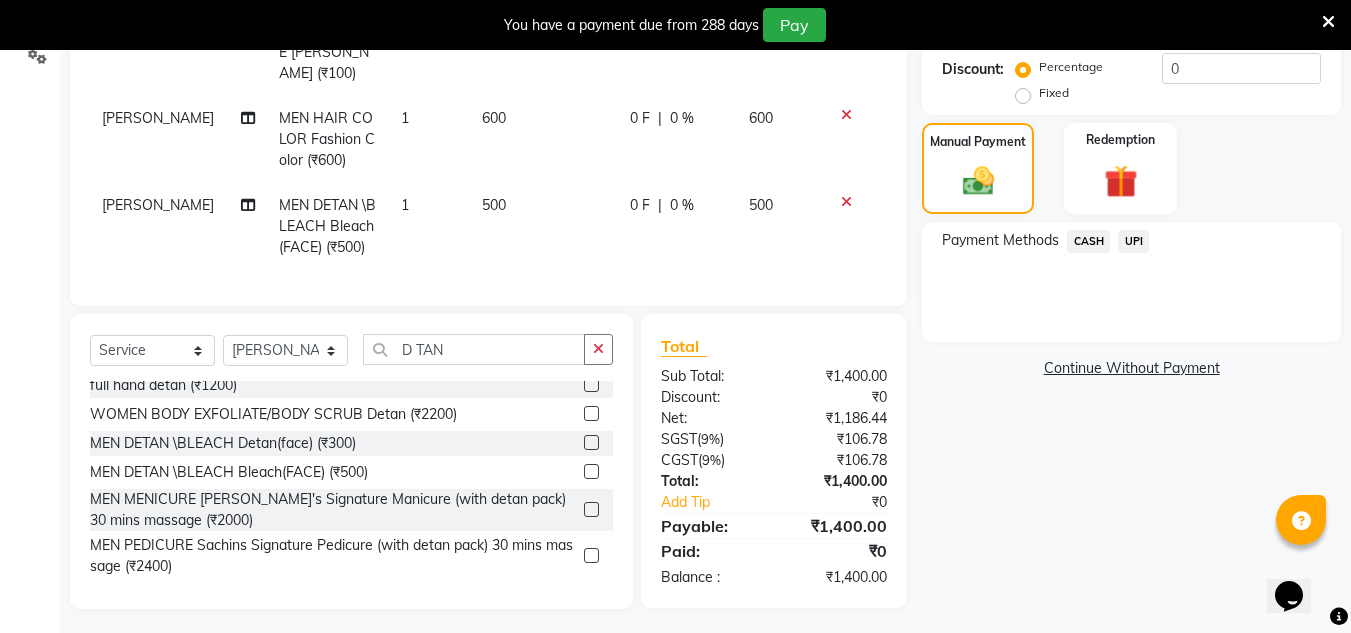 click on "UPI" 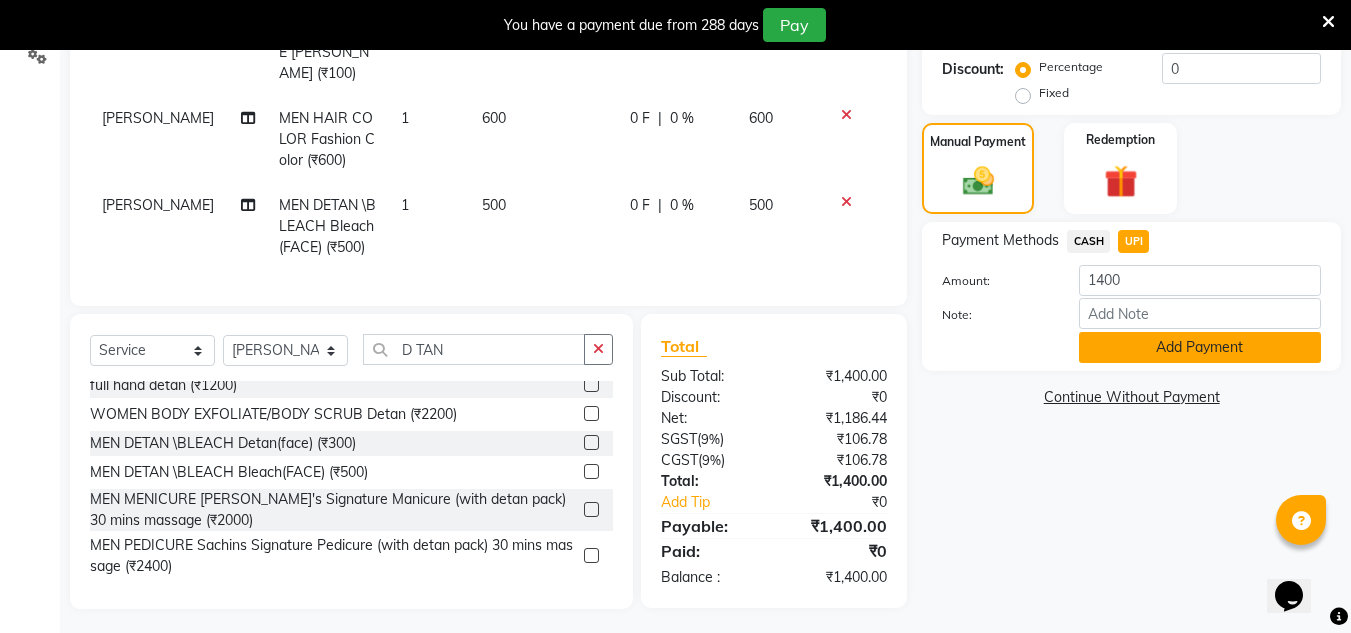 click on "Add Payment" 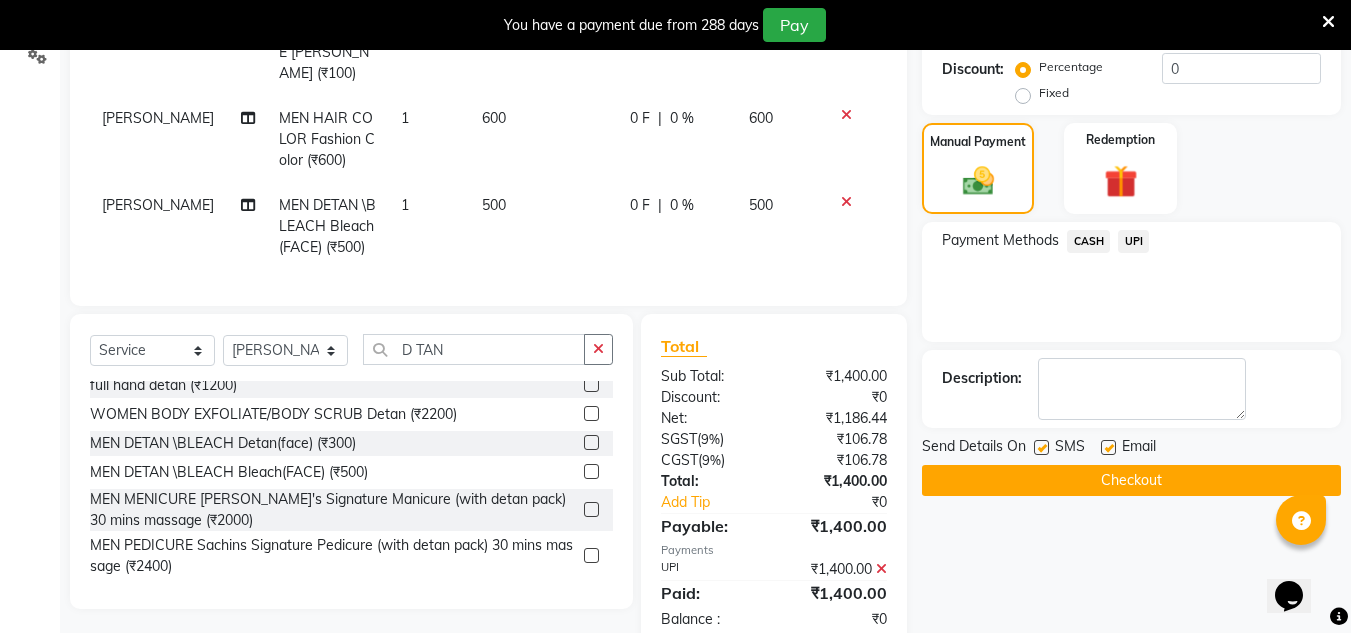 scroll, scrollTop: 640, scrollLeft: 0, axis: vertical 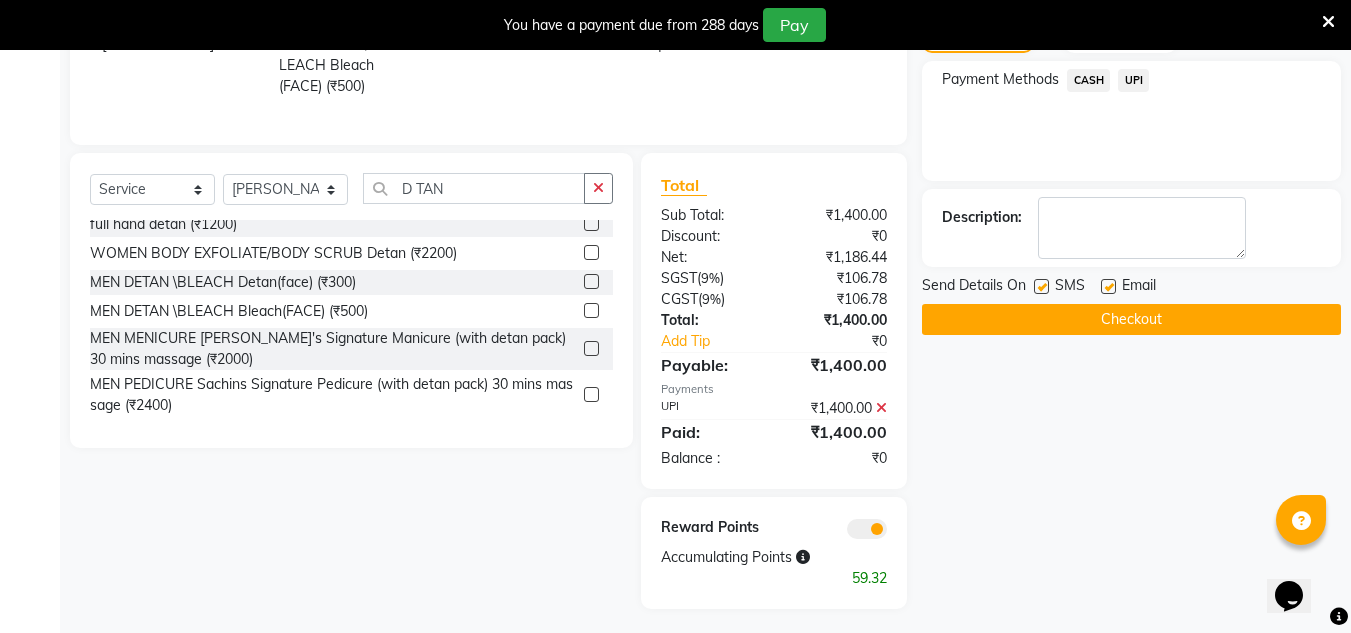click on "Checkout" 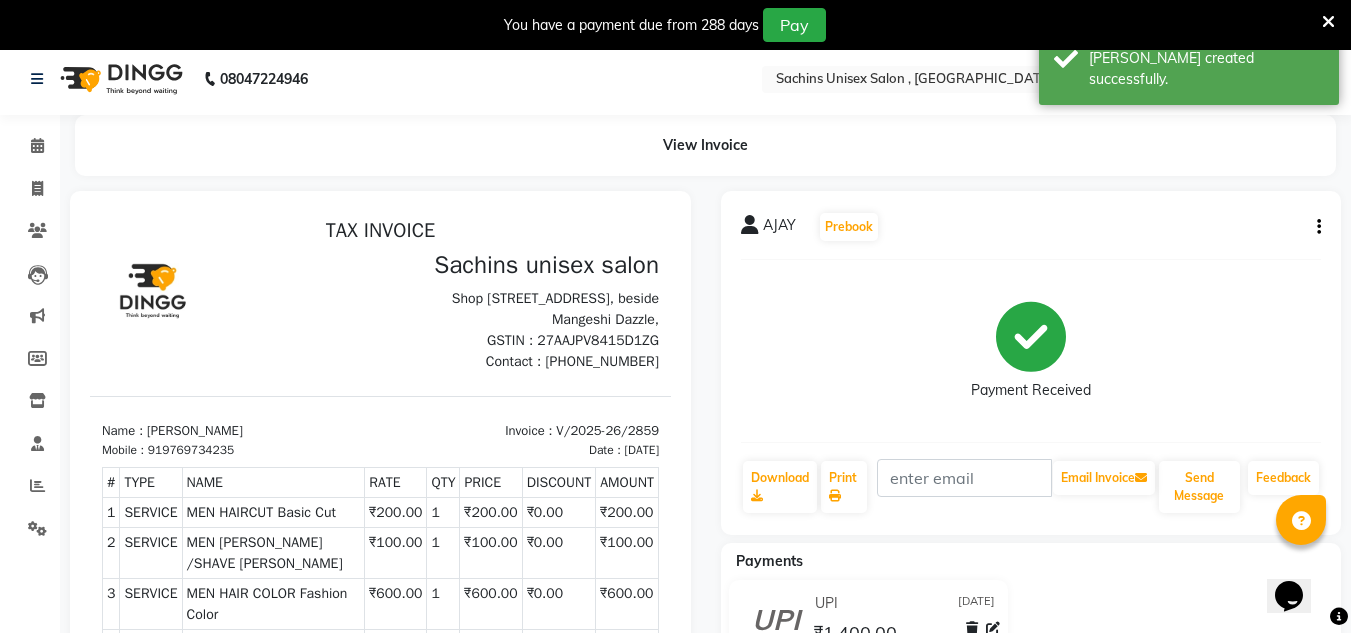 scroll, scrollTop: 0, scrollLeft: 0, axis: both 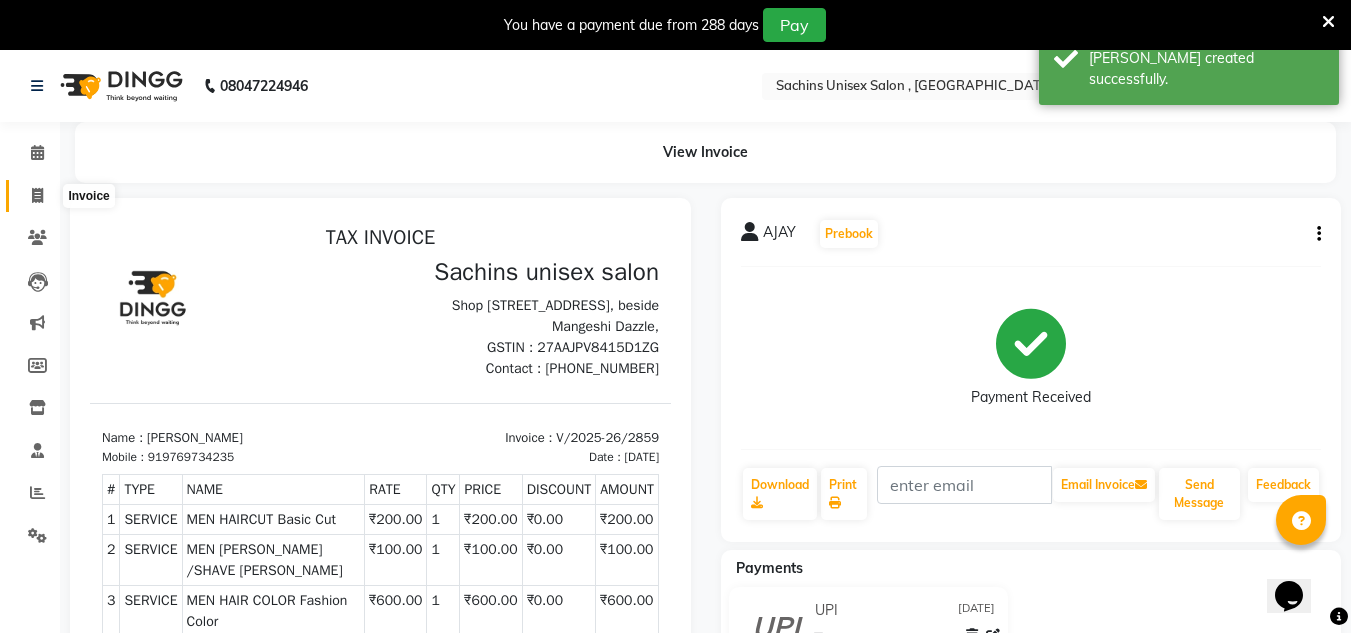 click 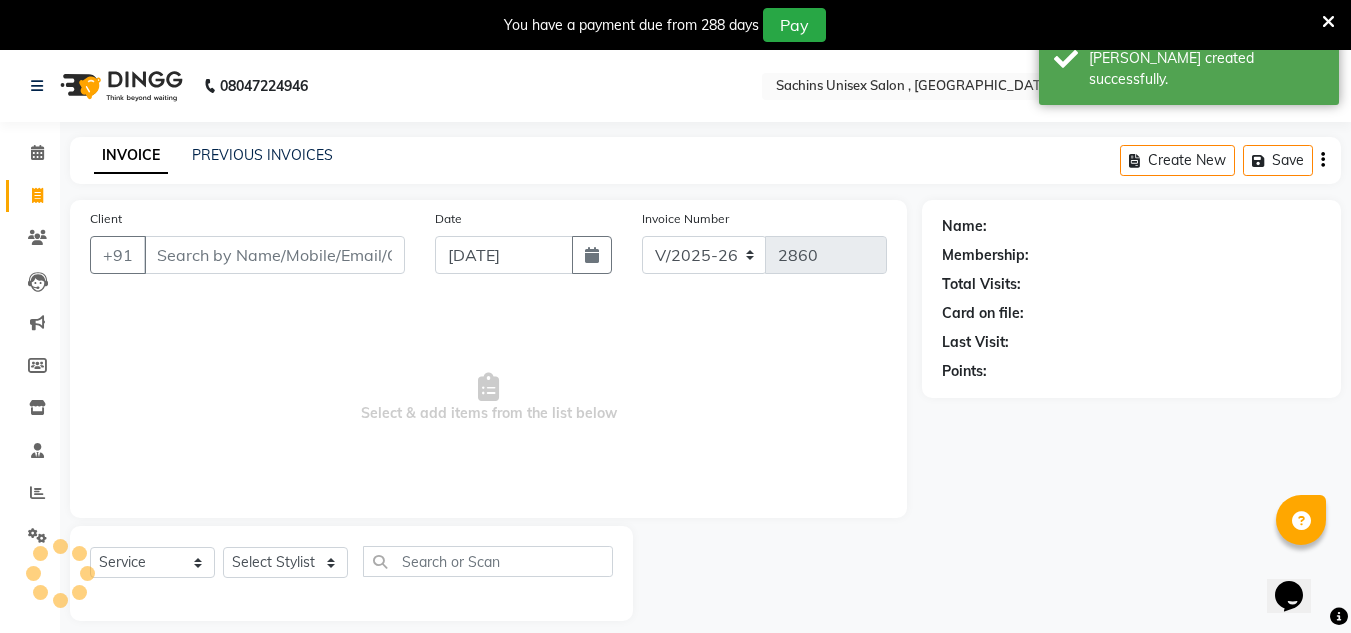 scroll, scrollTop: 50, scrollLeft: 0, axis: vertical 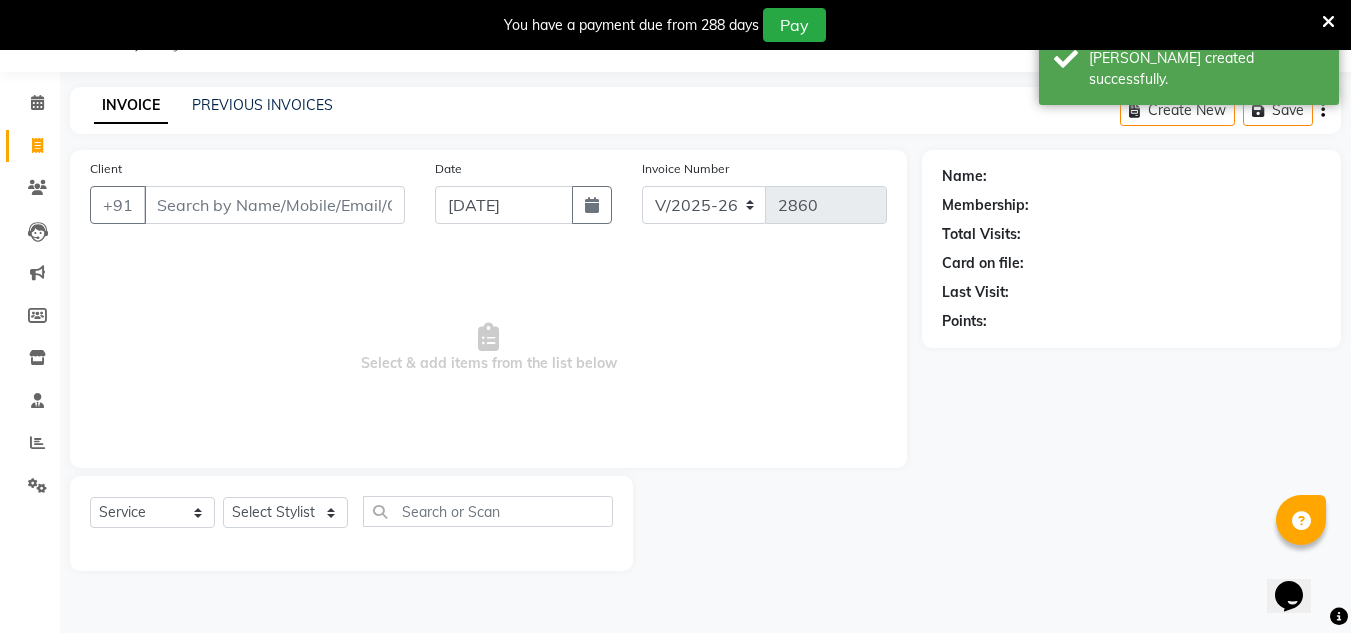 click on "Client" at bounding box center [274, 205] 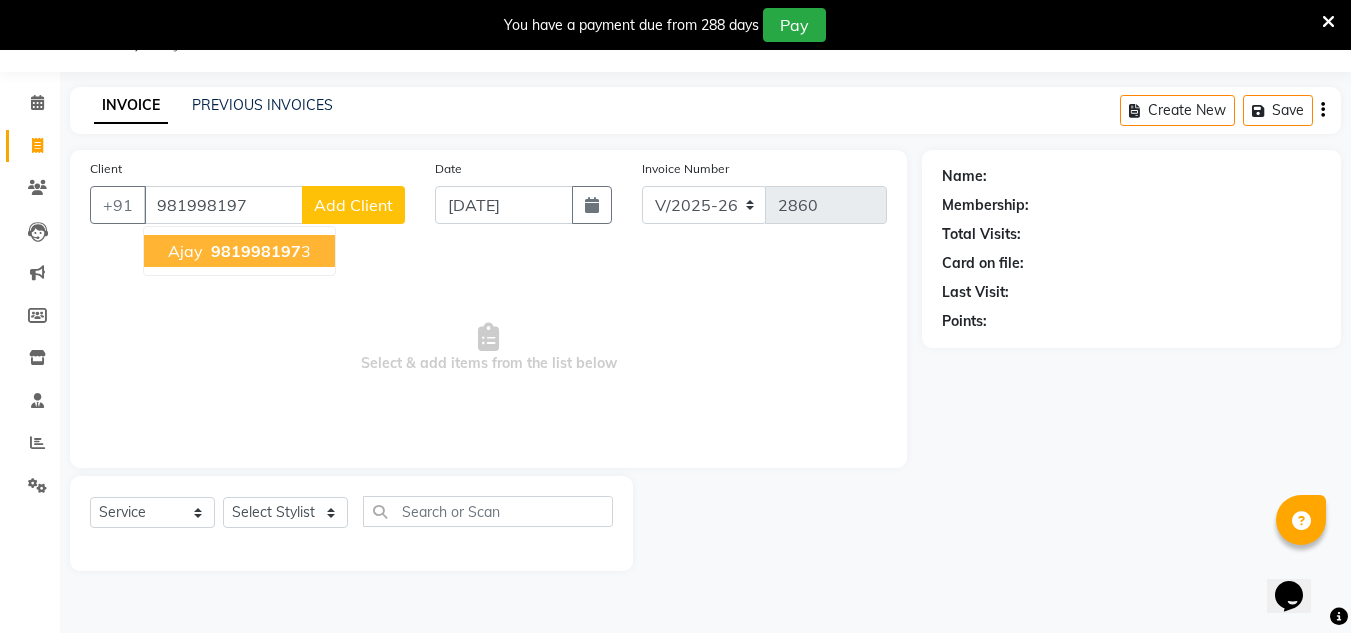 click on "981998197" at bounding box center (256, 251) 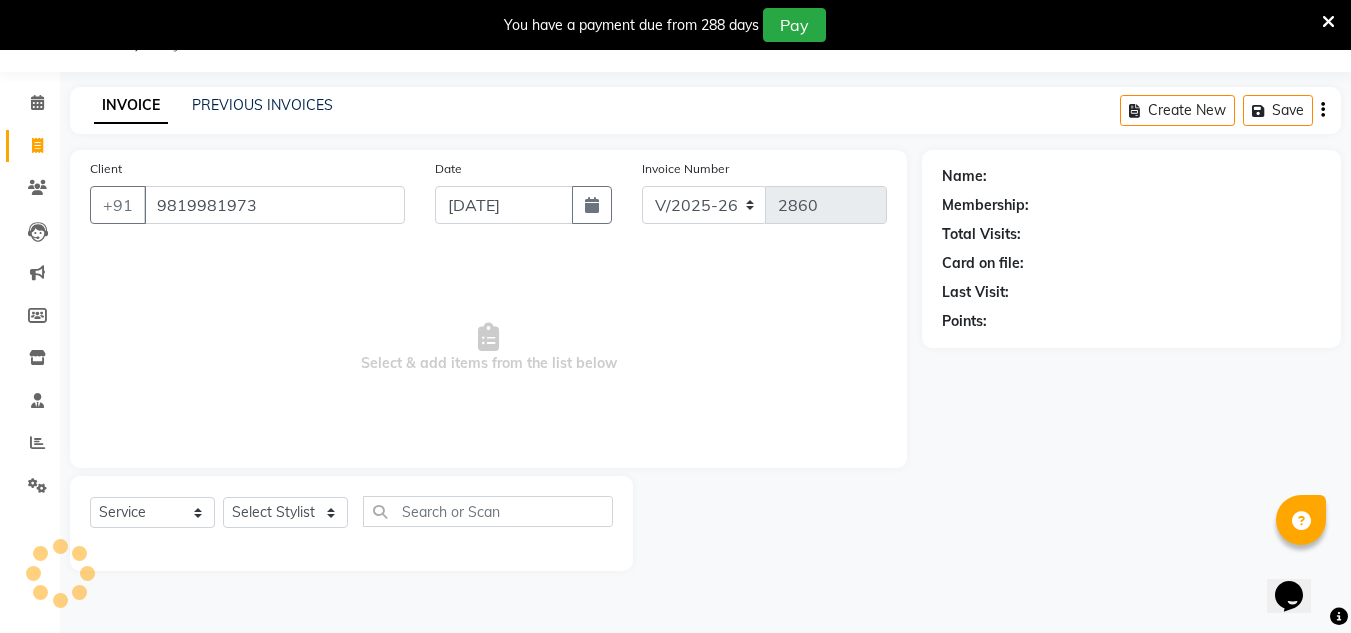 type on "9819981973" 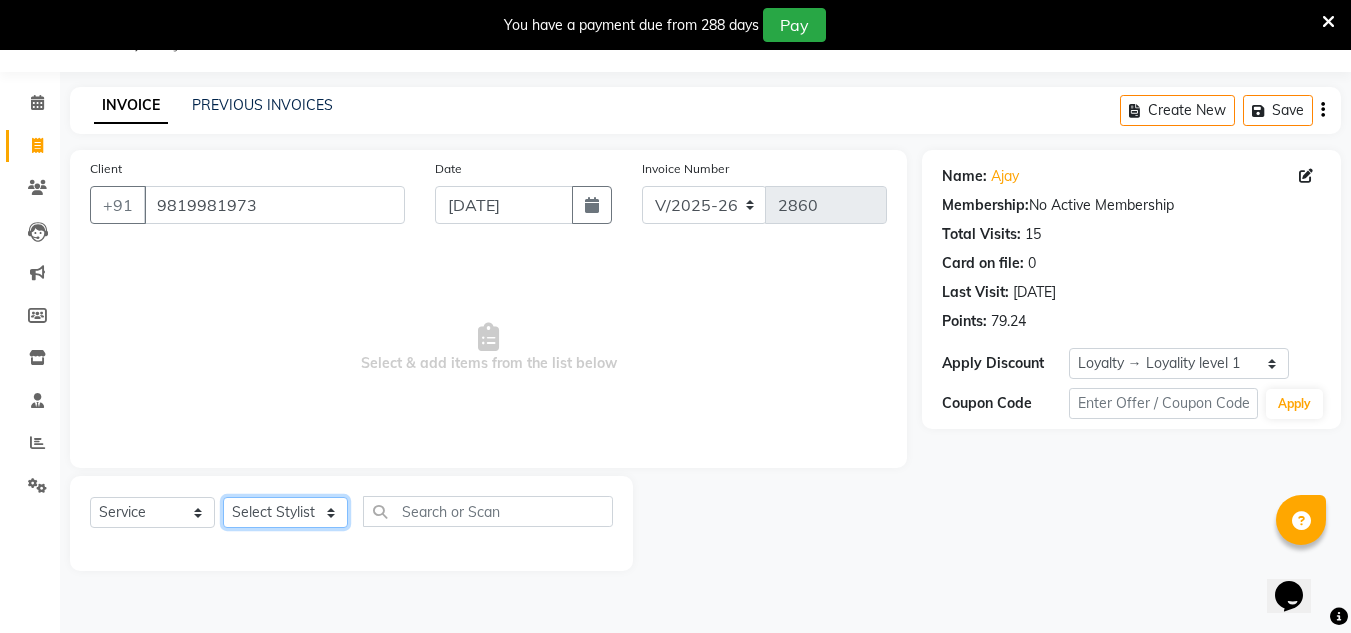 click on "Select Stylist Aalam salmani Ahmed Washim new  HARSHITA mohit Neeraj Owner preeti Raghav sakib sonu RG" 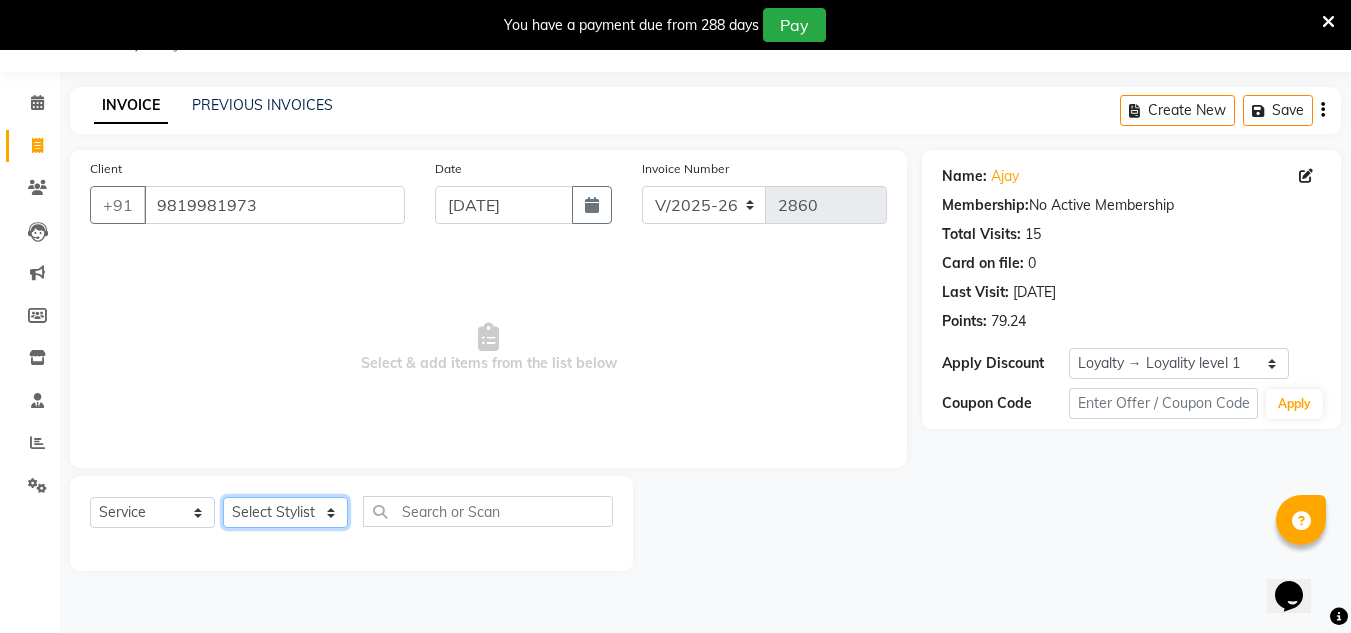 select on "53567" 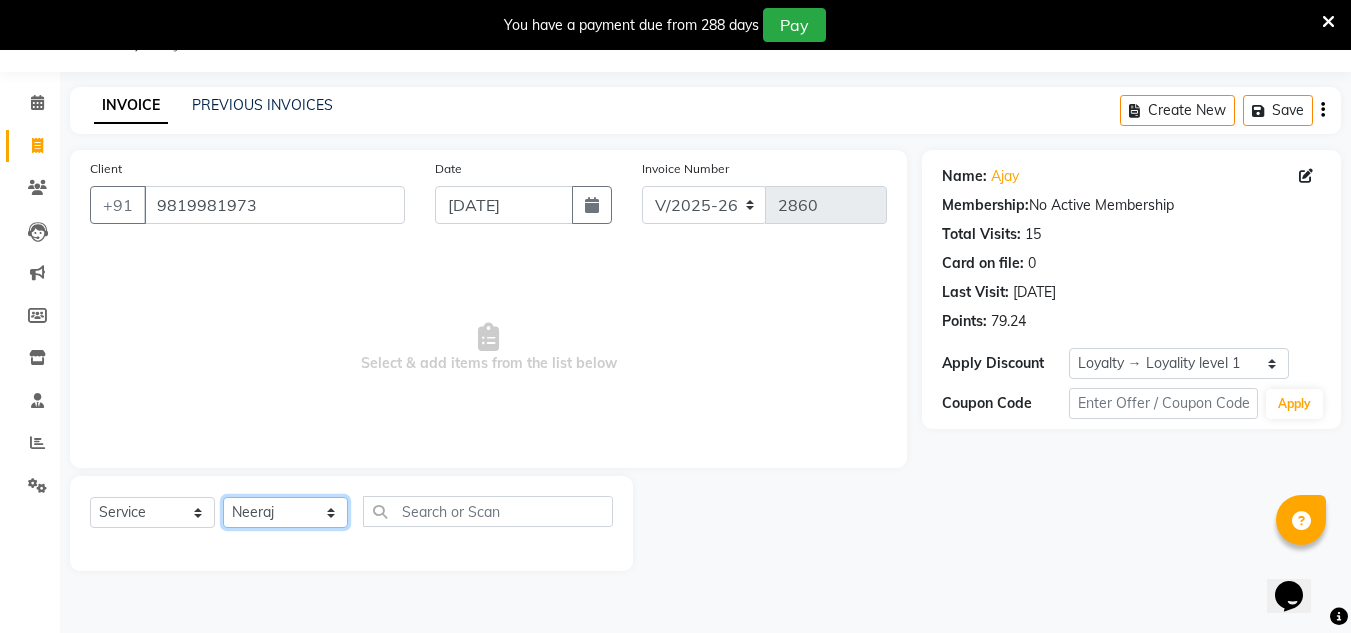 click on "Select Stylist Aalam salmani Ahmed Washim new  HARSHITA mohit Neeraj Owner preeti Raghav sakib sonu RG" 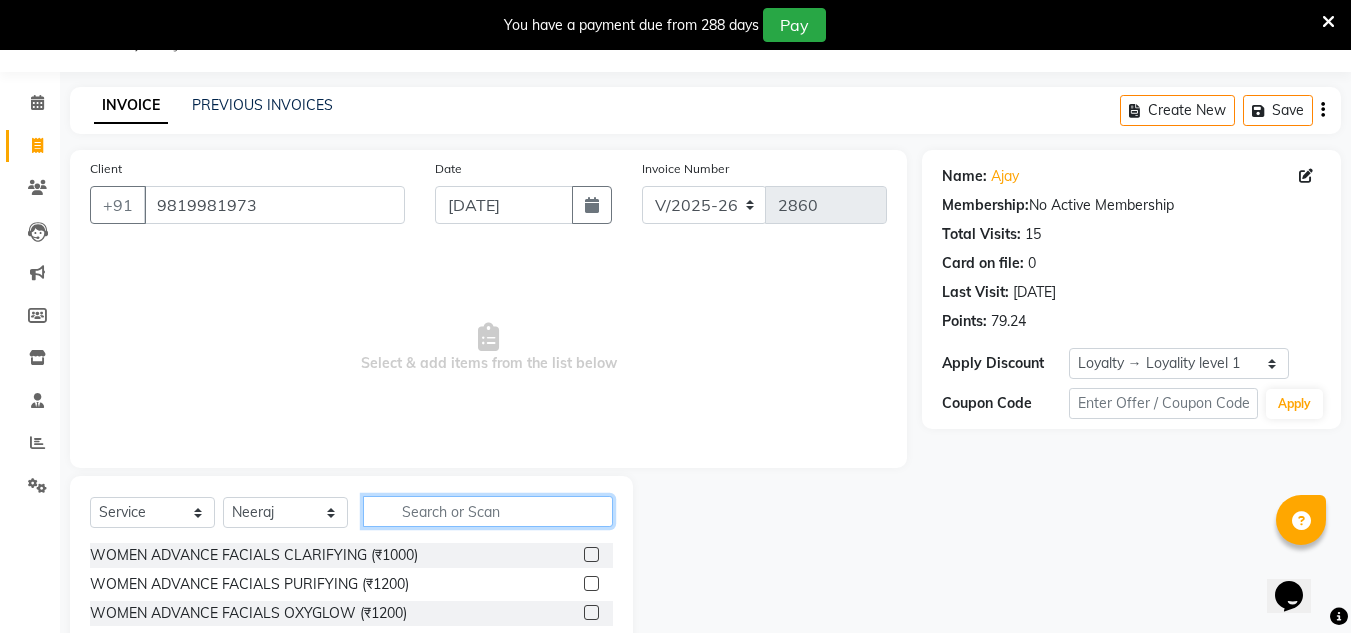 click 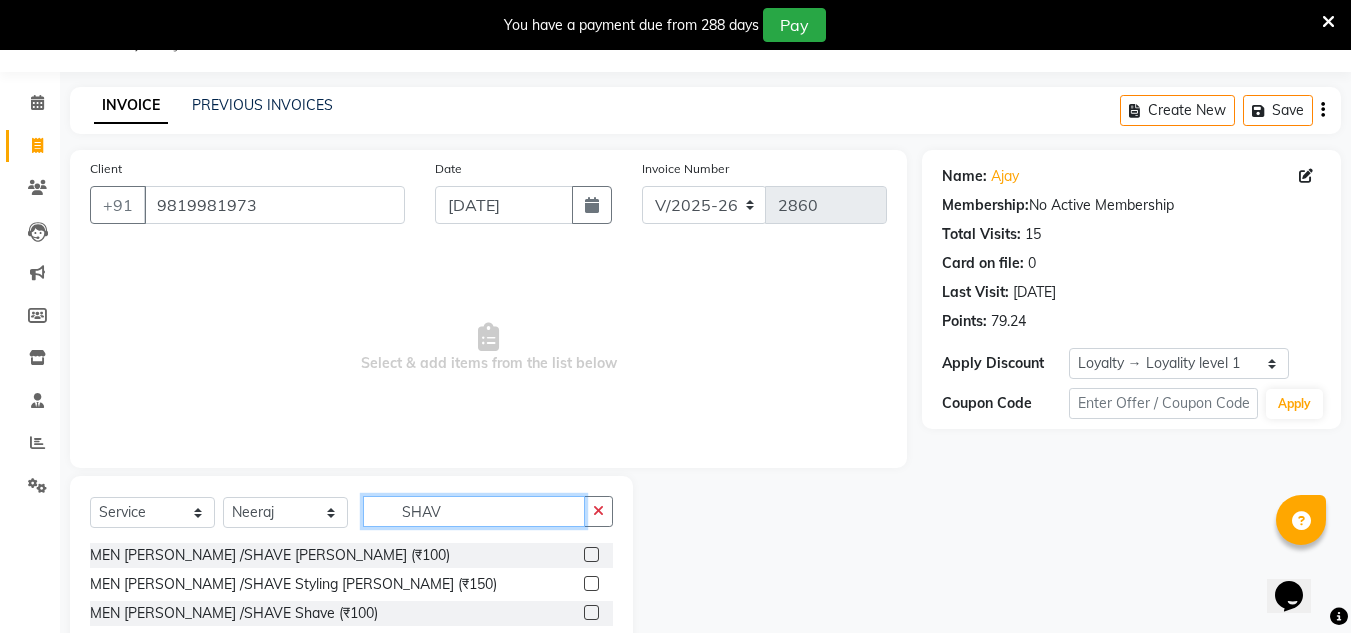 type on "SHAV" 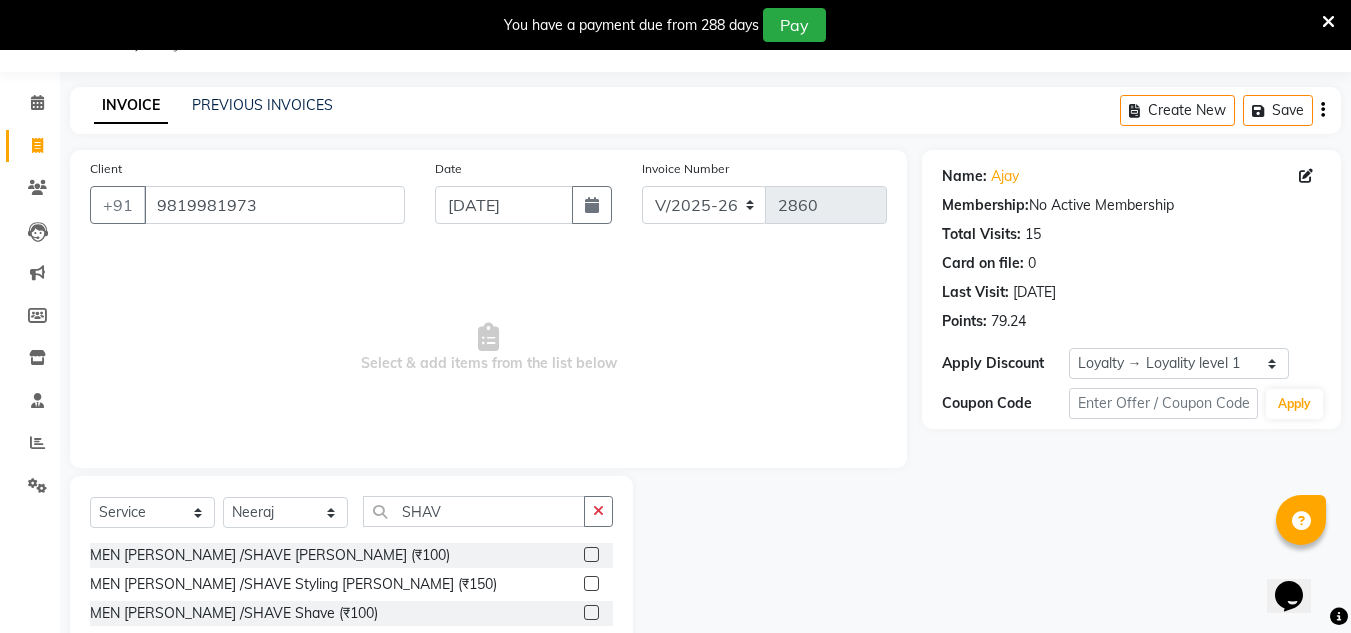click 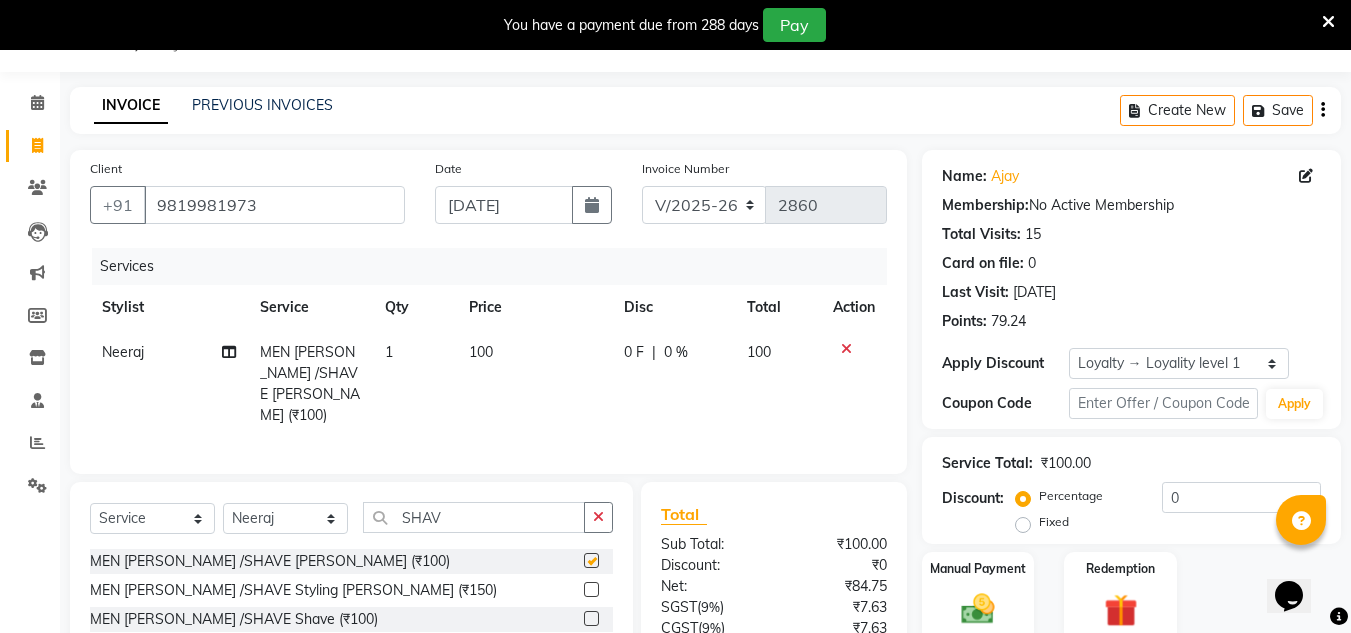 checkbox on "false" 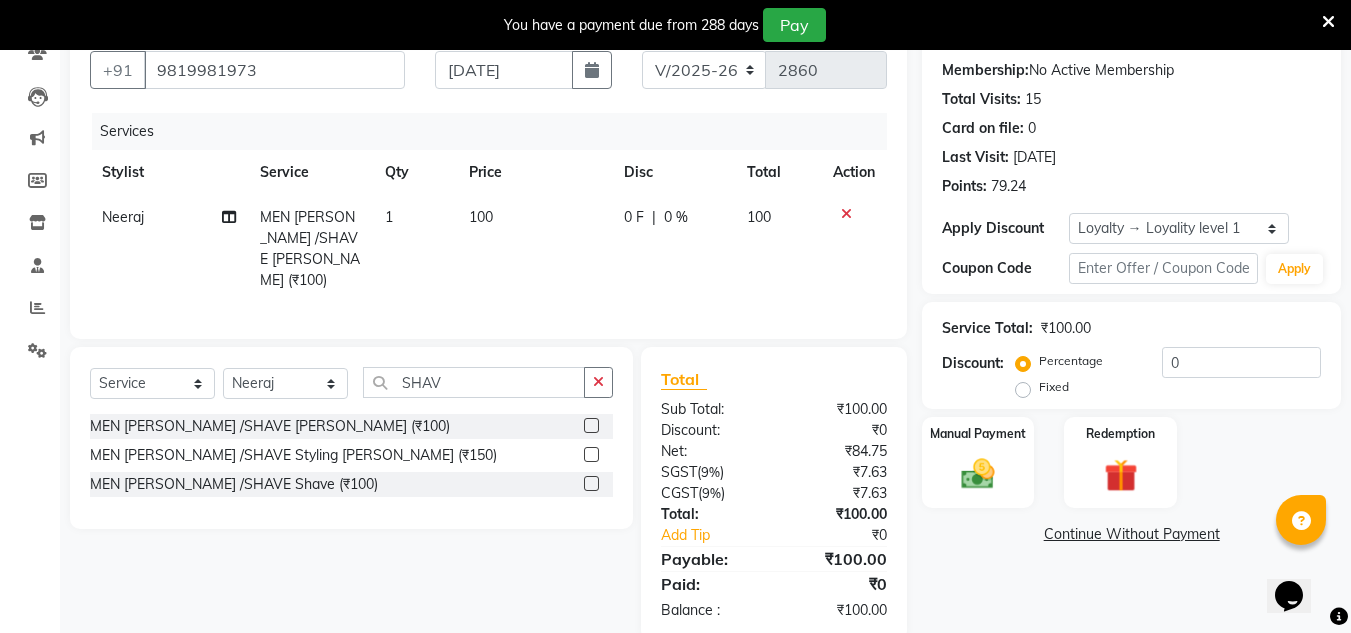 scroll, scrollTop: 217, scrollLeft: 0, axis: vertical 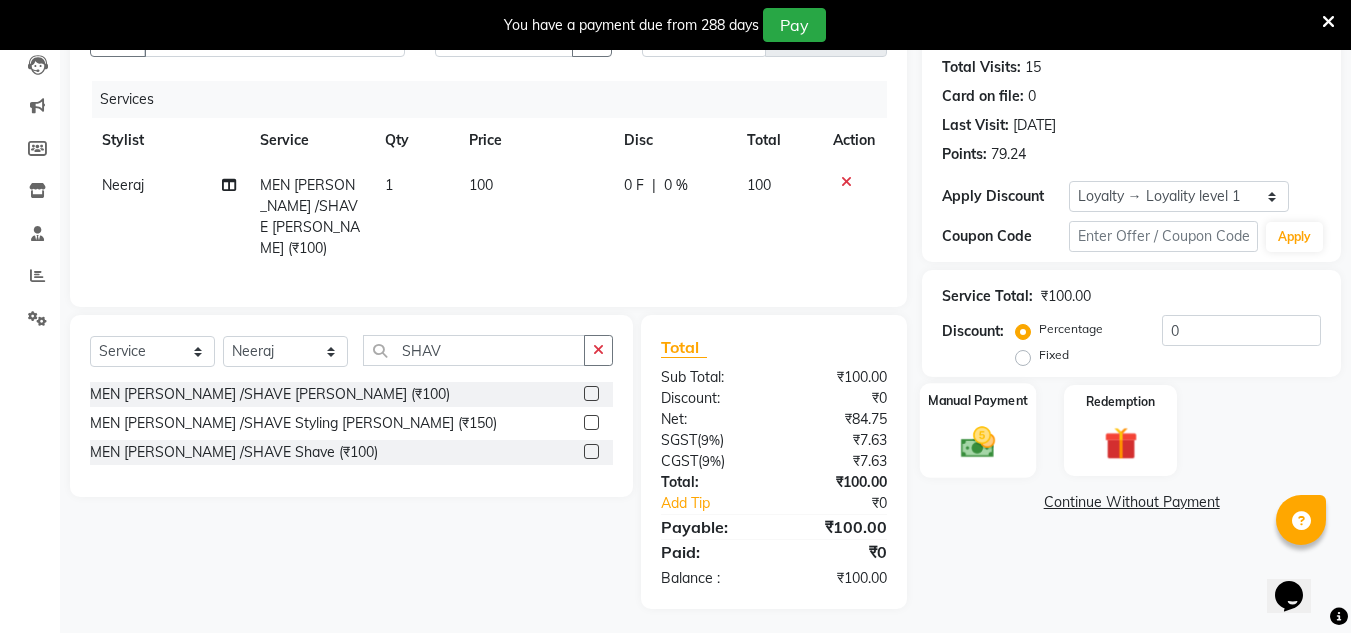 click 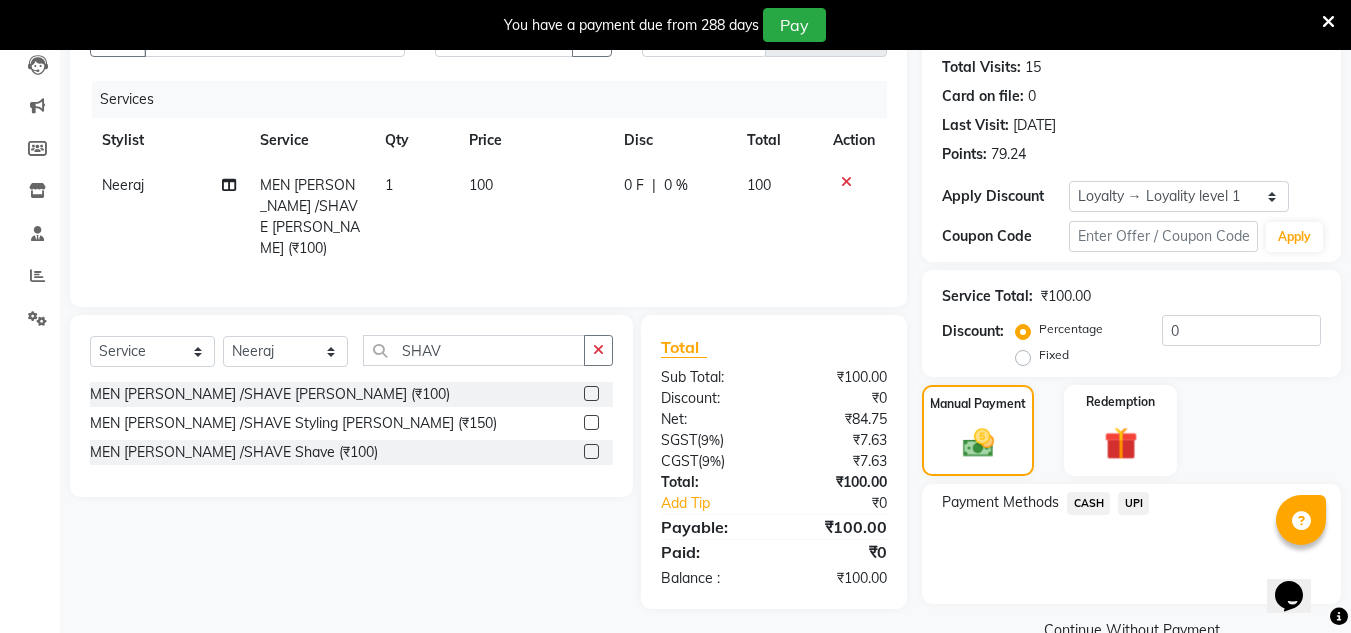click on "UPI" 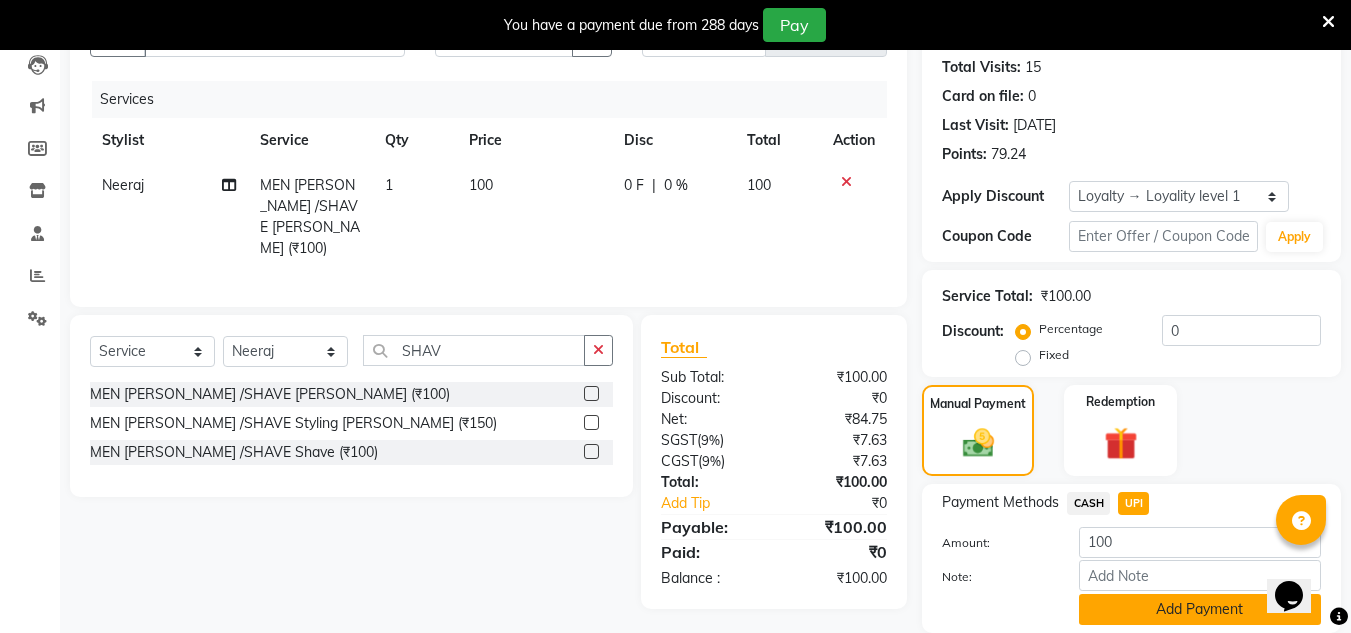 click on "Add Payment" 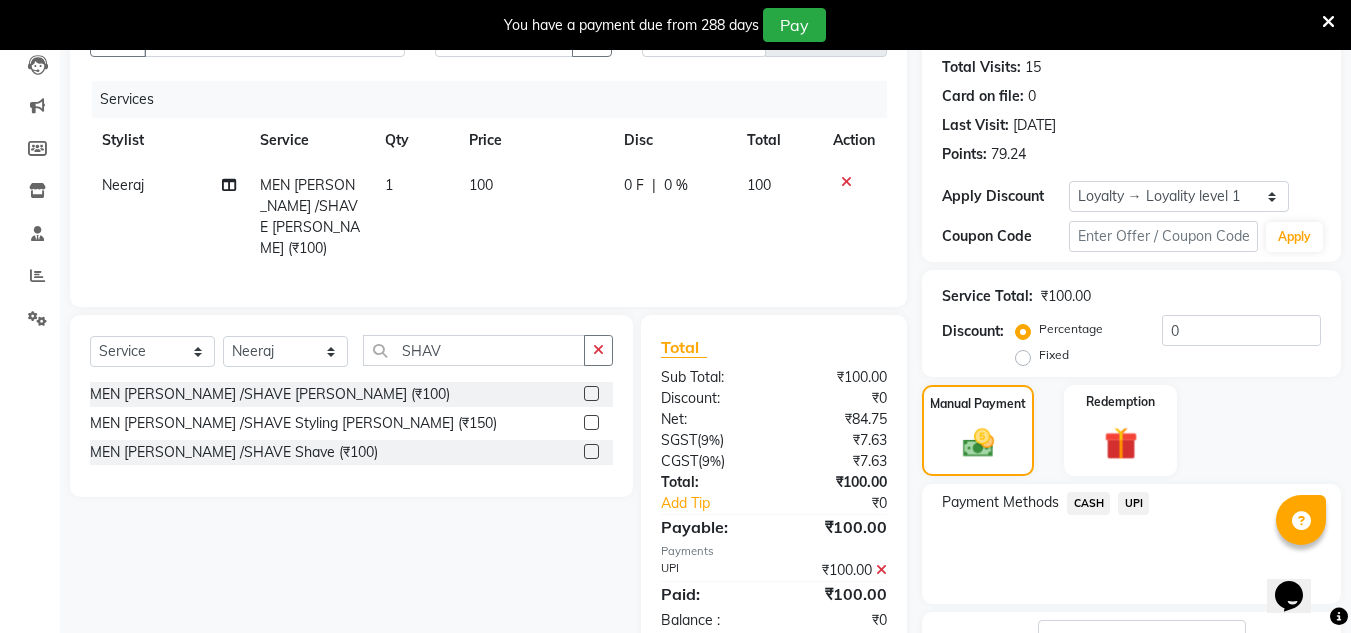 scroll, scrollTop: 372, scrollLeft: 0, axis: vertical 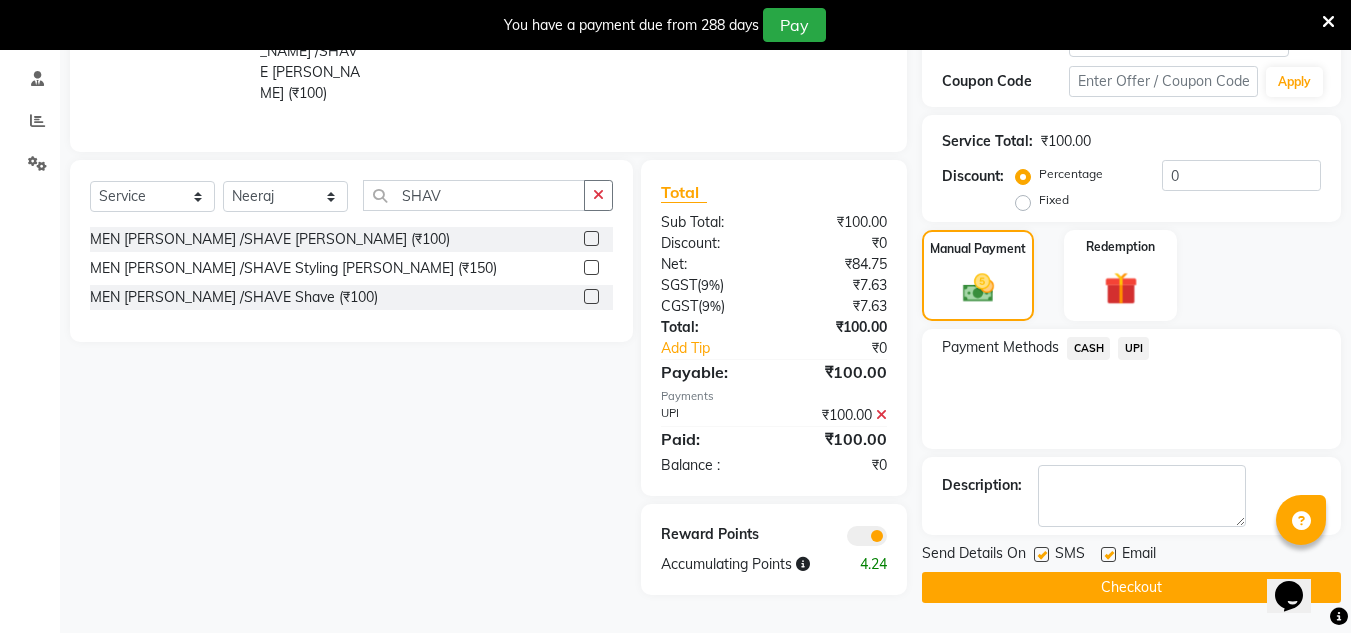 click on "Checkout" 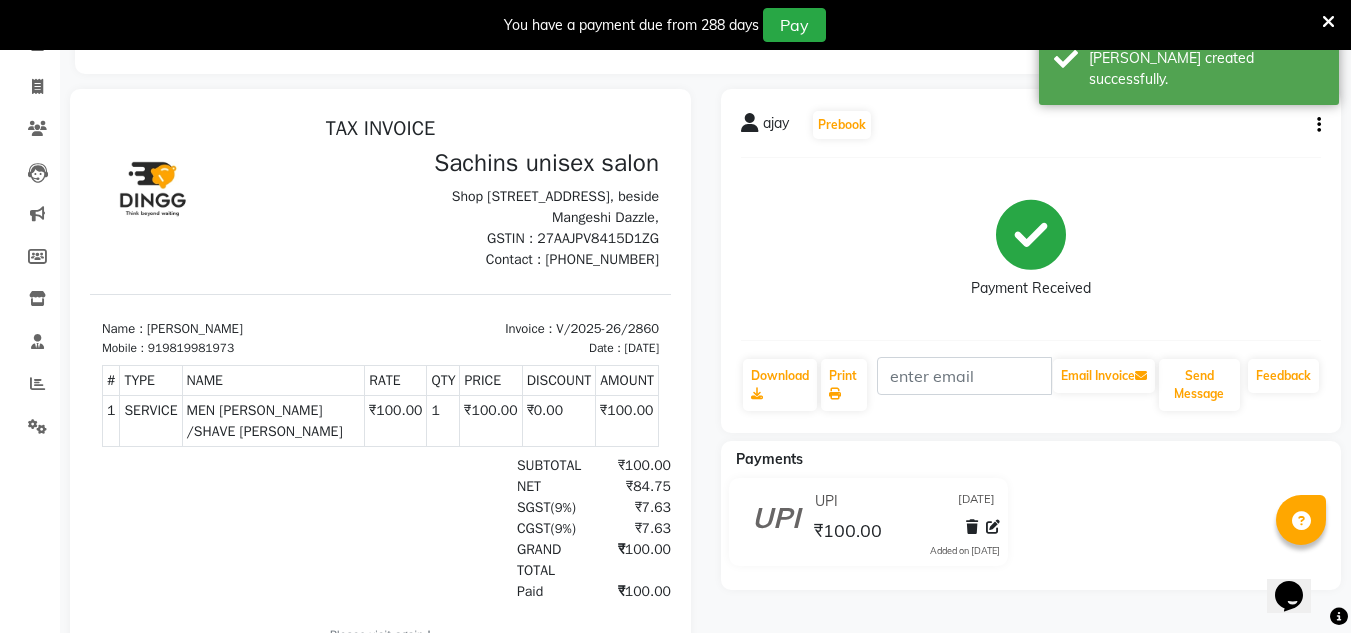 scroll, scrollTop: 0, scrollLeft: 0, axis: both 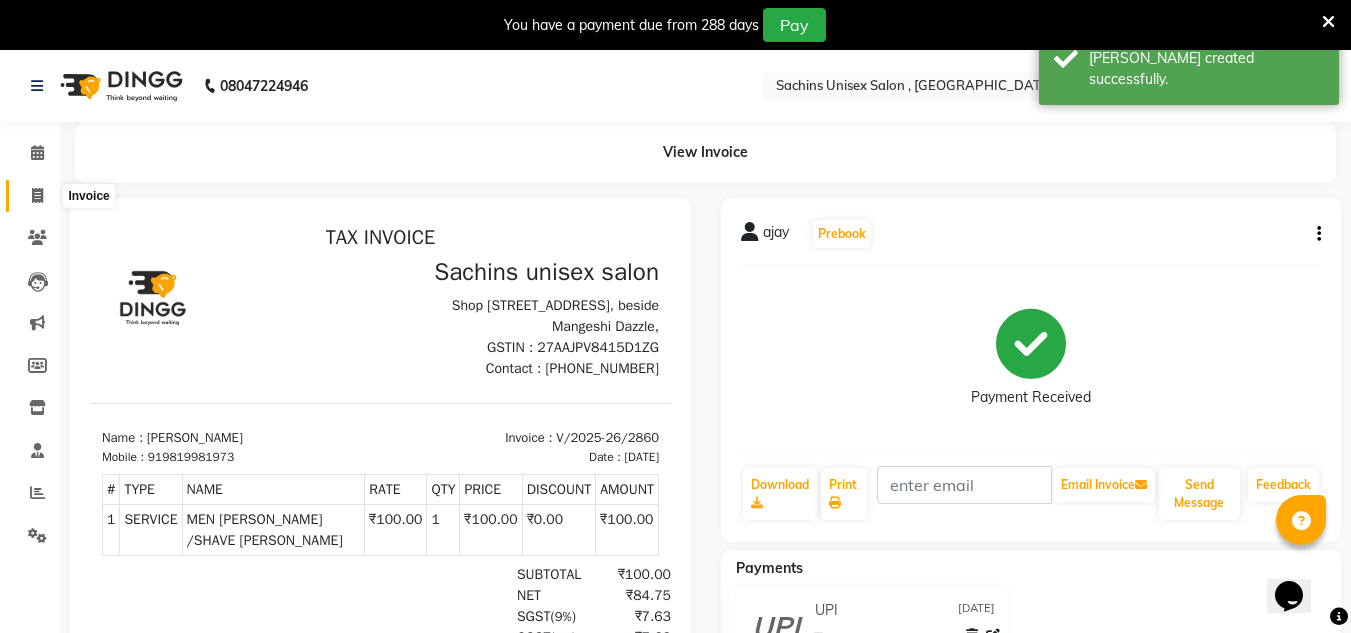 click 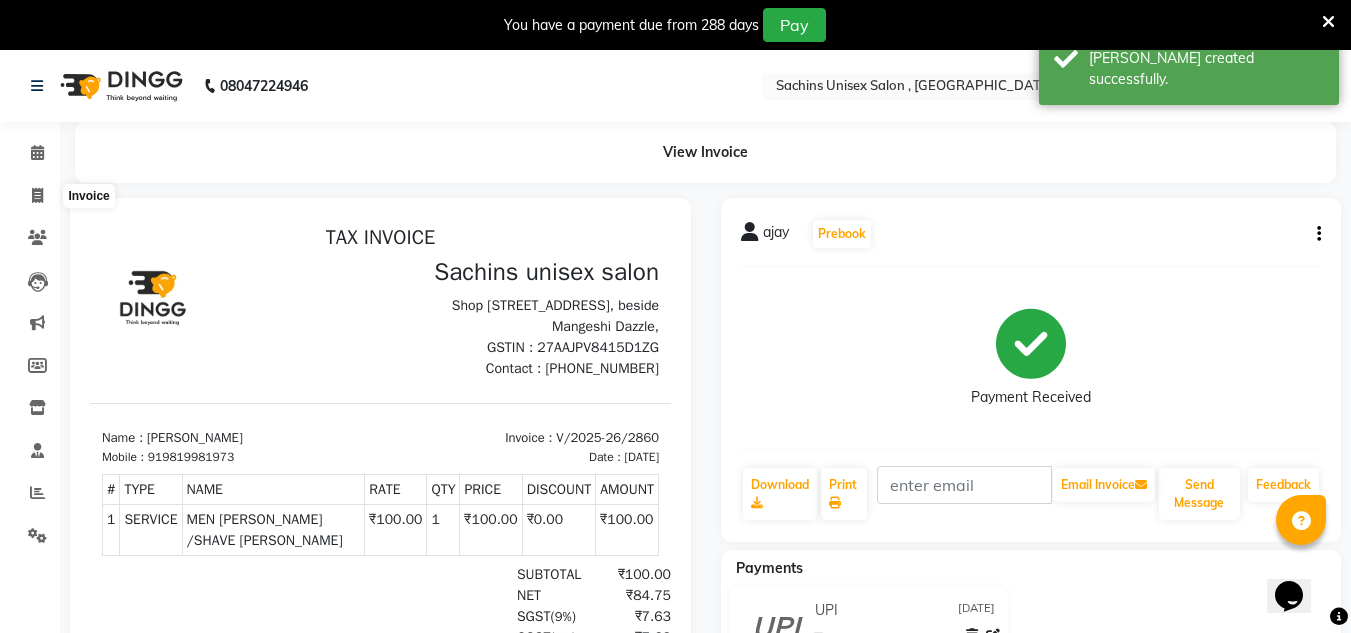 select on "6840" 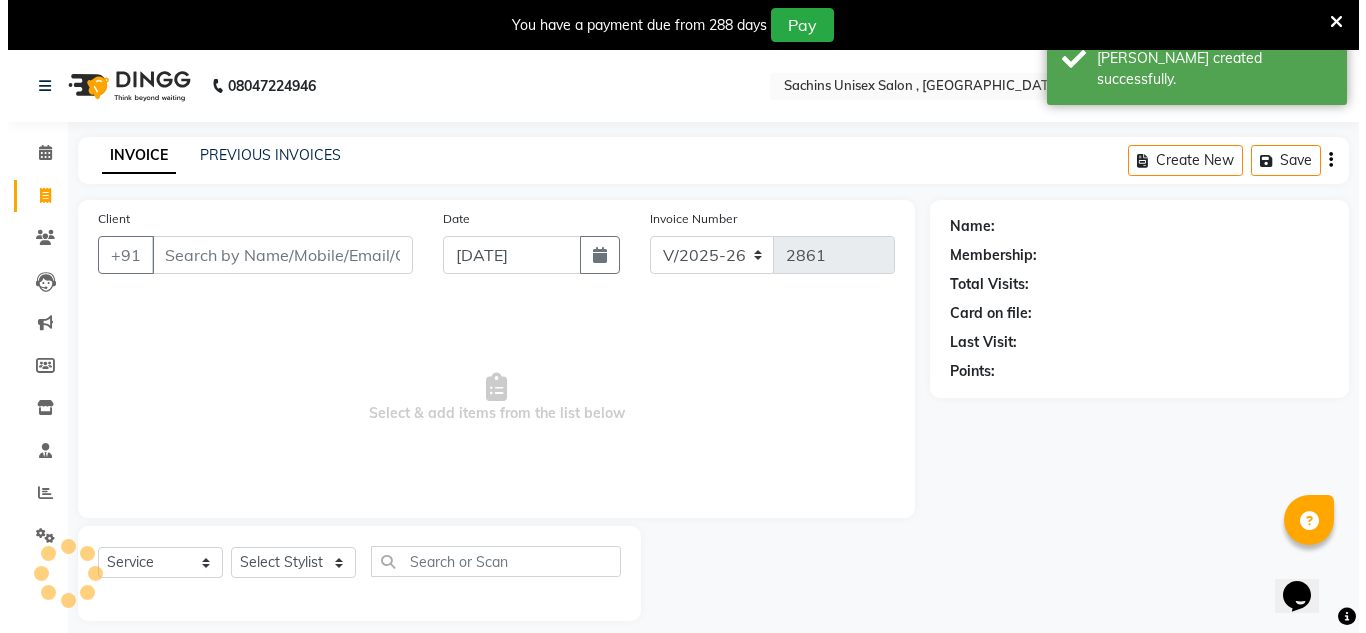 scroll, scrollTop: 50, scrollLeft: 0, axis: vertical 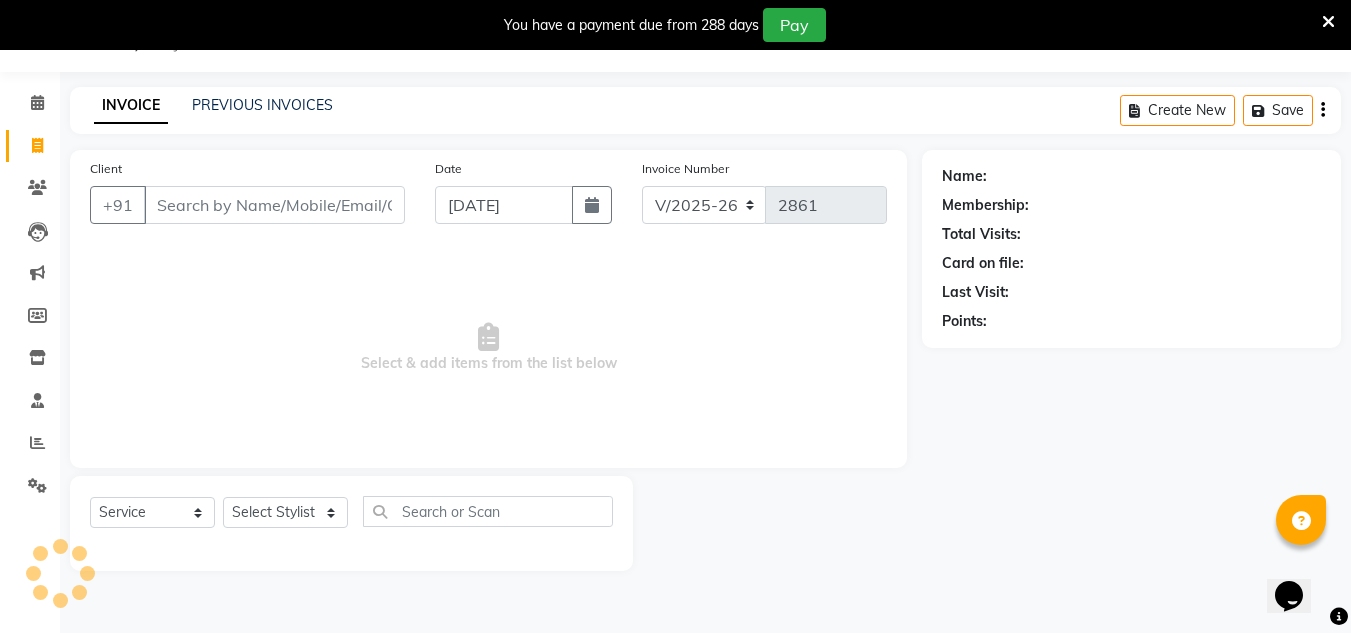 click on "Client" at bounding box center [274, 205] 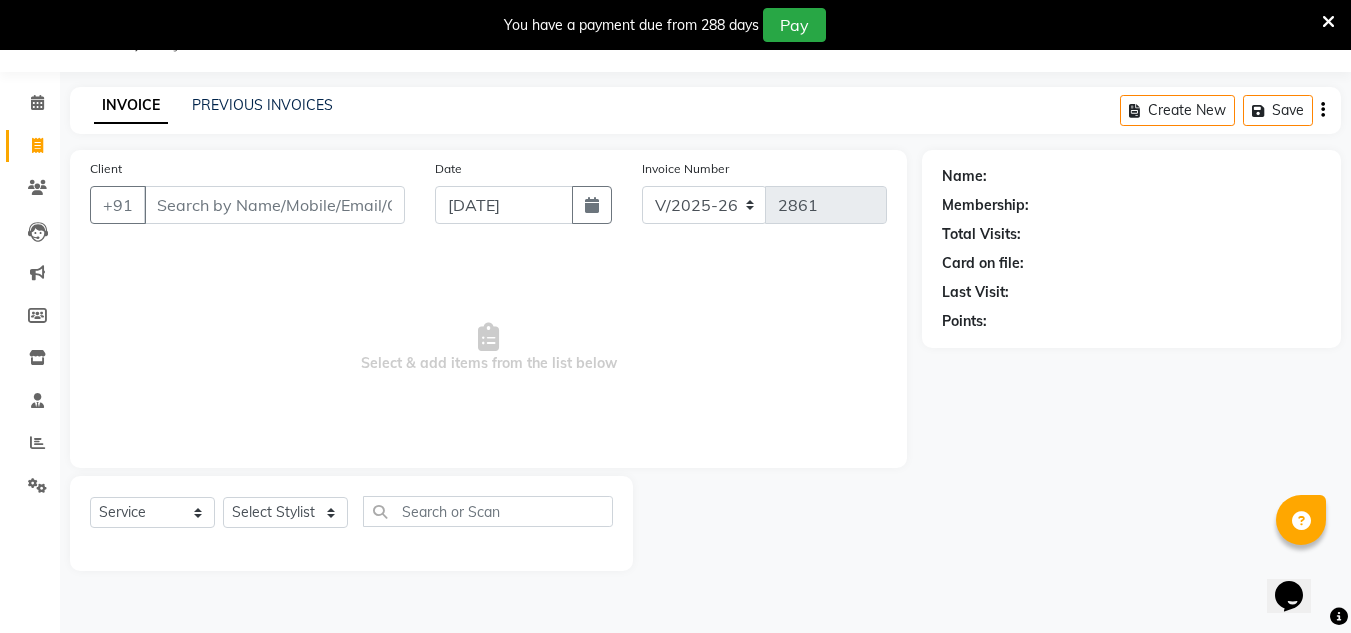 type on "8" 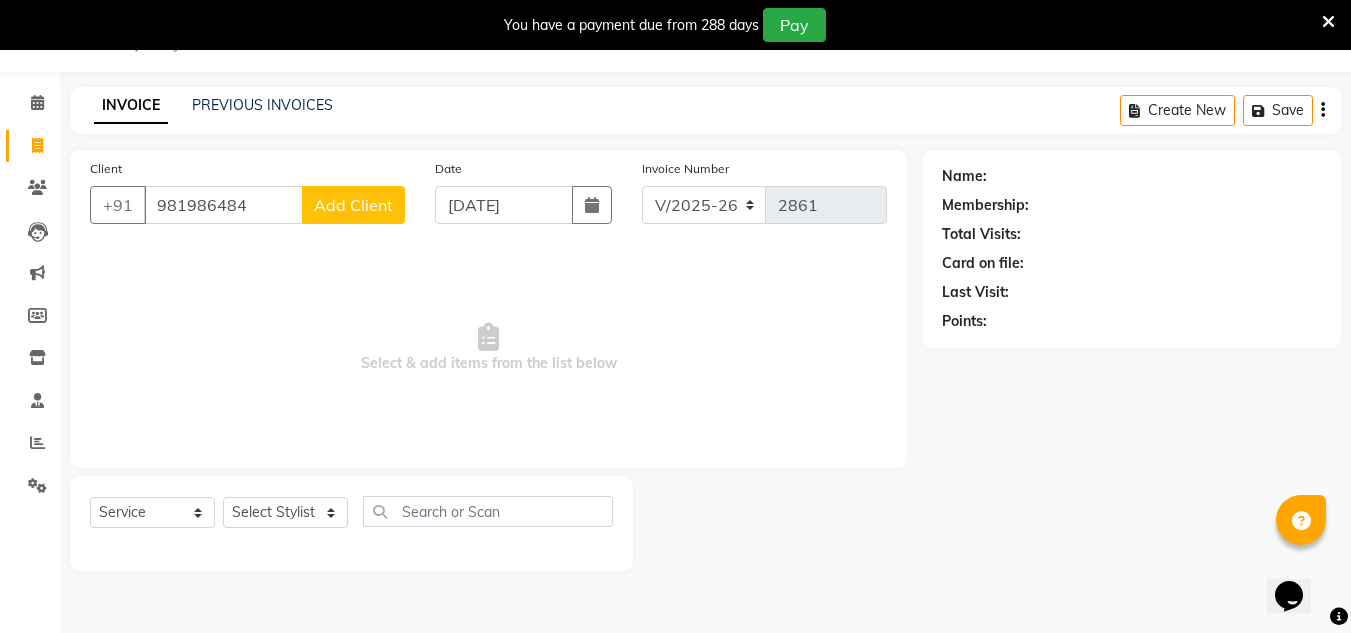 click on "981986484" at bounding box center [223, 205] 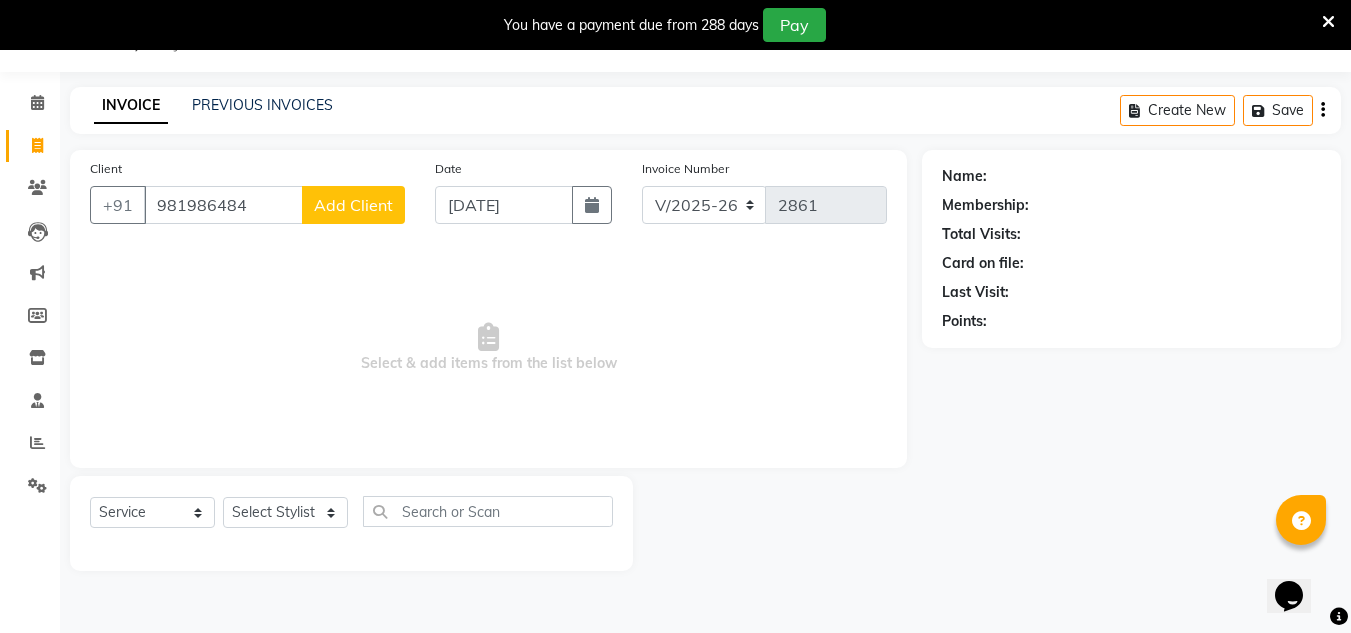 click on "Add Client" 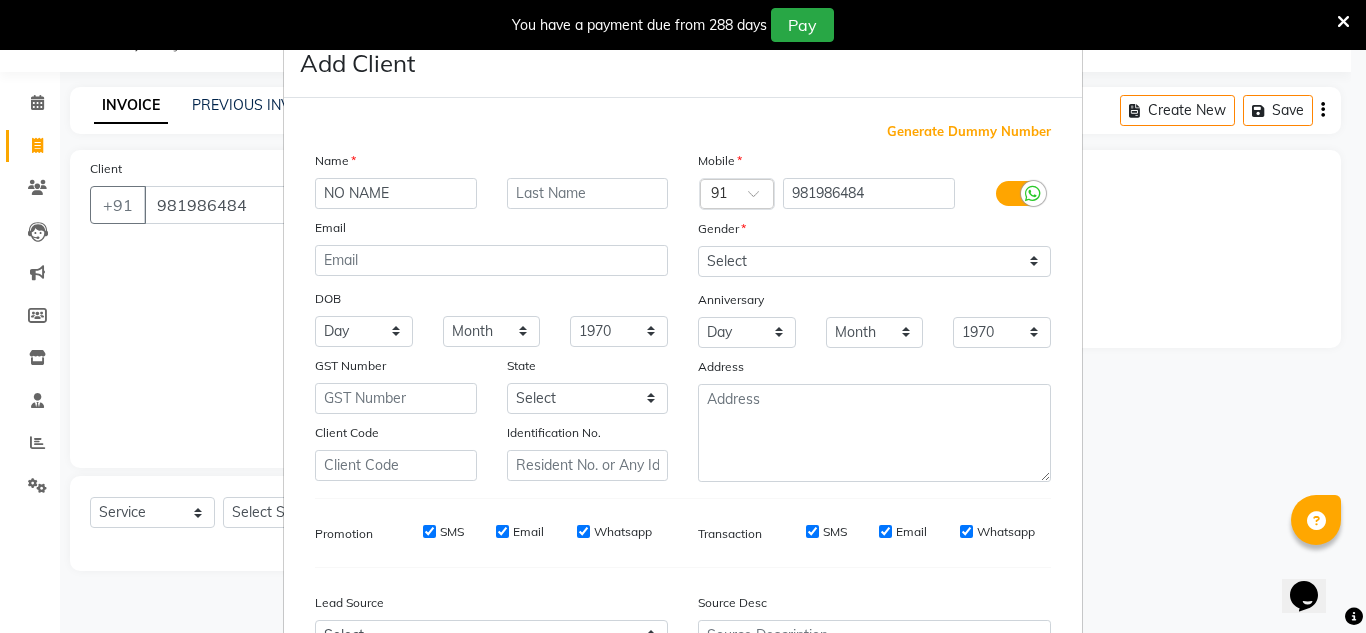 type on "NO NAME" 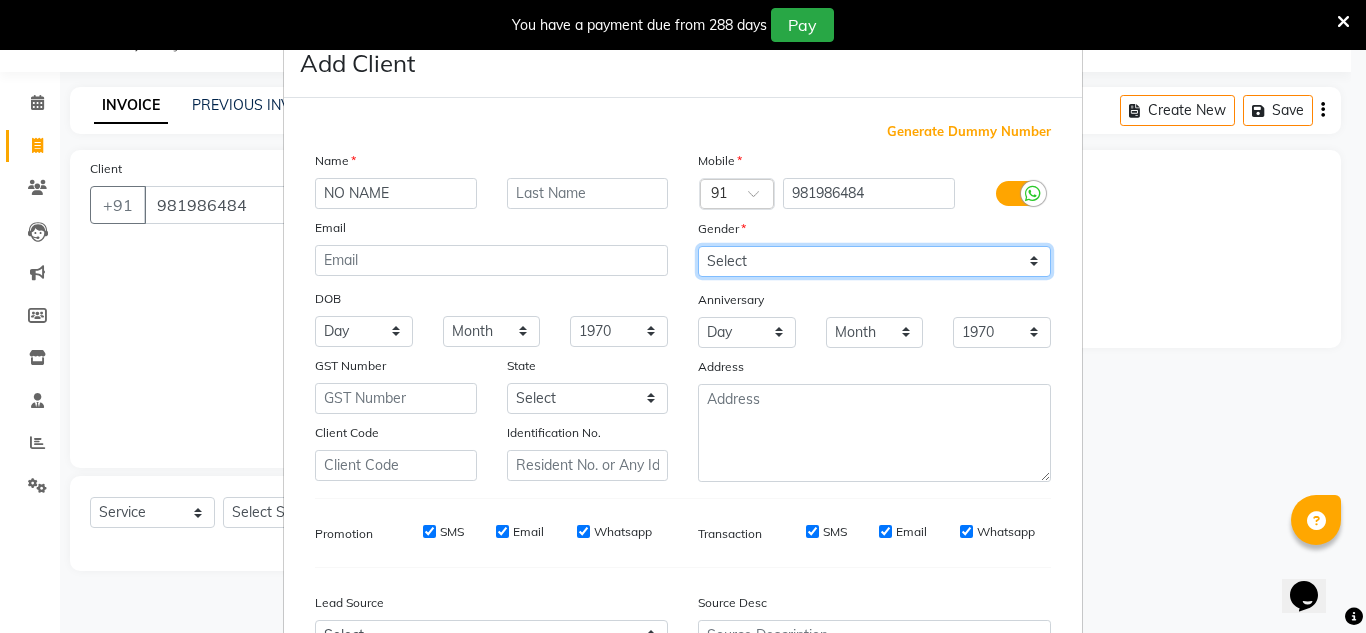 drag, startPoint x: 712, startPoint y: 253, endPoint x: 720, endPoint y: 276, distance: 24.351591 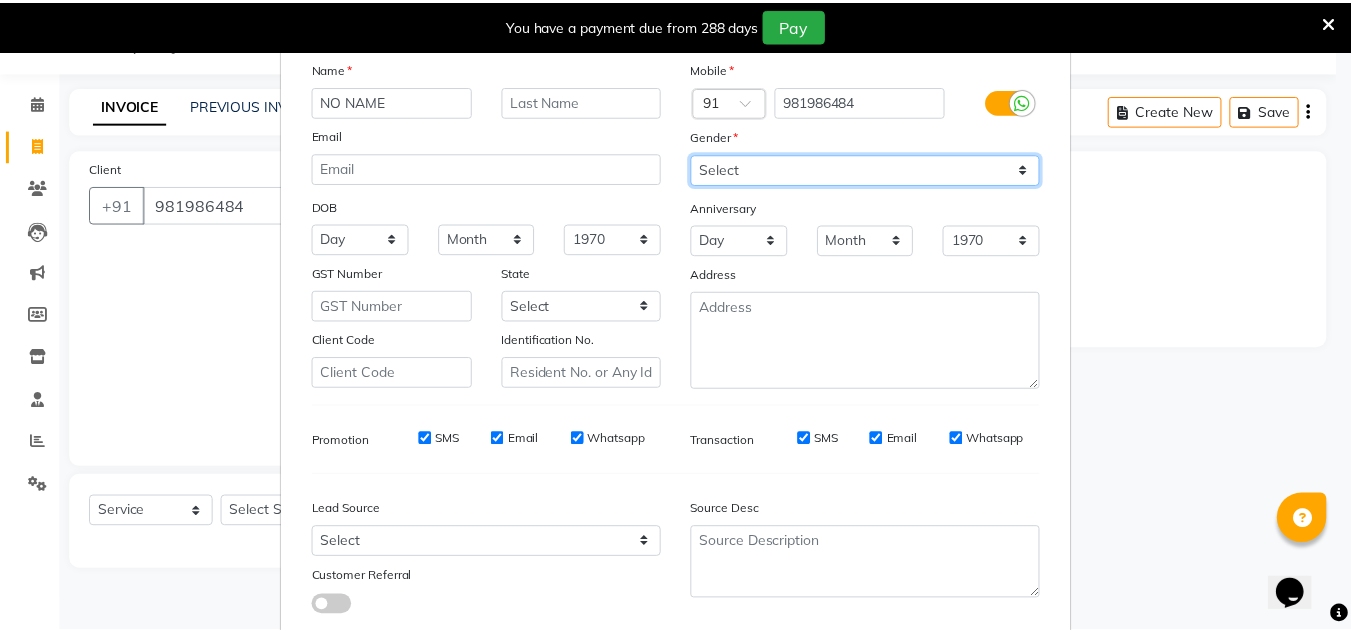 scroll, scrollTop: 216, scrollLeft: 0, axis: vertical 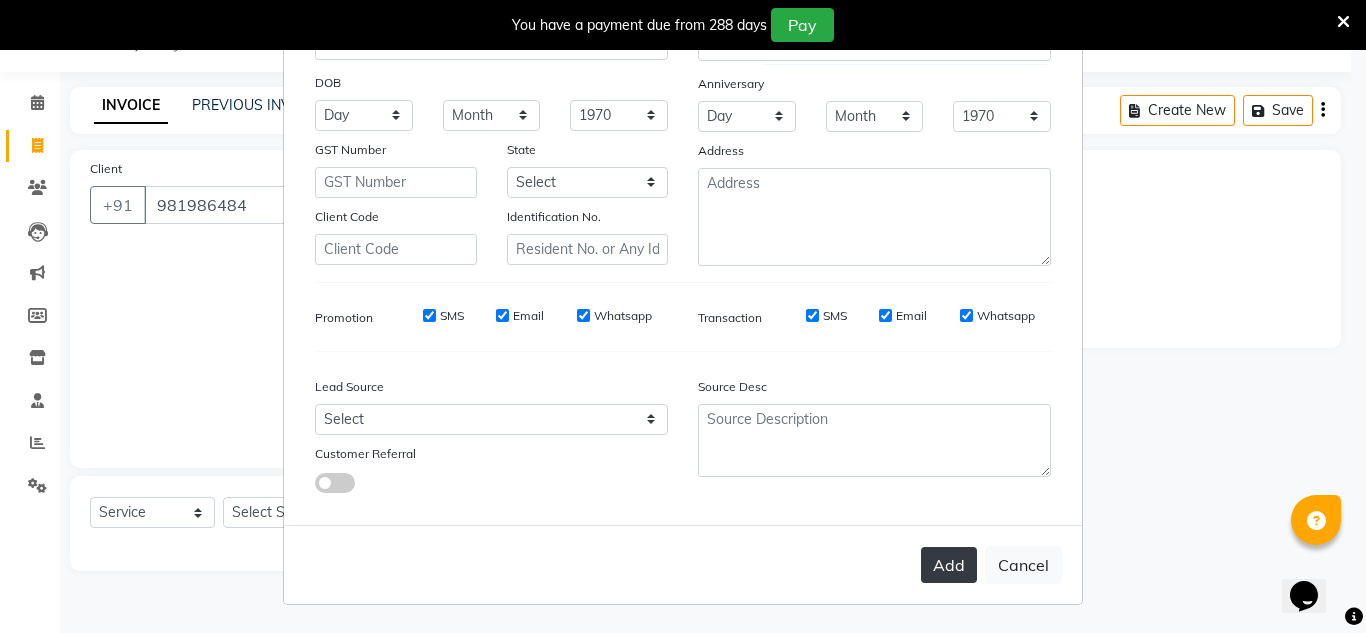 click on "Add" at bounding box center (949, 565) 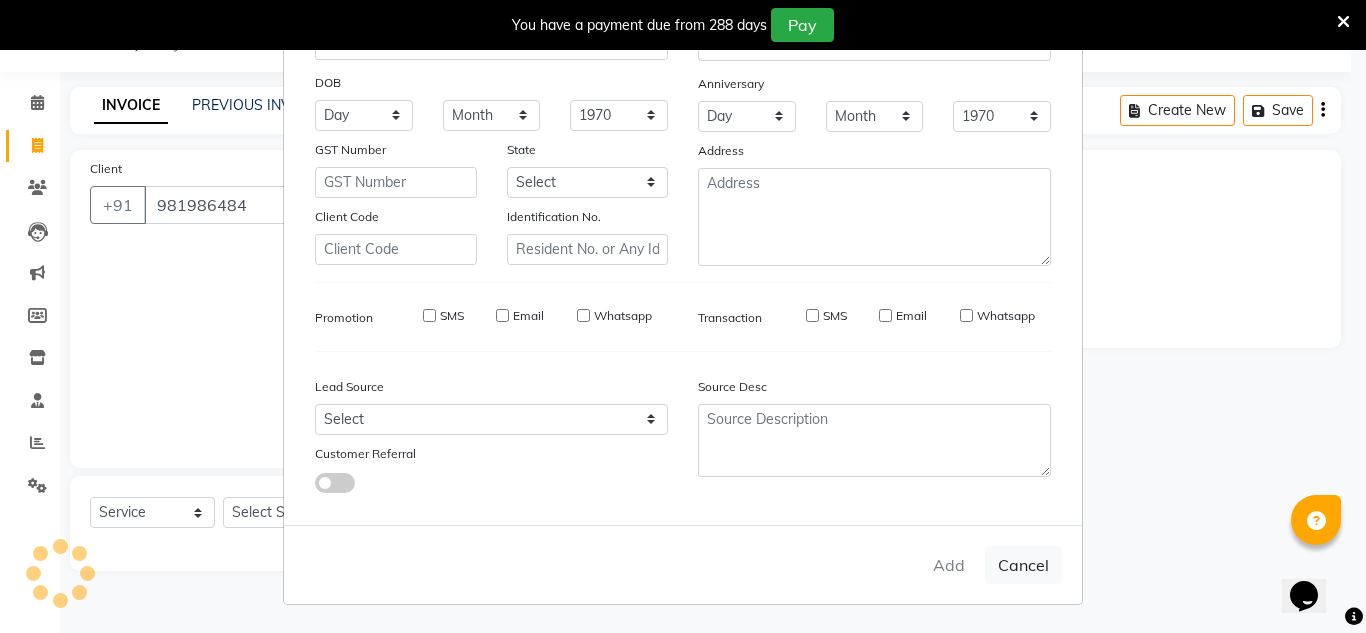 type 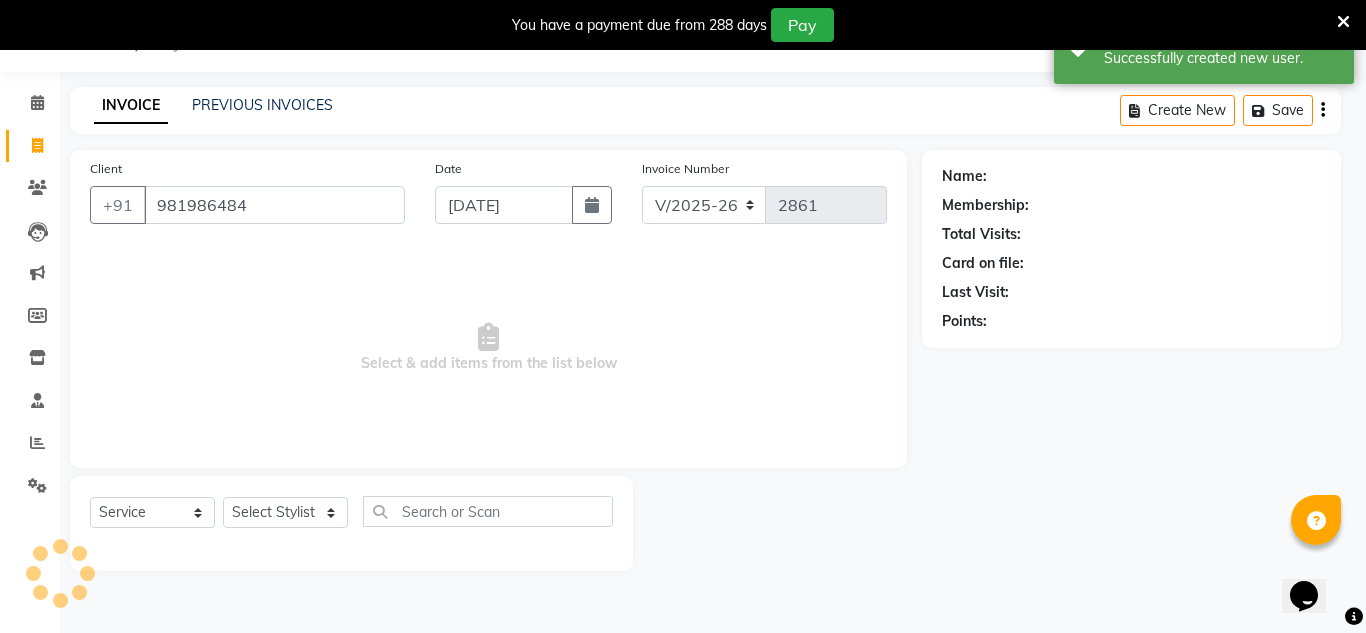 select on "1: Object" 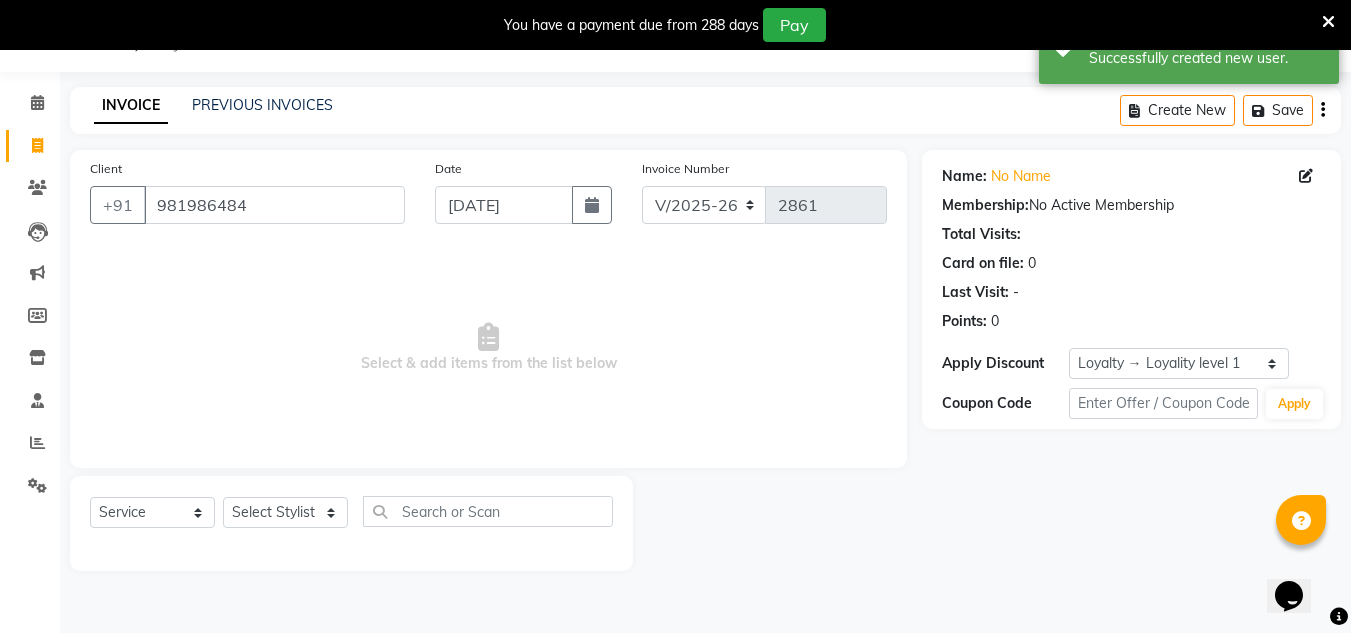 scroll, scrollTop: 0, scrollLeft: 0, axis: both 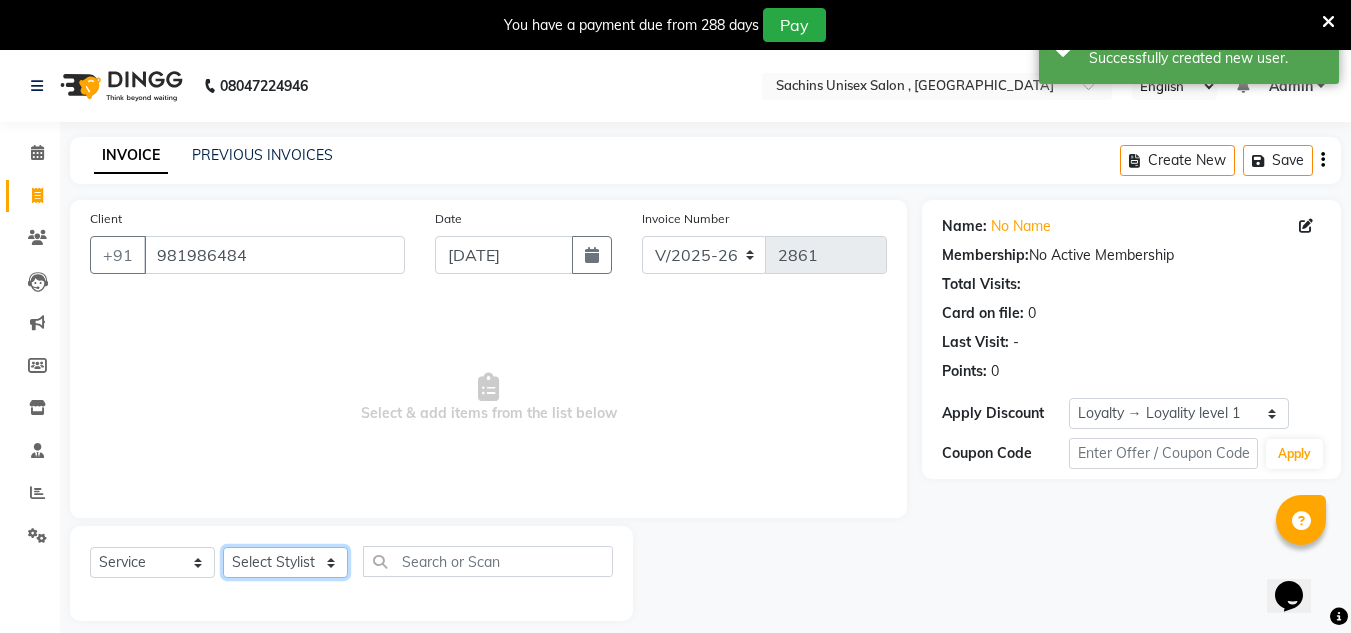 click on "Select Stylist Aalam salmani Ahmed Washim new  HARSHITA mohit Neeraj Owner preeti Raghav sakib sonu RG" 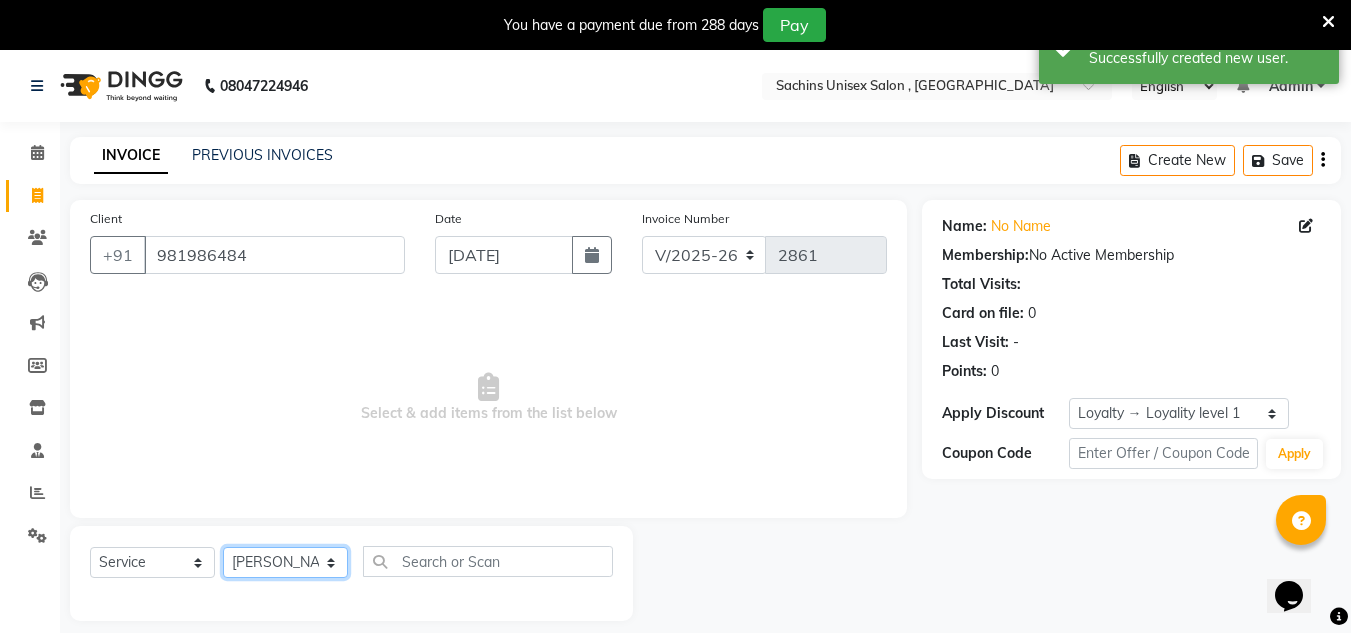 click on "Select Stylist Aalam salmani Ahmed Washim new  HARSHITA mohit Neeraj Owner preeti Raghav sakib sonu RG" 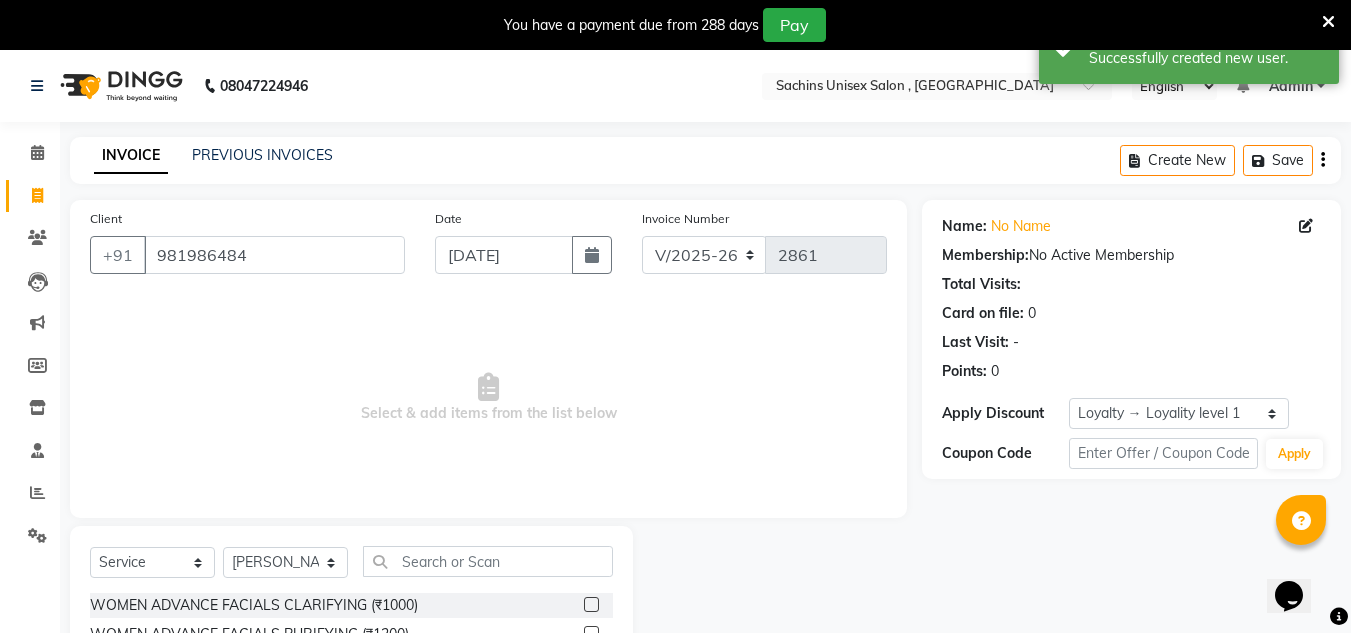 click on "Select  Service  Product  Membership  Package Voucher Prepaid Gift Card  Select Stylist Aalam salmani Ahmed Washim new  HARSHITA mohit Neeraj Owner preeti Raghav sakib sonu RG" 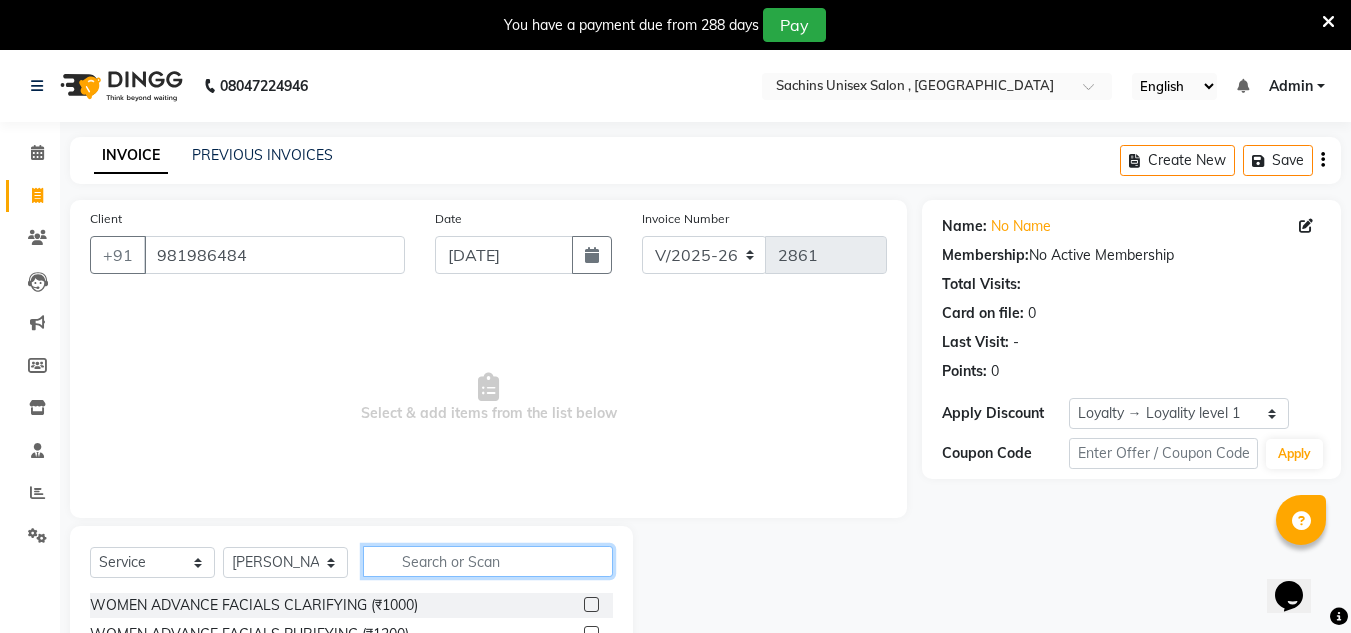 click 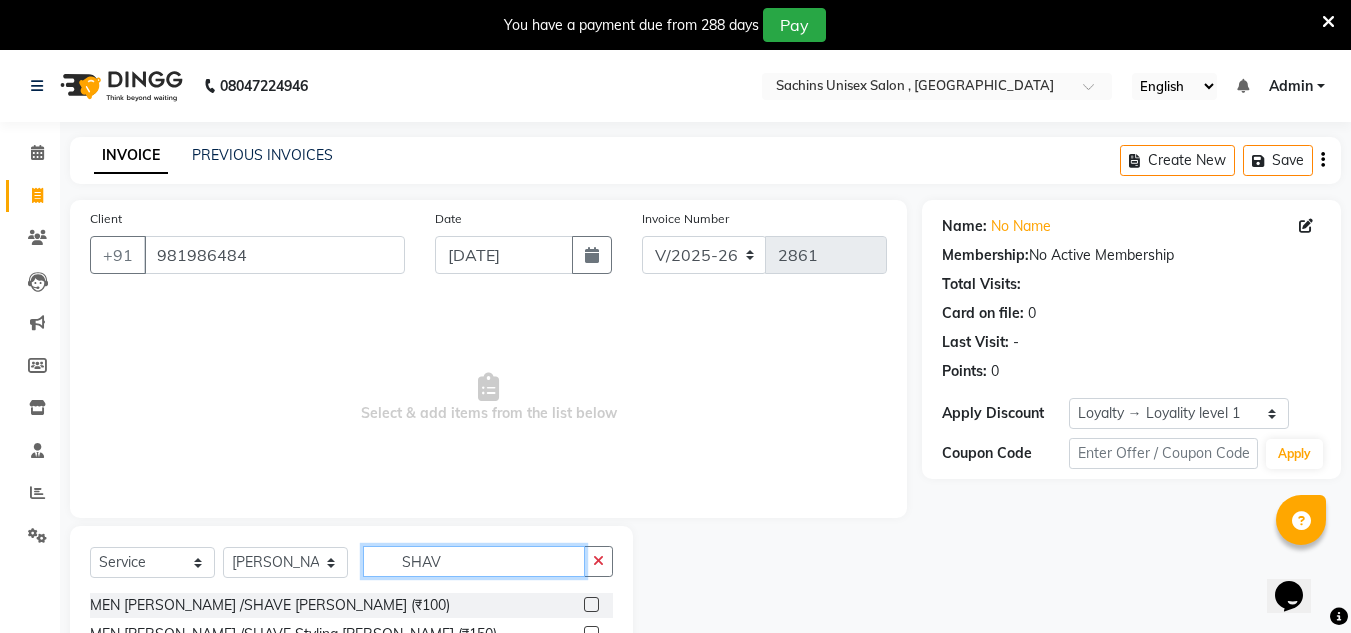 type on "SHAV" 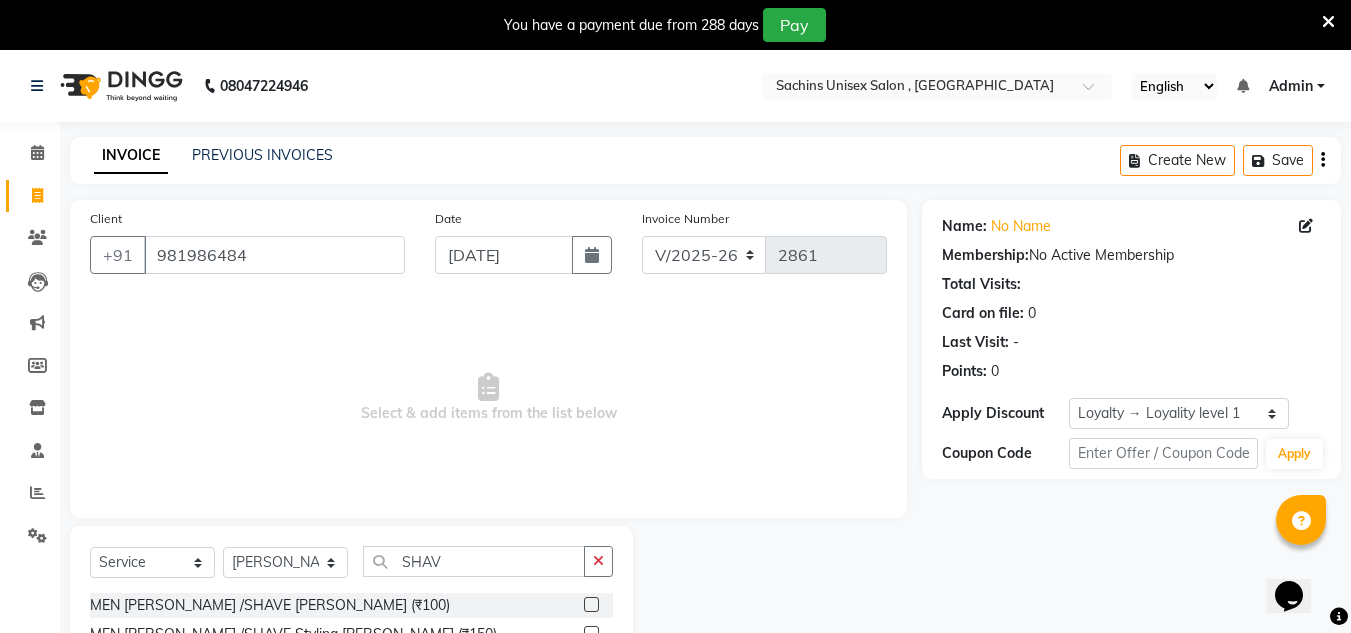 click 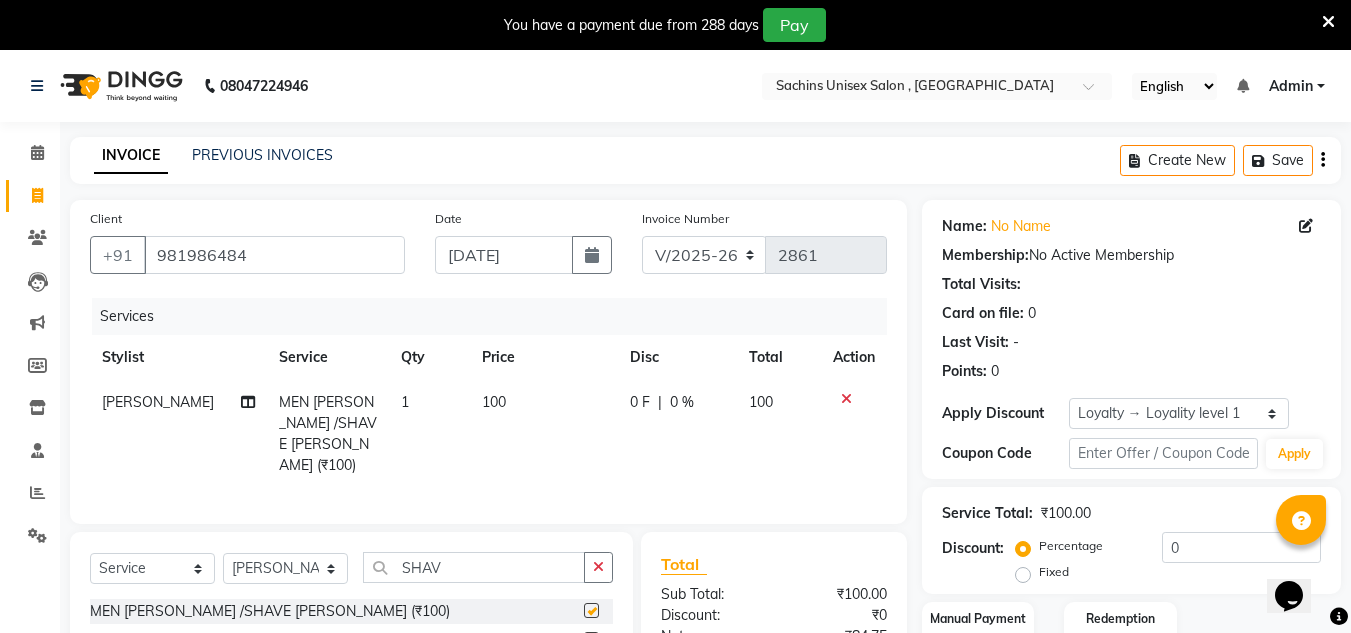 checkbox on "false" 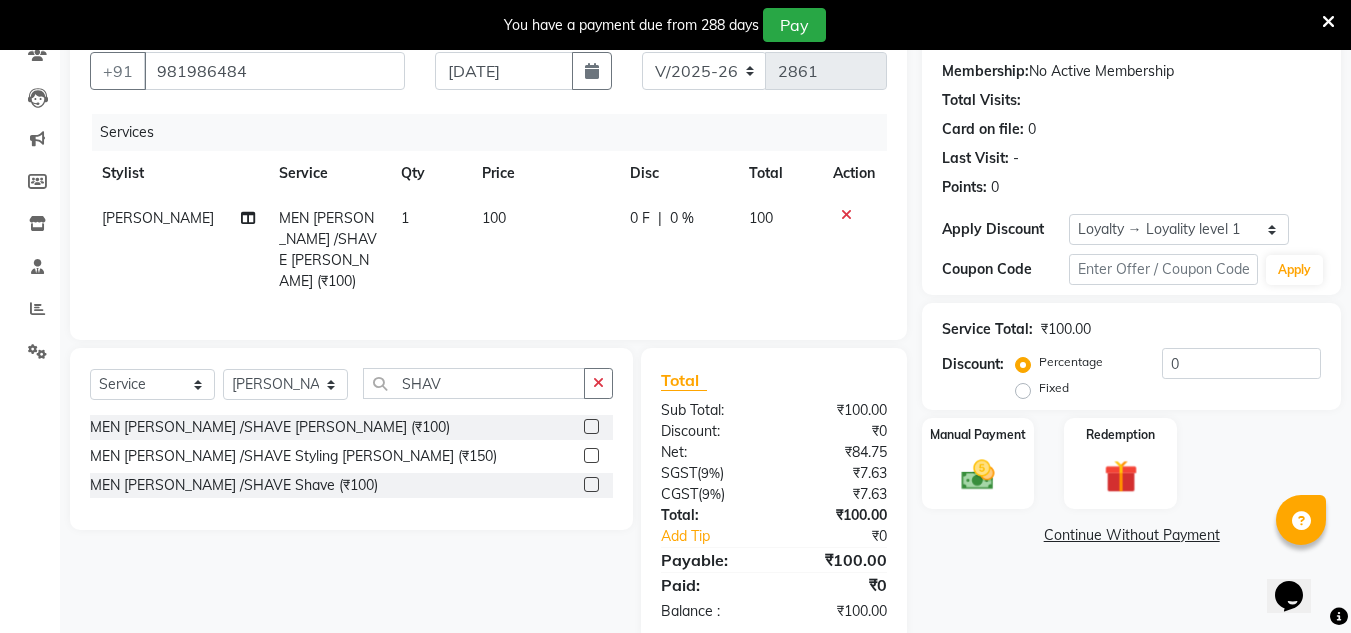 scroll, scrollTop: 217, scrollLeft: 0, axis: vertical 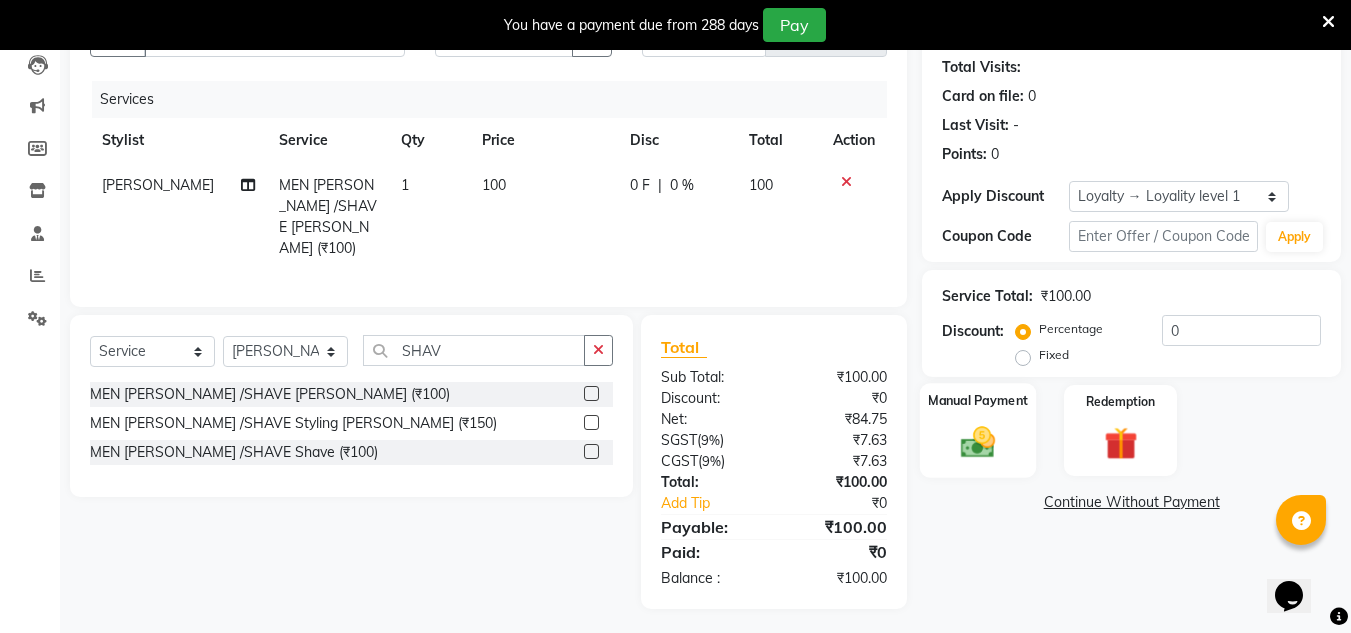 click 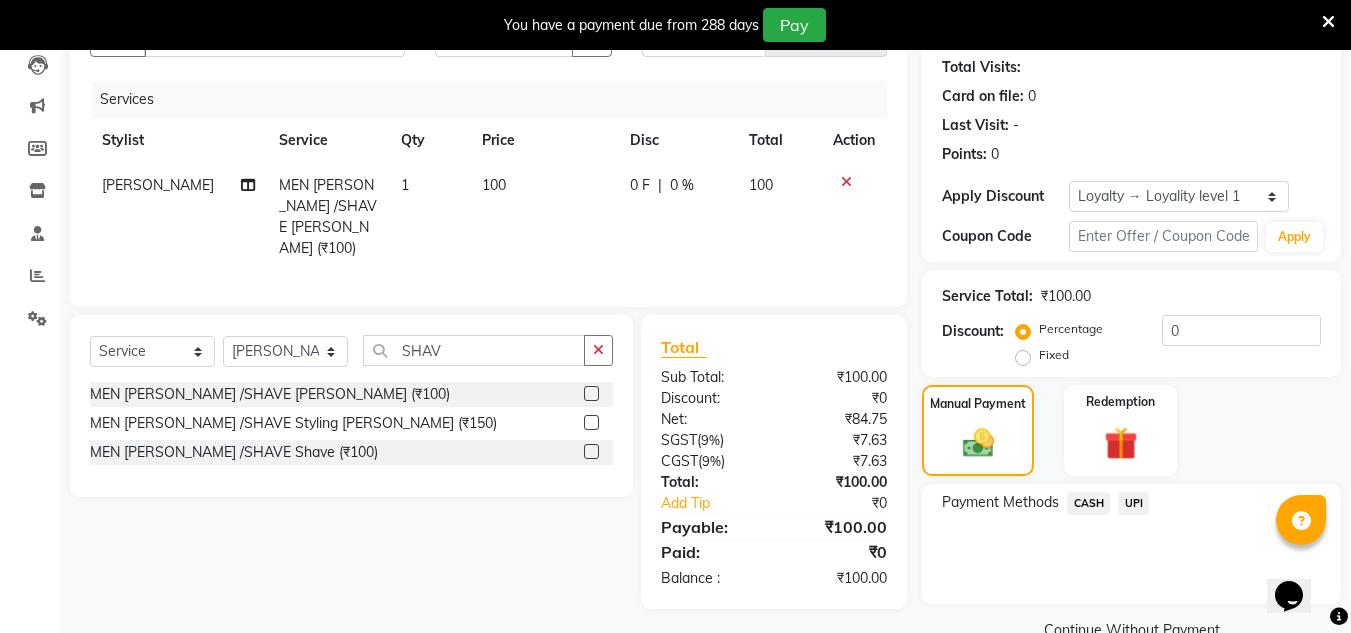 click on "CASH" 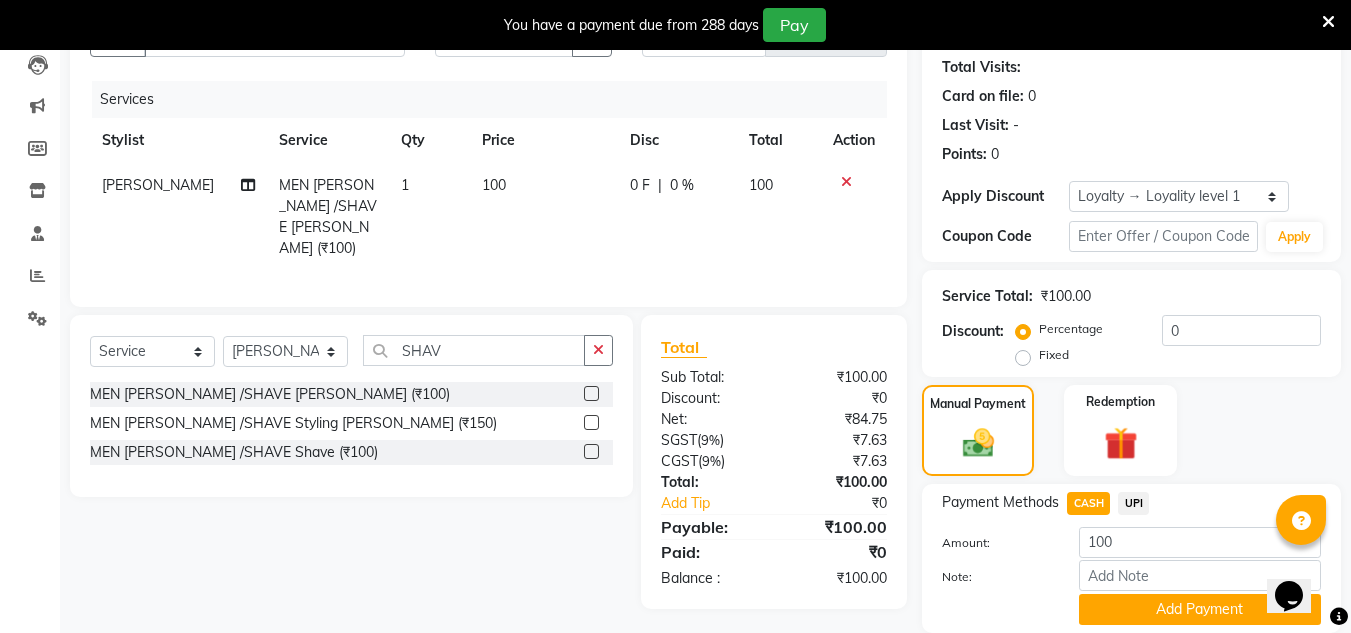 scroll, scrollTop: 288, scrollLeft: 0, axis: vertical 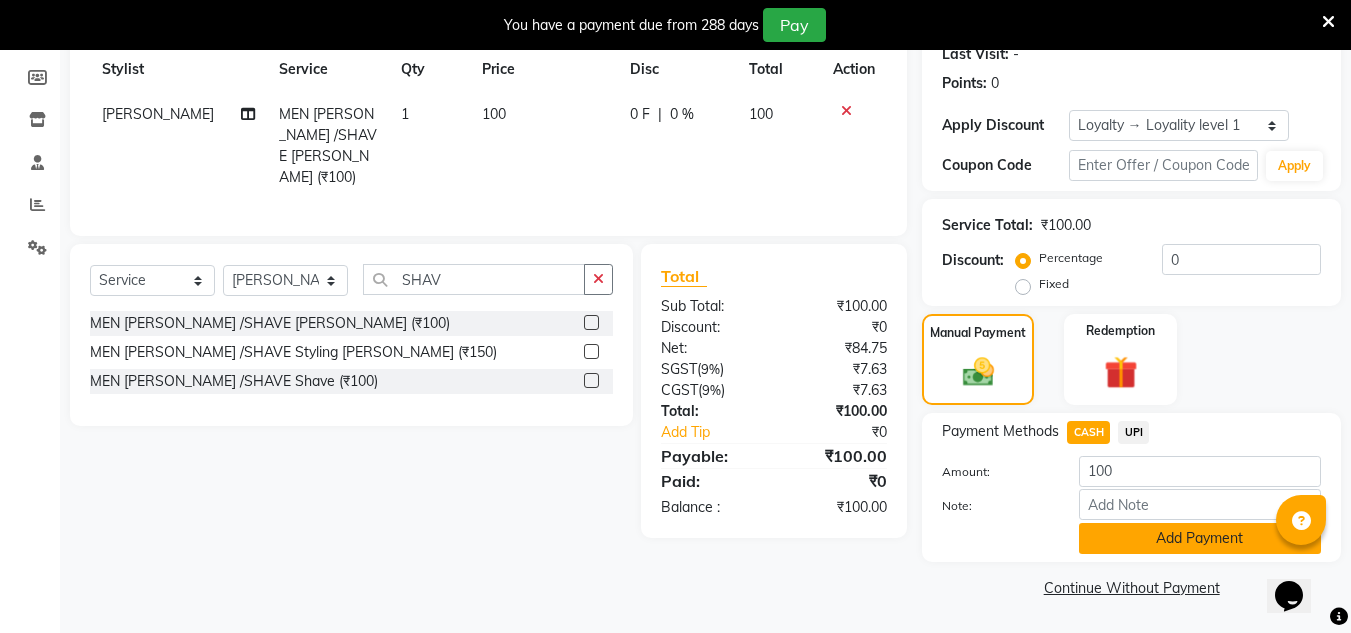 click on "Add Payment" 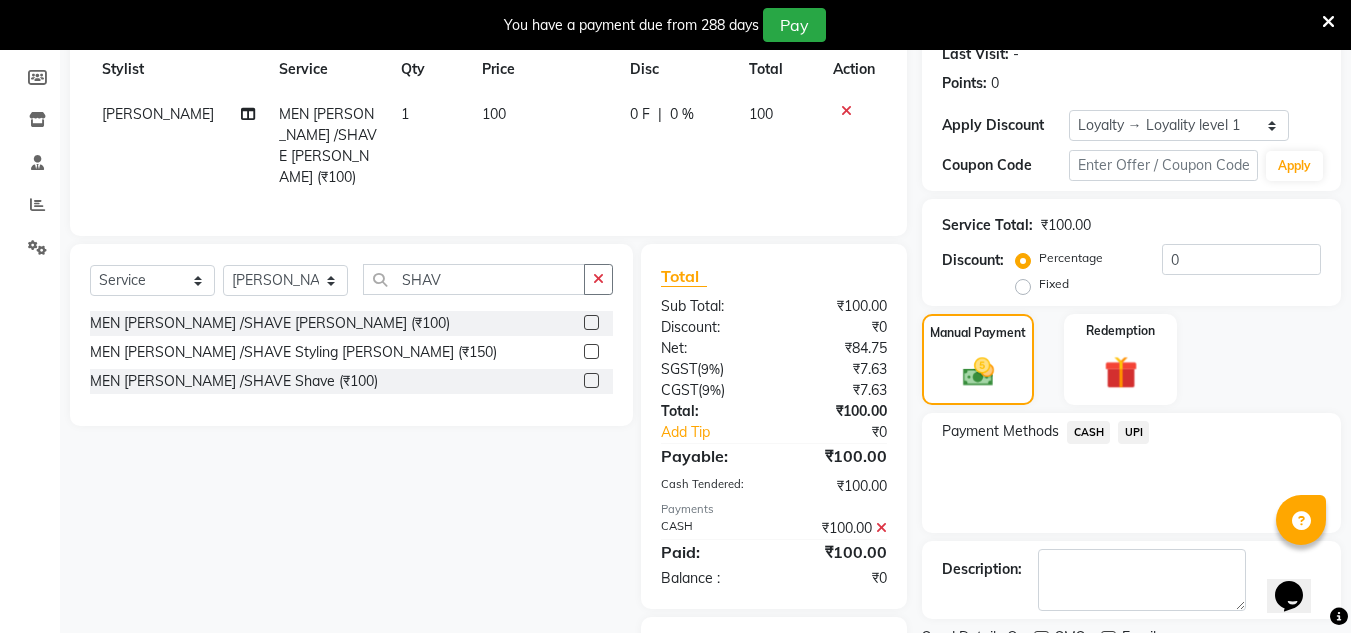 scroll, scrollTop: 387, scrollLeft: 0, axis: vertical 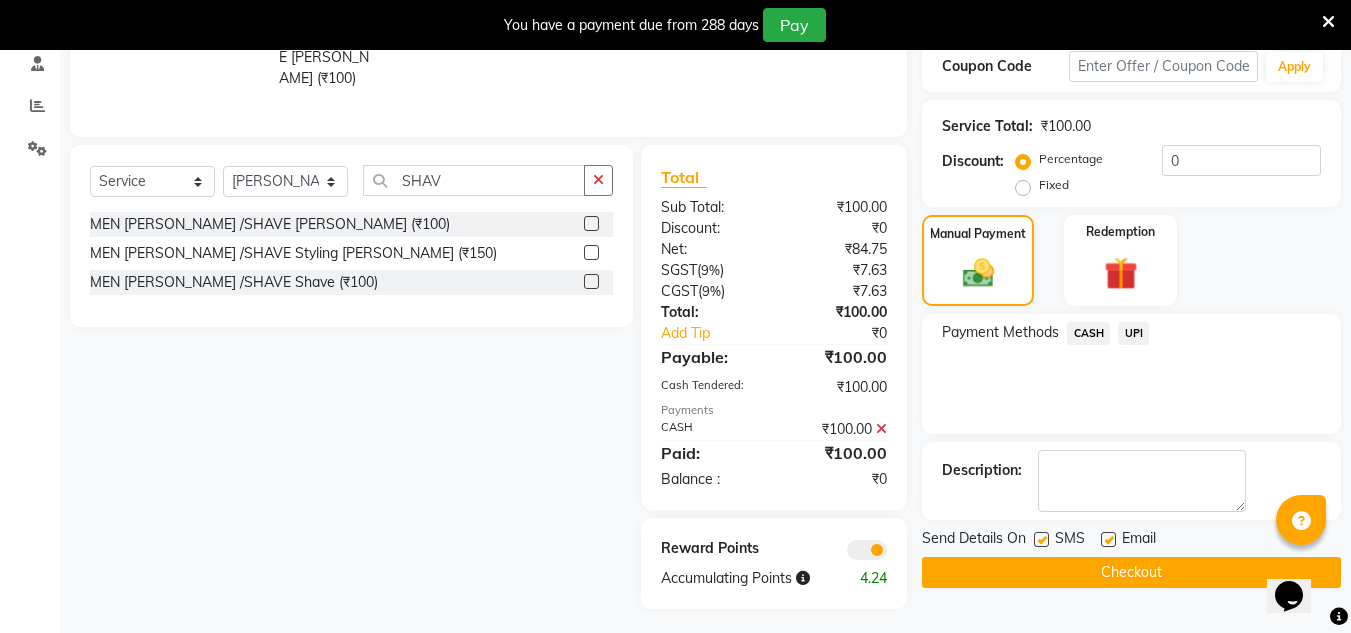 click on "Checkout" 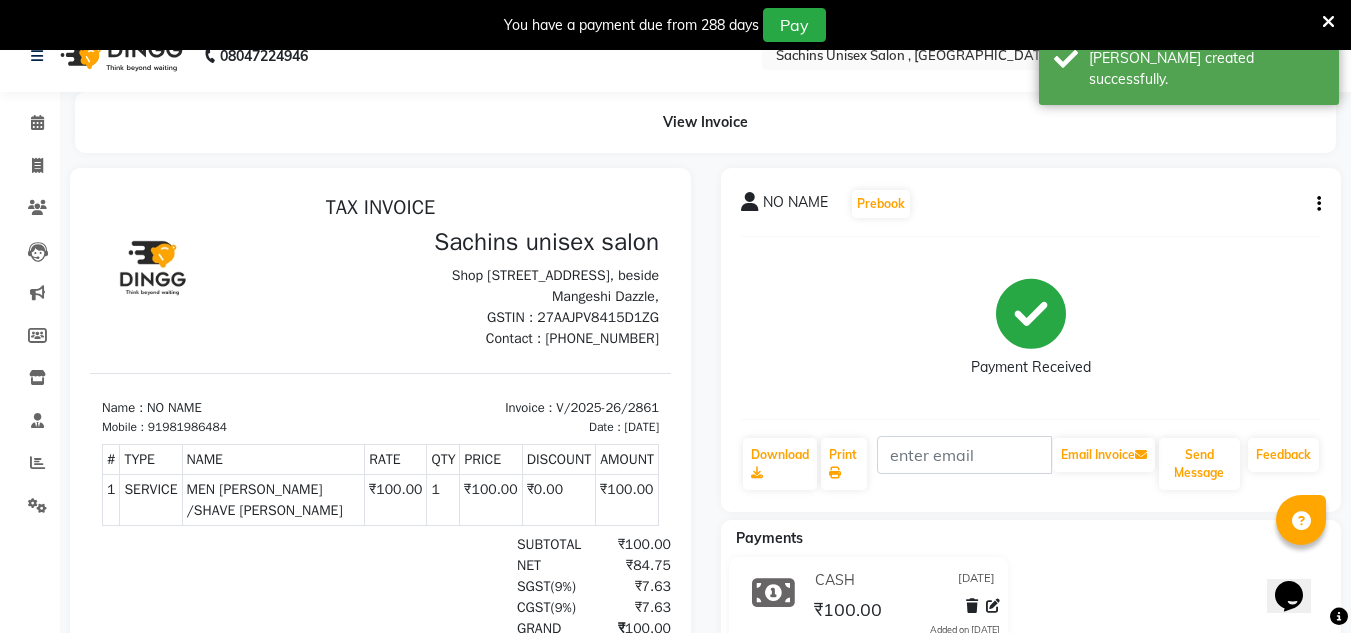 scroll, scrollTop: 0, scrollLeft: 0, axis: both 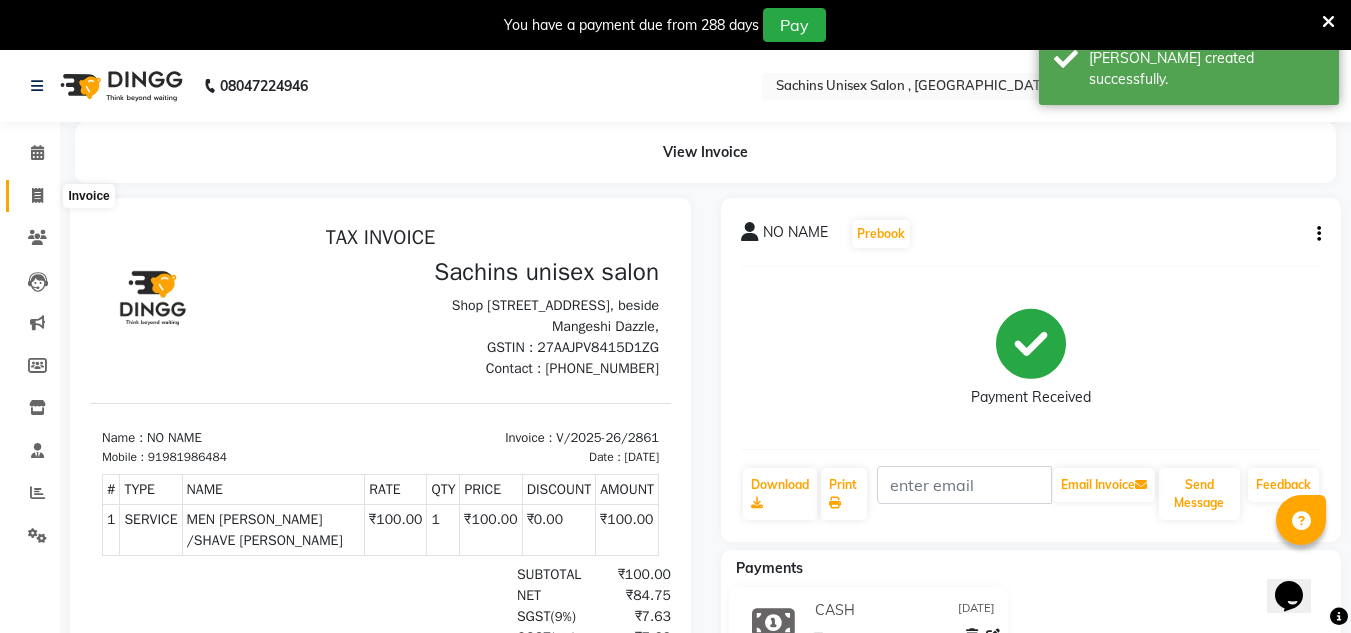 click 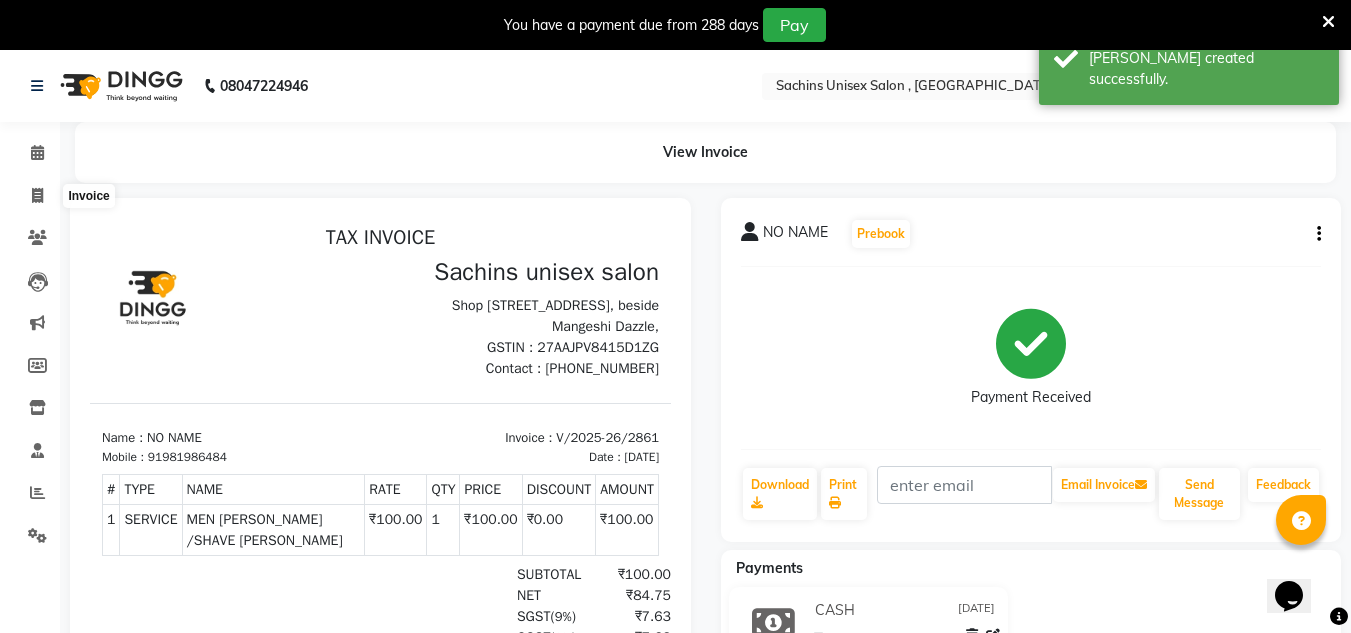 select on "6840" 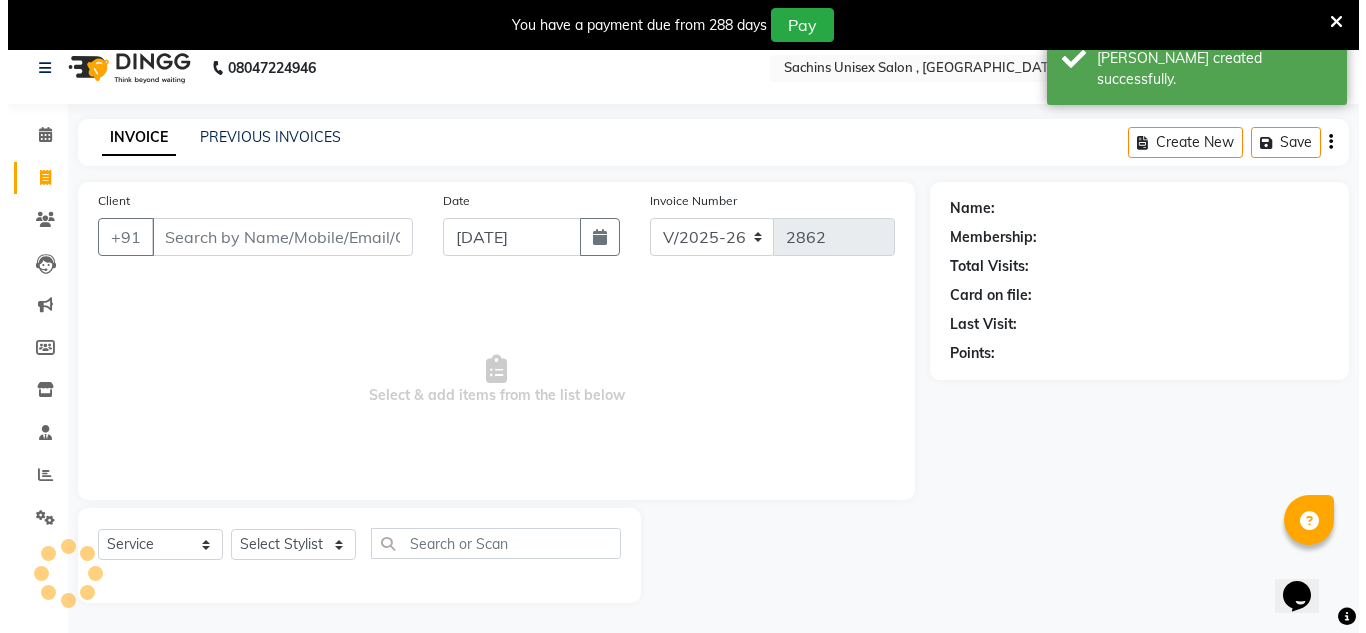 scroll, scrollTop: 50, scrollLeft: 0, axis: vertical 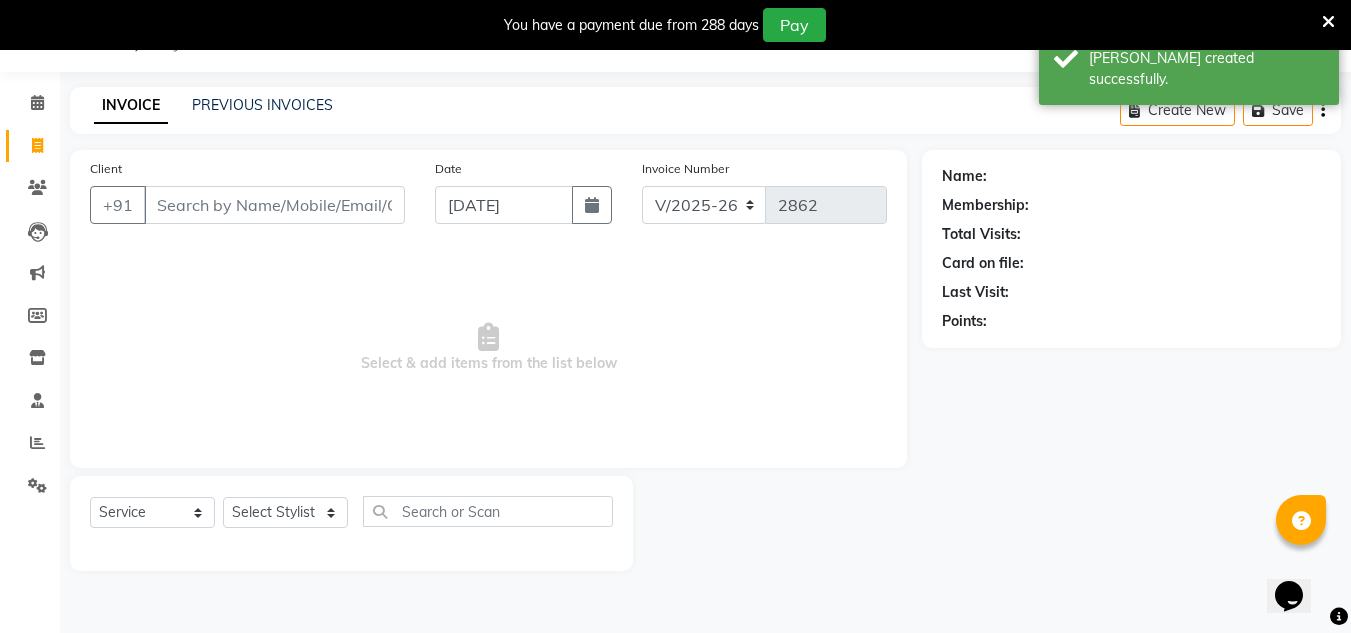 click on "Client" at bounding box center [274, 205] 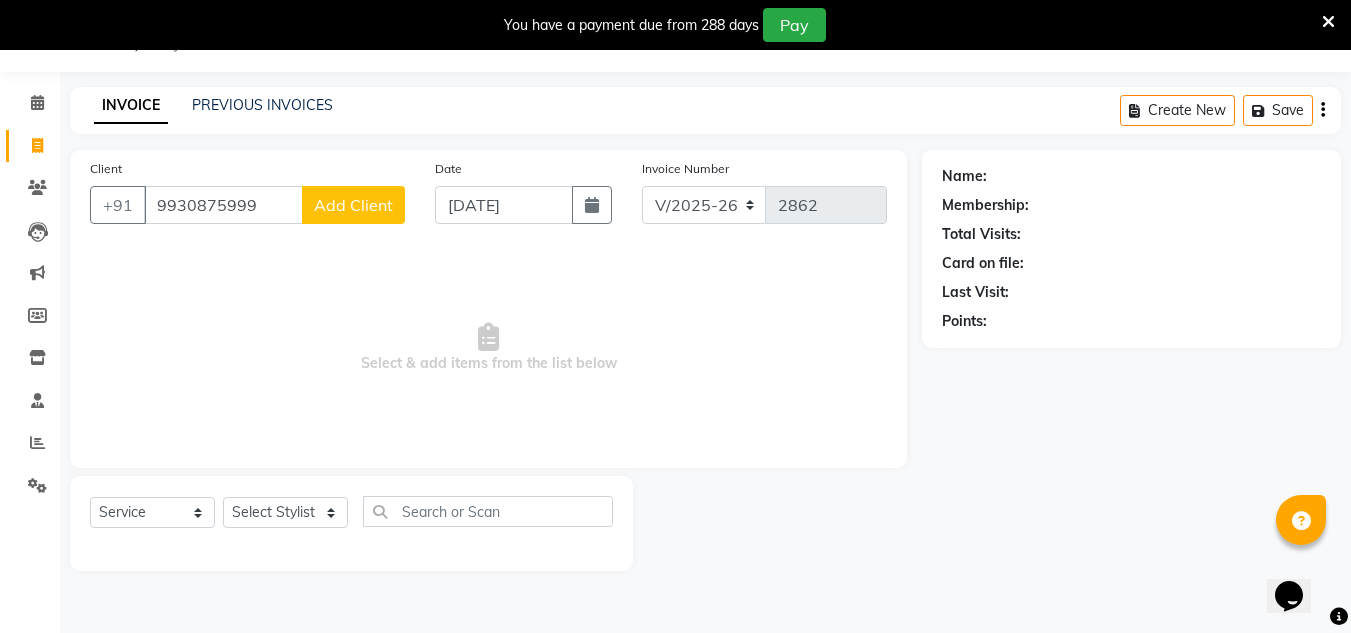 type on "9930875999" 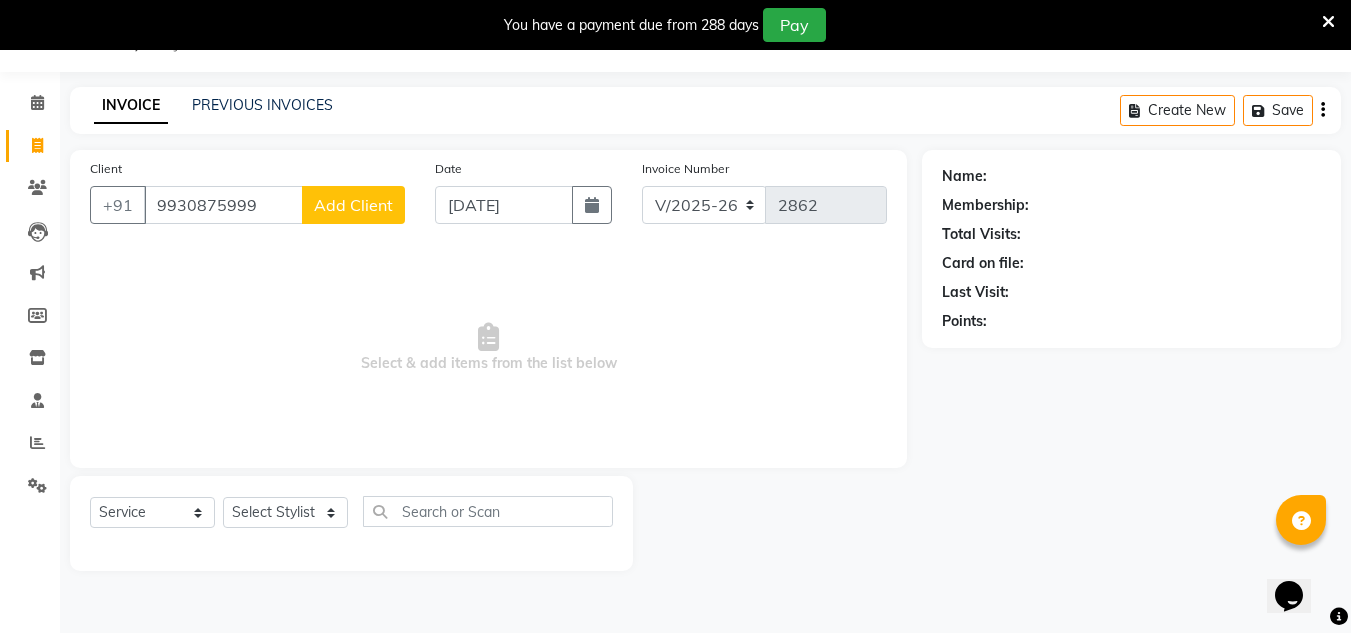 click on "Add Client" 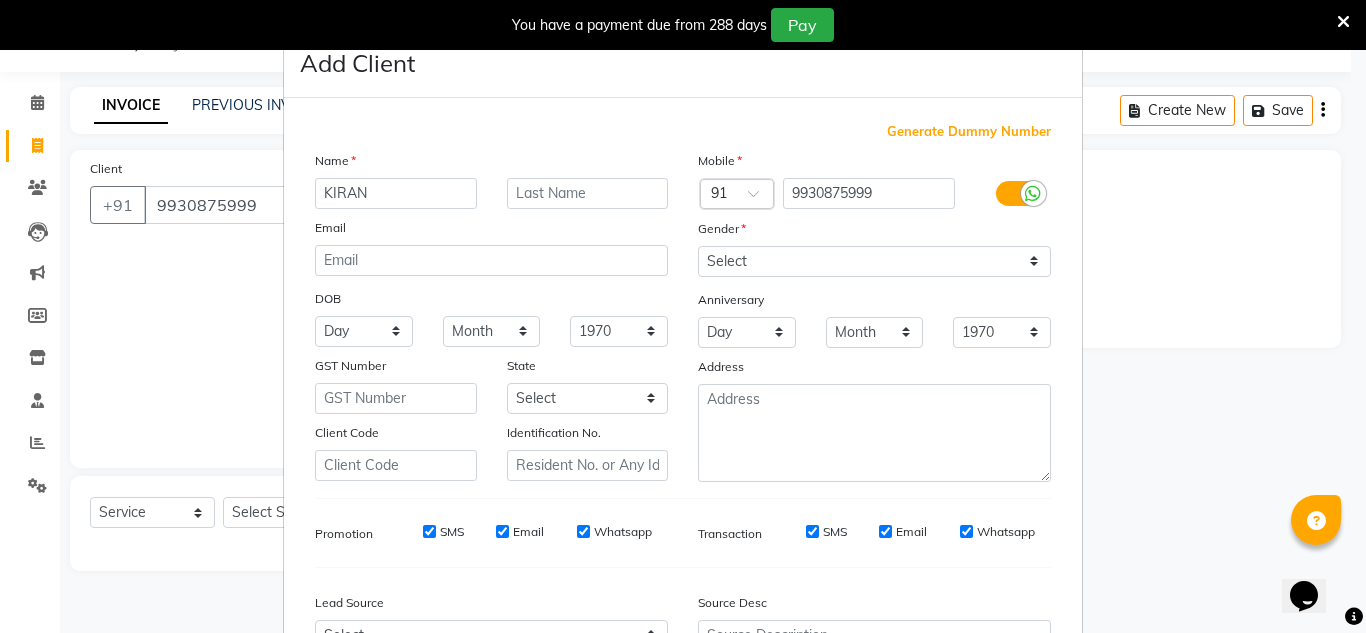 type on "KIRAN" 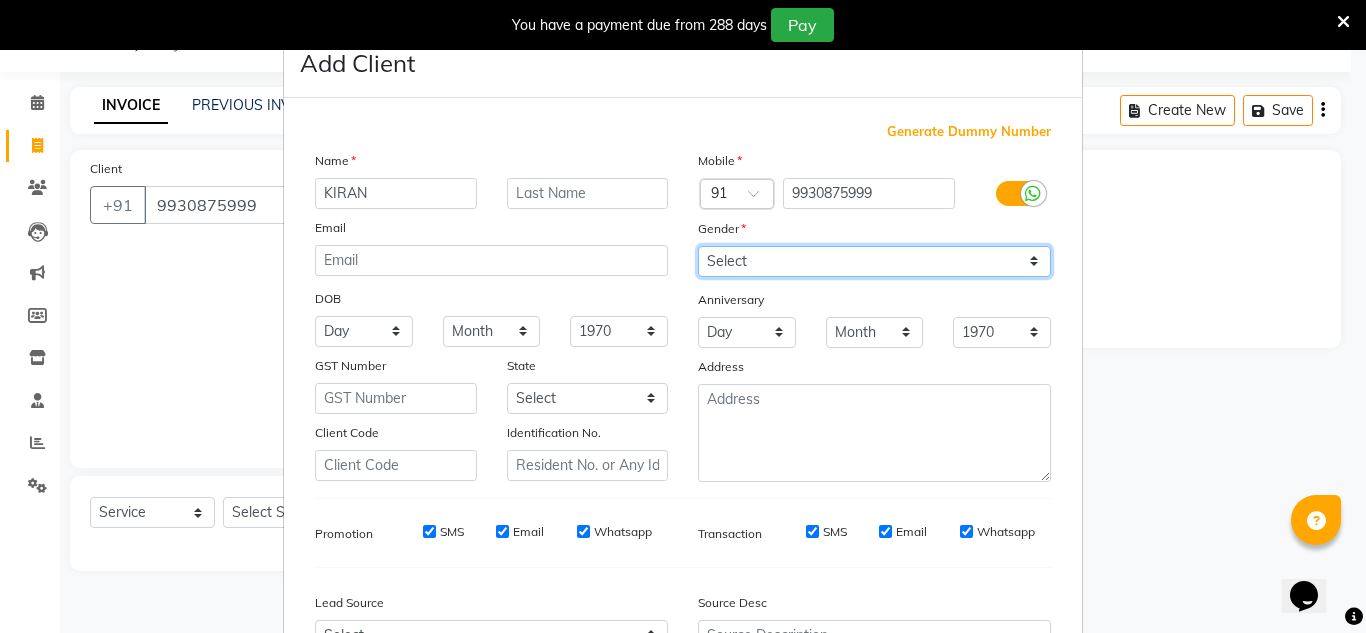 click on "Select Male Female Other Prefer Not To Say" at bounding box center [874, 261] 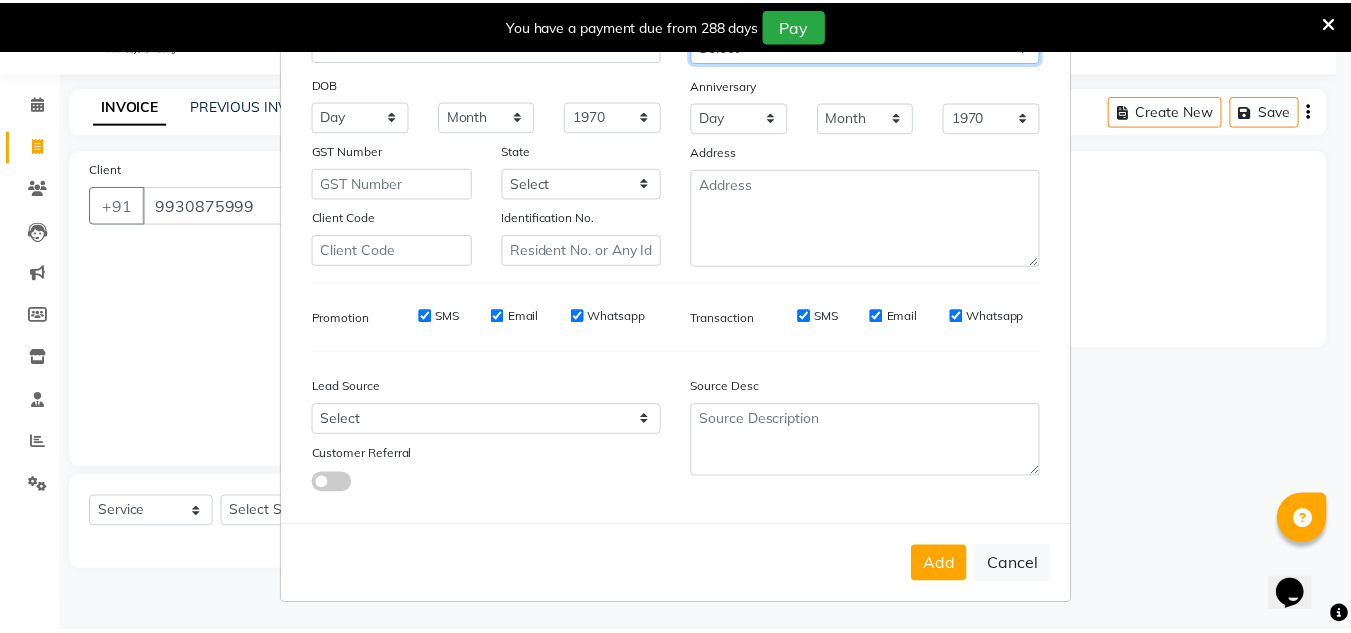 scroll, scrollTop: 216, scrollLeft: 0, axis: vertical 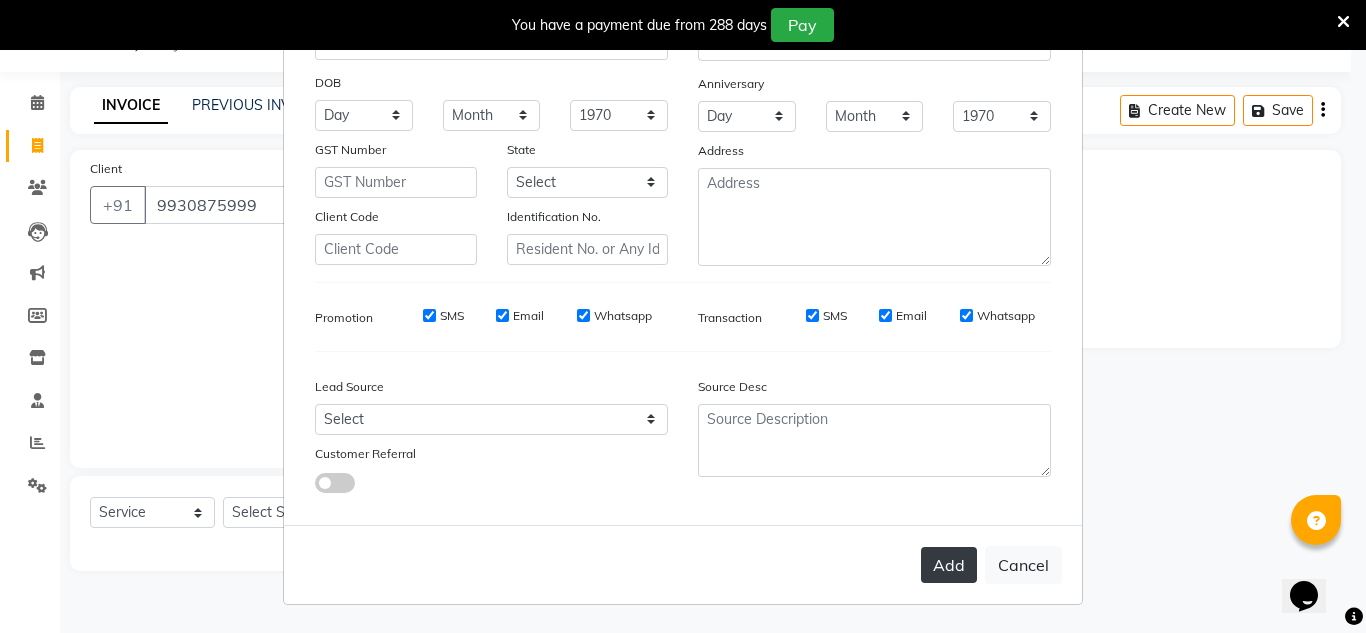click on "Add" at bounding box center [949, 565] 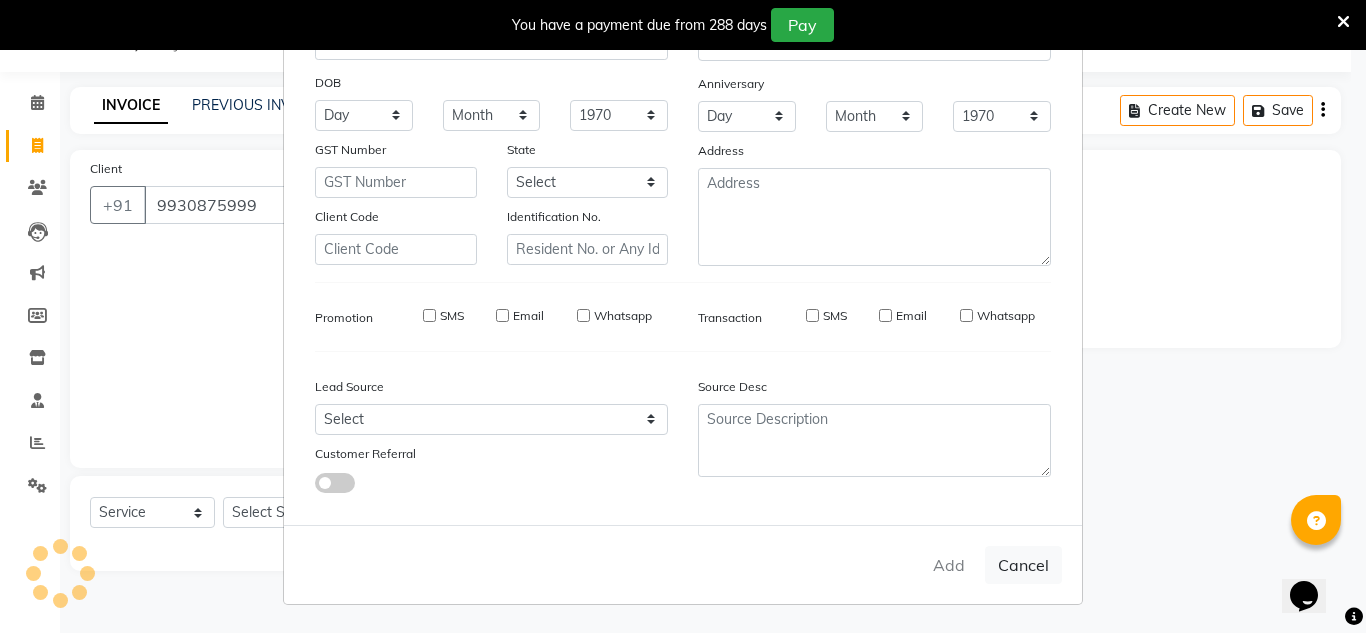 type 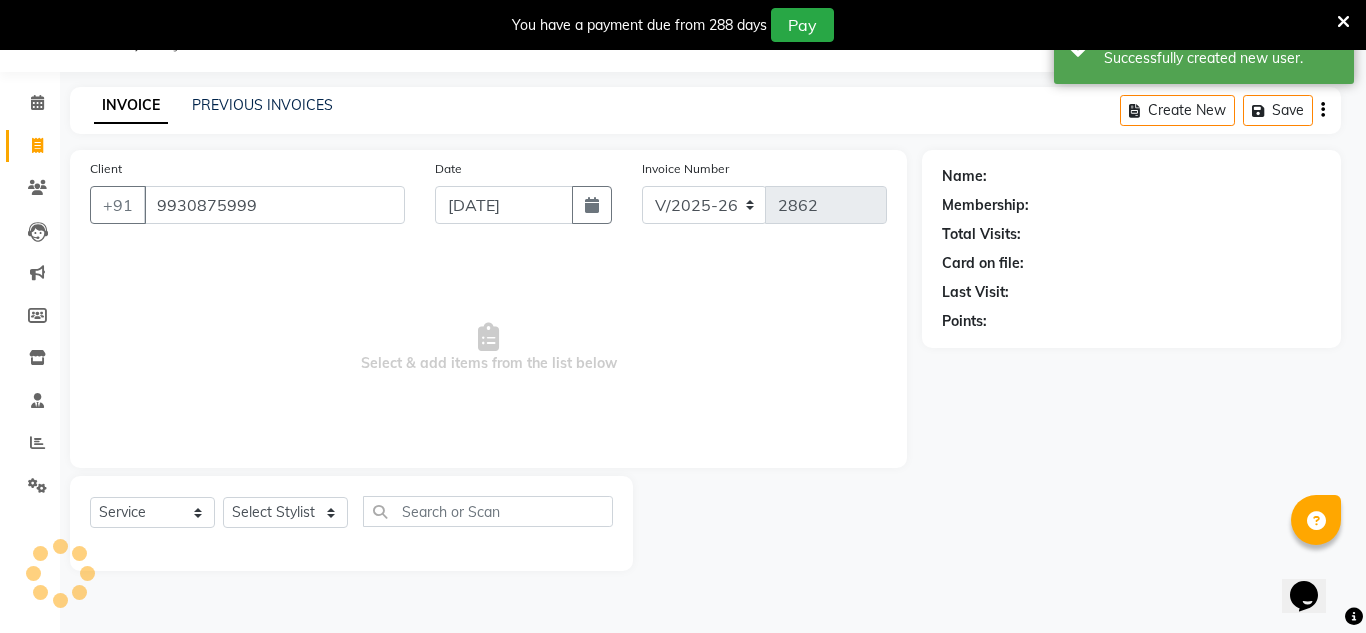 select on "1: Object" 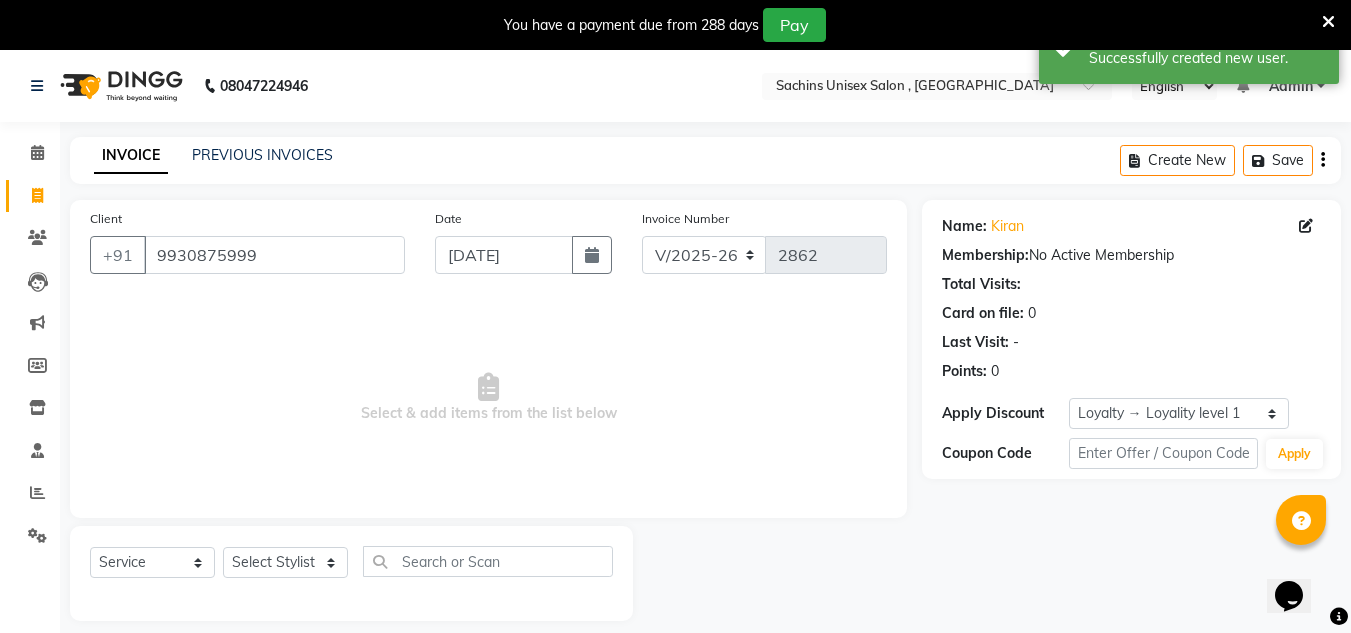 scroll, scrollTop: 50, scrollLeft: 0, axis: vertical 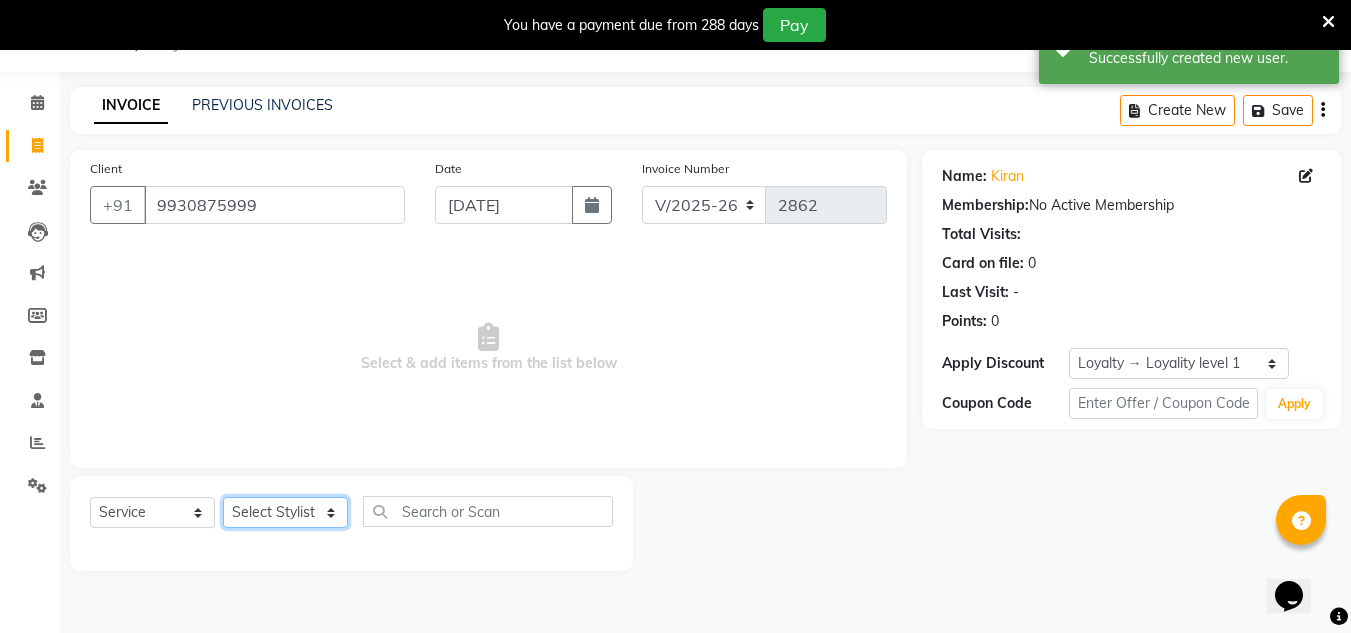 click on "Select Stylist Aalam salmani Ahmed Washim new  HARSHITA mohit Neeraj Owner preeti Raghav sakib sonu RG" 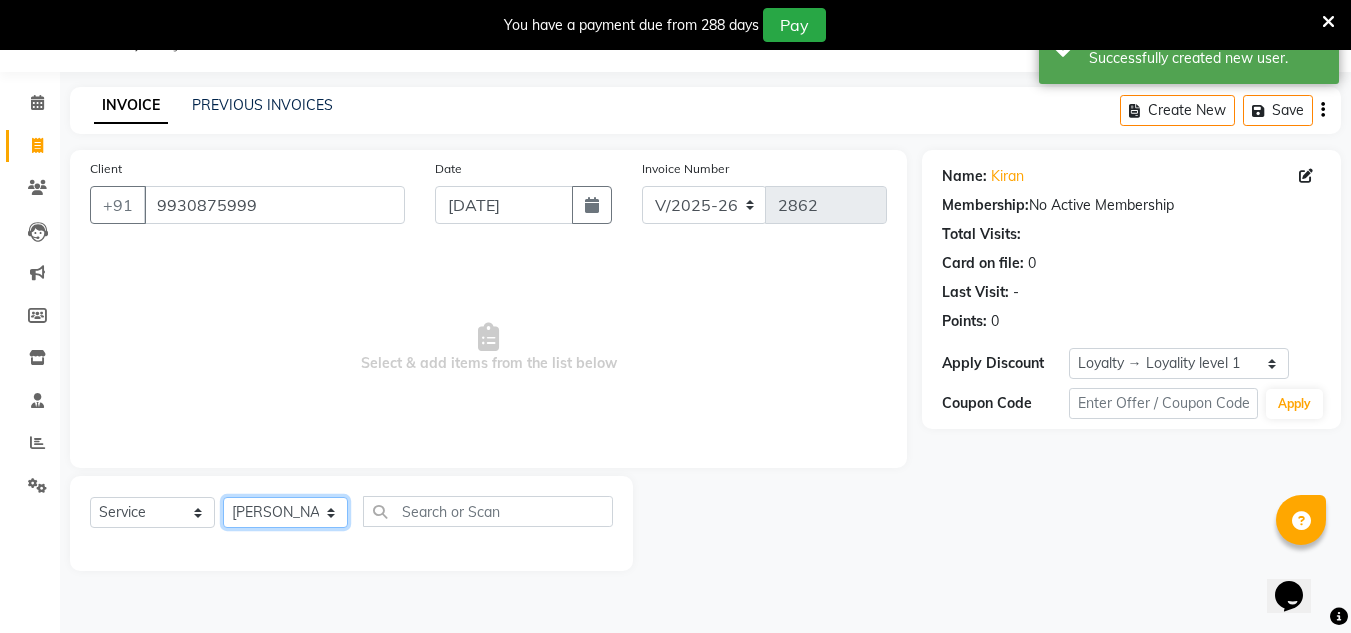 click on "Select Stylist Aalam salmani Ahmed Washim new  HARSHITA mohit Neeraj Owner preeti Raghav sakib sonu RG" 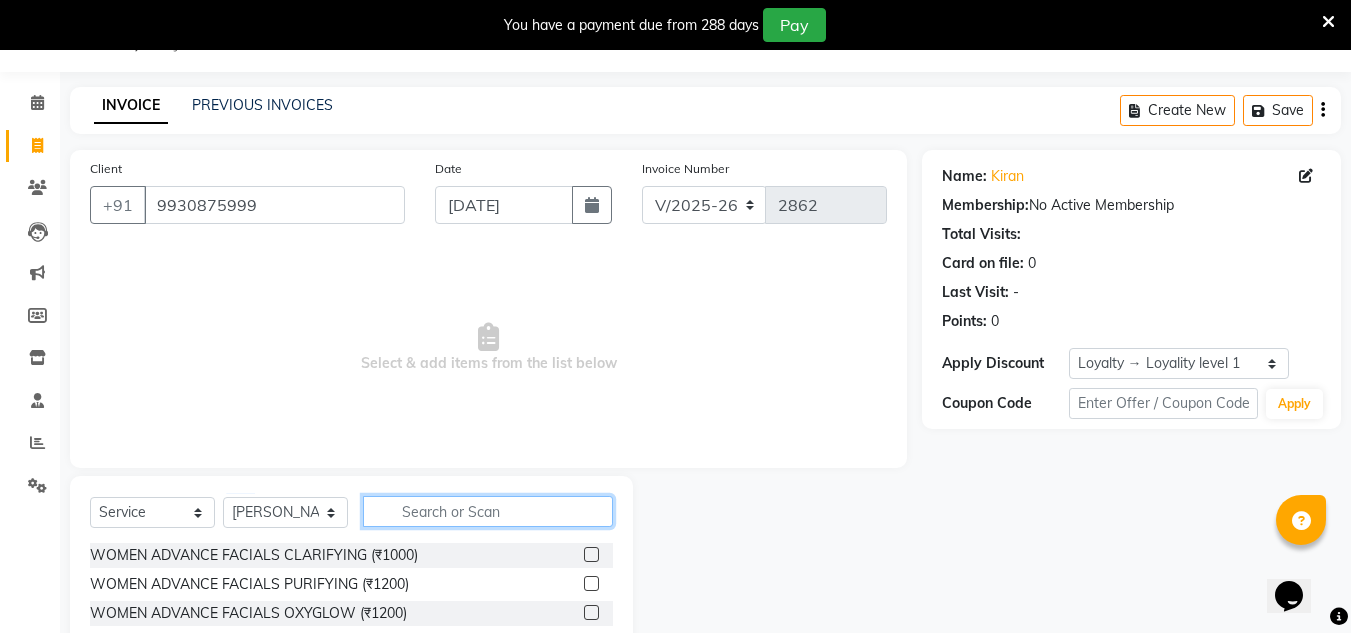 click 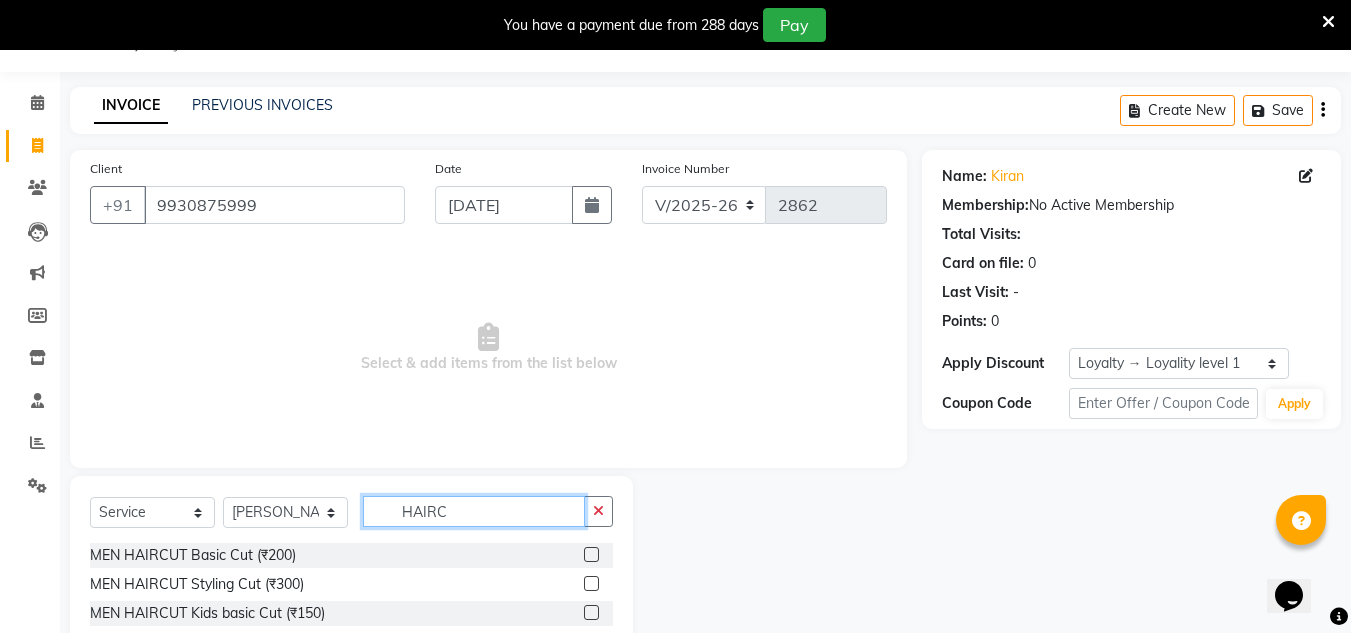 type on "HAIRC" 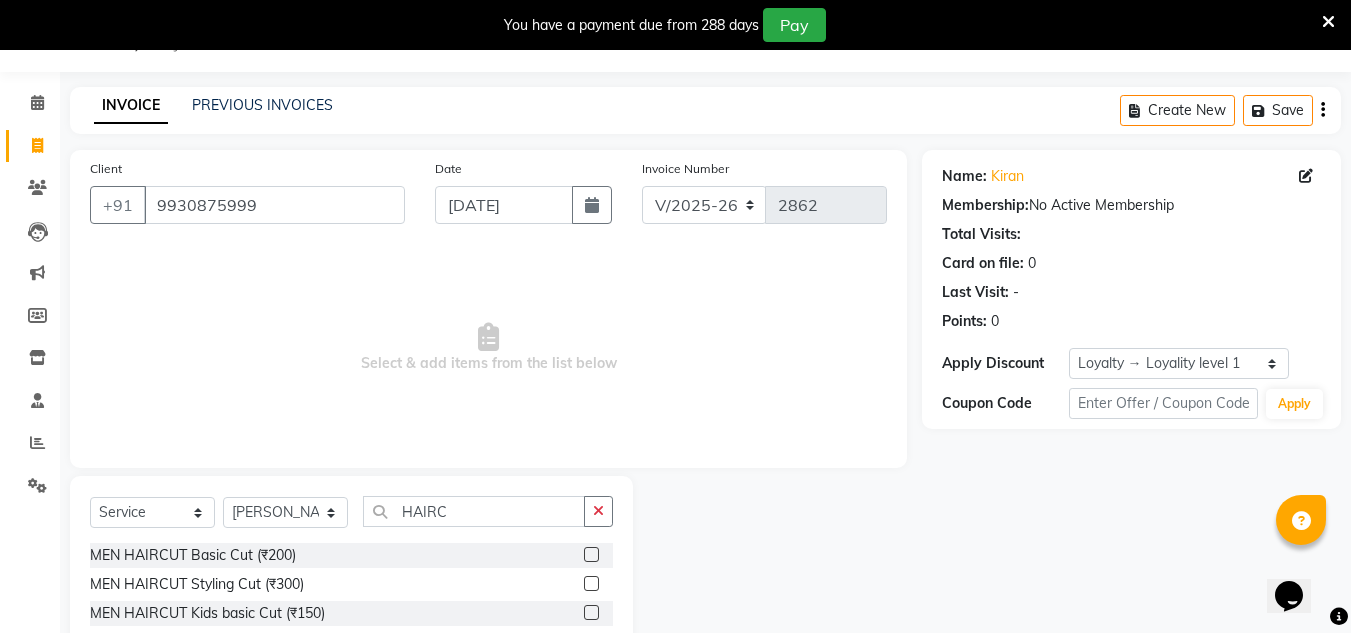 click 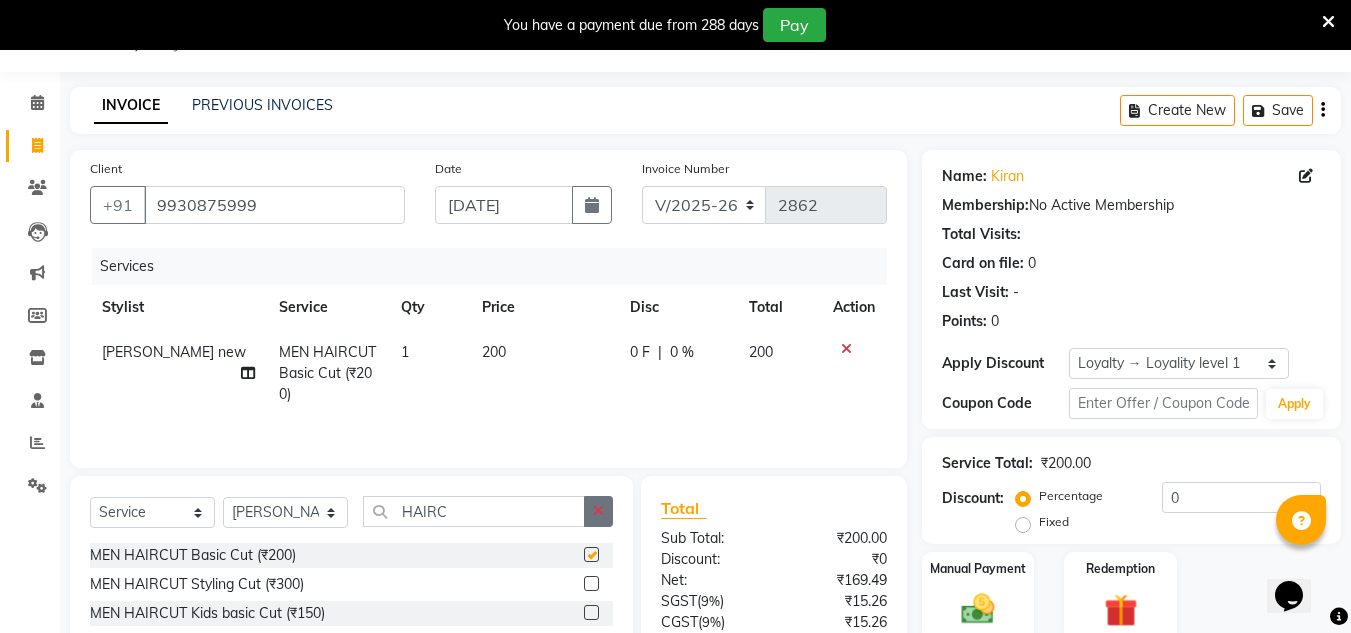 checkbox on "false" 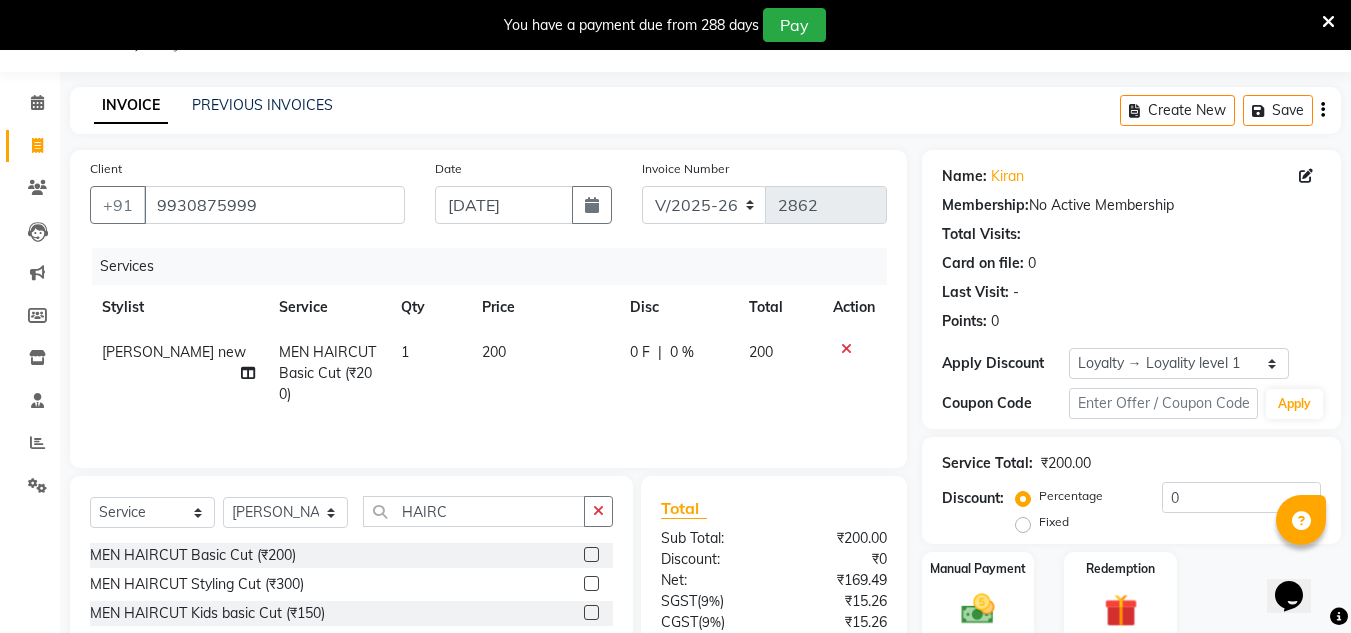 drag, startPoint x: 601, startPoint y: 514, endPoint x: 549, endPoint y: 517, distance: 52.086468 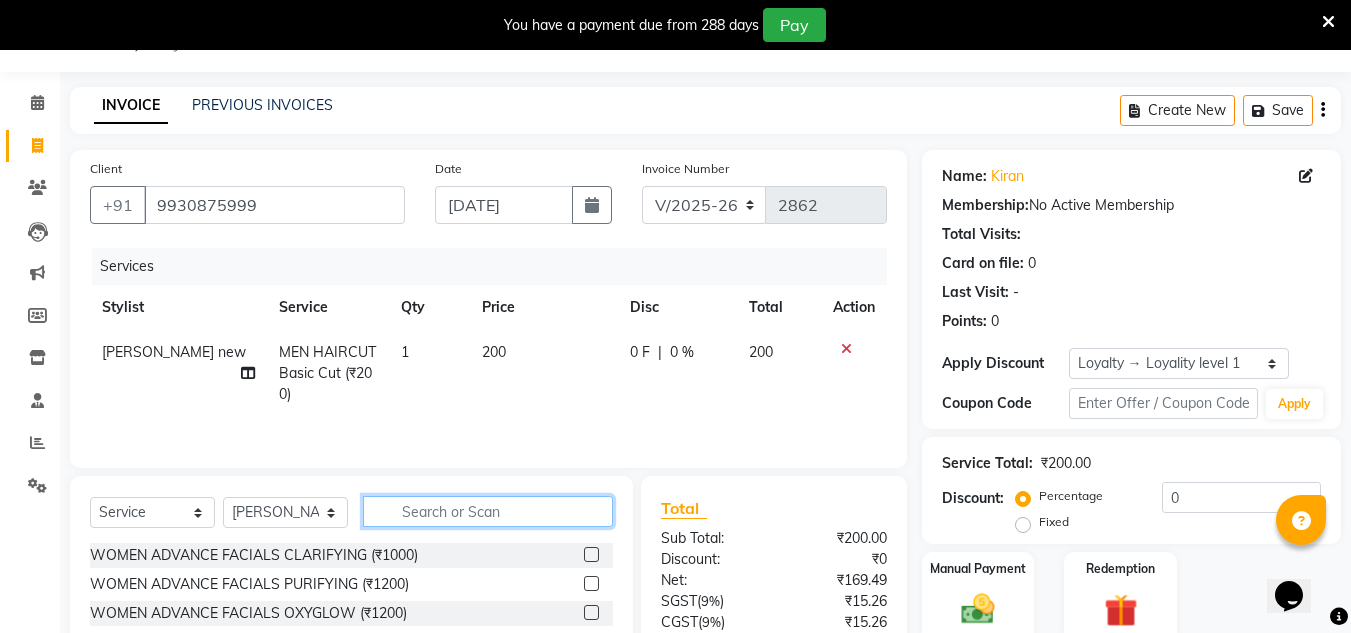 click 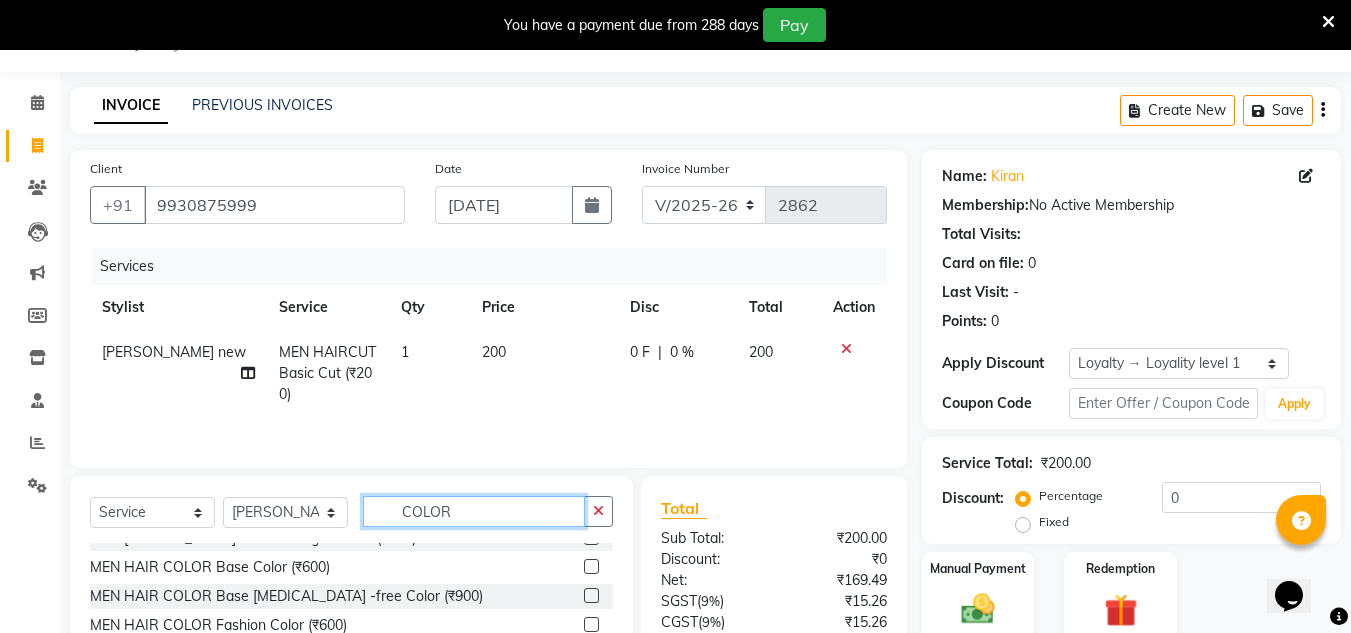 scroll, scrollTop: 269, scrollLeft: 0, axis: vertical 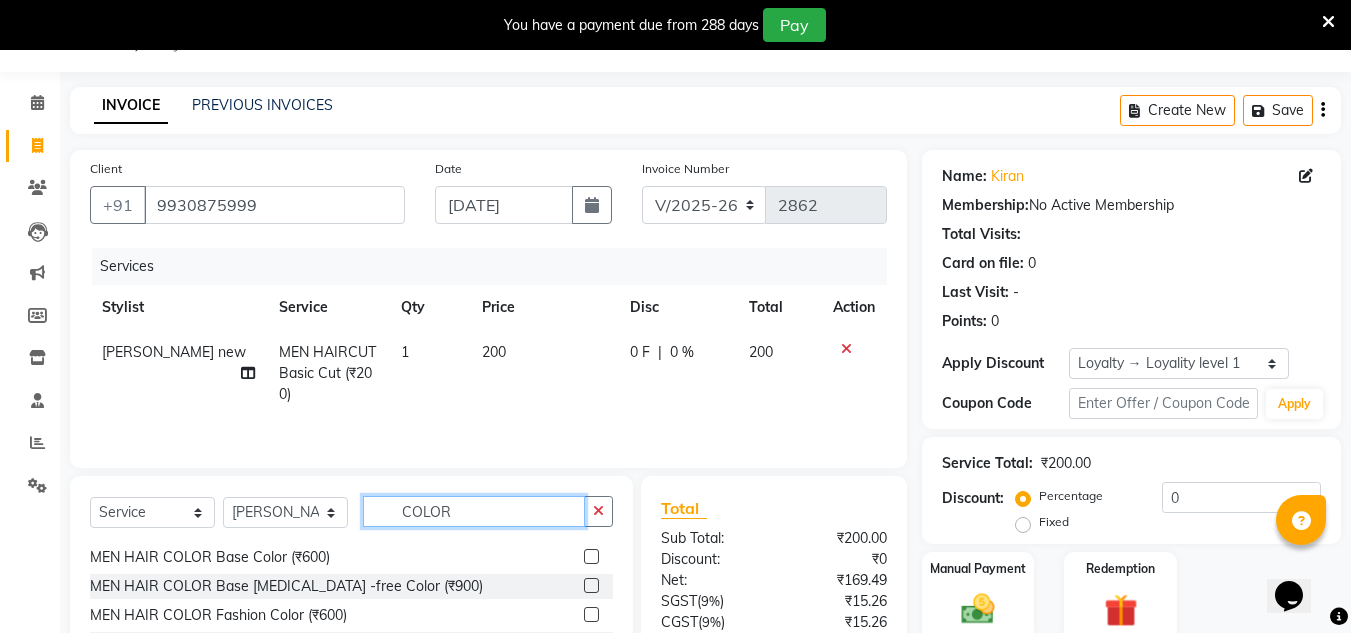 type on "COLOR" 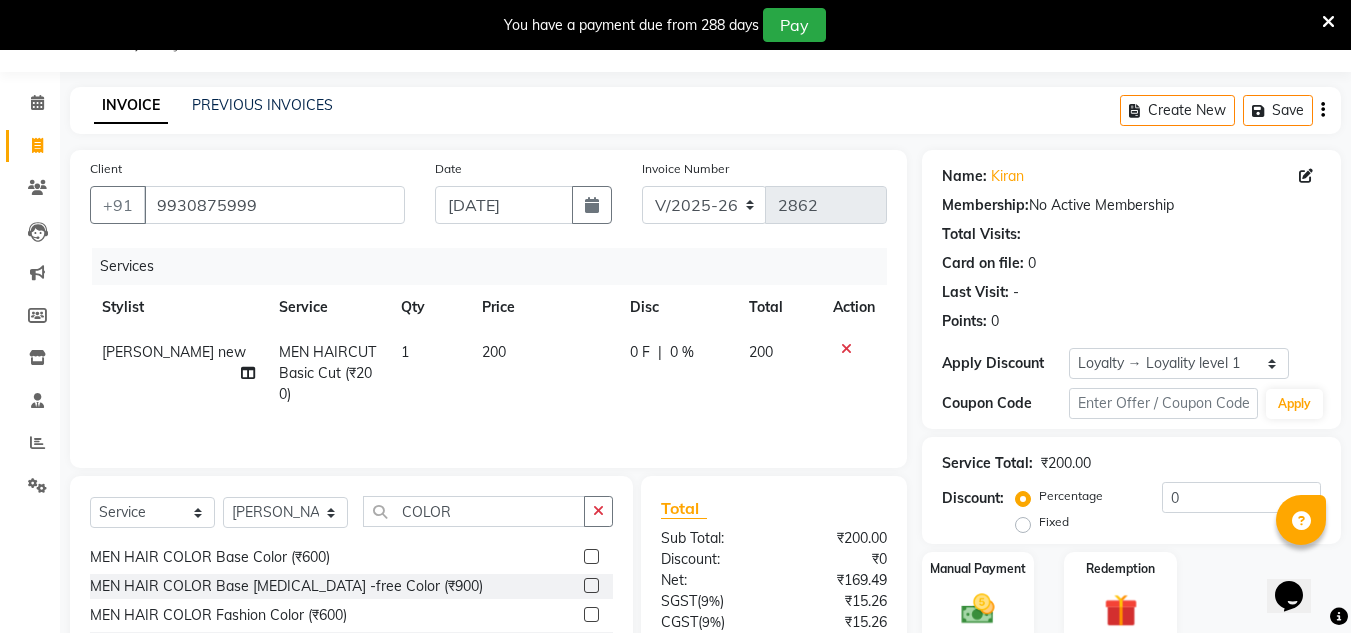 click 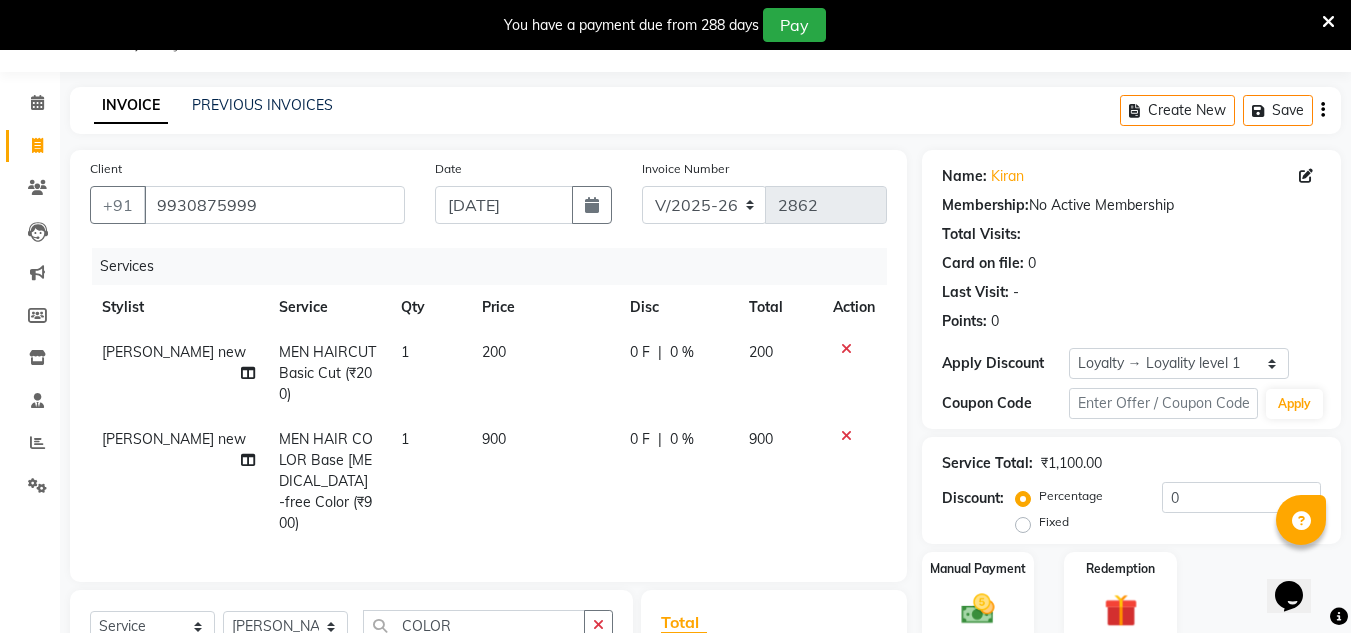 checkbox on "false" 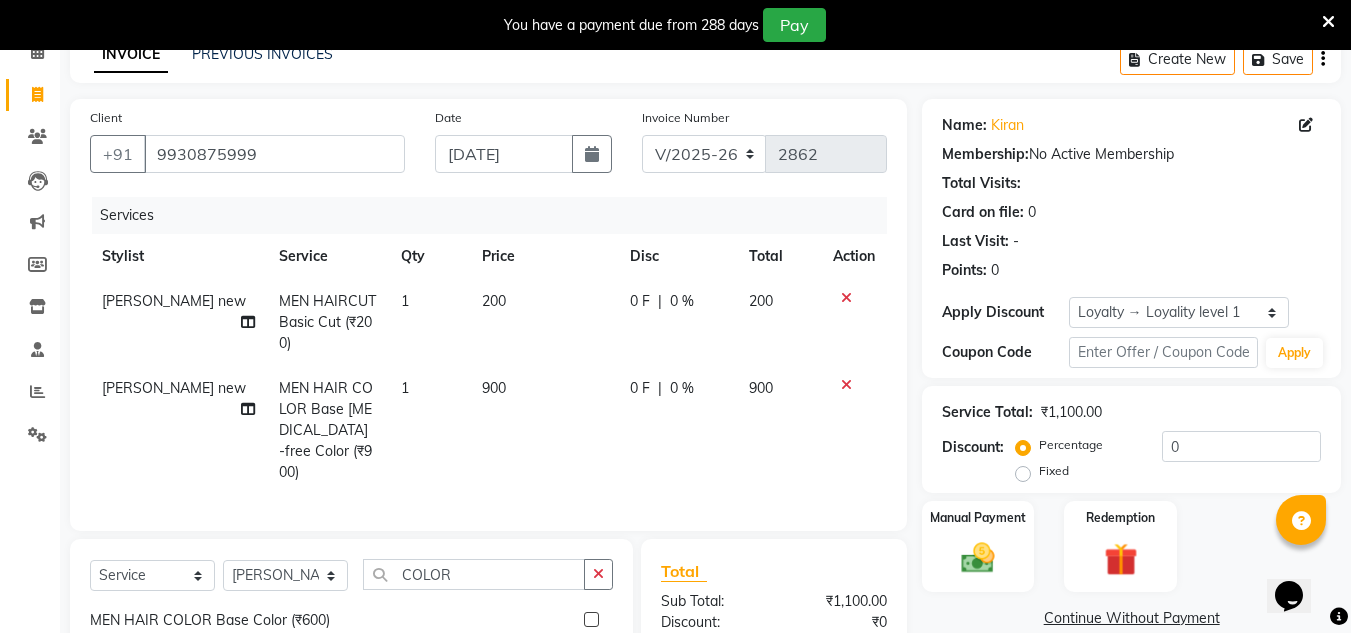 scroll, scrollTop: 250, scrollLeft: 0, axis: vertical 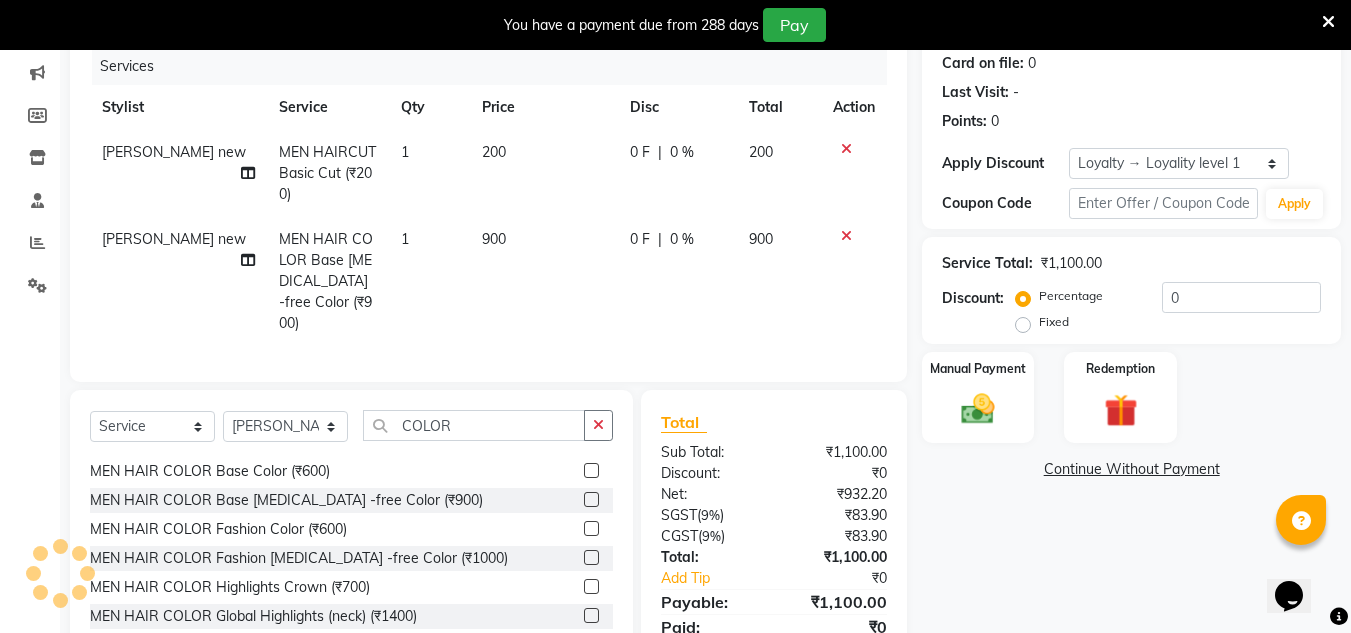 click 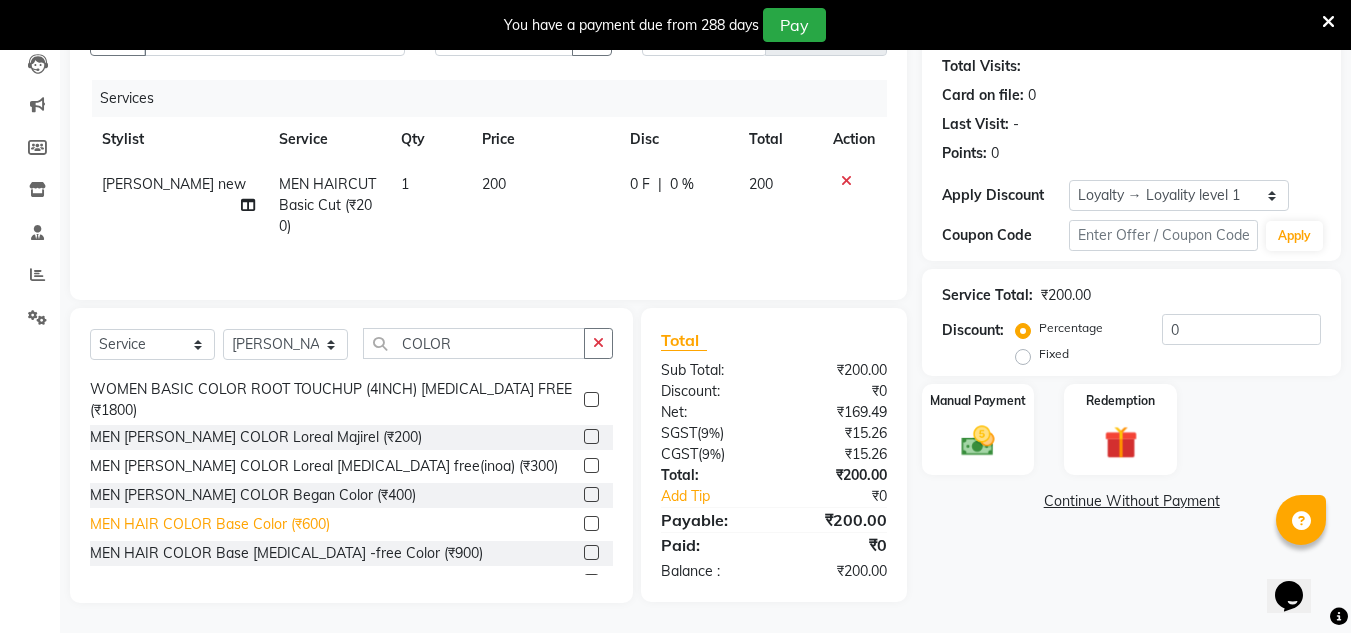 scroll, scrollTop: 169, scrollLeft: 0, axis: vertical 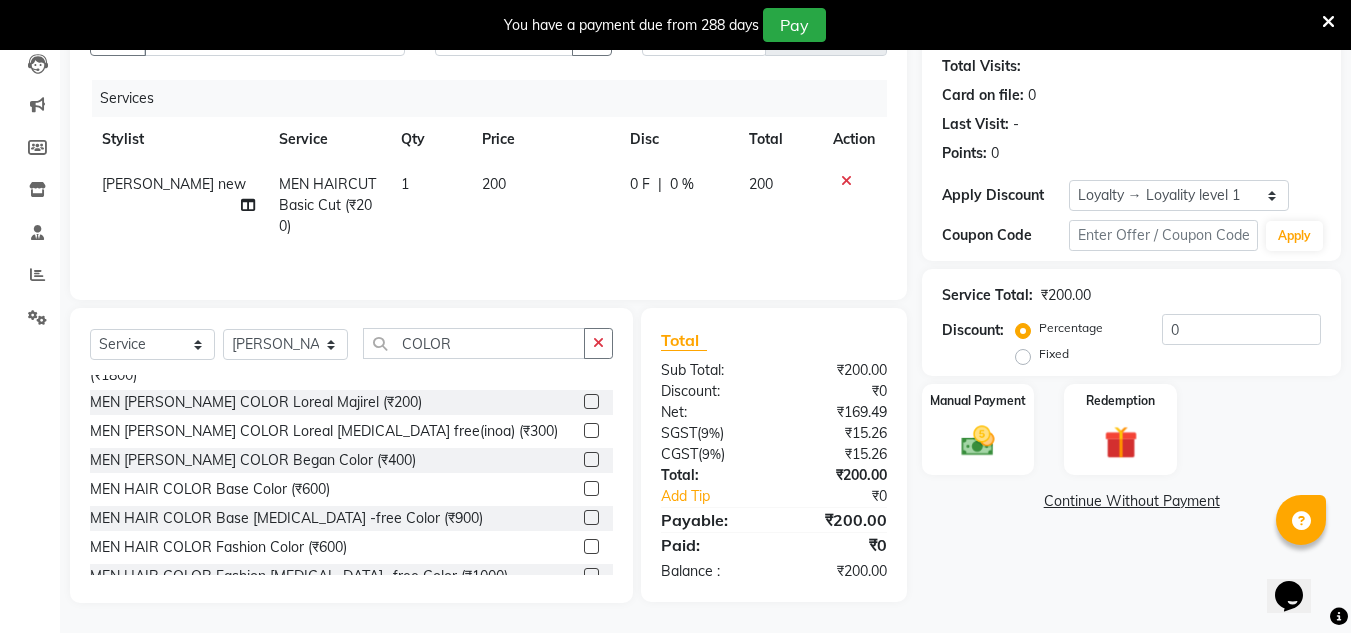 click 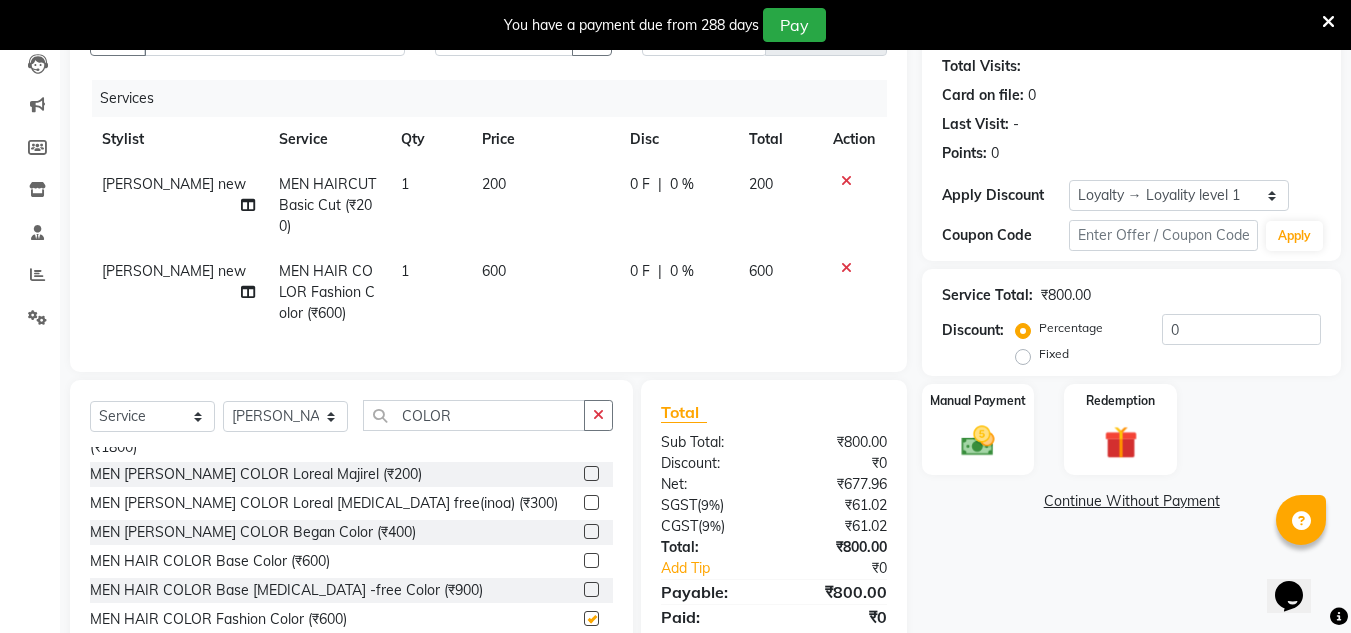 checkbox on "false" 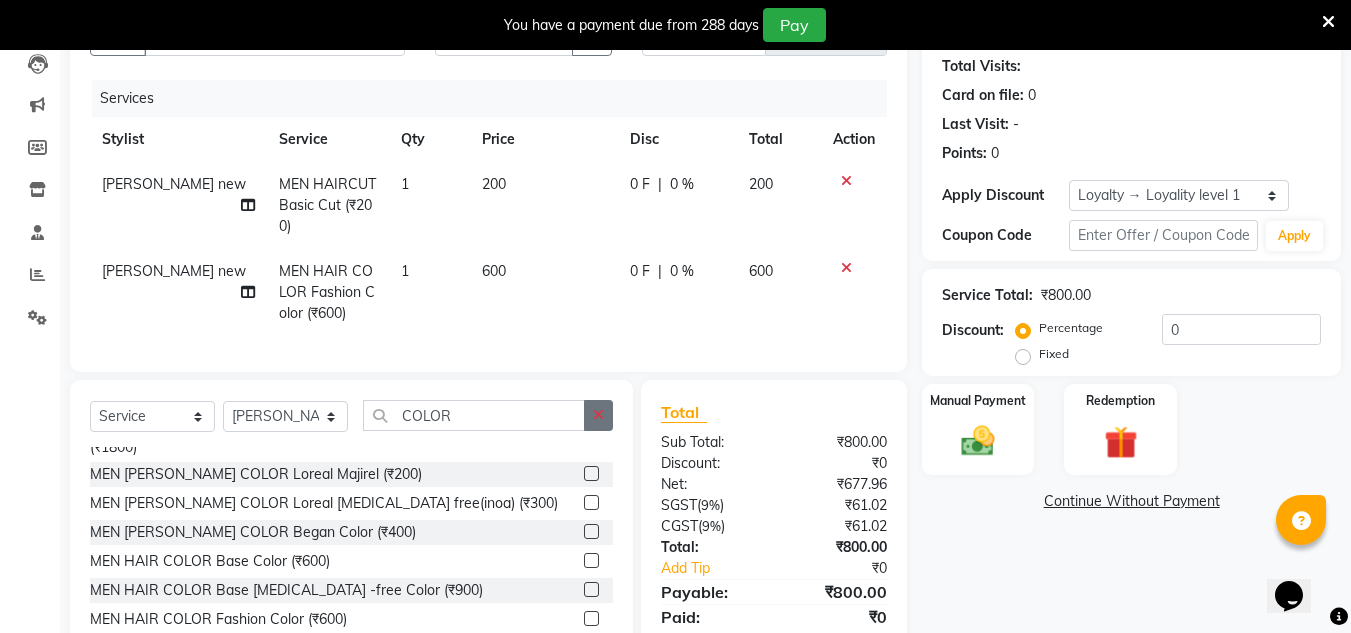 click 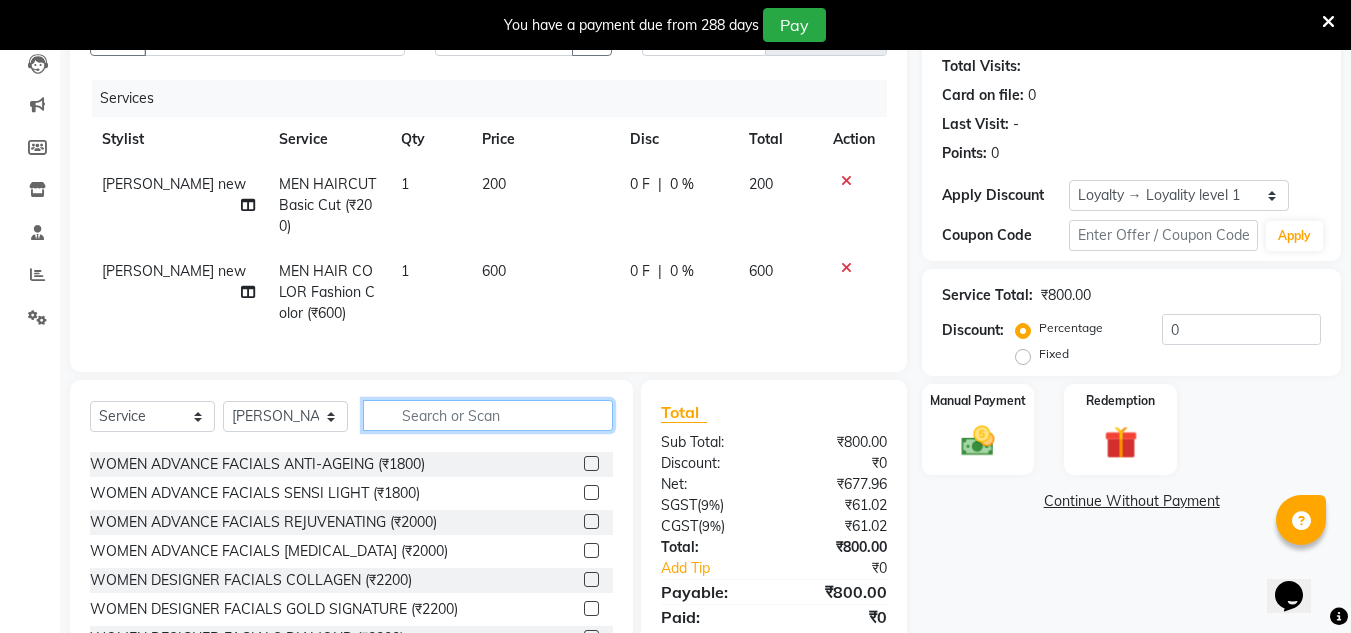click 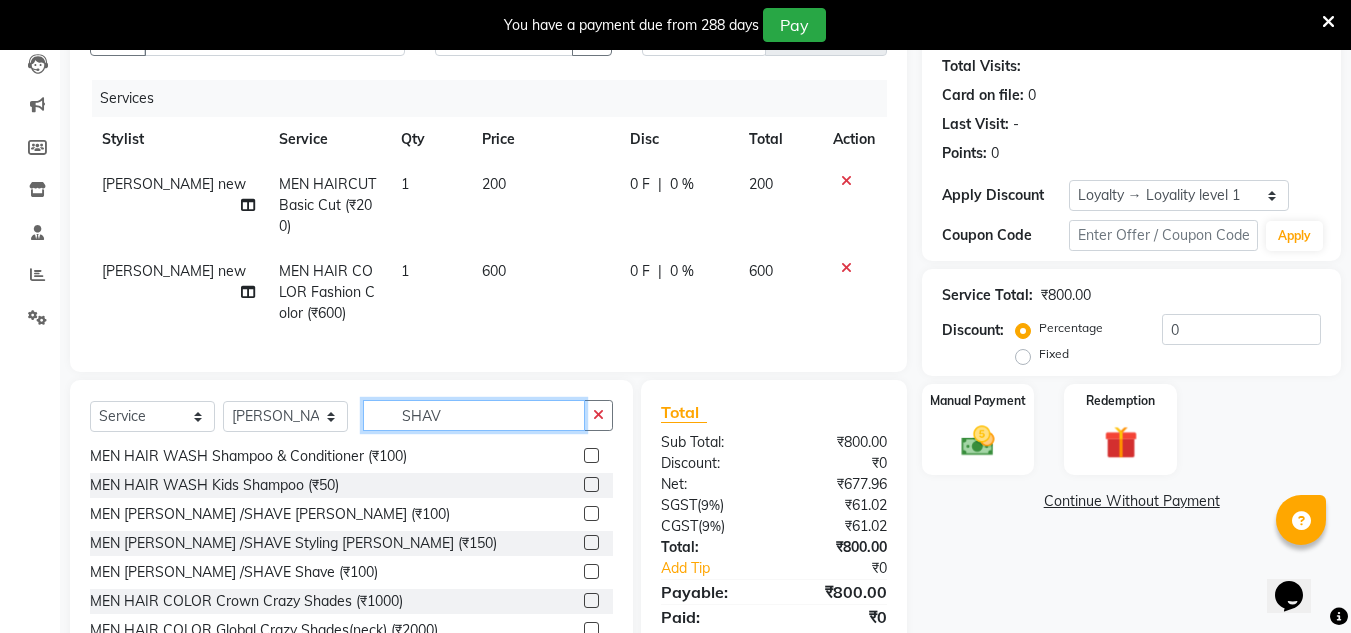 scroll, scrollTop: 0, scrollLeft: 0, axis: both 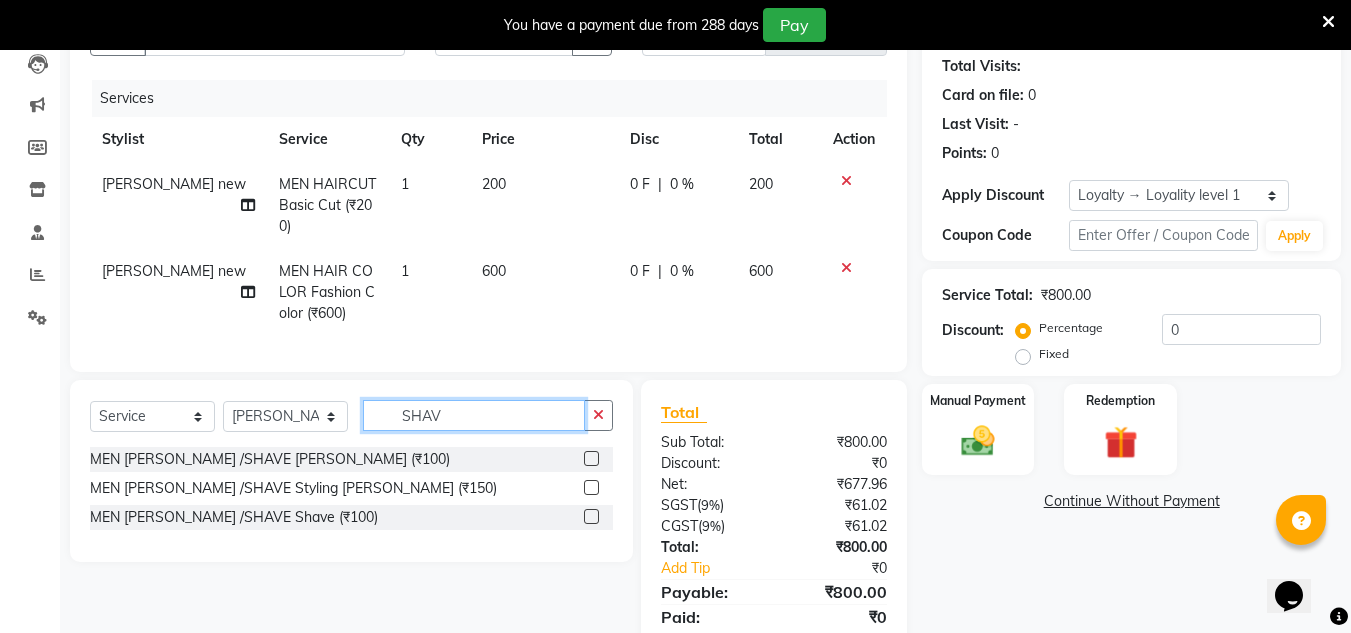 type on "SHAV" 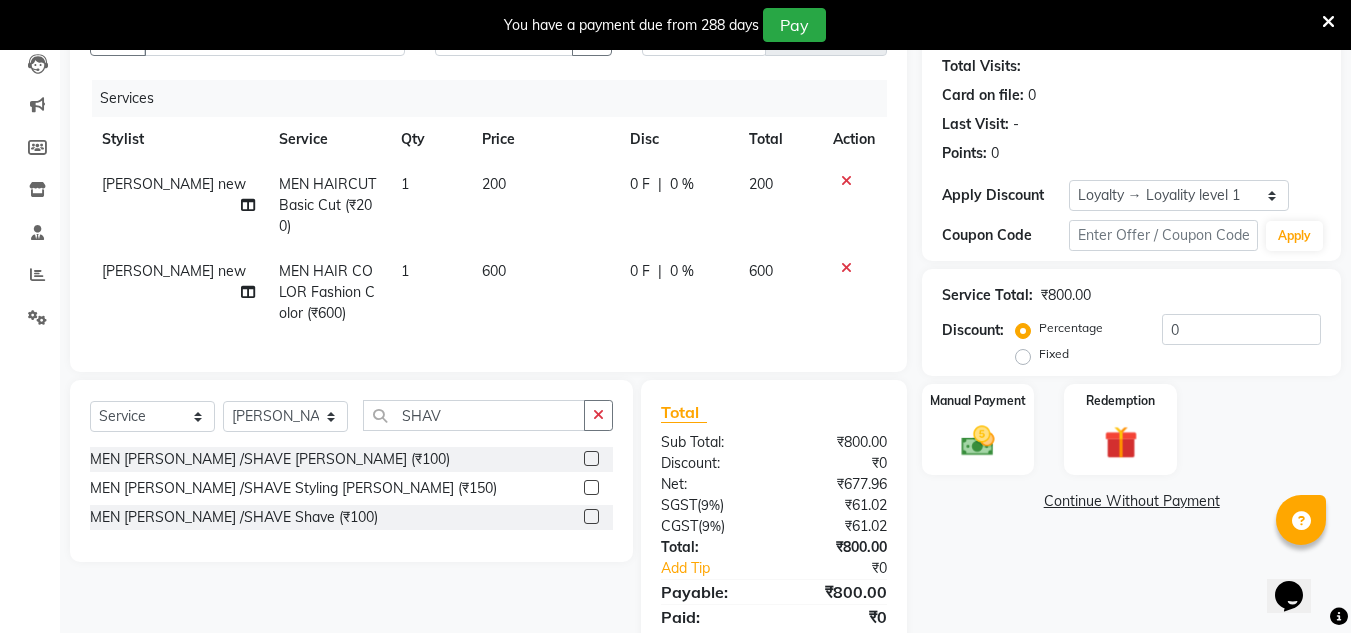 click 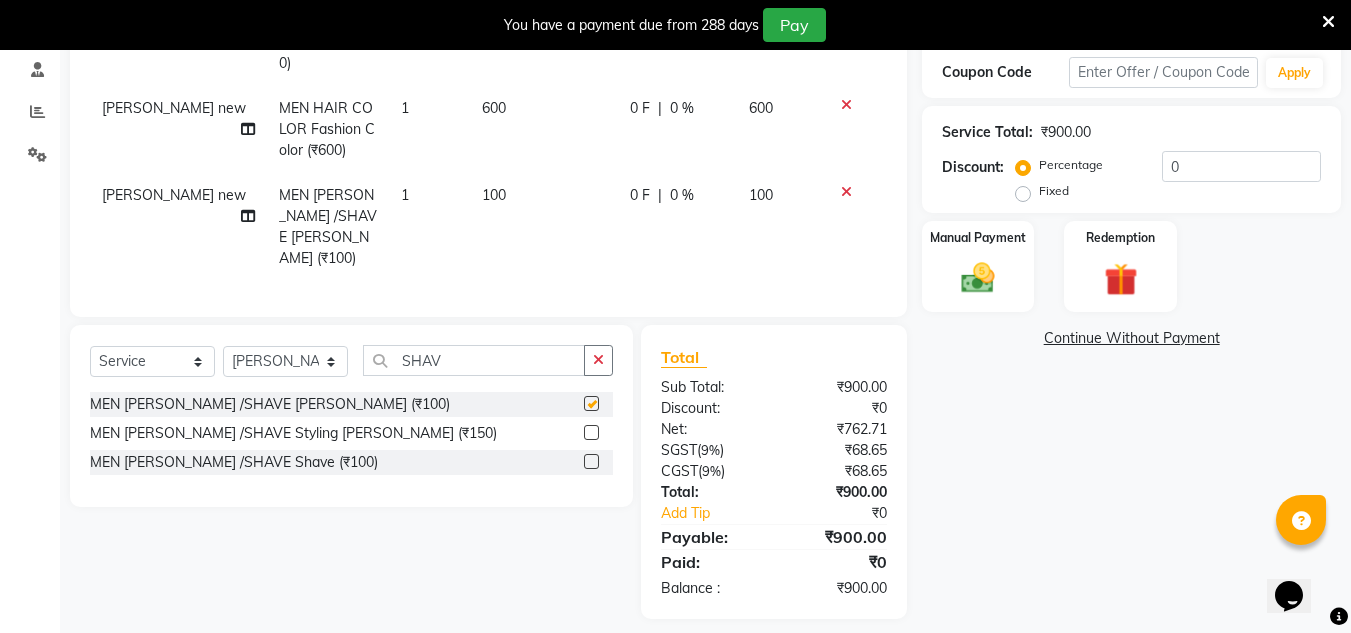 checkbox on "false" 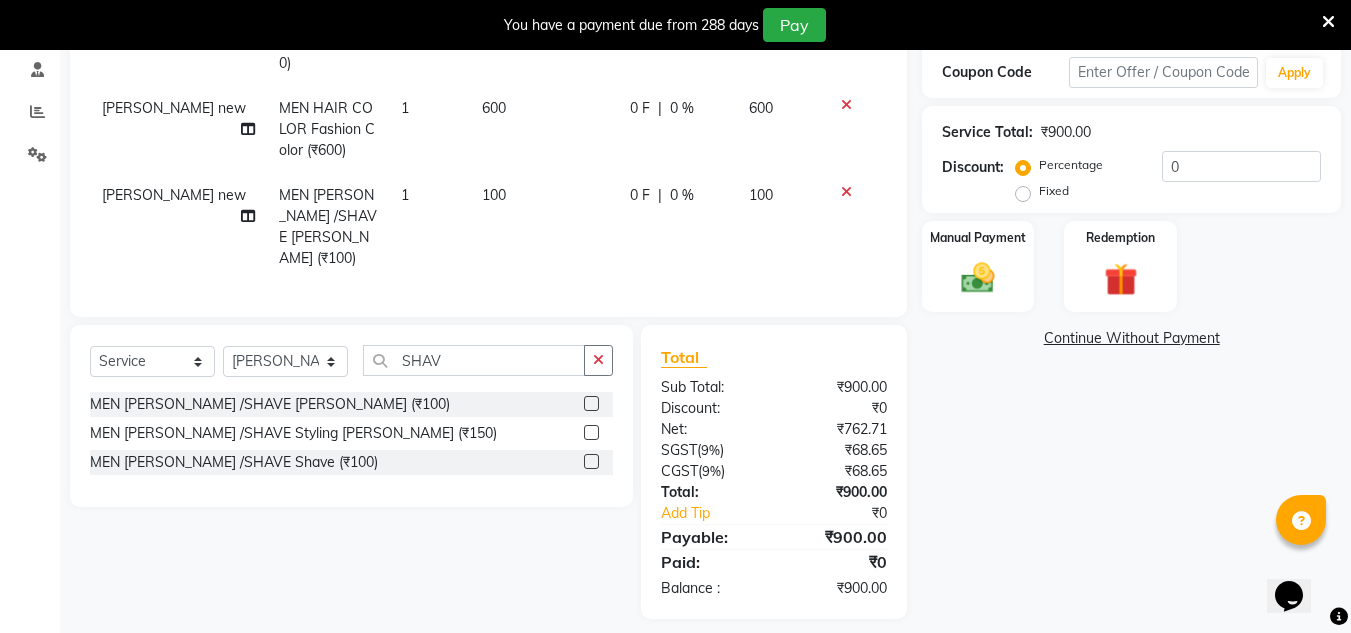 scroll, scrollTop: 391, scrollLeft: 0, axis: vertical 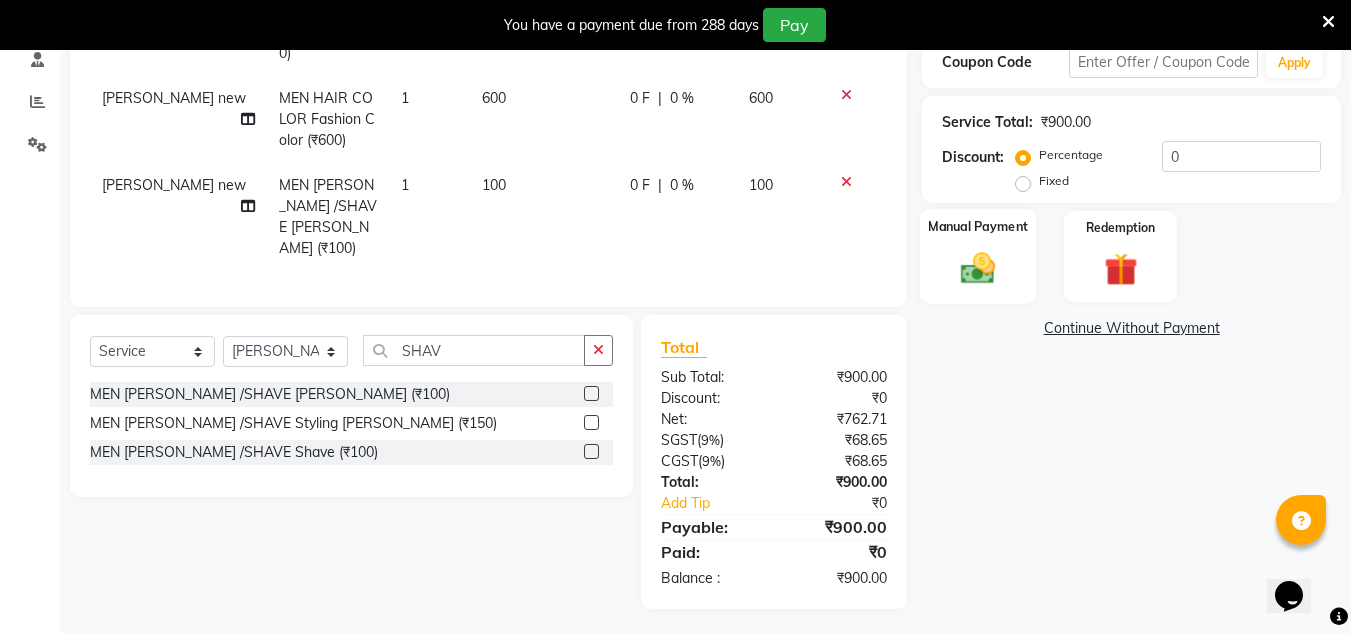 click 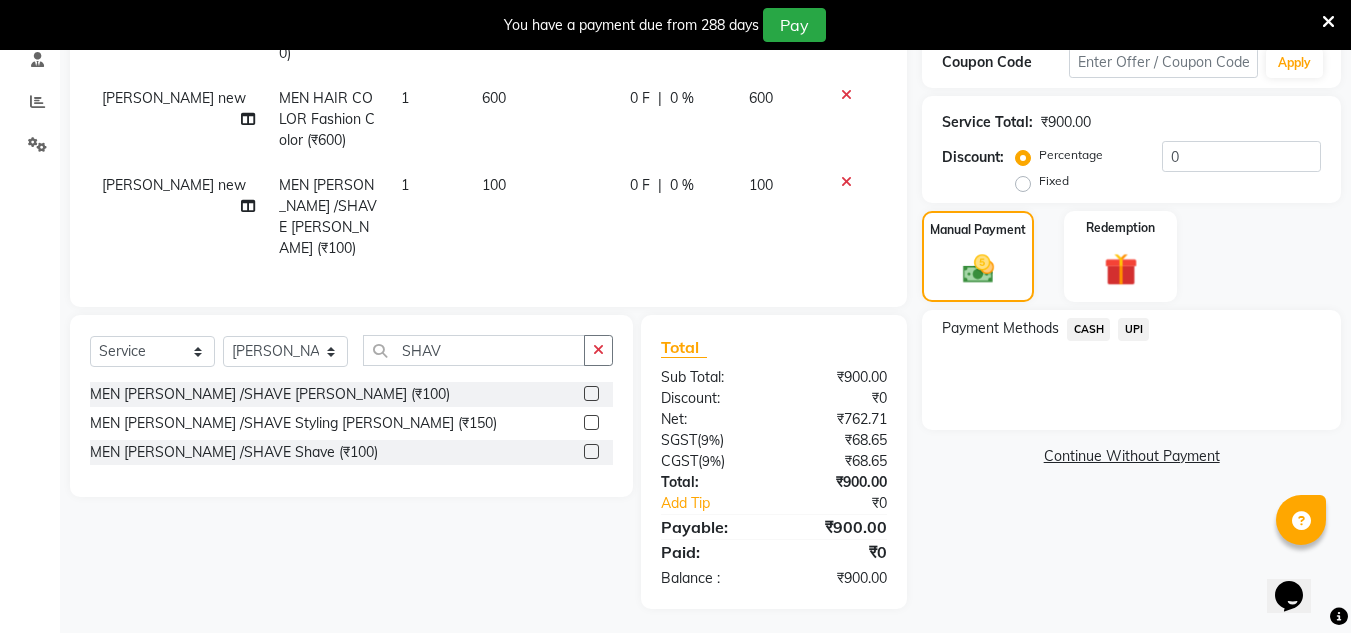 click on "UPI" 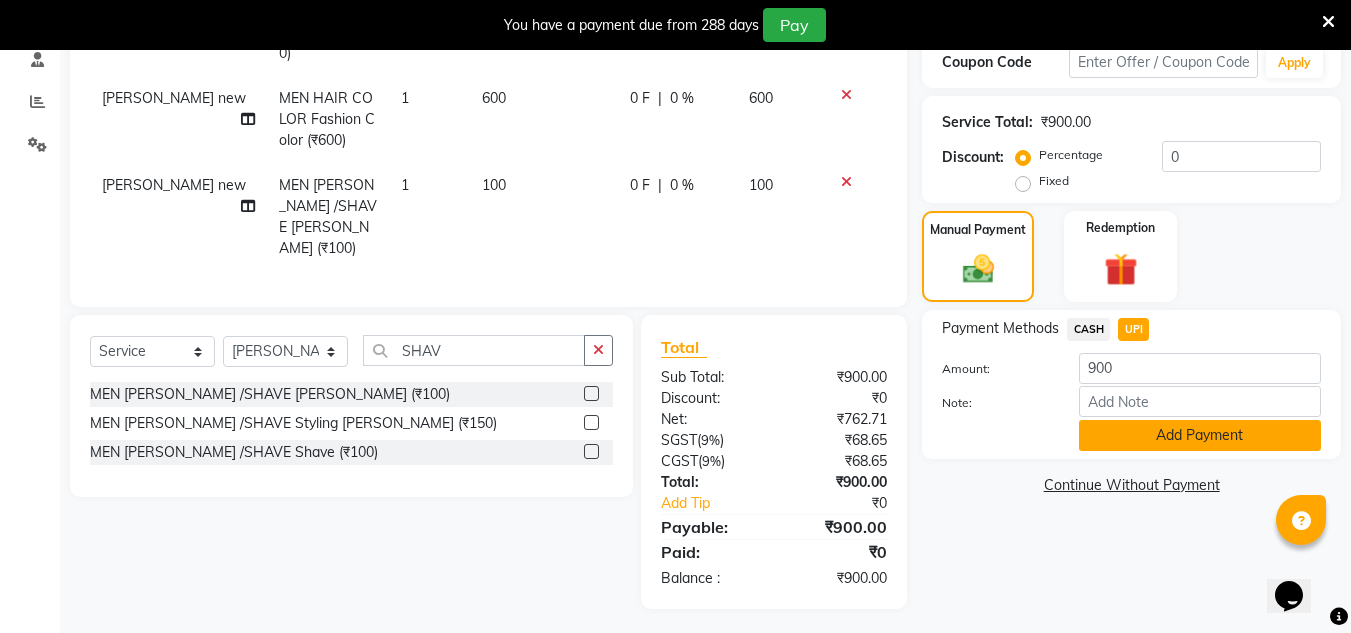 click on "Add Payment" 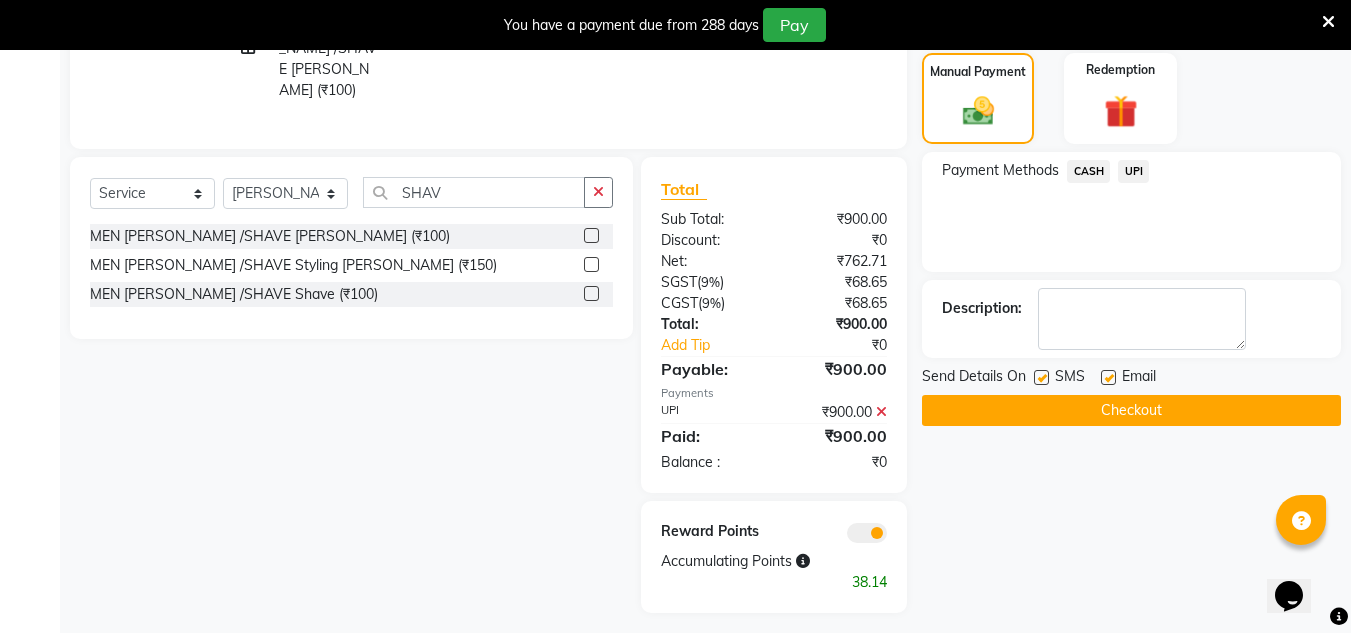 scroll, scrollTop: 553, scrollLeft: 0, axis: vertical 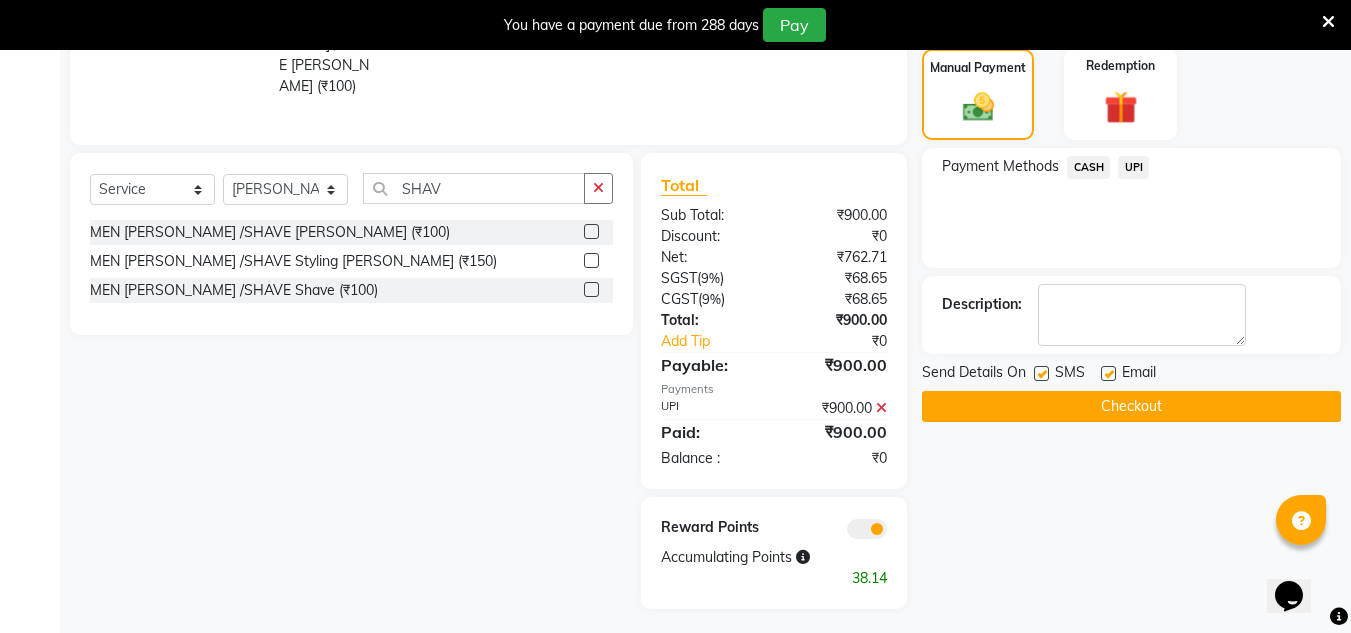 click on "Checkout" 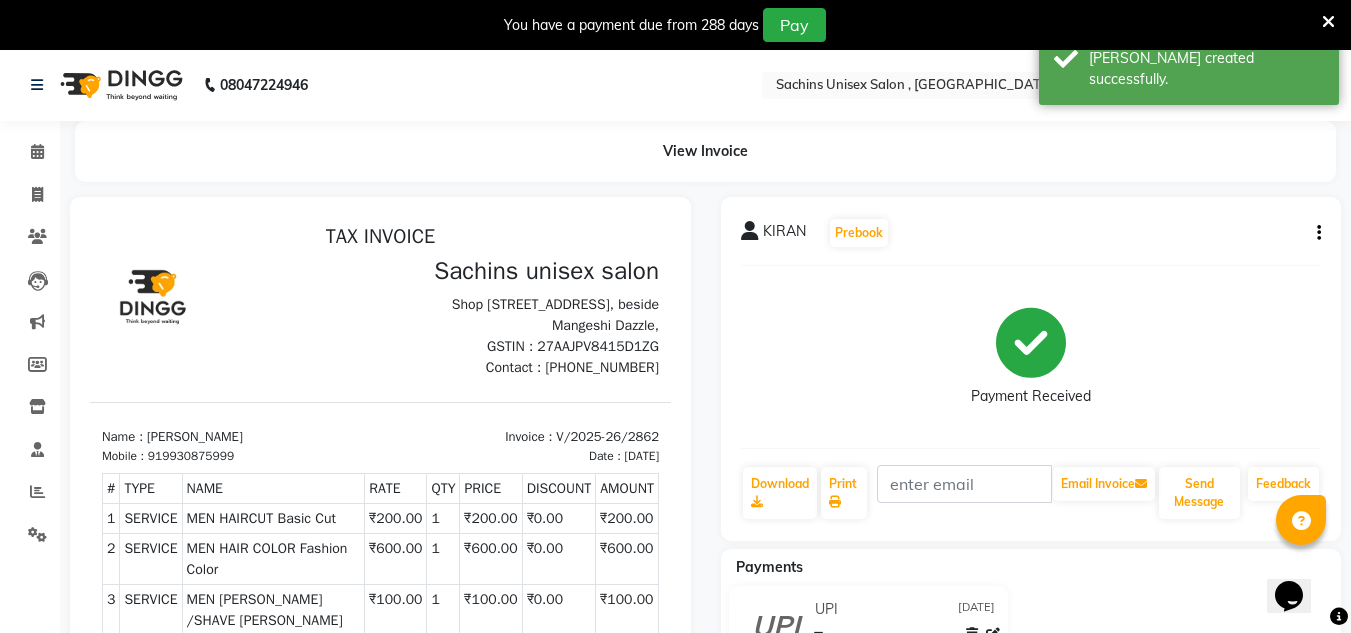 scroll, scrollTop: 0, scrollLeft: 0, axis: both 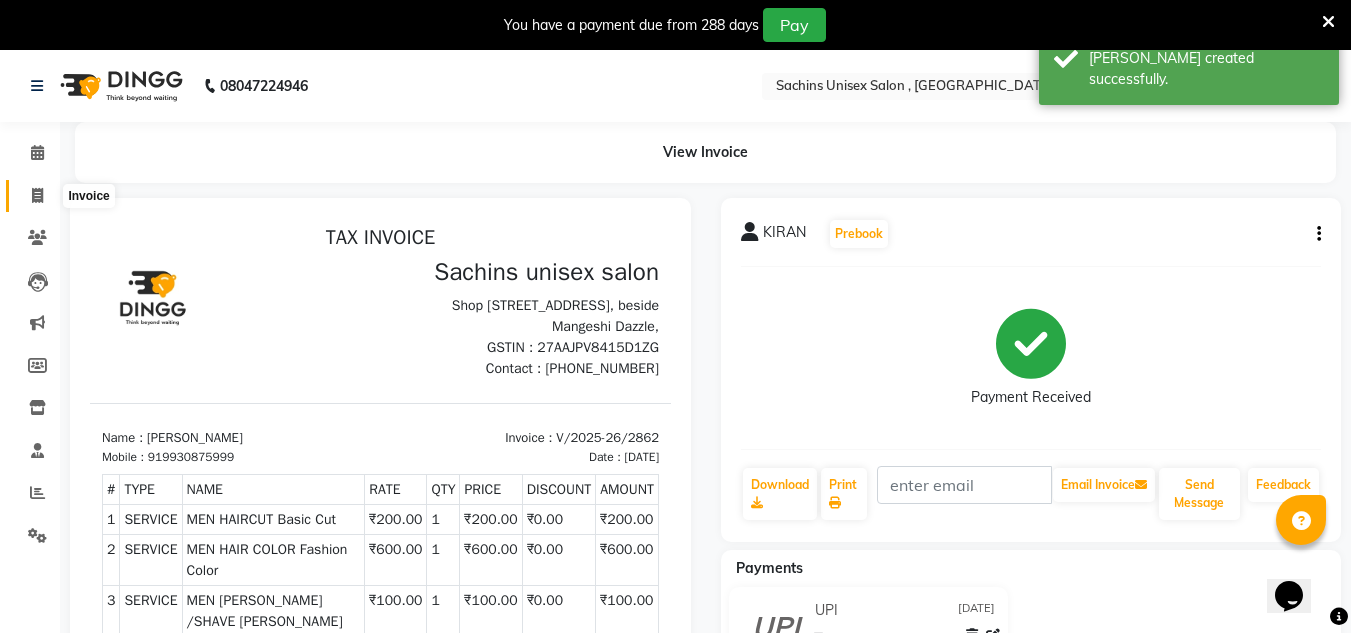 click 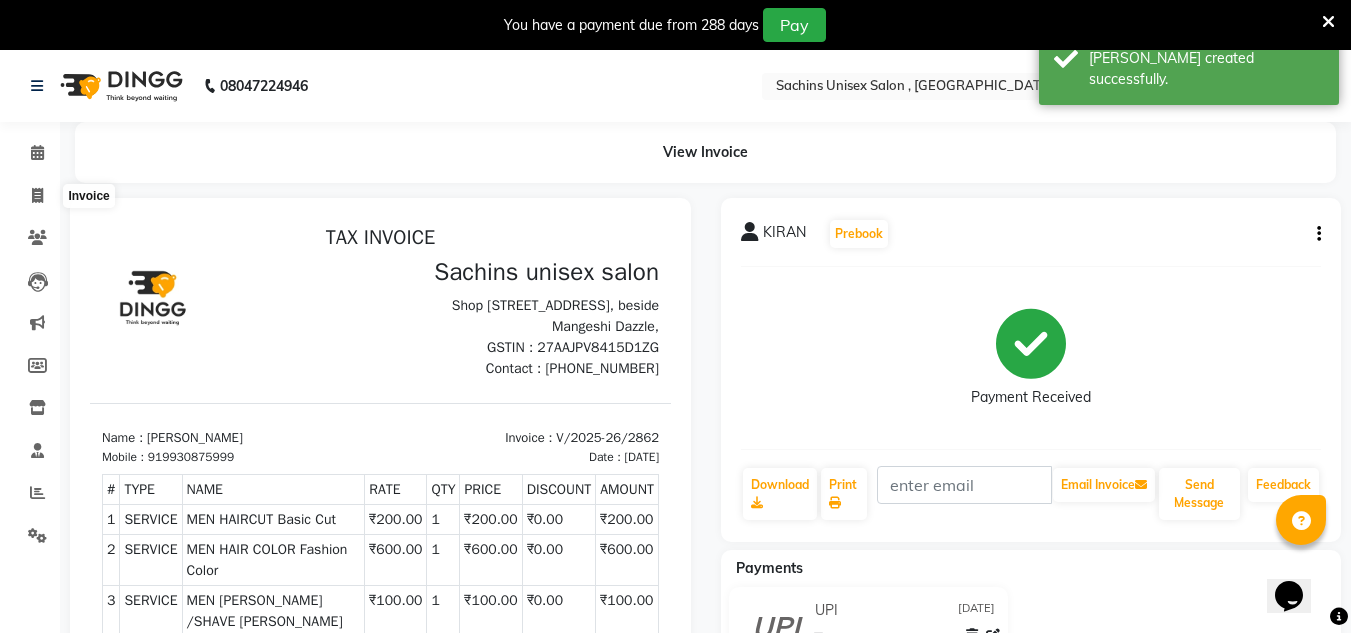 select on "6840" 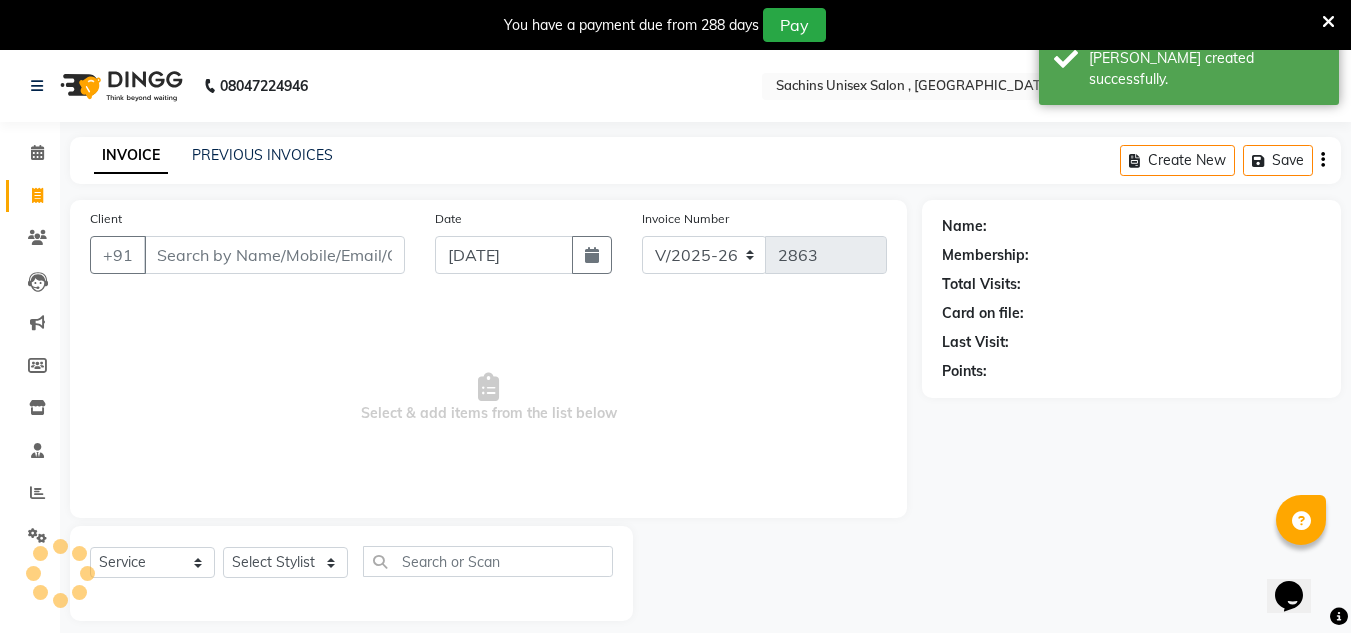 scroll, scrollTop: 50, scrollLeft: 0, axis: vertical 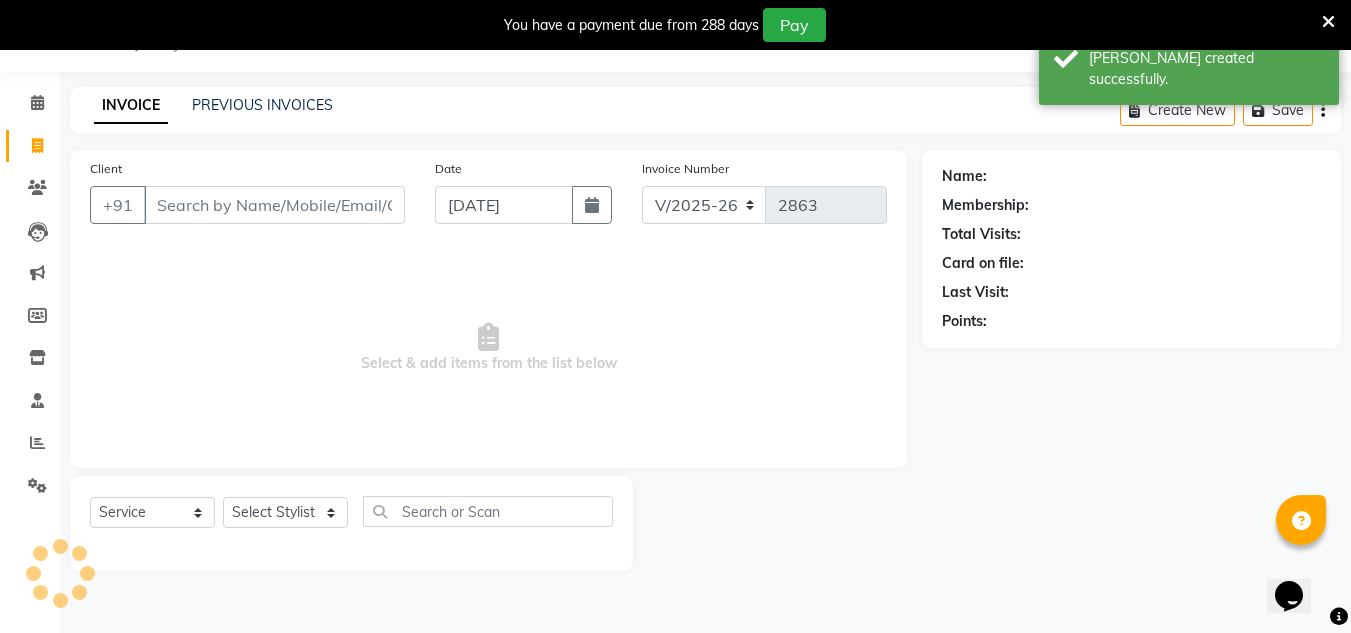 click on "Client" at bounding box center (274, 205) 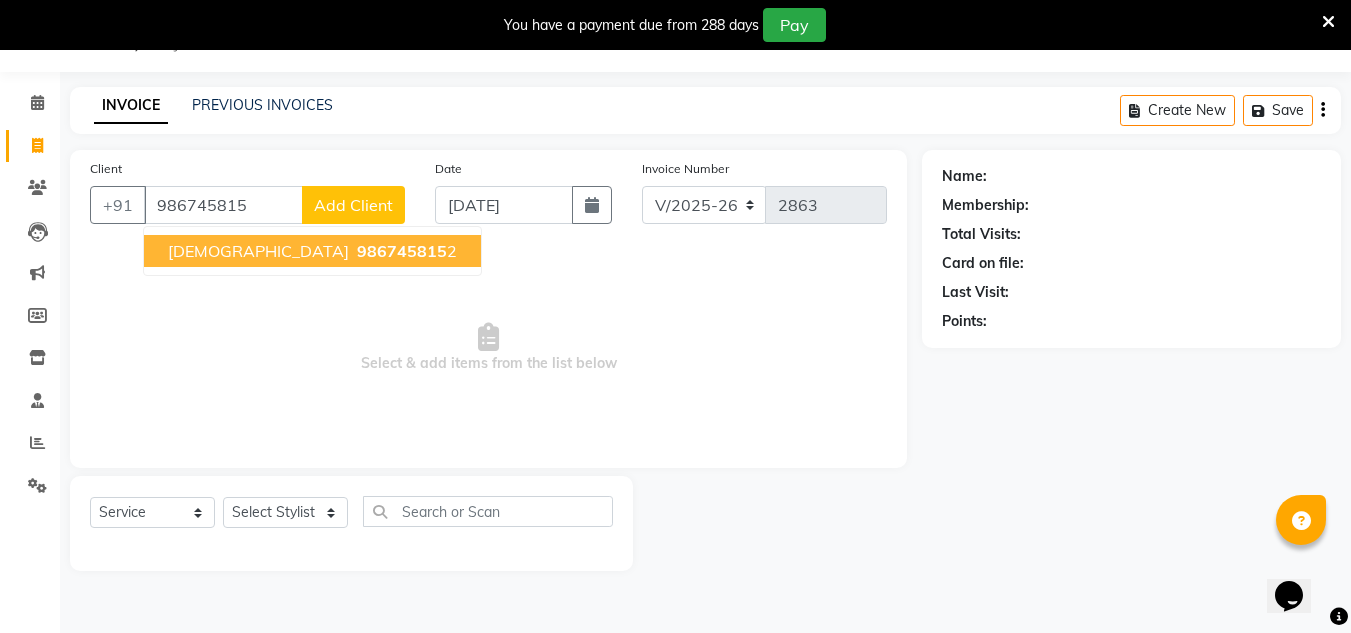 click on "986745815" at bounding box center [402, 251] 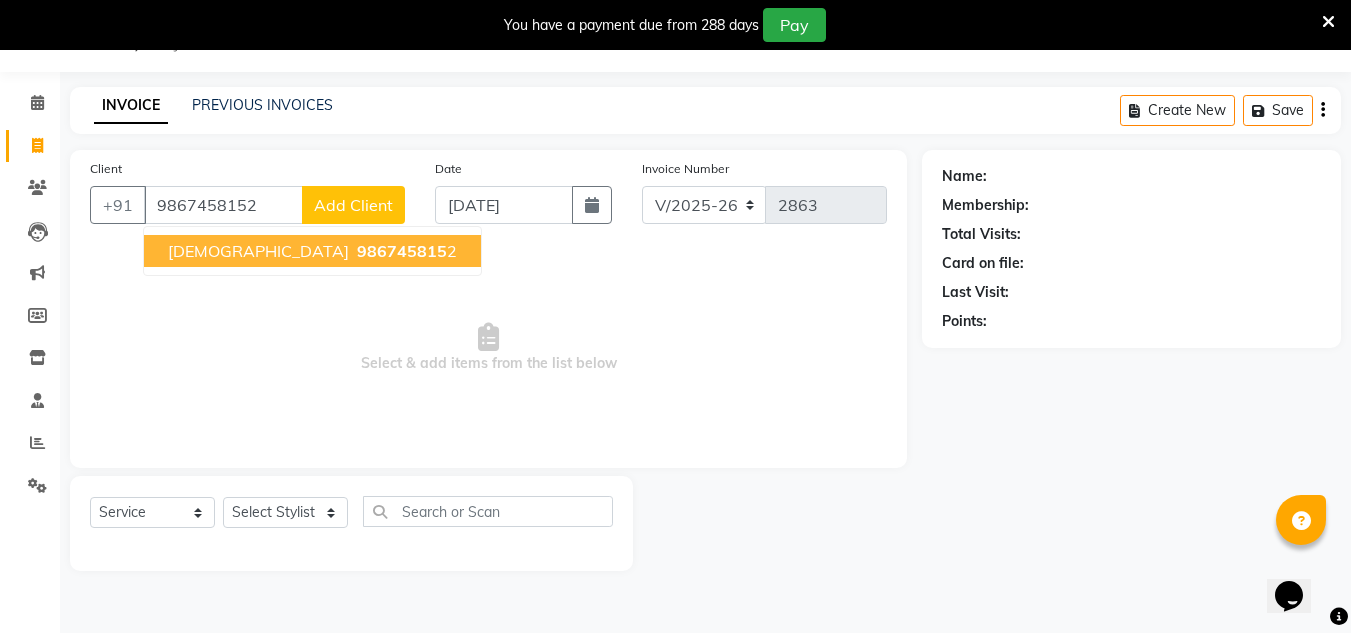 type on "9867458152" 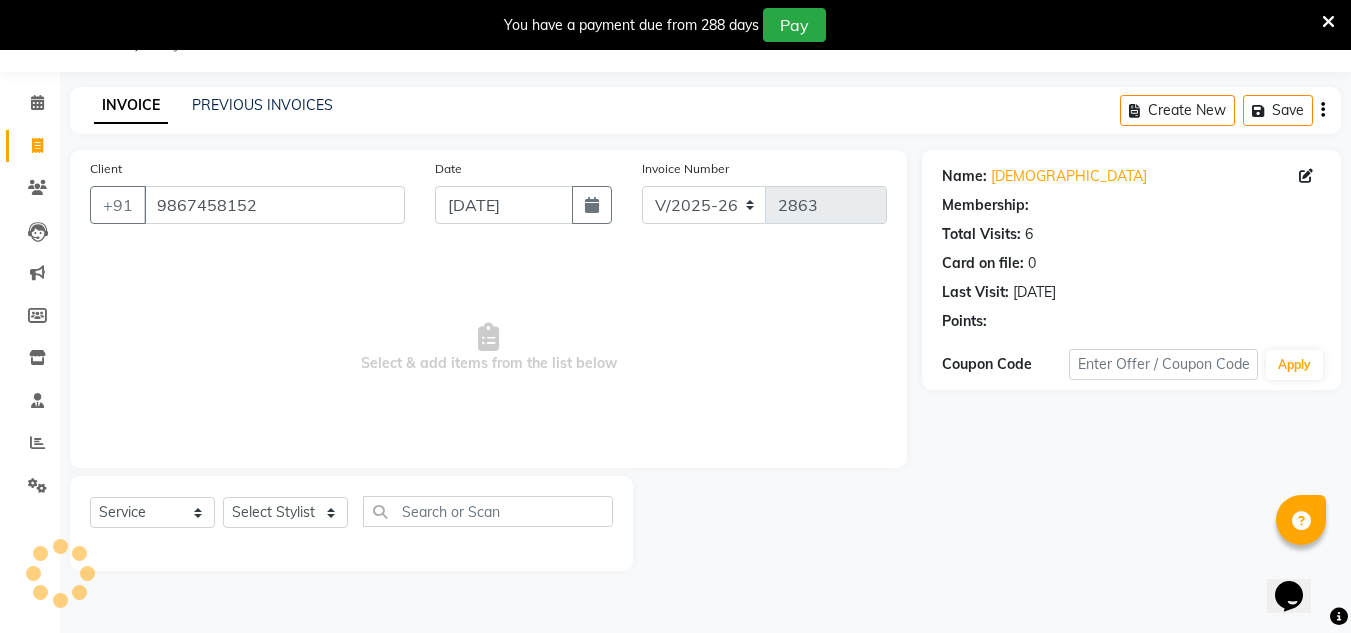 select on "1: Object" 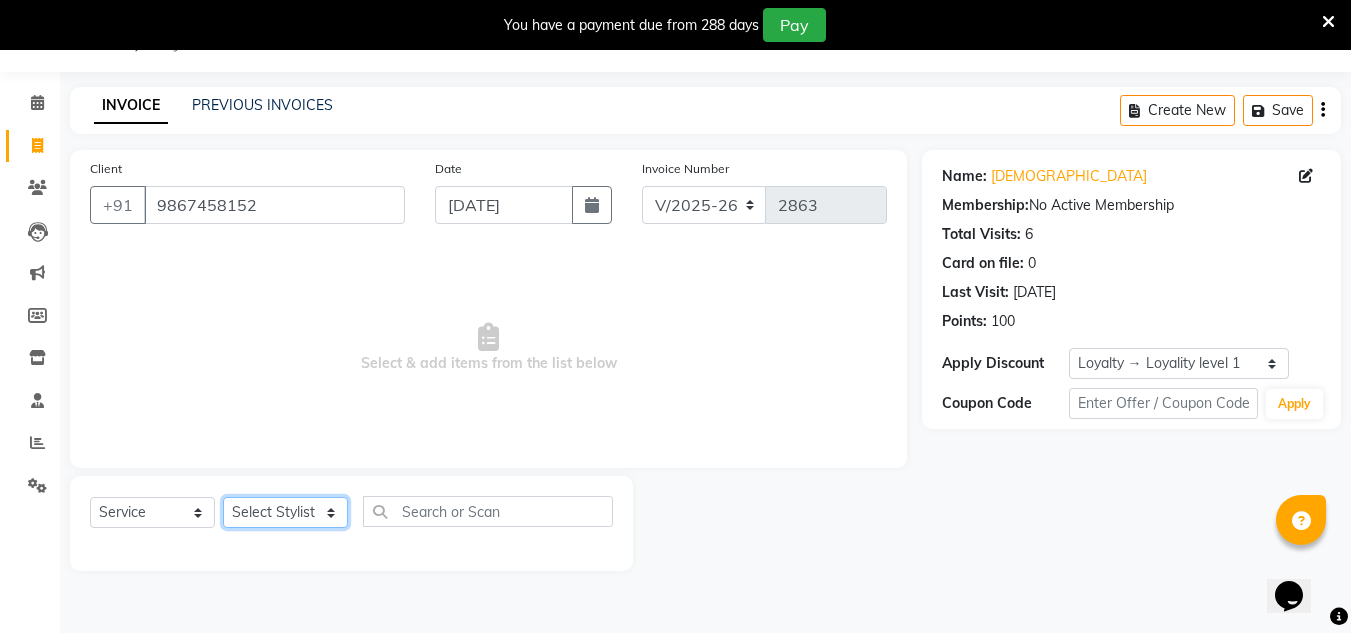click on "Select Stylist Aalam salmani Ahmed Washim new  HARSHITA mohit Neeraj Owner preeti Raghav sakib sonu RG" 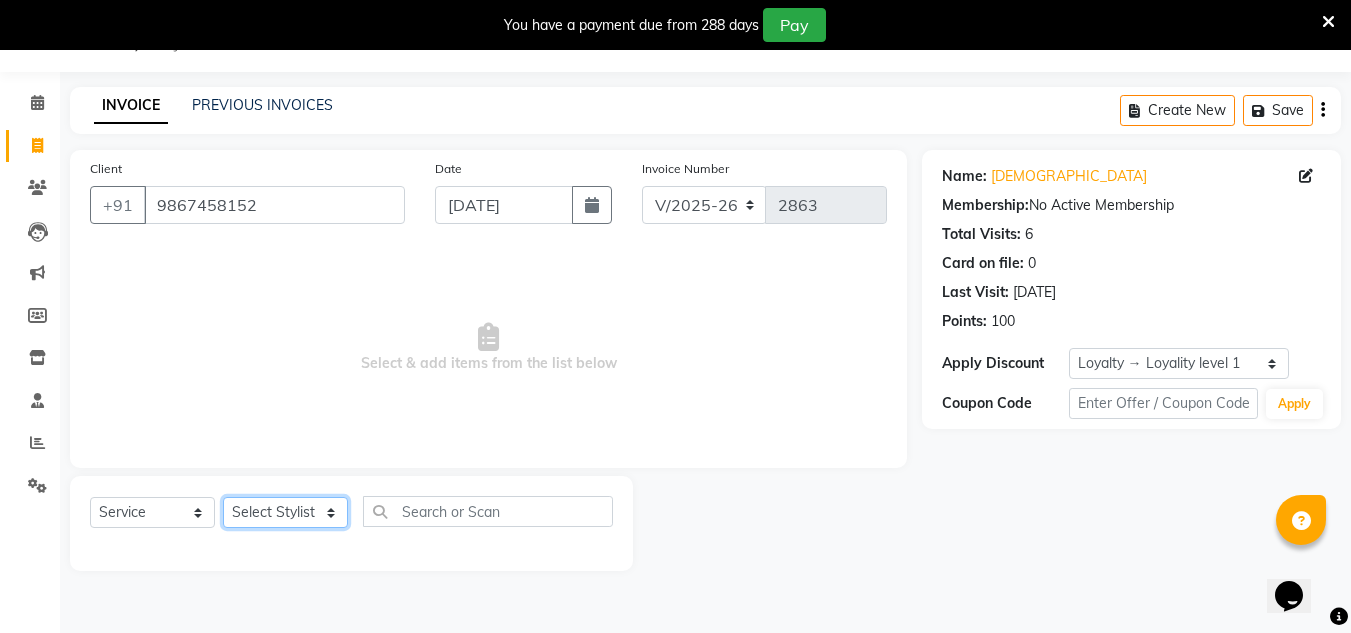 select on "81667" 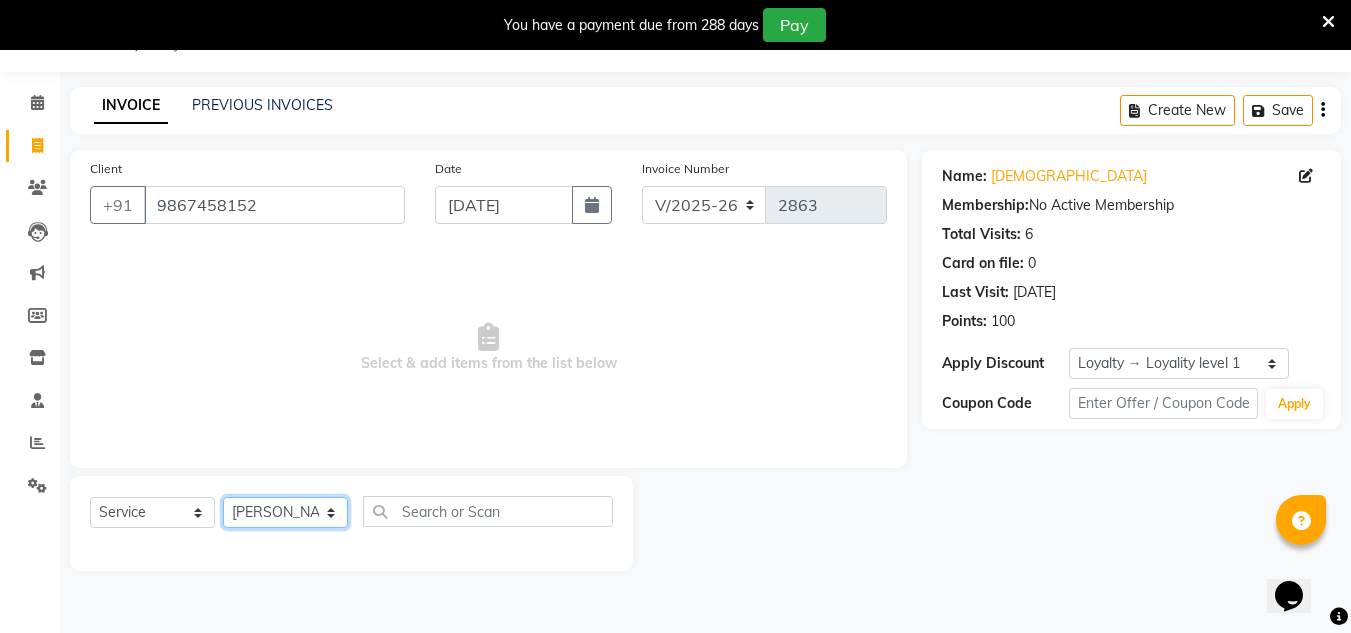 click on "Select Stylist Aalam salmani Ahmed Washim new  HARSHITA mohit Neeraj Owner preeti Raghav sakib sonu RG" 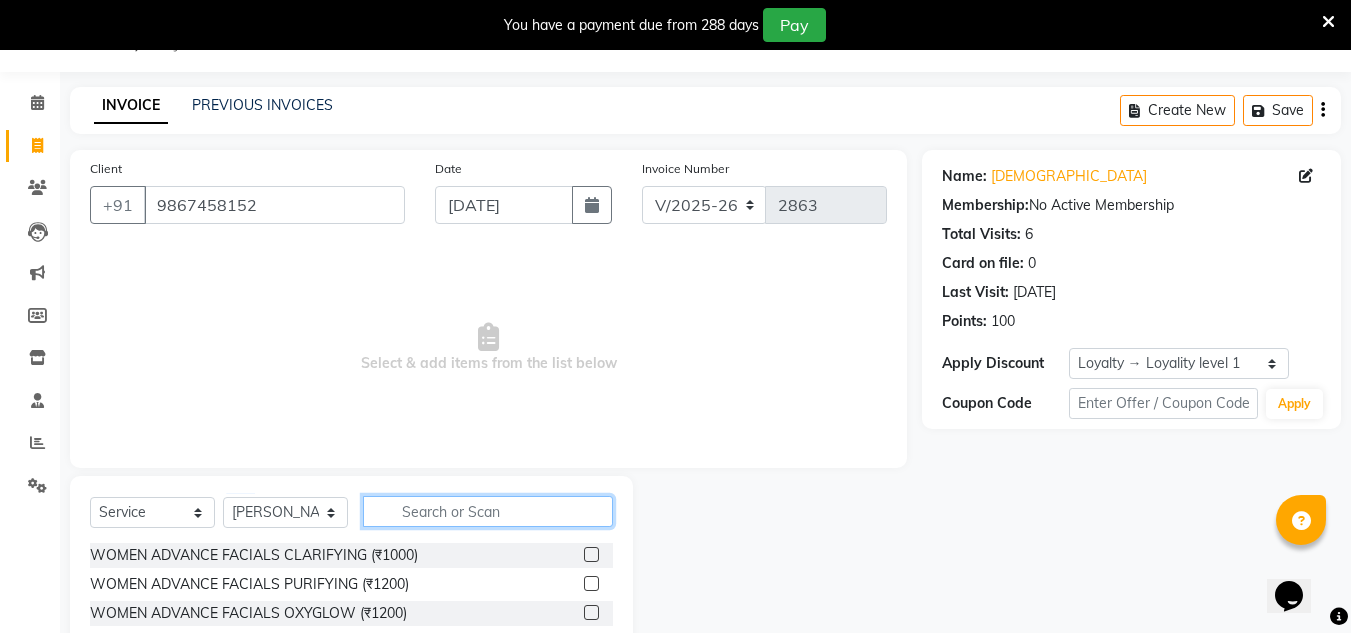 click 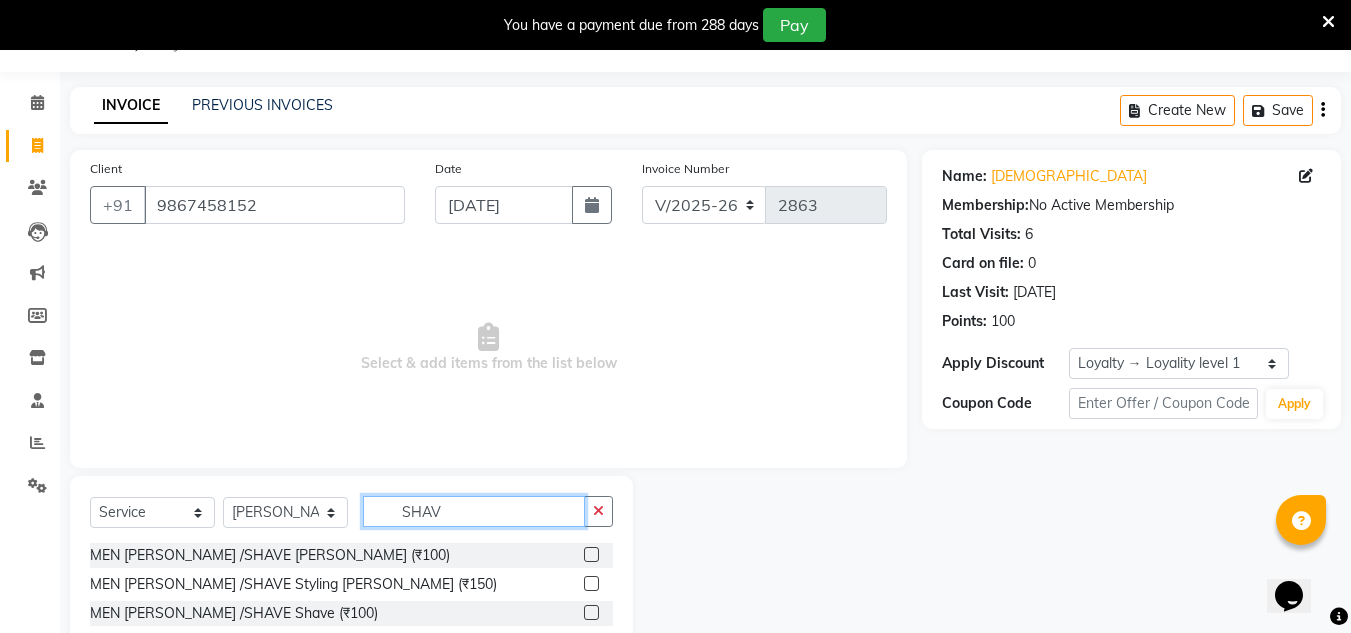 type on "SHAV" 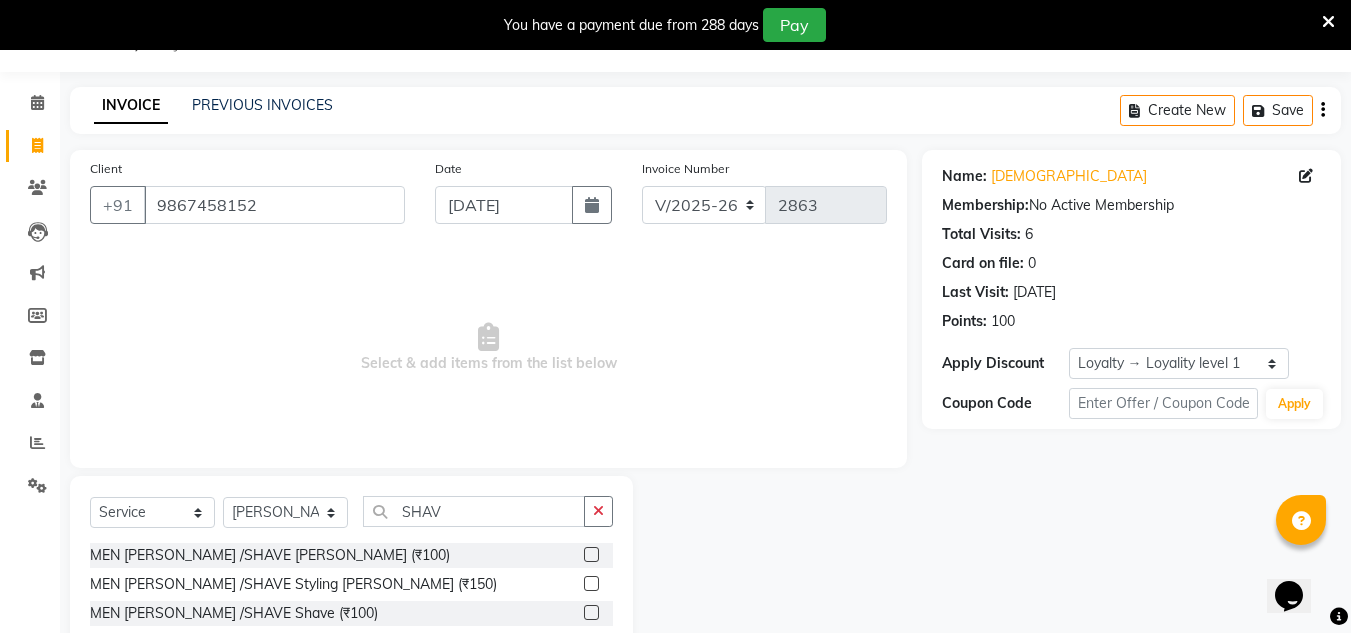 drag, startPoint x: 588, startPoint y: 555, endPoint x: 607, endPoint y: 543, distance: 22.472204 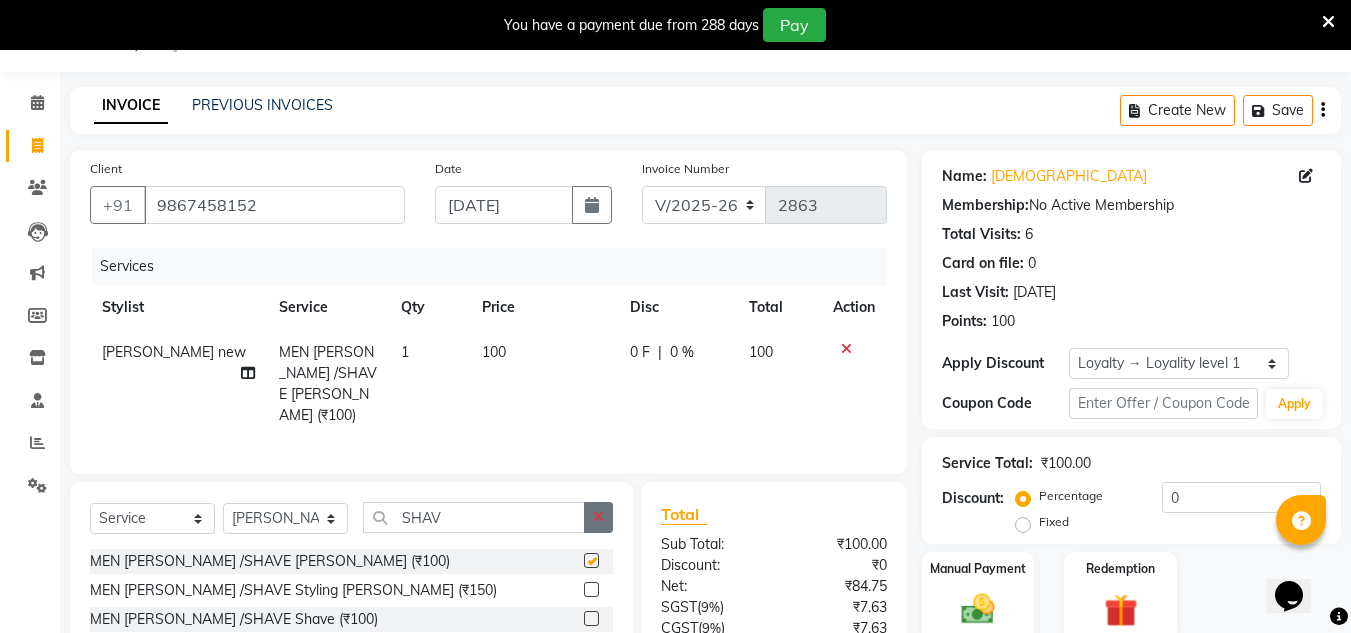 checkbox on "false" 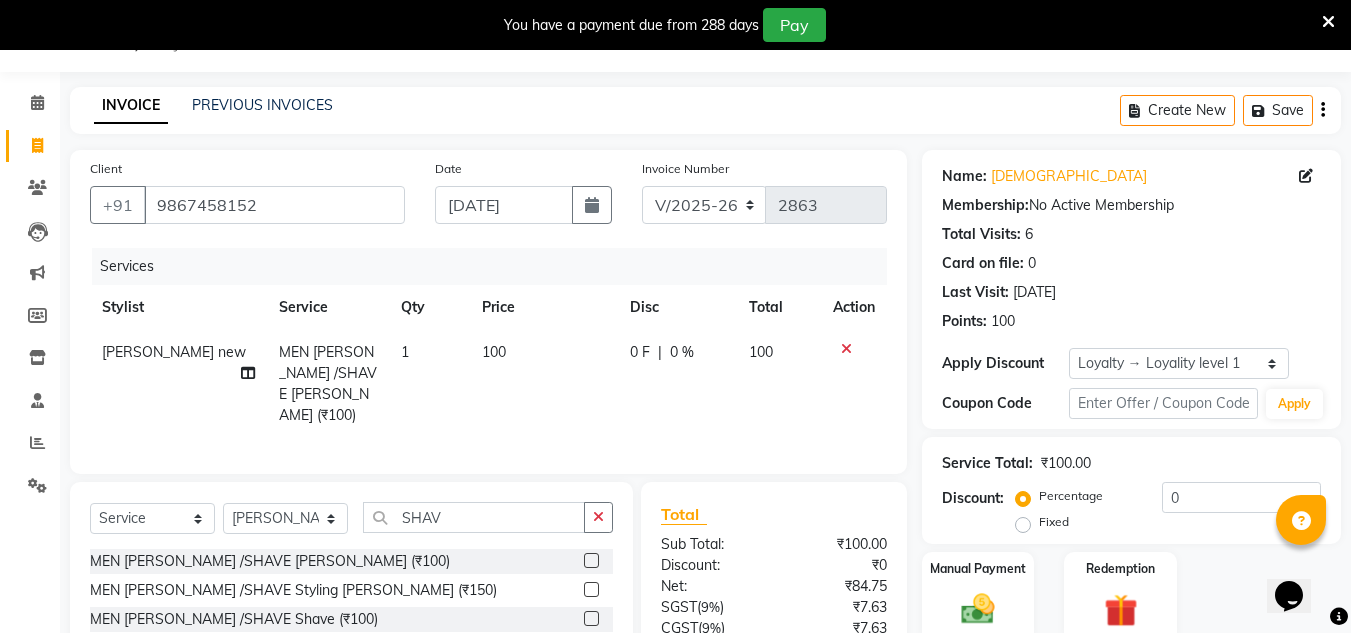 drag, startPoint x: 600, startPoint y: 520, endPoint x: 512, endPoint y: 493, distance: 92.0489 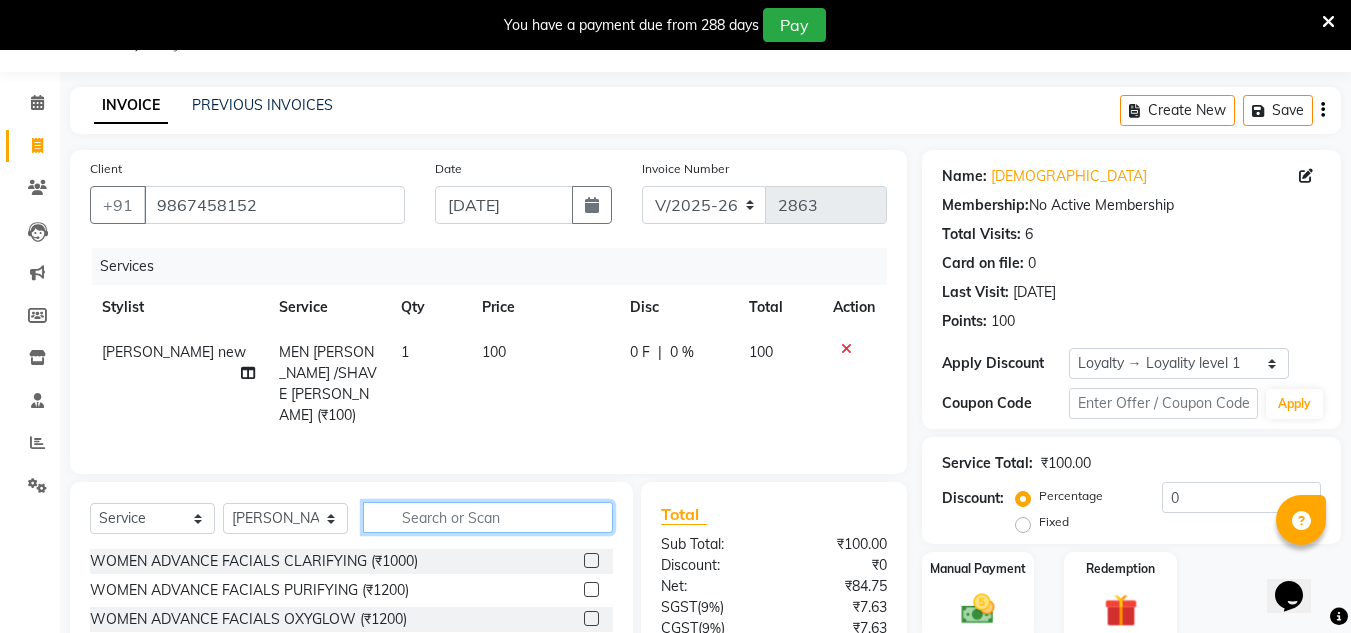 click 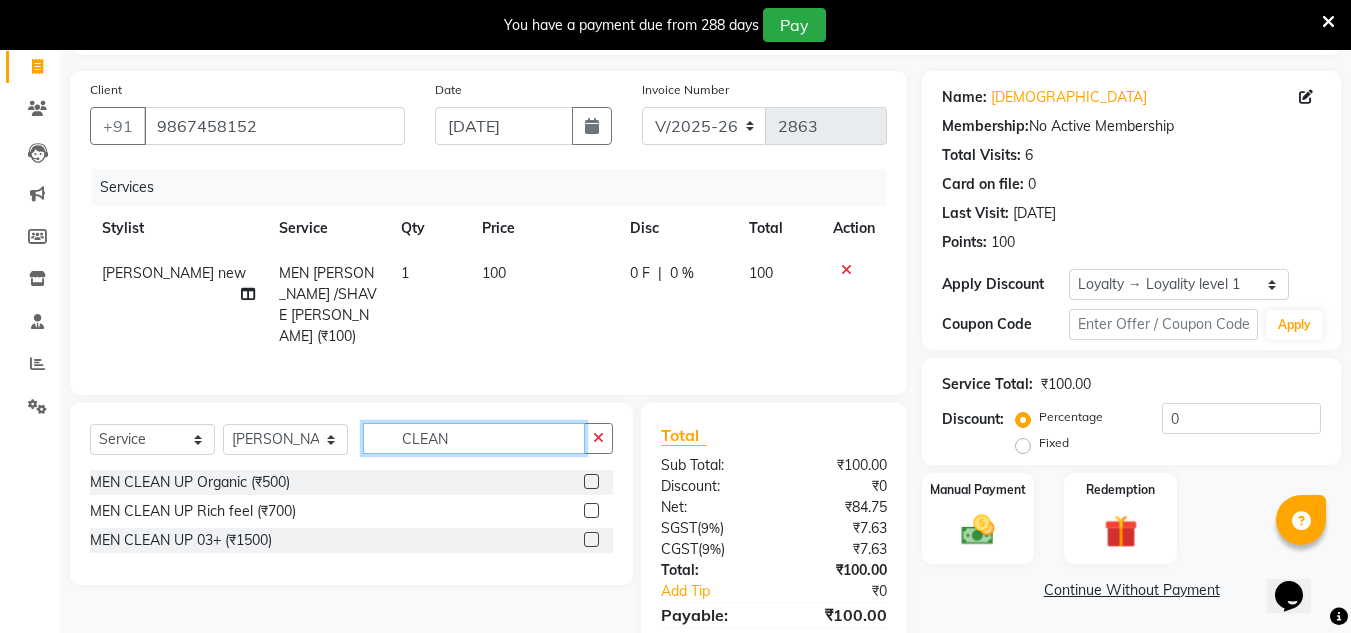 scroll, scrollTop: 150, scrollLeft: 0, axis: vertical 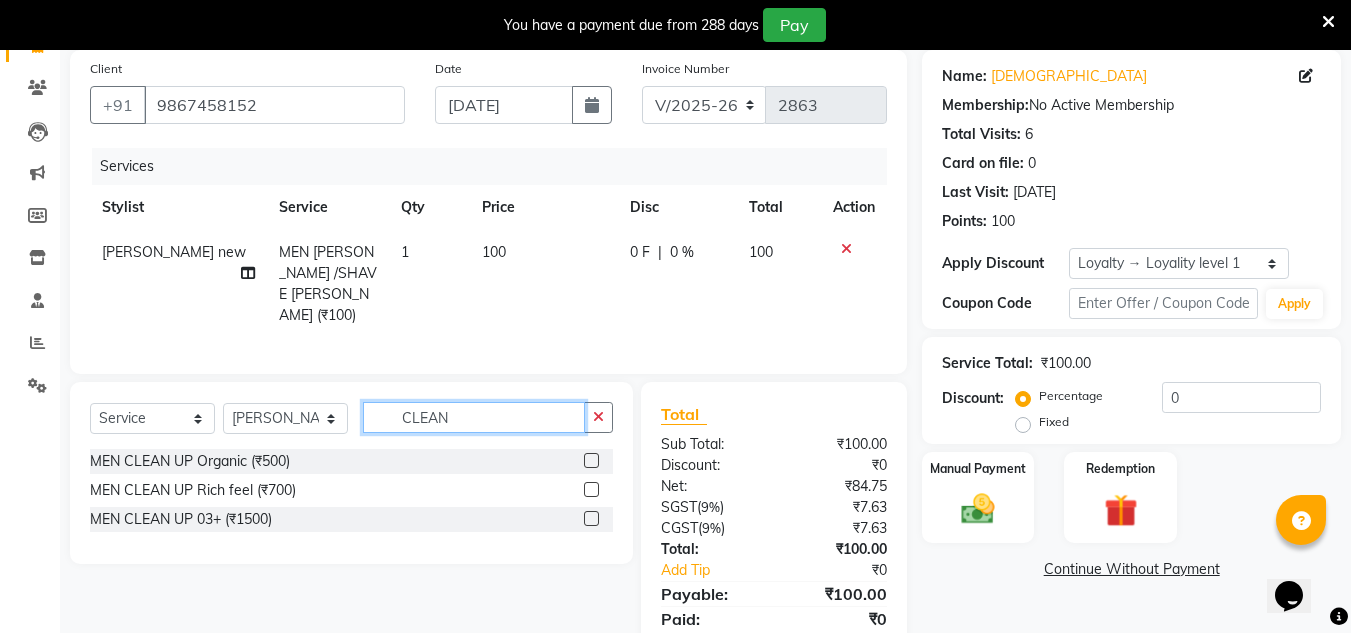 type on "CLEAN" 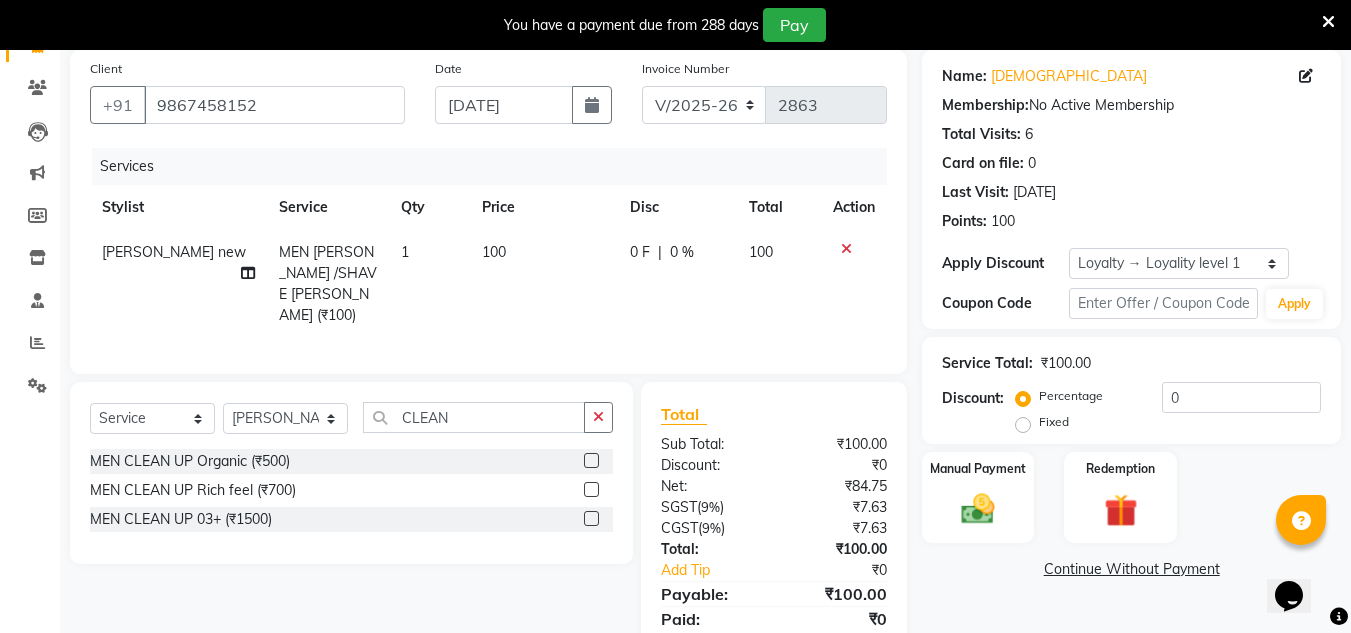 click 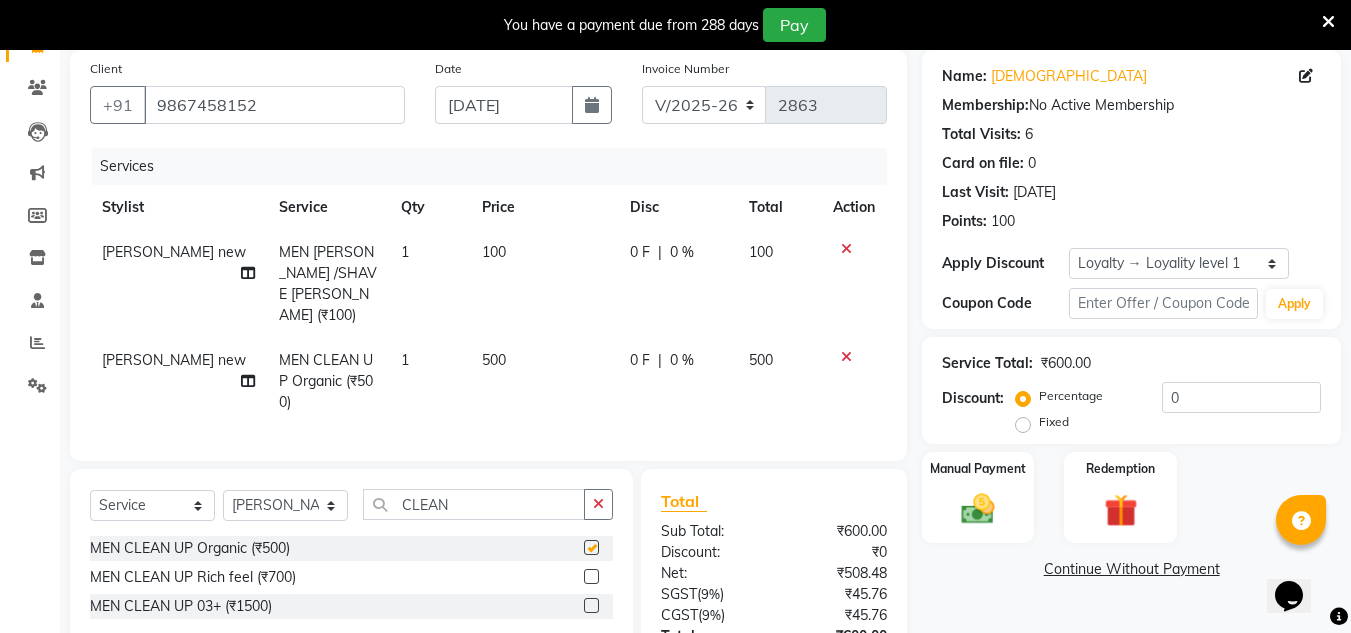 checkbox on "false" 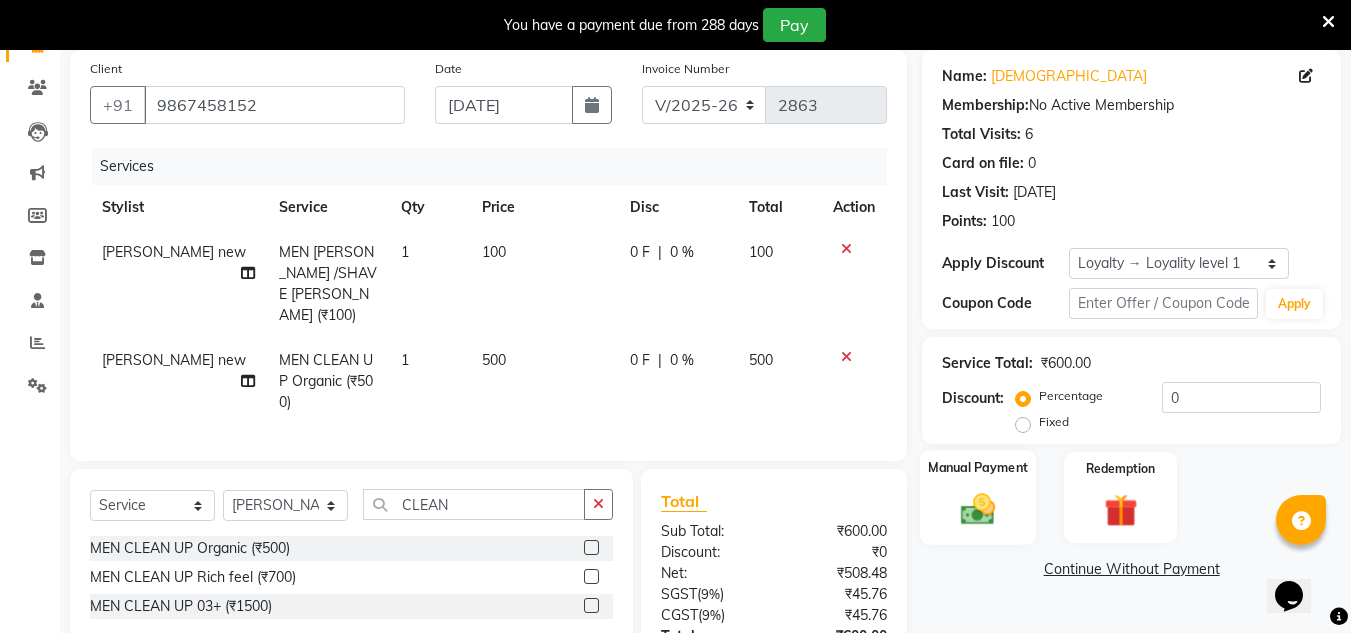 click 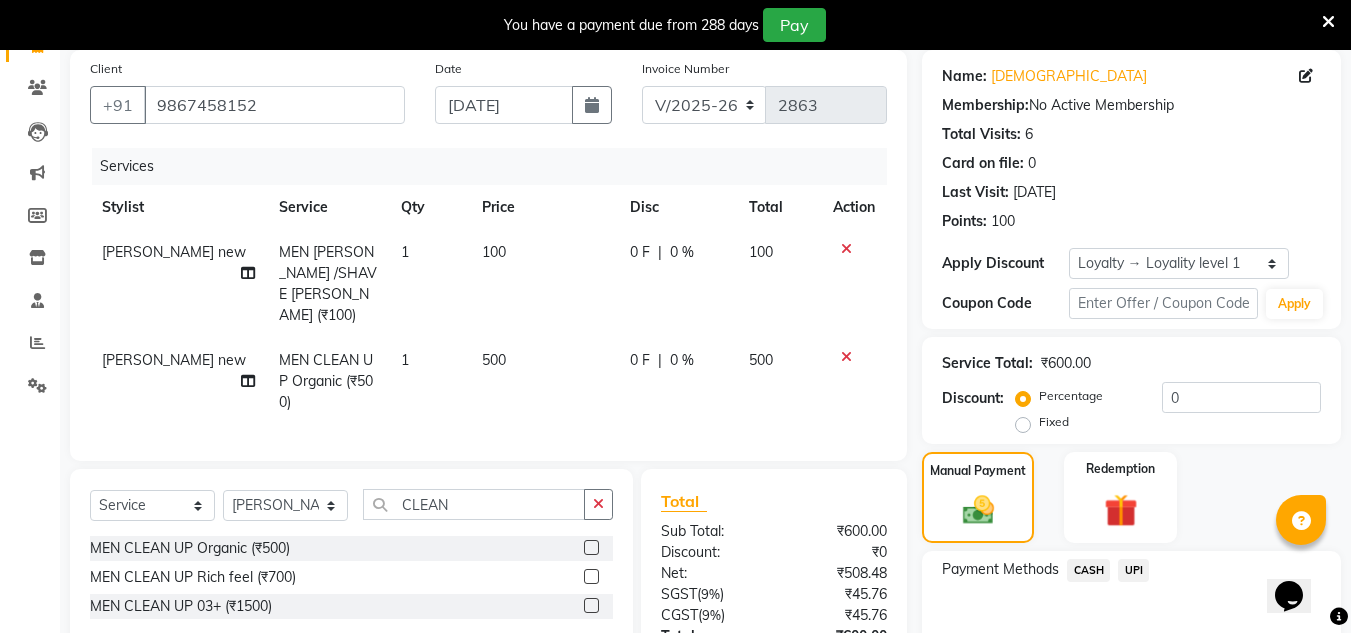 click on "UPI" 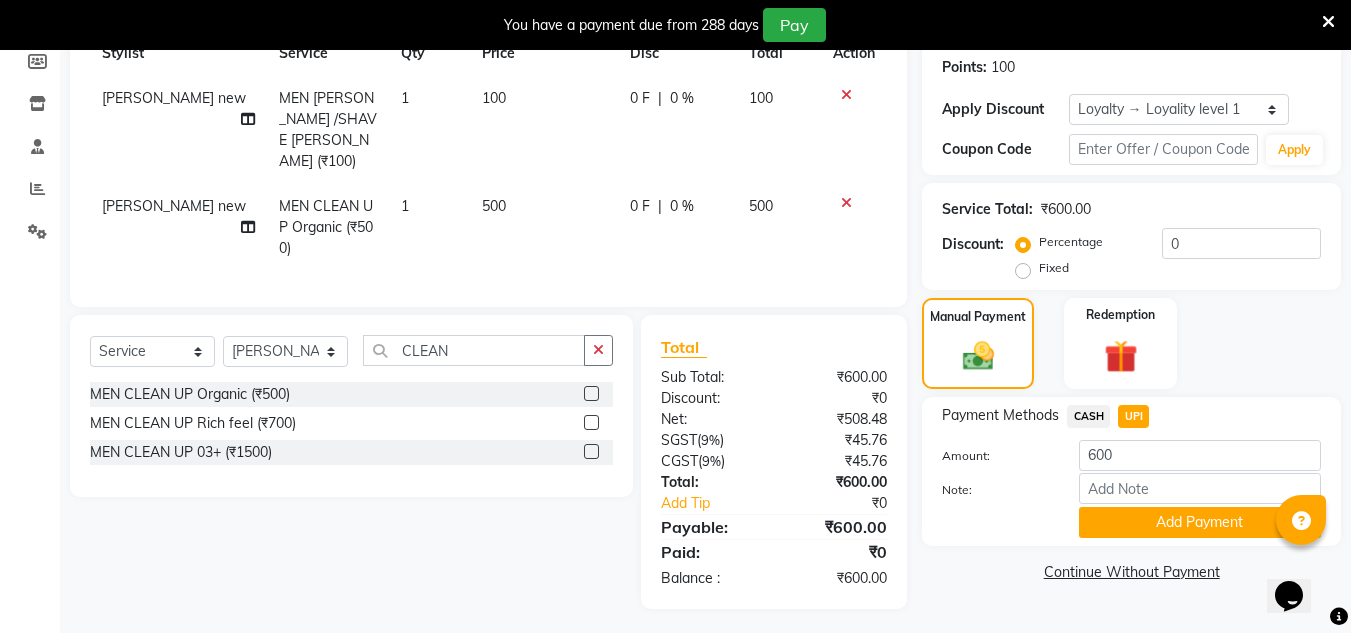 click on "Add Payment" 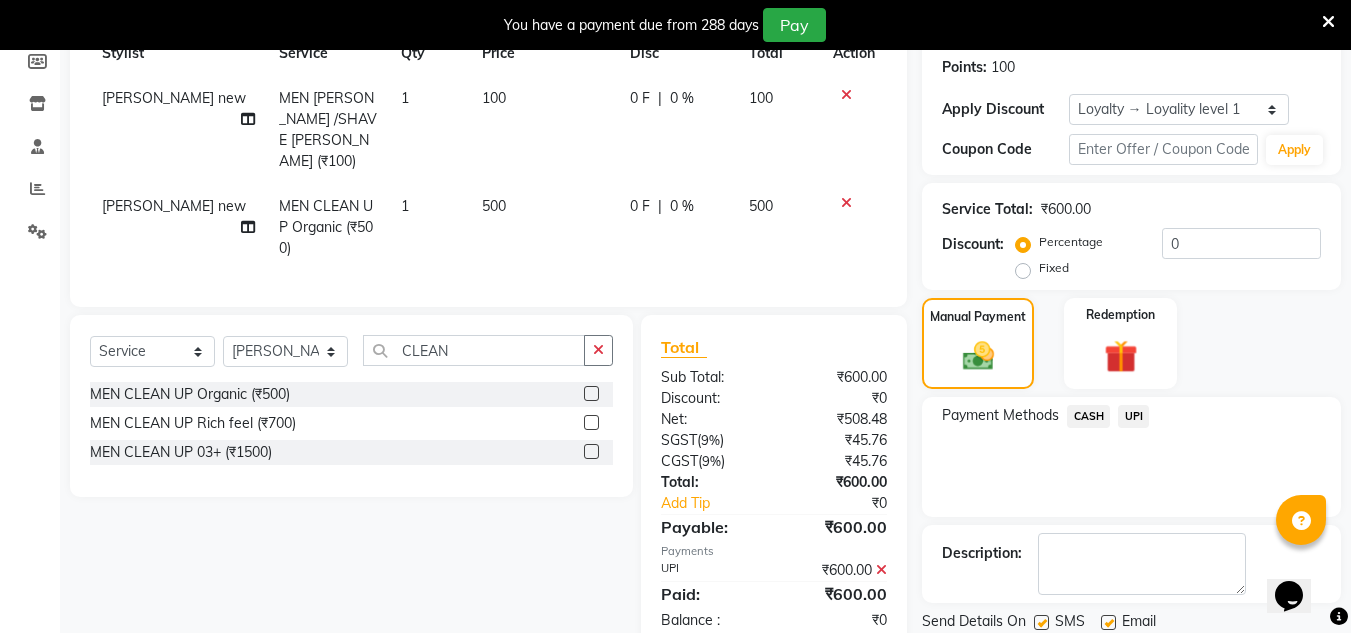 scroll, scrollTop: 466, scrollLeft: 0, axis: vertical 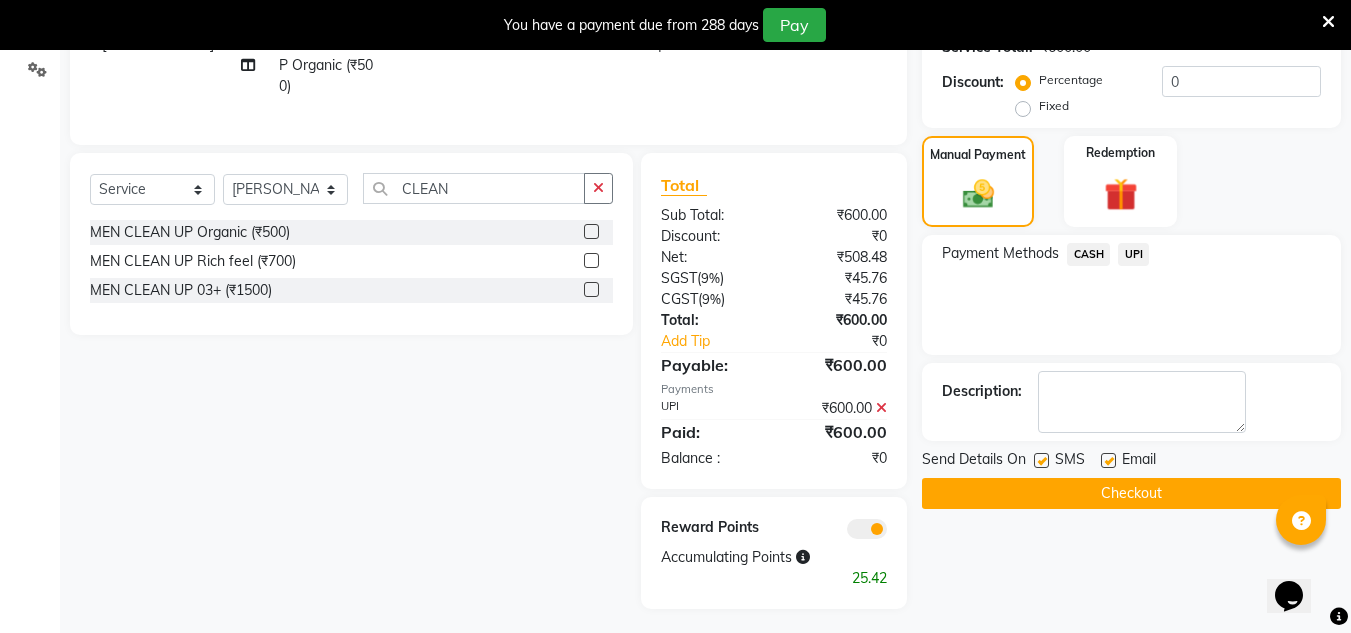click on "Checkout" 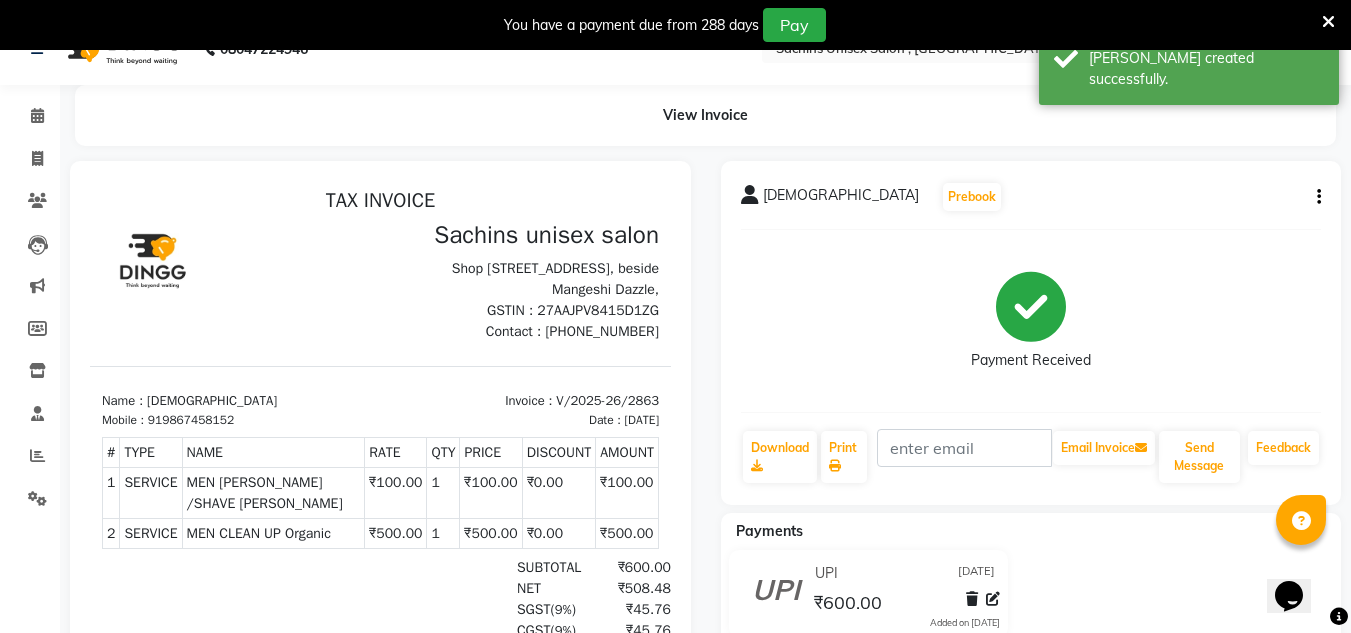 scroll, scrollTop: 0, scrollLeft: 0, axis: both 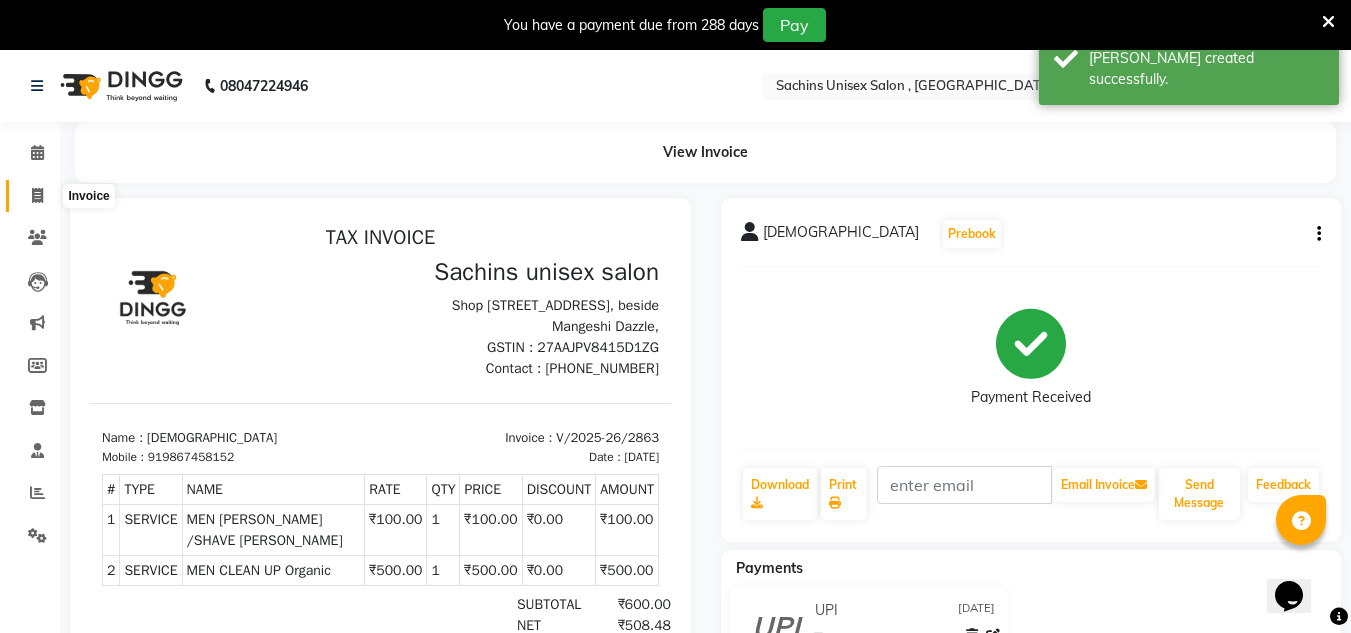 click 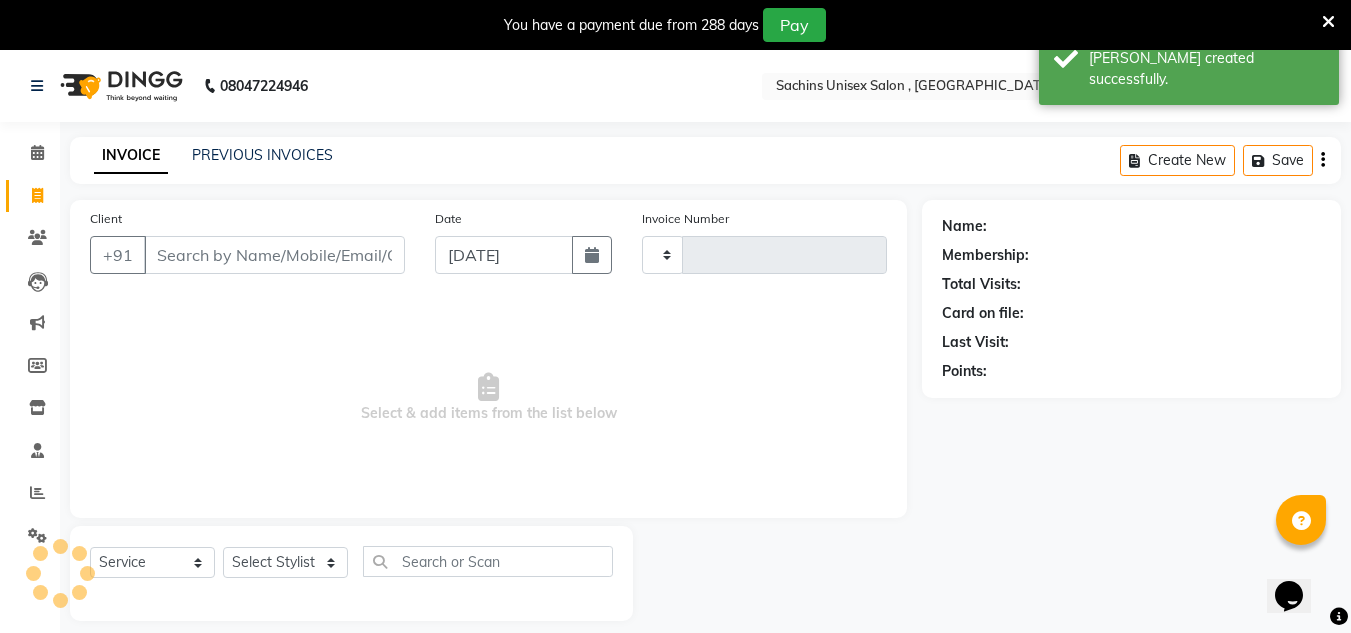 type on "2864" 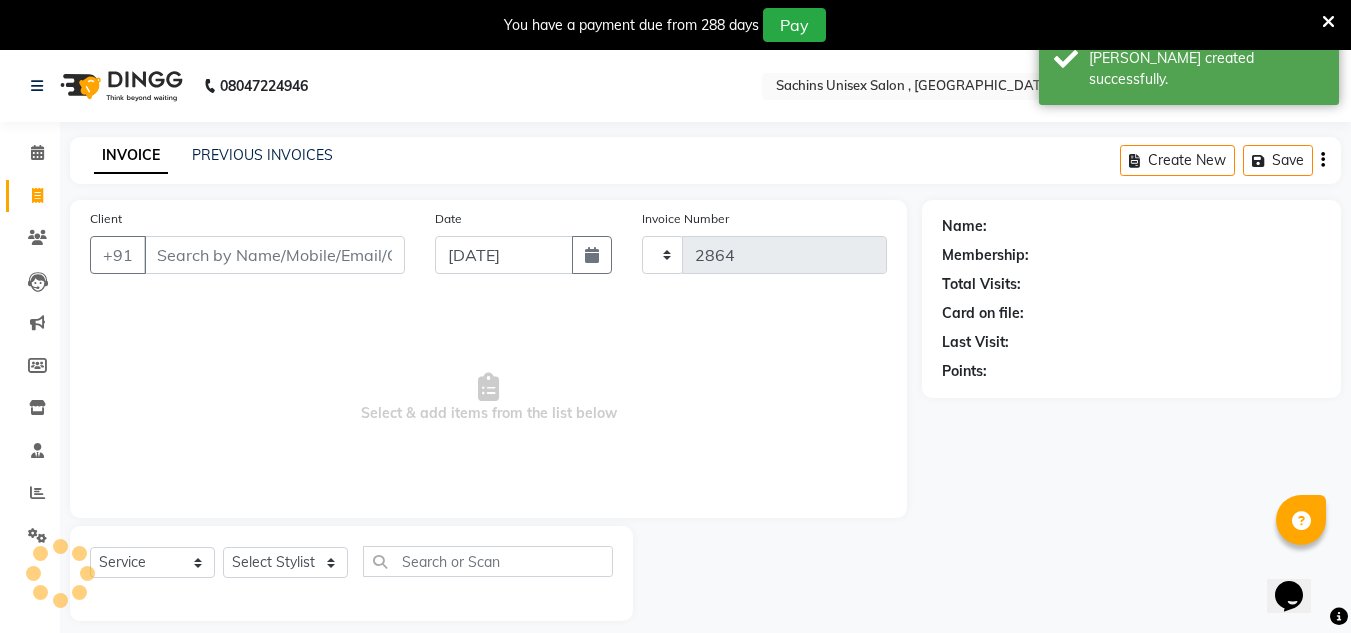scroll, scrollTop: 50, scrollLeft: 0, axis: vertical 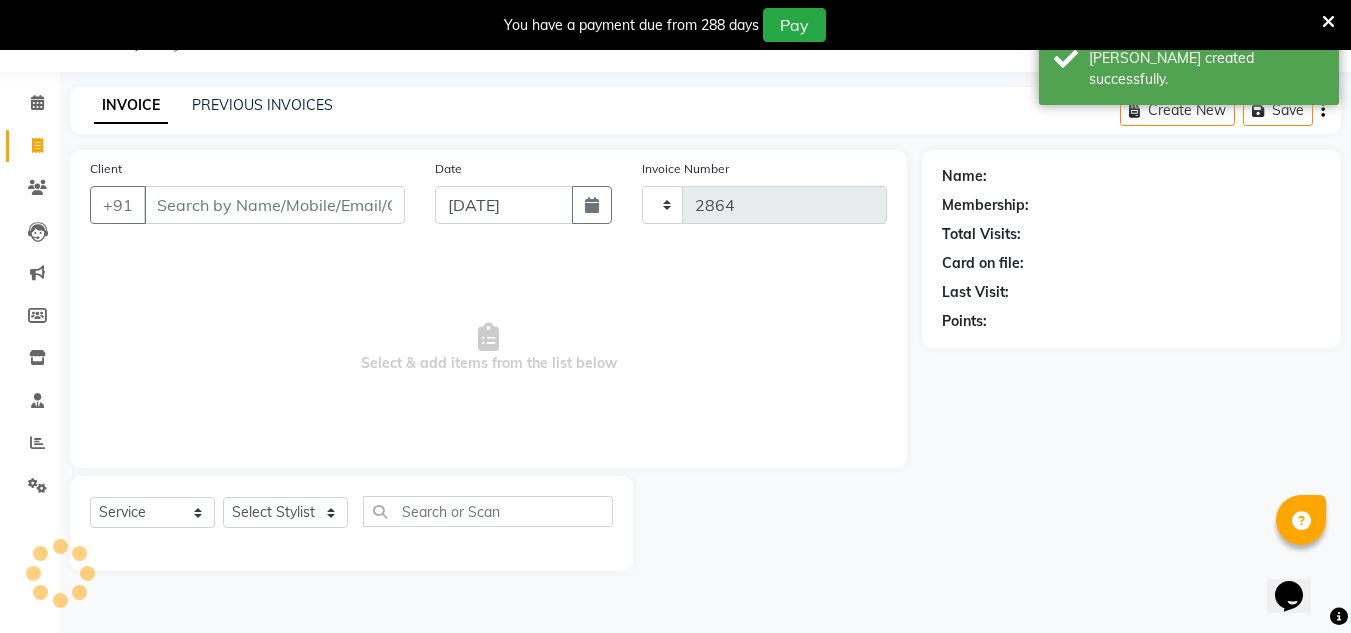 select on "6840" 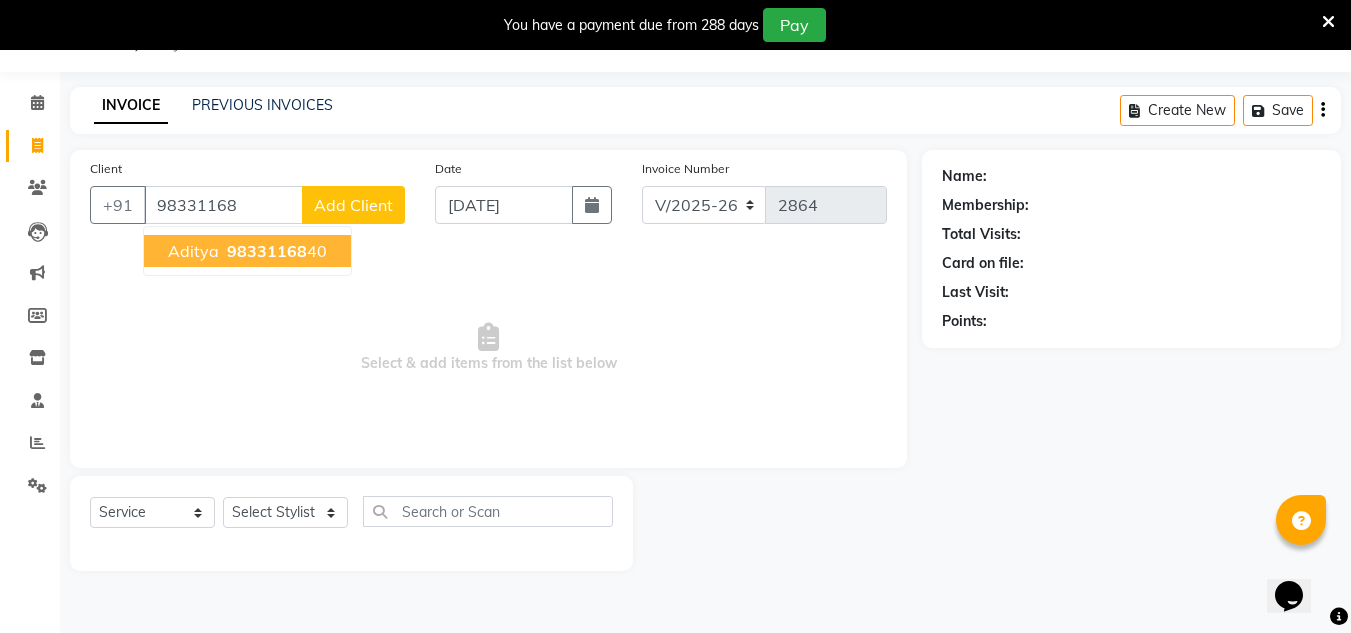 drag, startPoint x: 302, startPoint y: 251, endPoint x: 258, endPoint y: 335, distance: 94.82616 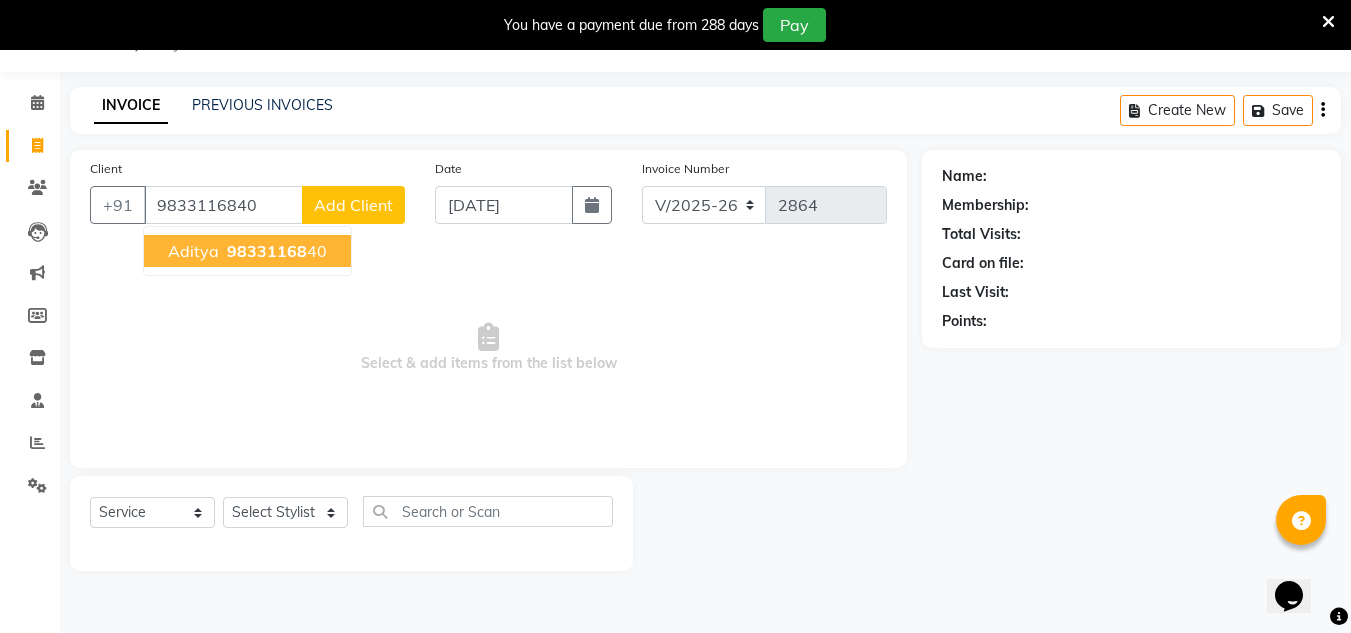 type on "9833116840" 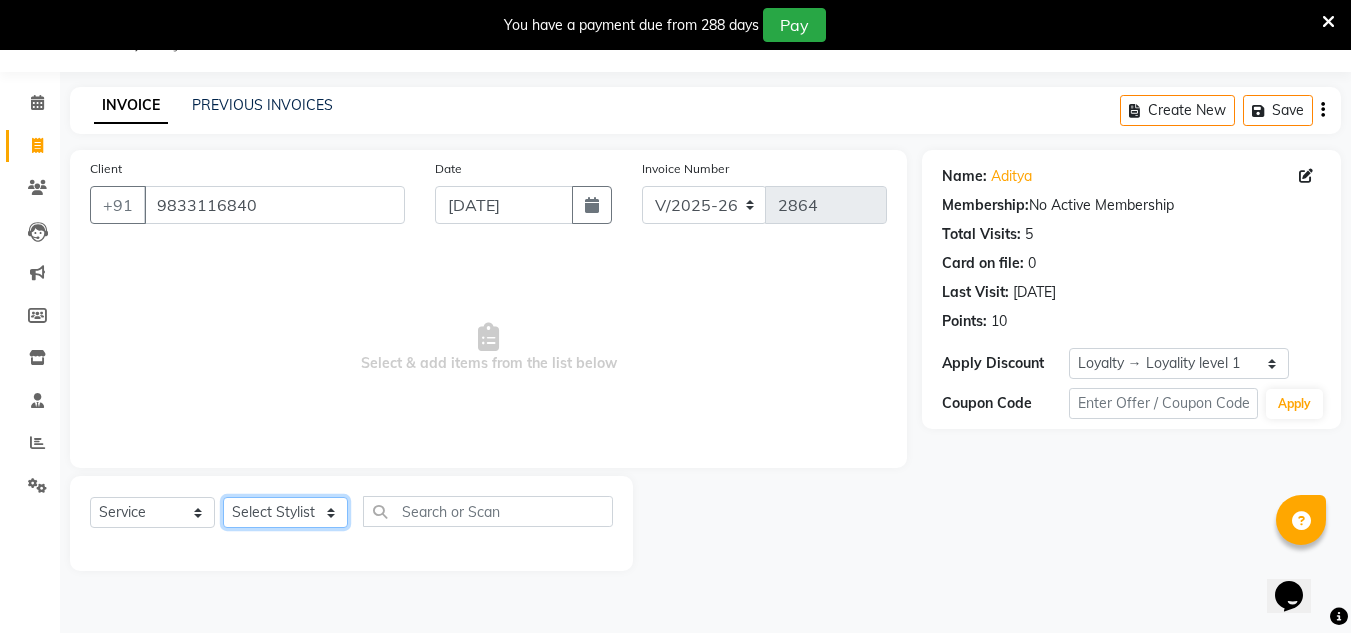 click on "Select Stylist Aalam salmani Ahmed Washim new  HARSHITA mohit Neeraj Owner preeti Raghav sakib sonu RG" 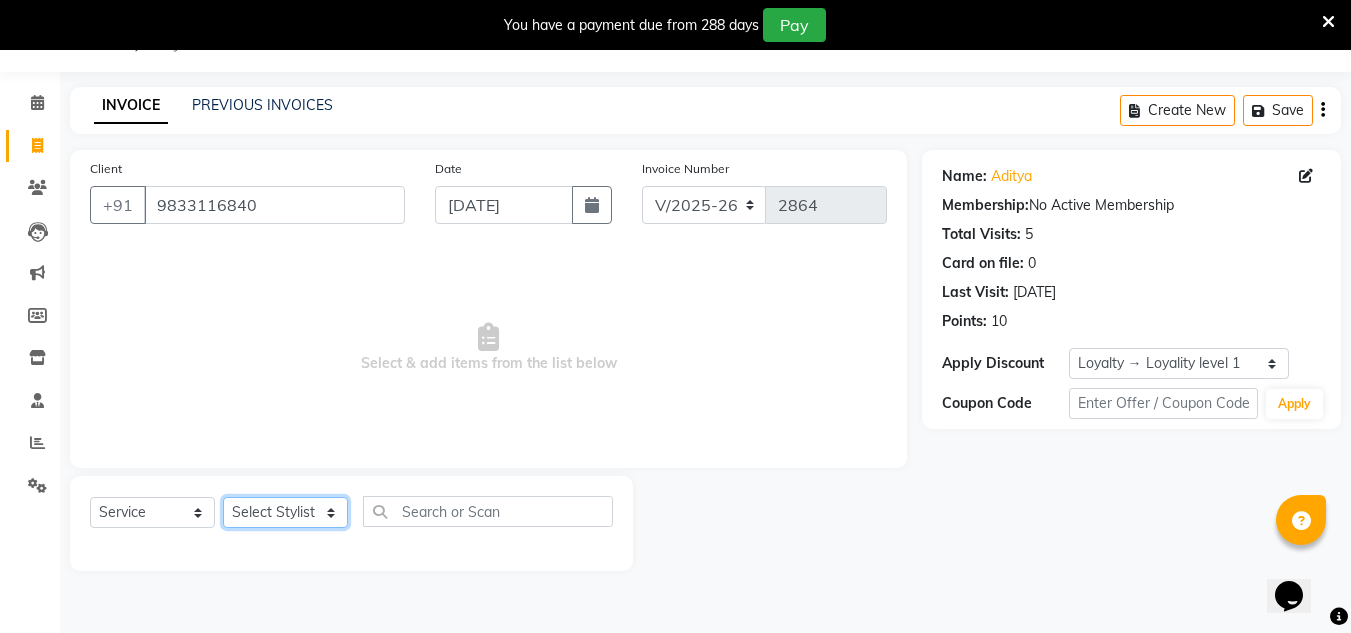 select on "53567" 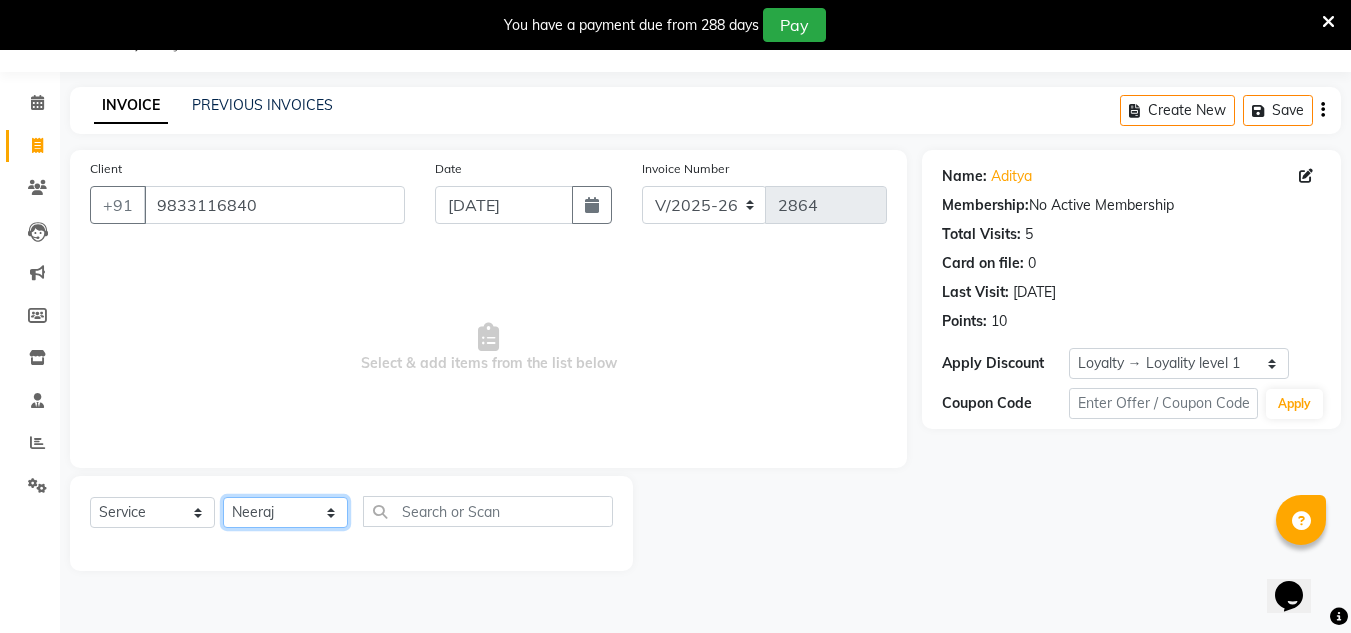 click on "Select Stylist Aalam salmani Ahmed Washim new  HARSHITA mohit Neeraj Owner preeti Raghav sakib sonu RG" 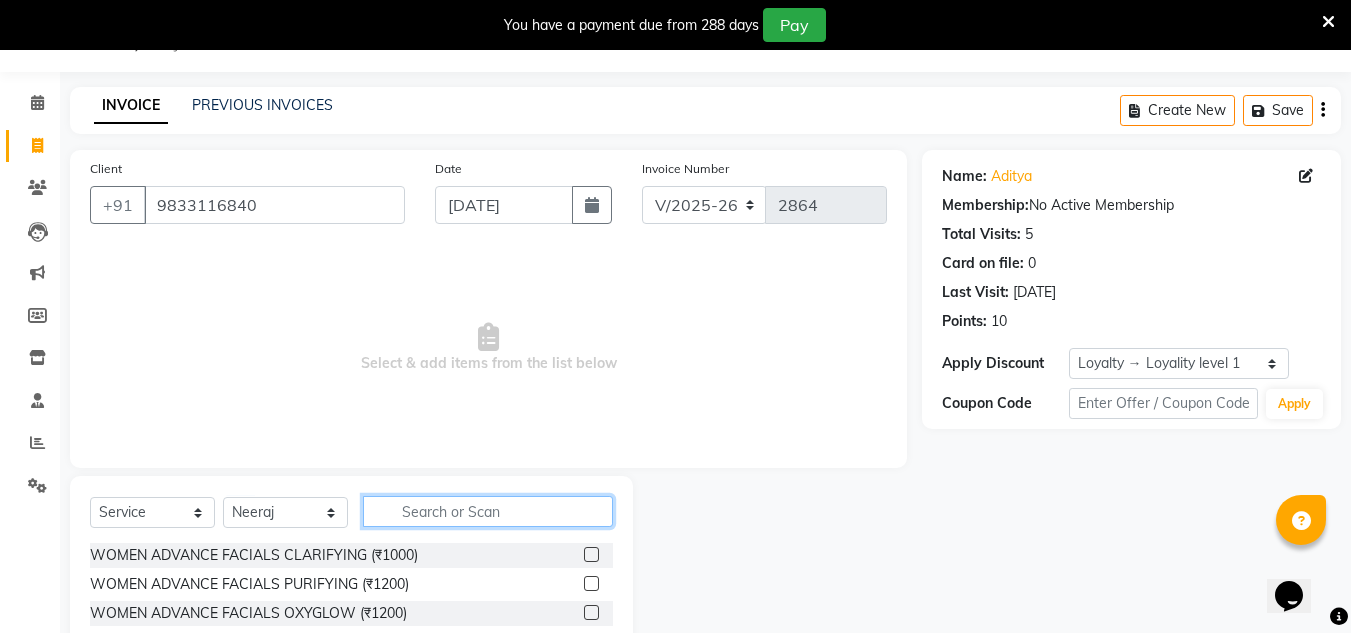 click 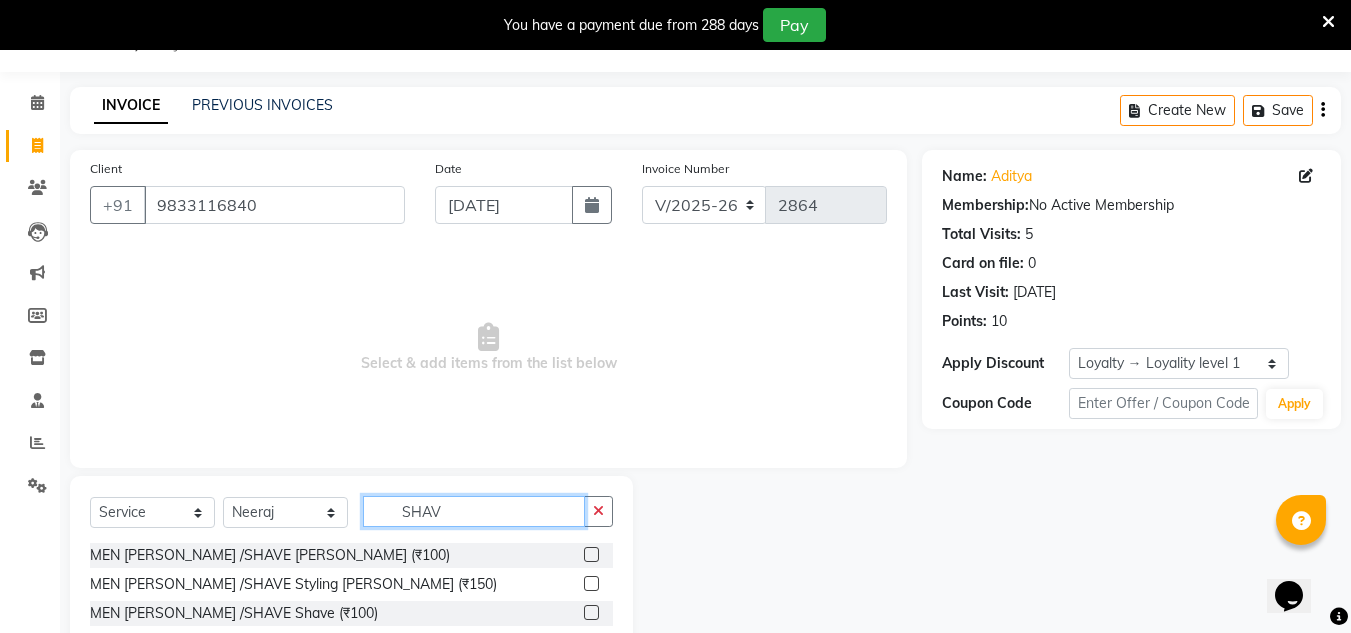 type on "SHAV" 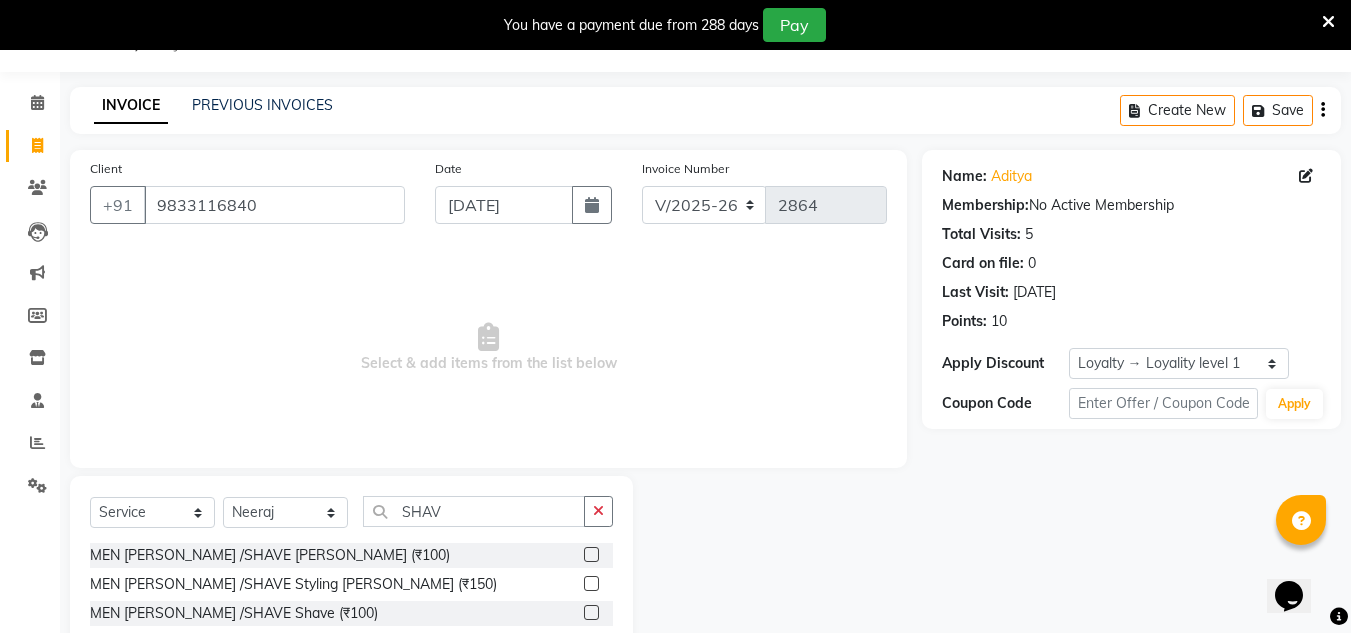 click 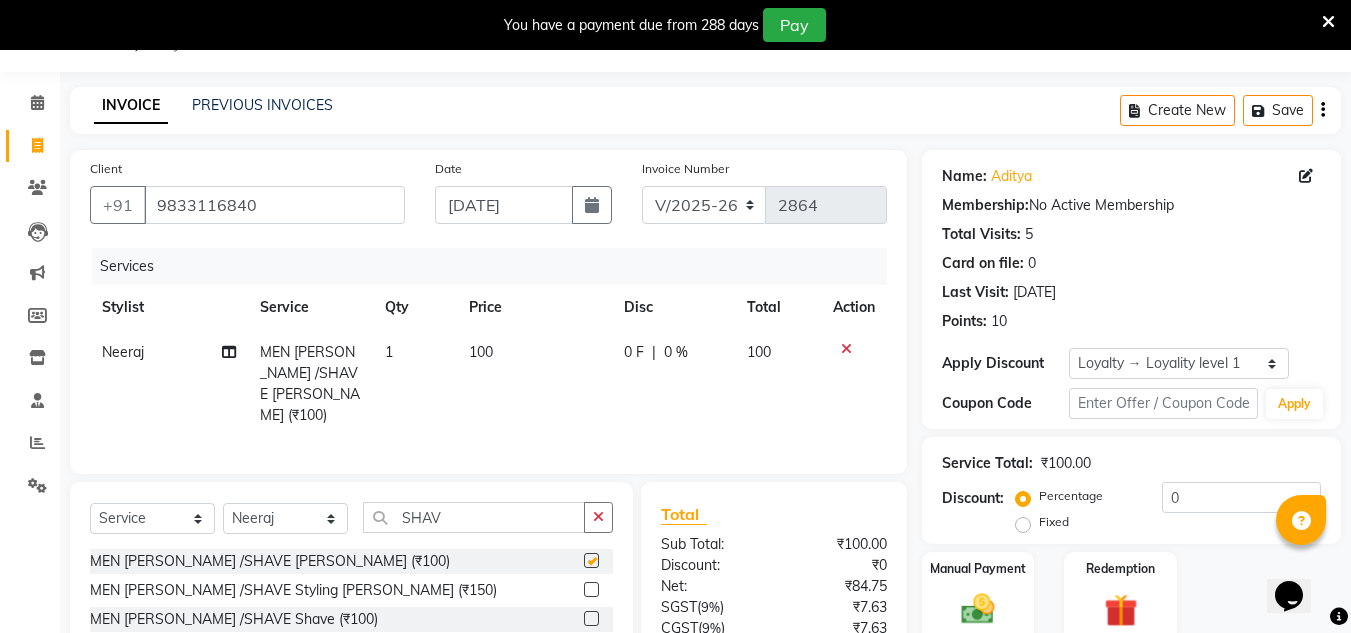 checkbox on "false" 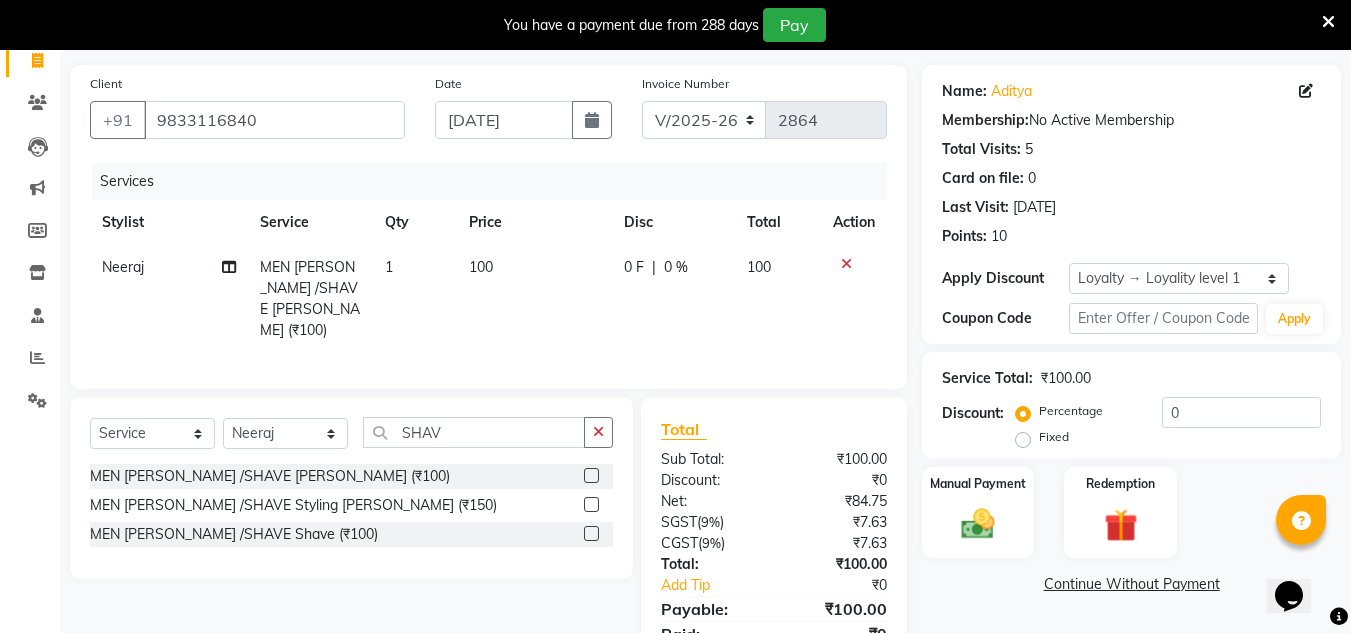 scroll, scrollTop: 217, scrollLeft: 0, axis: vertical 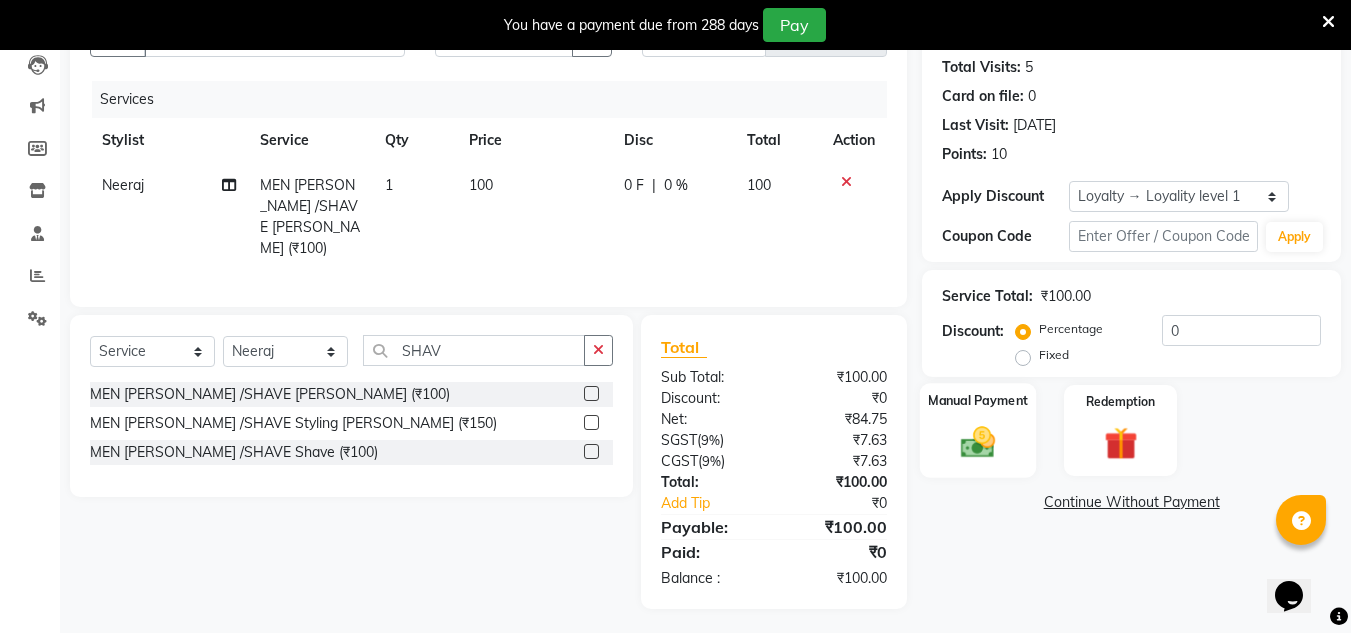 click 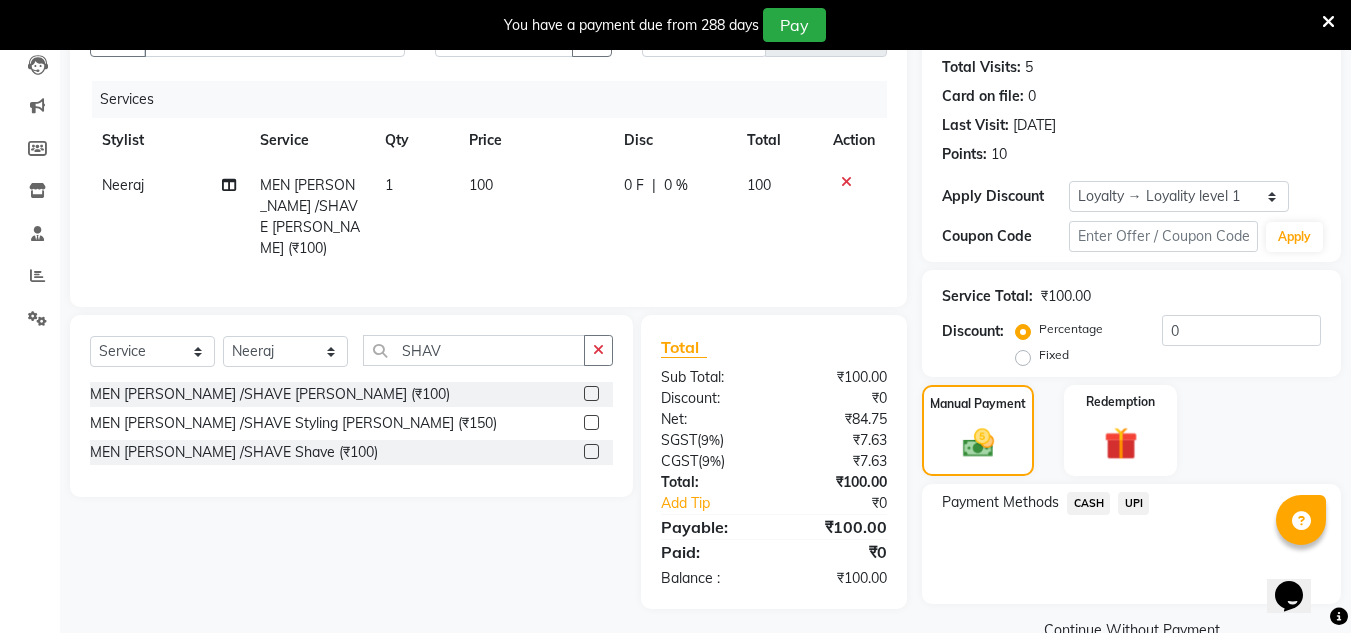 drag, startPoint x: 1094, startPoint y: 504, endPoint x: 1093, endPoint y: 525, distance: 21.023796 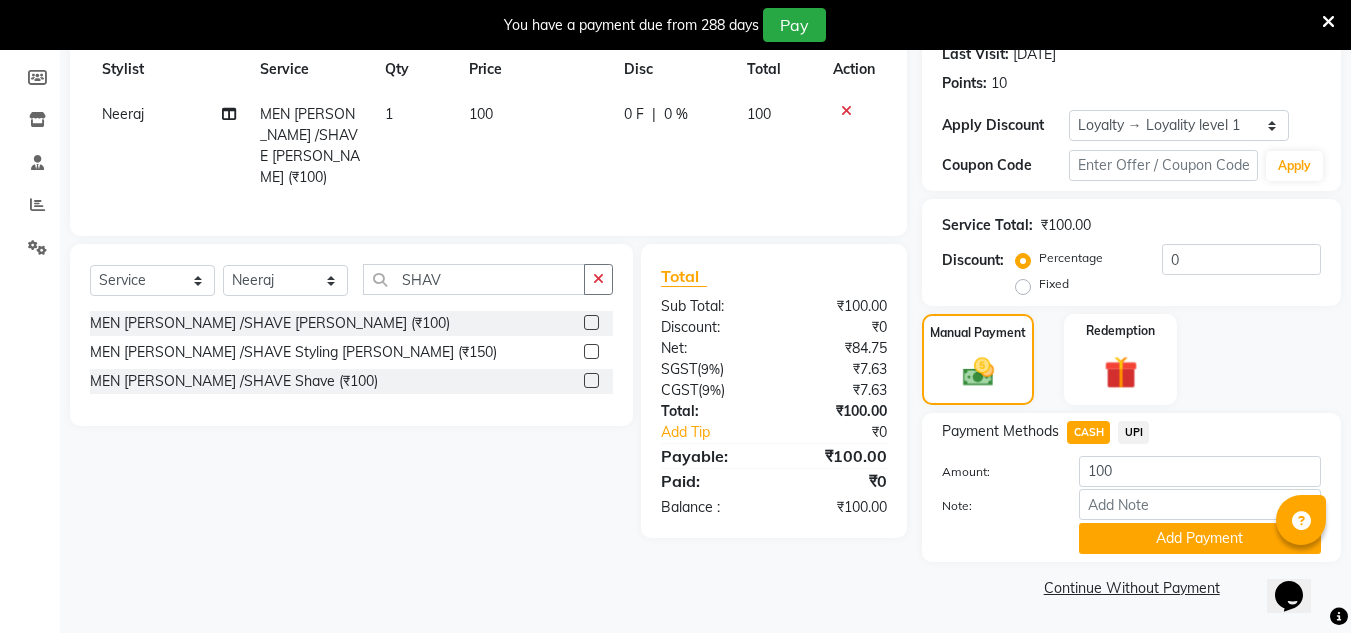 click on "Add Payment" 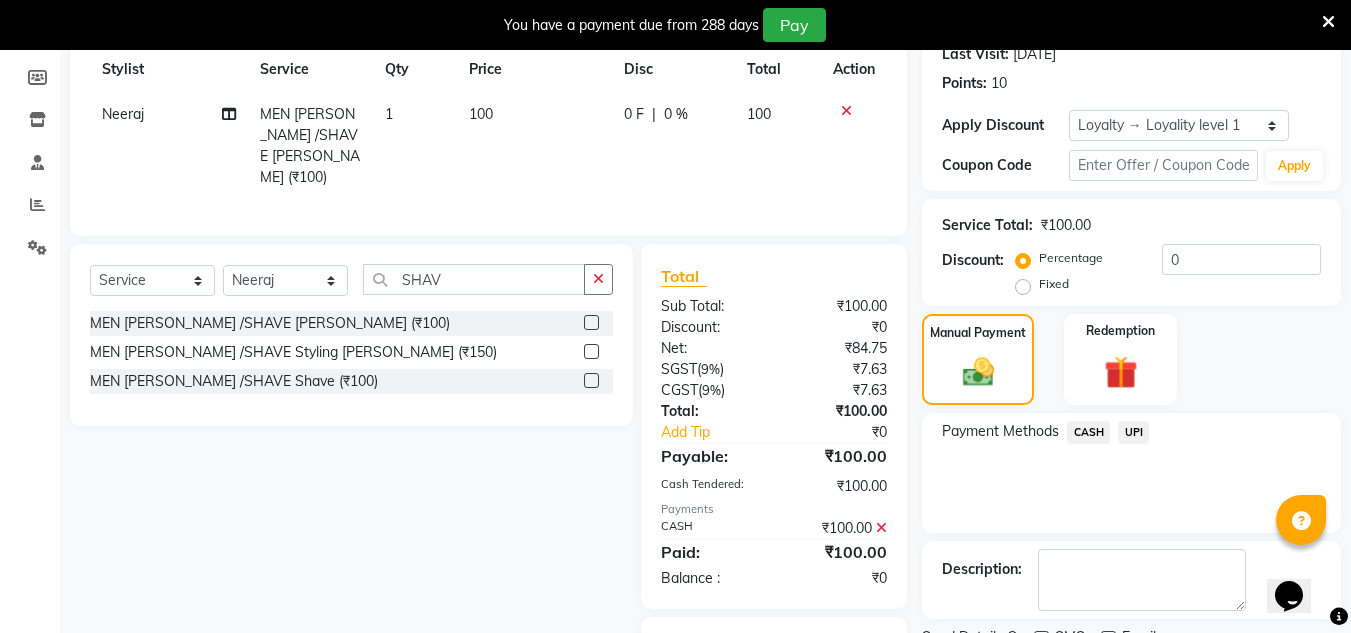 scroll, scrollTop: 387, scrollLeft: 0, axis: vertical 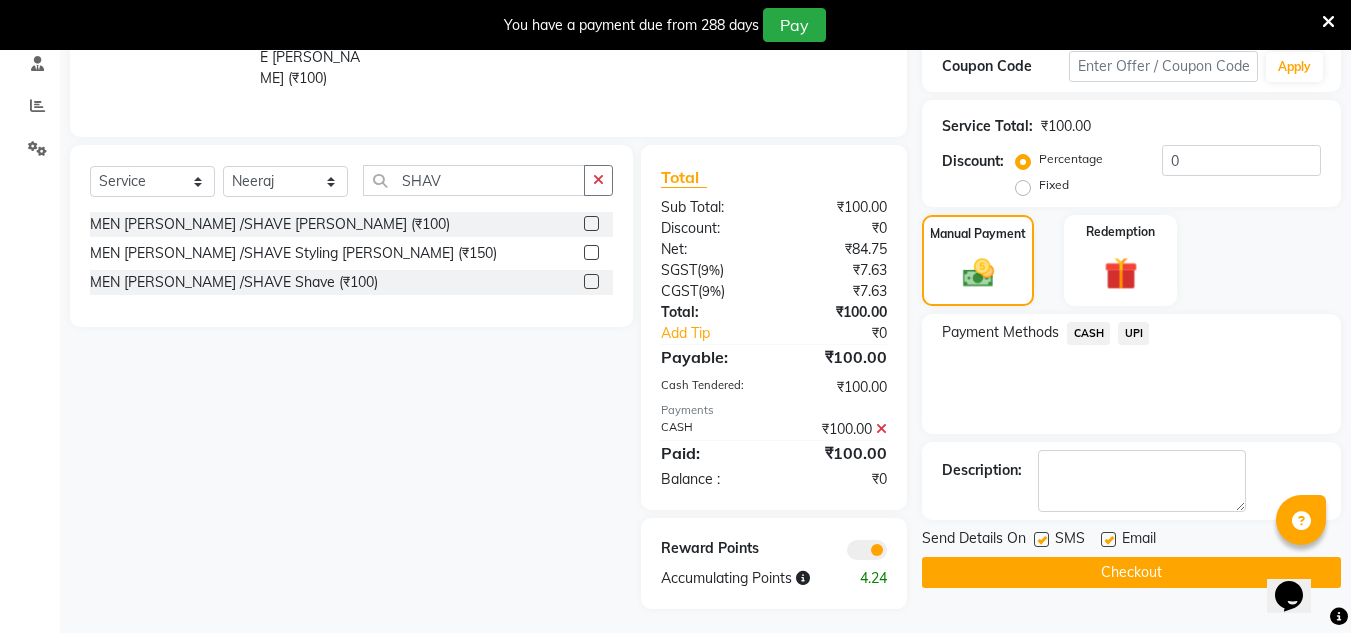 click on "Checkout" 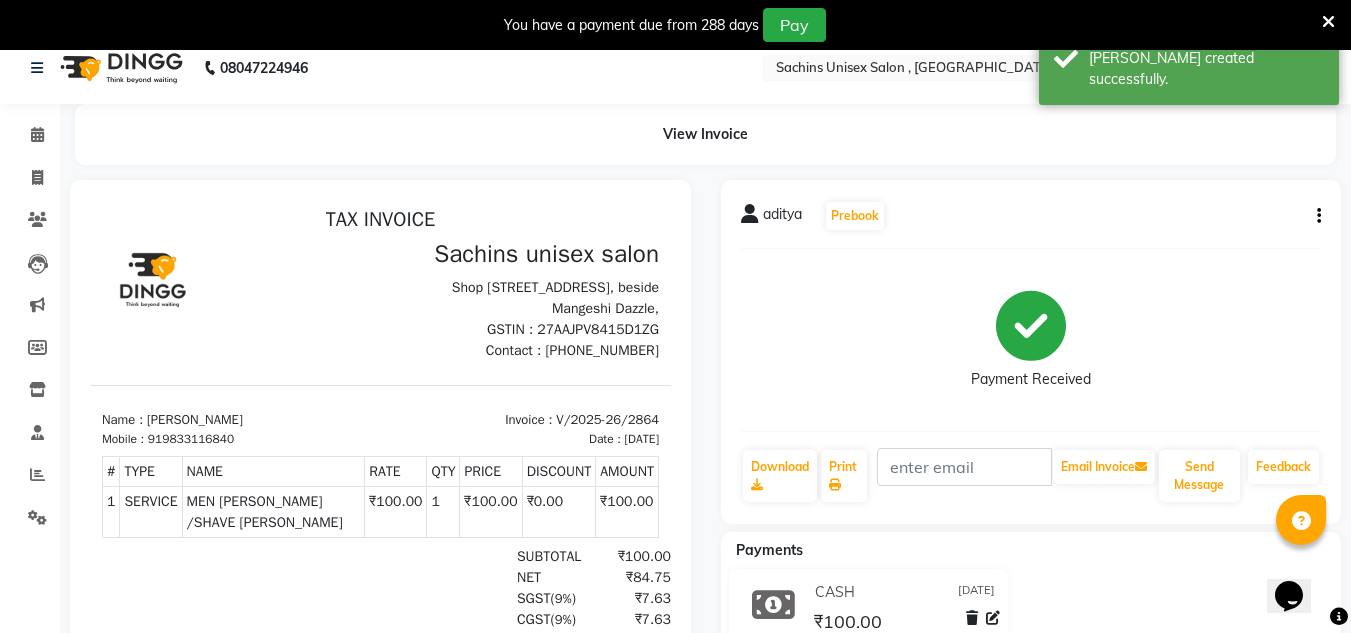 scroll, scrollTop: 0, scrollLeft: 0, axis: both 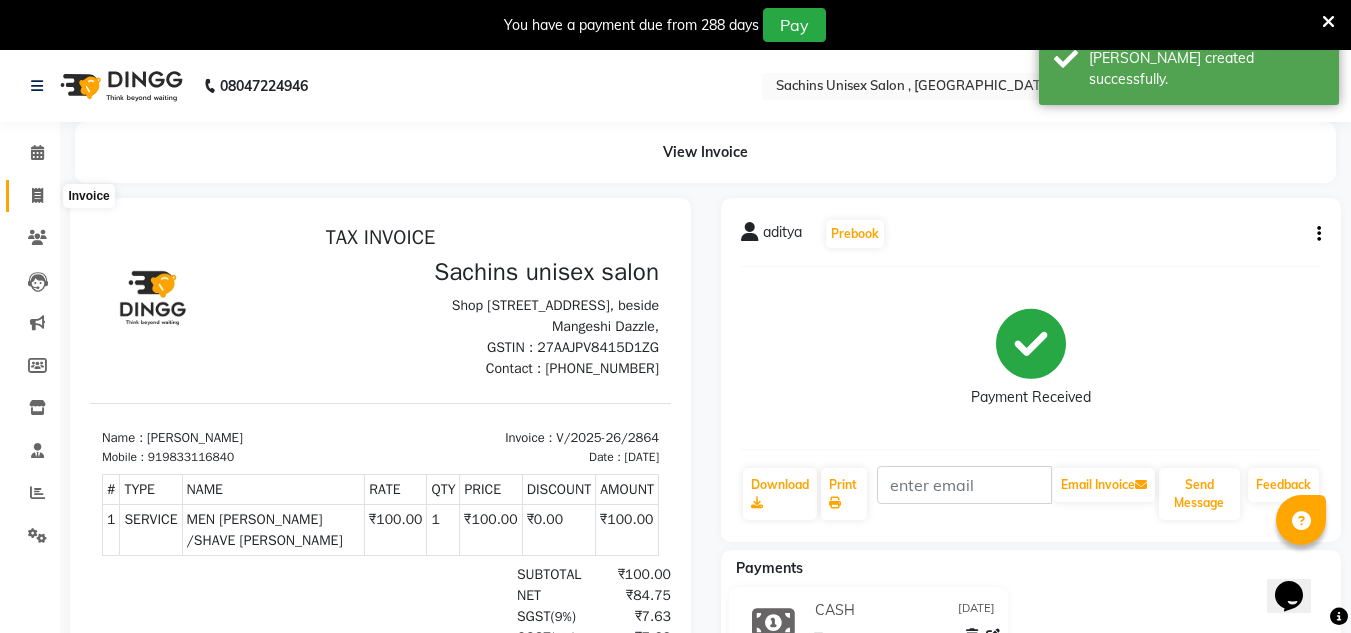 click 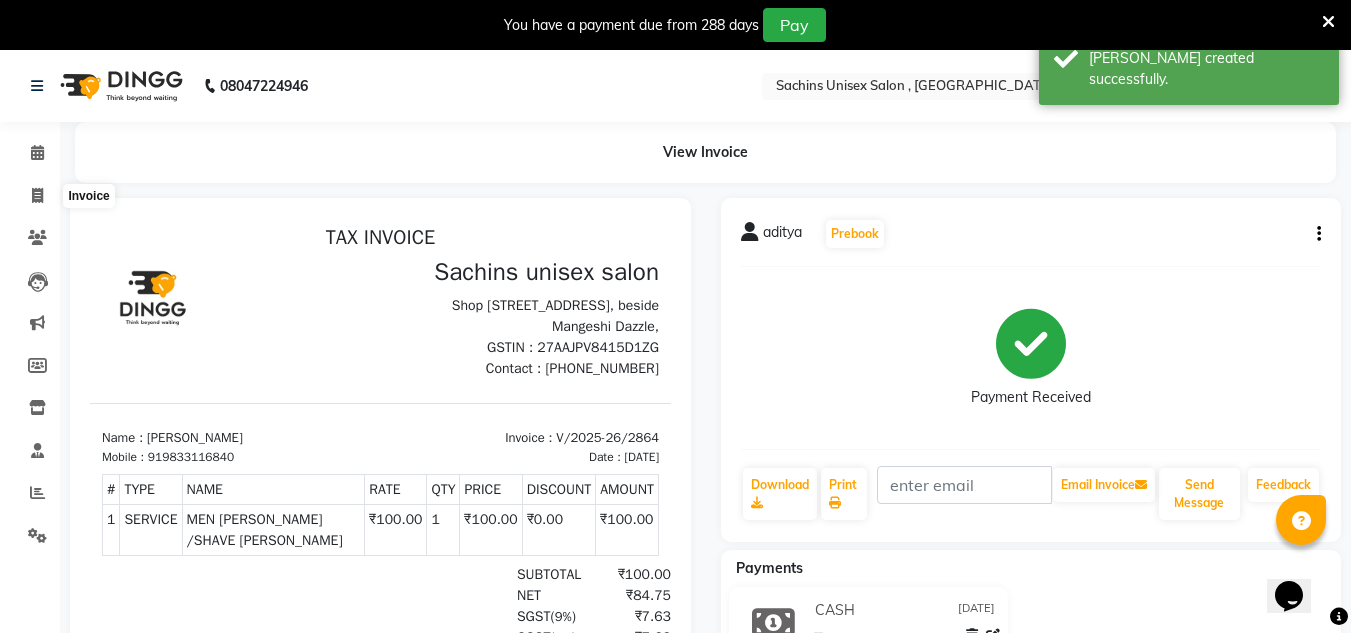 select on "6840" 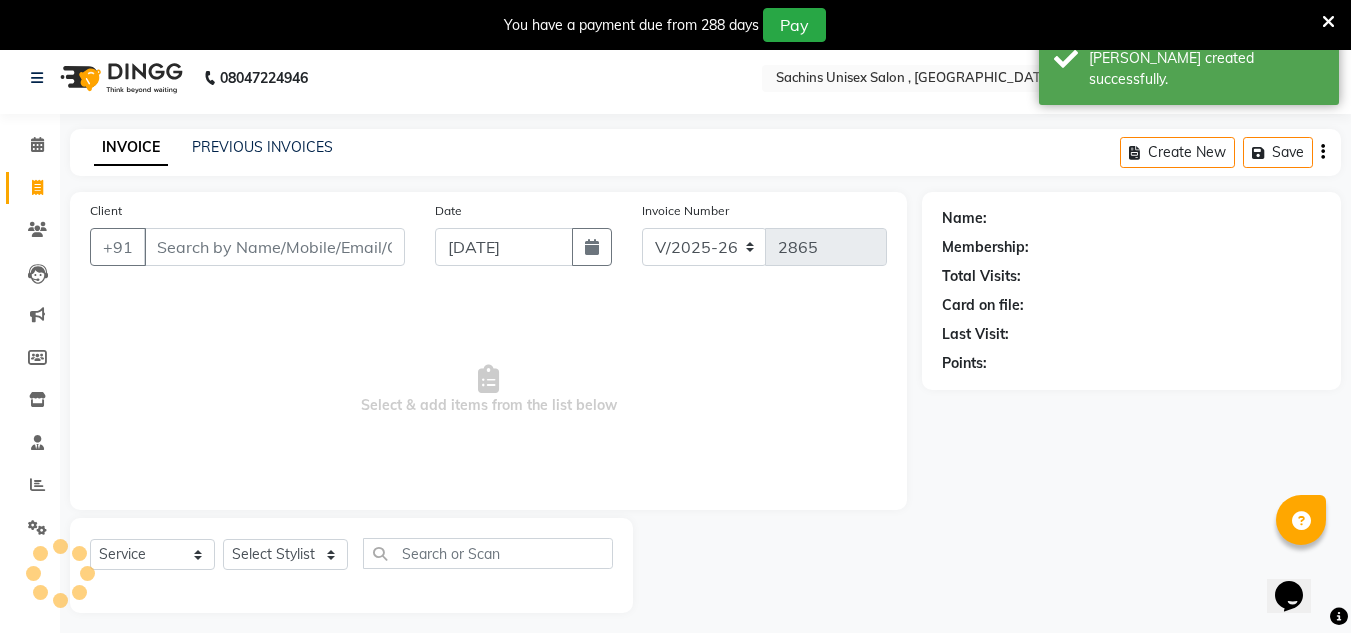 scroll, scrollTop: 50, scrollLeft: 0, axis: vertical 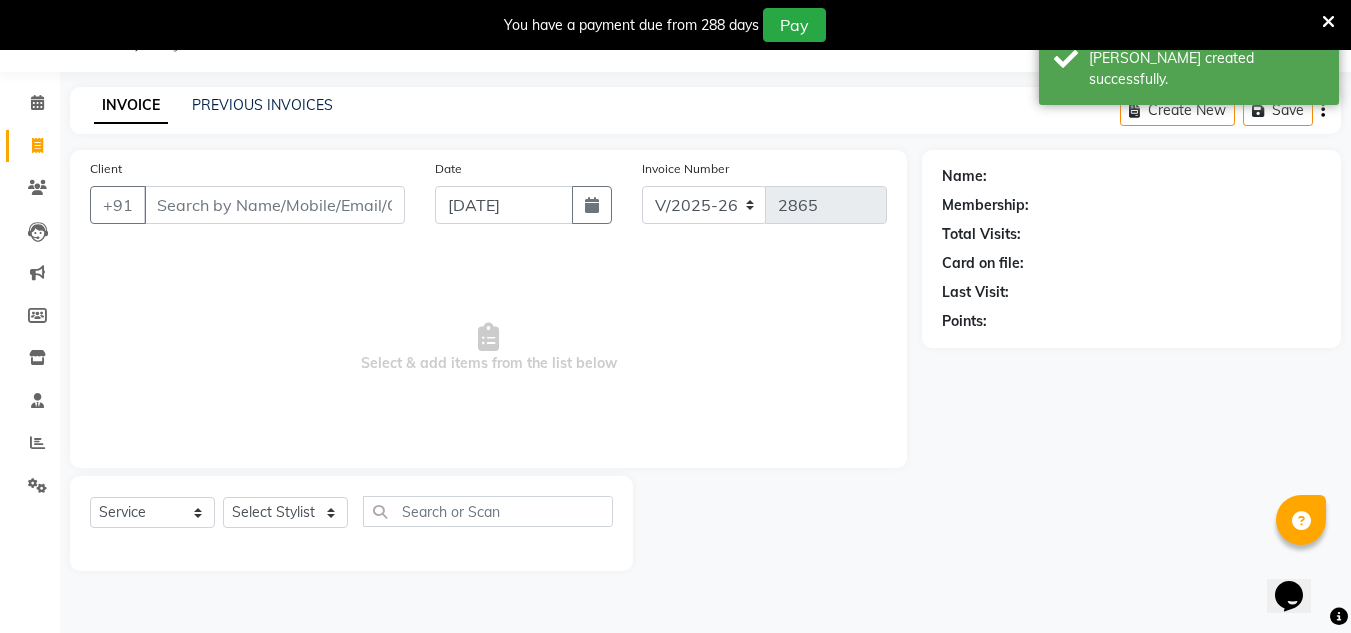 click on "Client" at bounding box center (274, 205) 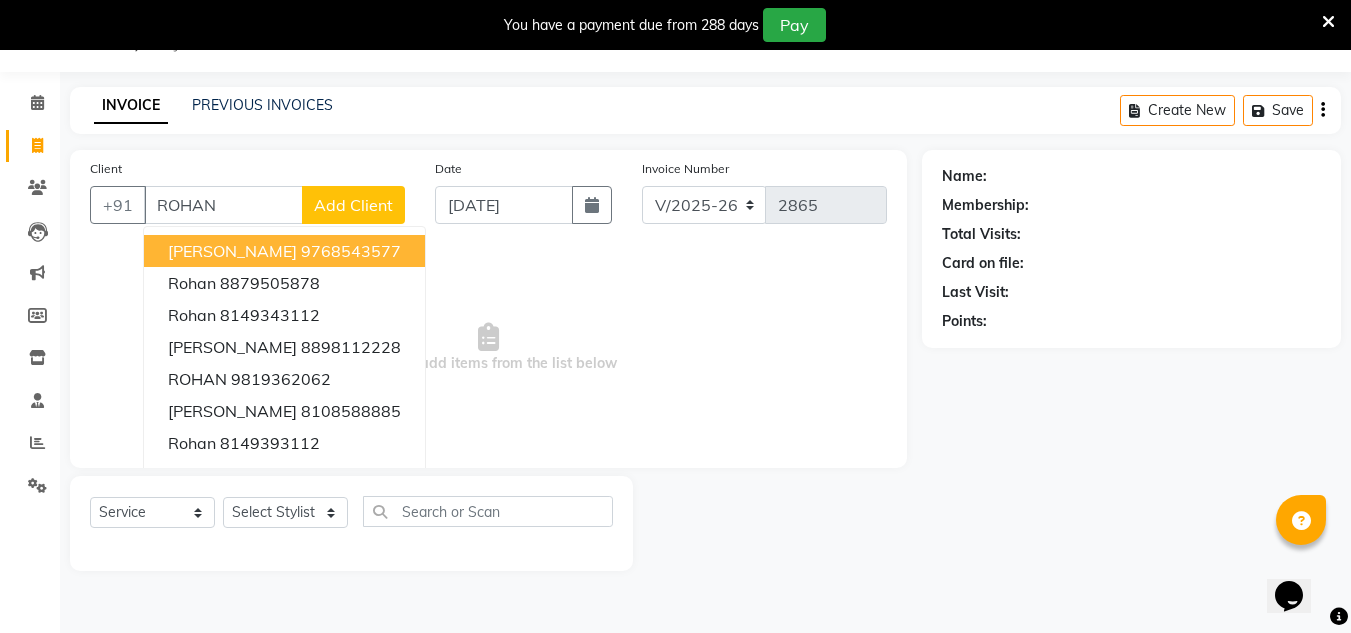 click on "ROHAN GAIKAR" at bounding box center (232, 251) 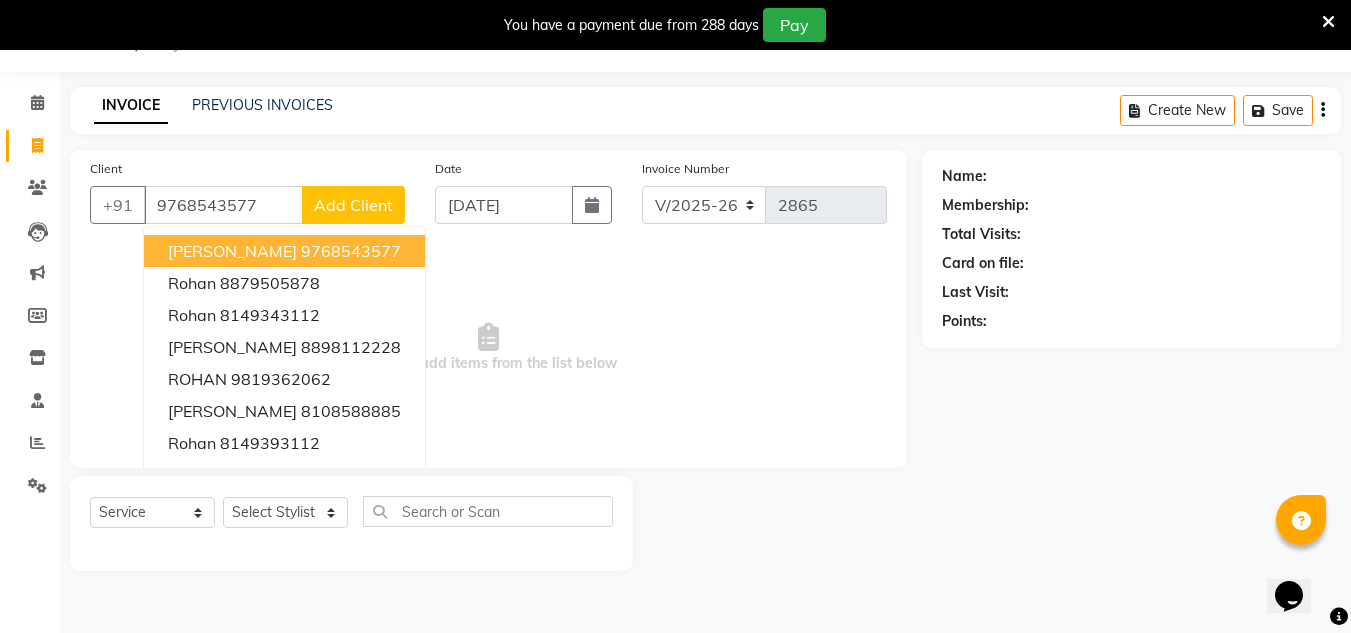 type on "9768543577" 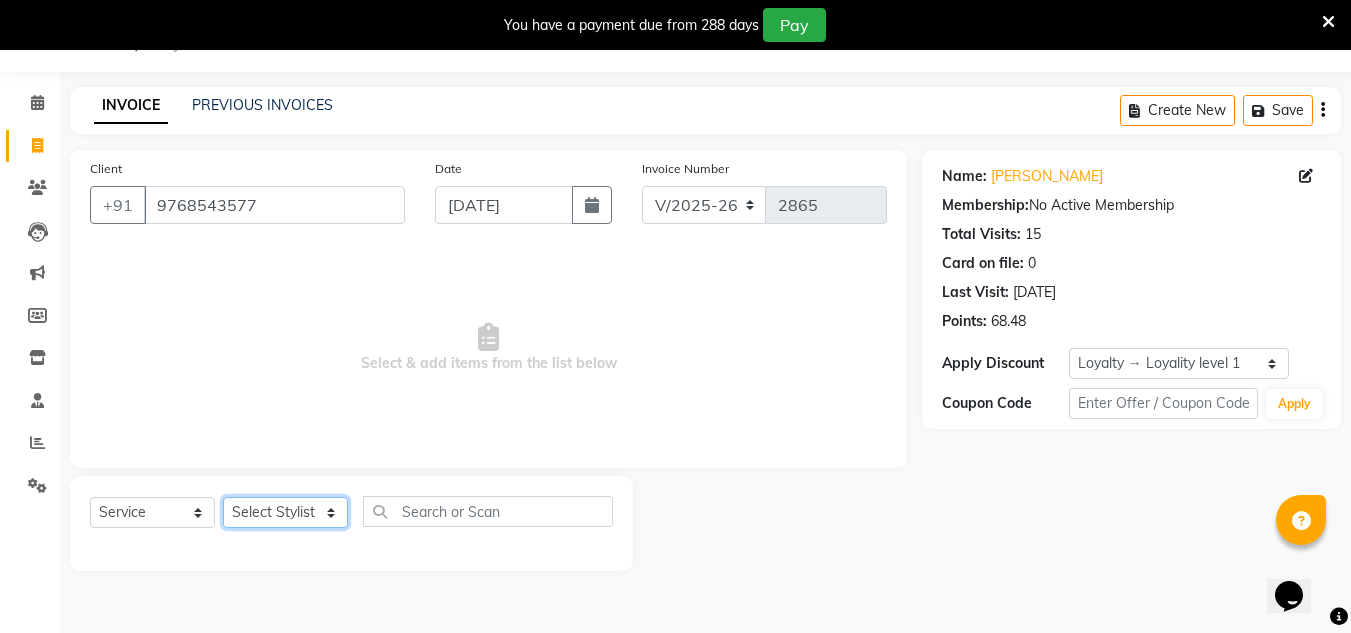 click on "Select Stylist Aalam salmani Ahmed Washim new  HARSHITA mohit Neeraj Owner preeti Raghav sakib sonu RG" 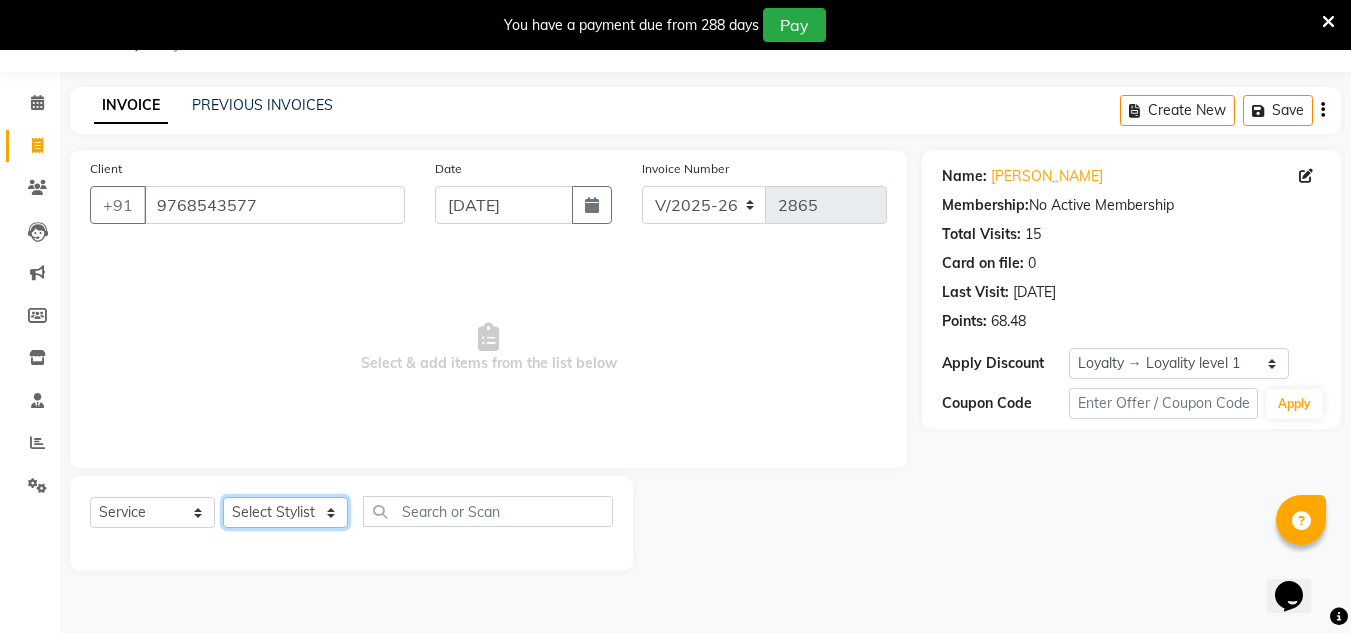select on "53569" 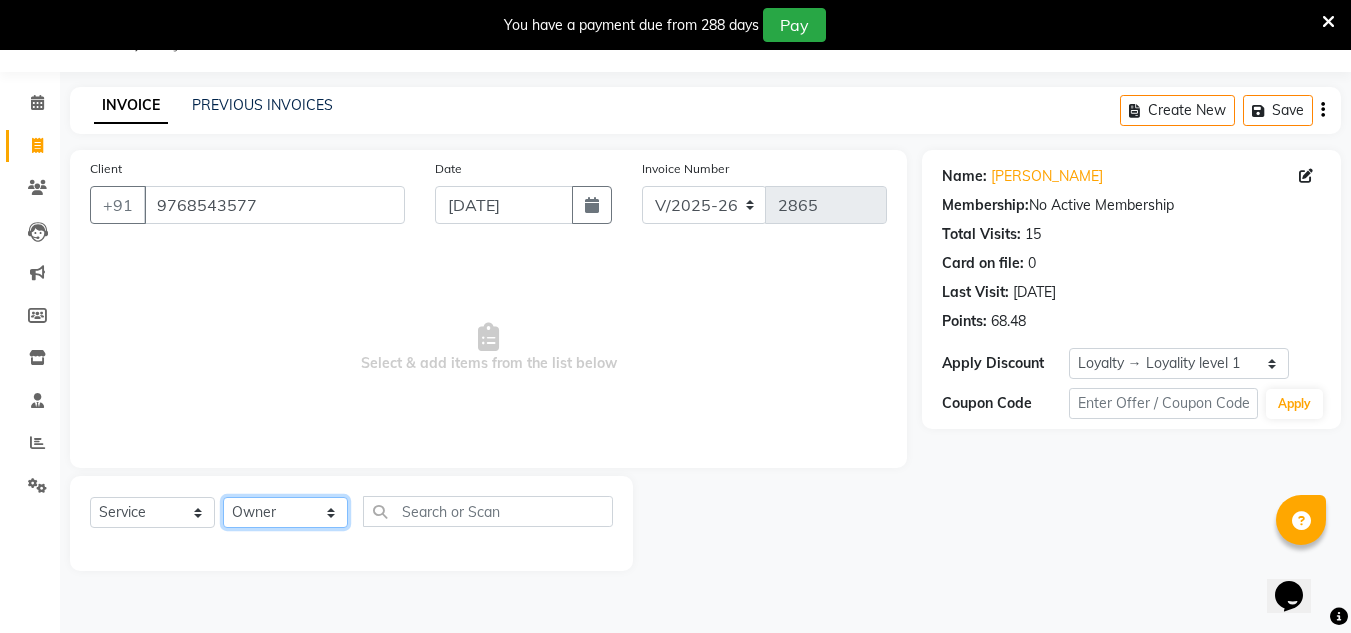click on "Select Stylist Aalam salmani Ahmed Washim new  HARSHITA mohit Neeraj Owner preeti Raghav sakib sonu RG" 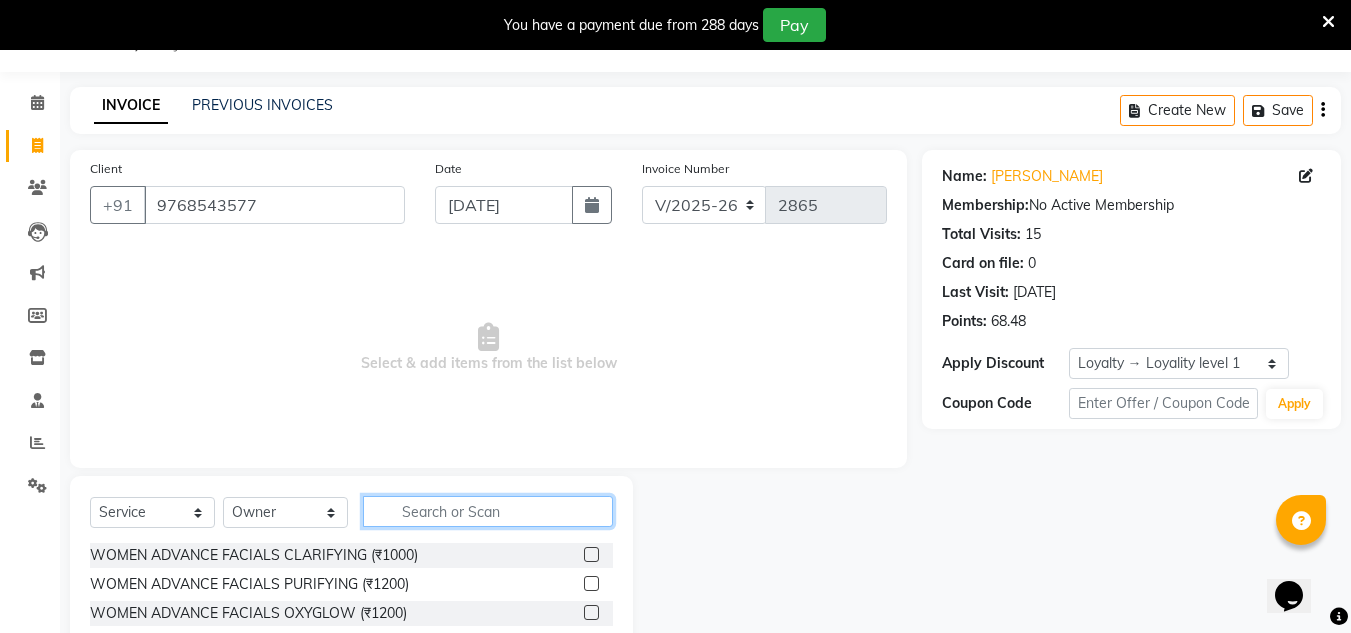 click 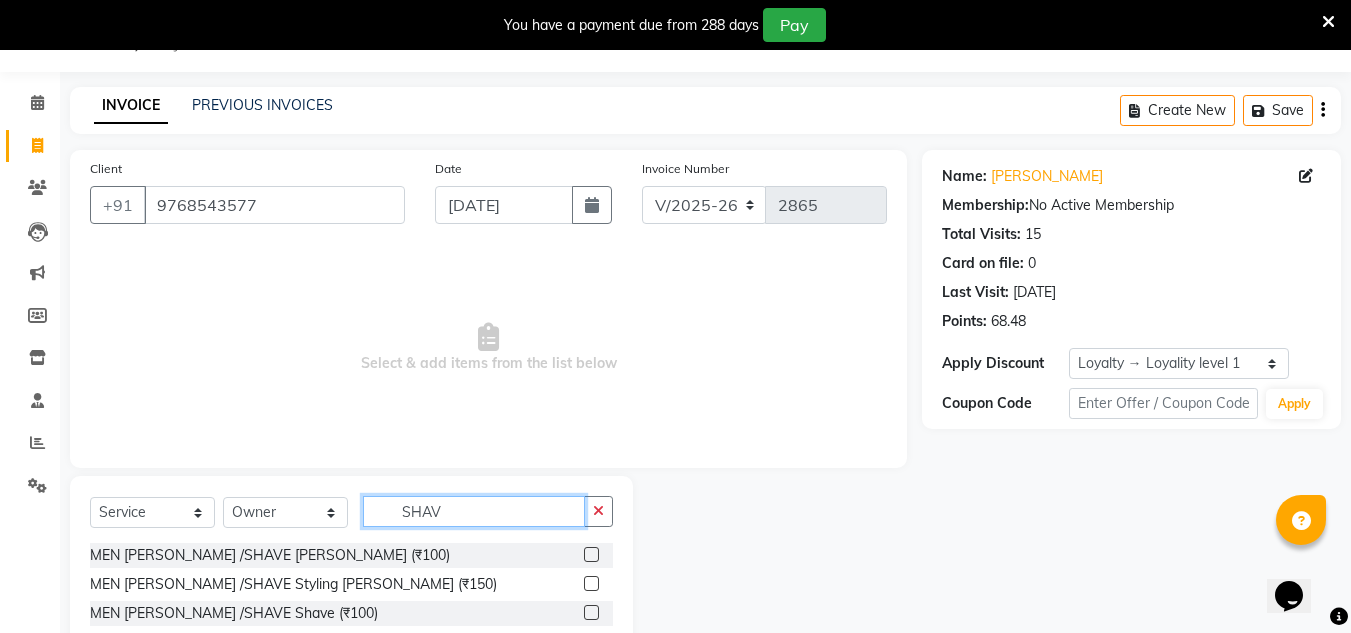 type on "SHAV" 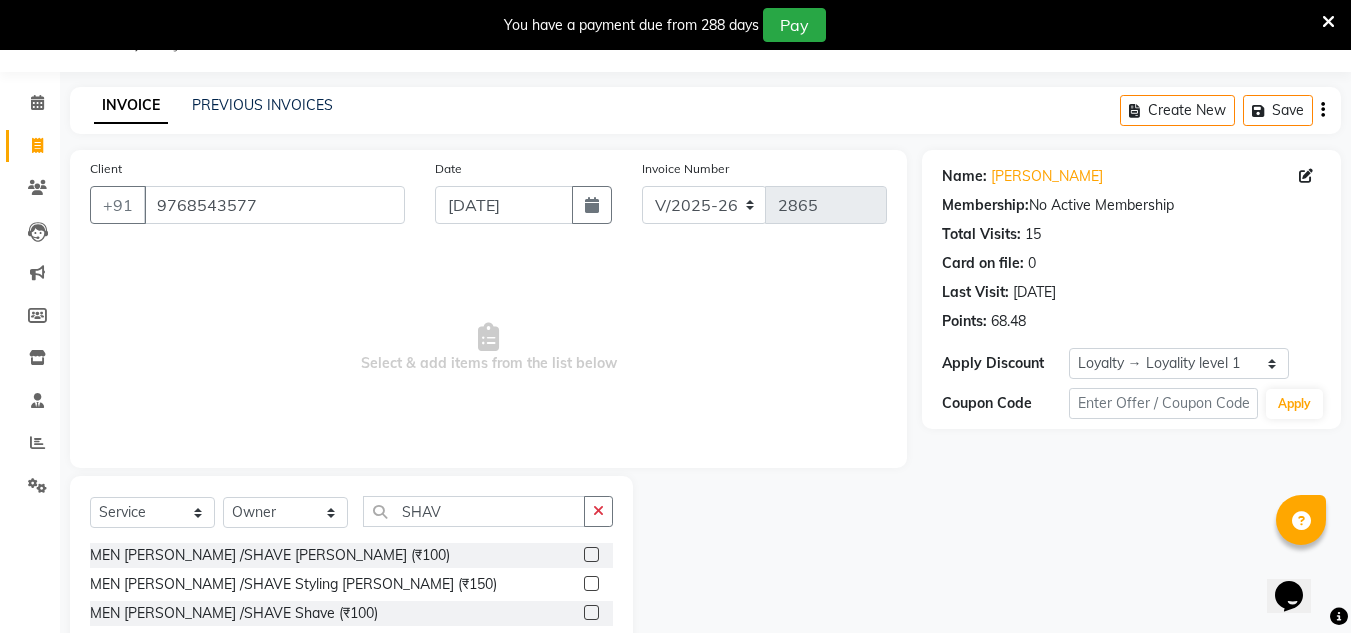 click 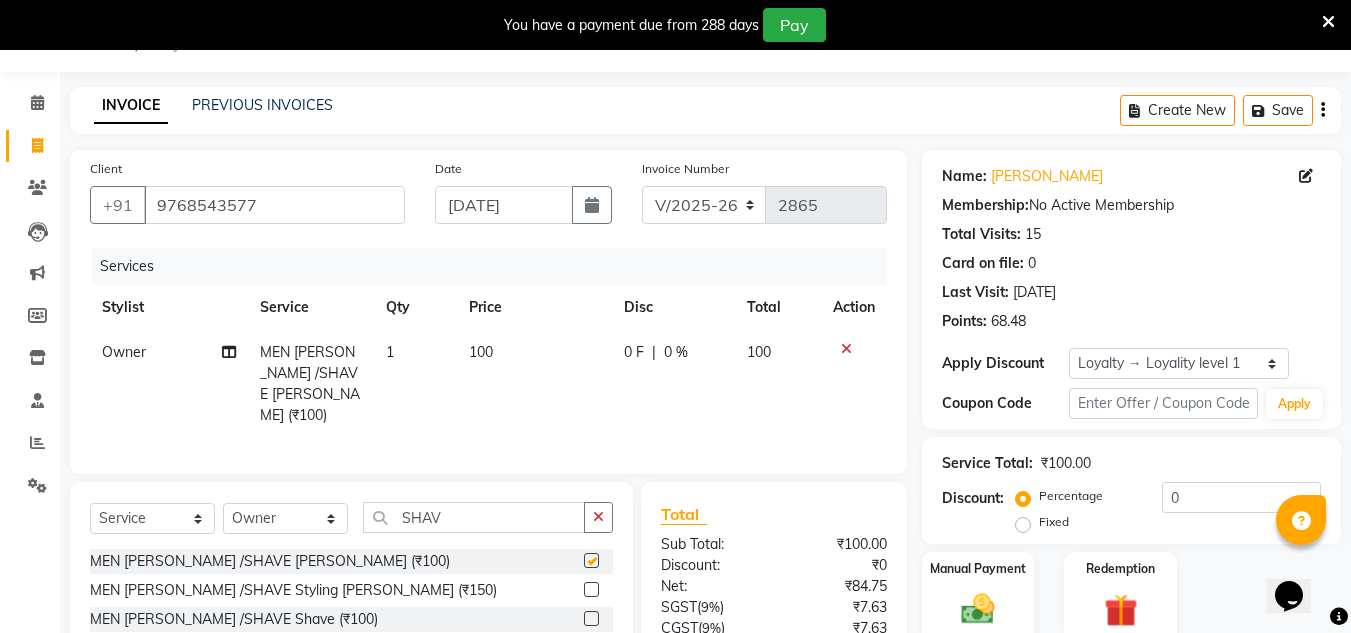 scroll, scrollTop: 217, scrollLeft: 0, axis: vertical 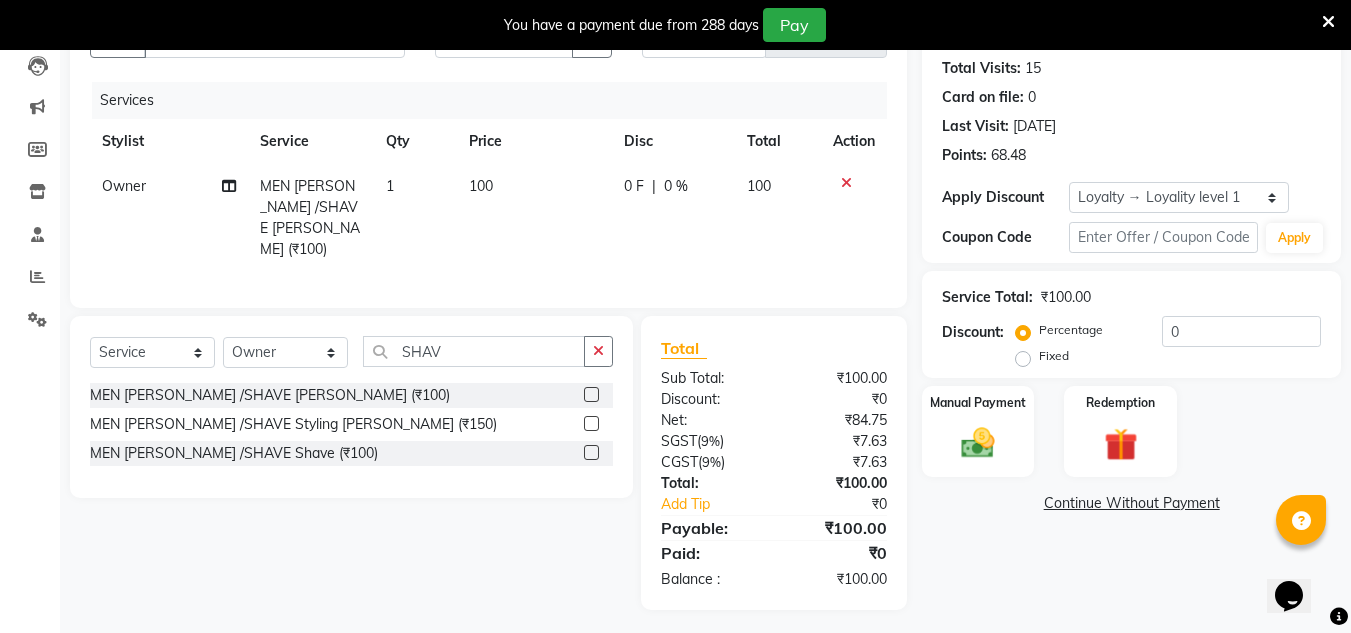 checkbox on "false" 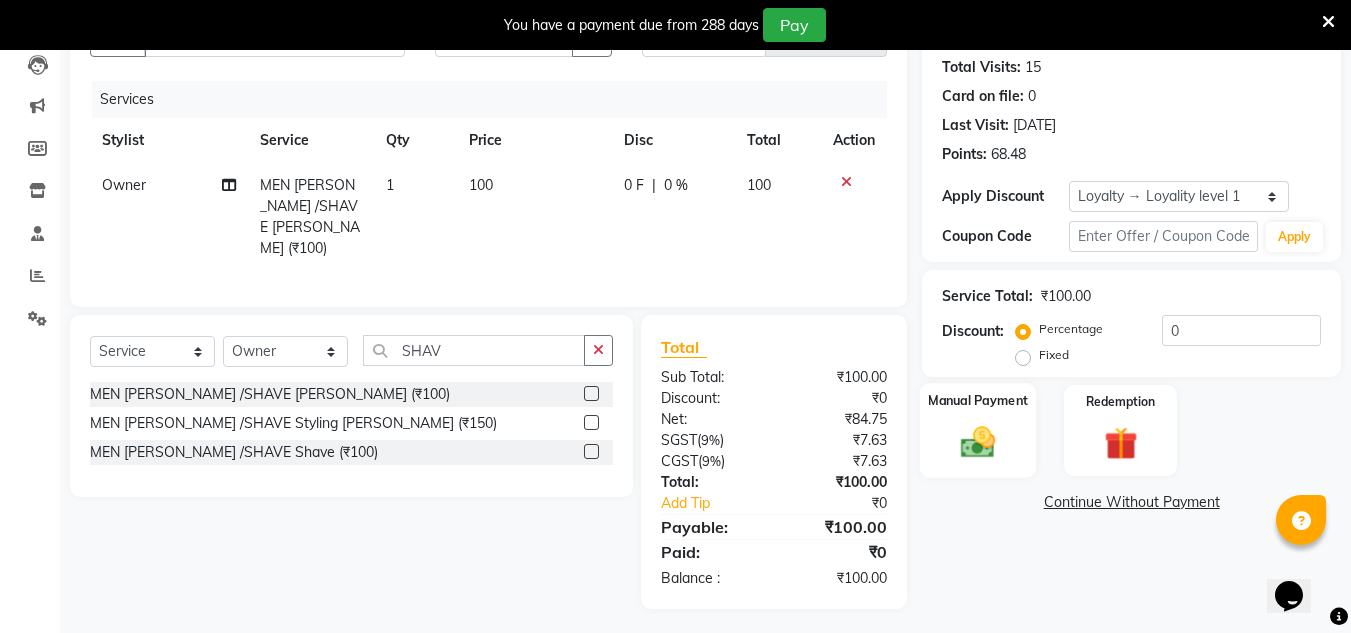 click 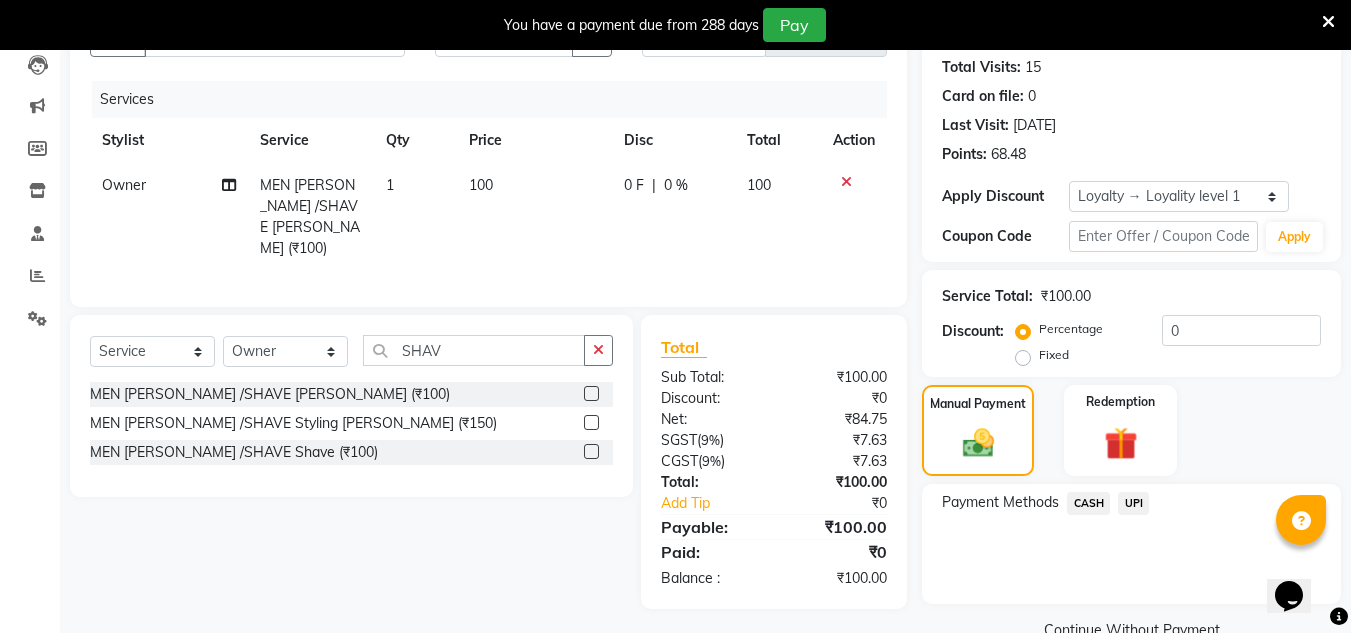 click on "CASH" 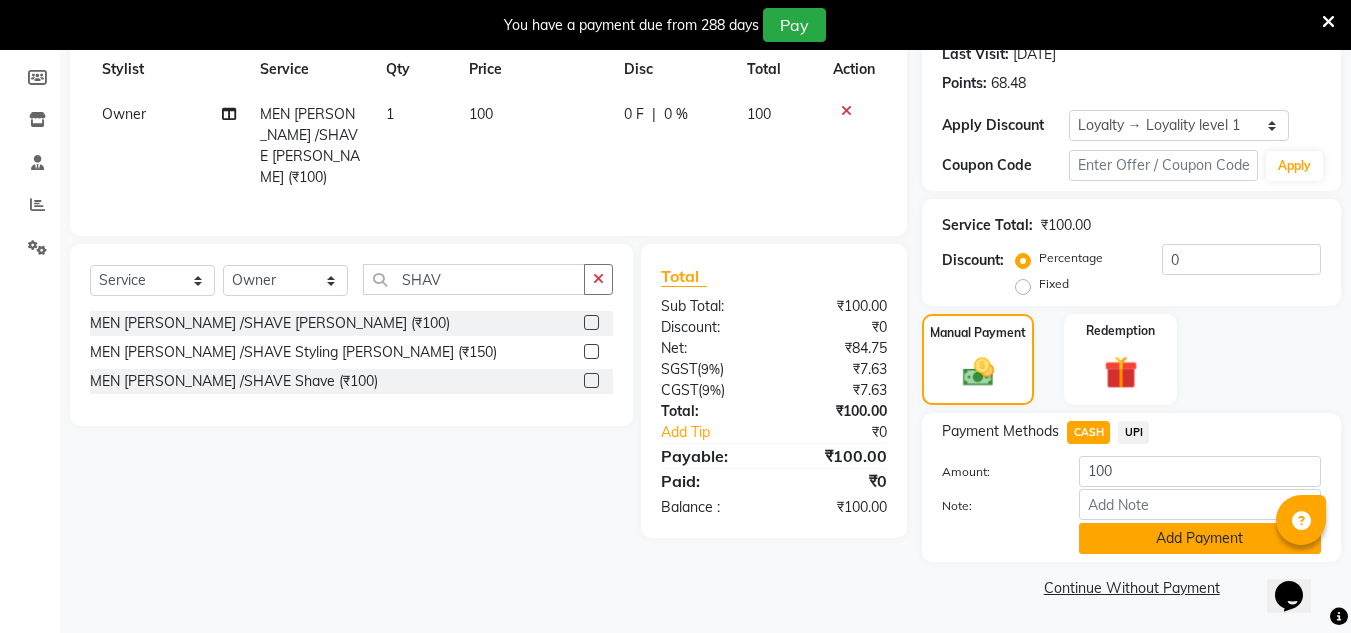 click on "Add Payment" 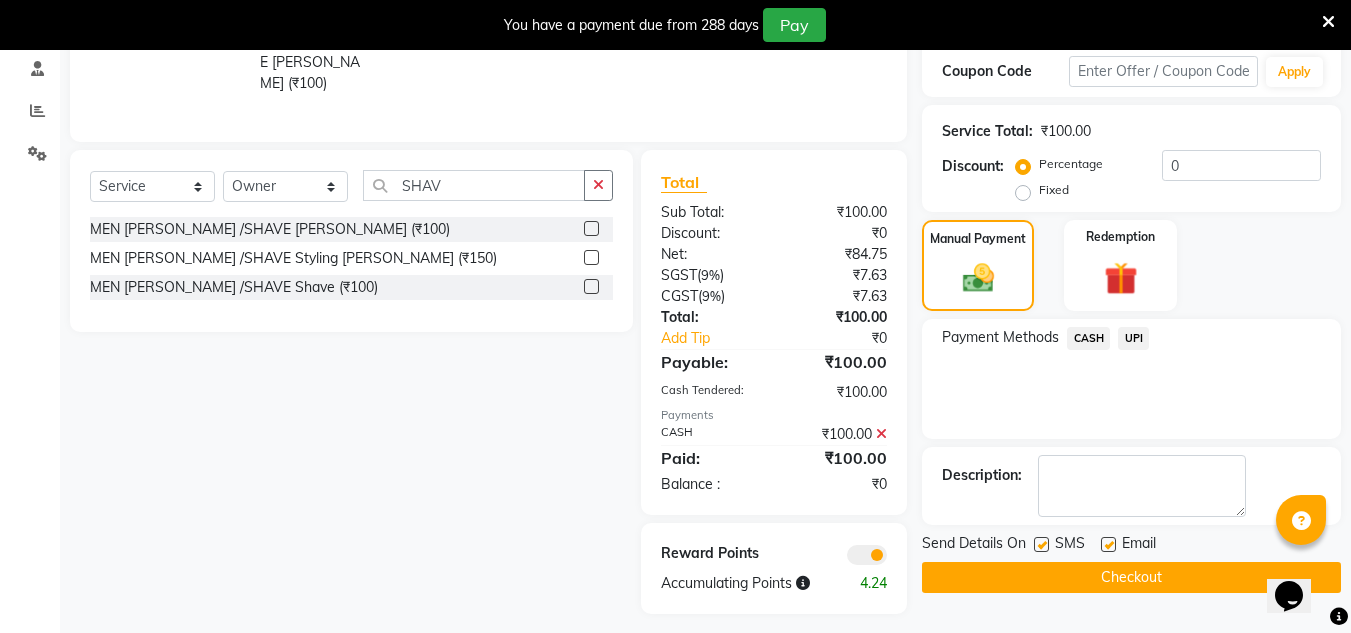 scroll, scrollTop: 387, scrollLeft: 0, axis: vertical 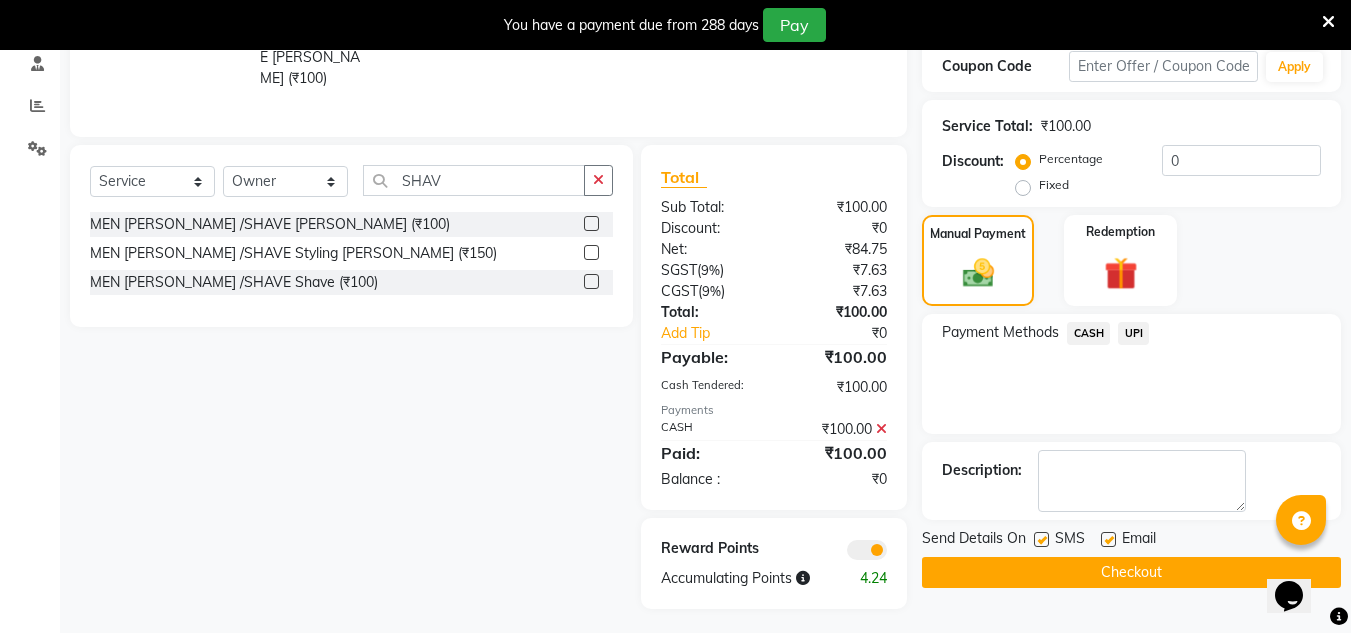 click on "Checkout" 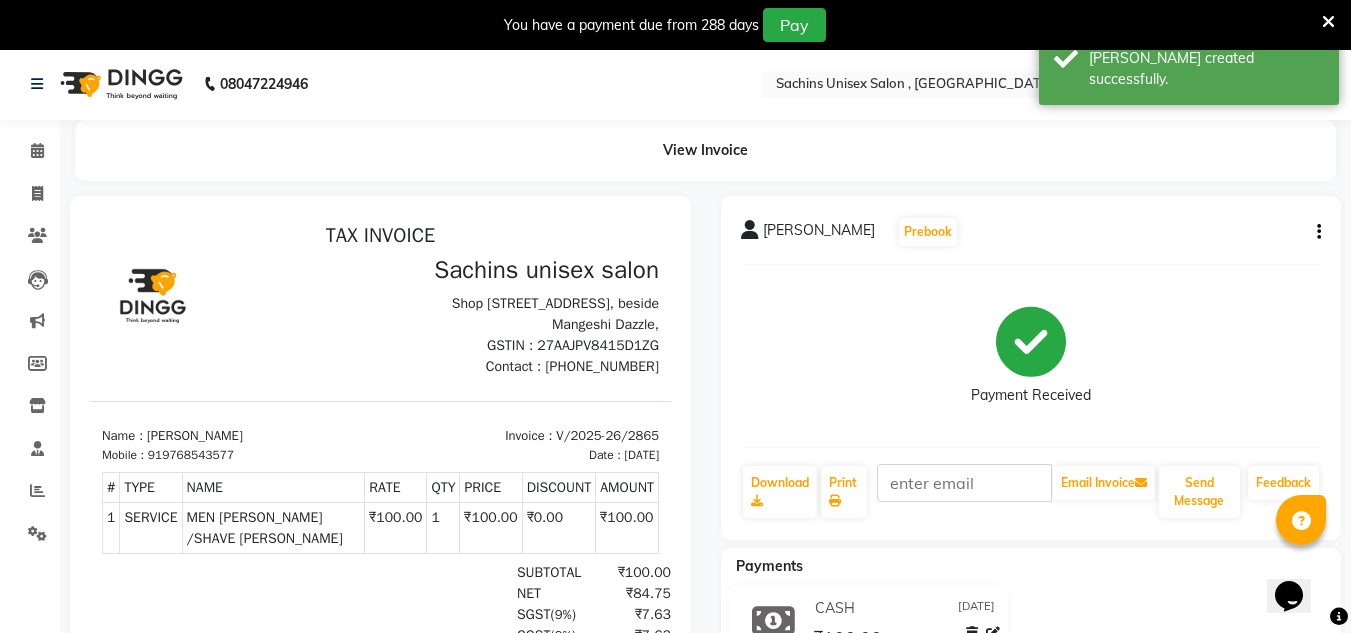 scroll, scrollTop: 0, scrollLeft: 0, axis: both 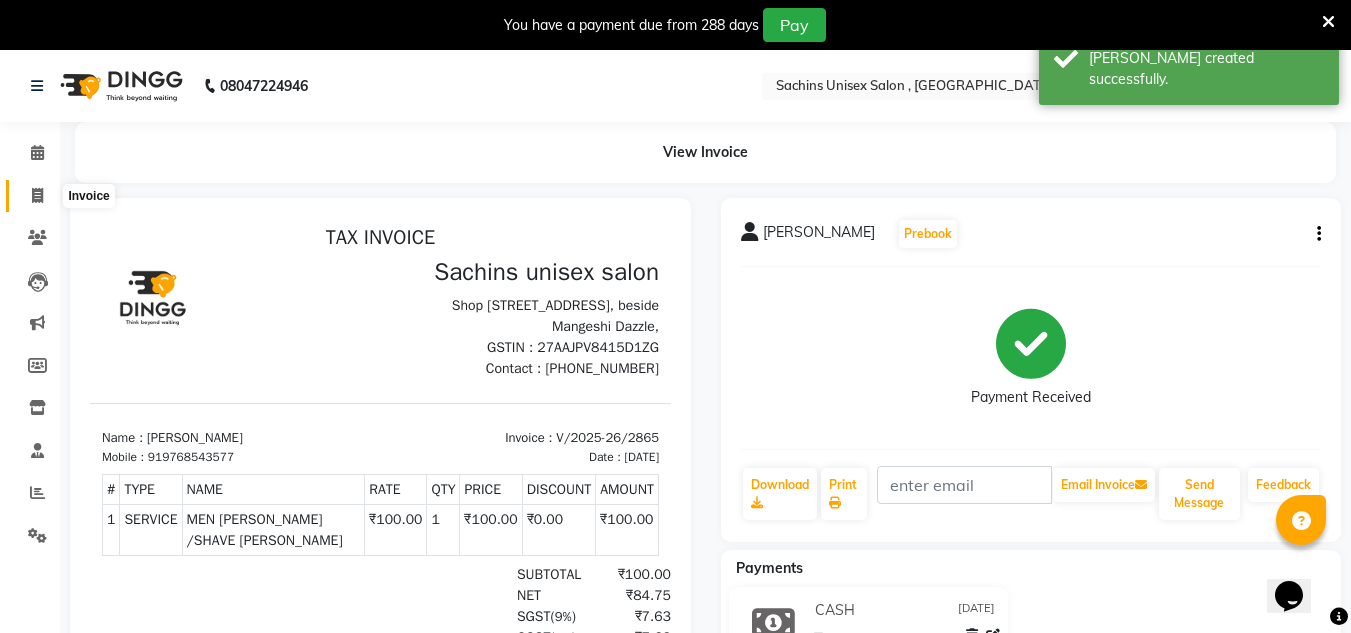 click 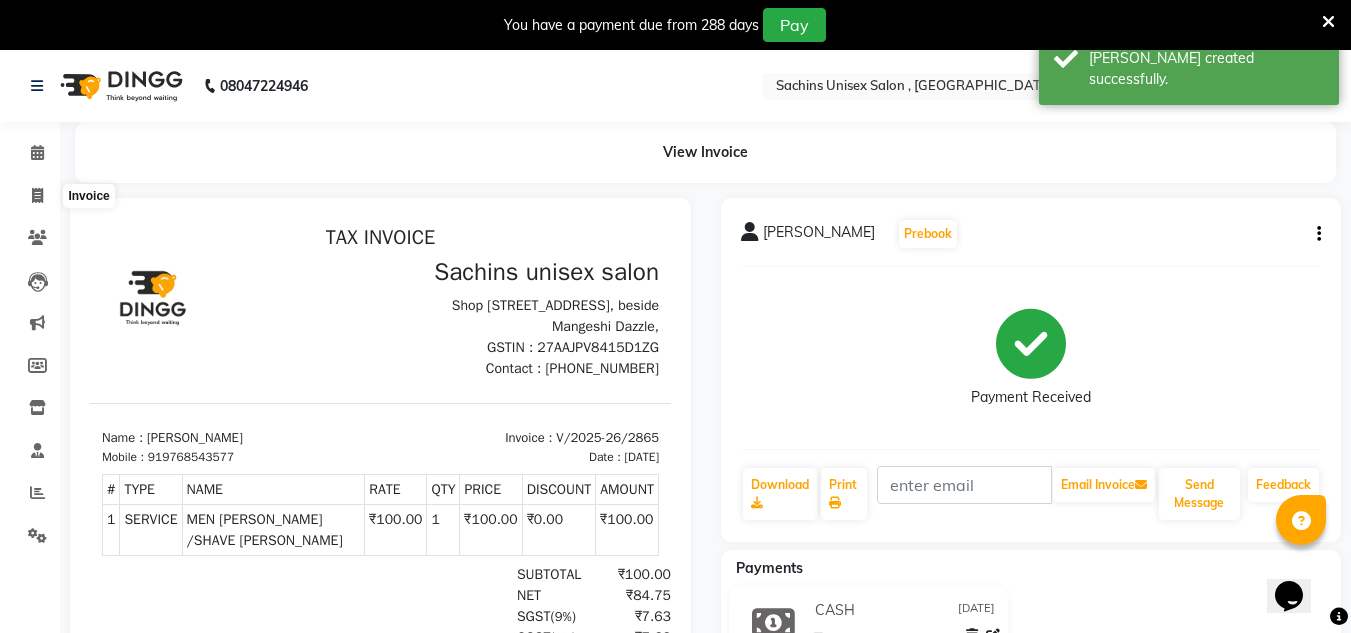 select on "service" 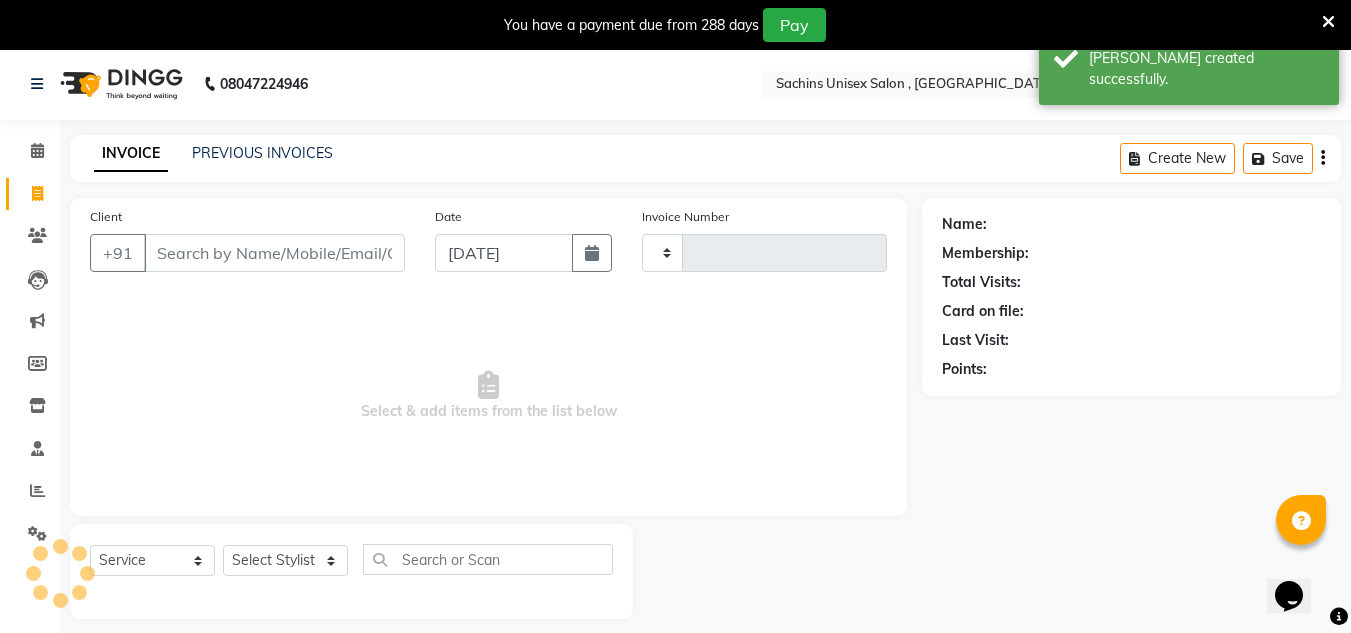type on "2866" 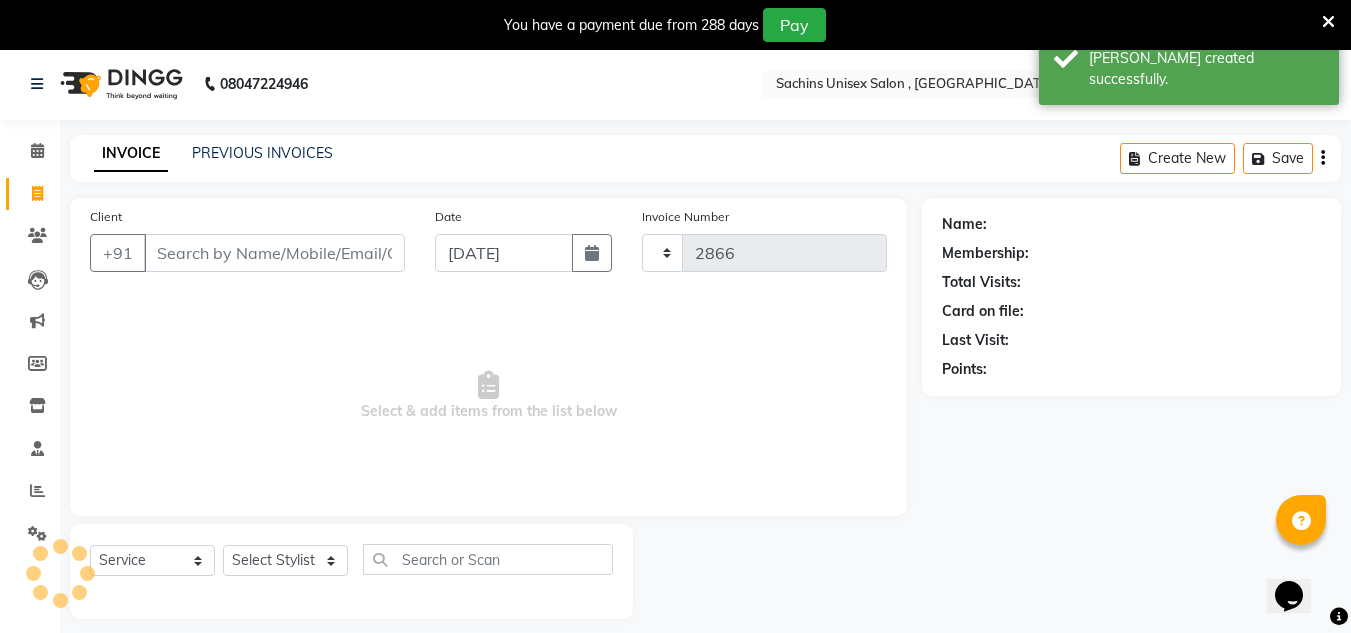 select on "6840" 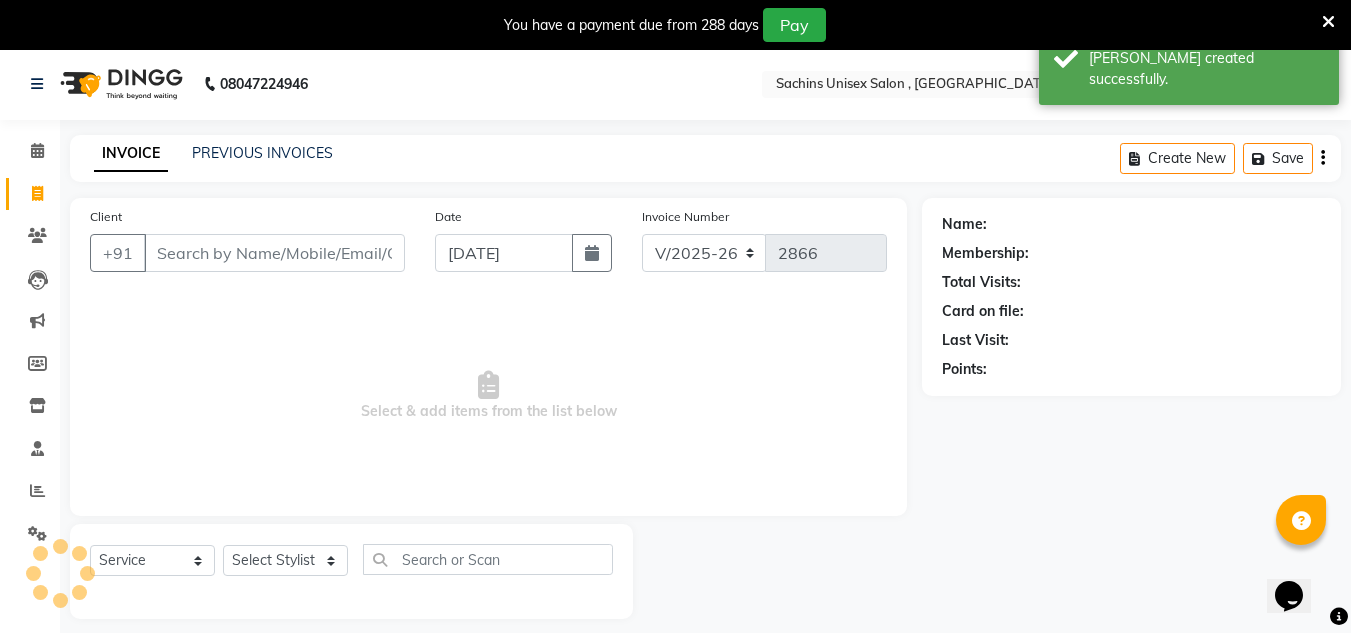scroll, scrollTop: 50, scrollLeft: 0, axis: vertical 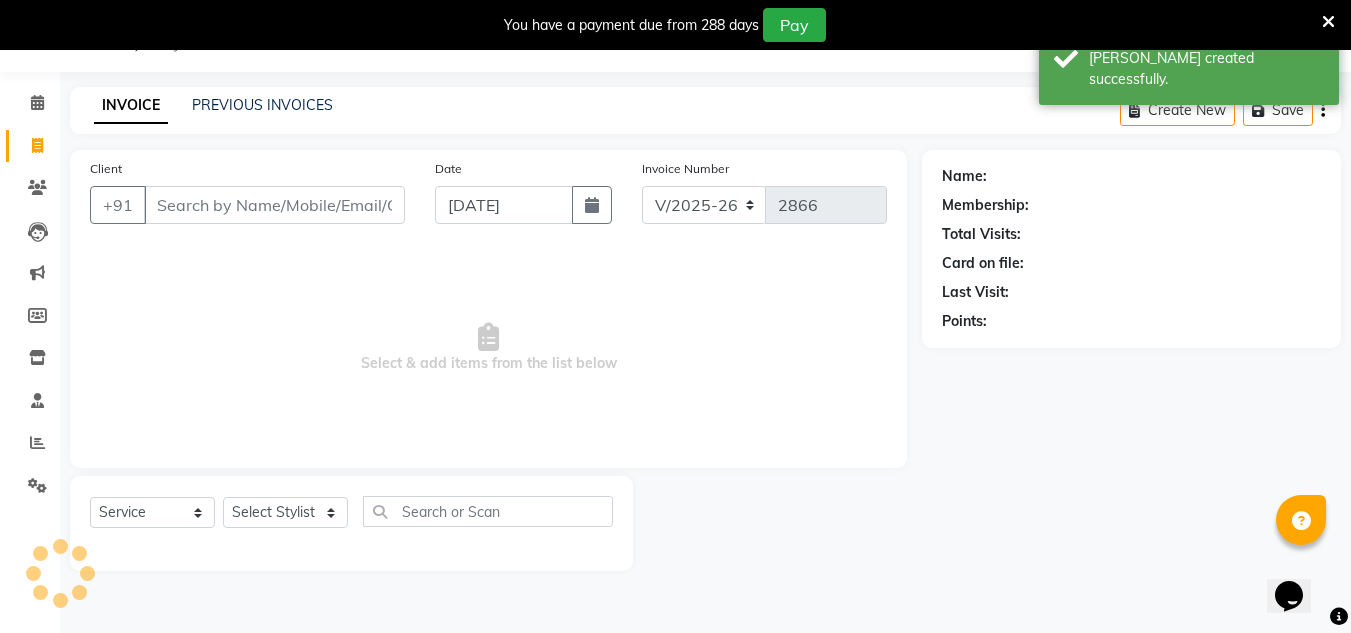 click on "Client" at bounding box center [274, 205] 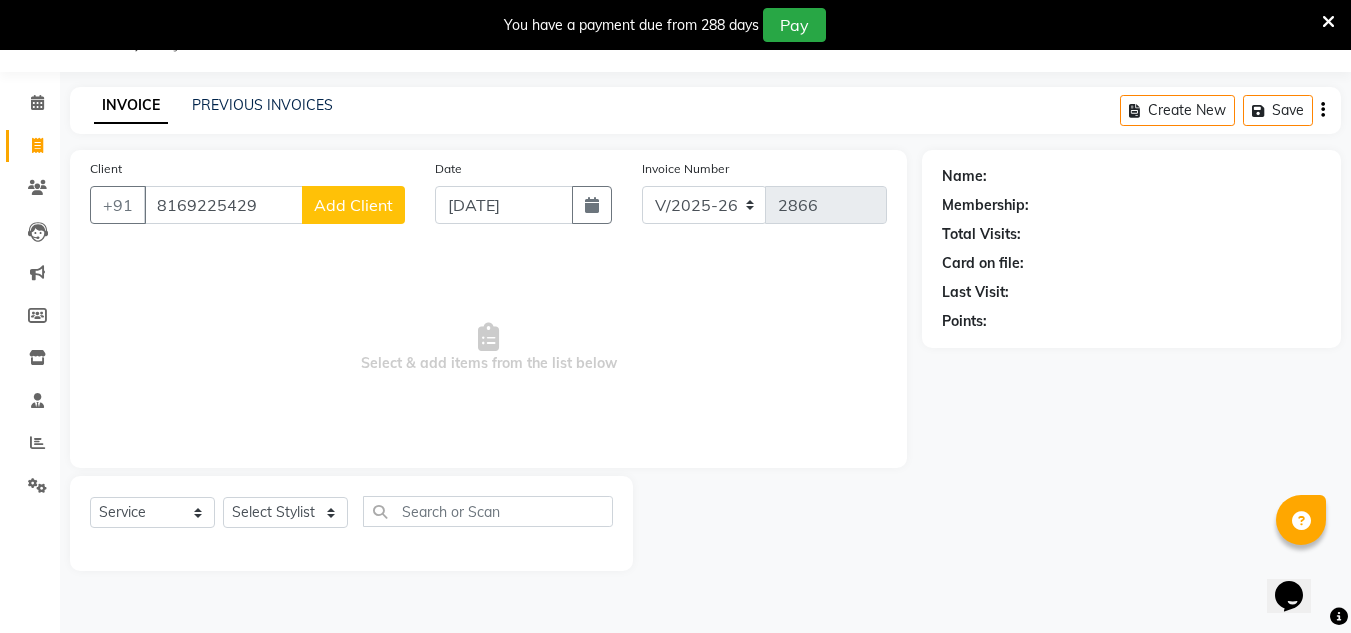 type on "8169225429" 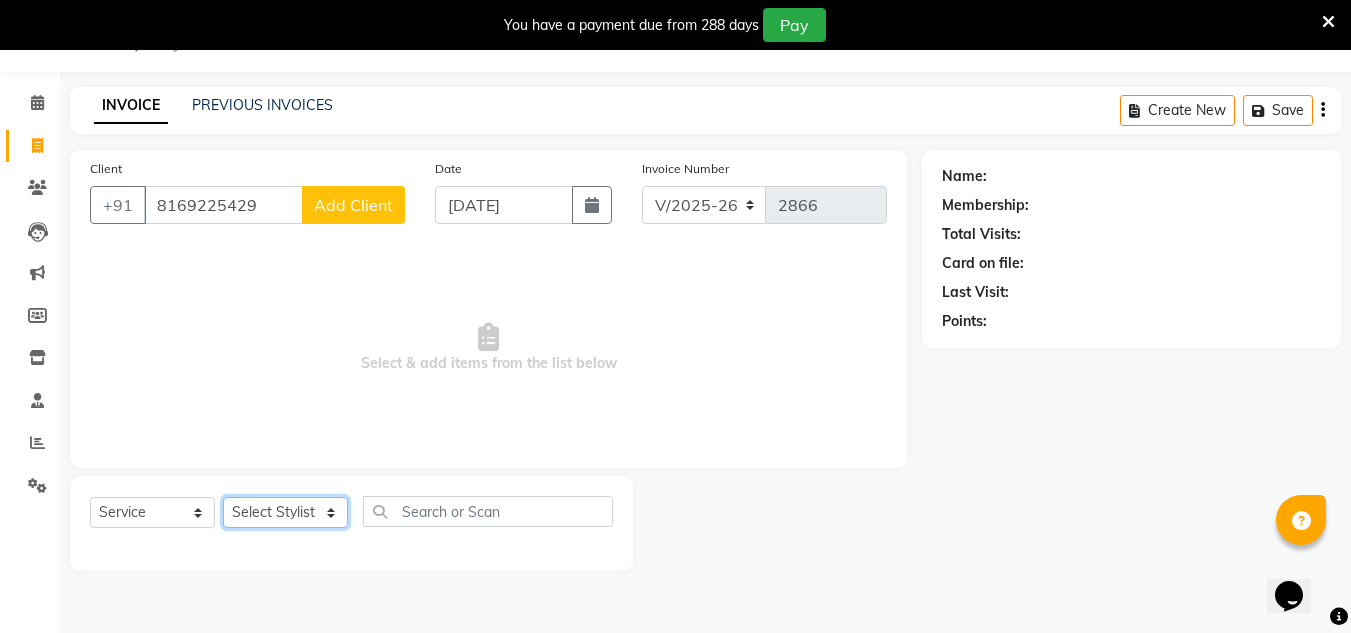 click on "Select Stylist Aalam salmani Ahmed Washim new  HARSHITA mohit Neeraj Owner preeti Raghav sakib sonu RG" 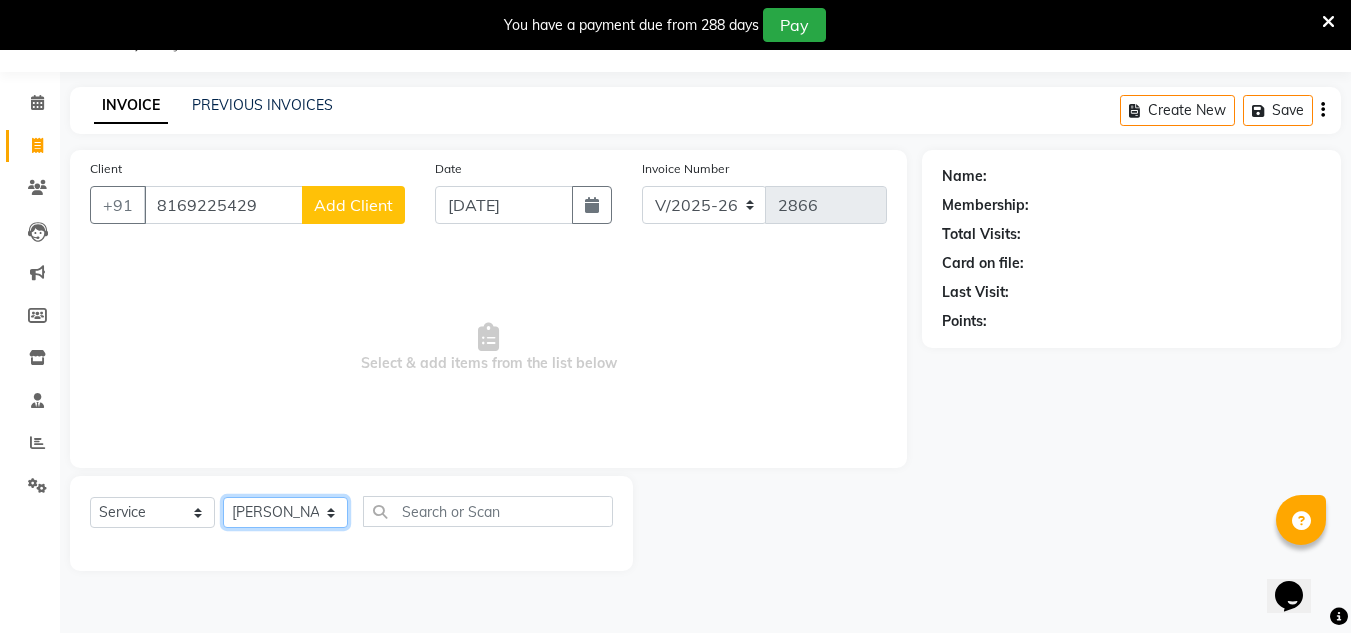 click on "Select Stylist Aalam salmani Ahmed Washim new  HARSHITA mohit Neeraj Owner preeti Raghav sakib sonu RG" 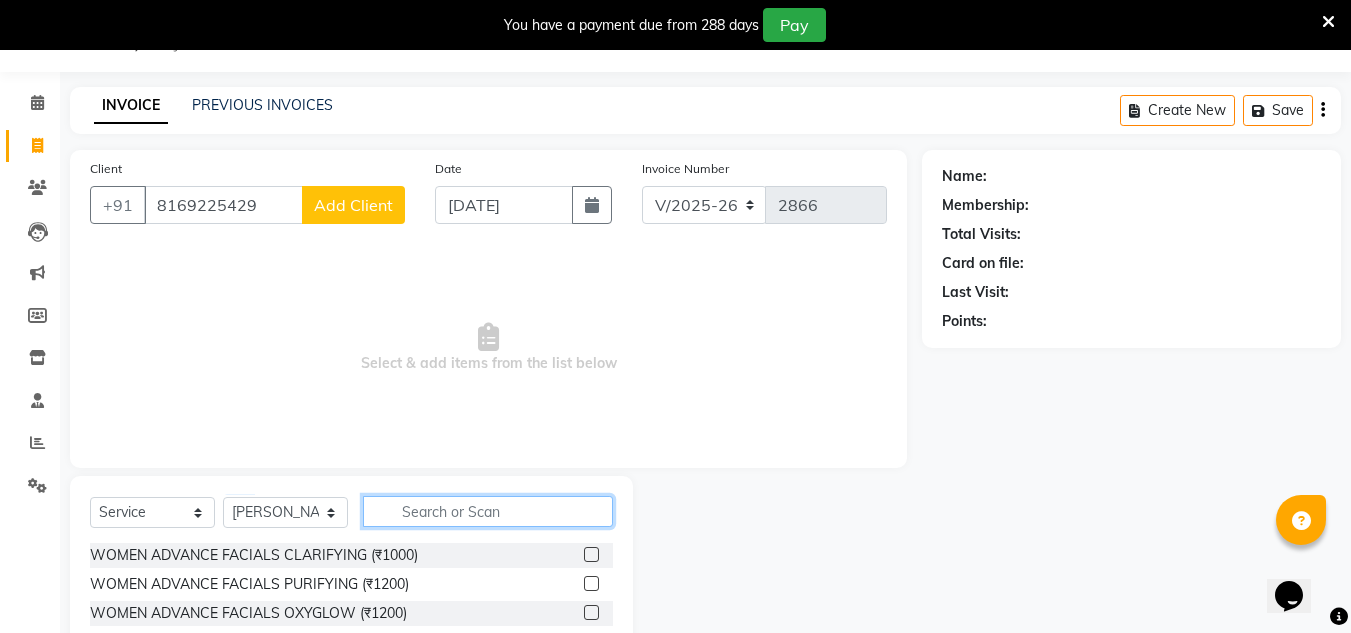 click 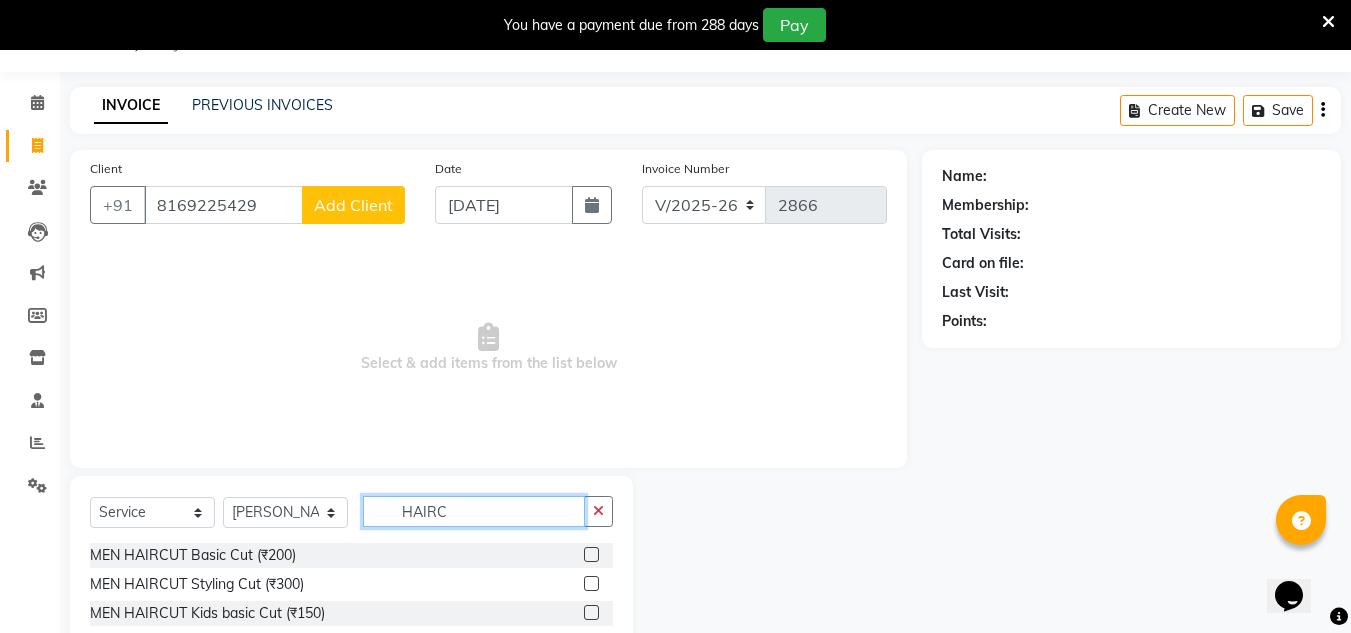 type on "HAIRC" 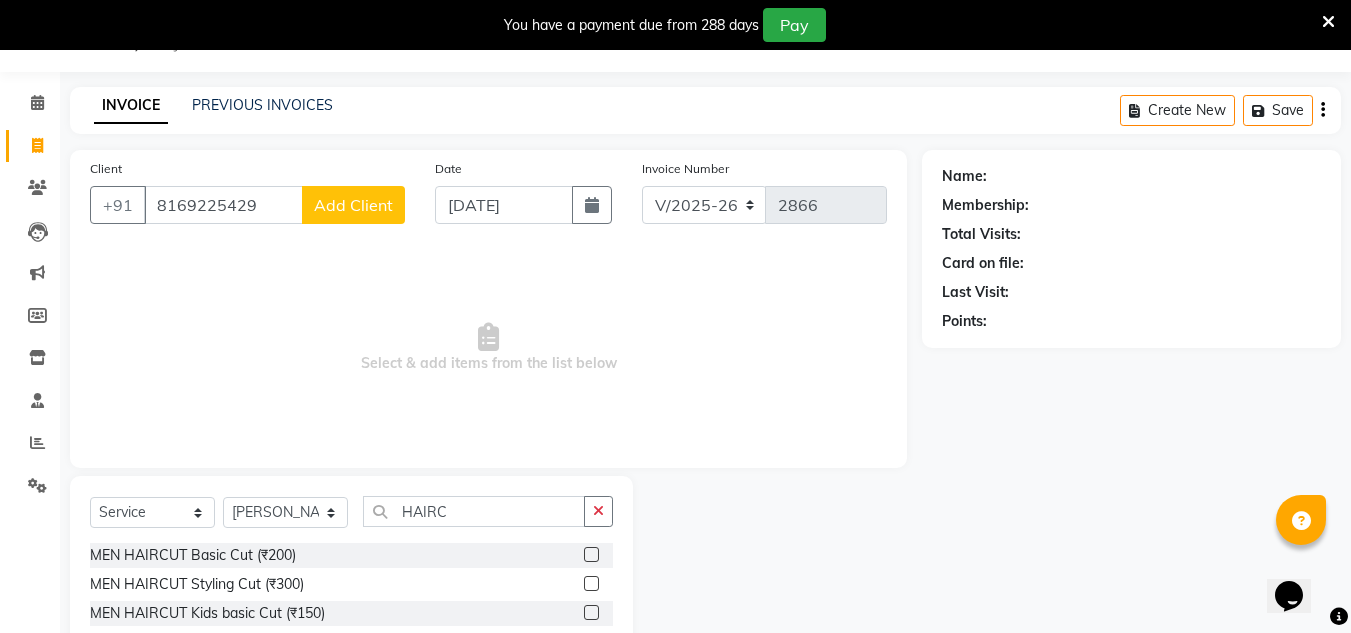 click 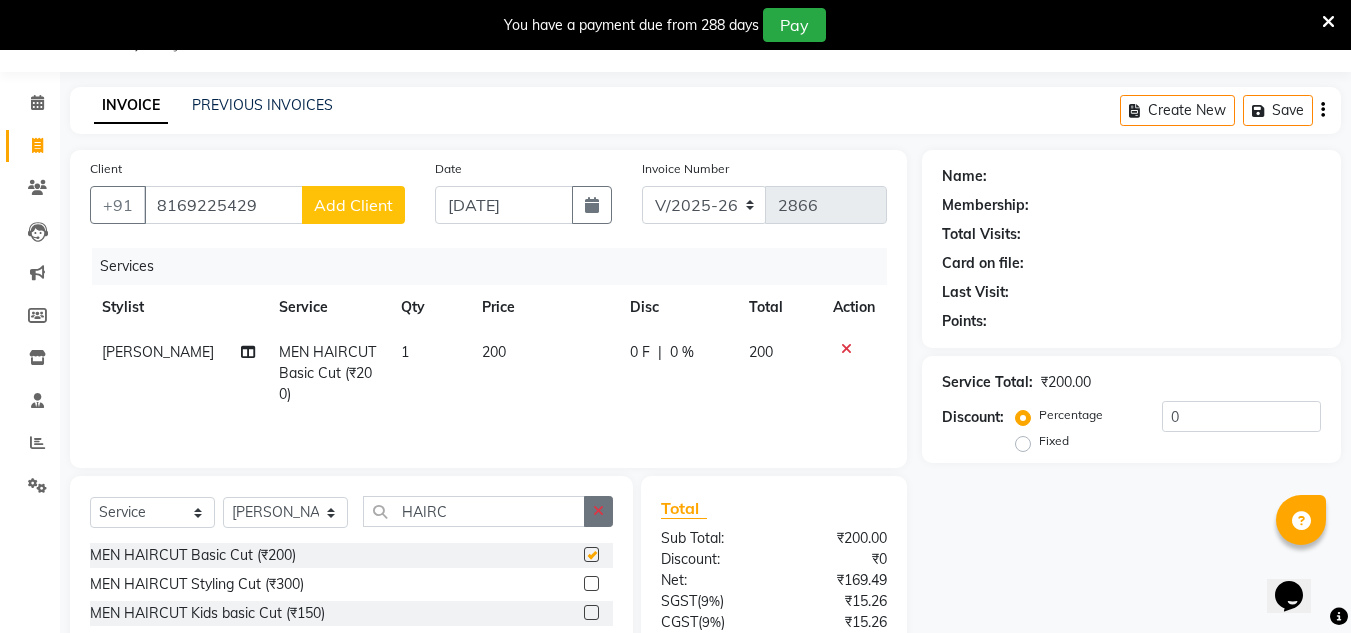 checkbox on "false" 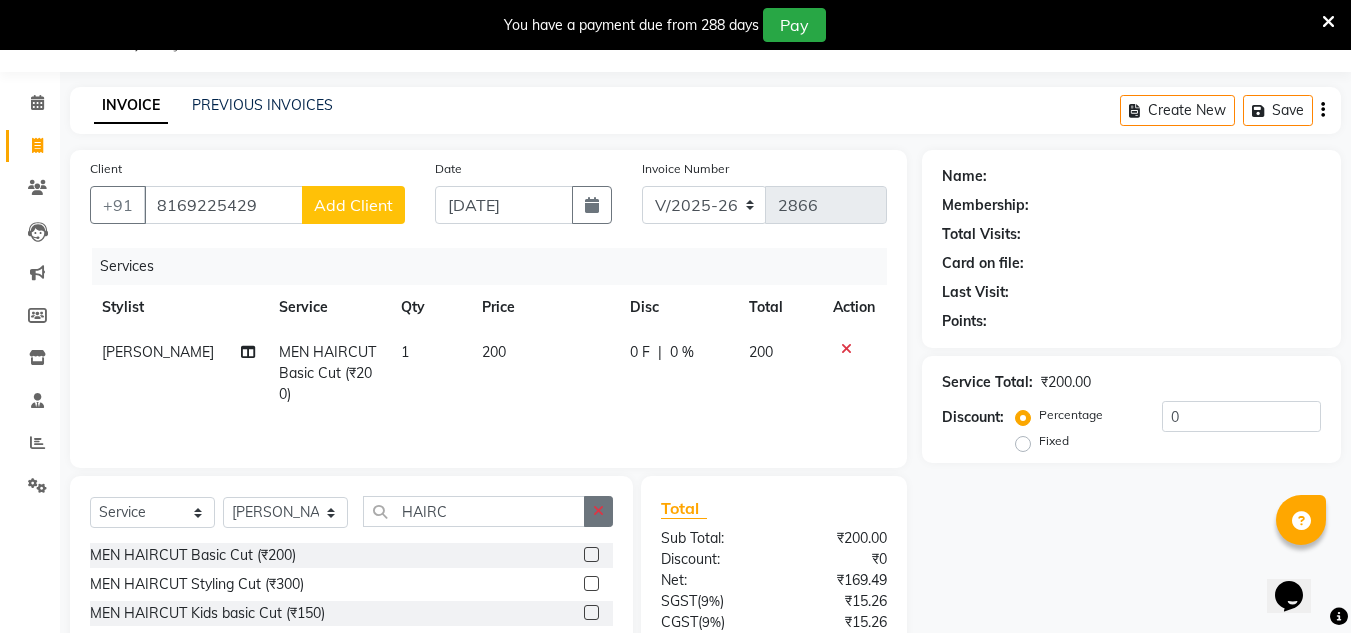 click 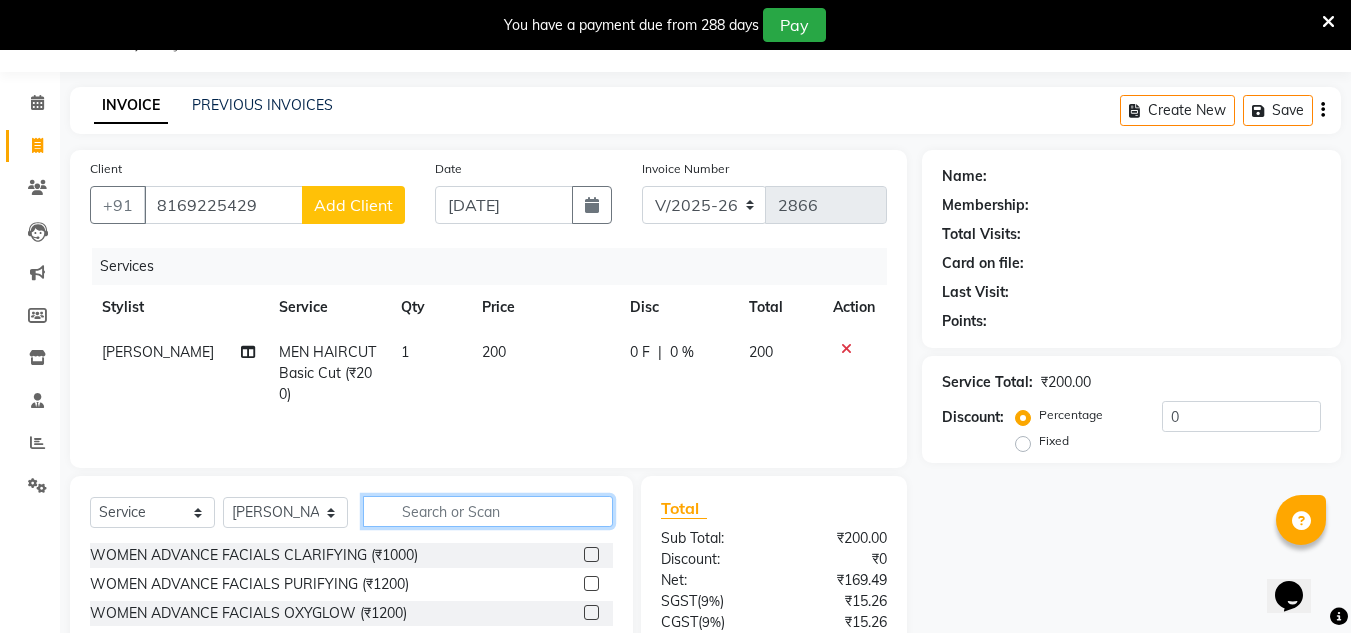 click 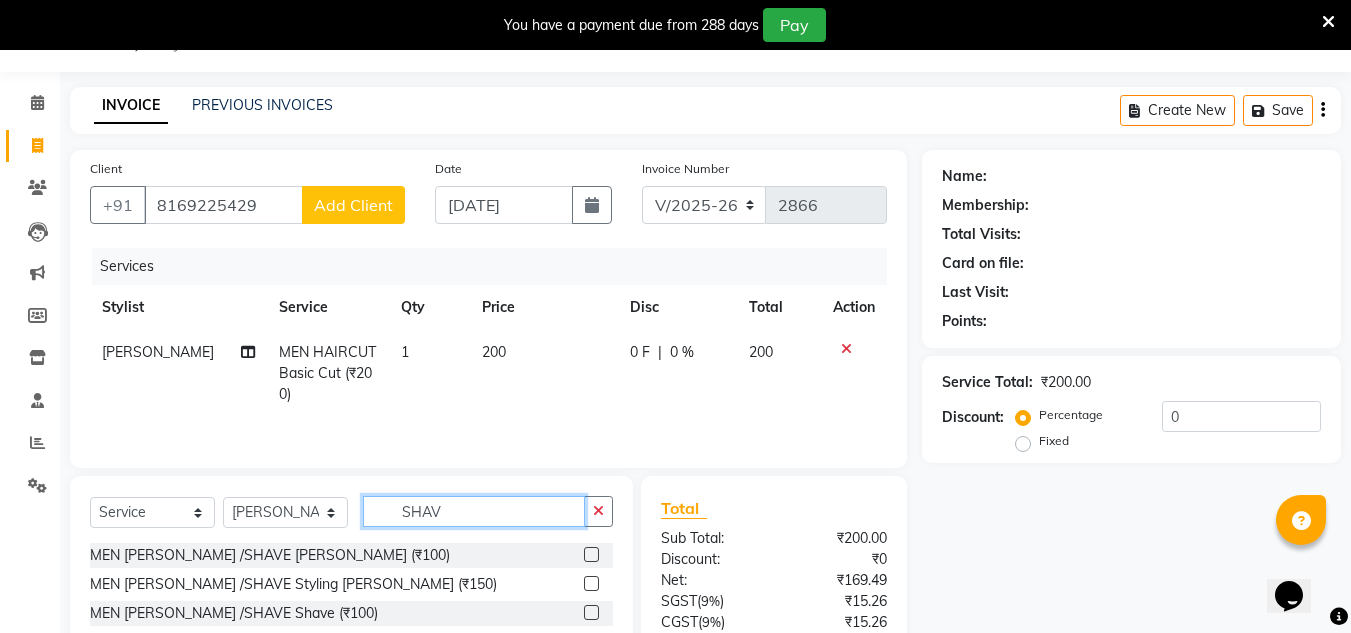 type on "SHAV" 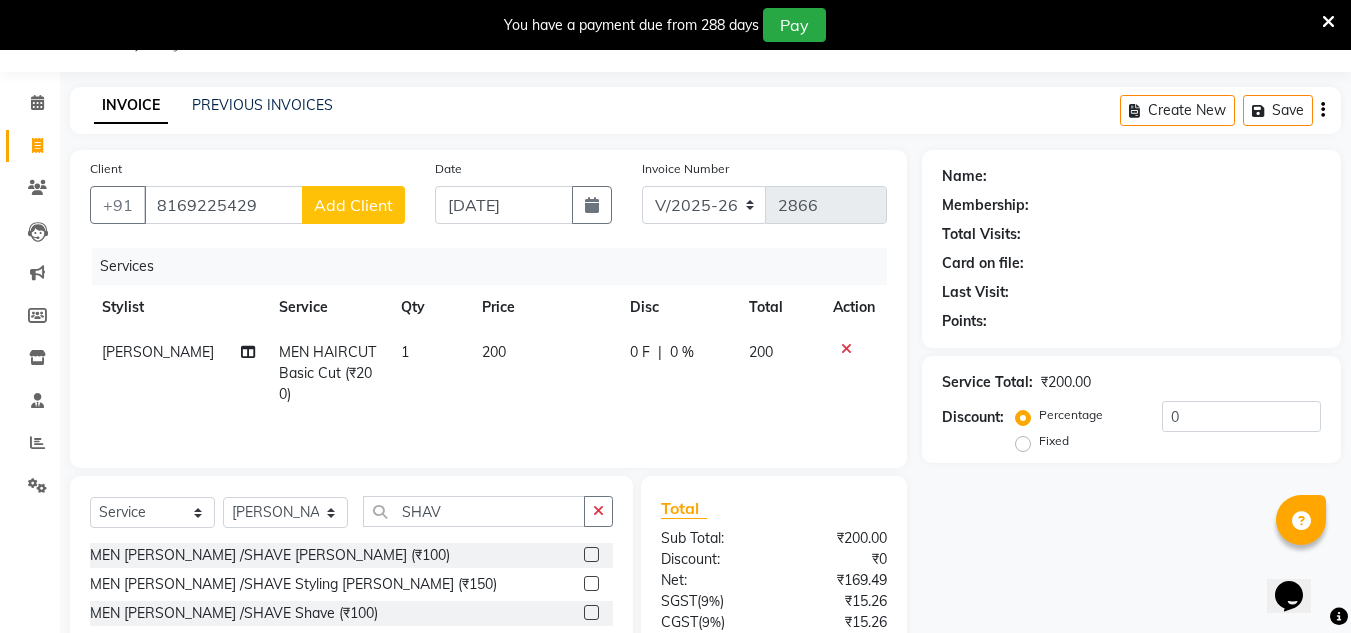click 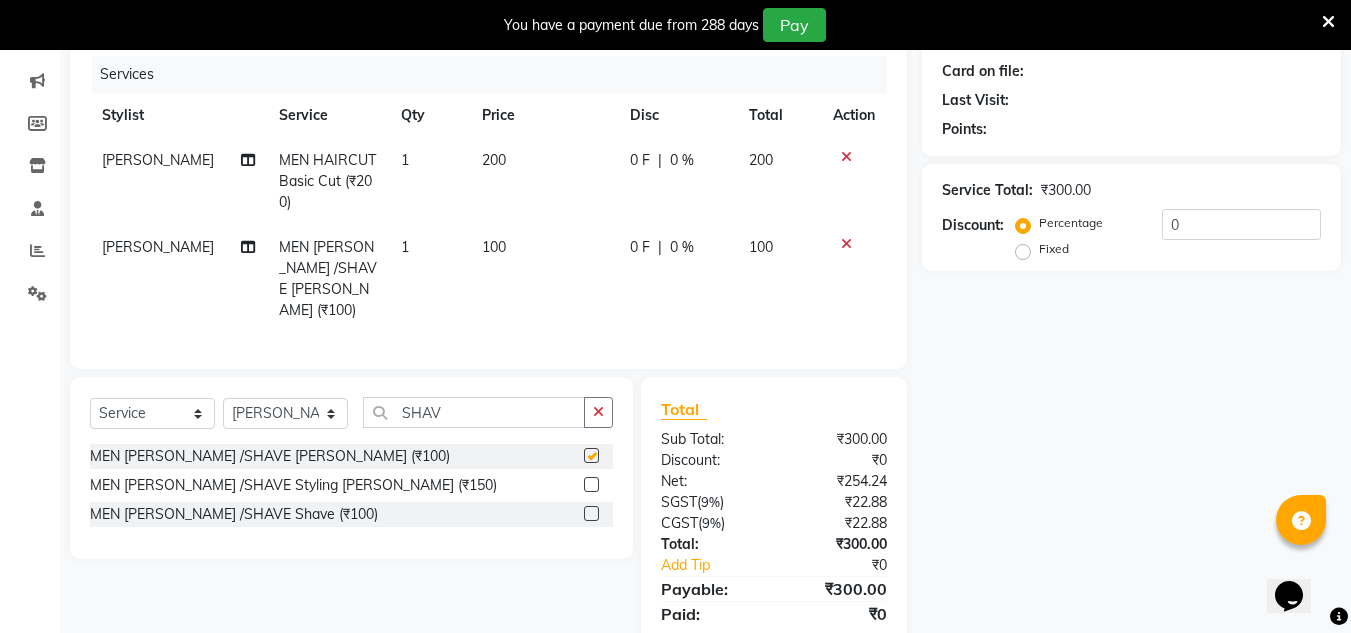 checkbox on "false" 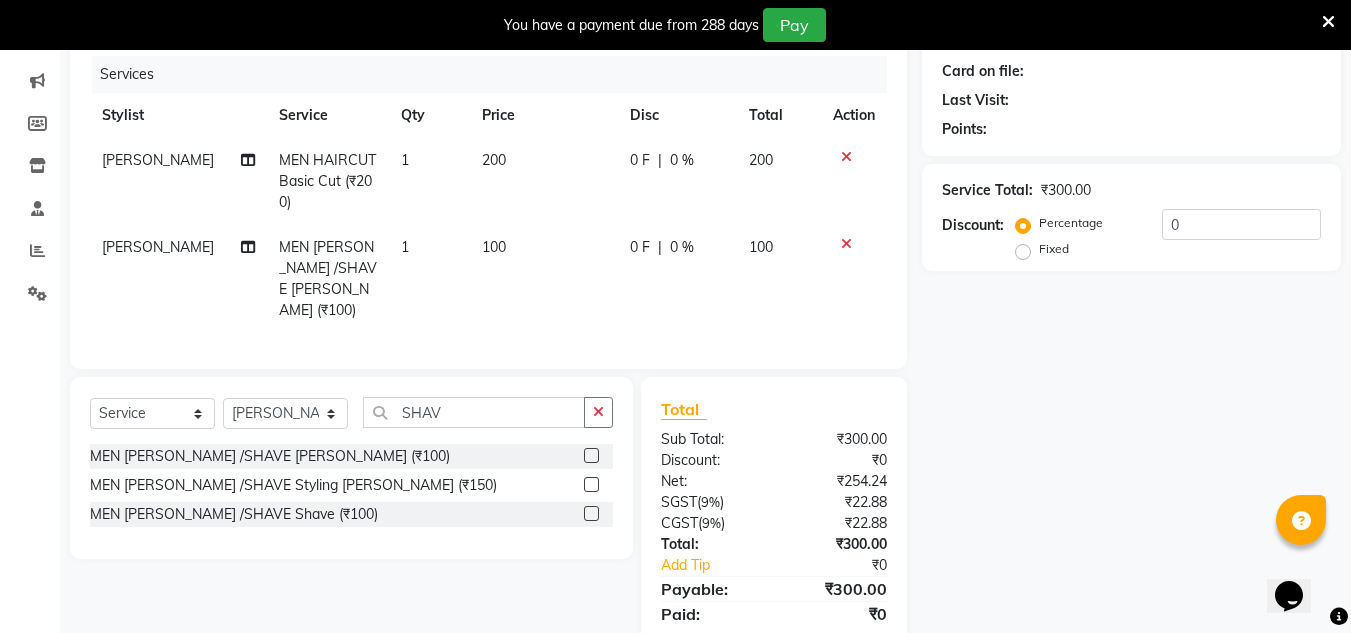 scroll, scrollTop: 250, scrollLeft: 0, axis: vertical 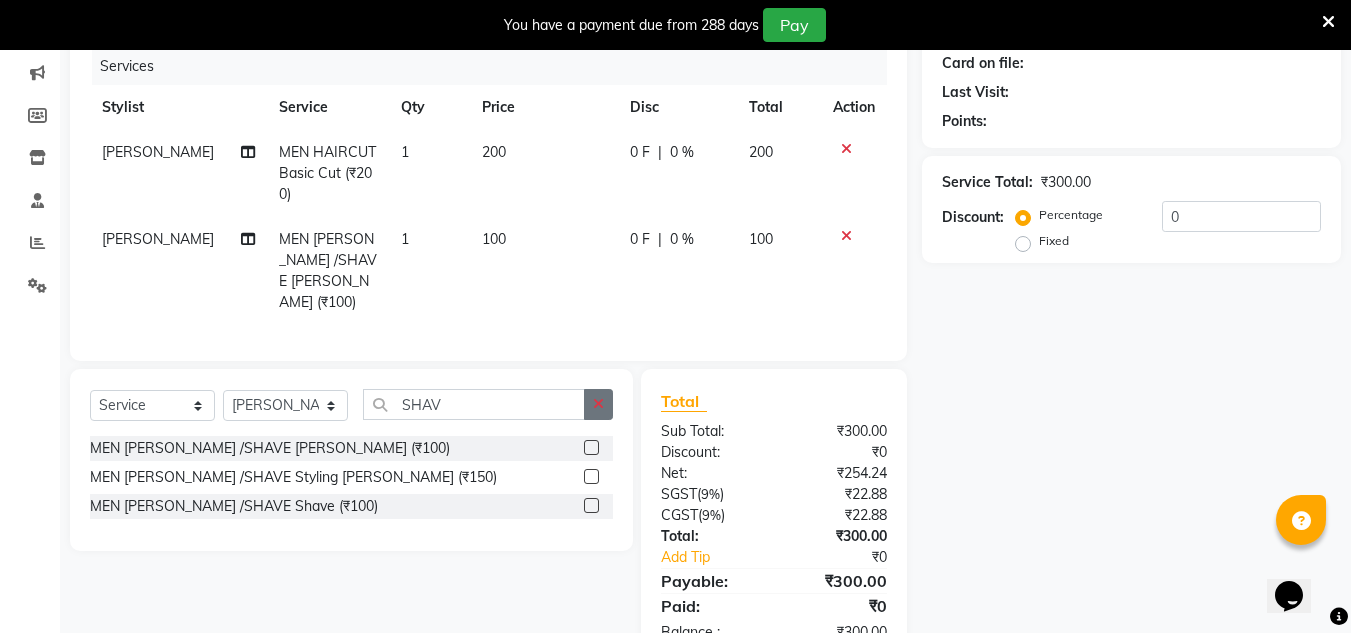 click 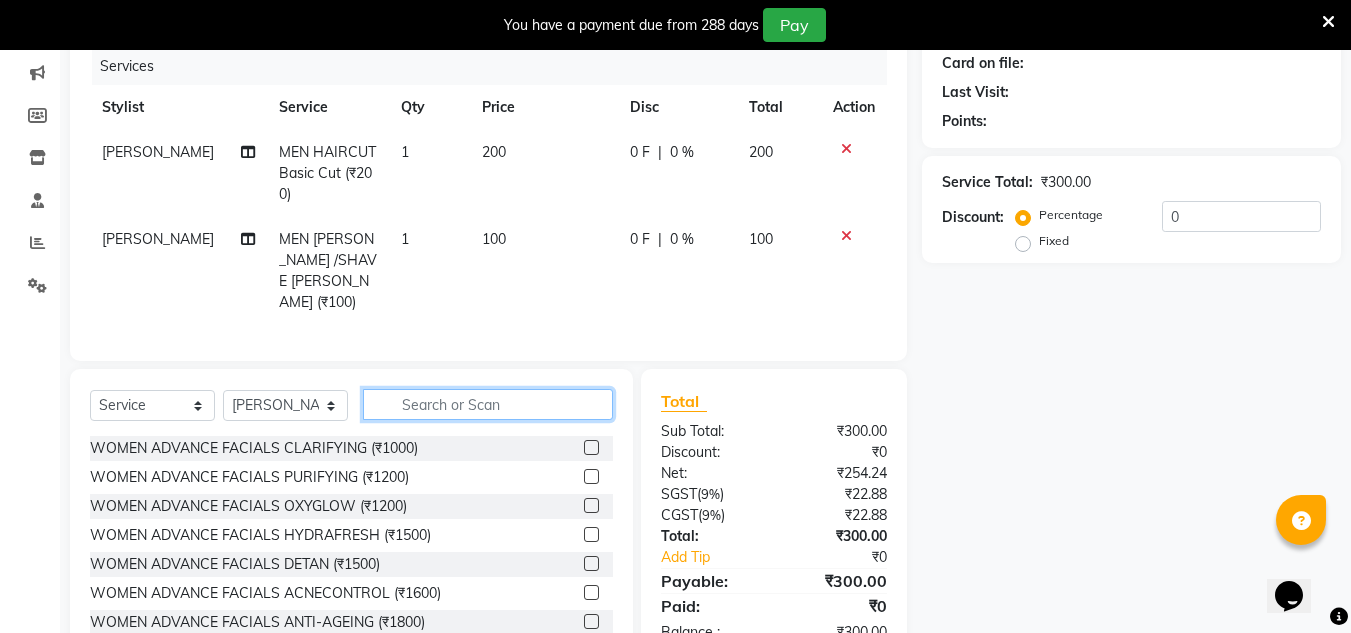 click 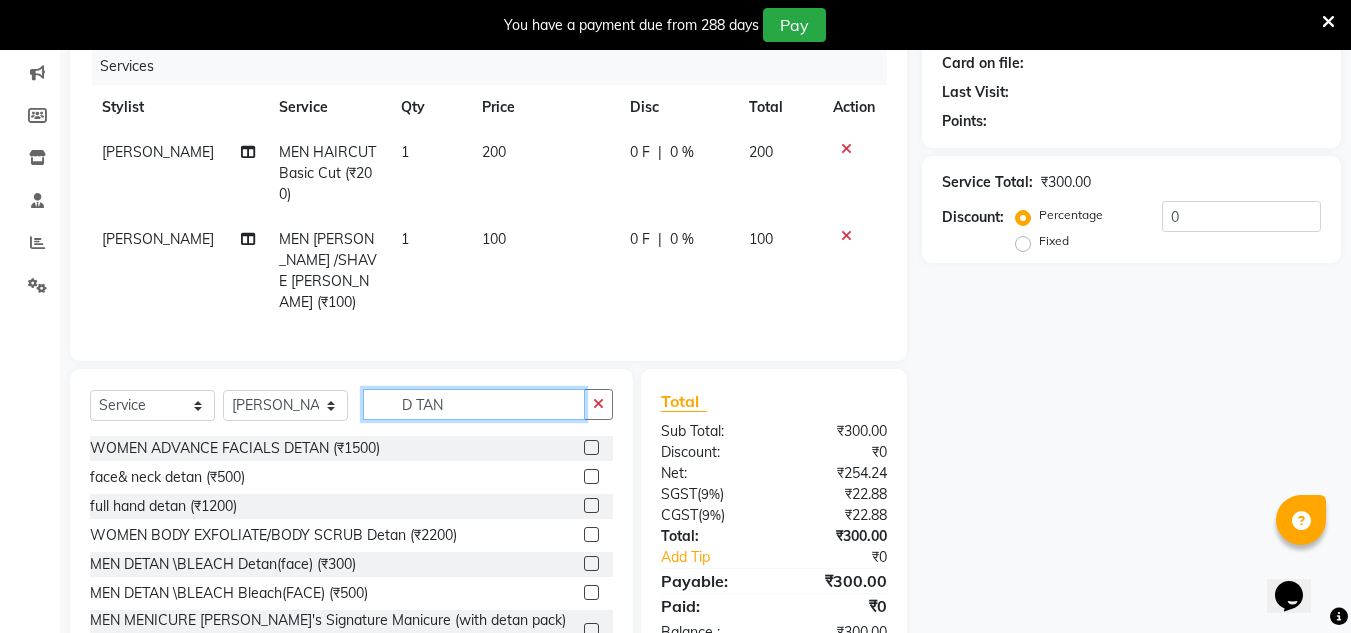type on "D TAN" 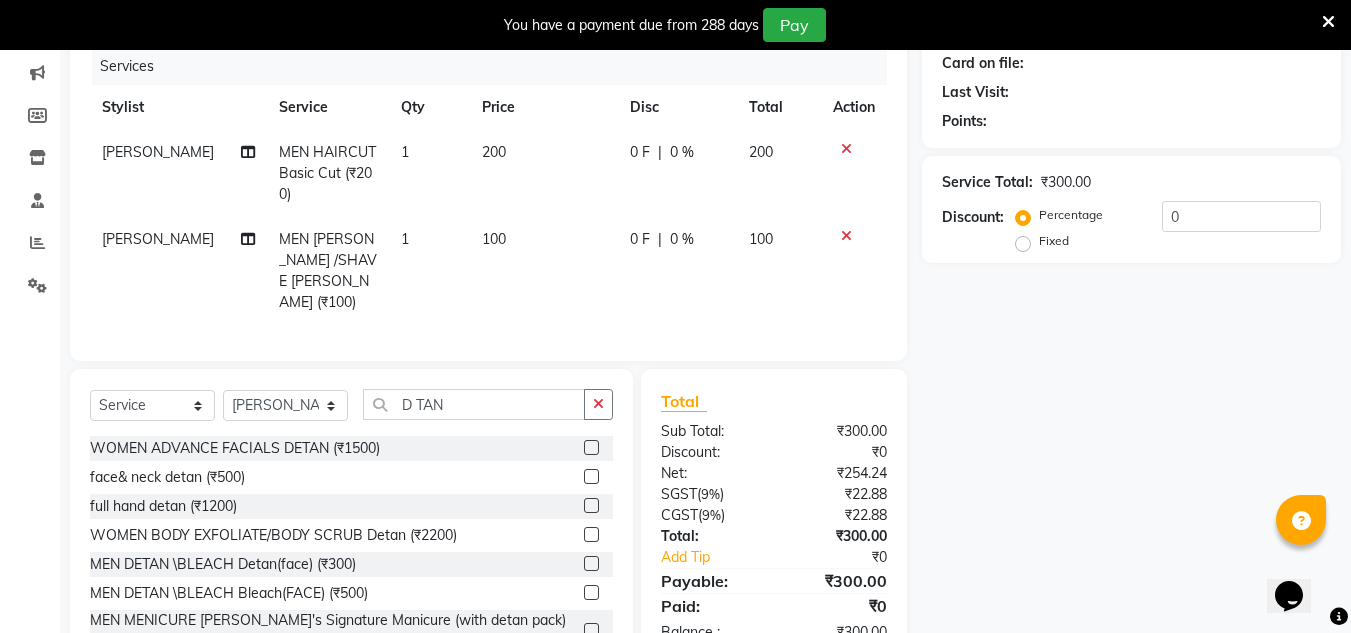 click 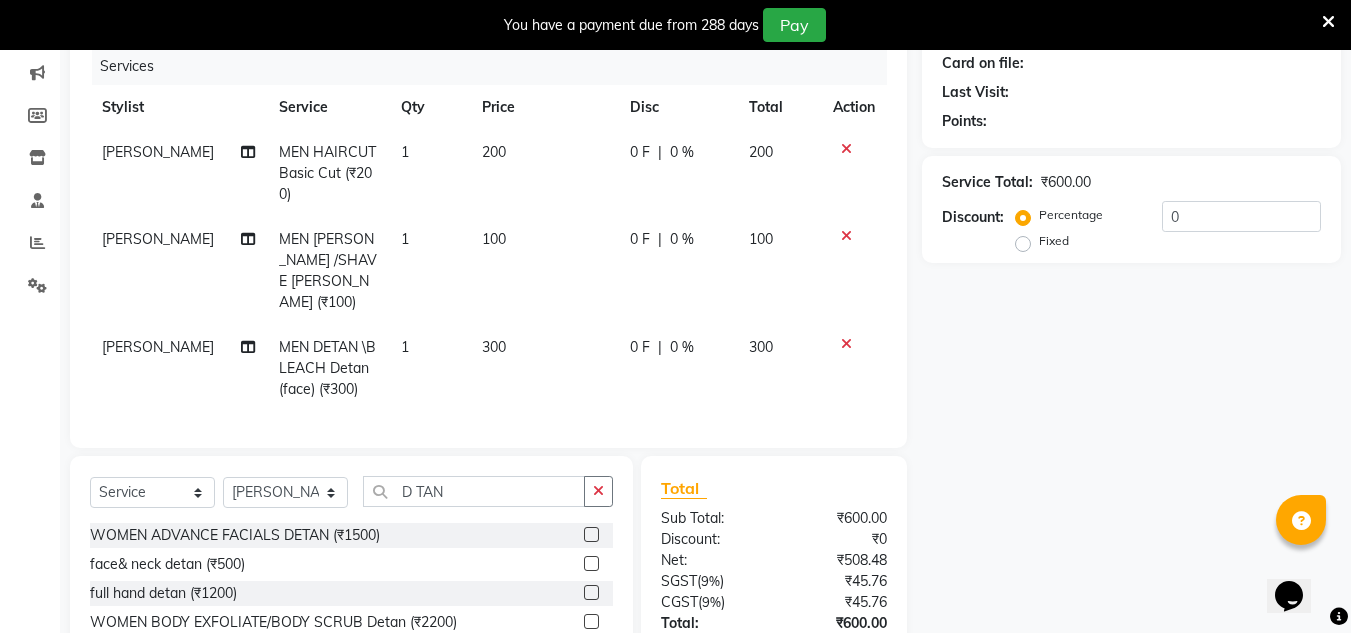 checkbox on "false" 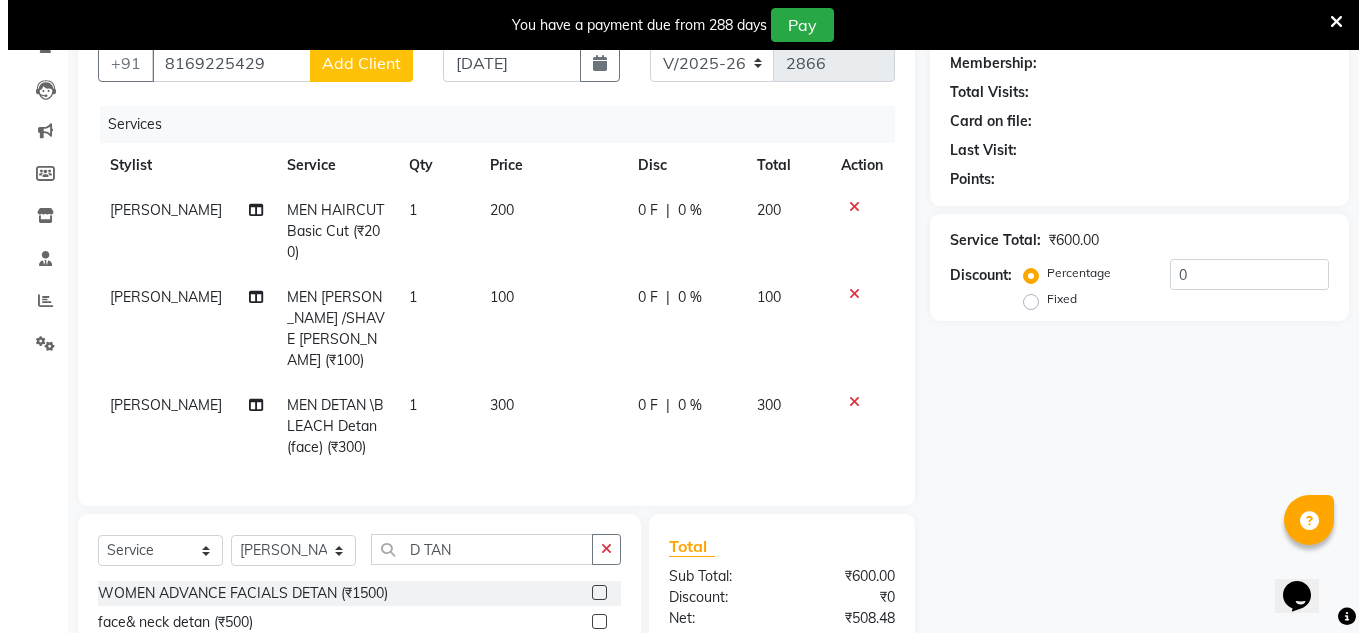 scroll, scrollTop: 0, scrollLeft: 0, axis: both 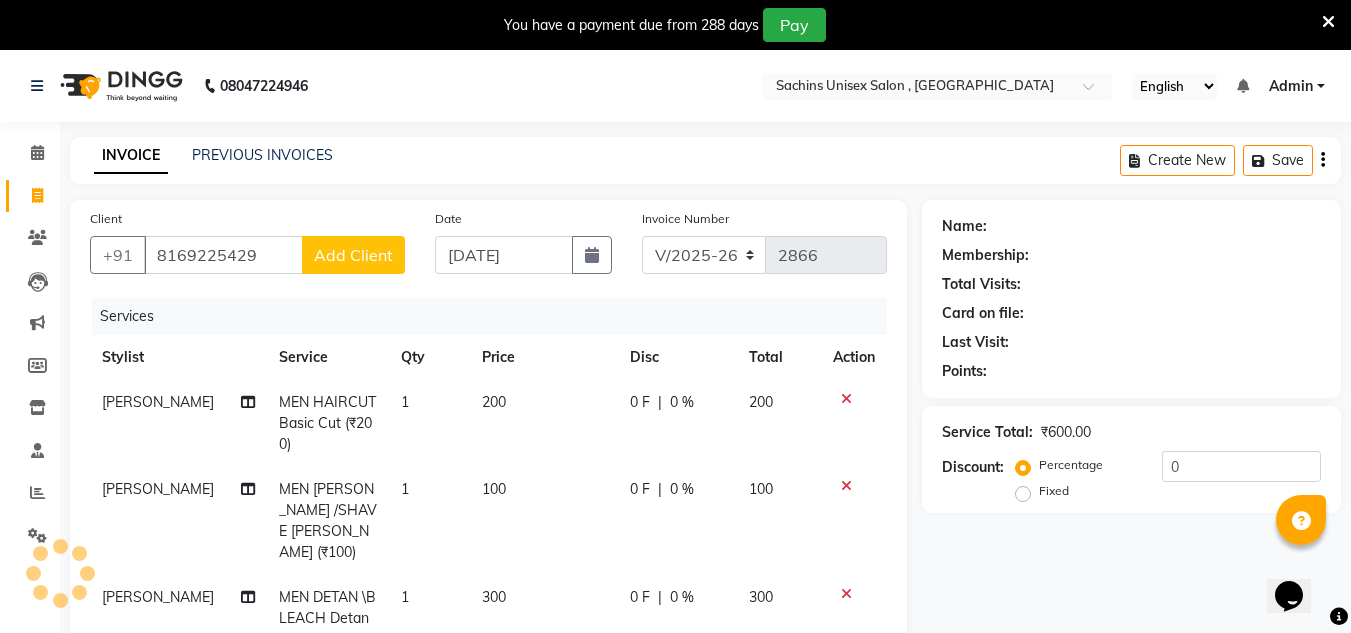 click on "Add Client" 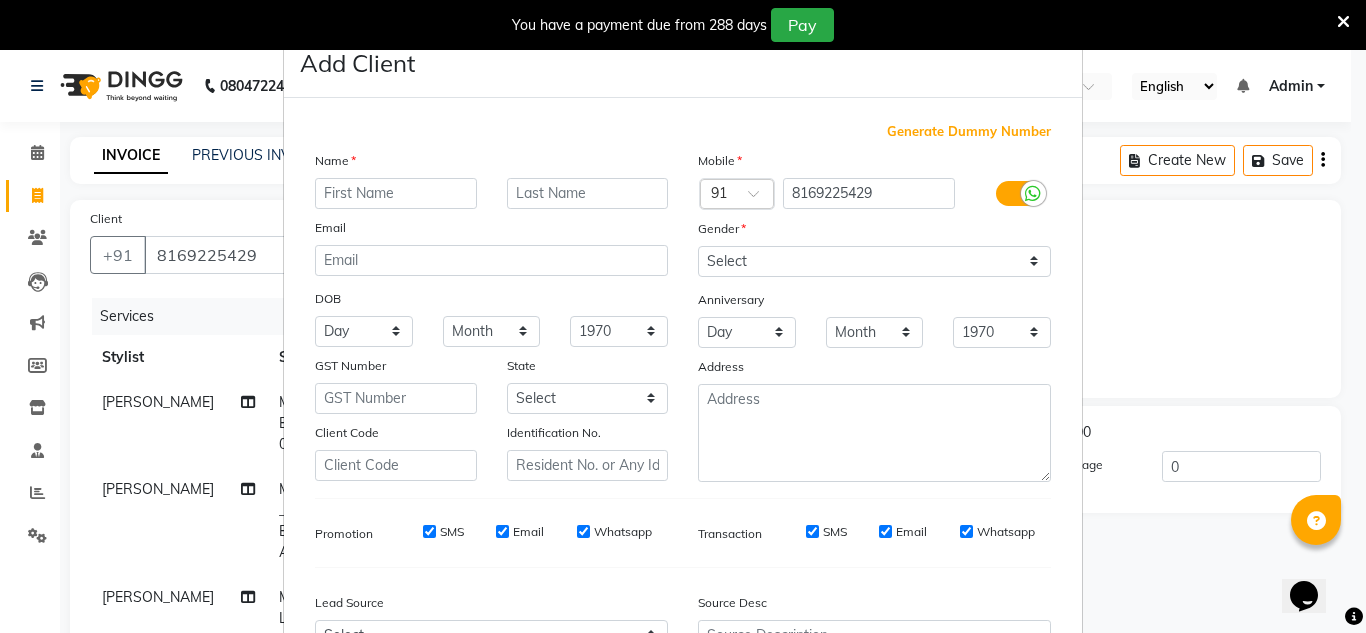click at bounding box center (396, 193) 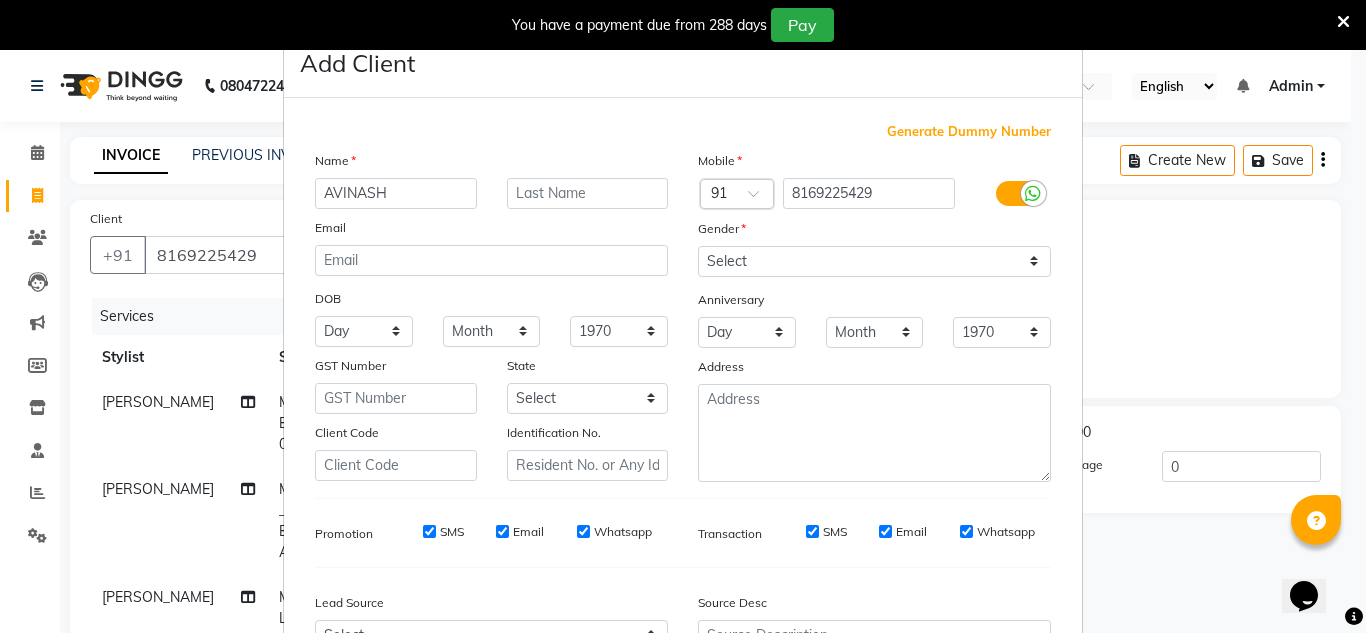 type on "AVINASH" 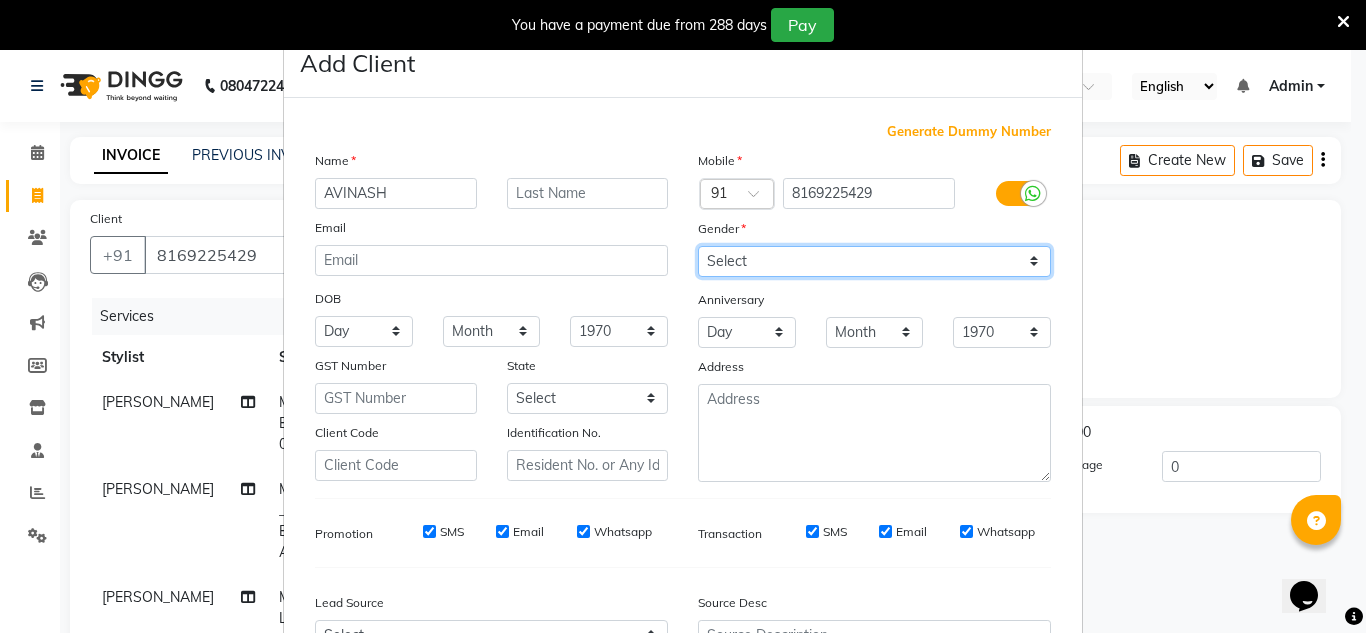 click on "Select Male Female Other Prefer Not To Say" at bounding box center [874, 261] 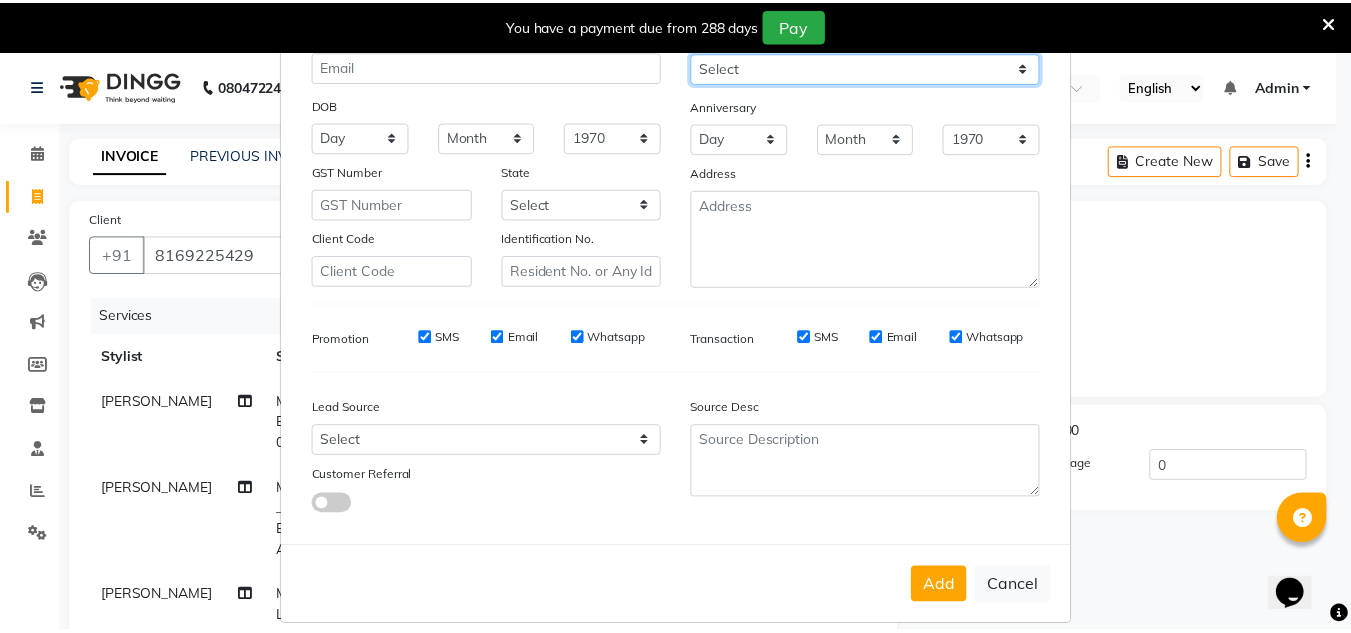 scroll, scrollTop: 200, scrollLeft: 0, axis: vertical 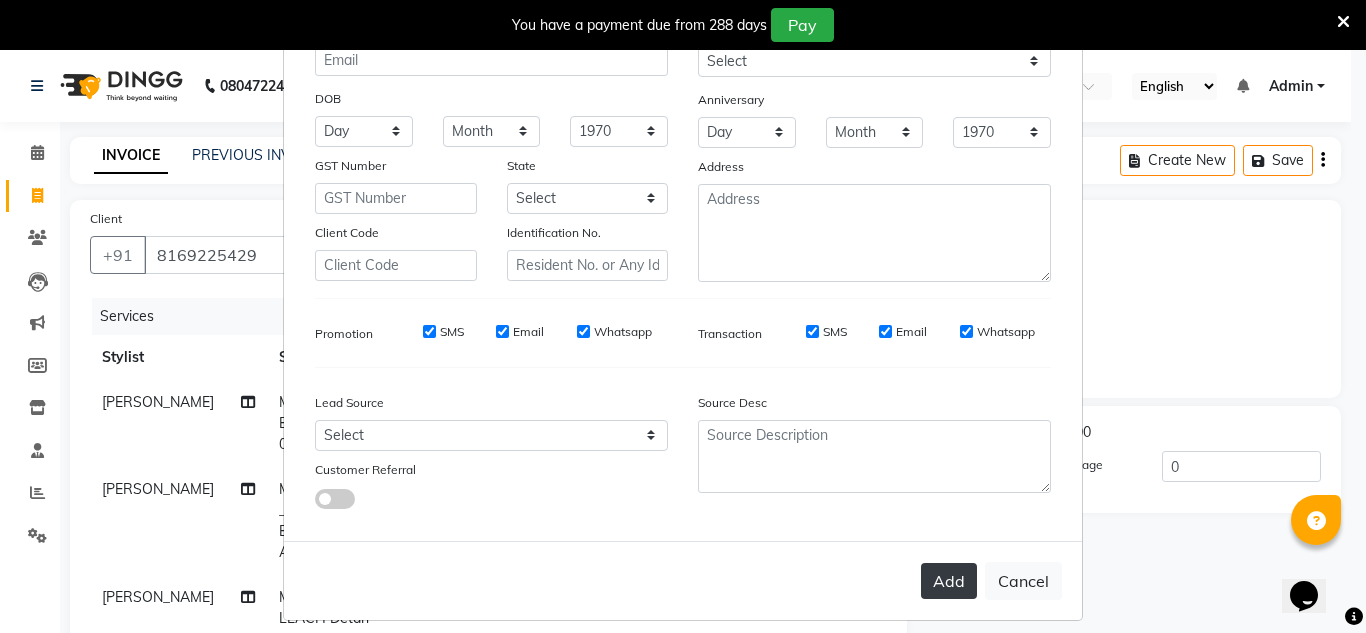 click on "Add" at bounding box center (949, 581) 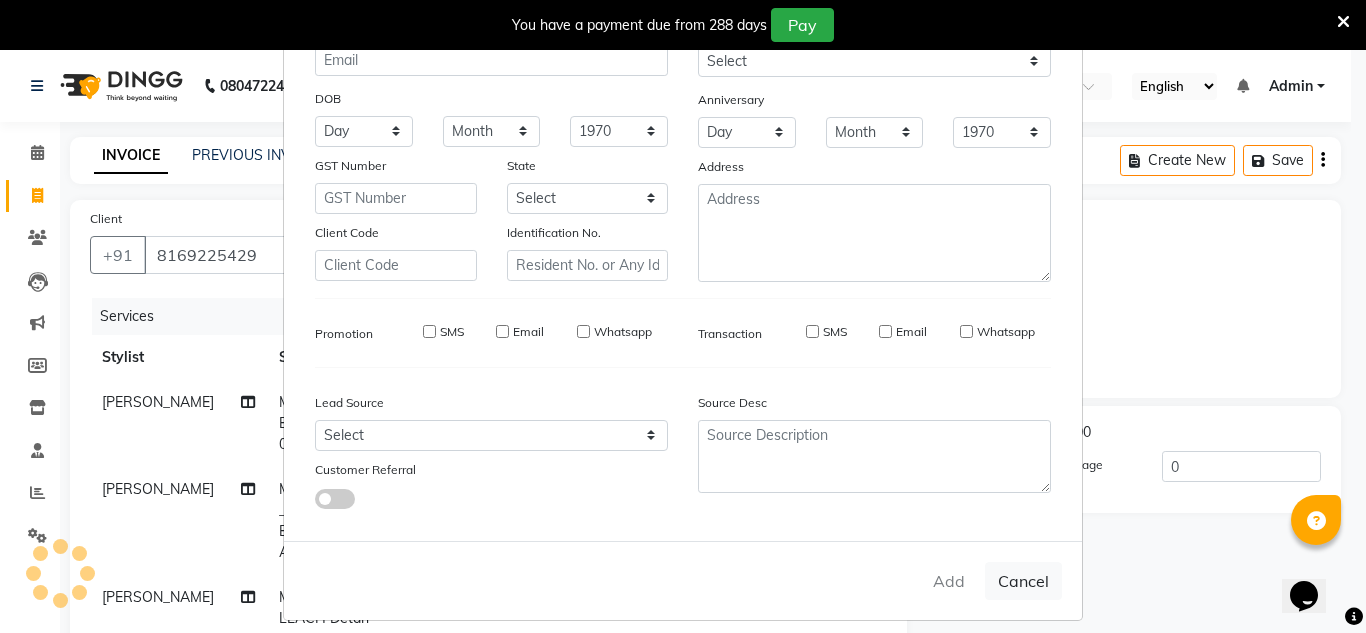 type 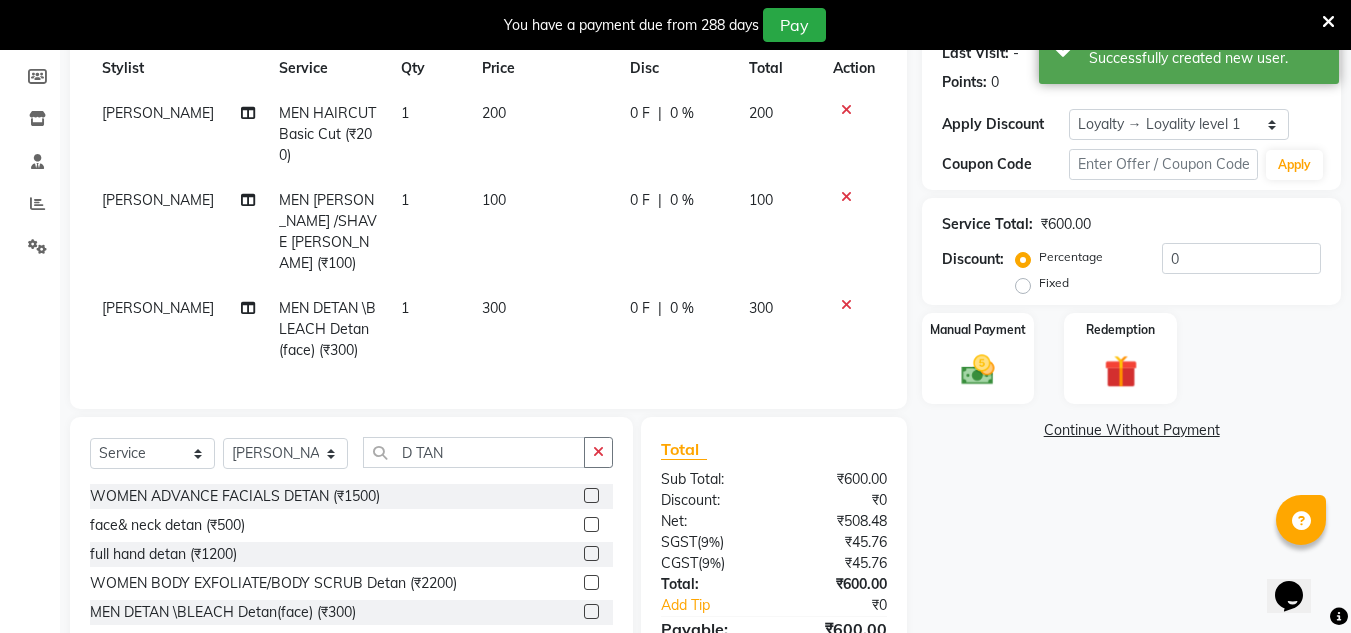 scroll, scrollTop: 300, scrollLeft: 0, axis: vertical 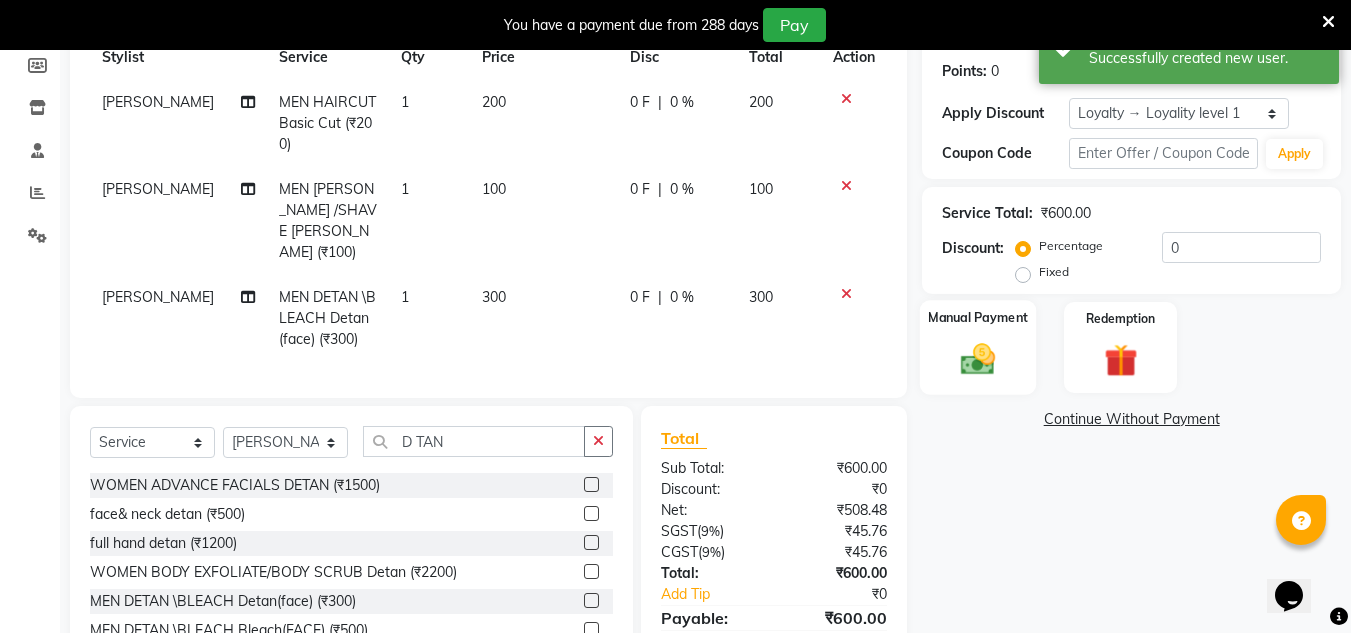click 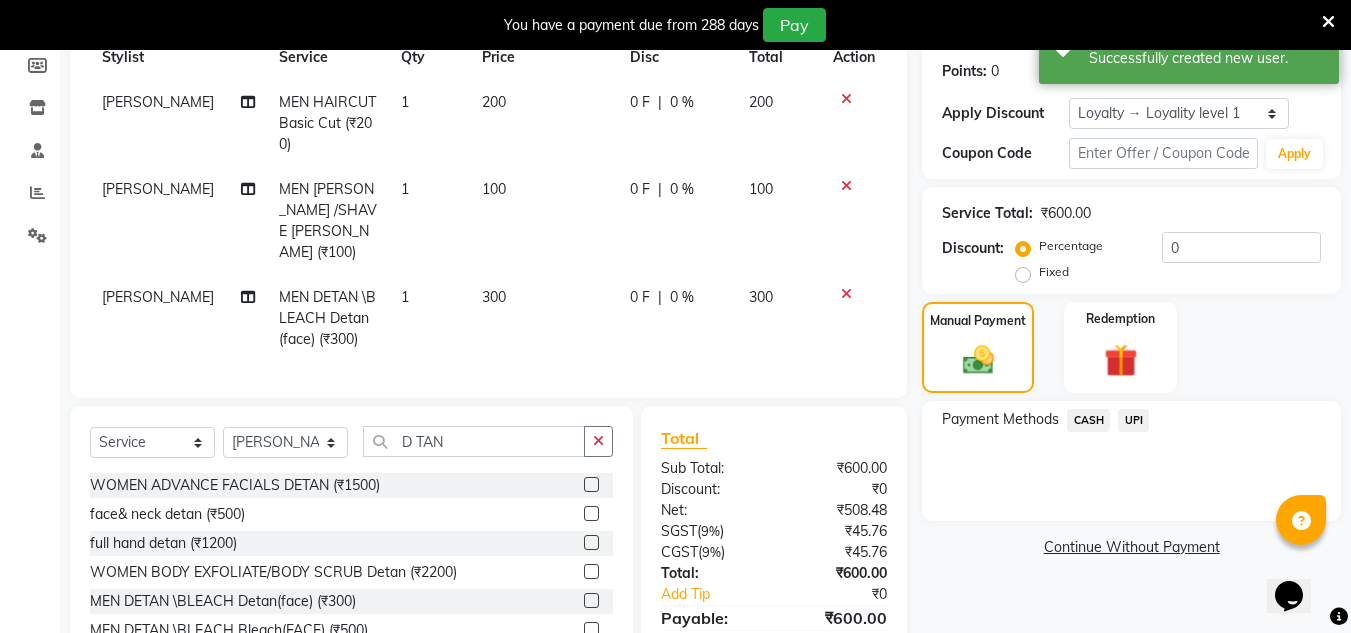 click on "UPI" 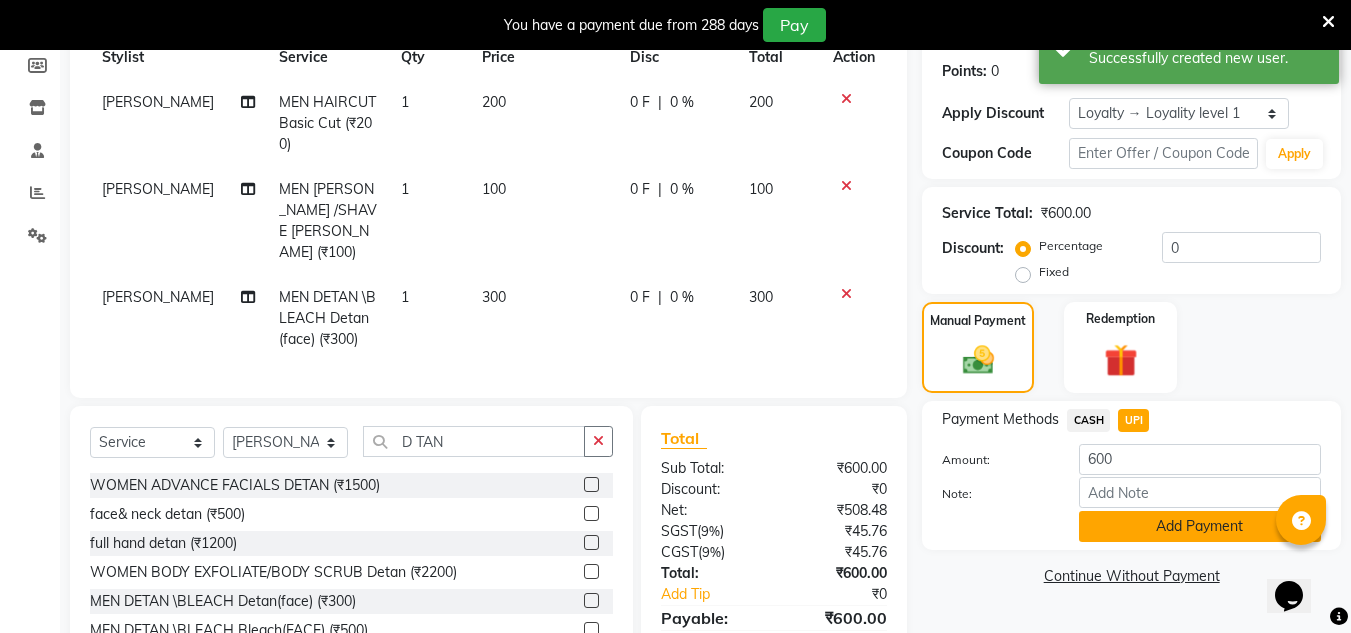 click on "Add Payment" 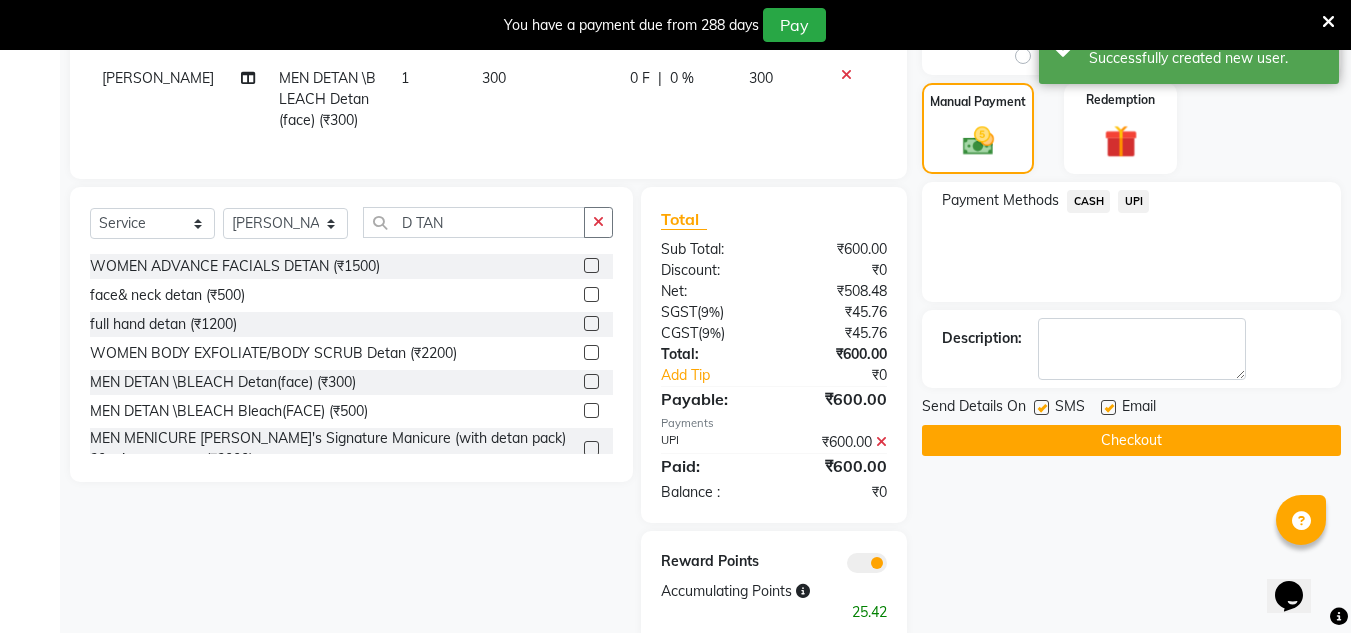 scroll, scrollTop: 553, scrollLeft: 0, axis: vertical 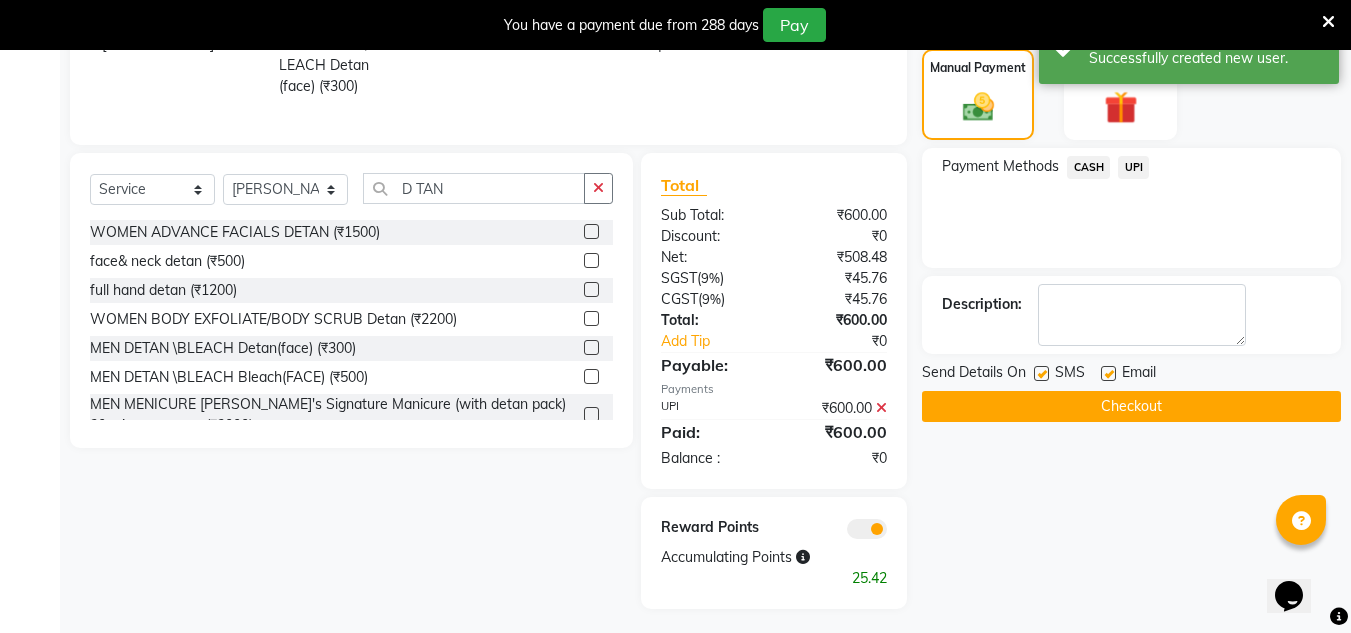 click on "Checkout" 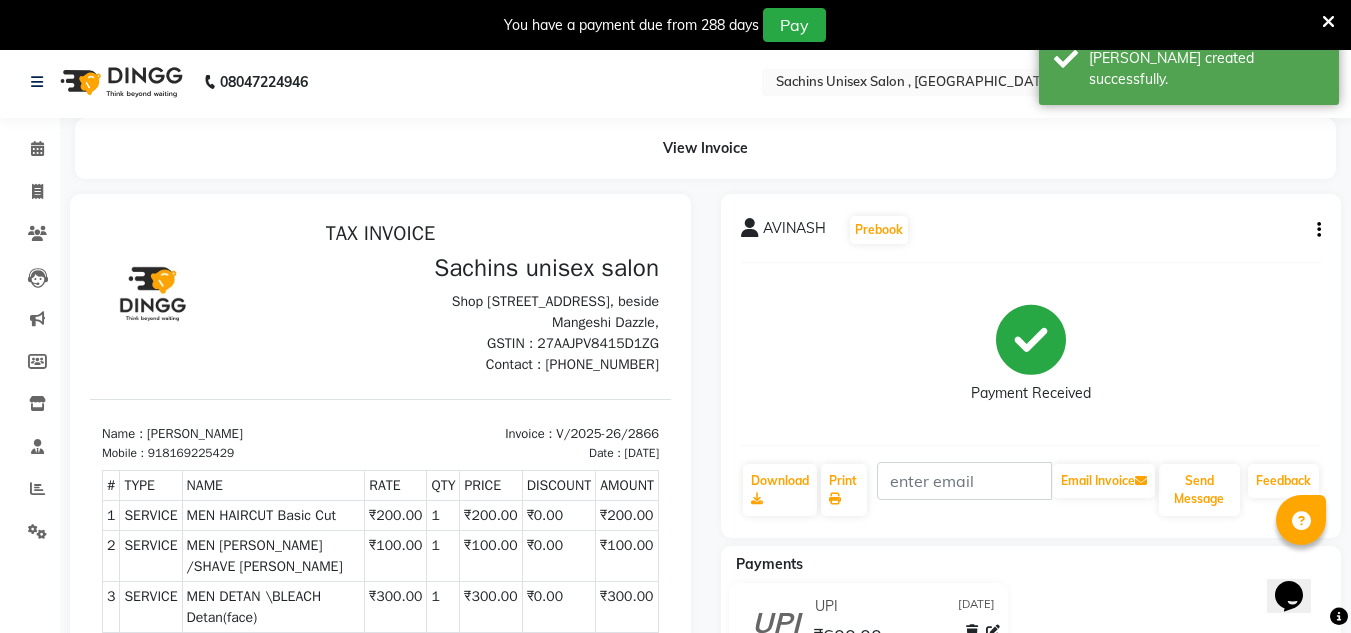 scroll, scrollTop: 0, scrollLeft: 0, axis: both 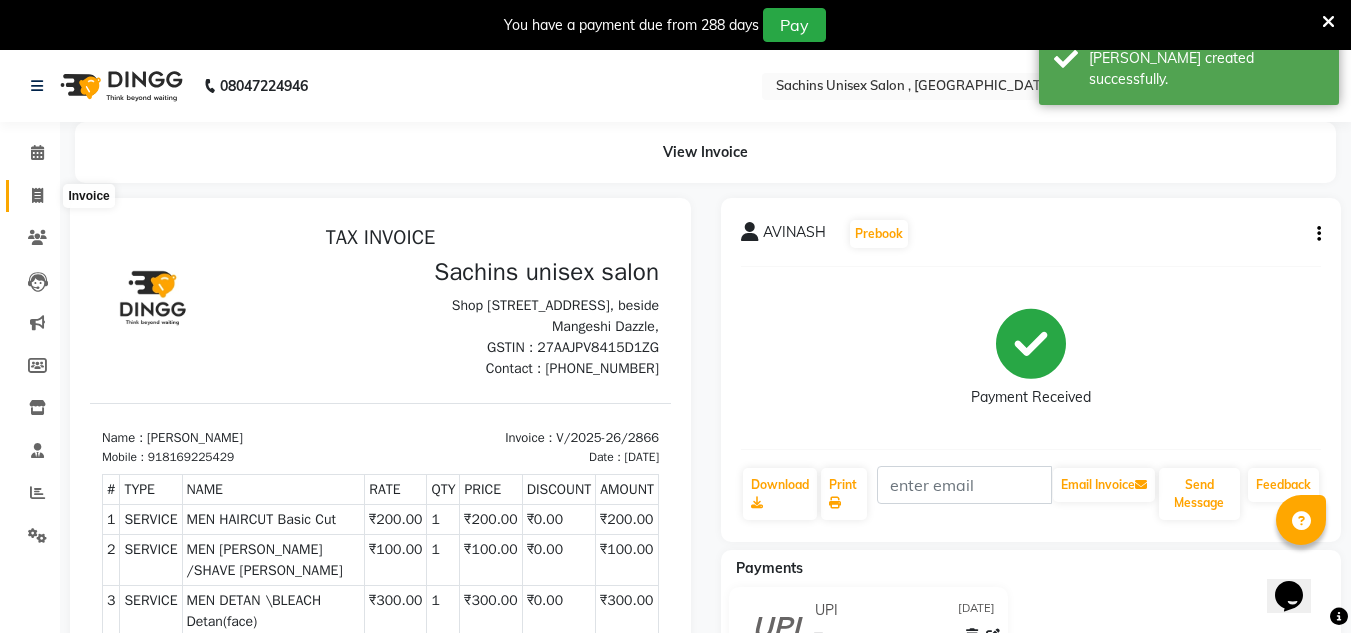 click 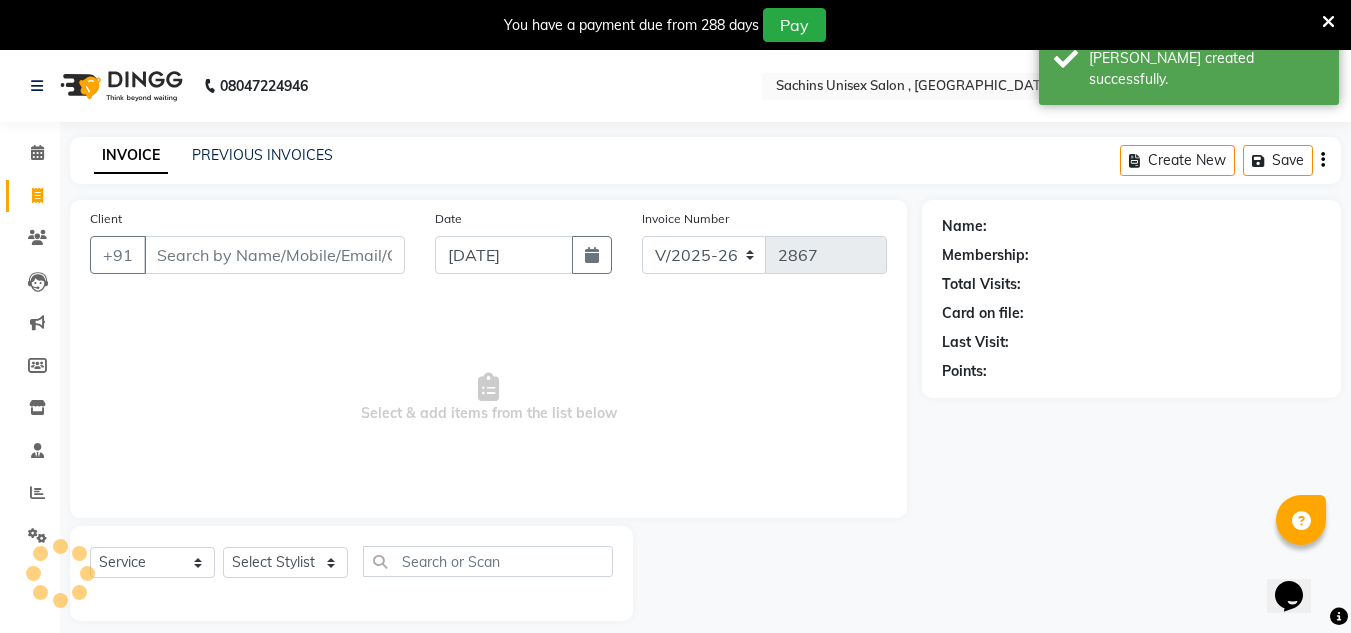 scroll, scrollTop: 50, scrollLeft: 0, axis: vertical 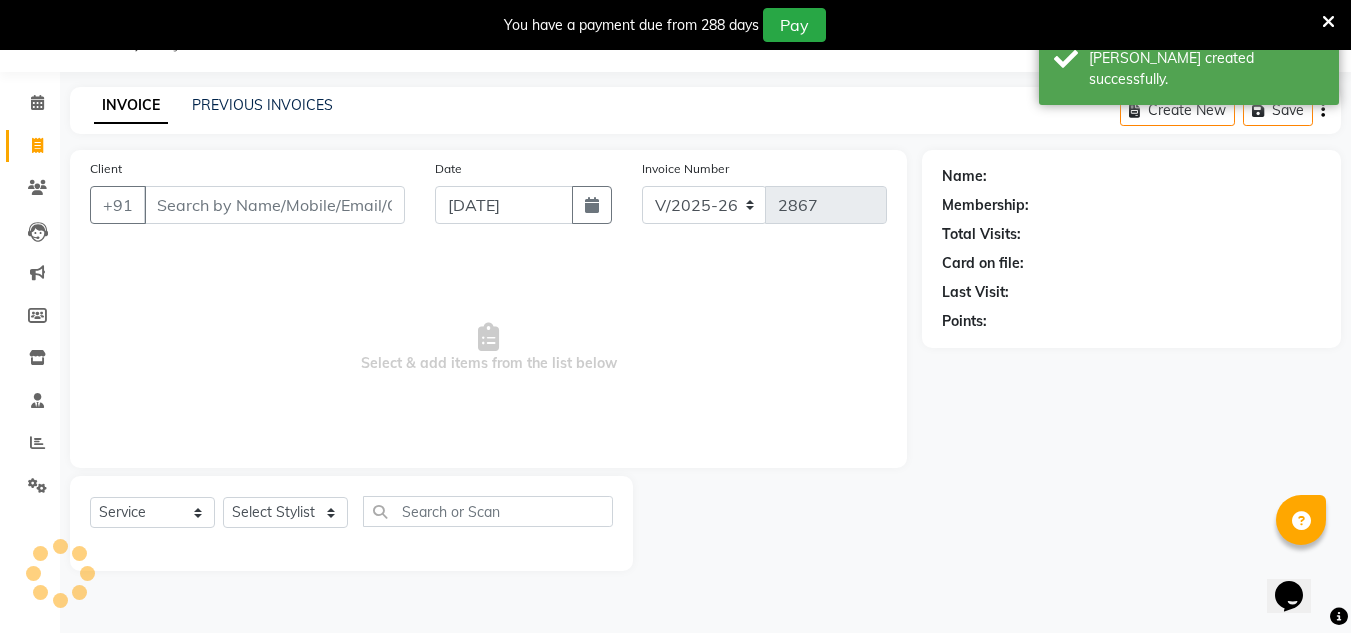 drag, startPoint x: 204, startPoint y: 208, endPoint x: 225, endPoint y: 227, distance: 28.319605 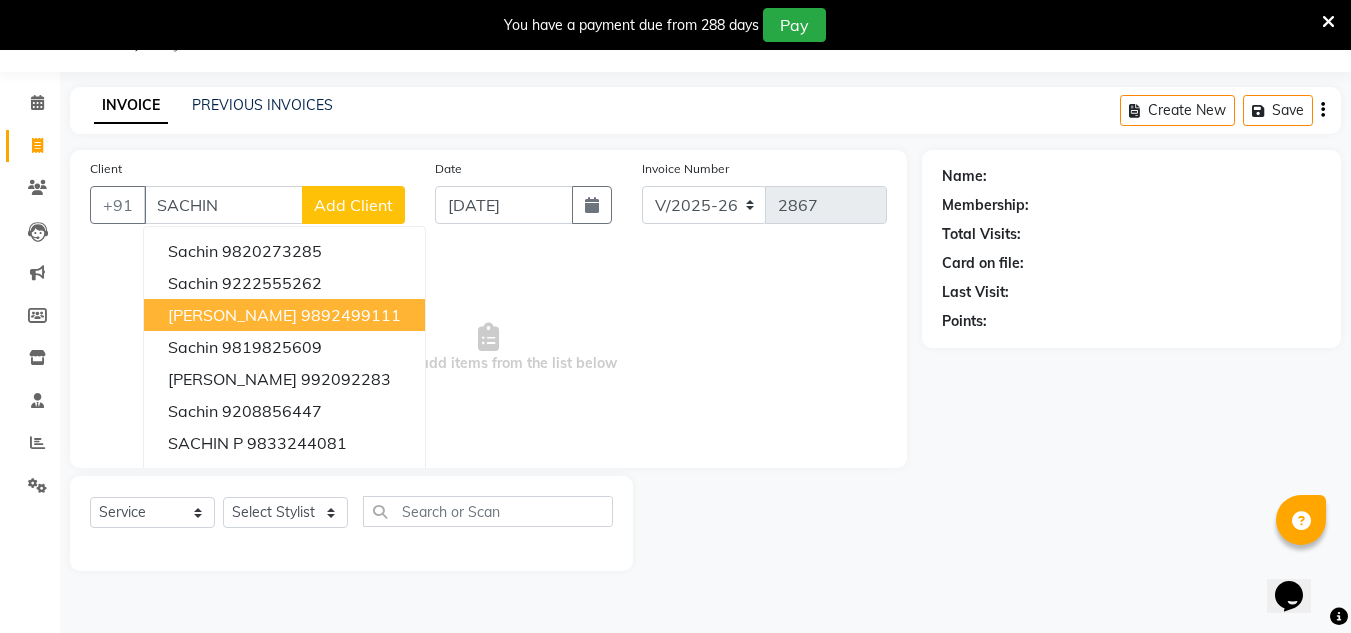 click on "Sachin Vora  9892499111" at bounding box center (284, 315) 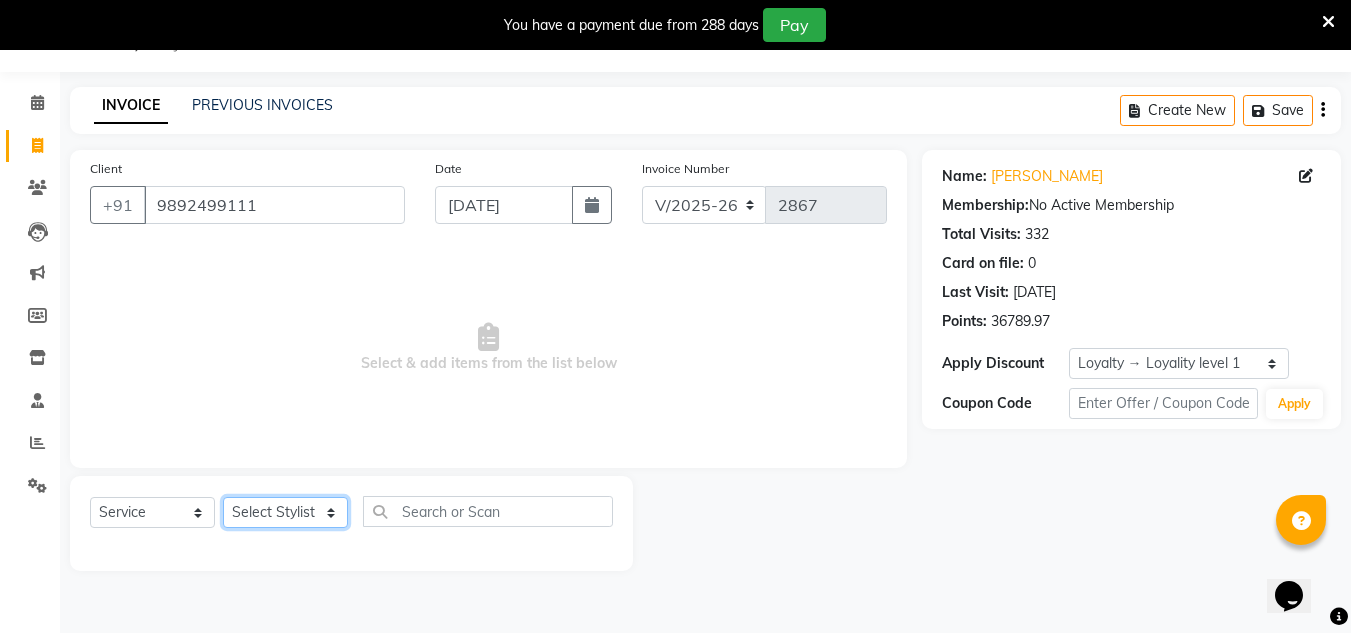 click on "Select Stylist Aalam salmani Ahmed Washim new  HARSHITA mohit Neeraj Owner preeti Raghav sakib sonu RG" 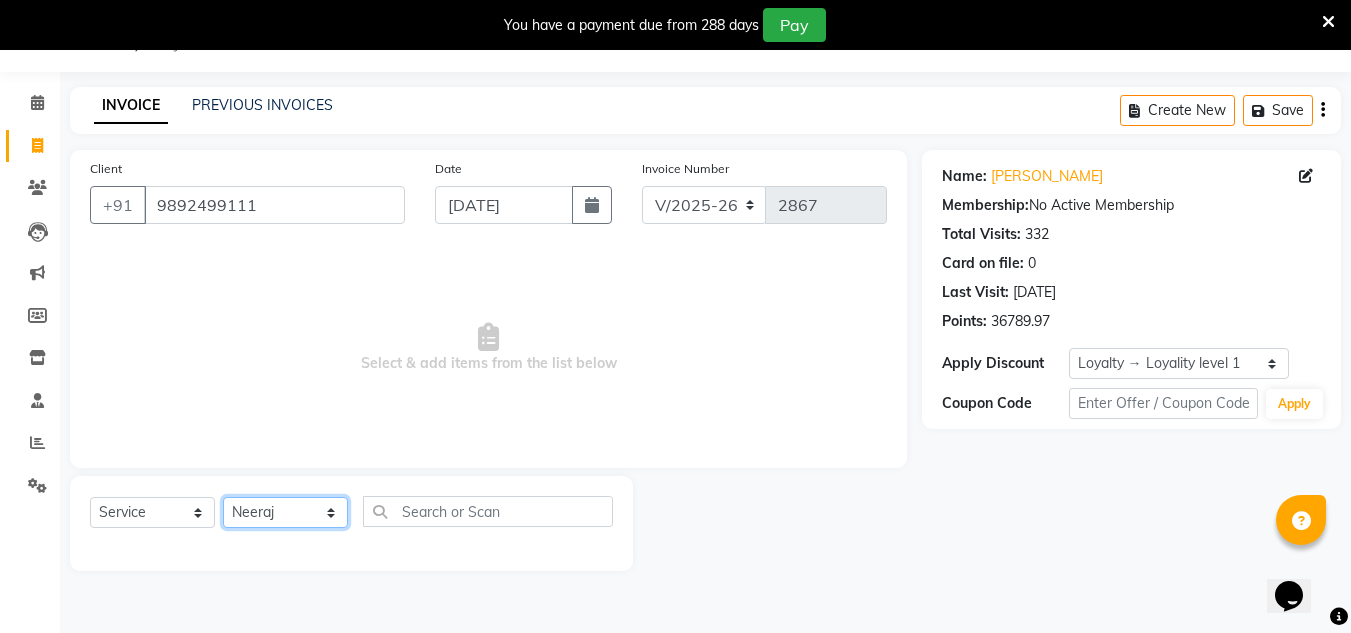 click on "Select Stylist Aalam salmani Ahmed Washim new  HARSHITA mohit Neeraj Owner preeti Raghav sakib sonu RG" 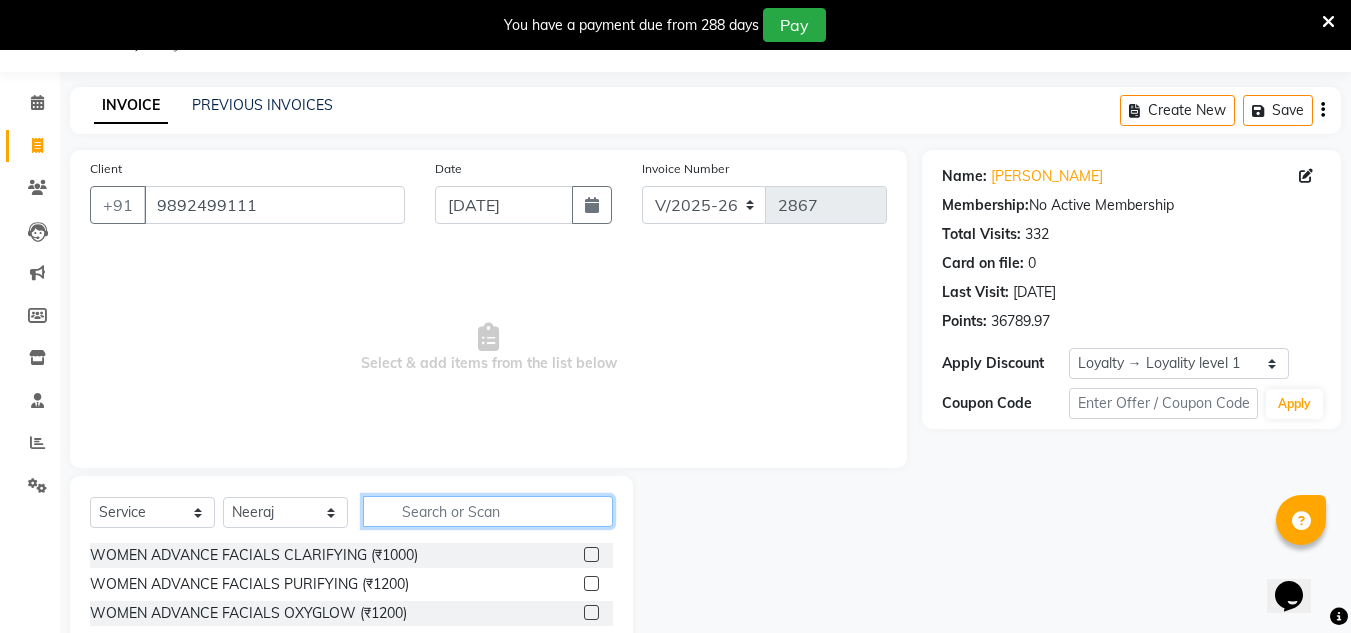 click 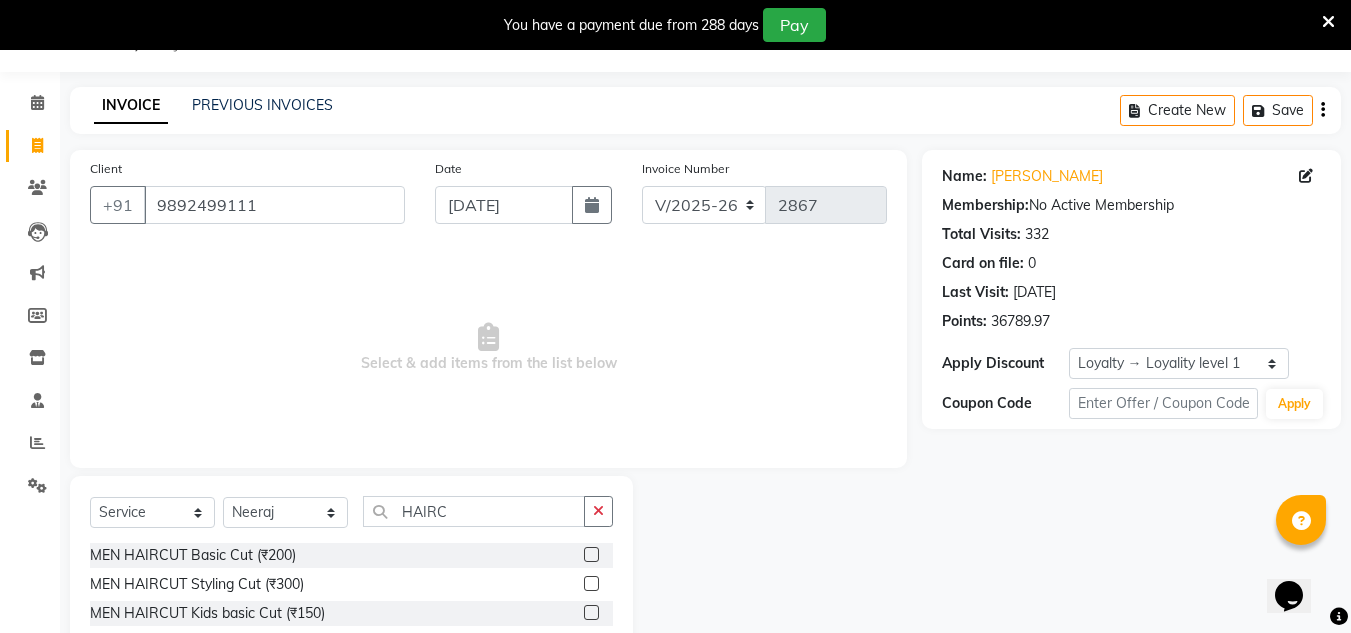 click 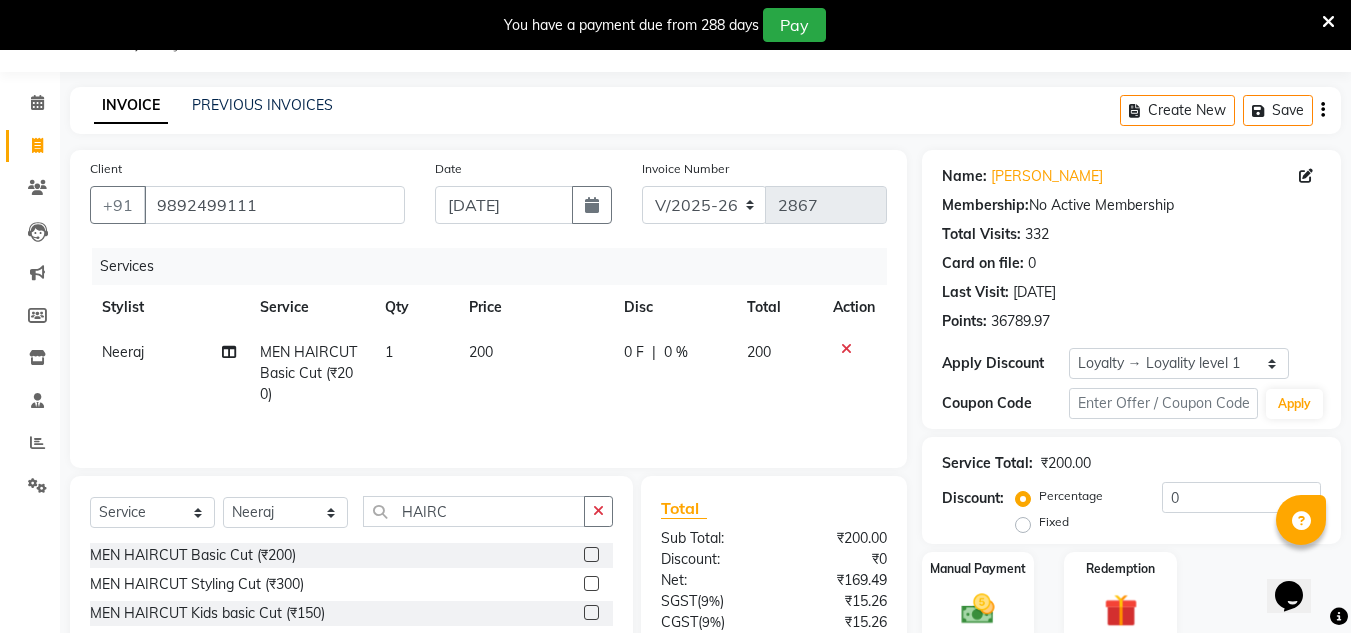 drag, startPoint x: 603, startPoint y: 511, endPoint x: 543, endPoint y: 501, distance: 60.827625 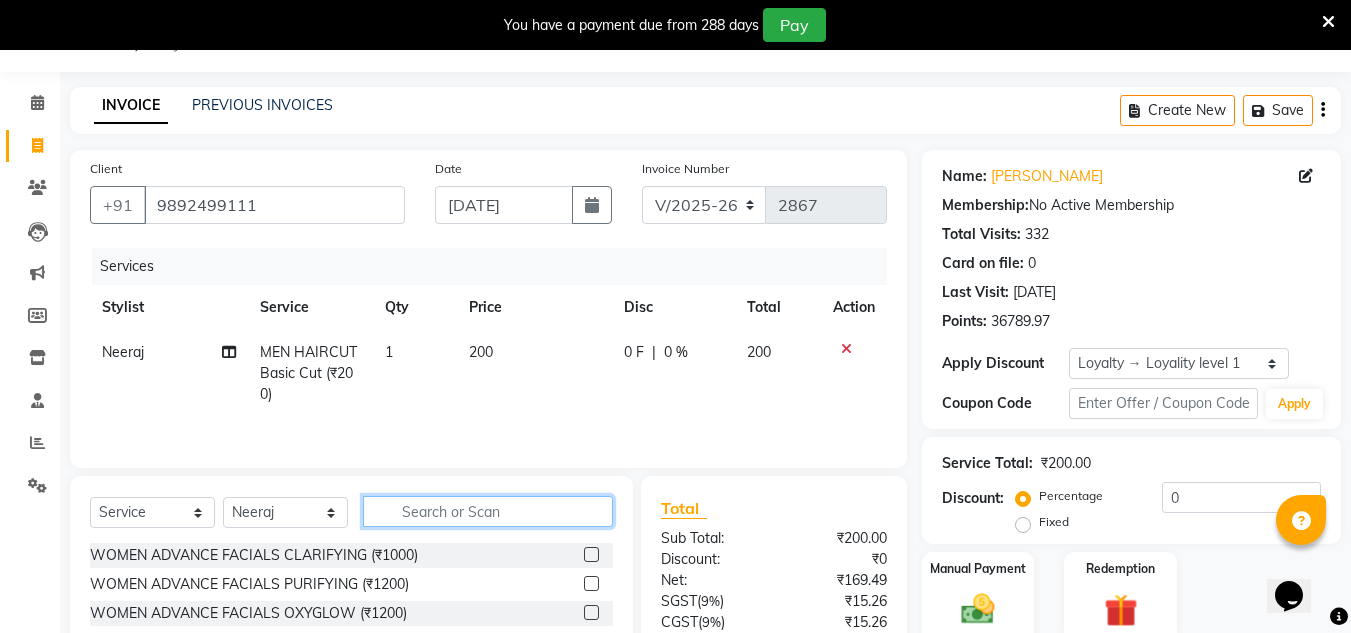 drag, startPoint x: 541, startPoint y: 500, endPoint x: 535, endPoint y: 511, distance: 12.529964 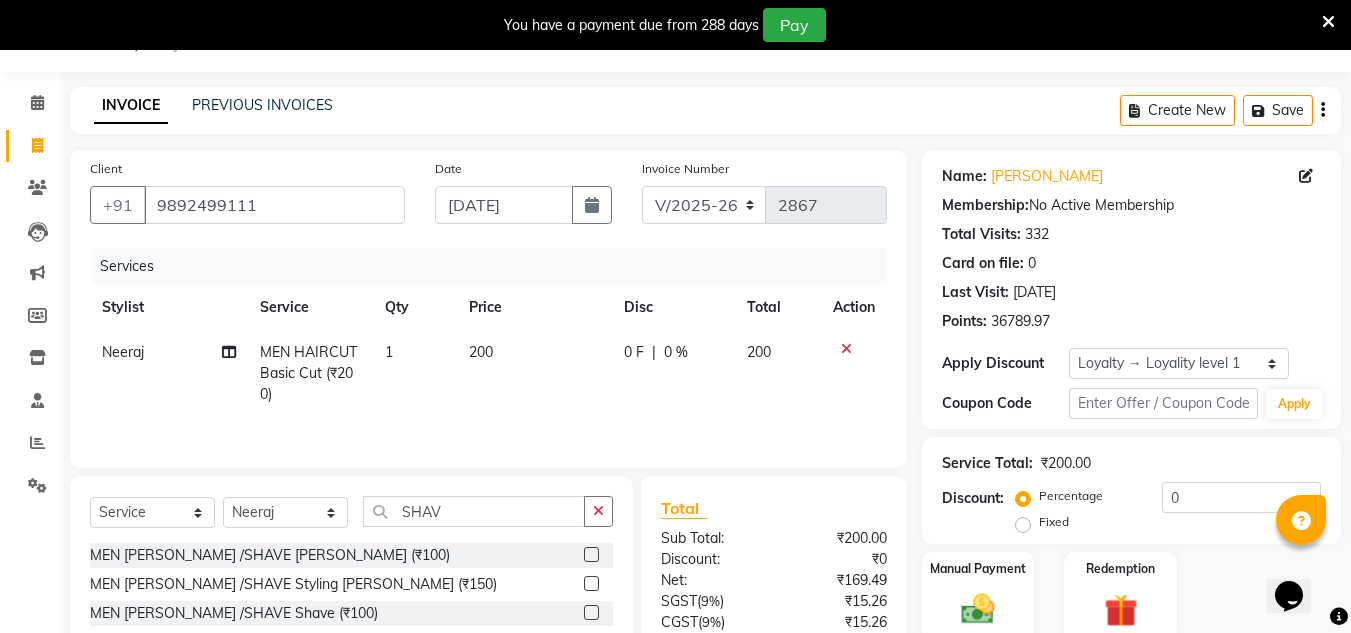 click 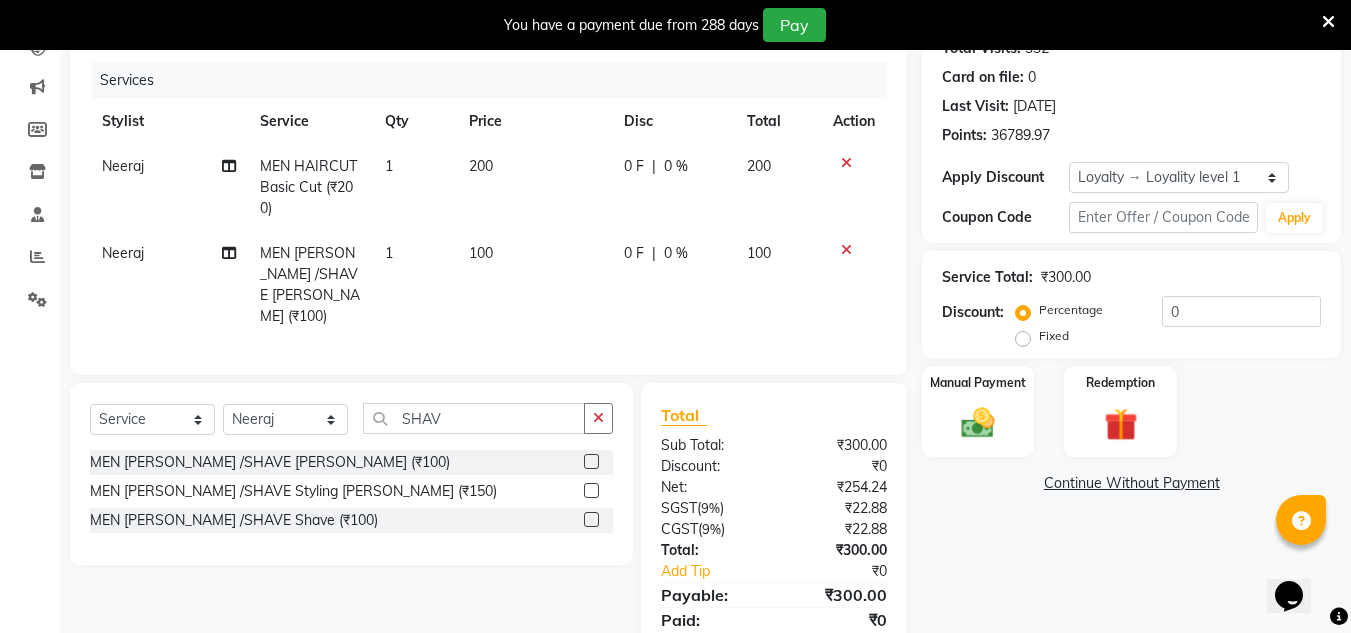 scroll, scrollTop: 250, scrollLeft: 0, axis: vertical 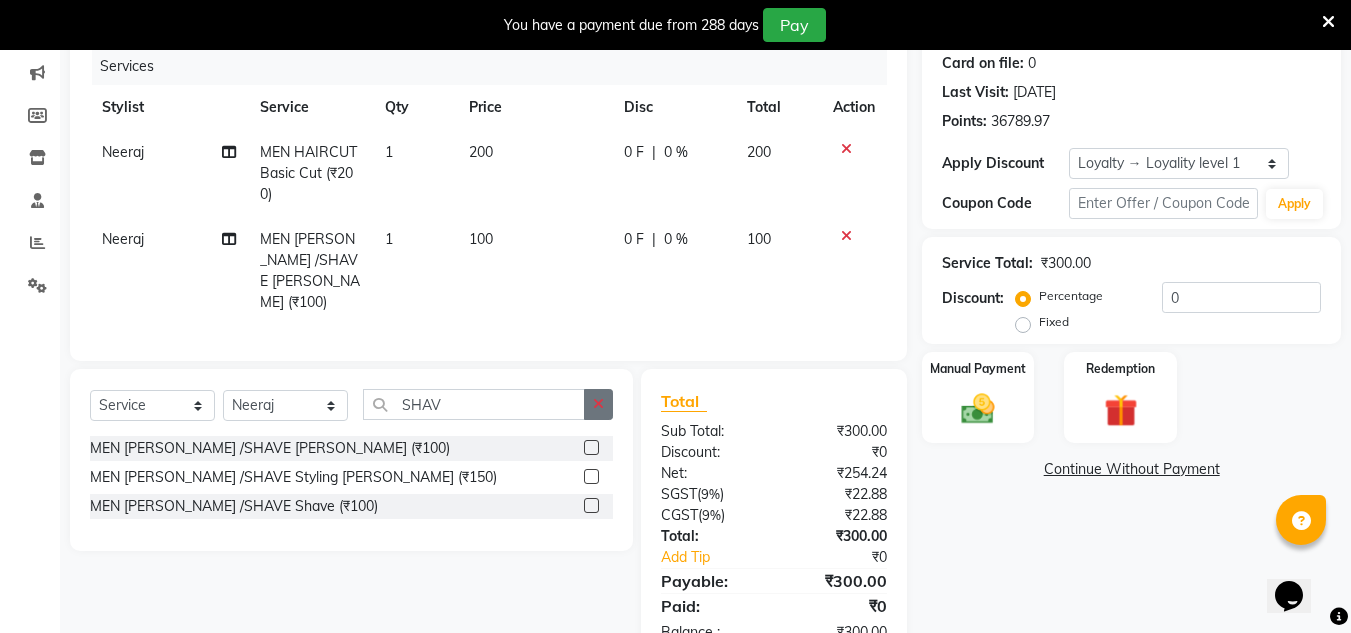 click 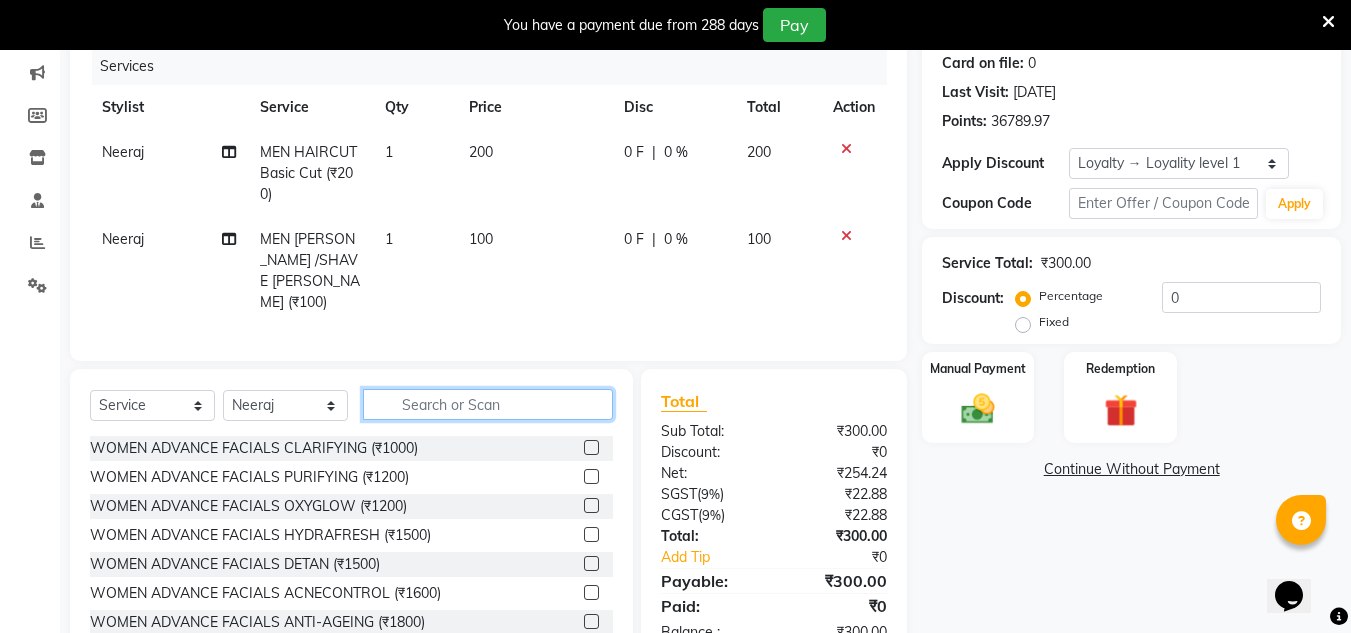 click 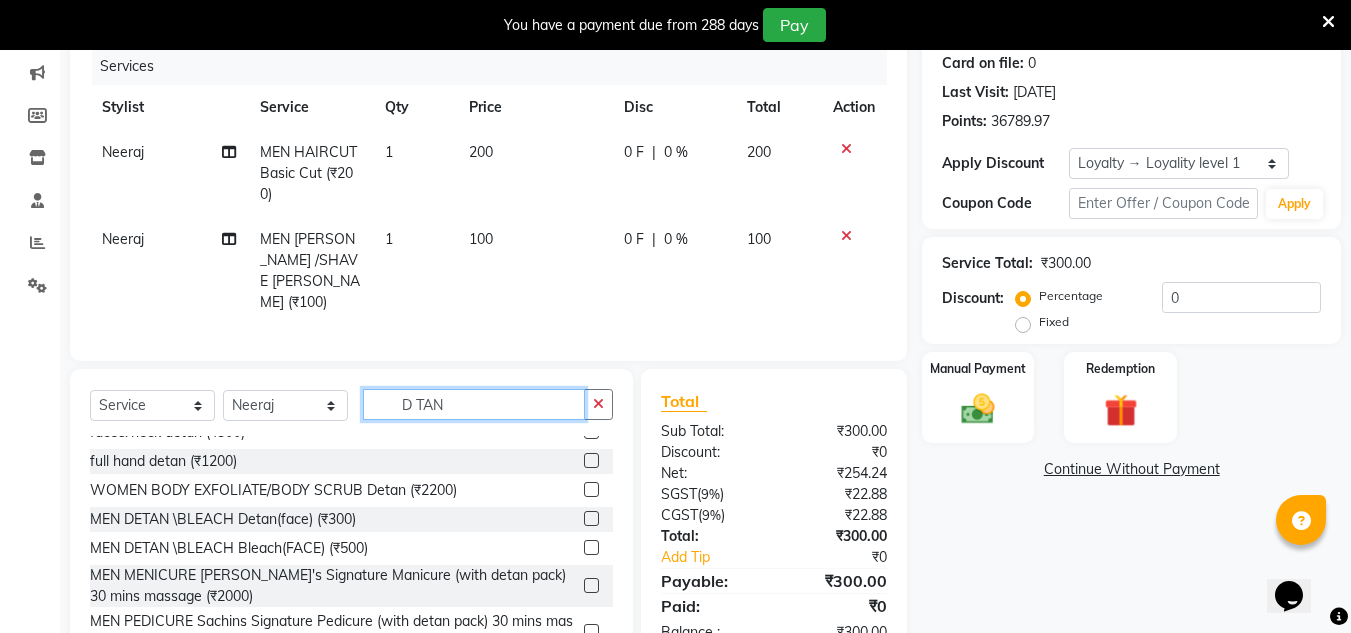 scroll, scrollTop: 66, scrollLeft: 0, axis: vertical 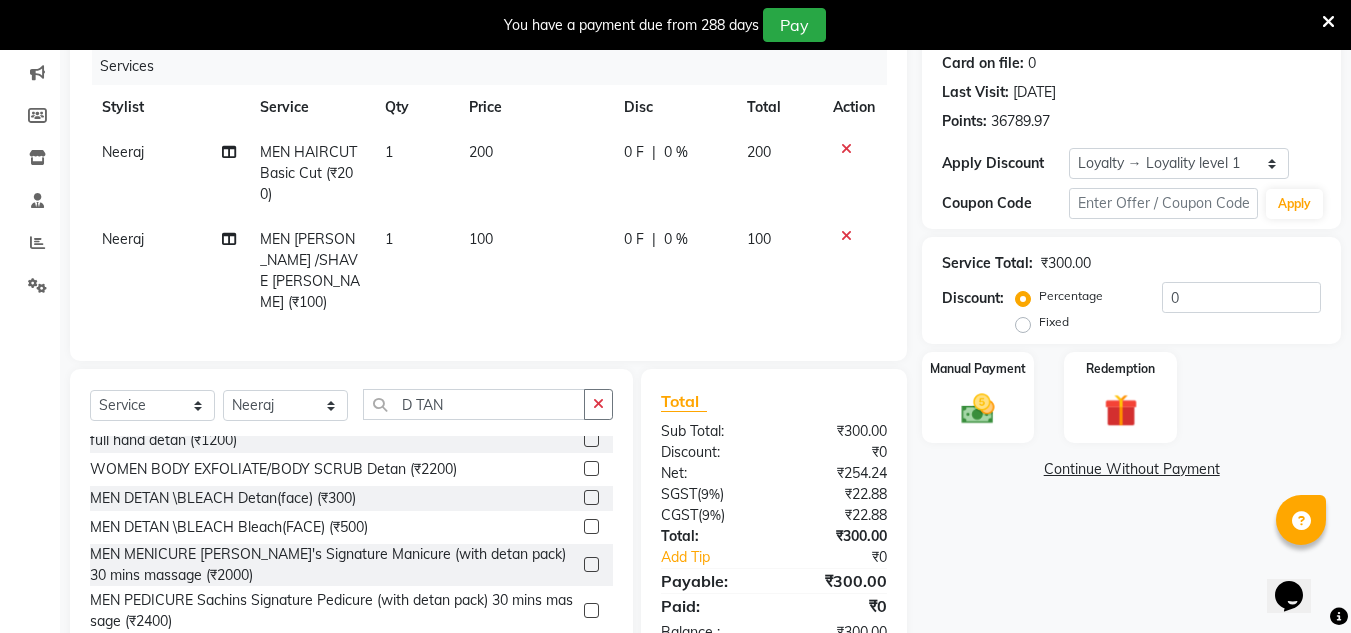click 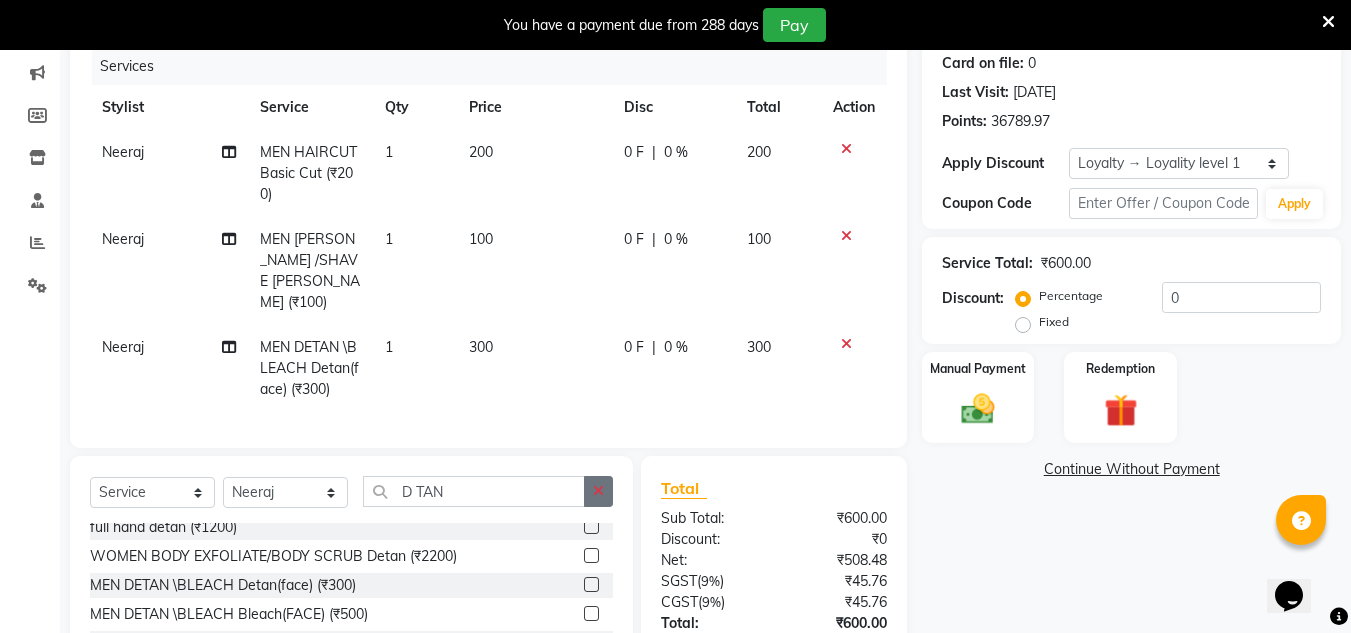 drag, startPoint x: 604, startPoint y: 489, endPoint x: 574, endPoint y: 485, distance: 30.265491 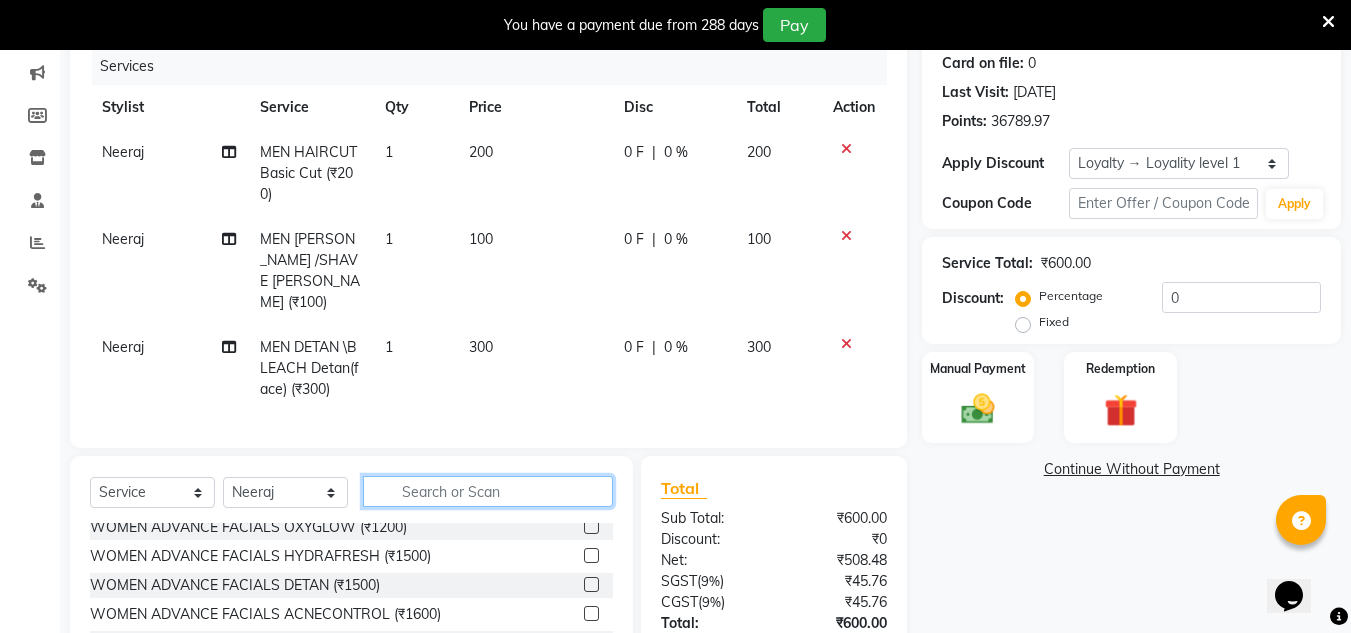 click 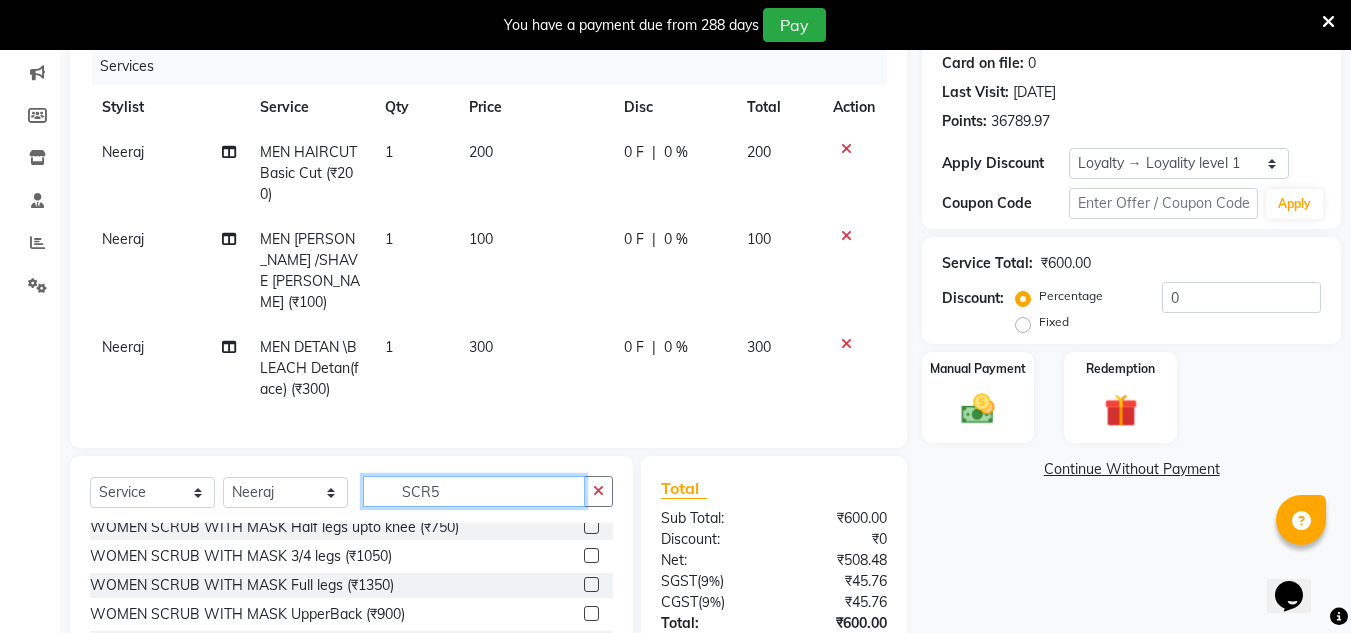 scroll, scrollTop: 0, scrollLeft: 0, axis: both 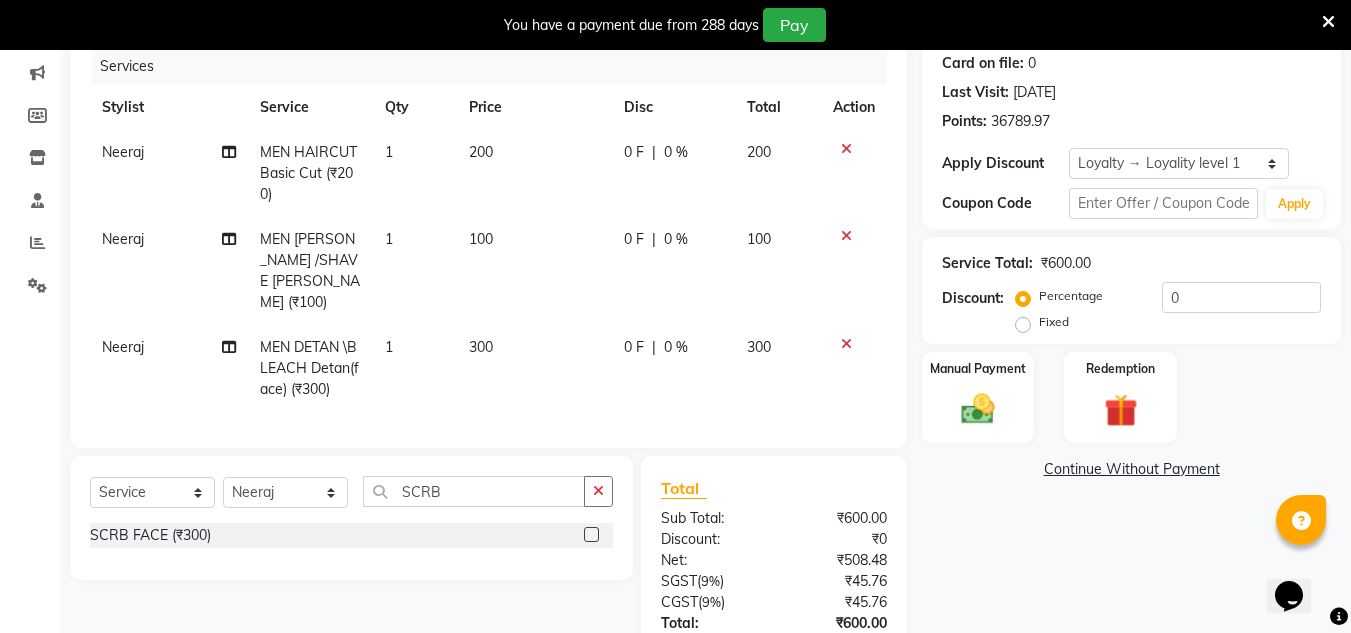 click 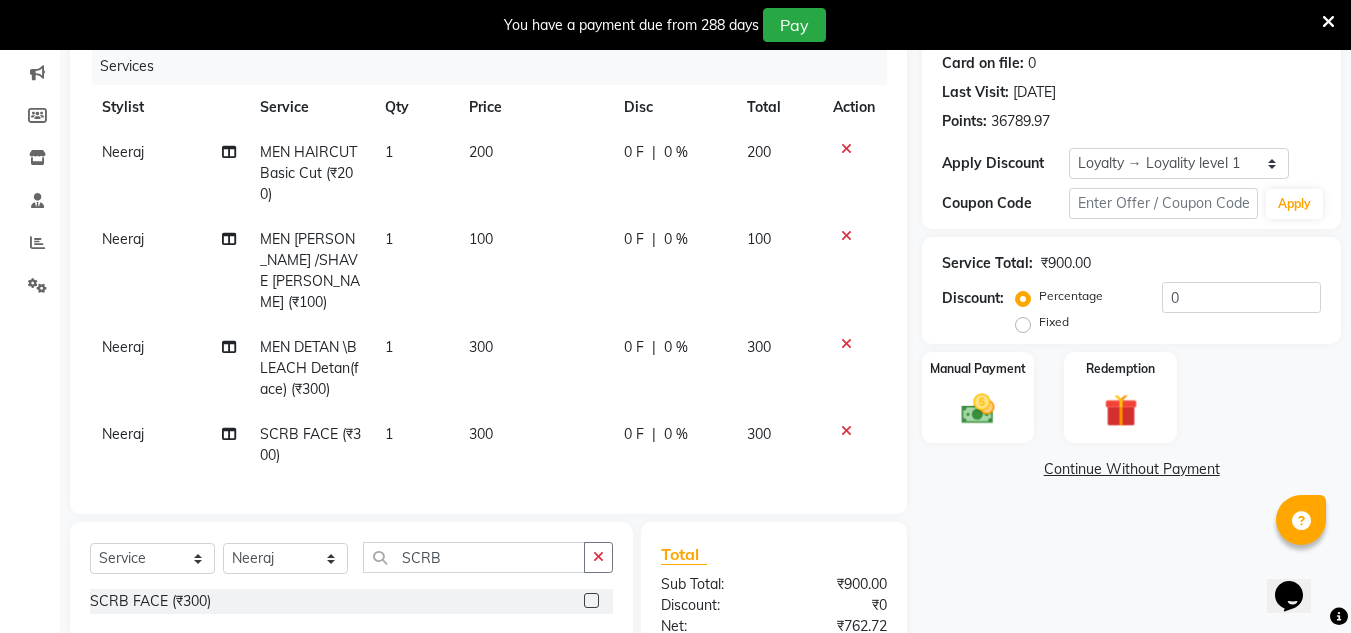 scroll, scrollTop: 450, scrollLeft: 0, axis: vertical 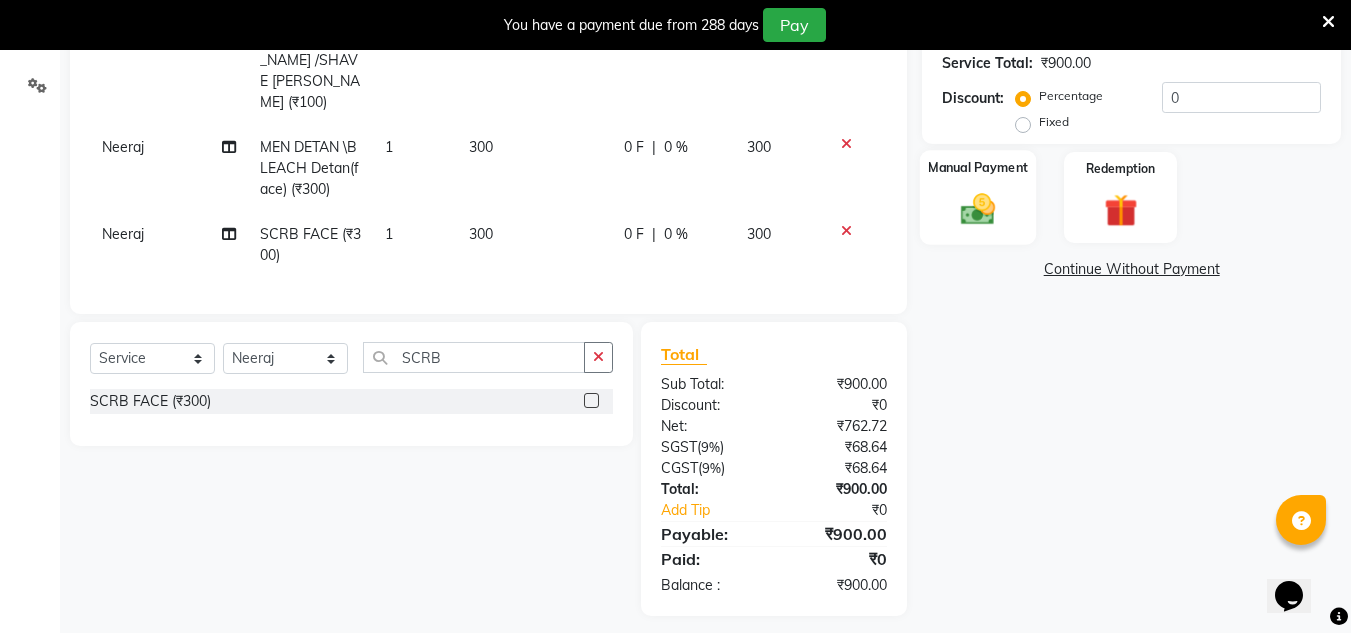 click 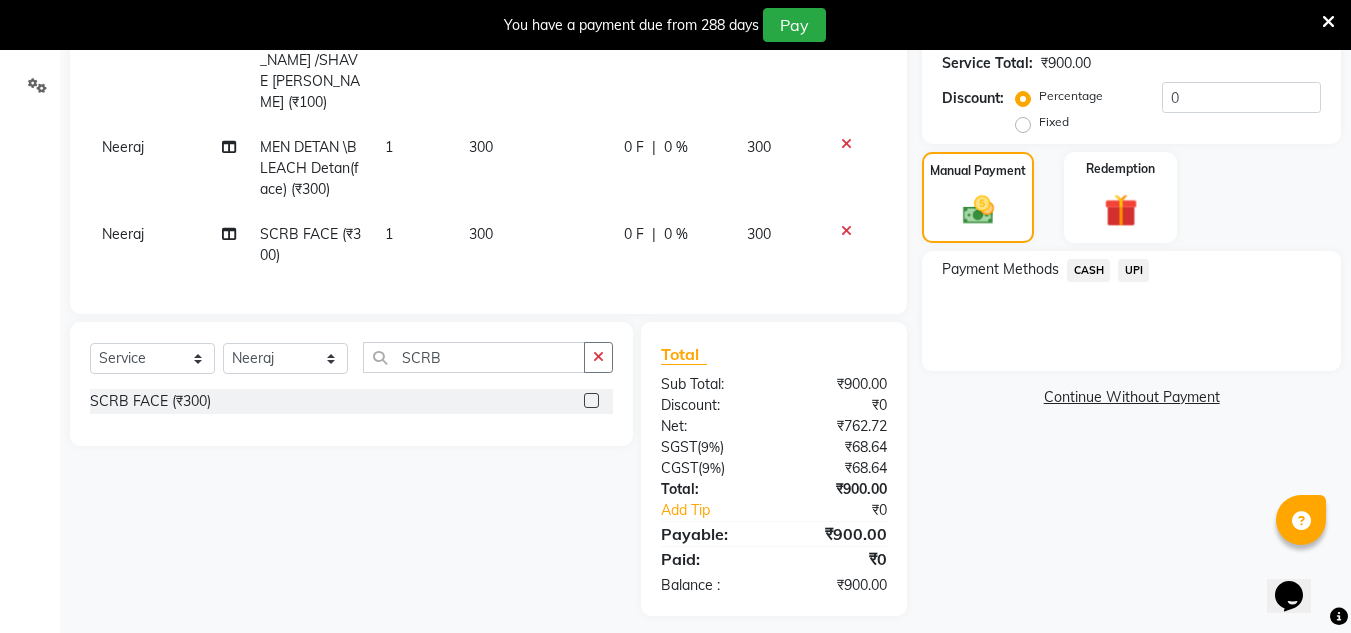 click on "UPI" 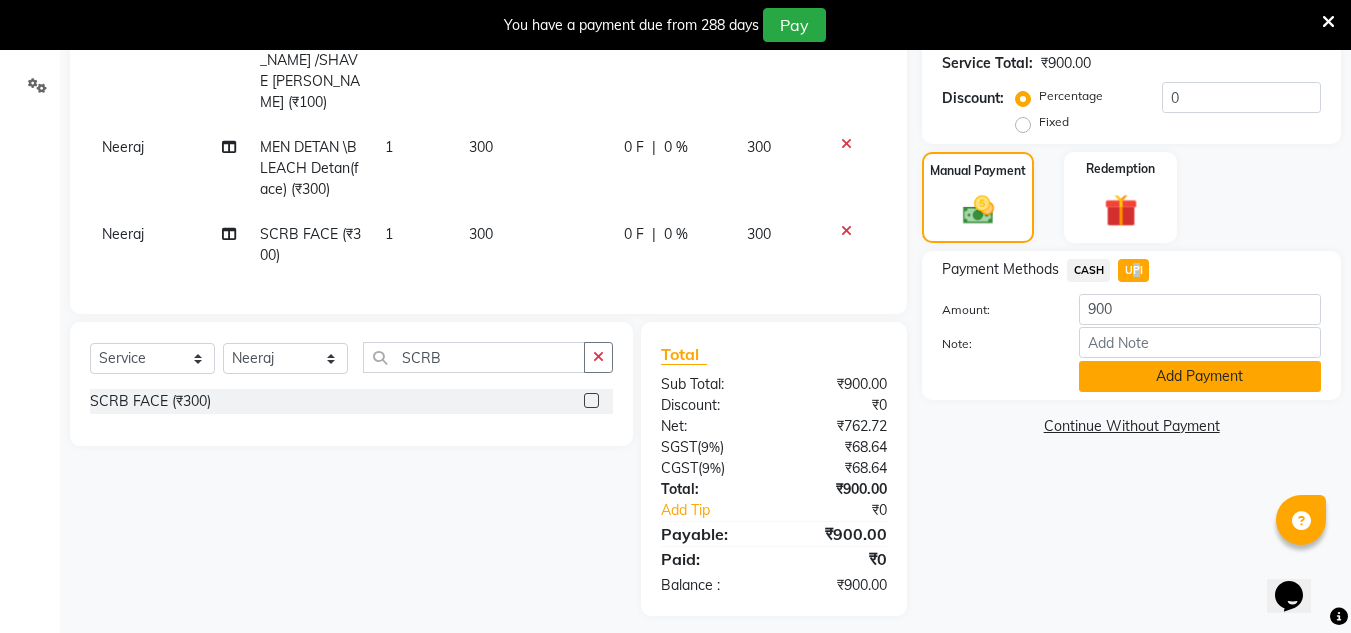 click on "Add Payment" 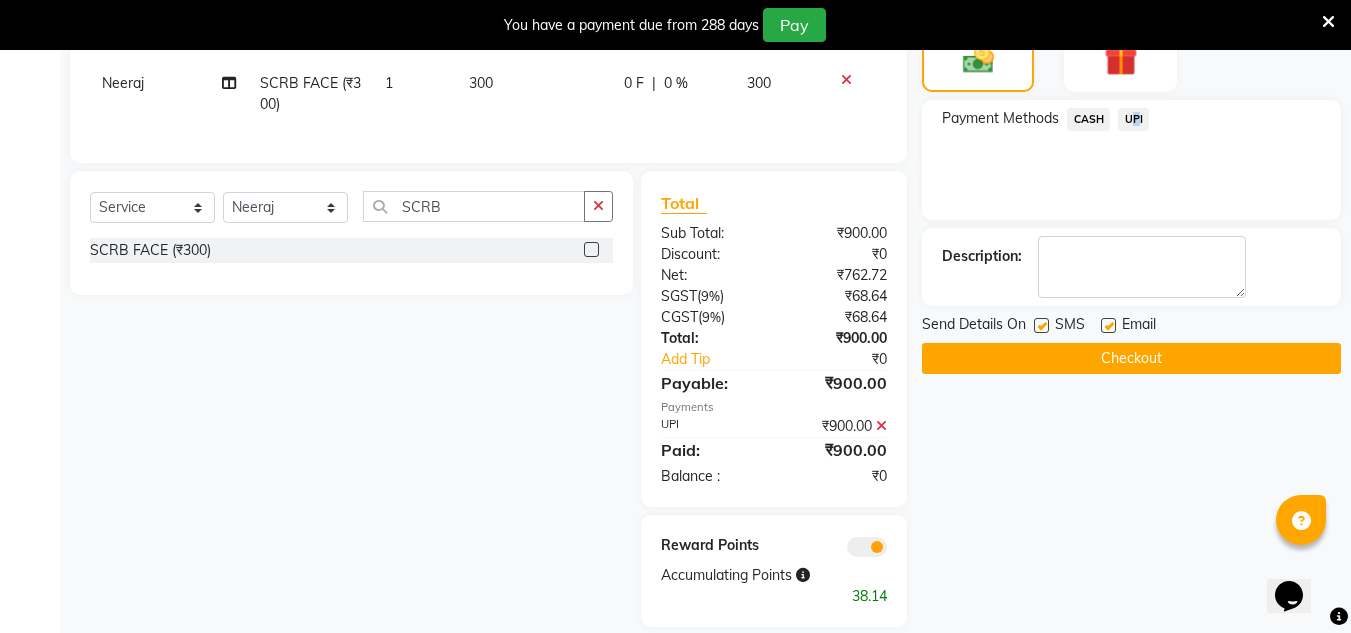 scroll, scrollTop: 619, scrollLeft: 0, axis: vertical 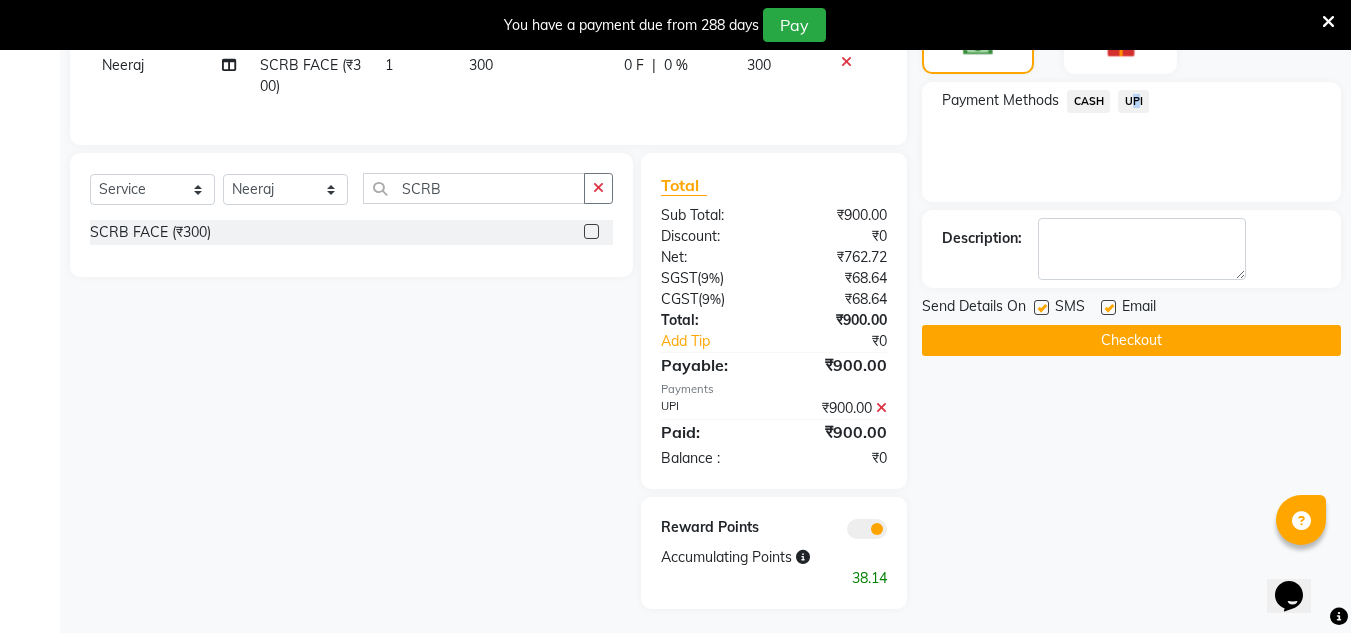 click on "Checkout" 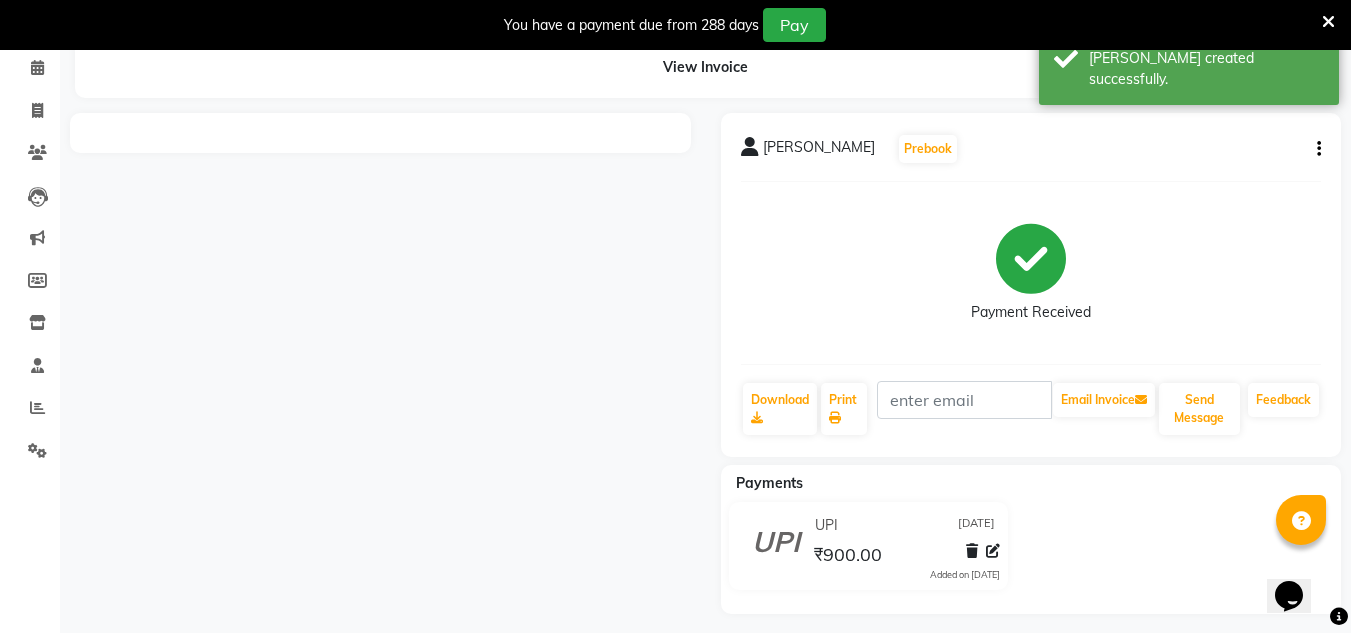 scroll, scrollTop: 96, scrollLeft: 0, axis: vertical 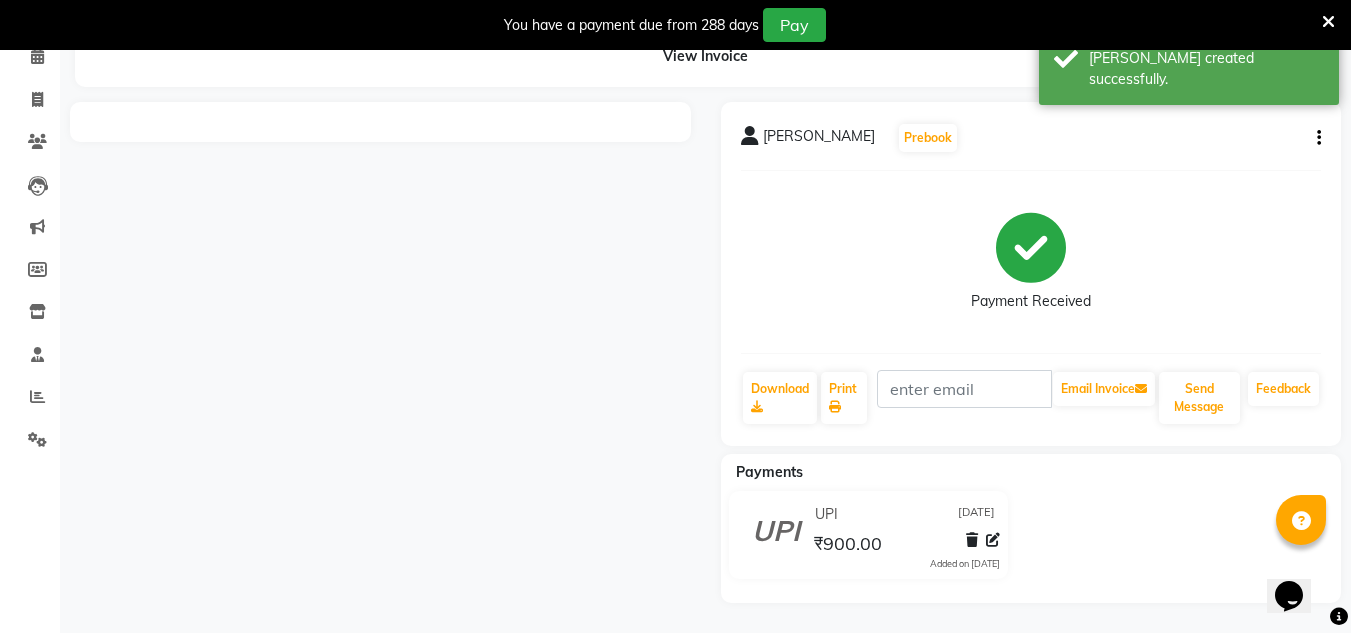 click at bounding box center [380, 122] 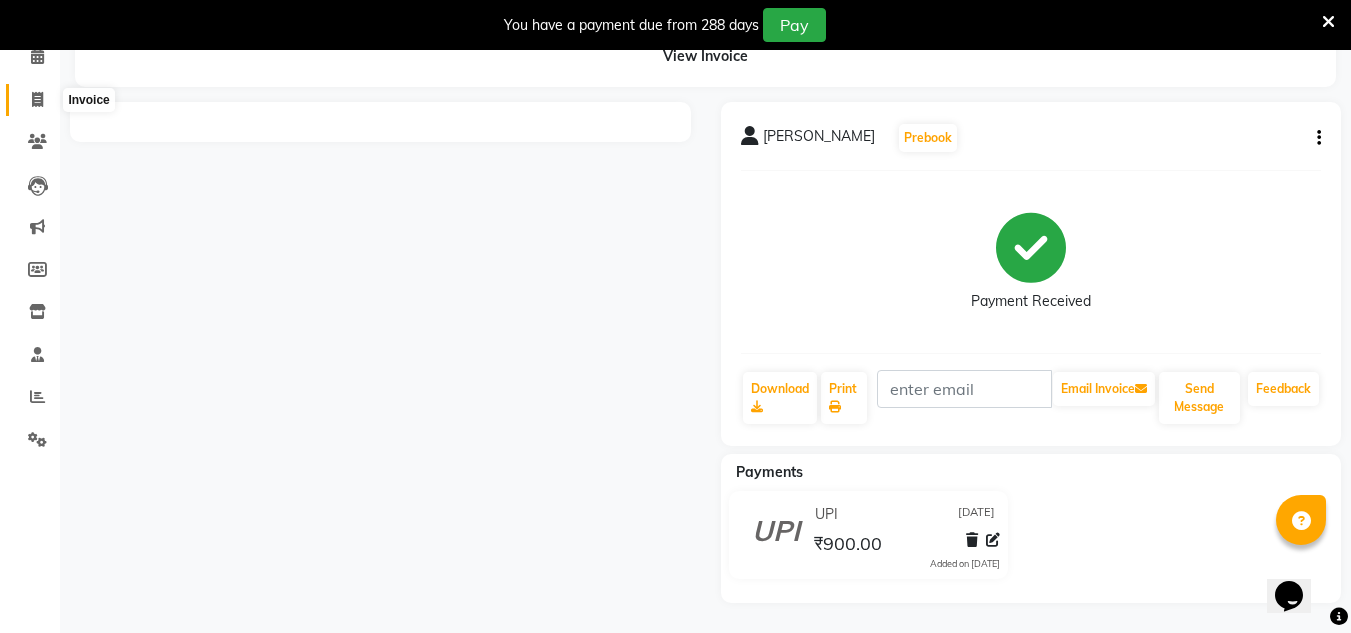 click 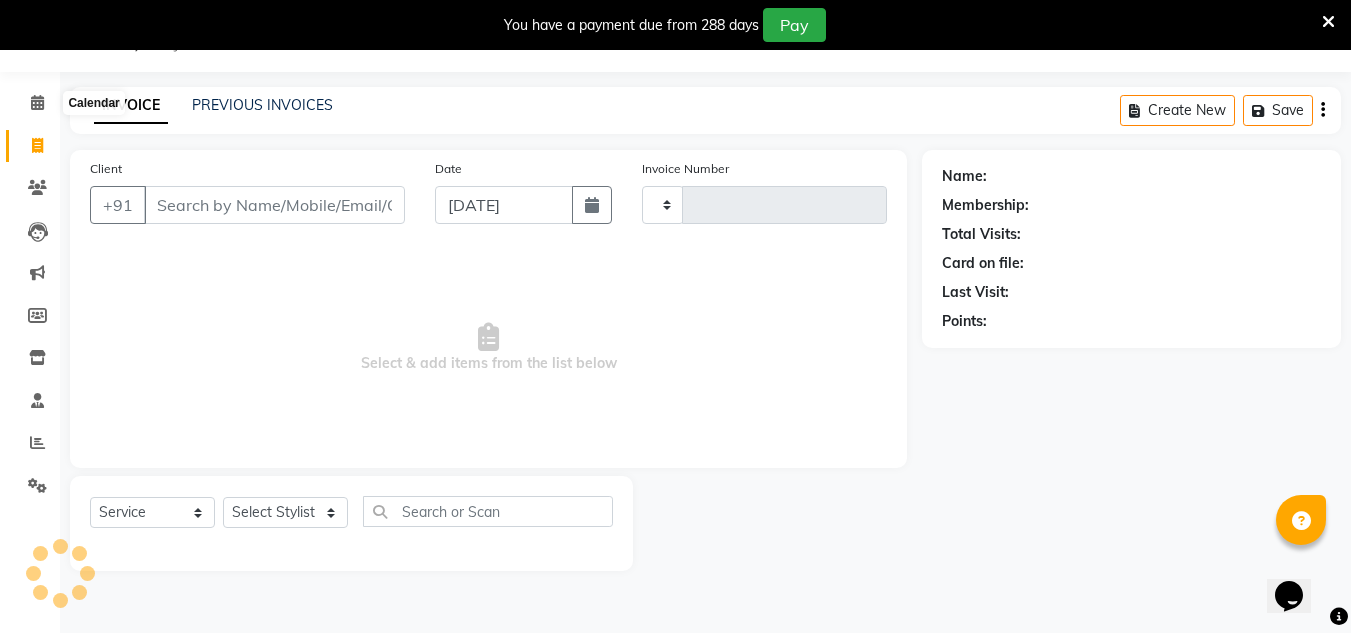 scroll, scrollTop: 50, scrollLeft: 0, axis: vertical 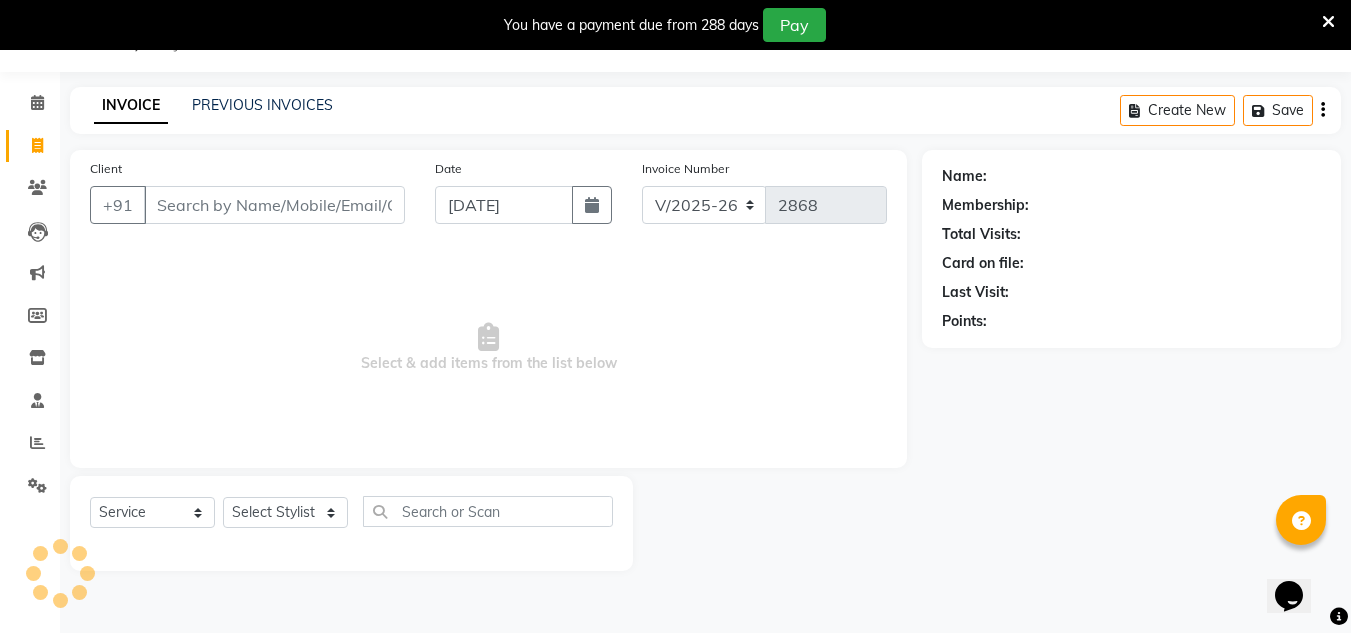 drag, startPoint x: 84, startPoint y: 0, endPoint x: 304, endPoint y: 125, distance: 253.03162 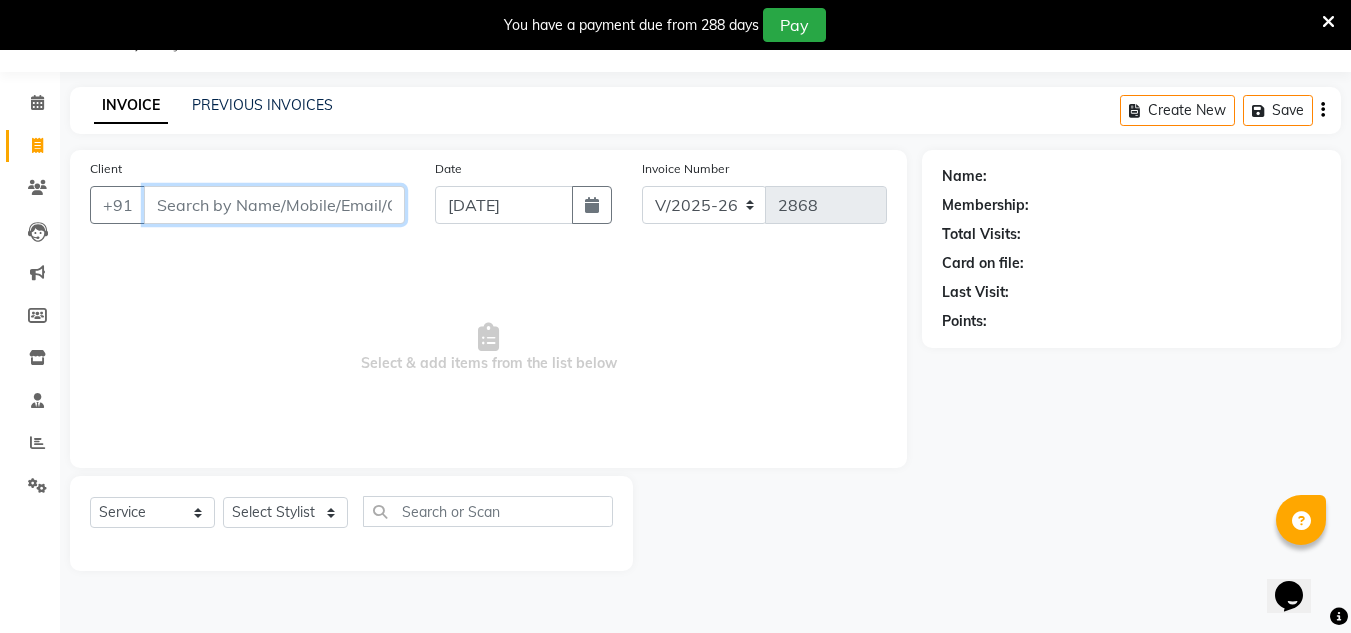 click on "Client" at bounding box center [274, 205] 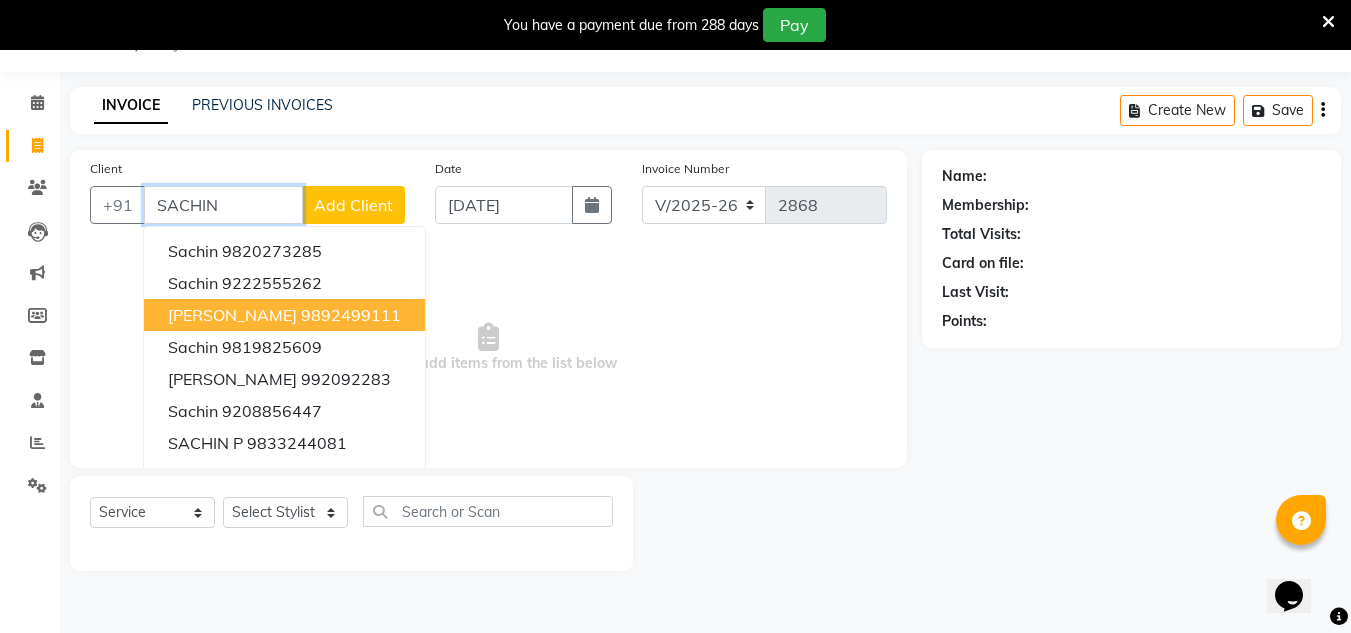 click on "Sachin Vora" at bounding box center [232, 315] 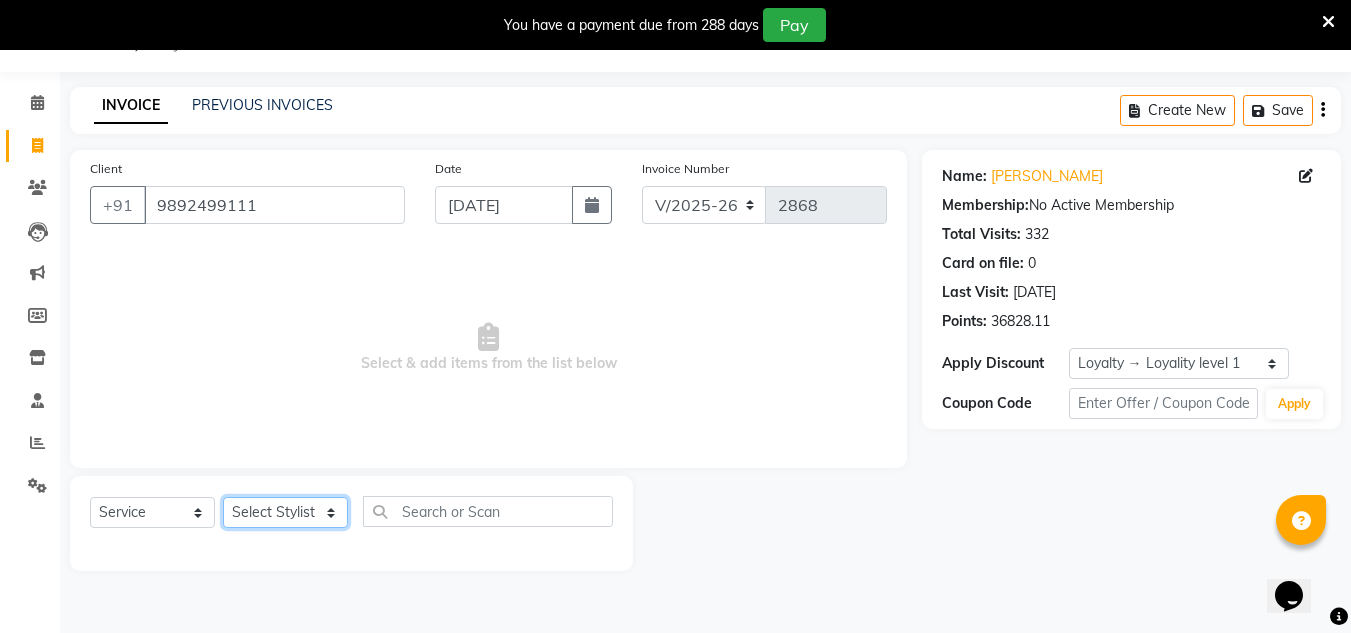 click on "Select Stylist Aalam salmani Ahmed Washim new  HARSHITA mohit Neeraj Owner preeti Raghav sakib sonu RG" 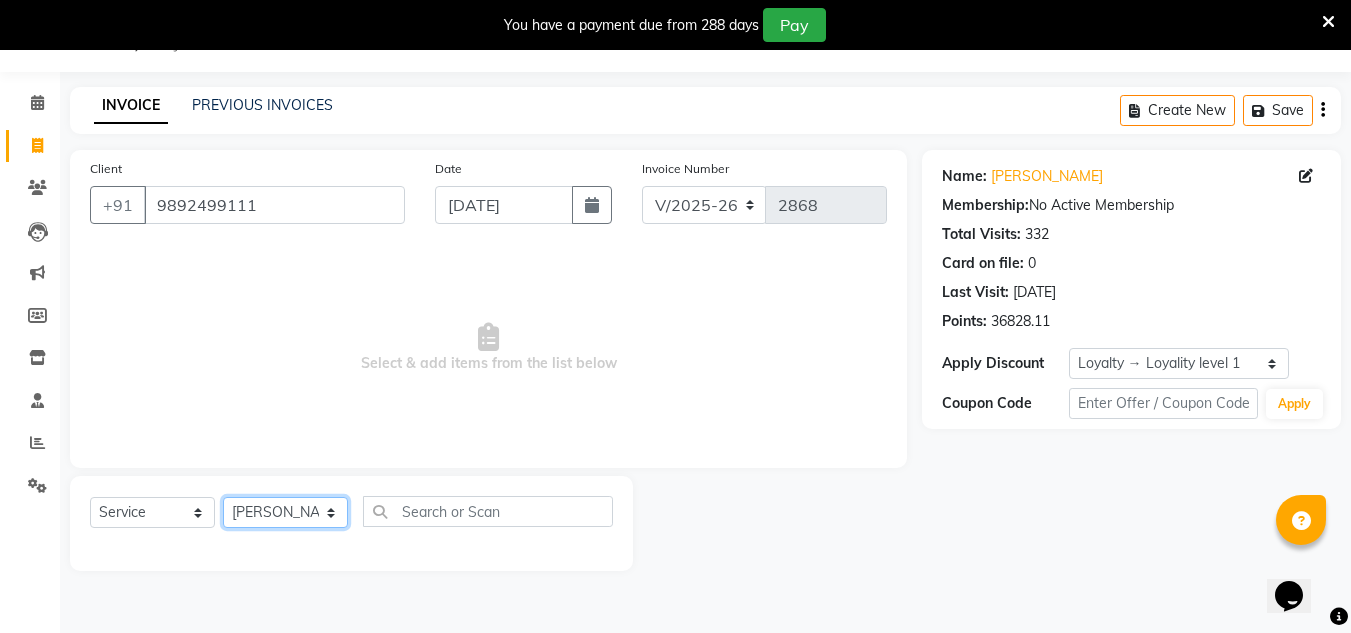 click on "Select Stylist Aalam salmani Ahmed Washim new  HARSHITA mohit Neeraj Owner preeti Raghav sakib sonu RG" 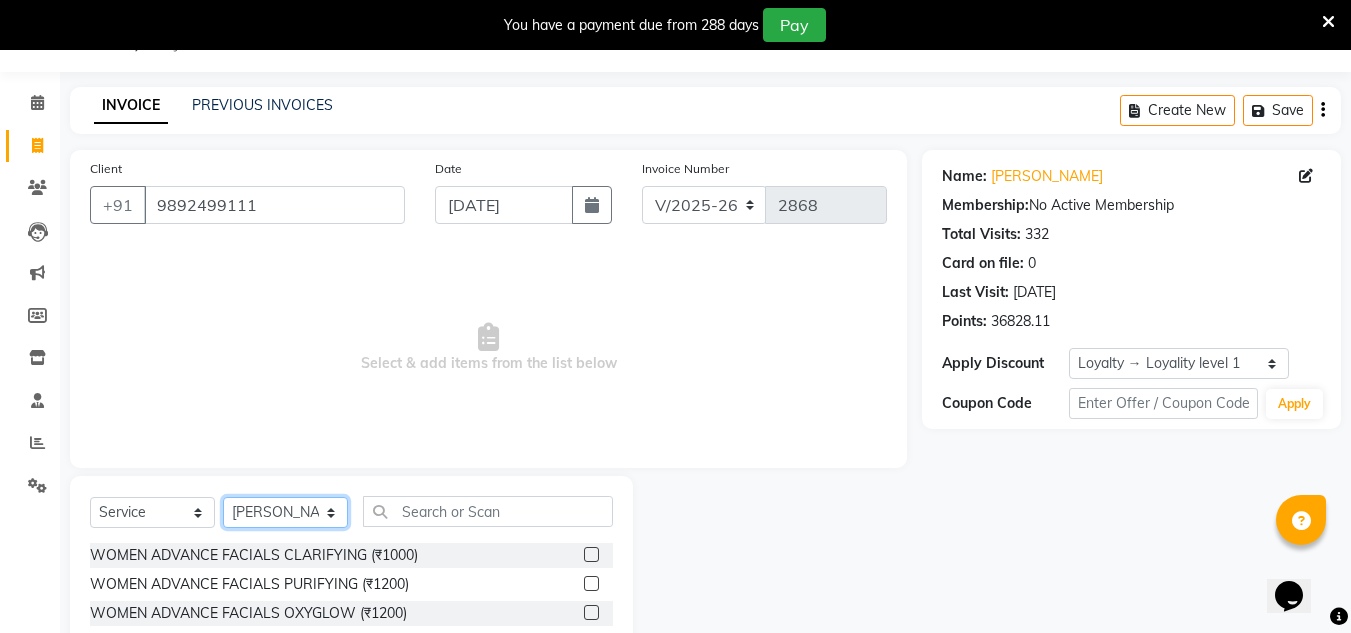 drag, startPoint x: 308, startPoint y: 525, endPoint x: 314, endPoint y: 498, distance: 27.658634 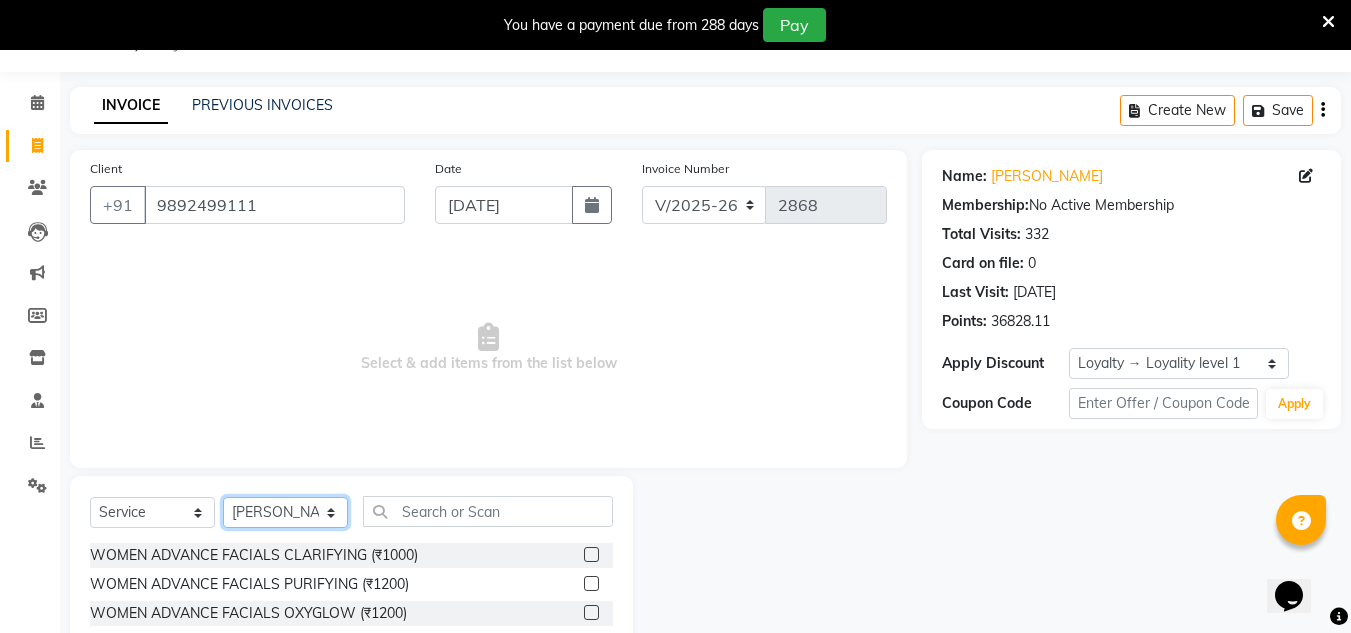 click on "Select Stylist Aalam salmani Ahmed Washim new  HARSHITA mohit Neeraj Owner preeti Raghav sakib sonu RG" 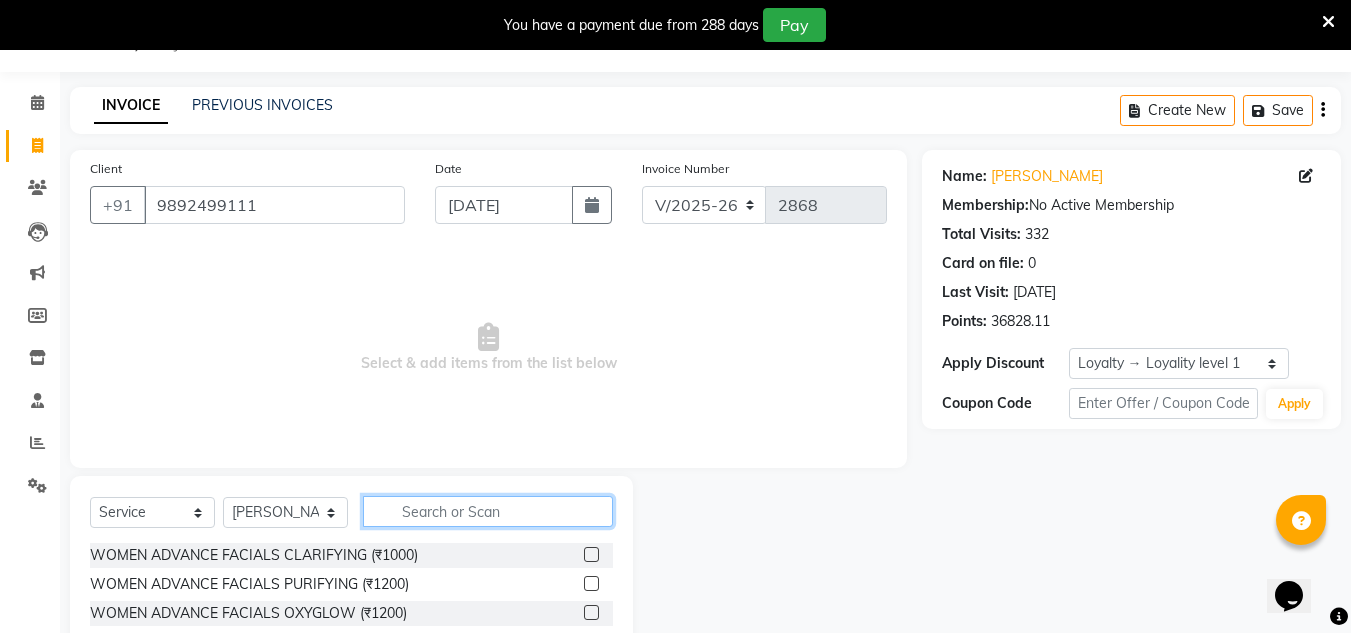 click 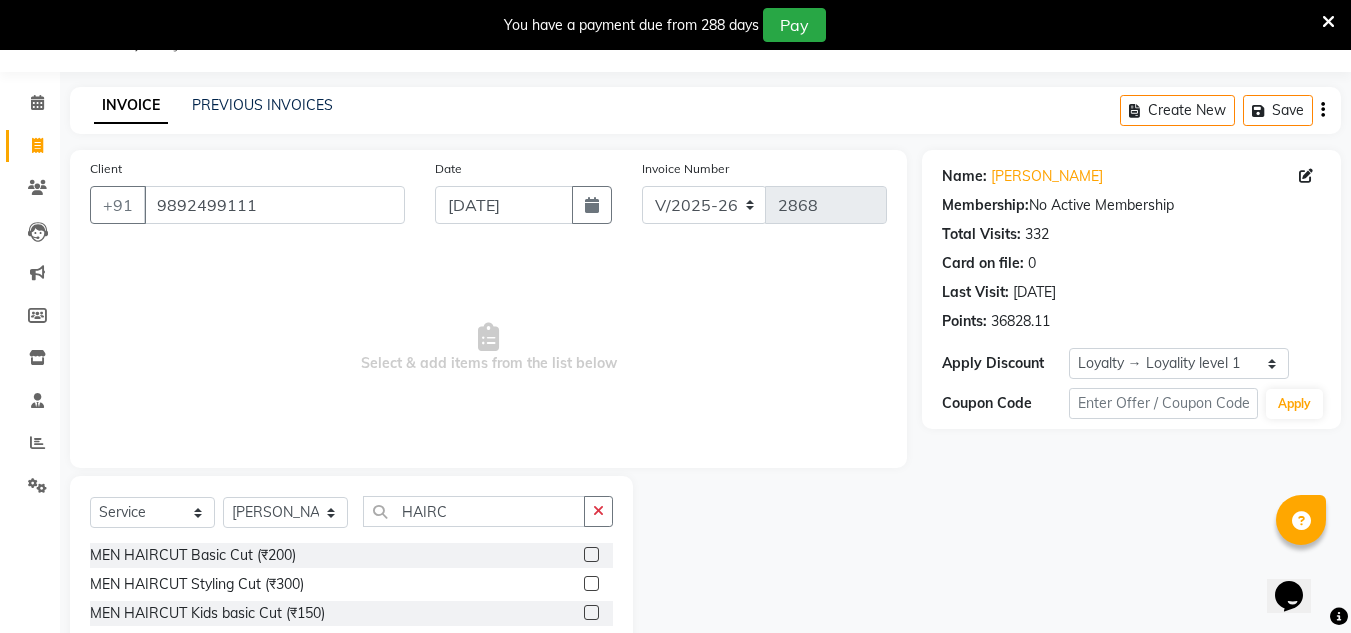 click 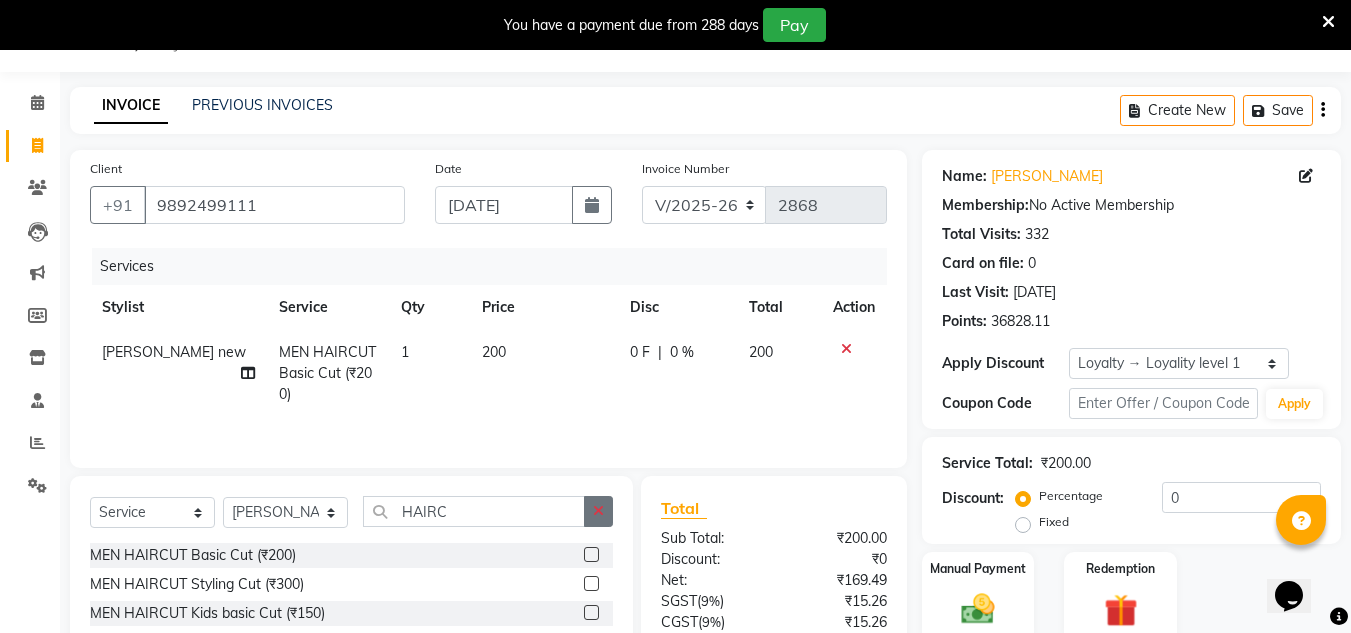 click 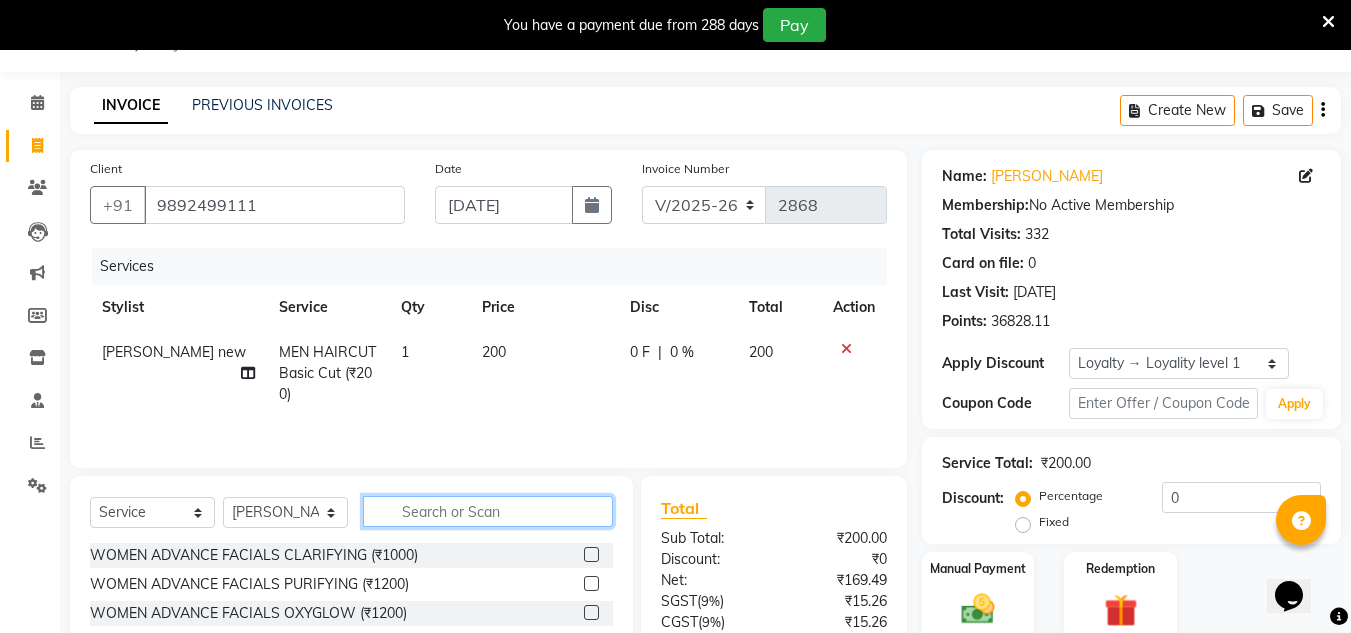 click 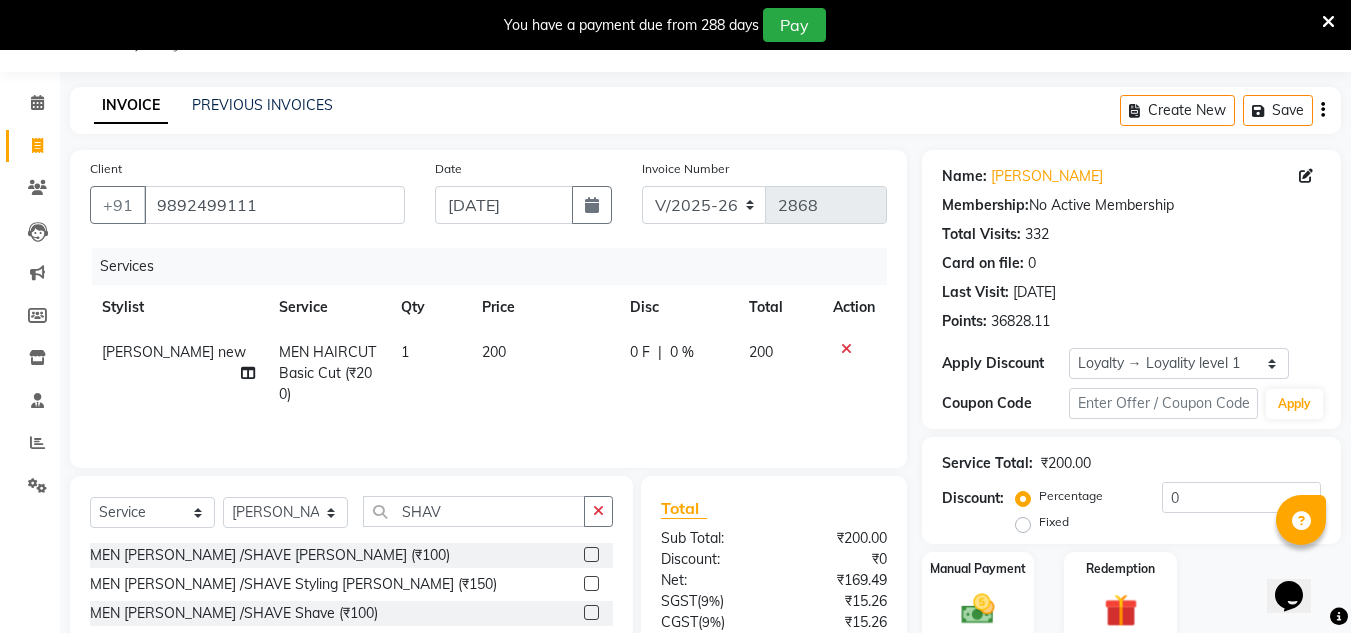 click 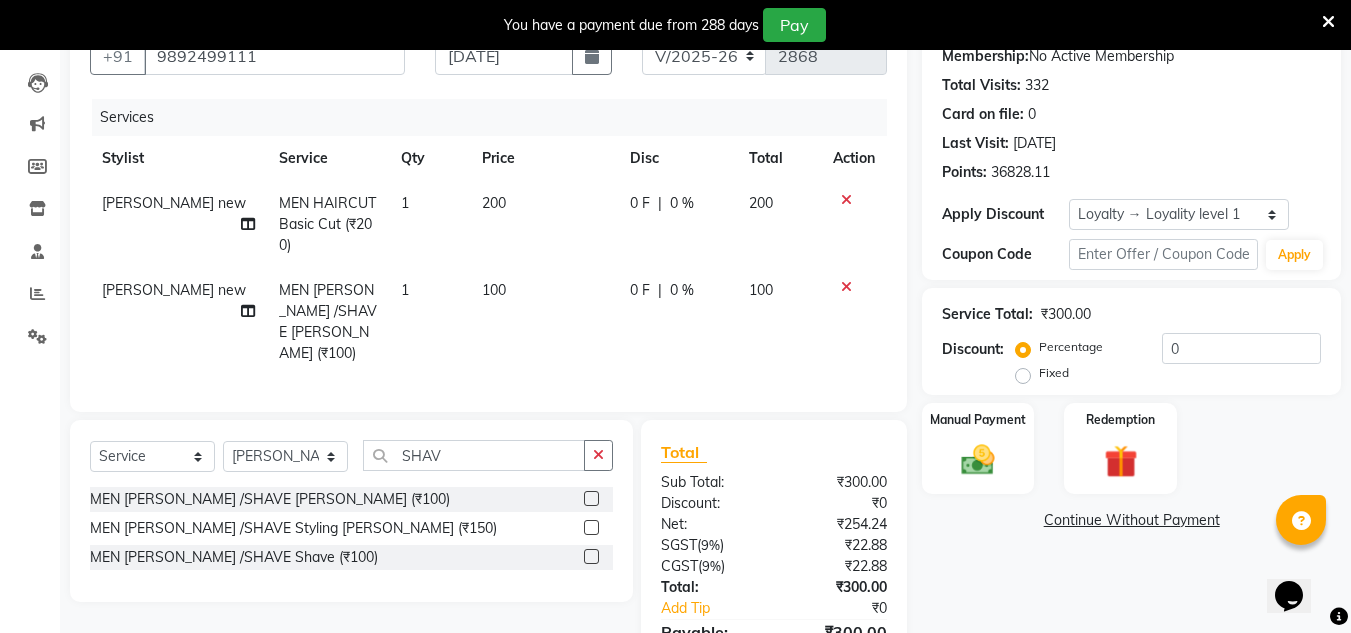 scroll, scrollTop: 250, scrollLeft: 0, axis: vertical 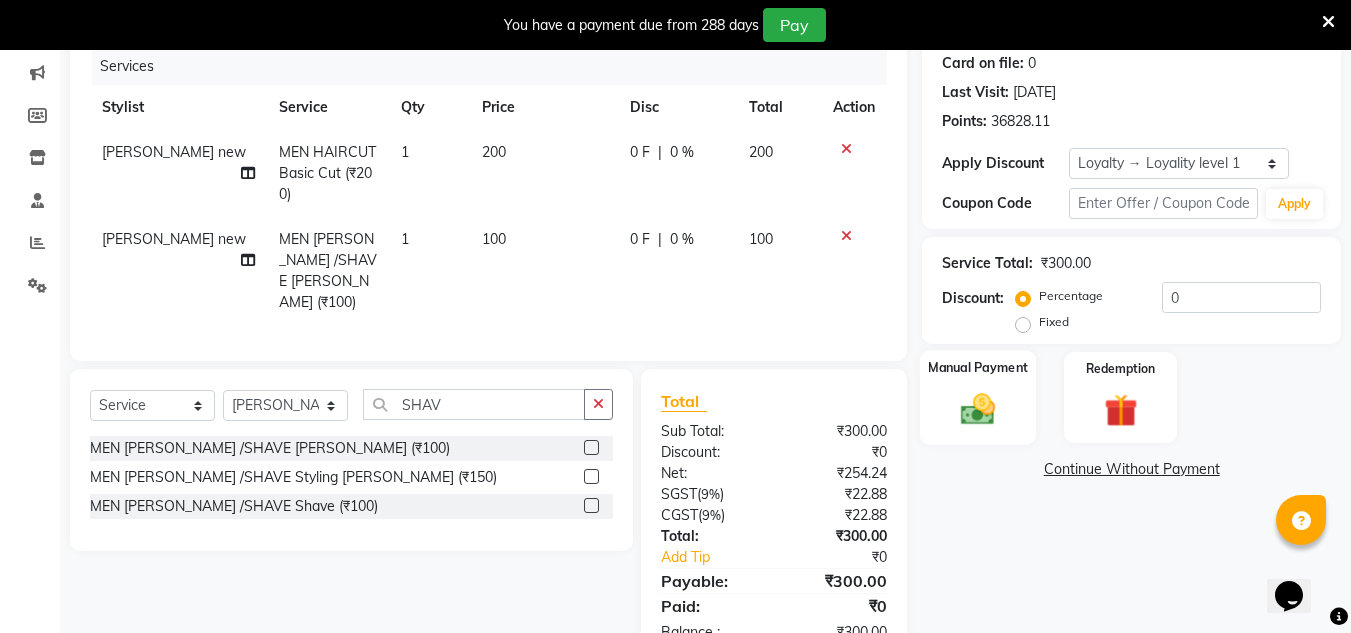 click 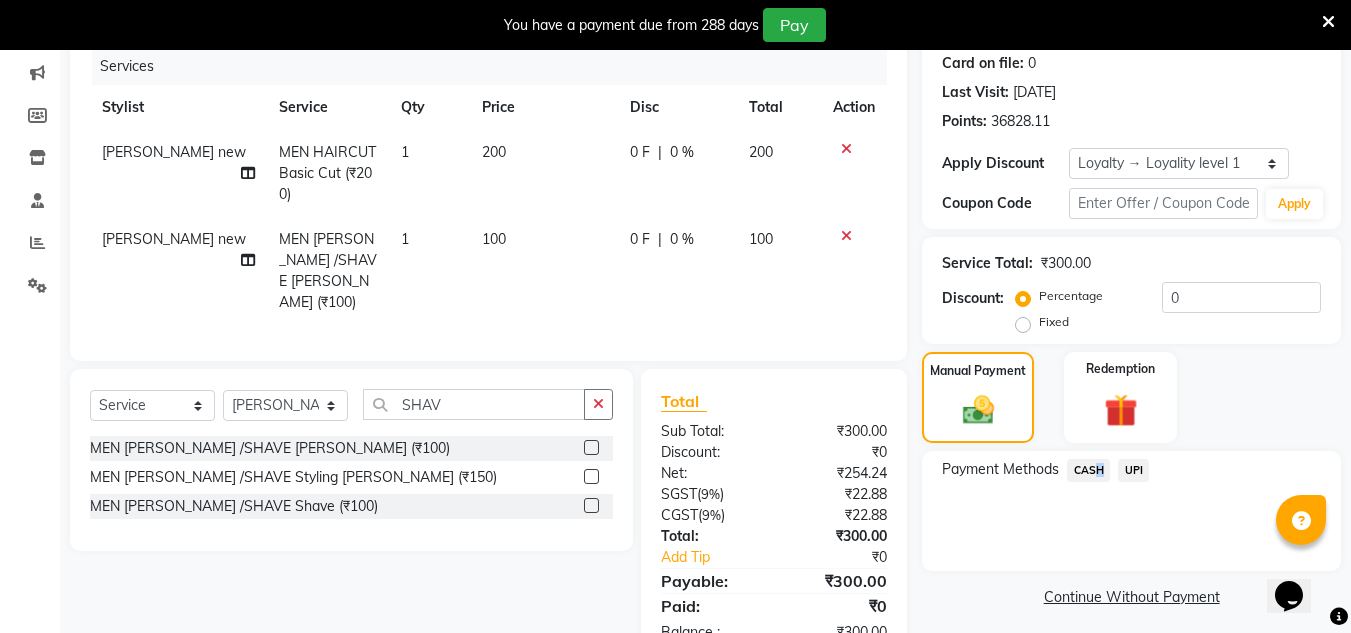 click on "CASH" 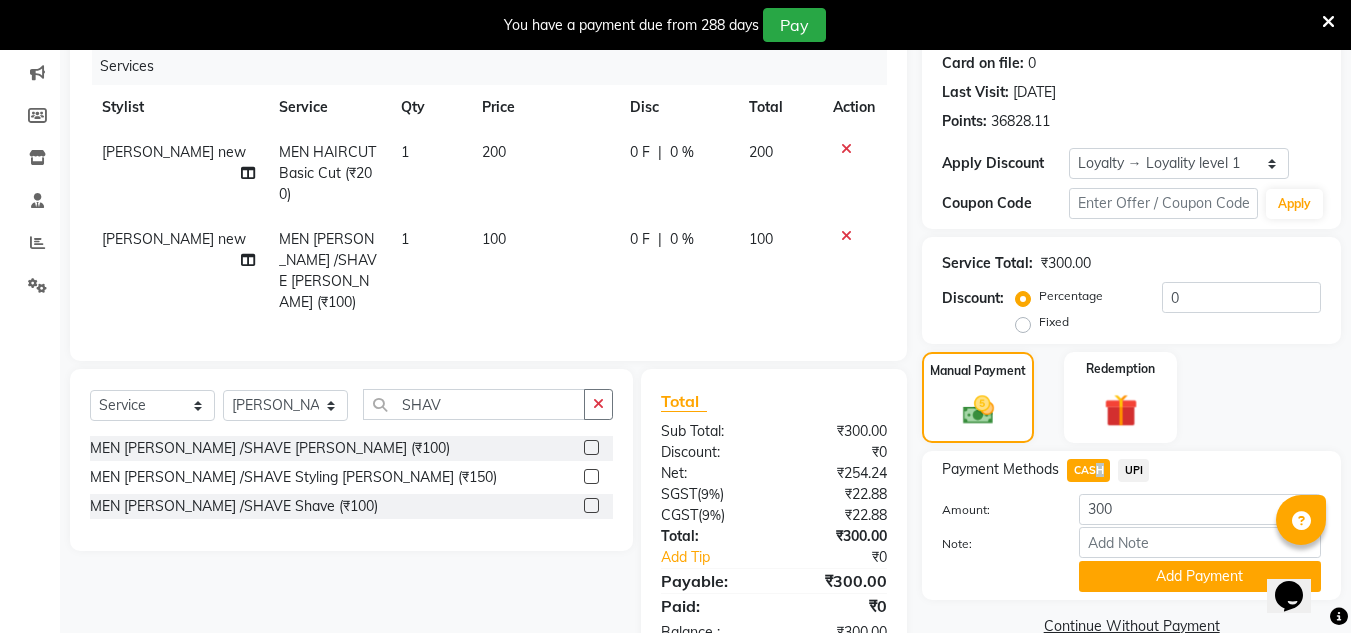 click on "Add Payment" 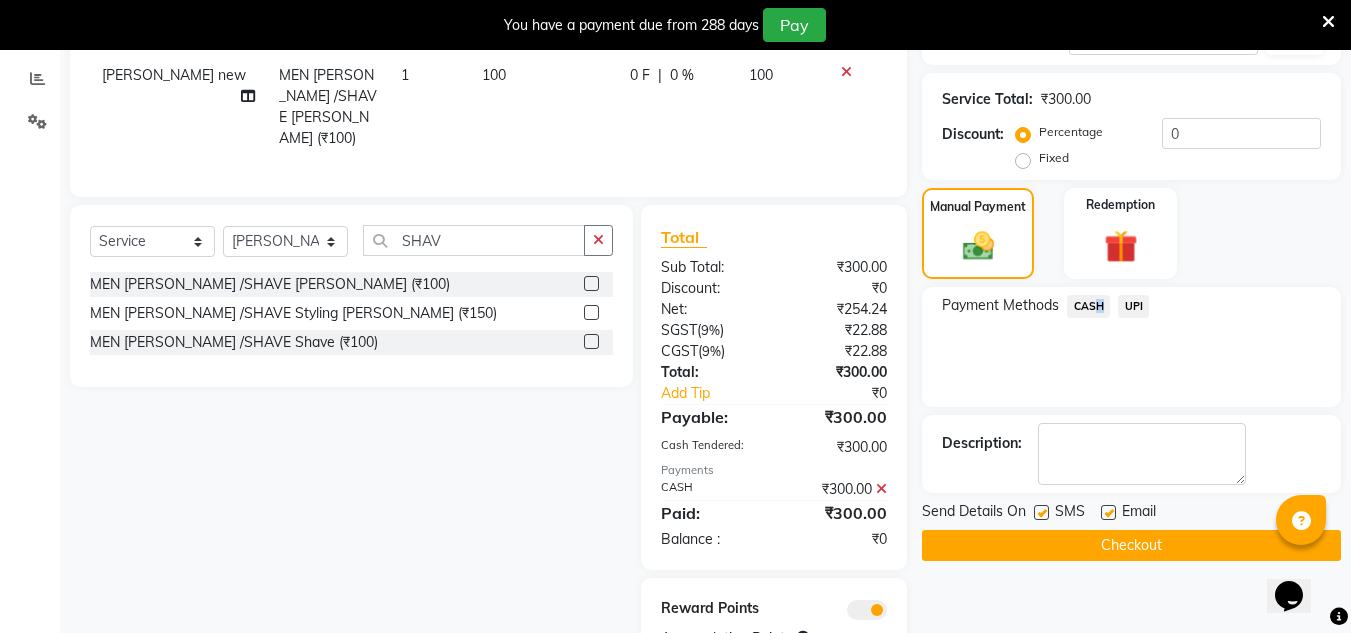 scroll, scrollTop: 450, scrollLeft: 0, axis: vertical 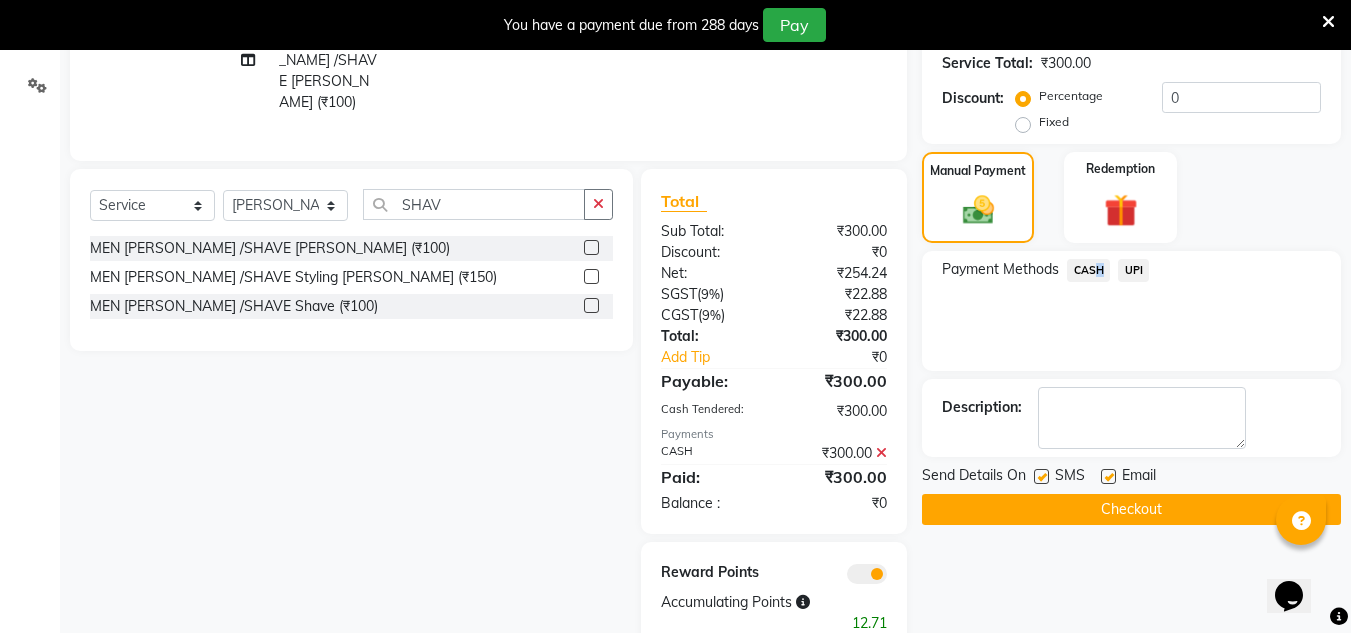 click on "Checkout" 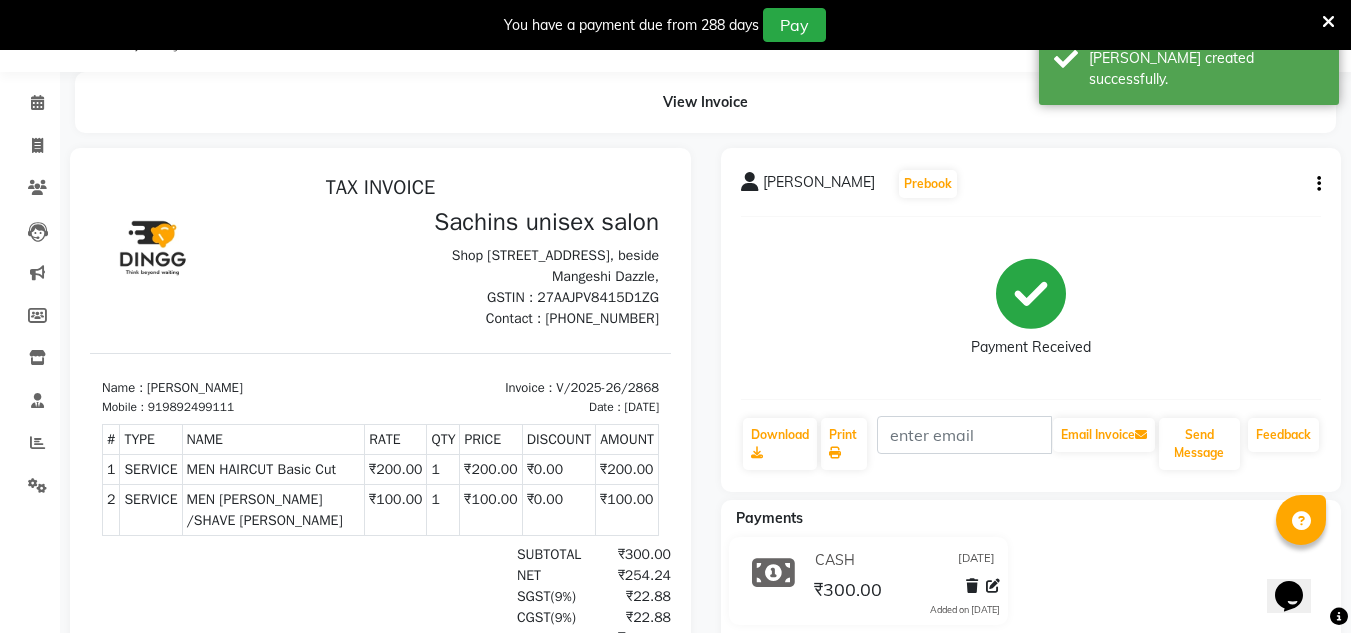 scroll, scrollTop: 0, scrollLeft: 0, axis: both 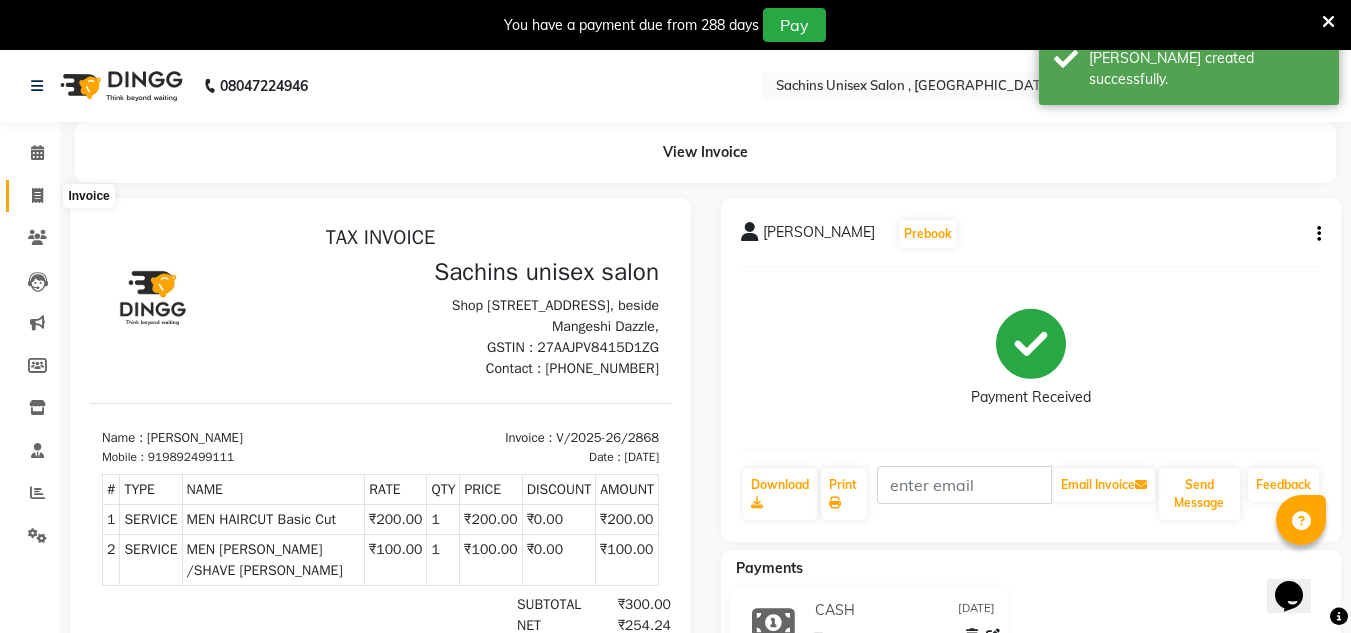 click 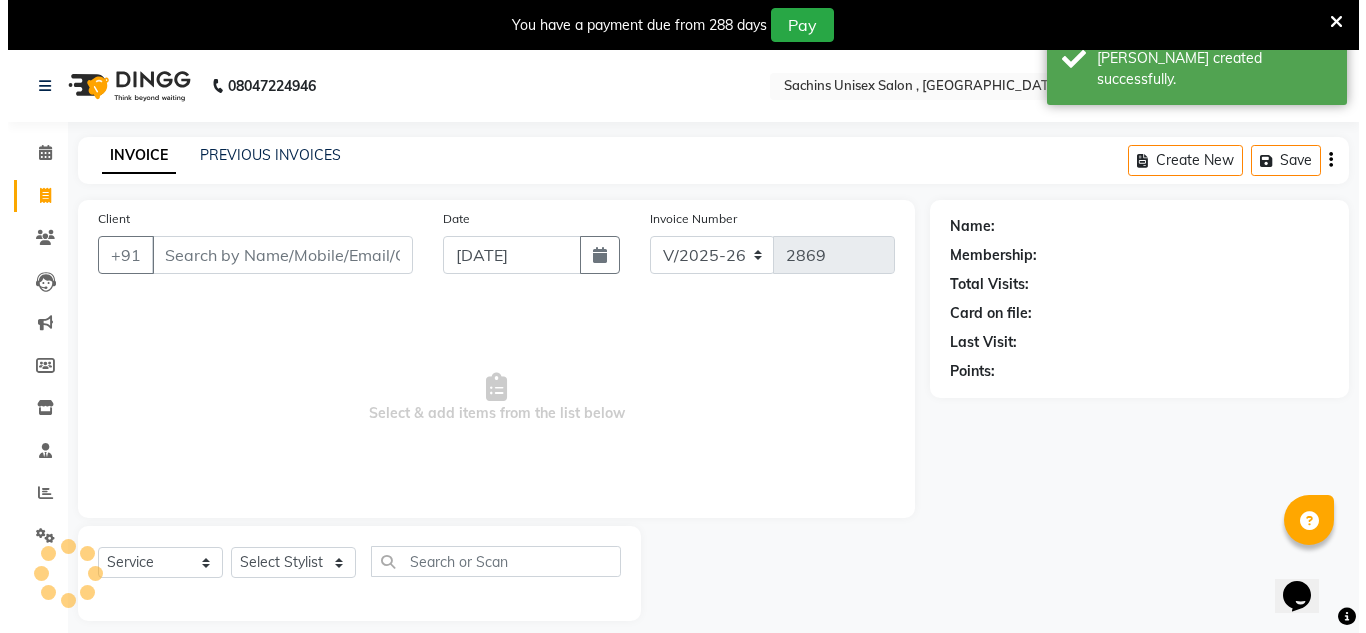 scroll, scrollTop: 50, scrollLeft: 0, axis: vertical 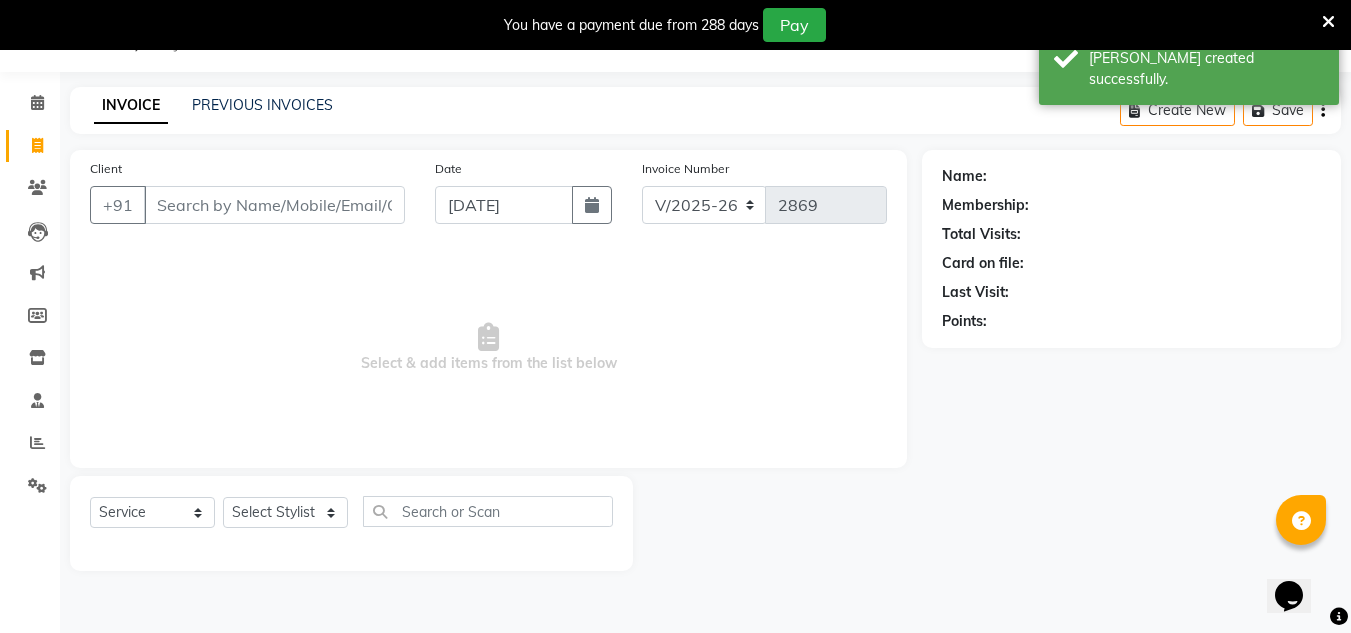 click on "Client" at bounding box center (274, 205) 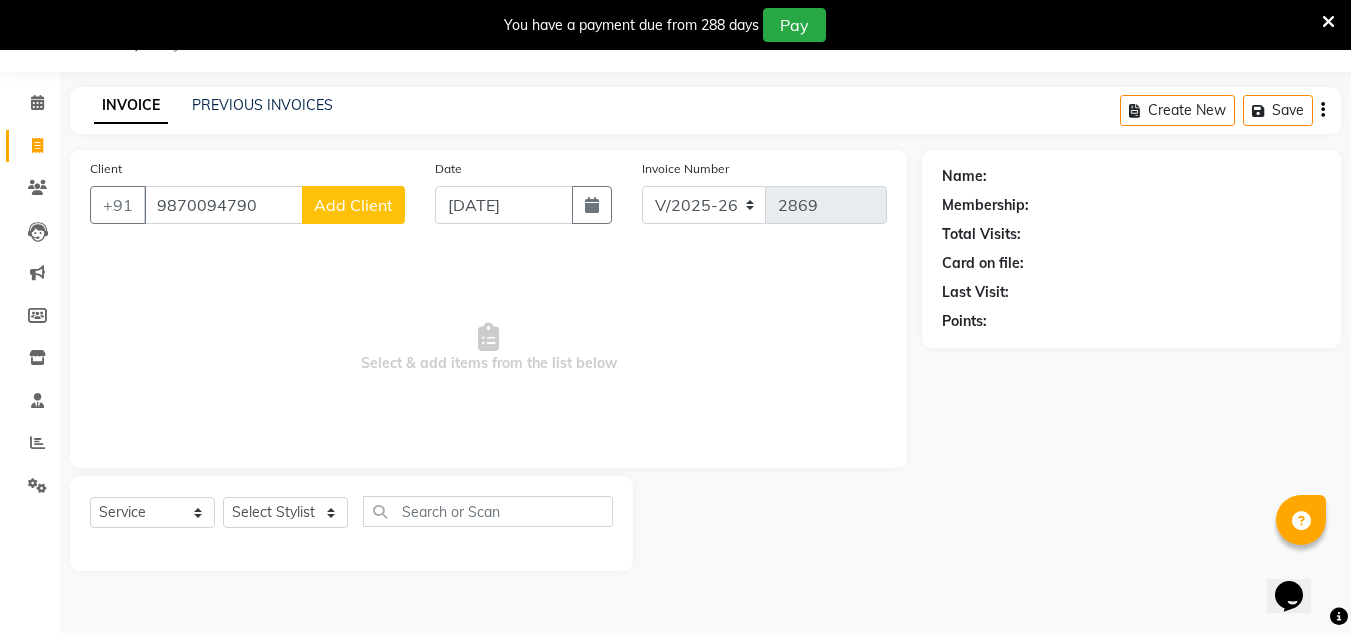 click on "Add Client" 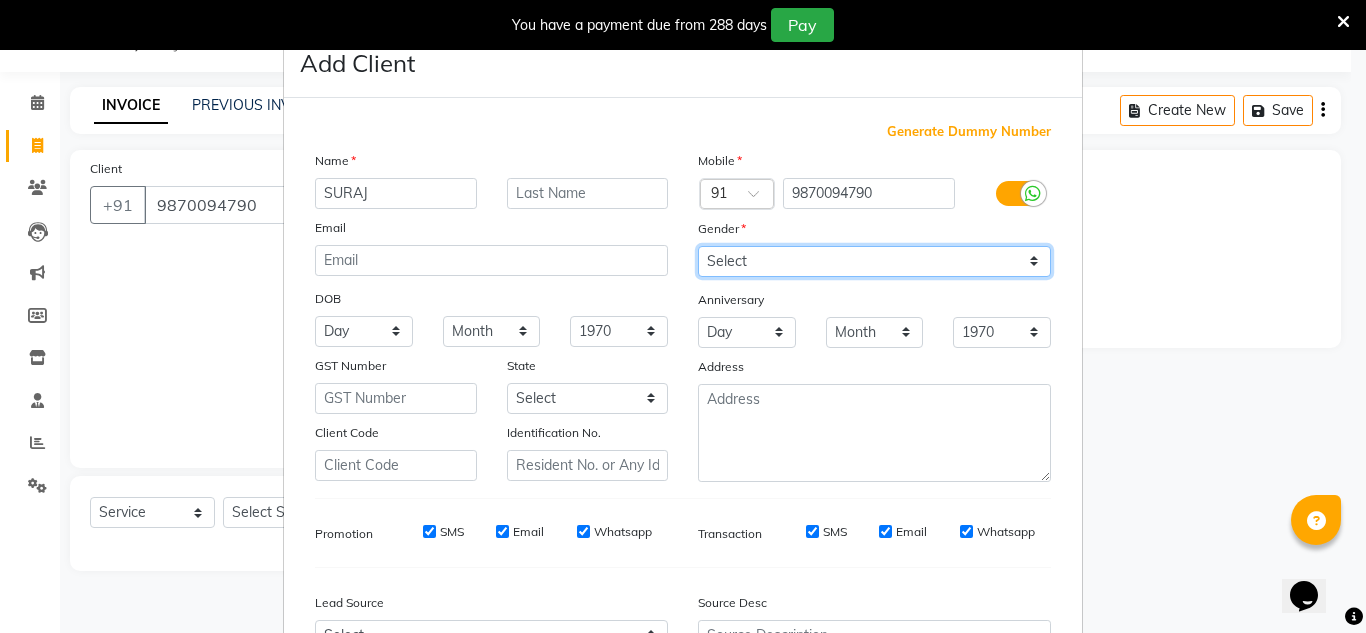 drag, startPoint x: 701, startPoint y: 252, endPoint x: 703, endPoint y: 264, distance: 12.165525 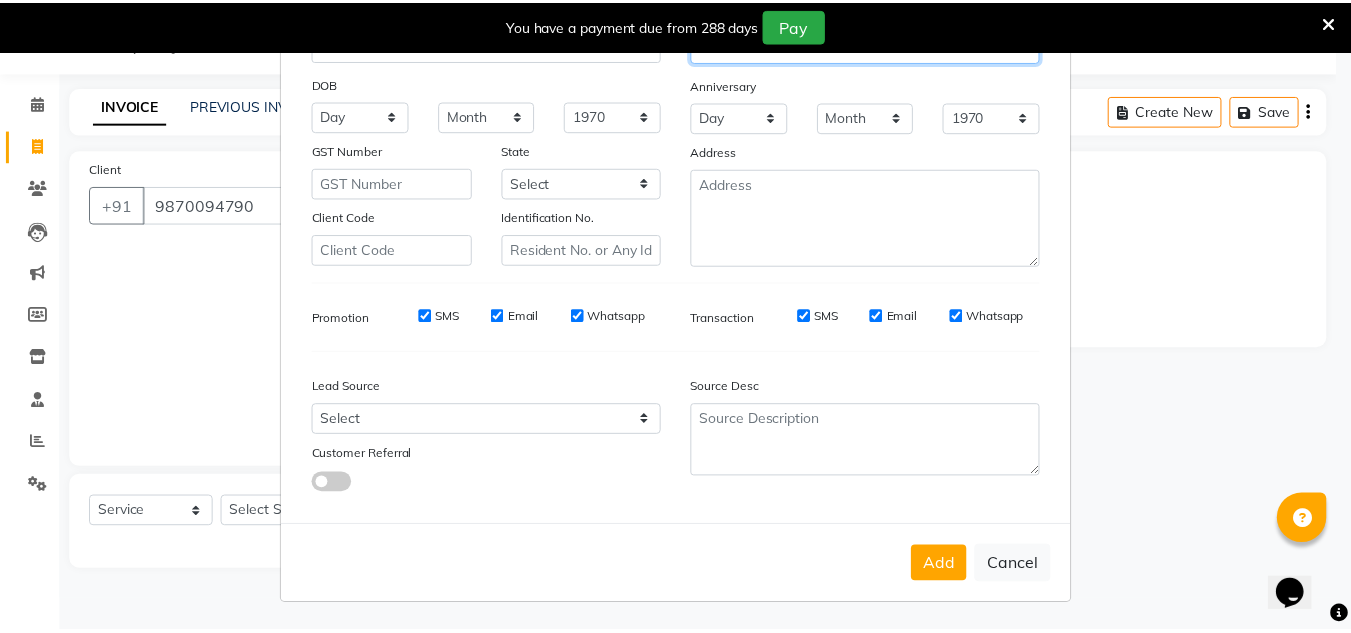 scroll, scrollTop: 216, scrollLeft: 0, axis: vertical 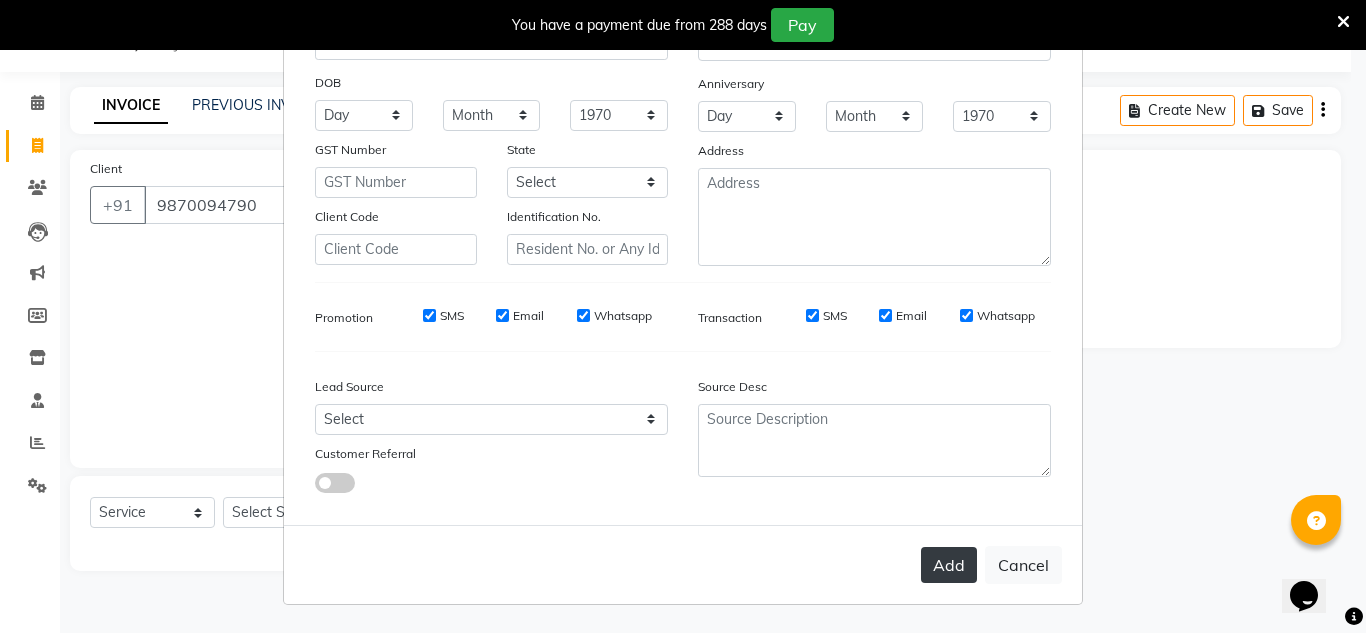 click on "Add" at bounding box center [949, 565] 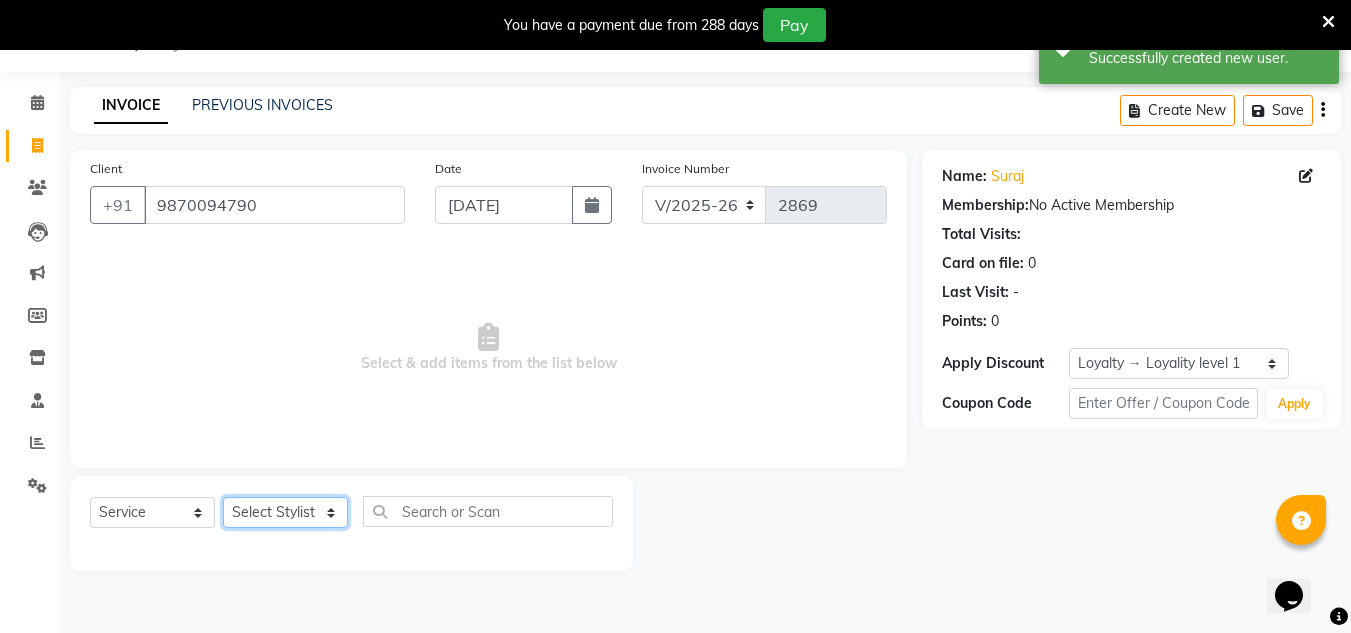 click on "Select Stylist Aalam salmani Ahmed Washim new  HARSHITA mohit Neeraj Owner preeti Raghav sakib sonu RG" 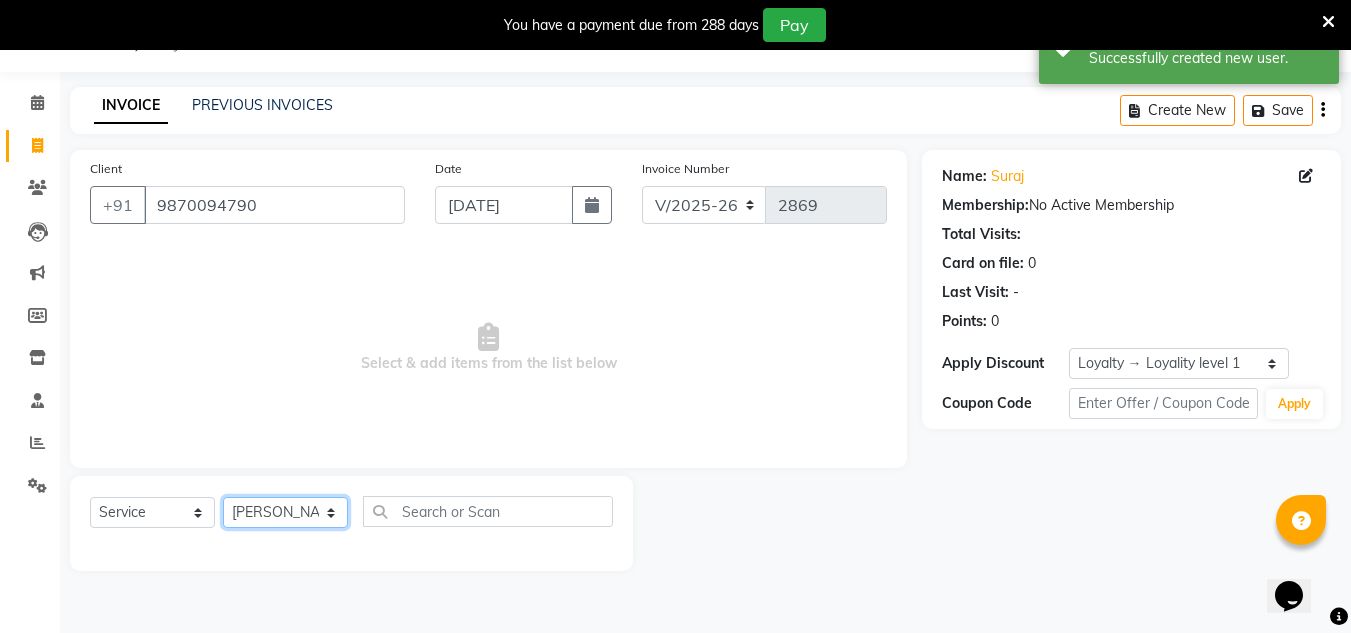 click on "Select Stylist Aalam salmani Ahmed Washim new  HARSHITA mohit Neeraj Owner preeti Raghav sakib sonu RG" 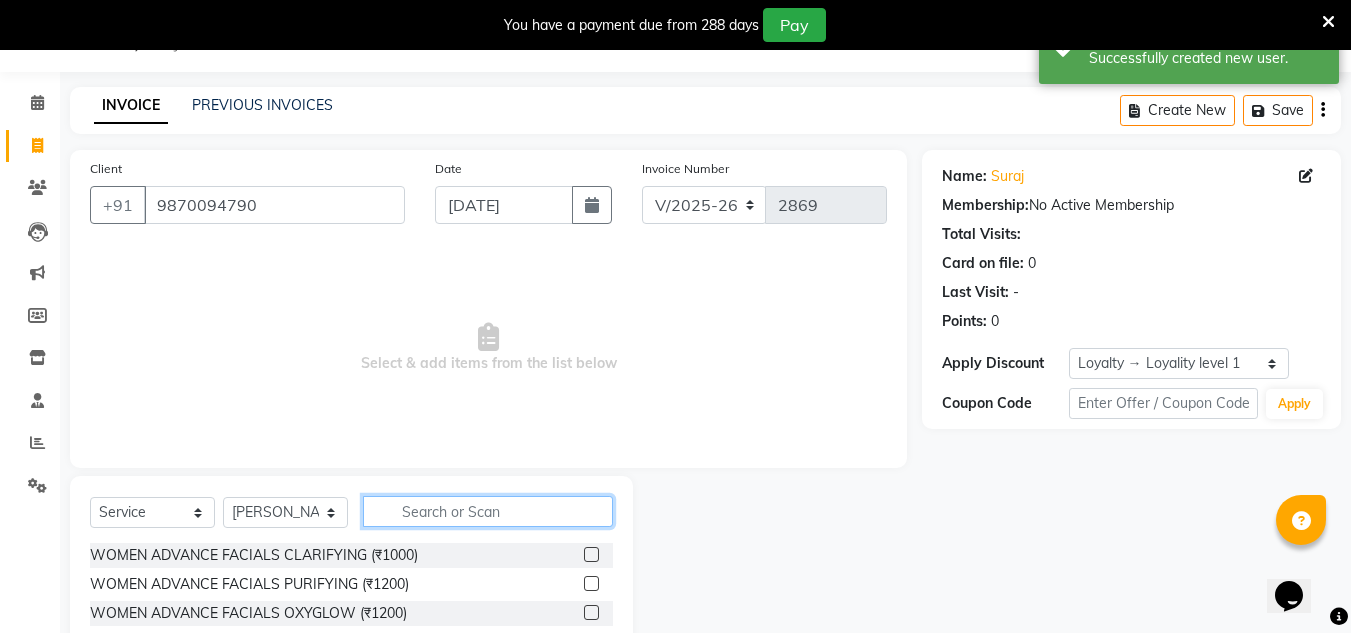 click 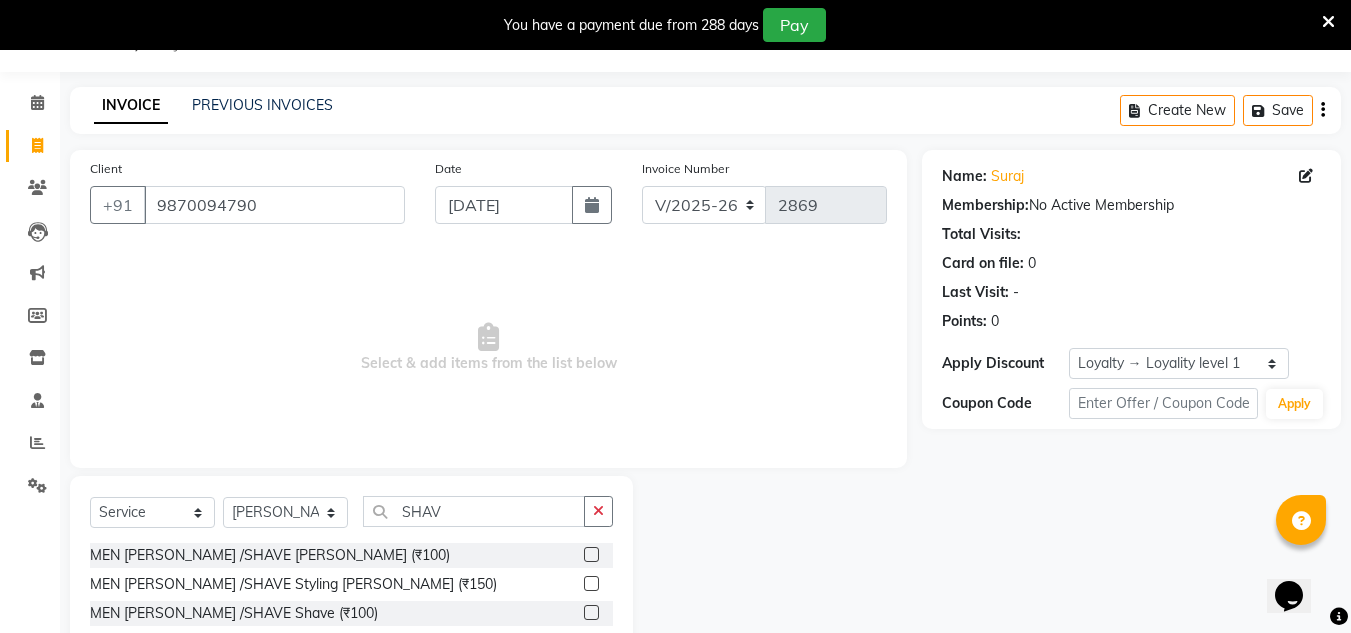click 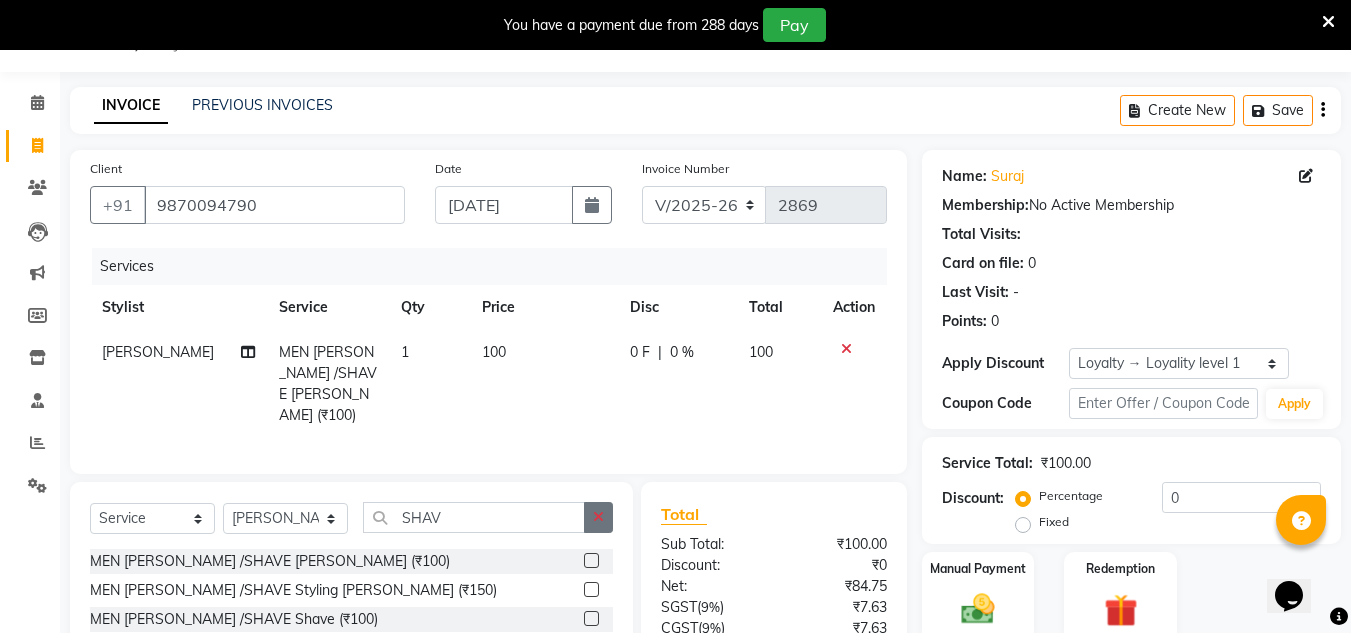 drag, startPoint x: 602, startPoint y: 508, endPoint x: 557, endPoint y: 521, distance: 46.840153 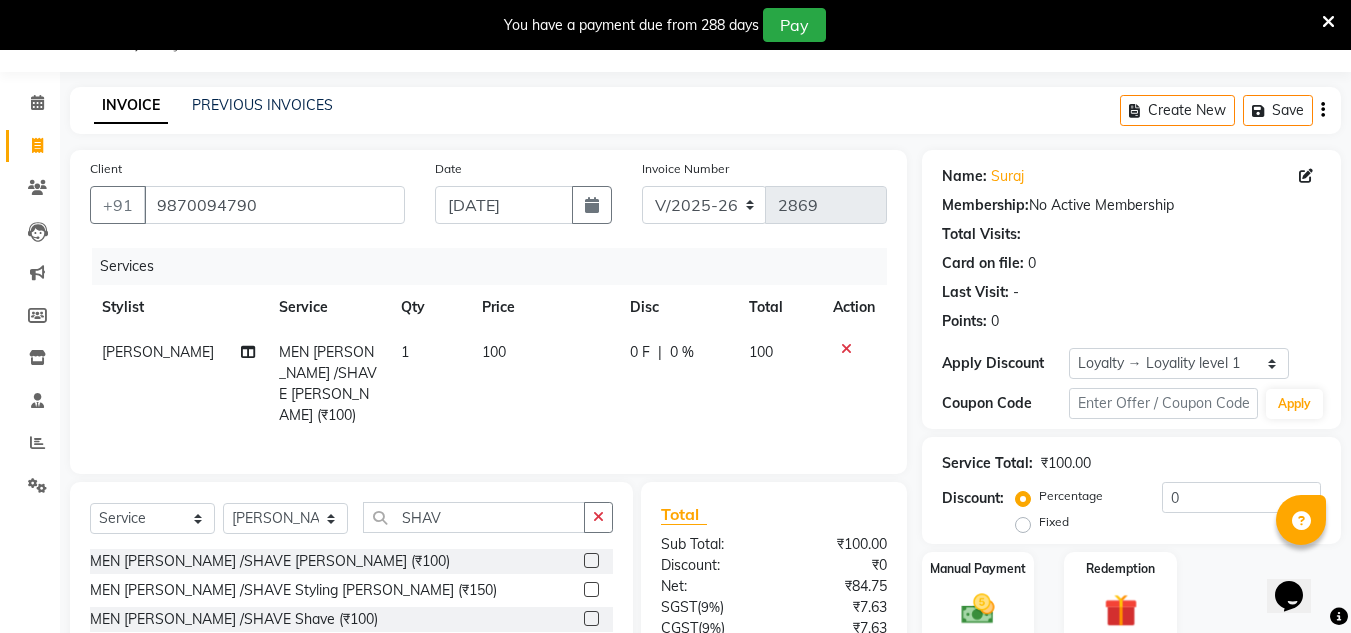 click 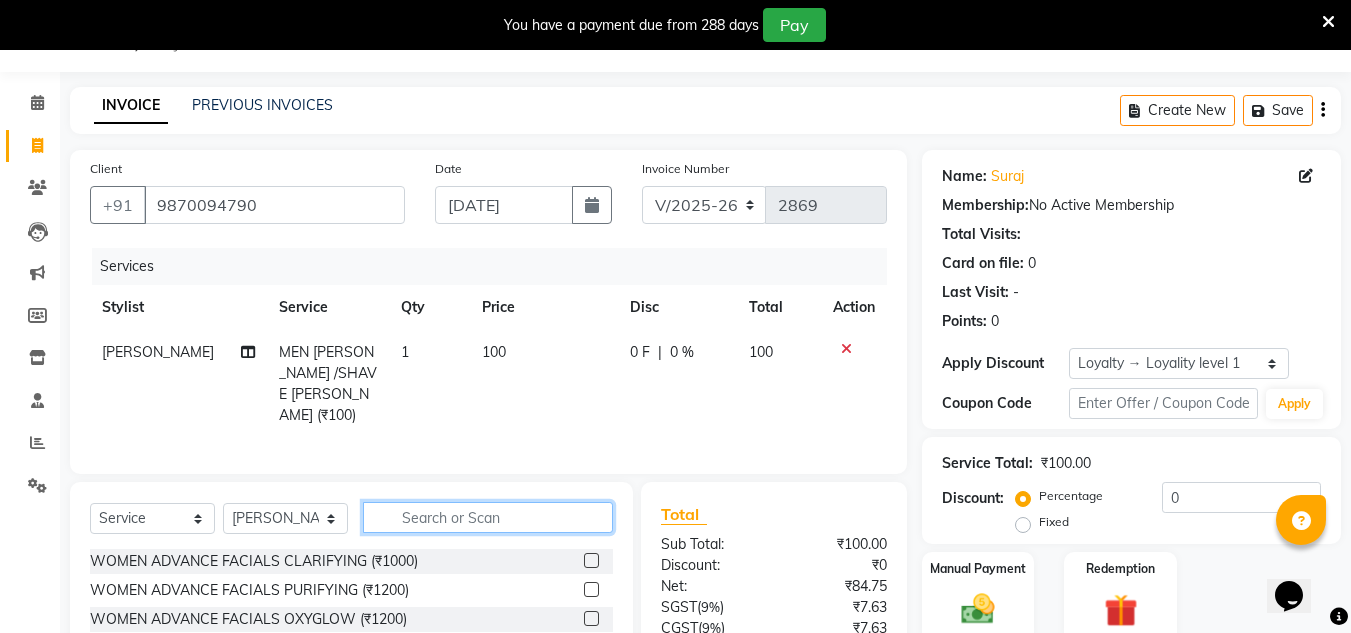 click 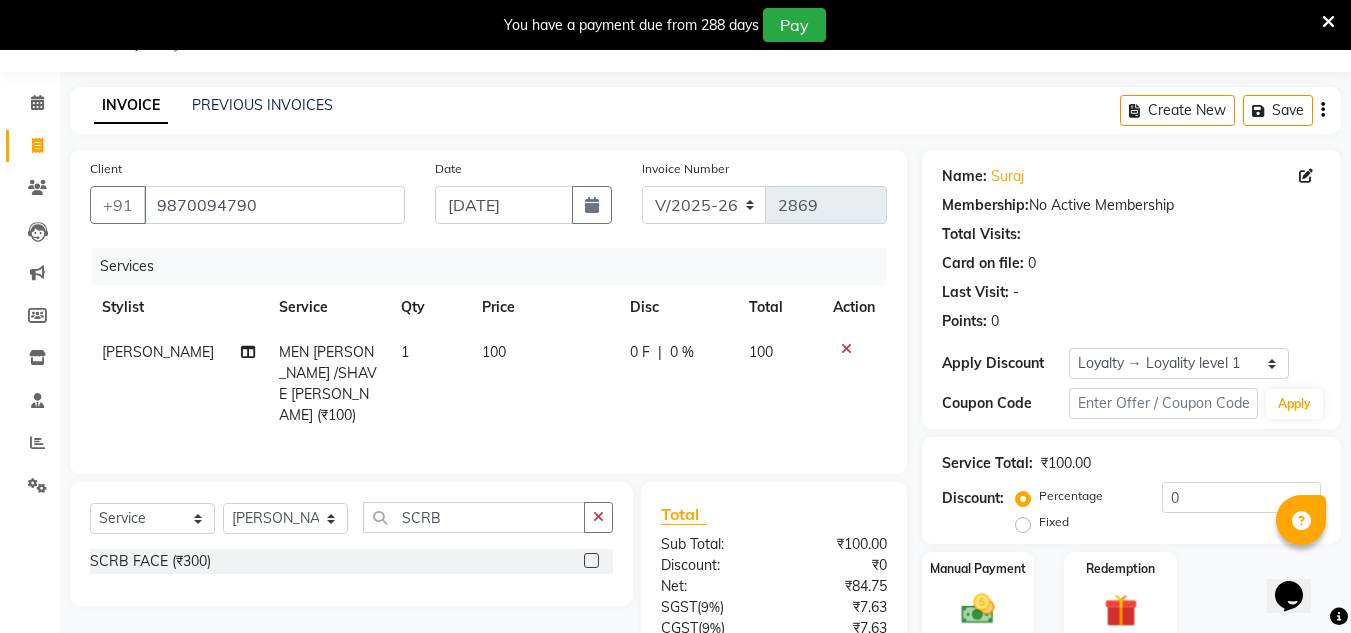 click 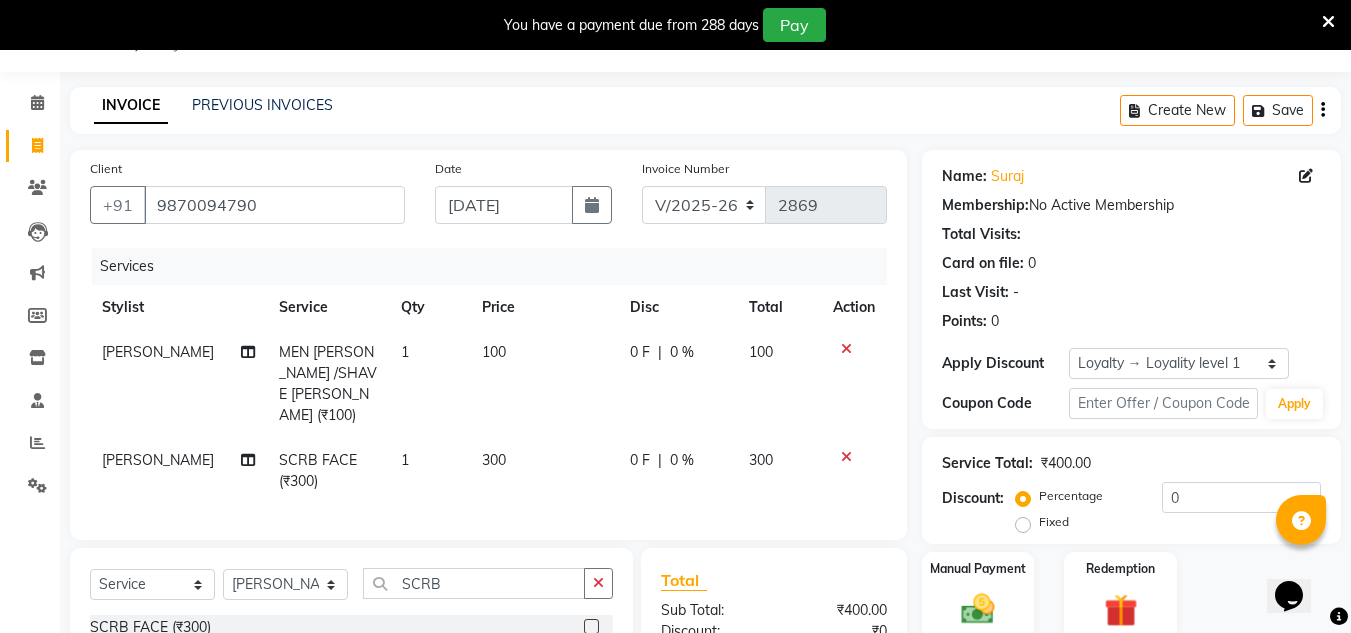 scroll, scrollTop: 250, scrollLeft: 0, axis: vertical 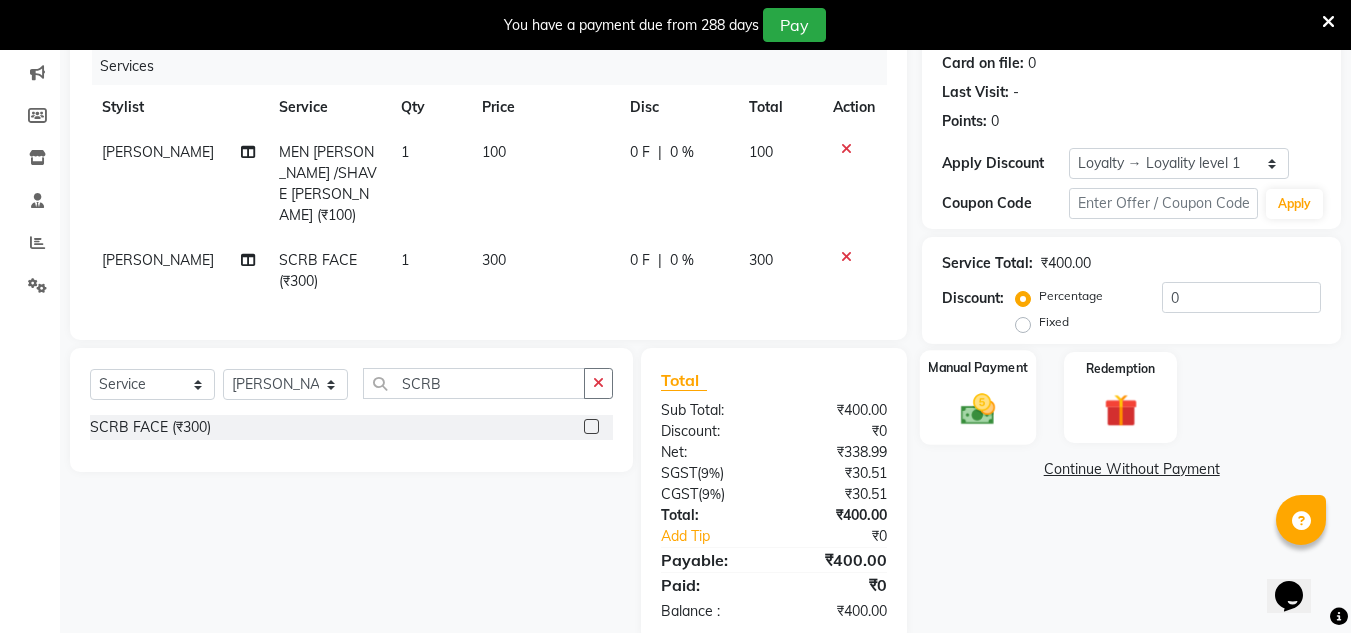 click 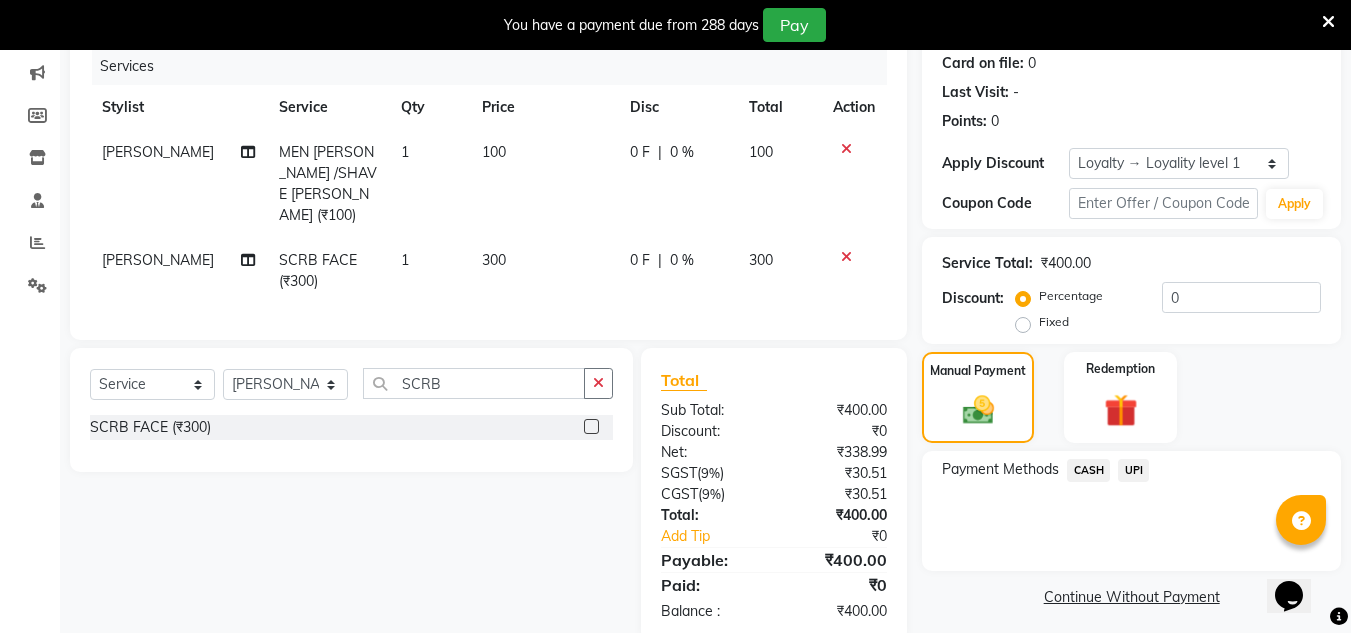 click on "UPI" 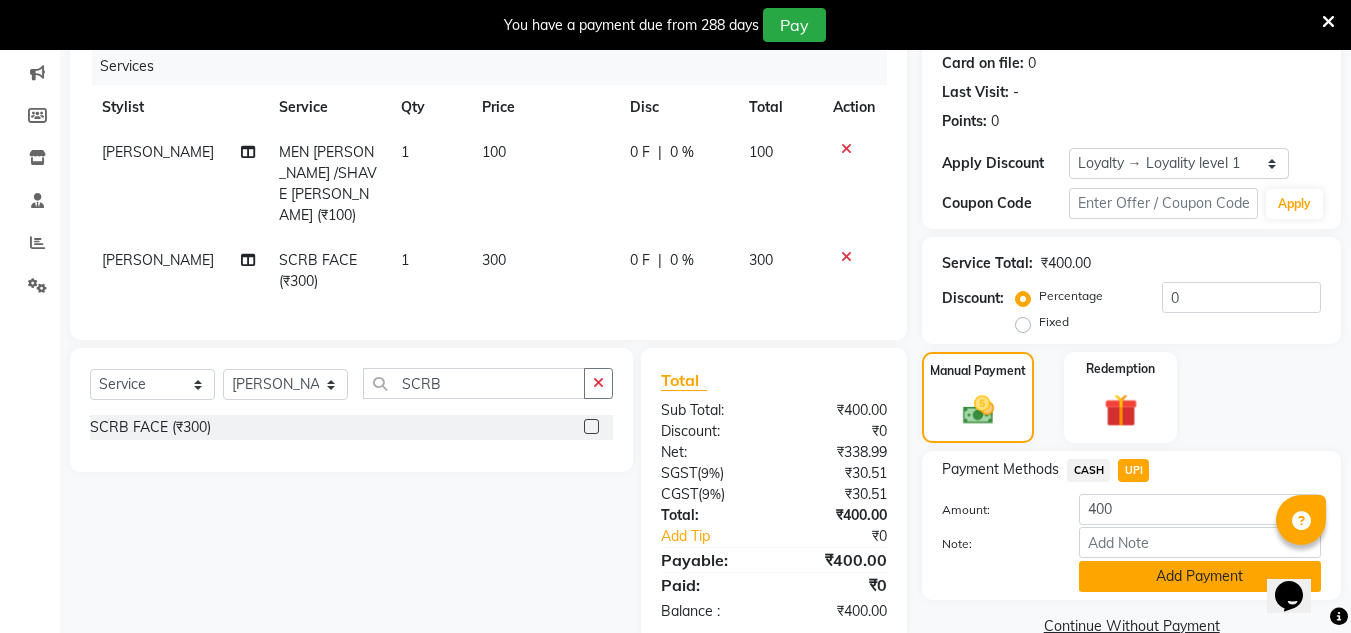 click on "Add Payment" 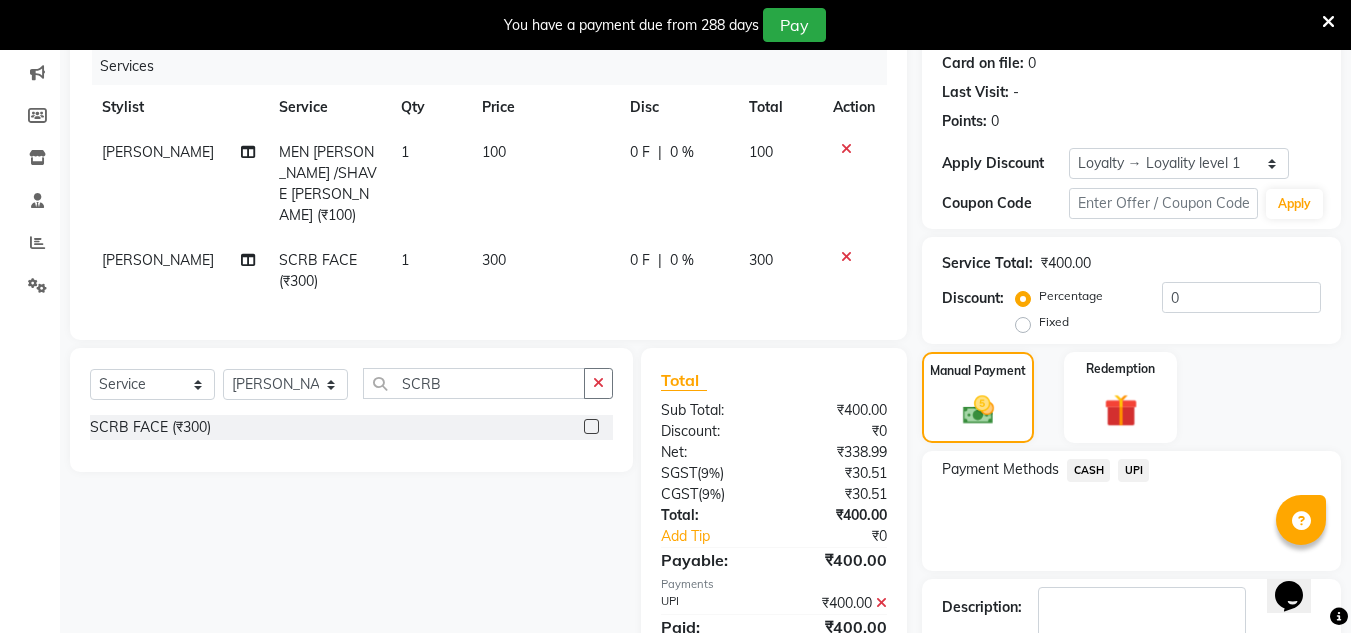scroll, scrollTop: 445, scrollLeft: 0, axis: vertical 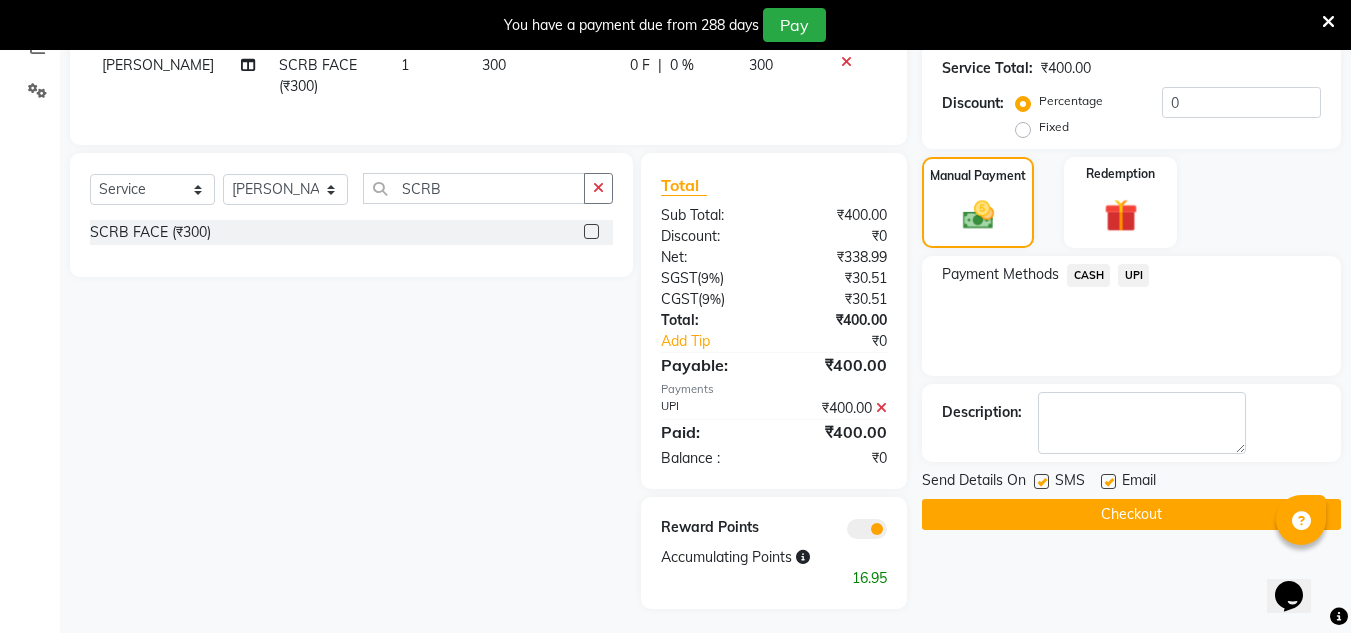 click on "Checkout" 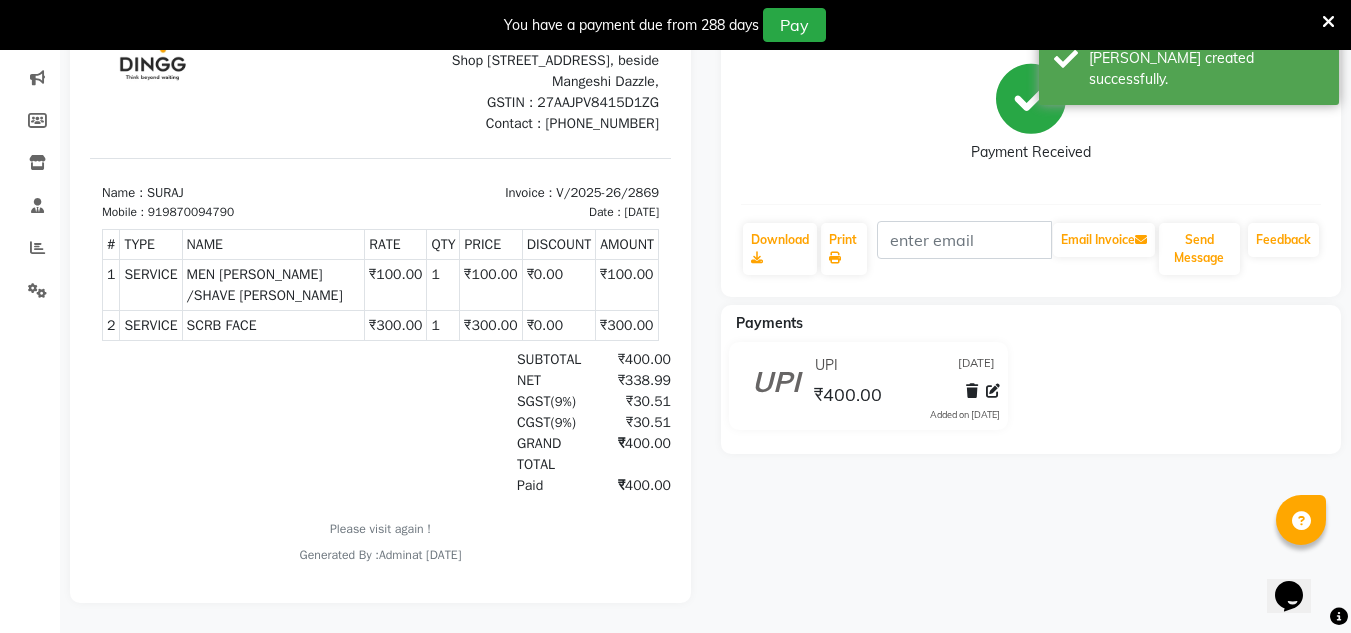 scroll, scrollTop: 0, scrollLeft: 0, axis: both 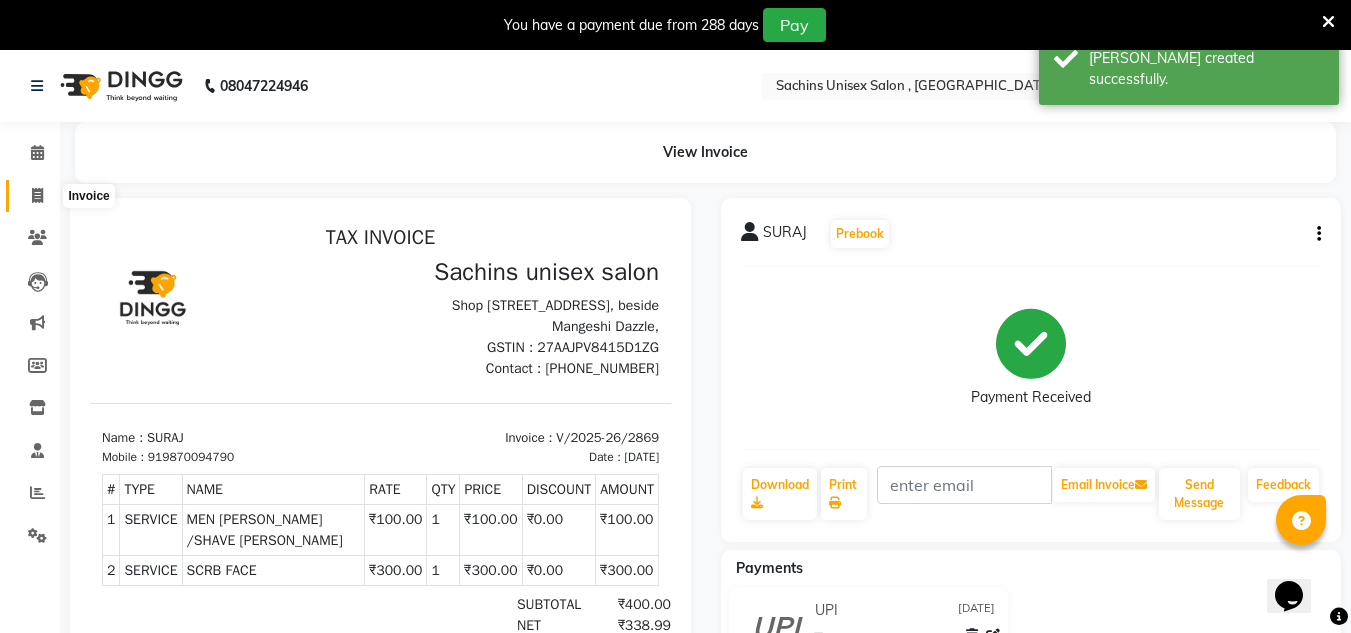 drag, startPoint x: 44, startPoint y: 189, endPoint x: 114, endPoint y: 199, distance: 70.71068 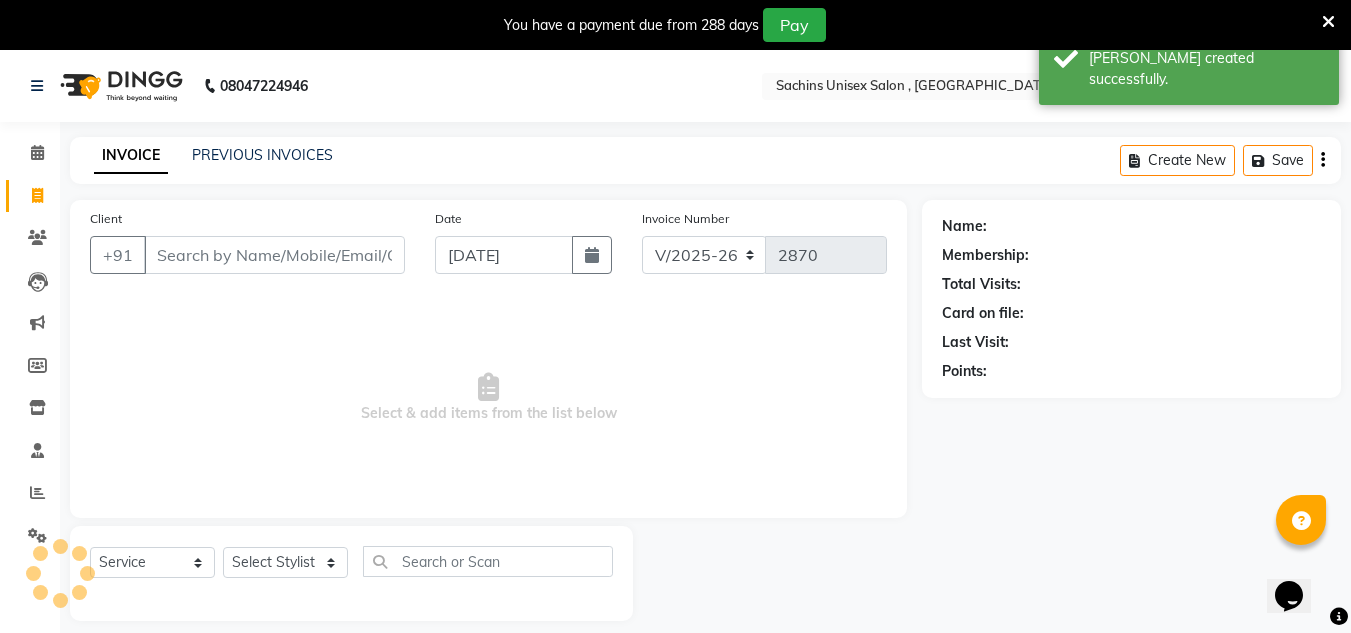 scroll, scrollTop: 50, scrollLeft: 0, axis: vertical 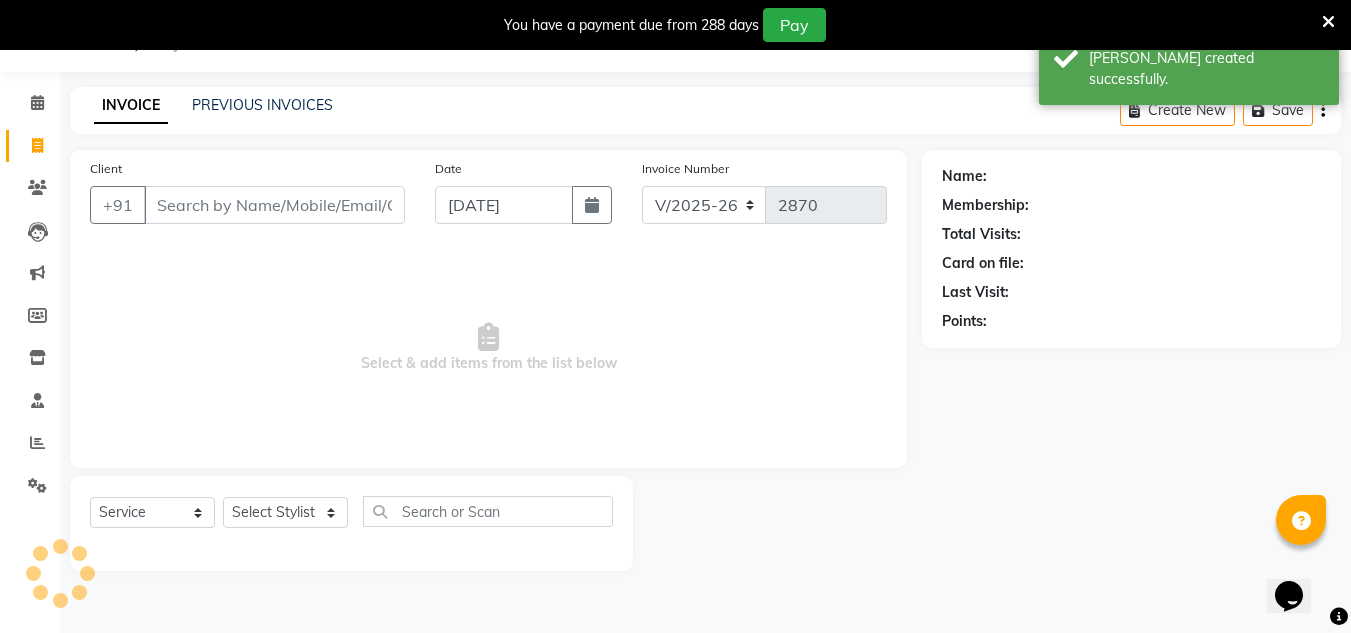 click on "Client" at bounding box center (274, 205) 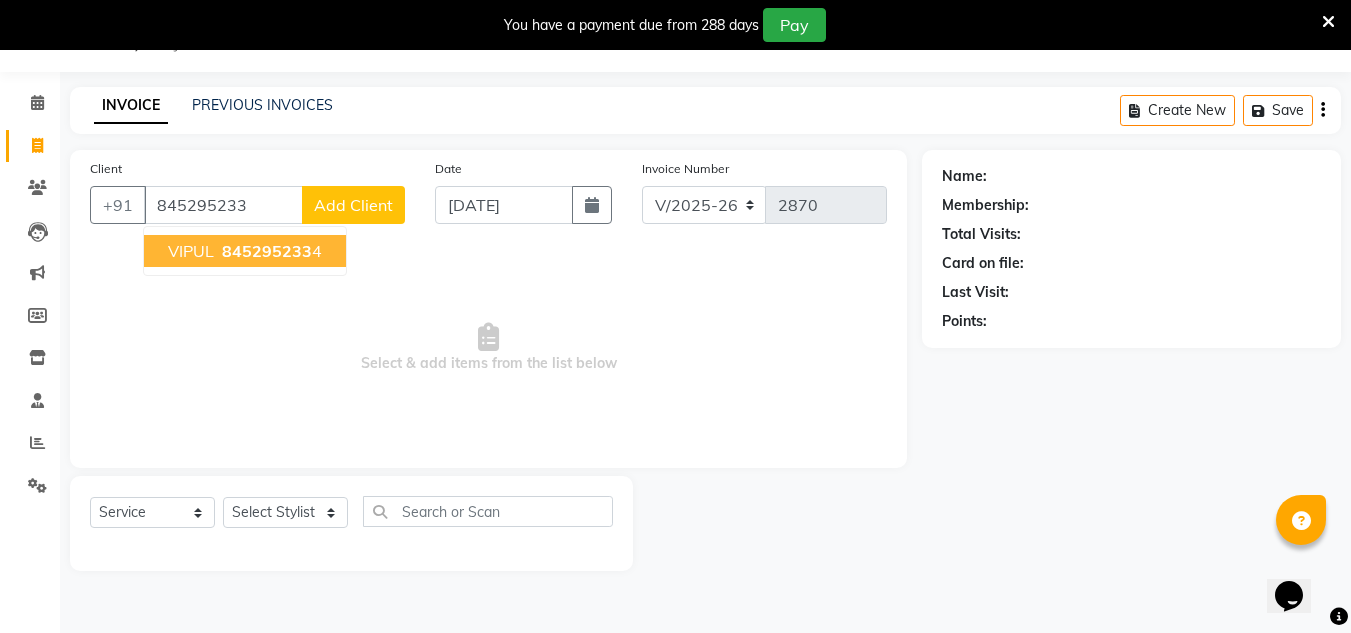 click on "845295233" at bounding box center [267, 251] 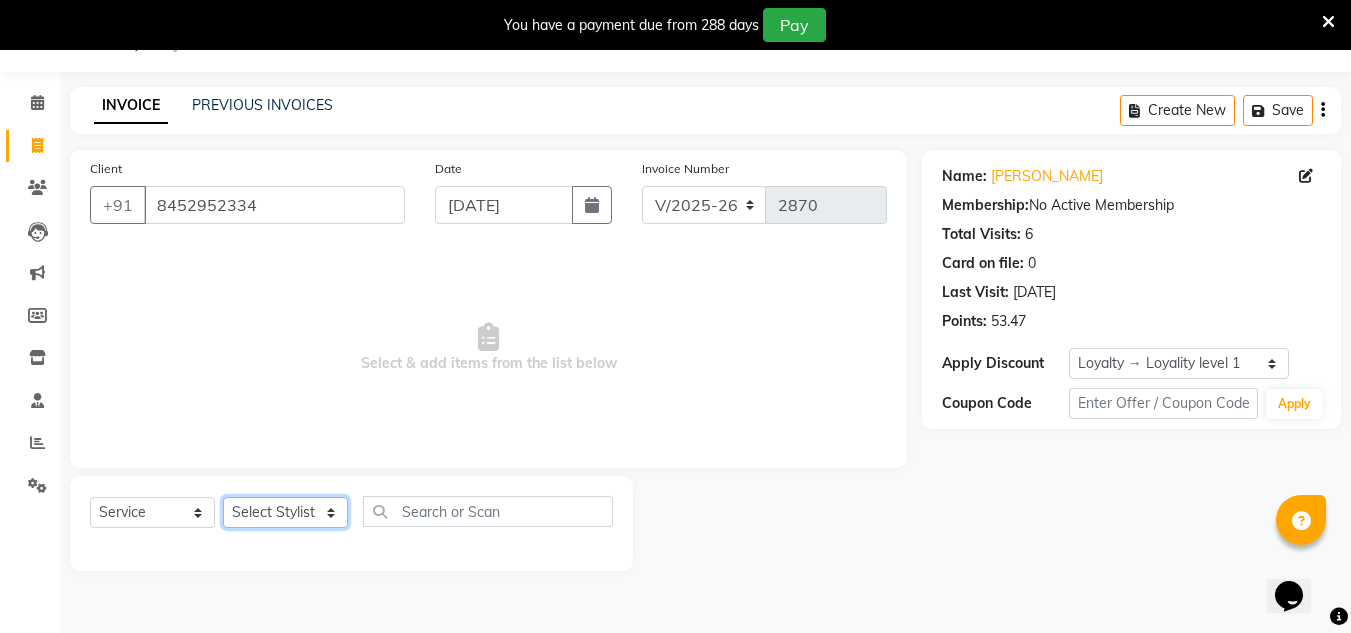click on "Select Stylist Aalam salmani Ahmed Washim new  HARSHITA mohit Neeraj Owner preeti Raghav sakib sonu RG" 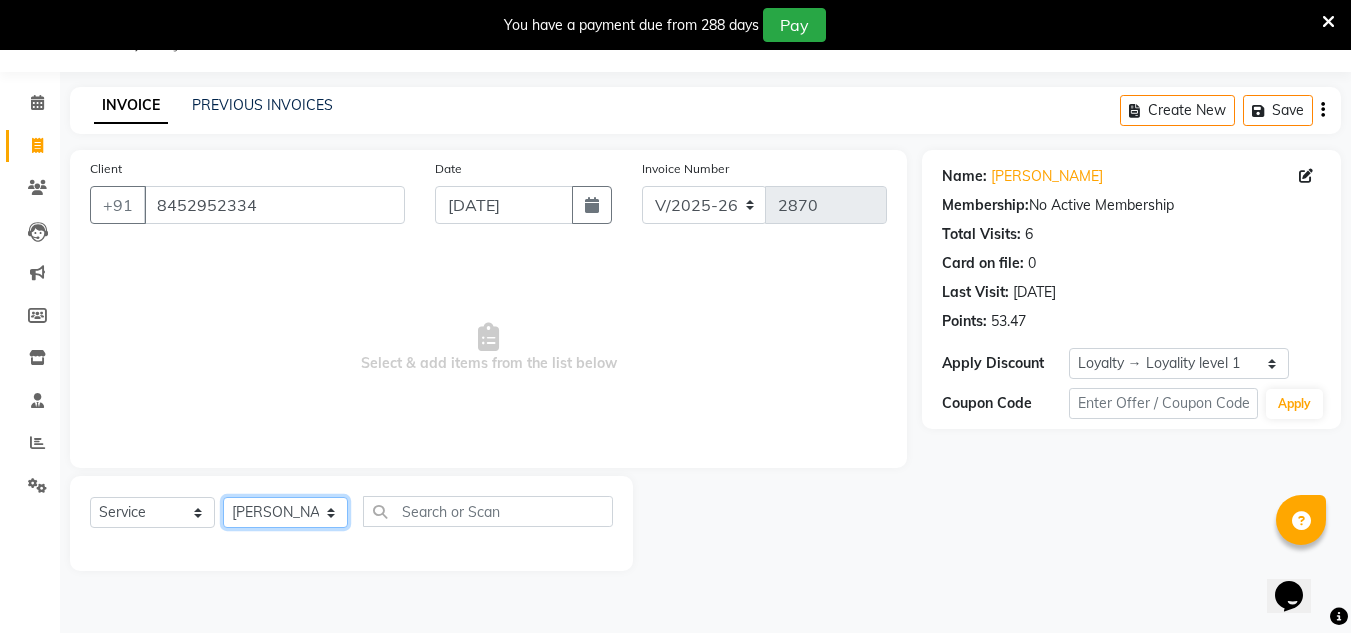 click on "Select Stylist Aalam salmani Ahmed Washim new  HARSHITA mohit Neeraj Owner preeti Raghav sakib sonu RG" 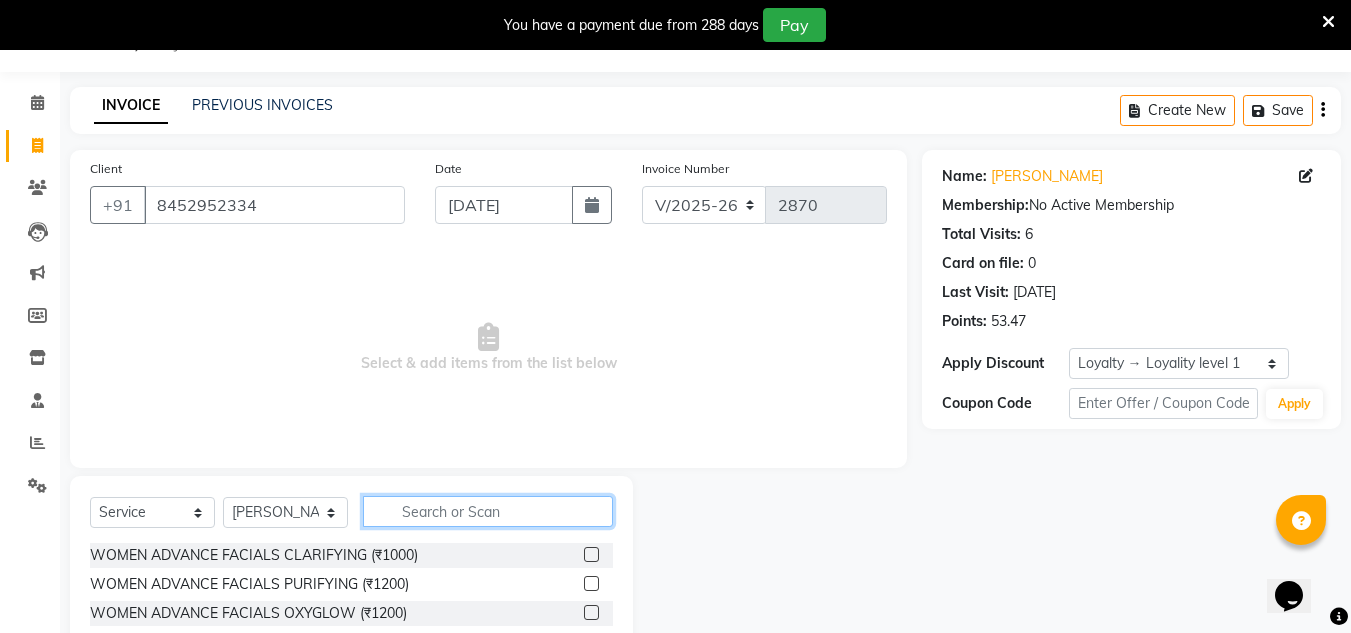 click 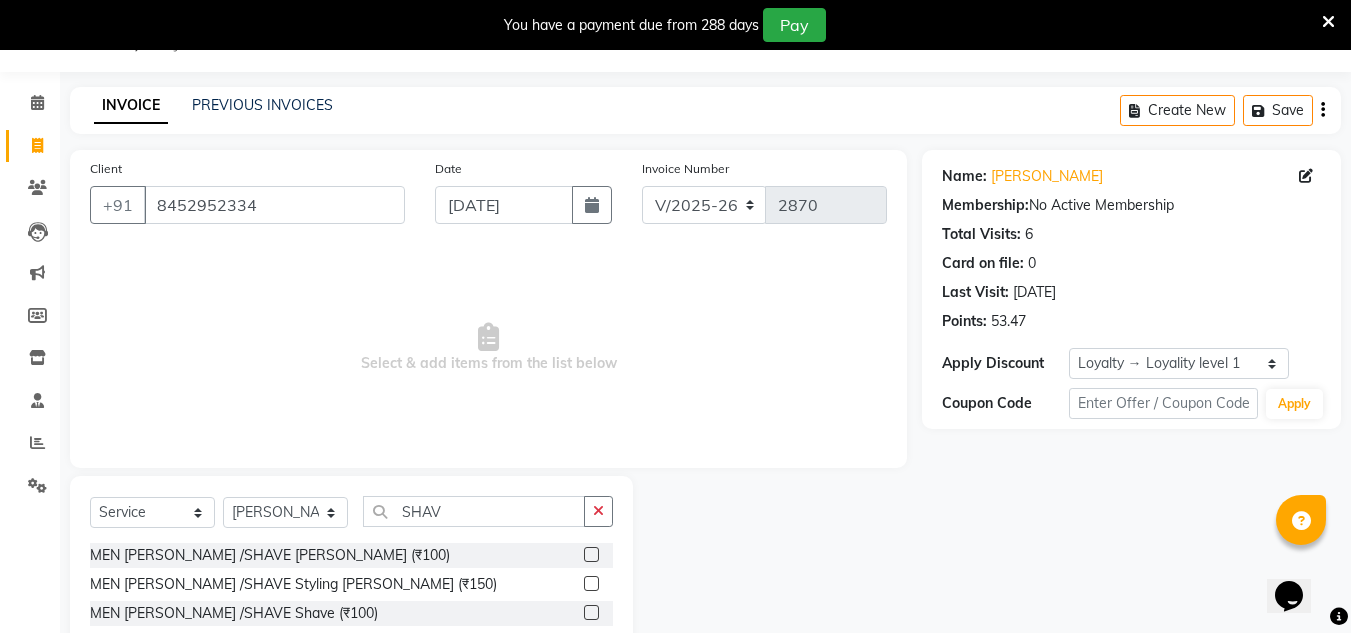 click 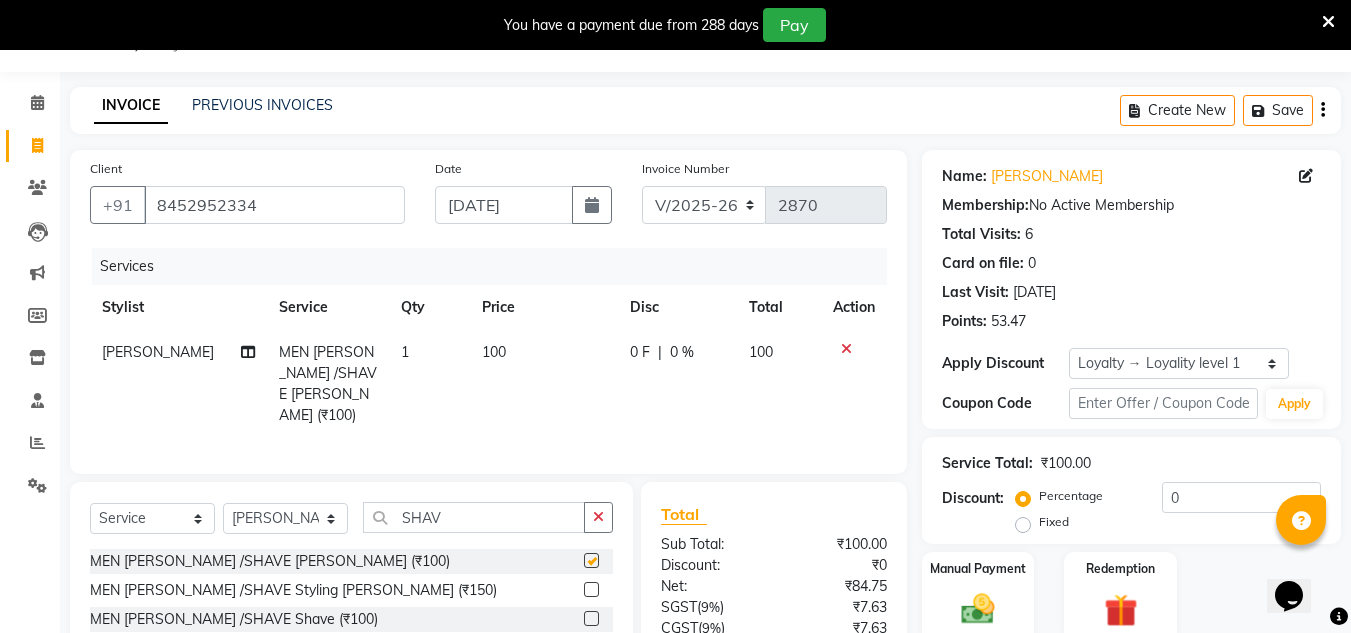 scroll, scrollTop: 217, scrollLeft: 0, axis: vertical 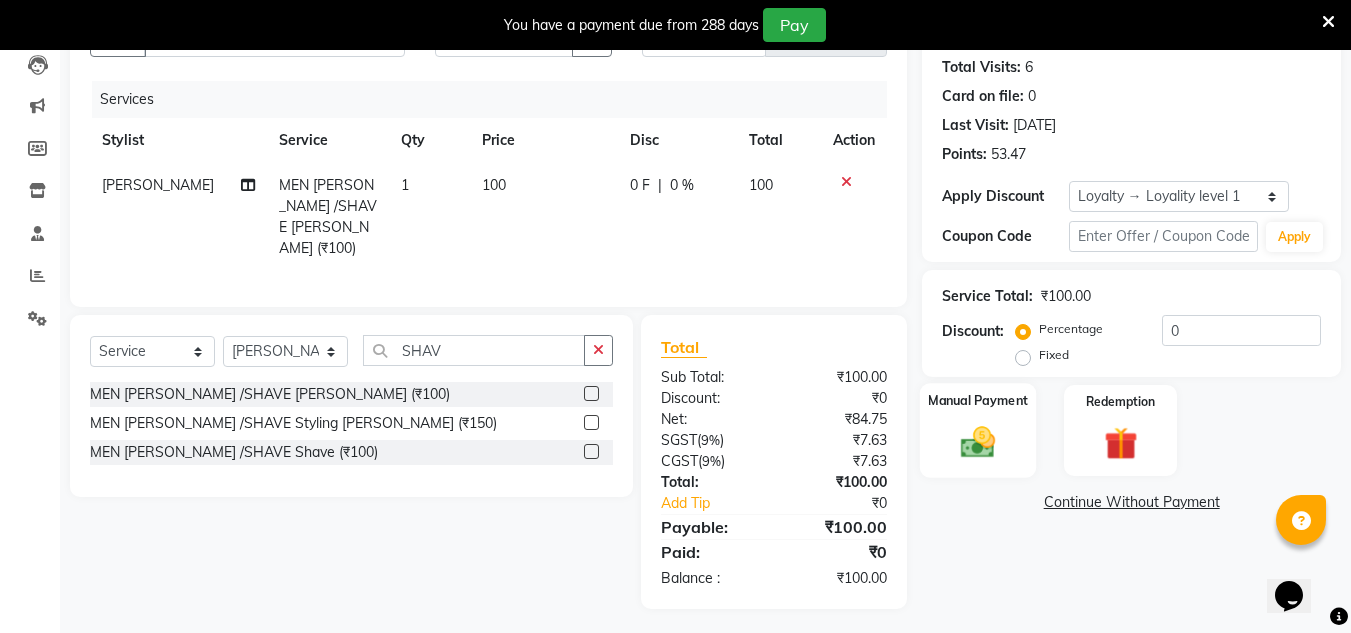click 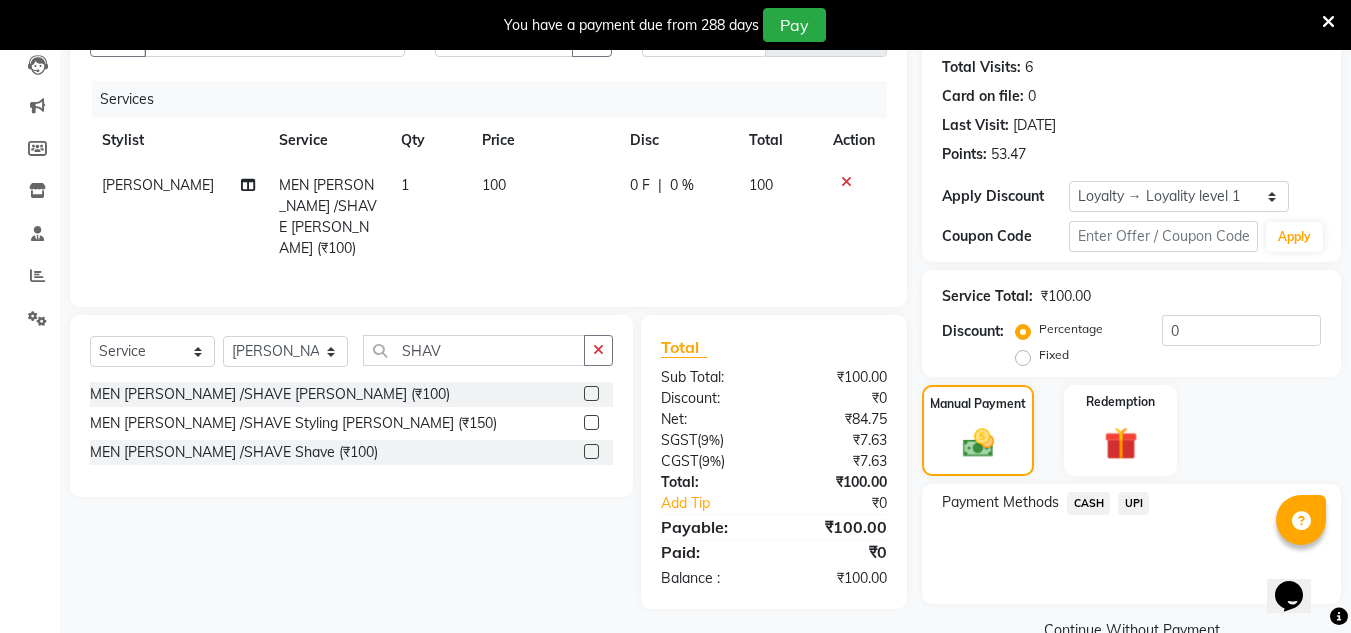 click on "UPI" 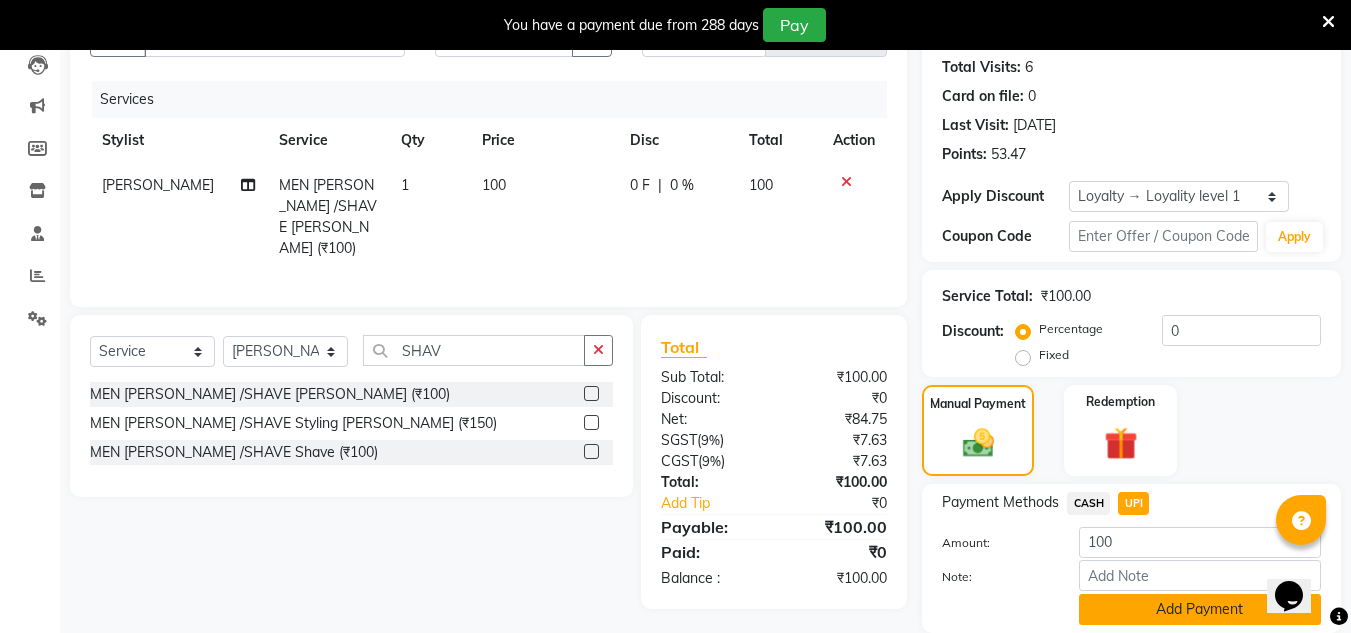click on "Add Payment" 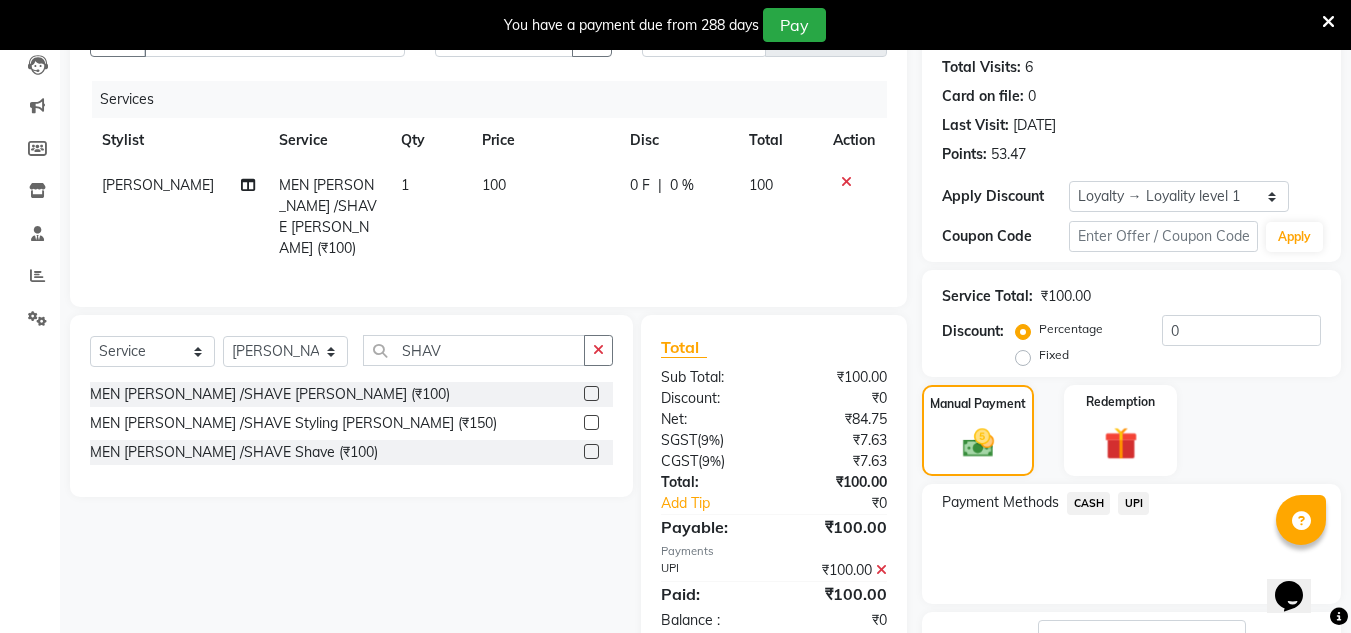scroll, scrollTop: 372, scrollLeft: 0, axis: vertical 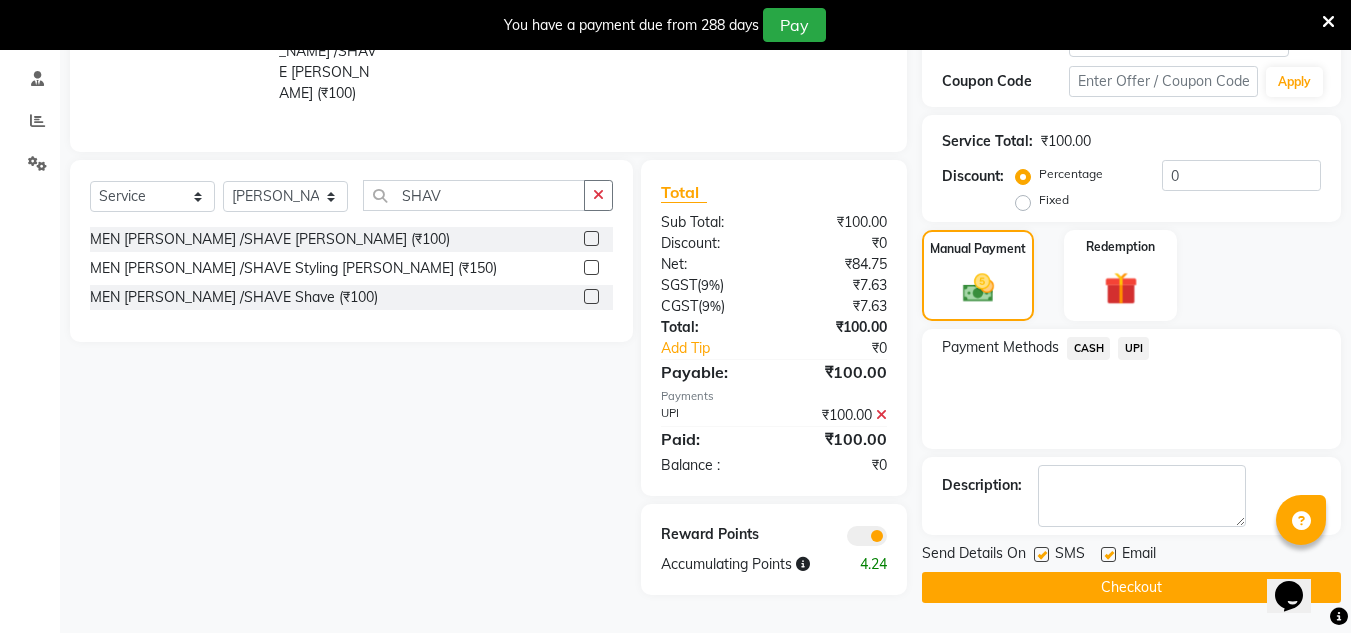 click on "Checkout" 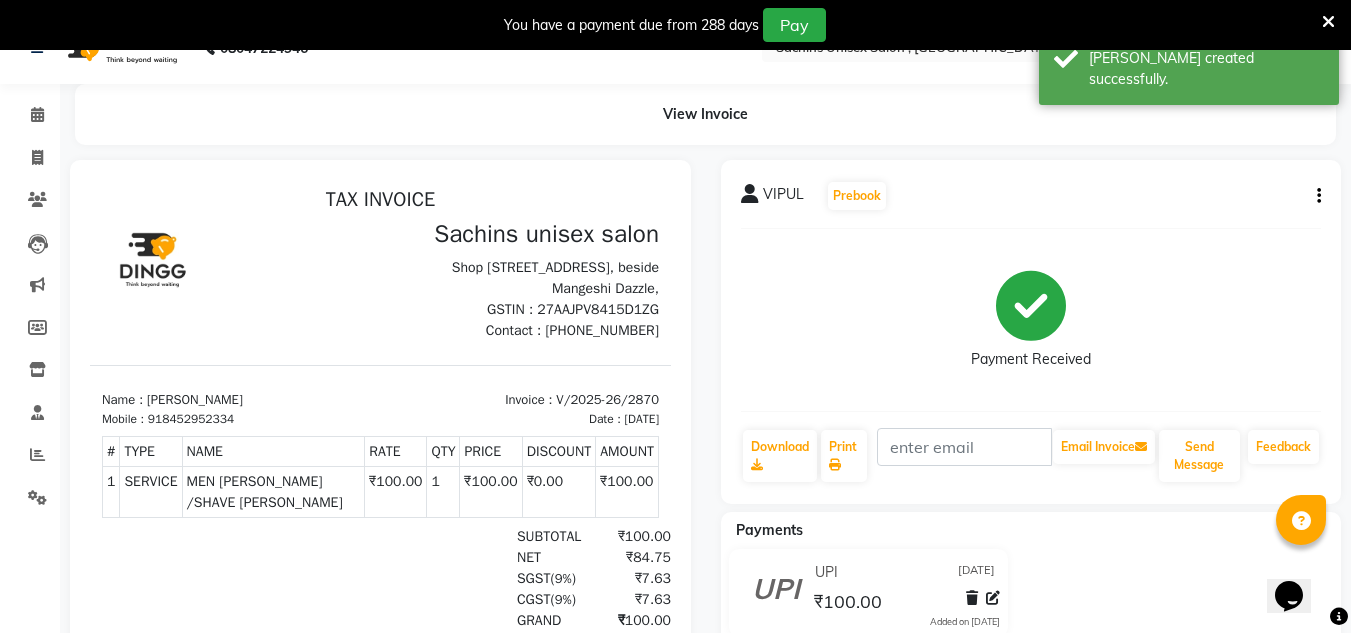 scroll, scrollTop: 0, scrollLeft: 0, axis: both 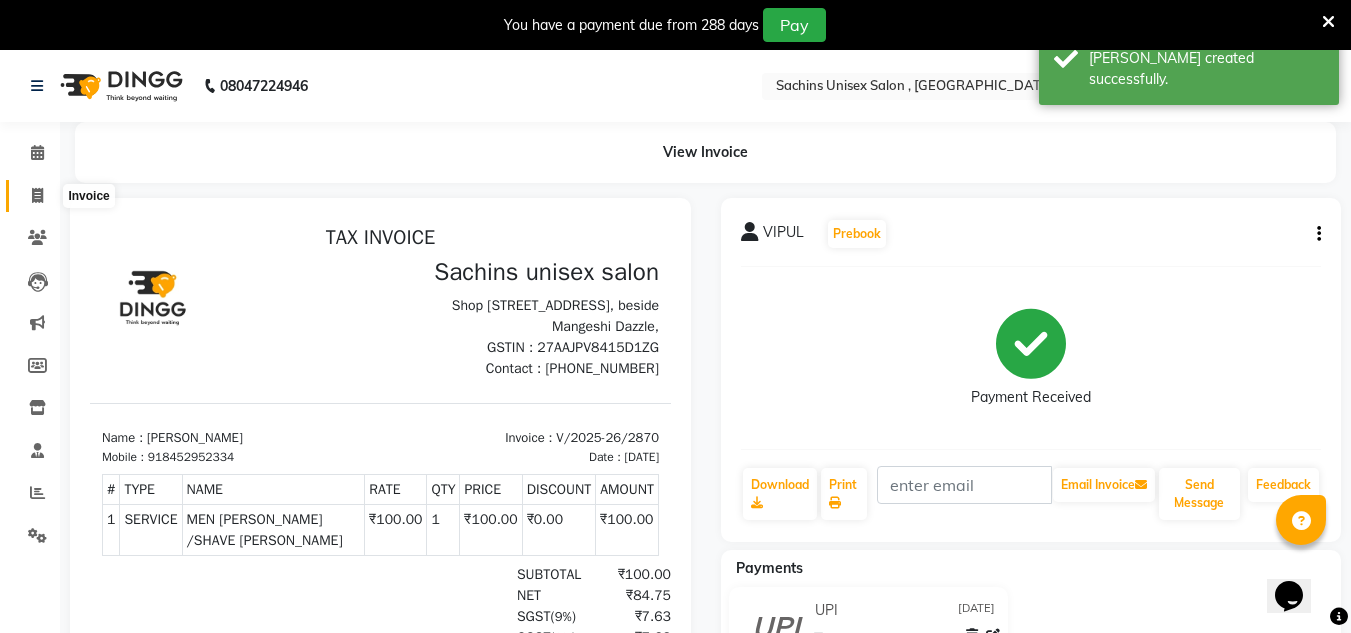 click 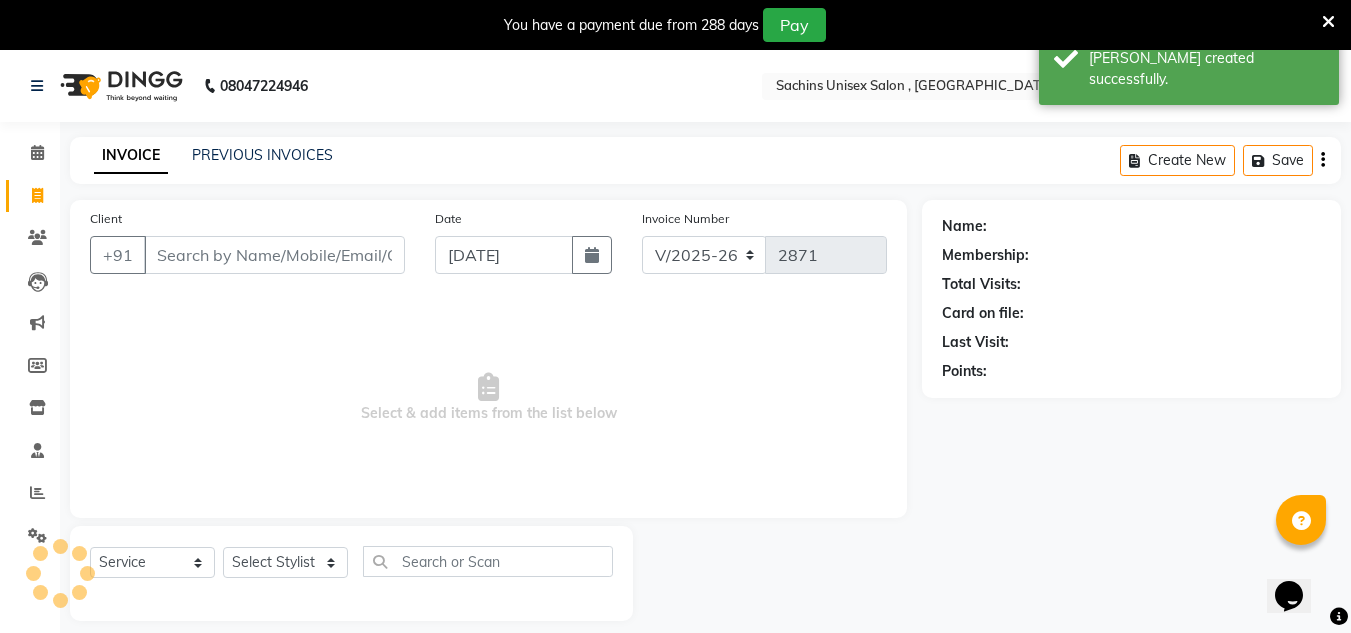 scroll, scrollTop: 50, scrollLeft: 0, axis: vertical 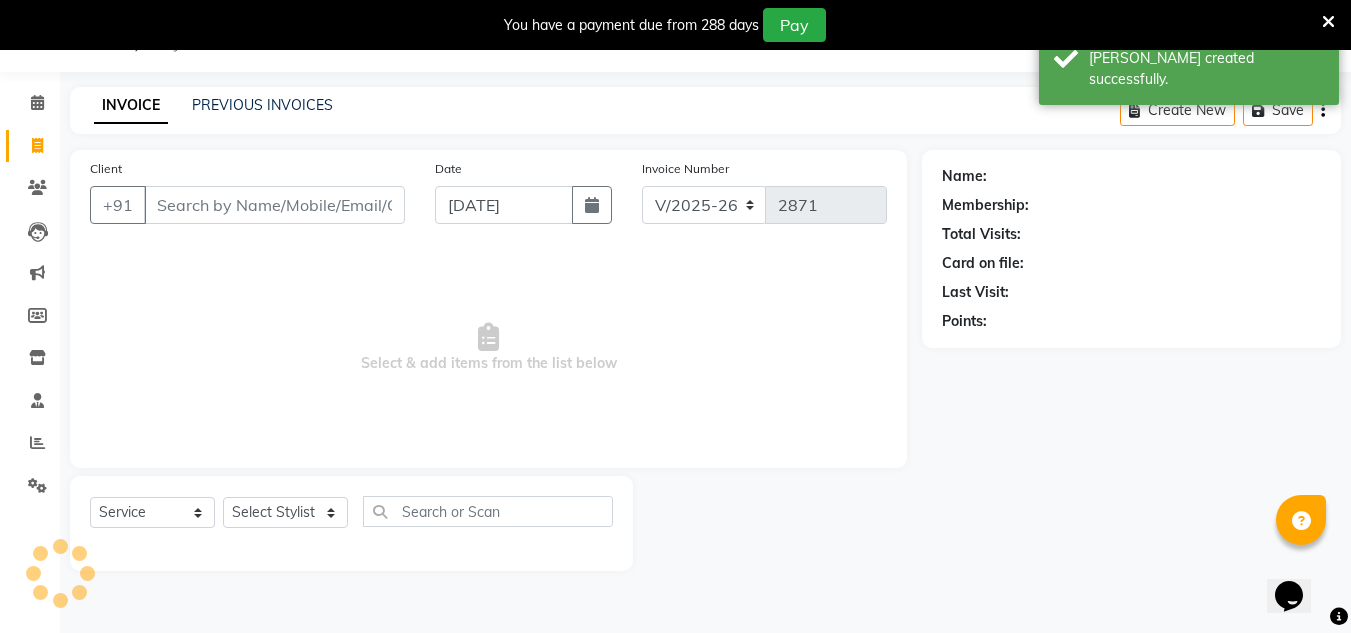 click on "Client" at bounding box center [274, 205] 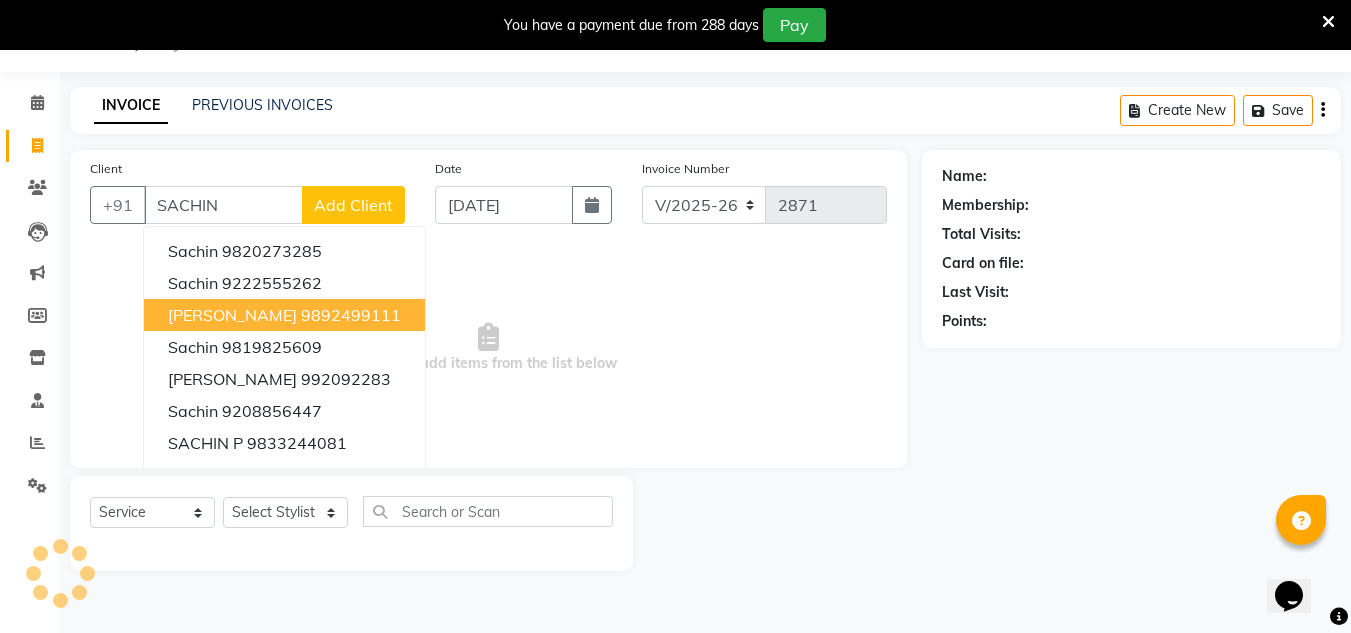 click on "Sachin Vora" at bounding box center (232, 315) 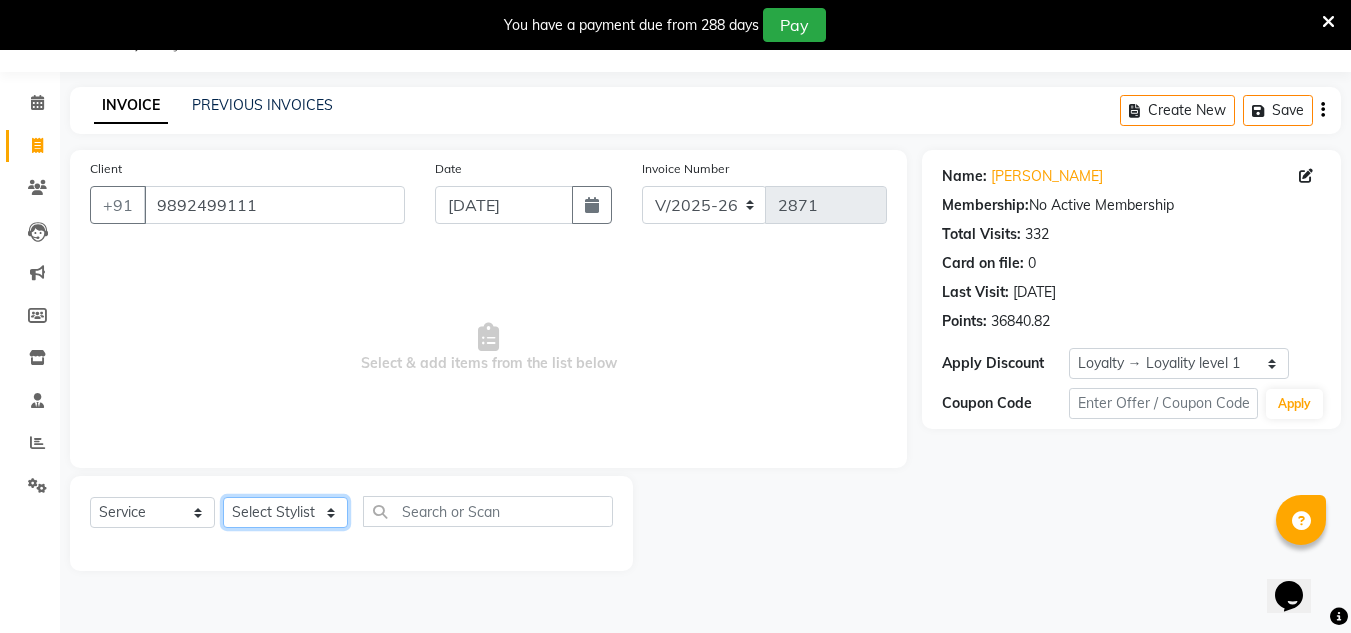 click on "Select Stylist Aalam salmani Ahmed Washim new  HARSHITA mohit Neeraj Owner preeti Raghav sakib sonu RG" 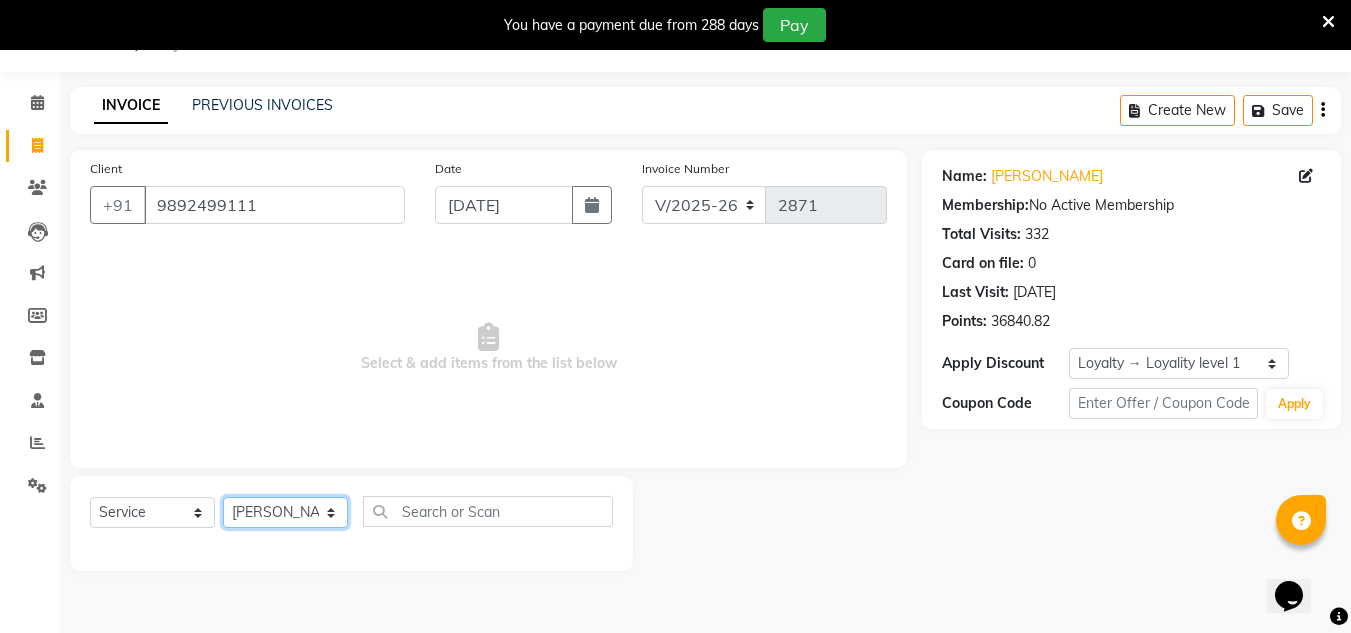 click on "Select Stylist Aalam salmani Ahmed Washim new  HARSHITA mohit Neeraj Owner preeti Raghav sakib sonu RG" 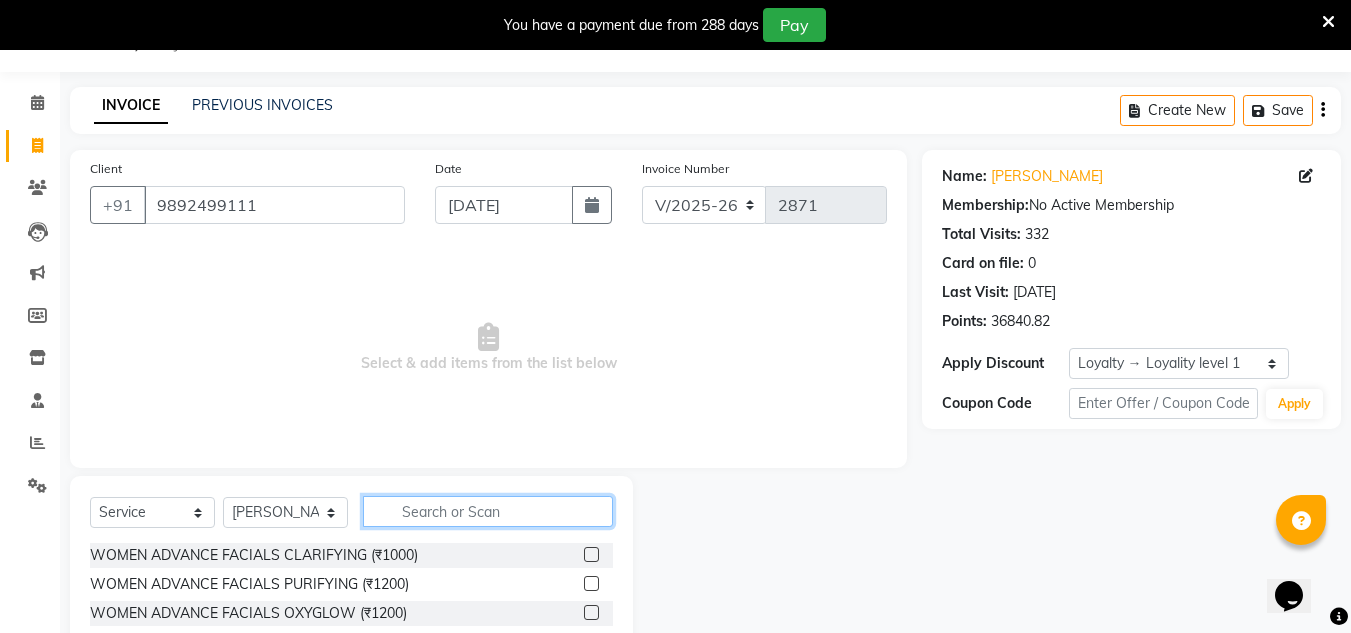 click 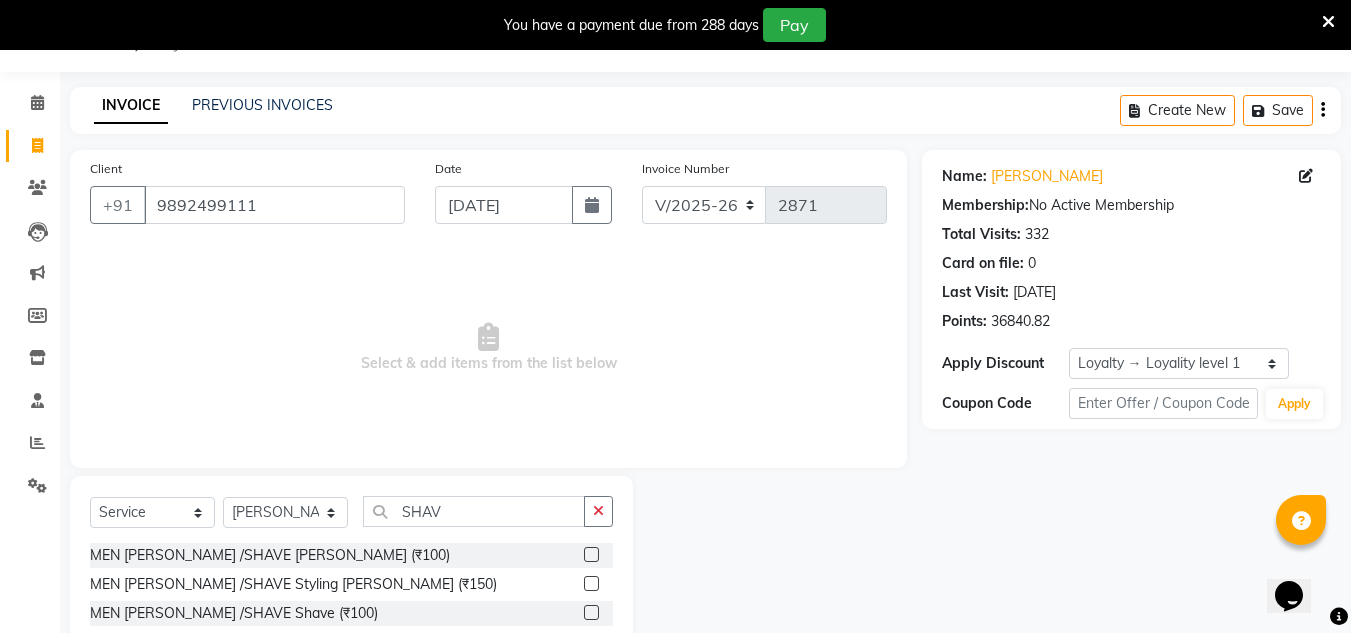 click 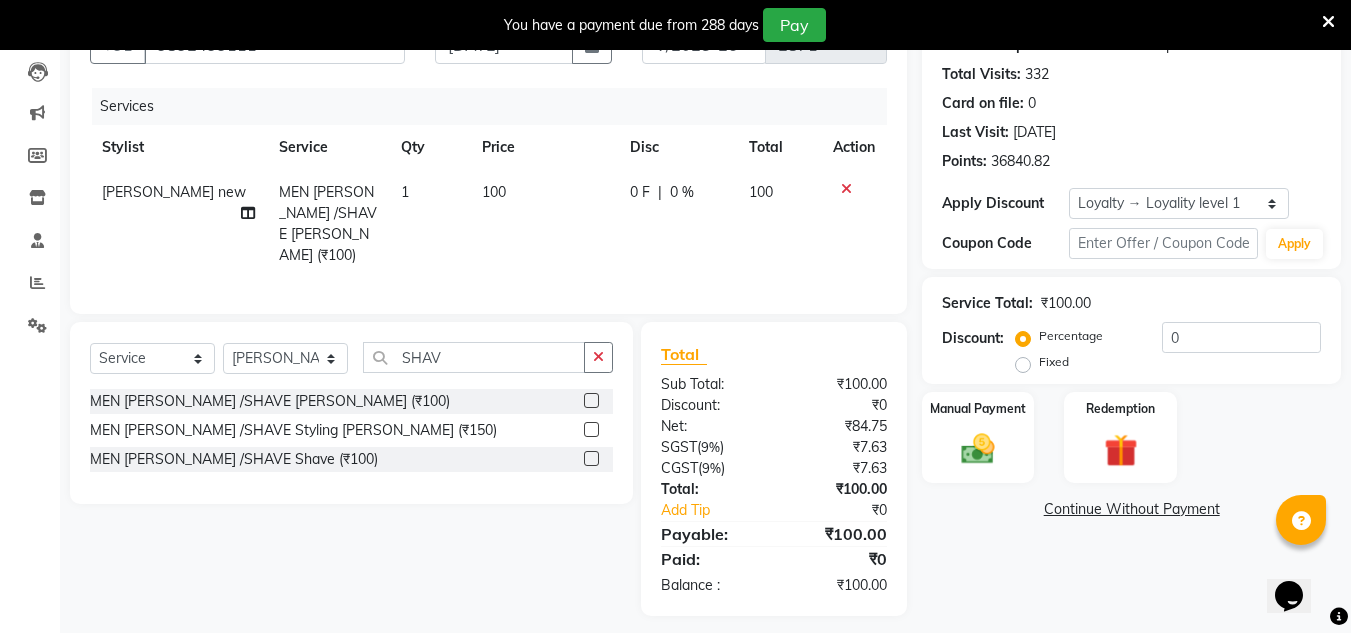 scroll, scrollTop: 217, scrollLeft: 0, axis: vertical 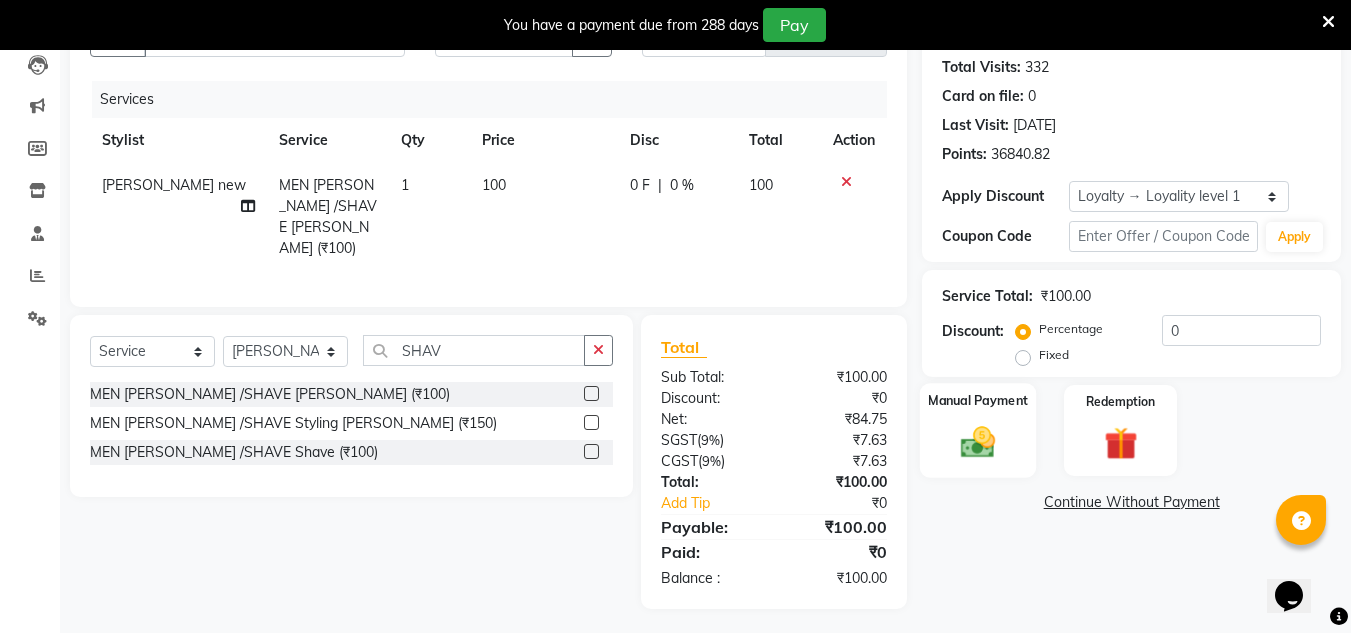 click 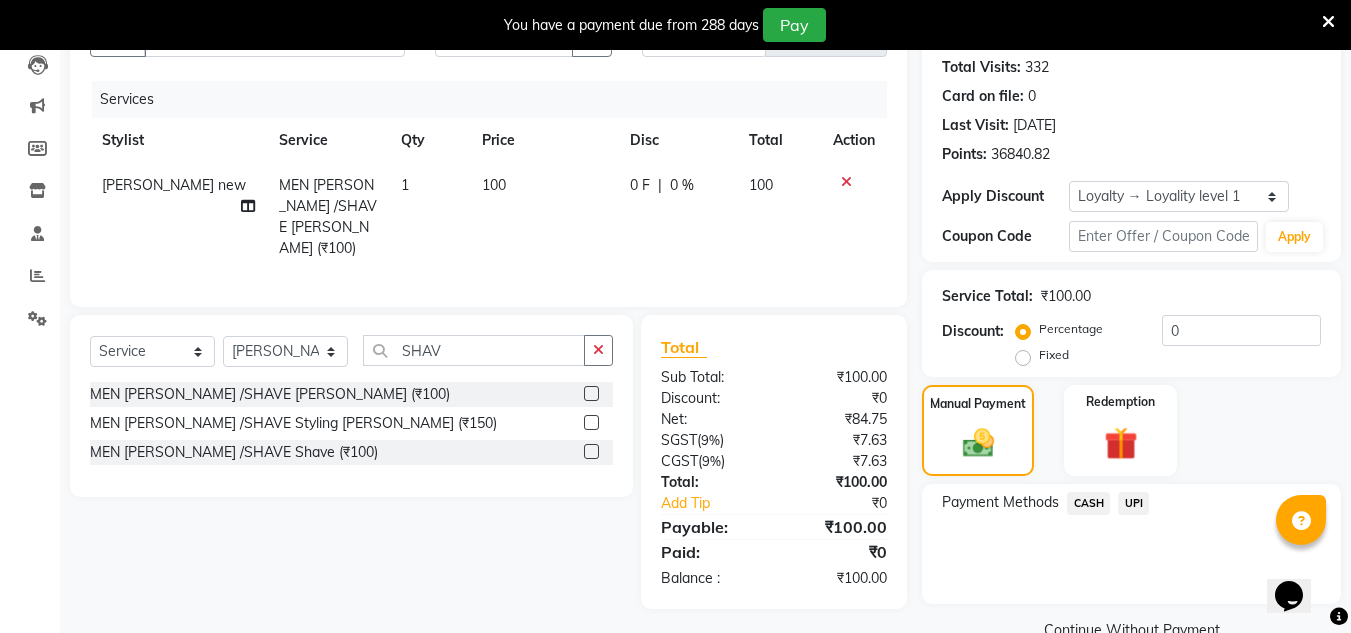 drag, startPoint x: 1087, startPoint y: 498, endPoint x: 1087, endPoint y: 519, distance: 21 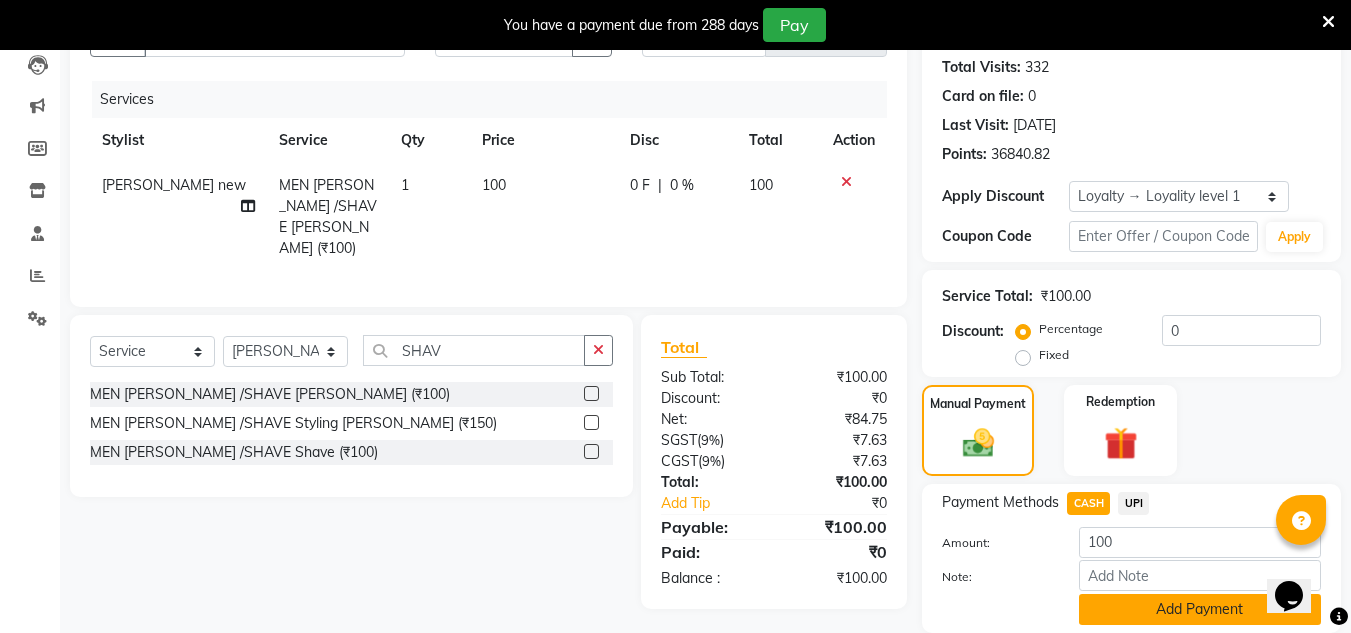 click on "Add Payment" 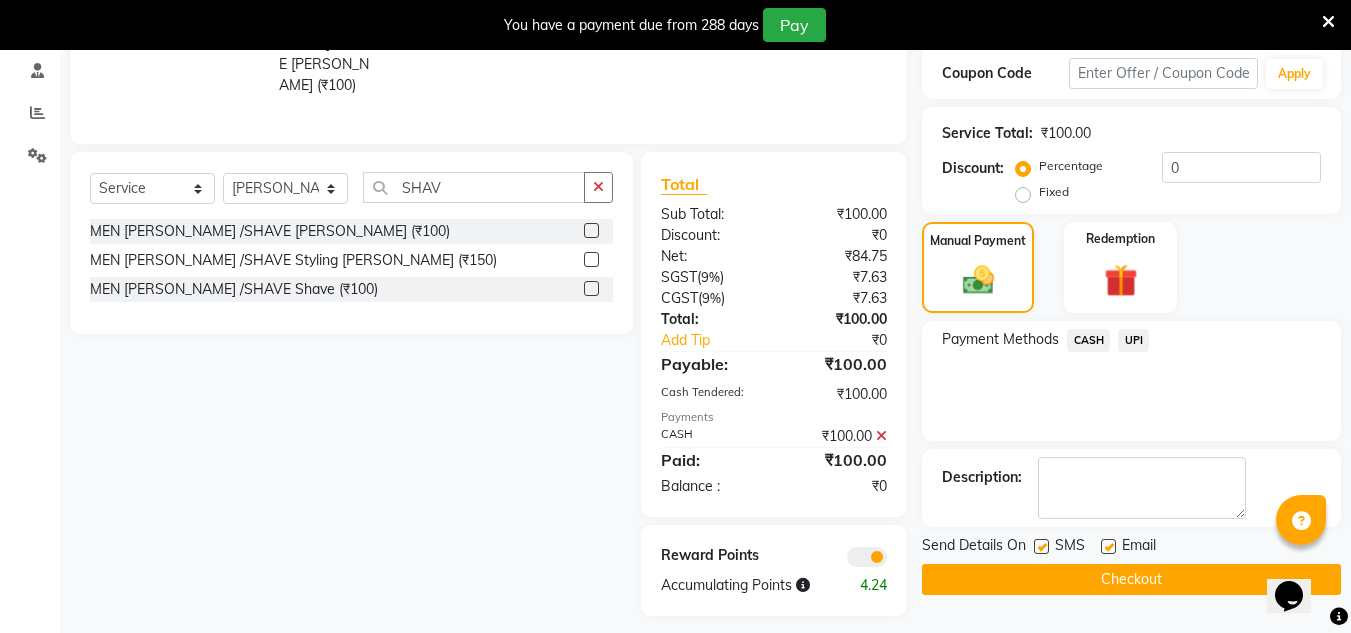 scroll, scrollTop: 387, scrollLeft: 0, axis: vertical 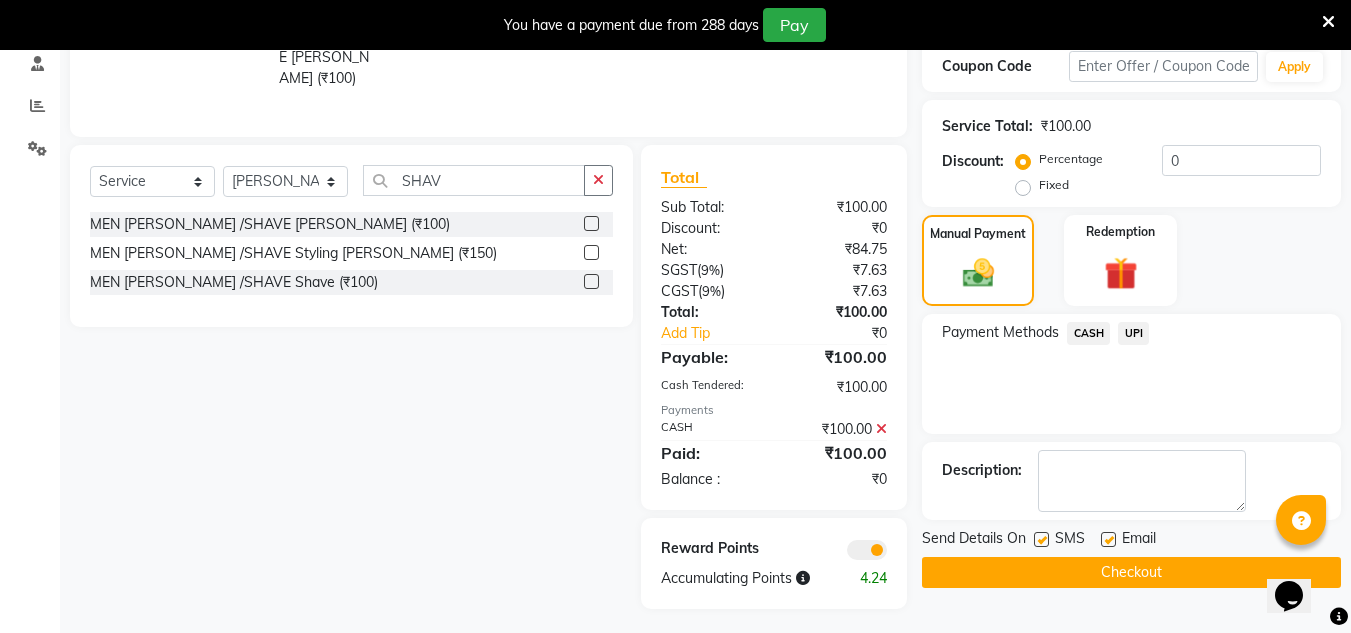 click on "Checkout" 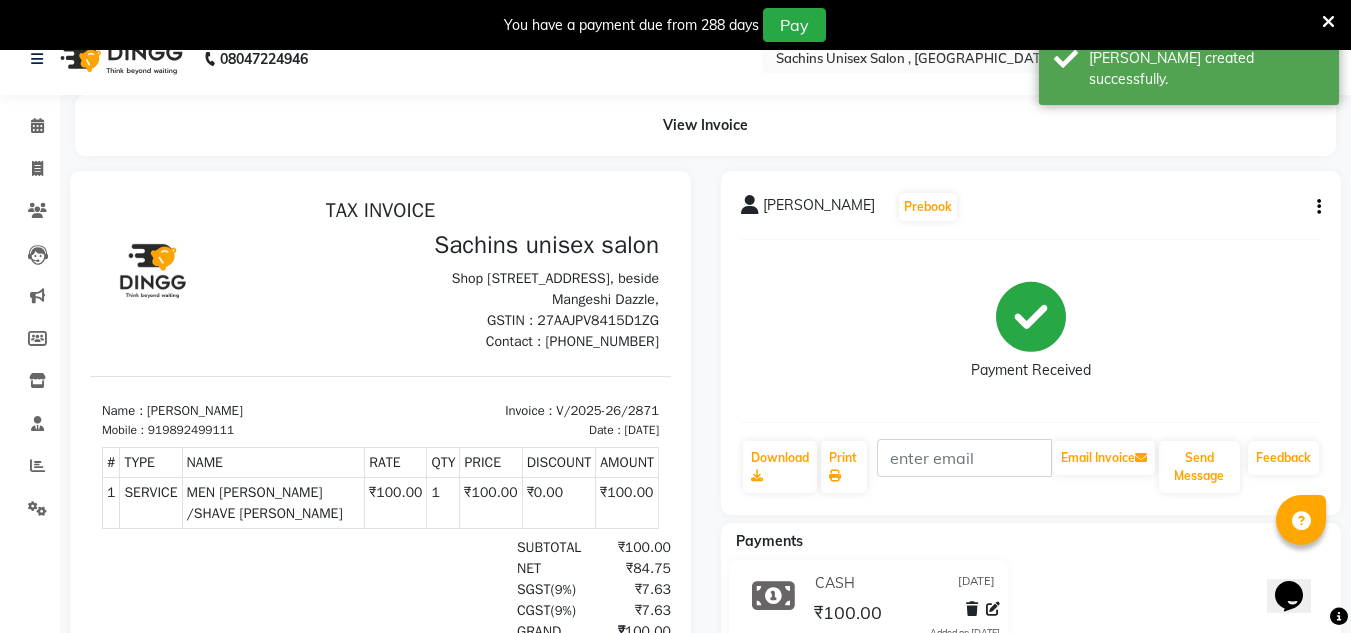 scroll, scrollTop: 0, scrollLeft: 0, axis: both 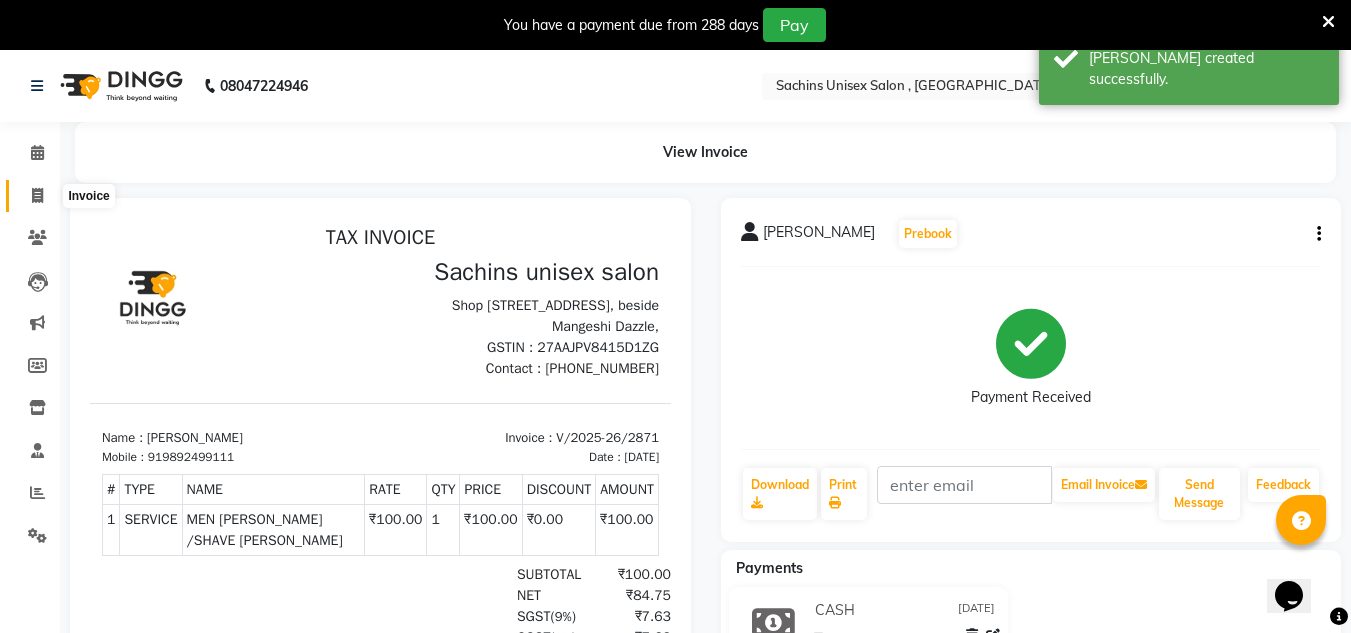click 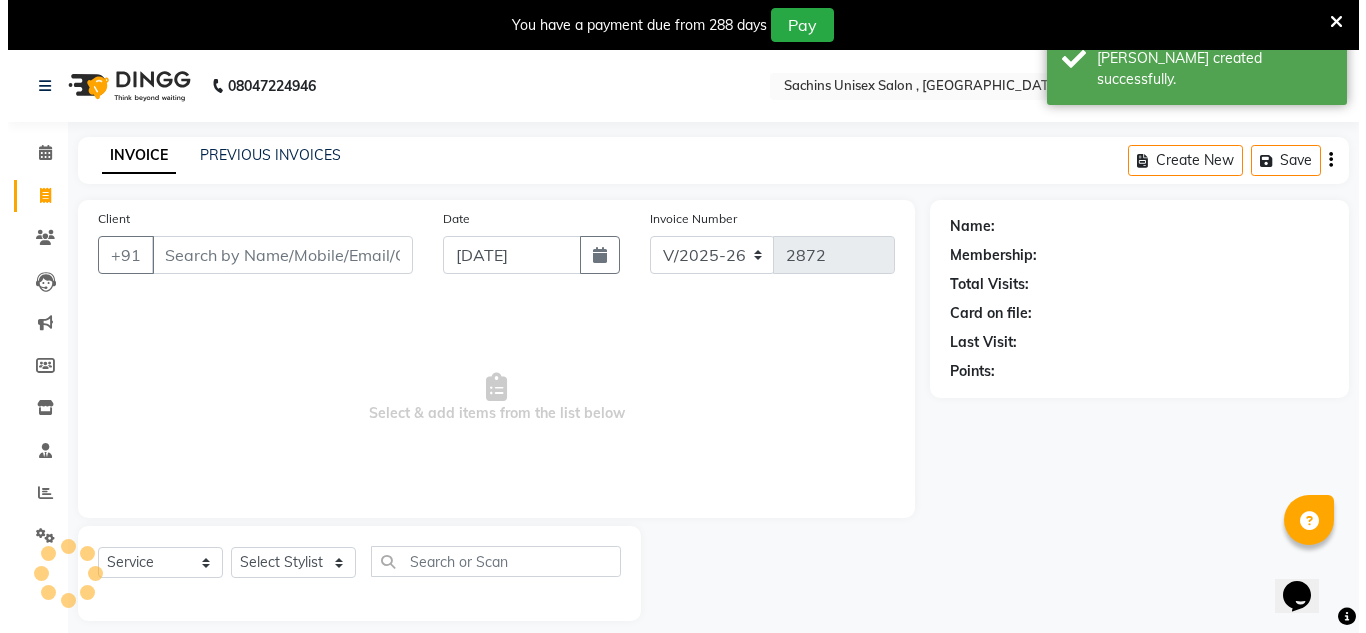 scroll, scrollTop: 50, scrollLeft: 0, axis: vertical 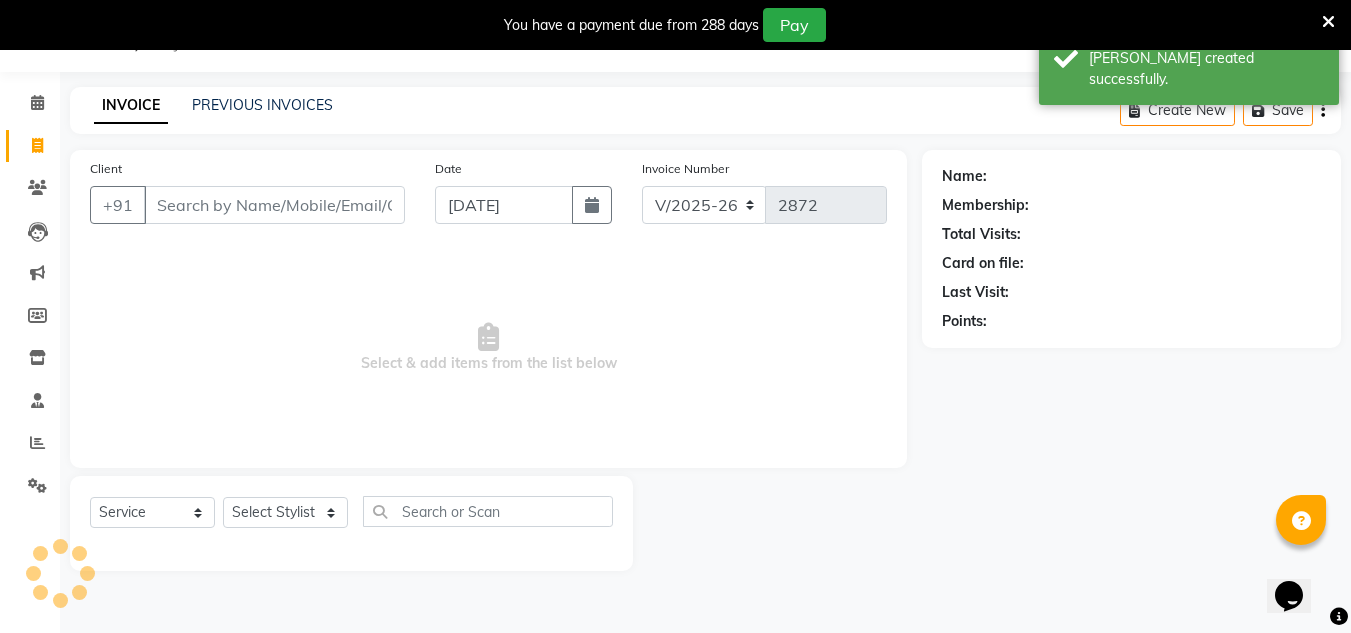 click on "Client" at bounding box center (274, 205) 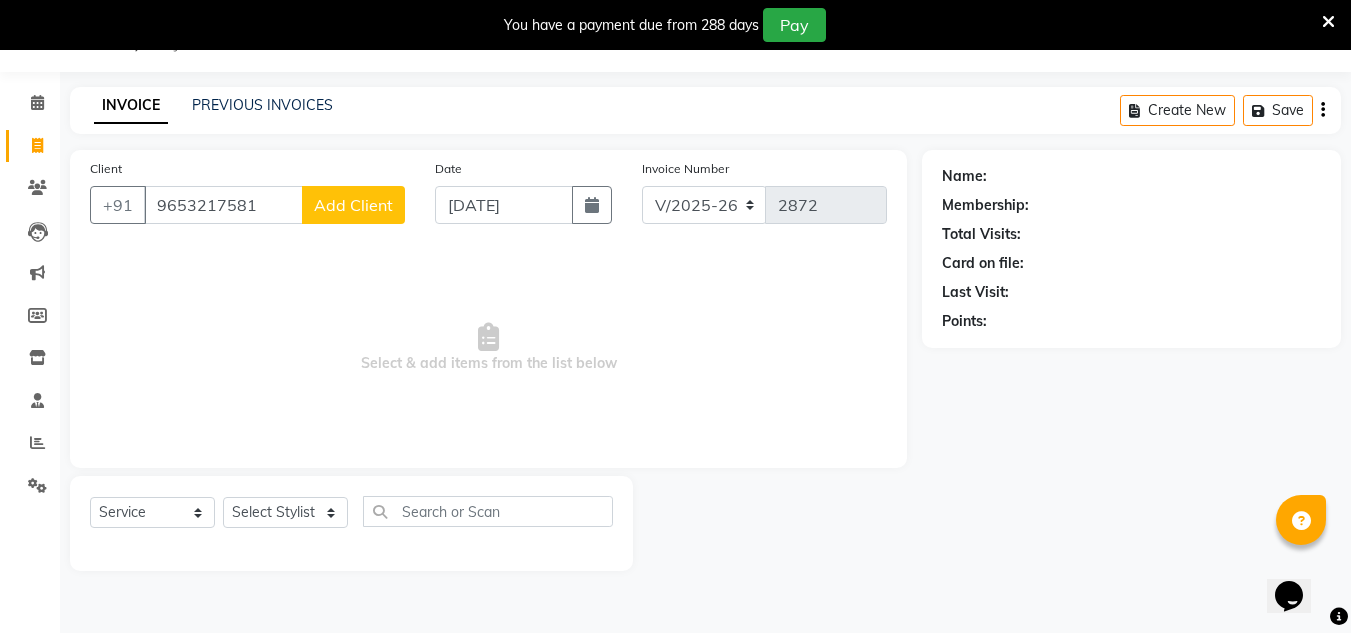 click on "Add Client" 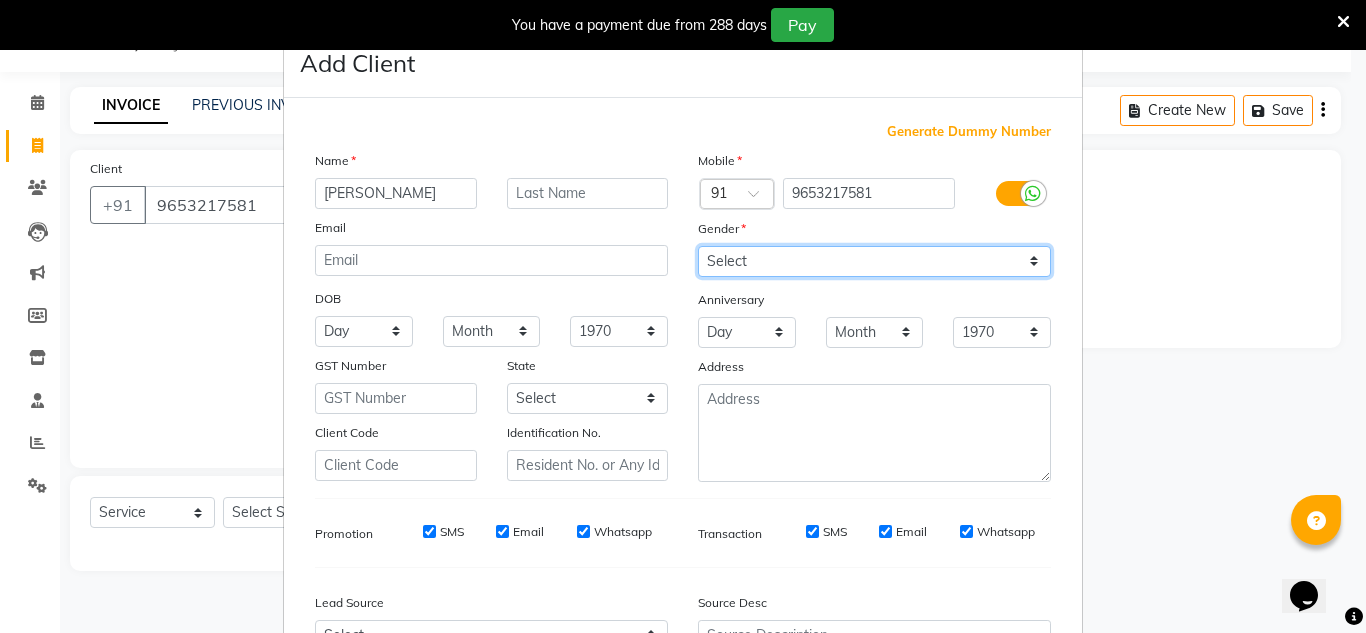 click on "Select Male Female Other Prefer Not To Say" at bounding box center (874, 261) 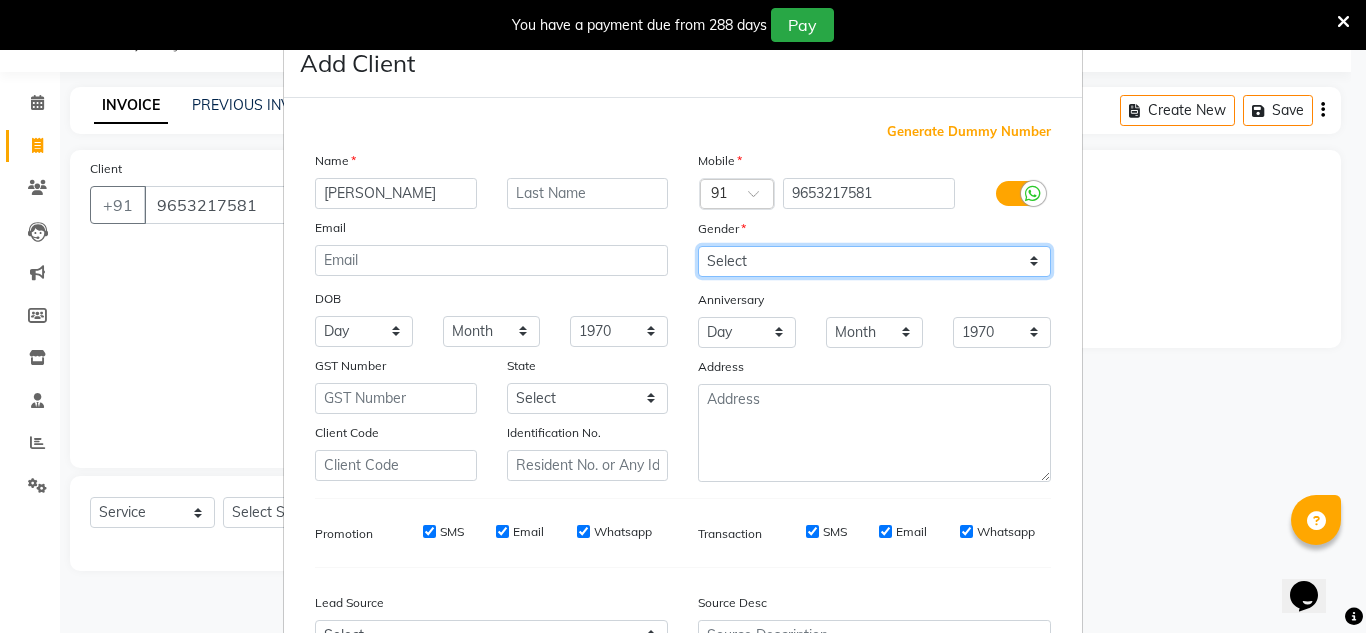 click on "Select Male Female Other Prefer Not To Say" at bounding box center (874, 261) 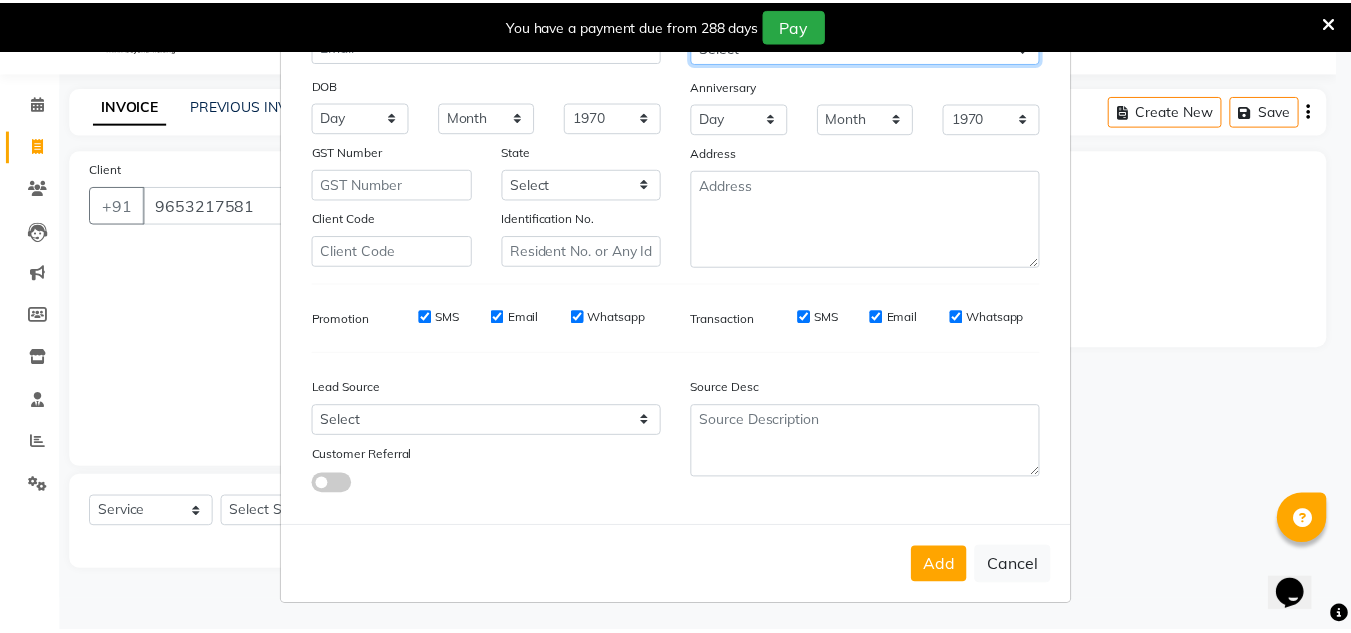 scroll, scrollTop: 216, scrollLeft: 0, axis: vertical 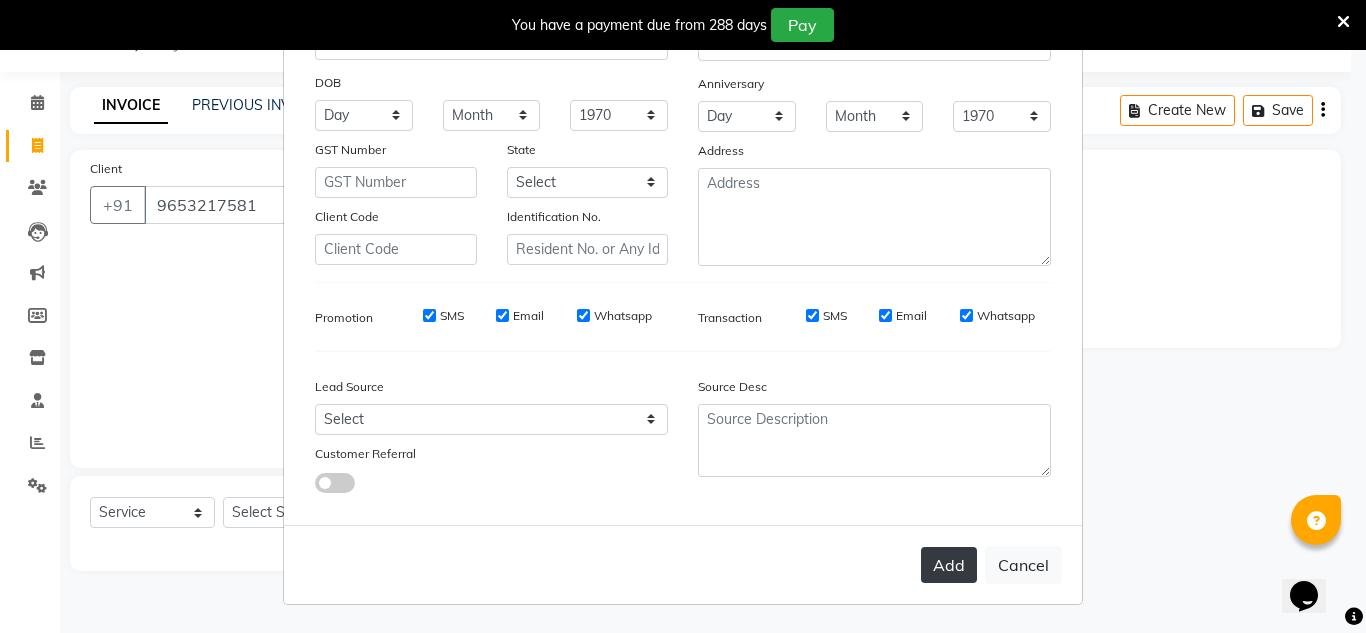 click on "Add" at bounding box center (949, 565) 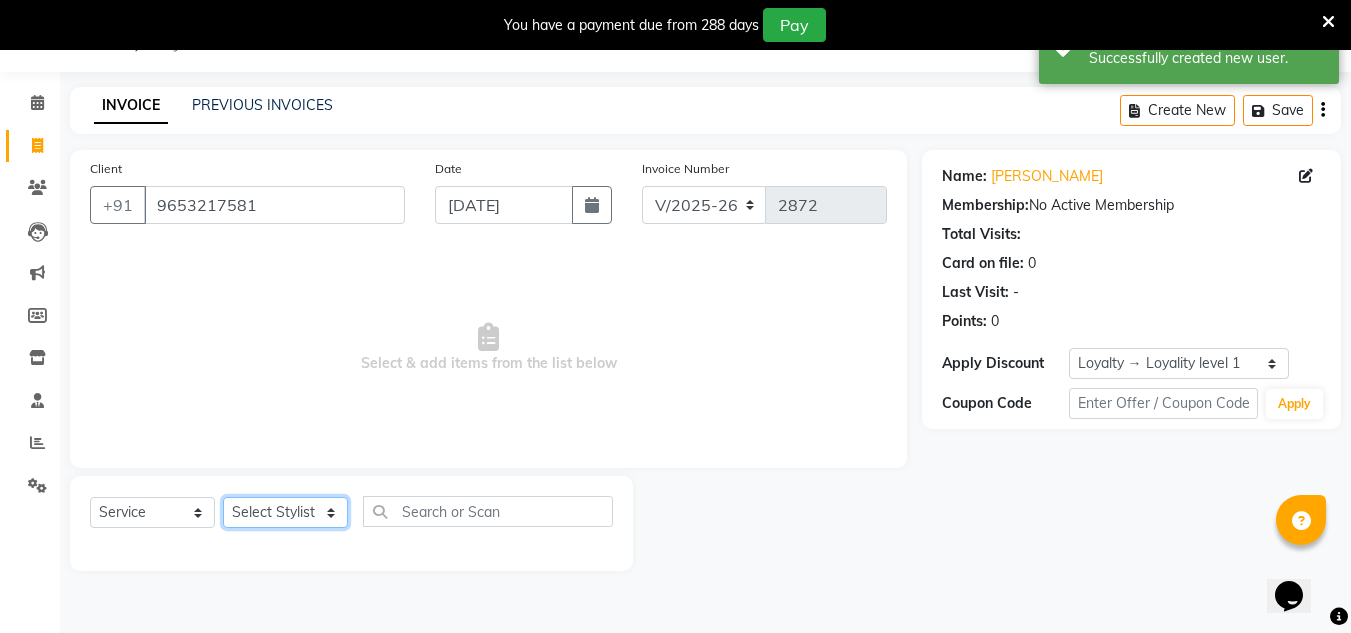 click on "Select Stylist Aalam salmani Ahmed Washim new  HARSHITA mohit Neeraj Owner preeti Raghav sakib sonu RG" 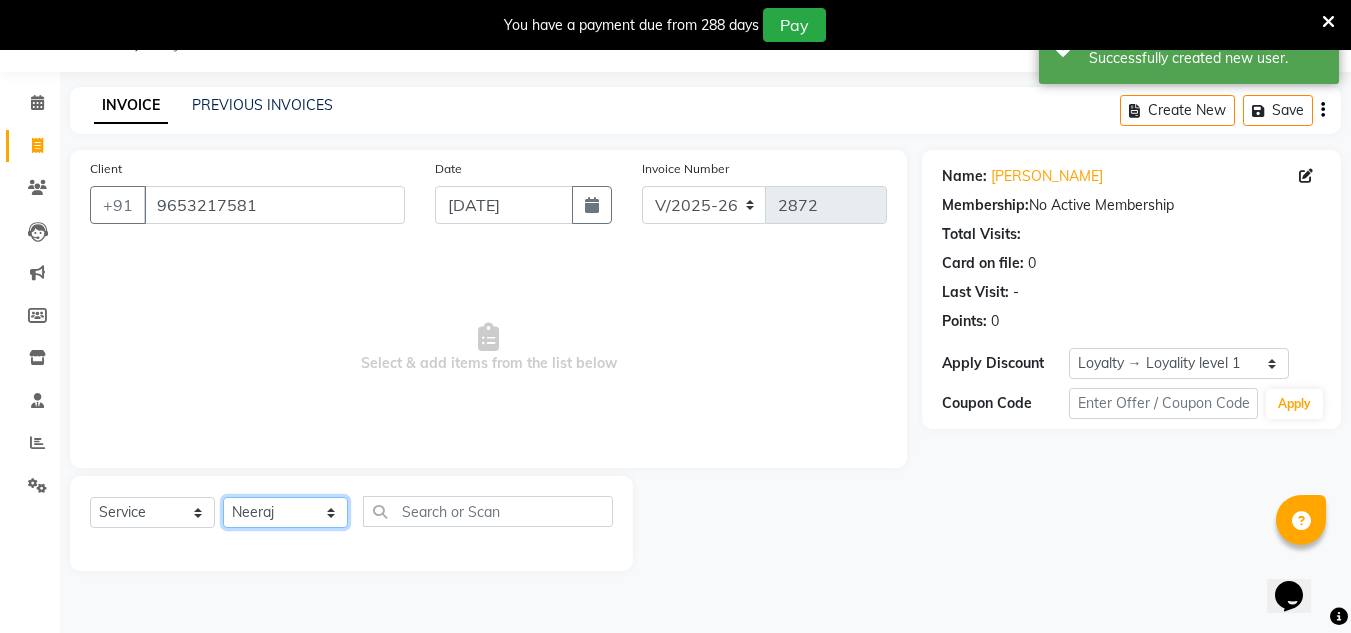 click on "Select Stylist Aalam salmani Ahmed Washim new  HARSHITA mohit Neeraj Owner preeti Raghav sakib sonu RG" 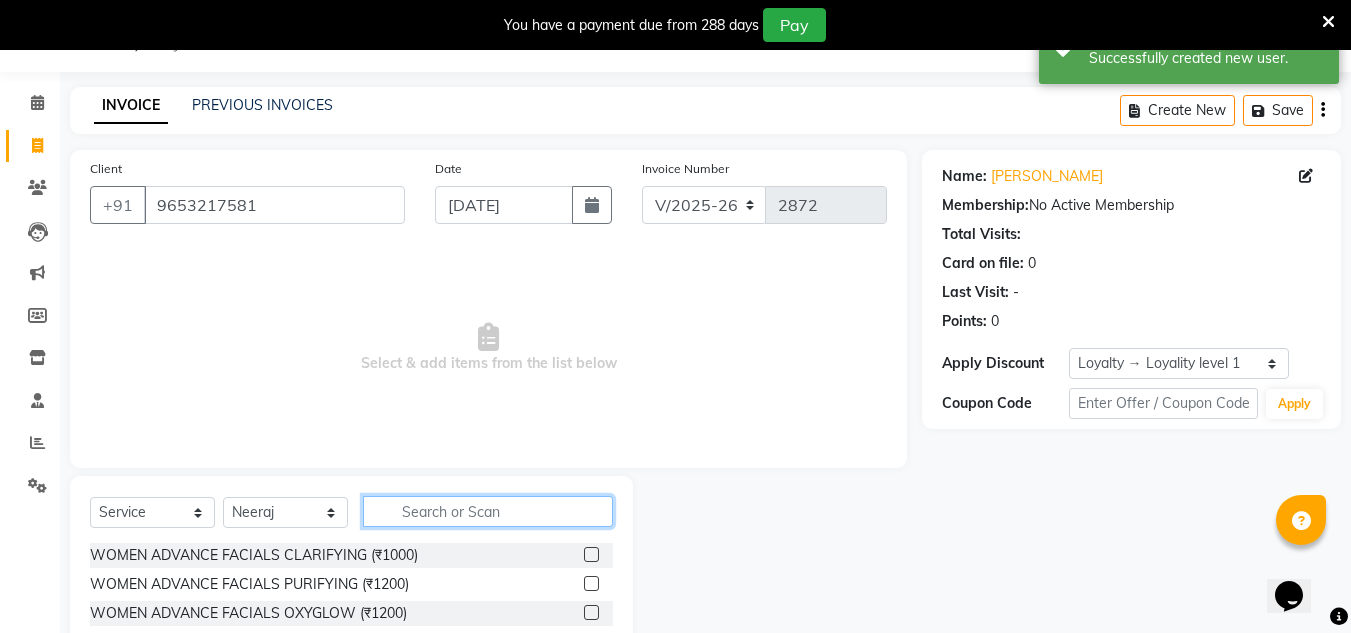 click 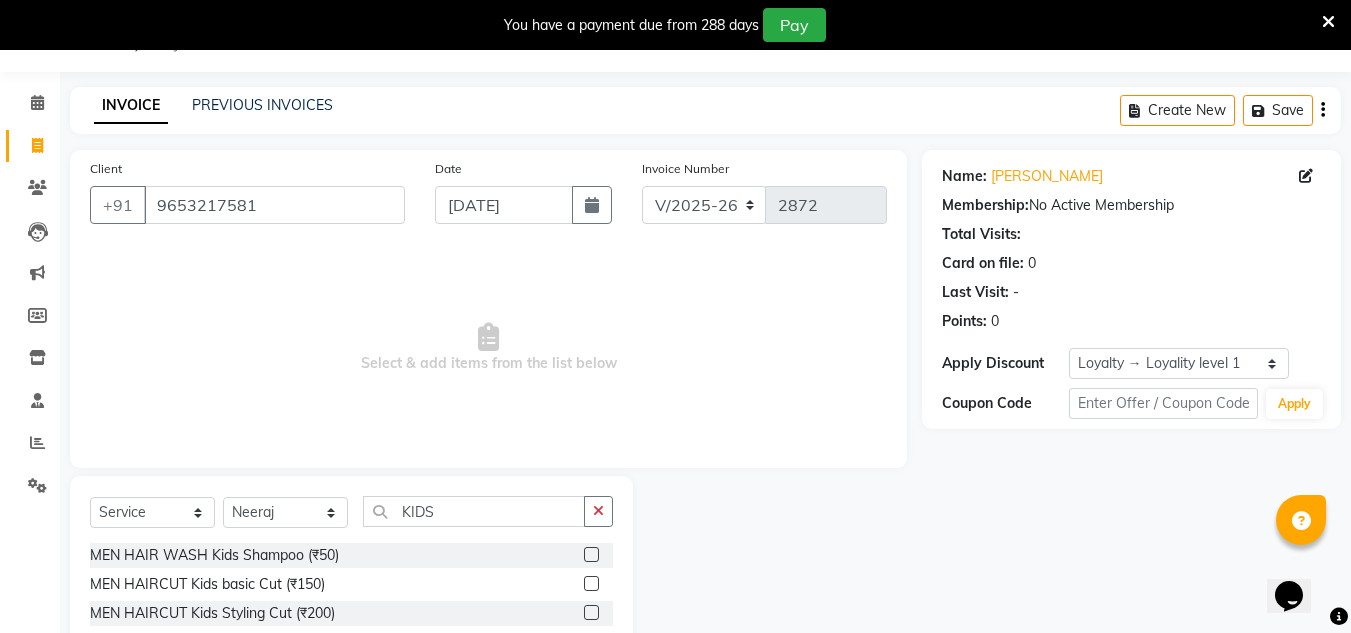 click 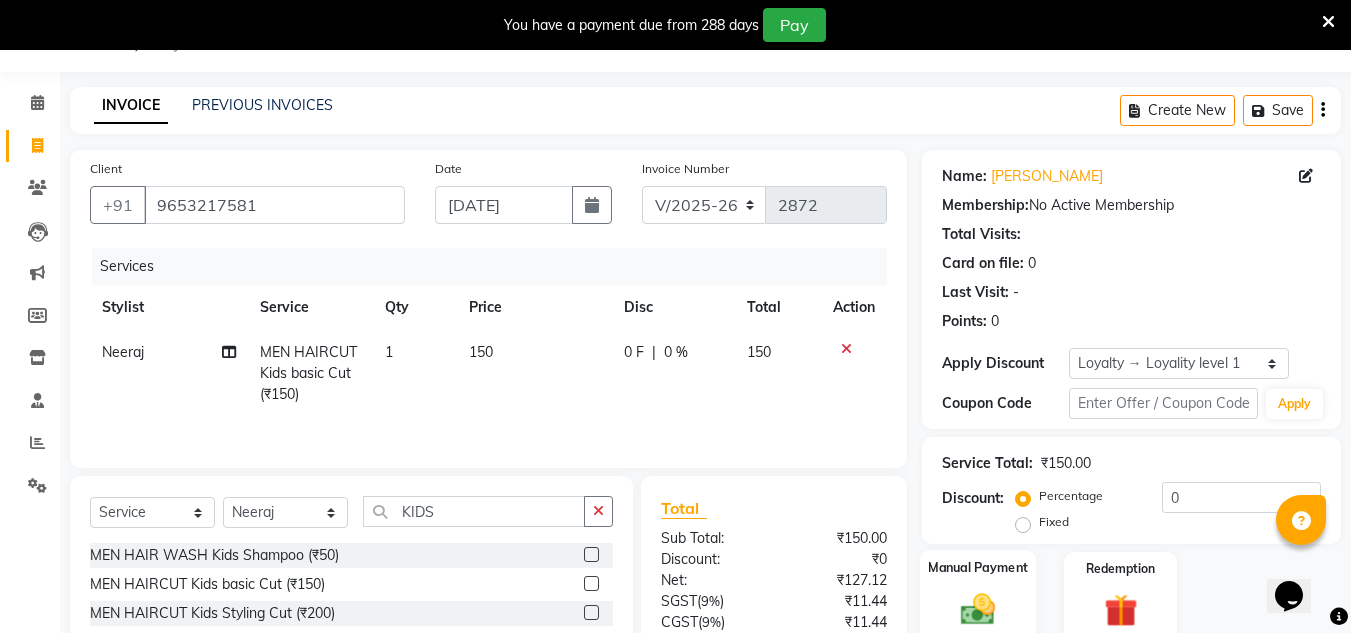 scroll, scrollTop: 217, scrollLeft: 0, axis: vertical 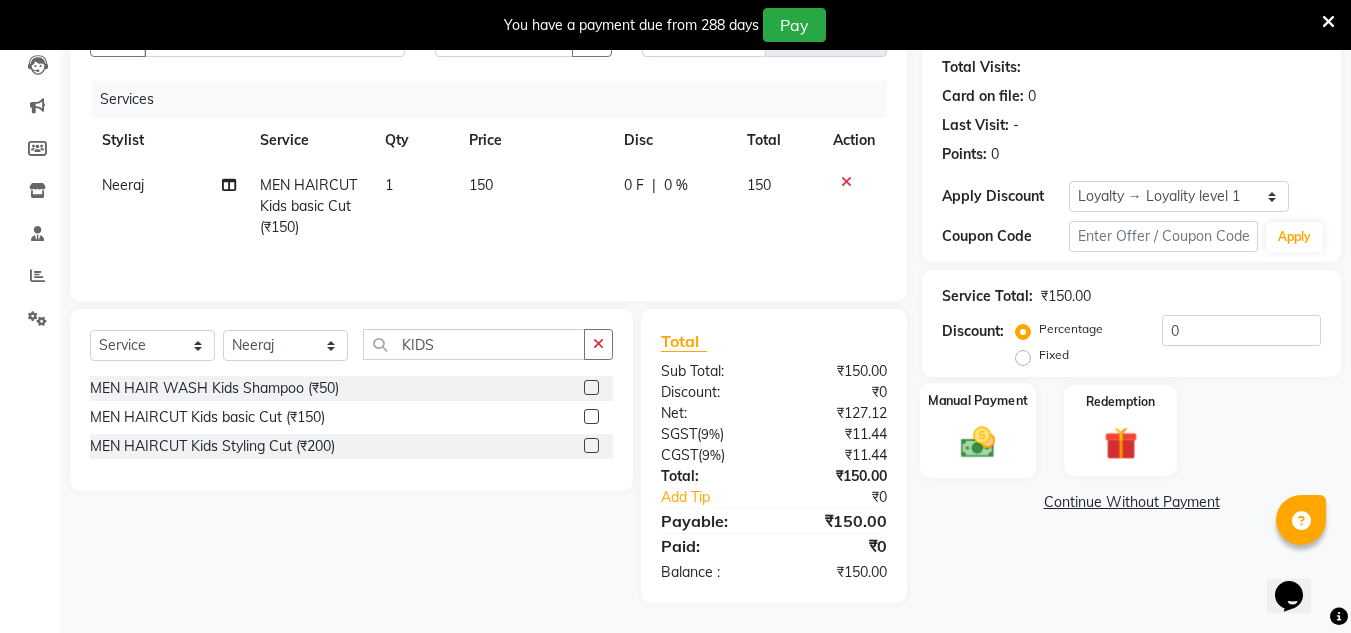 click 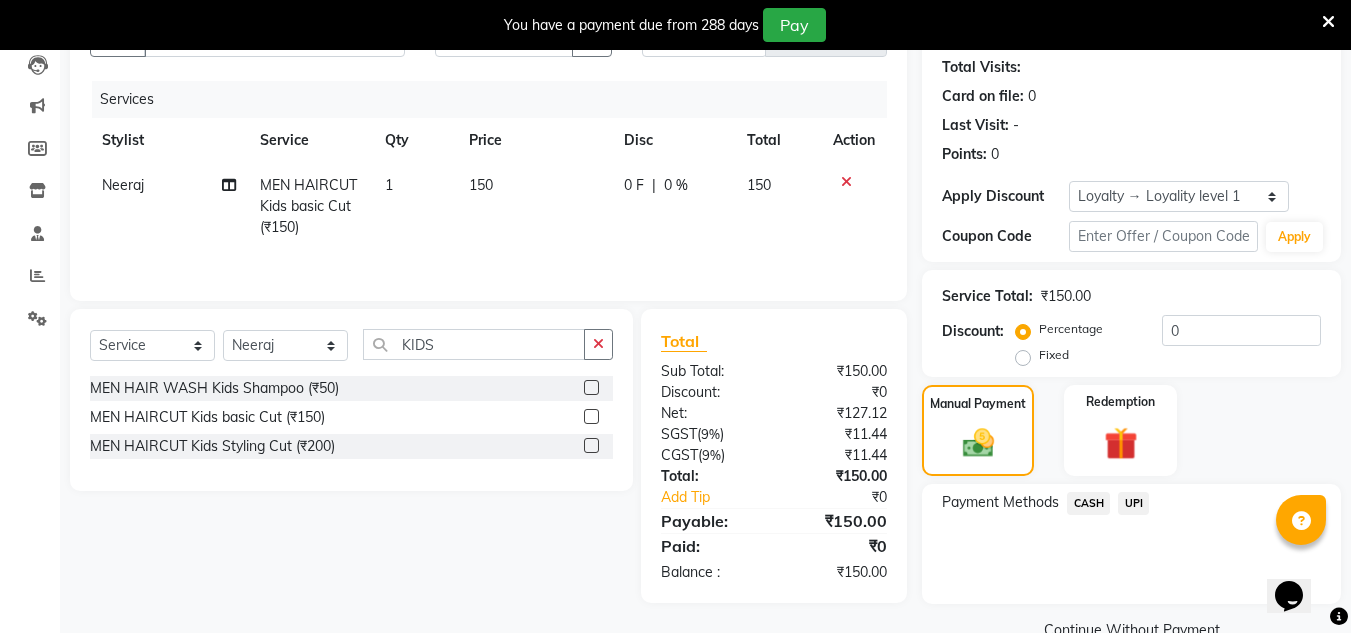 click on "CASH" 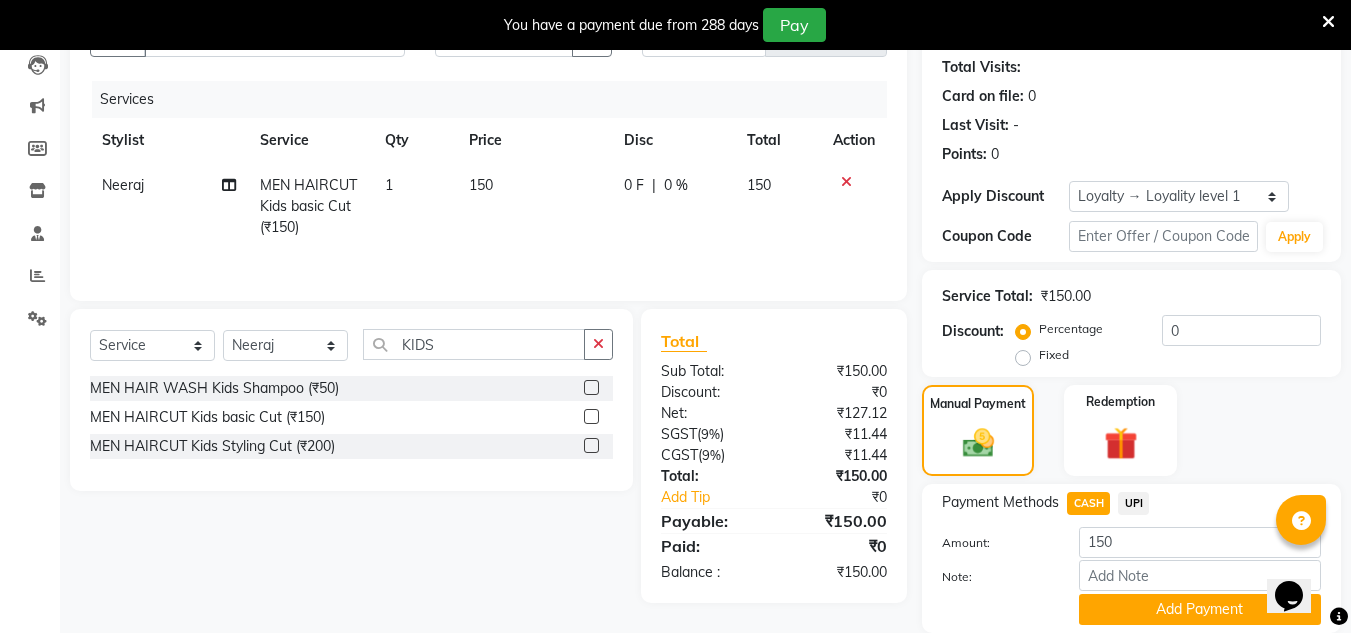 click on "UPI" 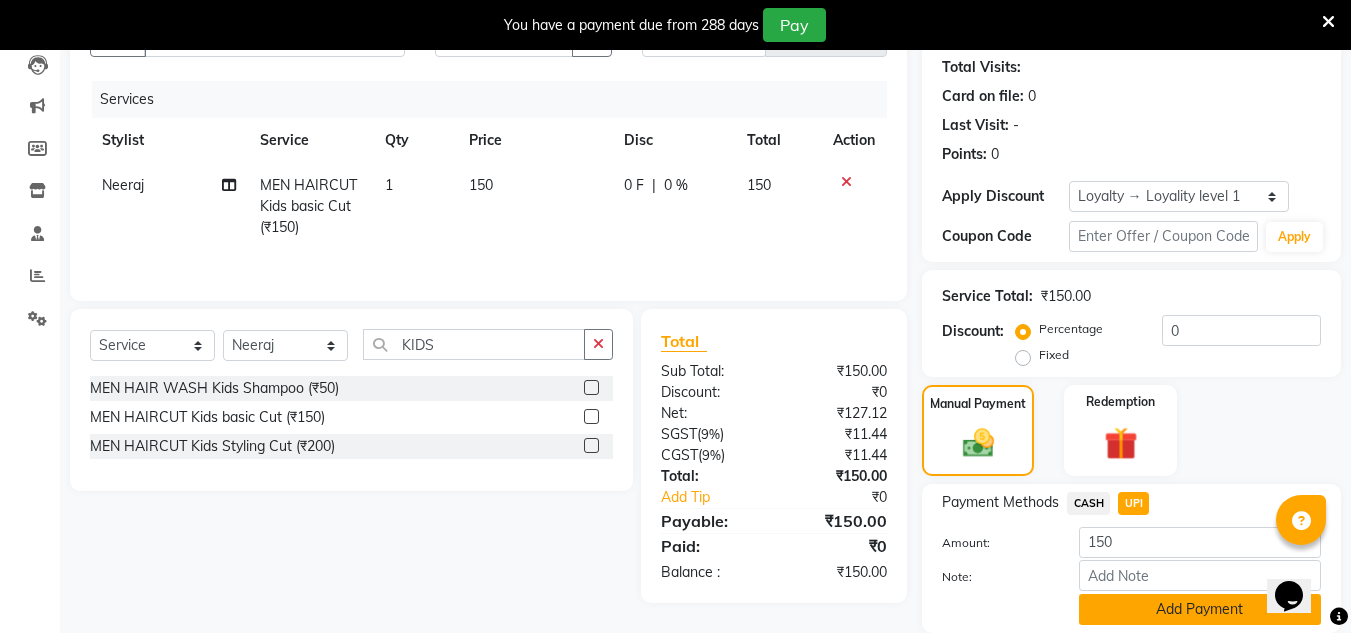 click on "Add Payment" 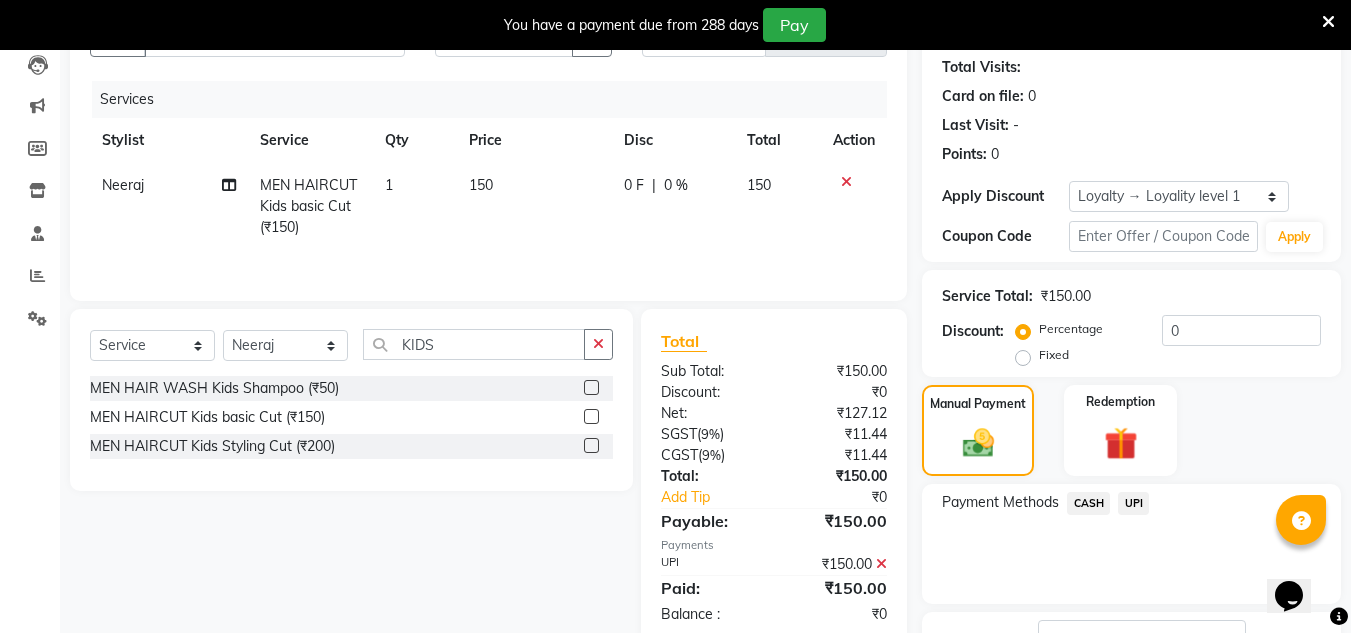 scroll, scrollTop: 372, scrollLeft: 0, axis: vertical 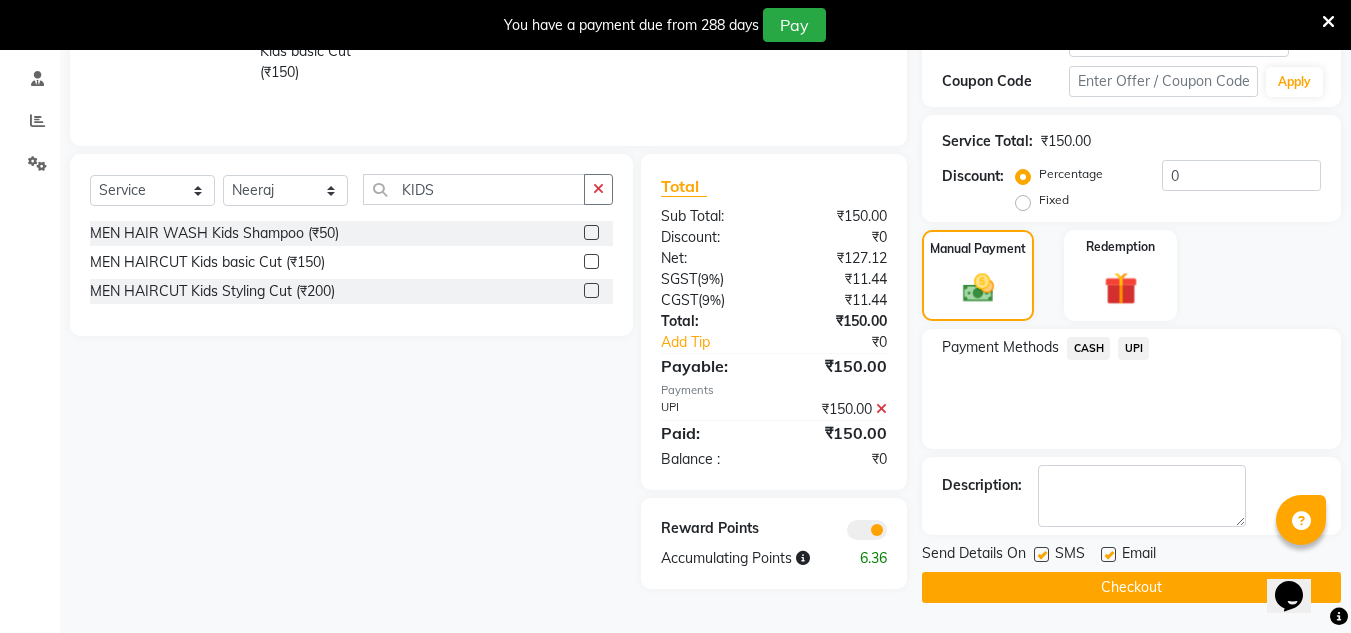 click on "Send Details On SMS Email  Checkout" 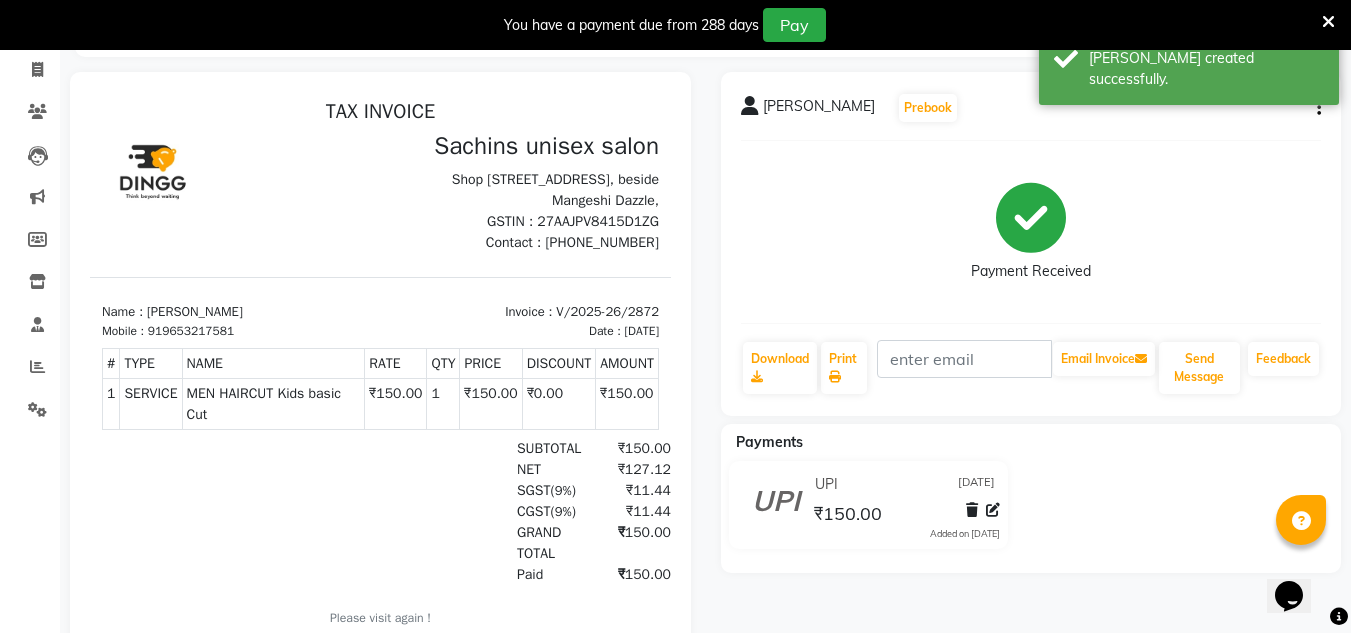 scroll, scrollTop: 0, scrollLeft: 0, axis: both 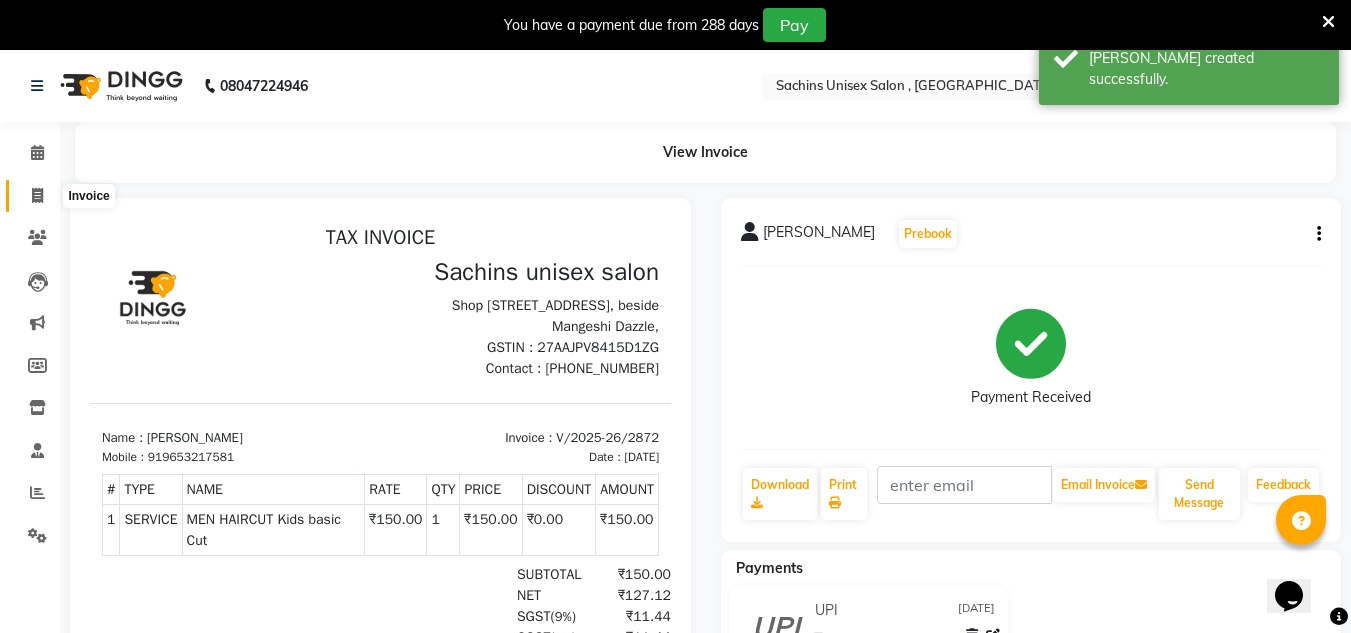 click 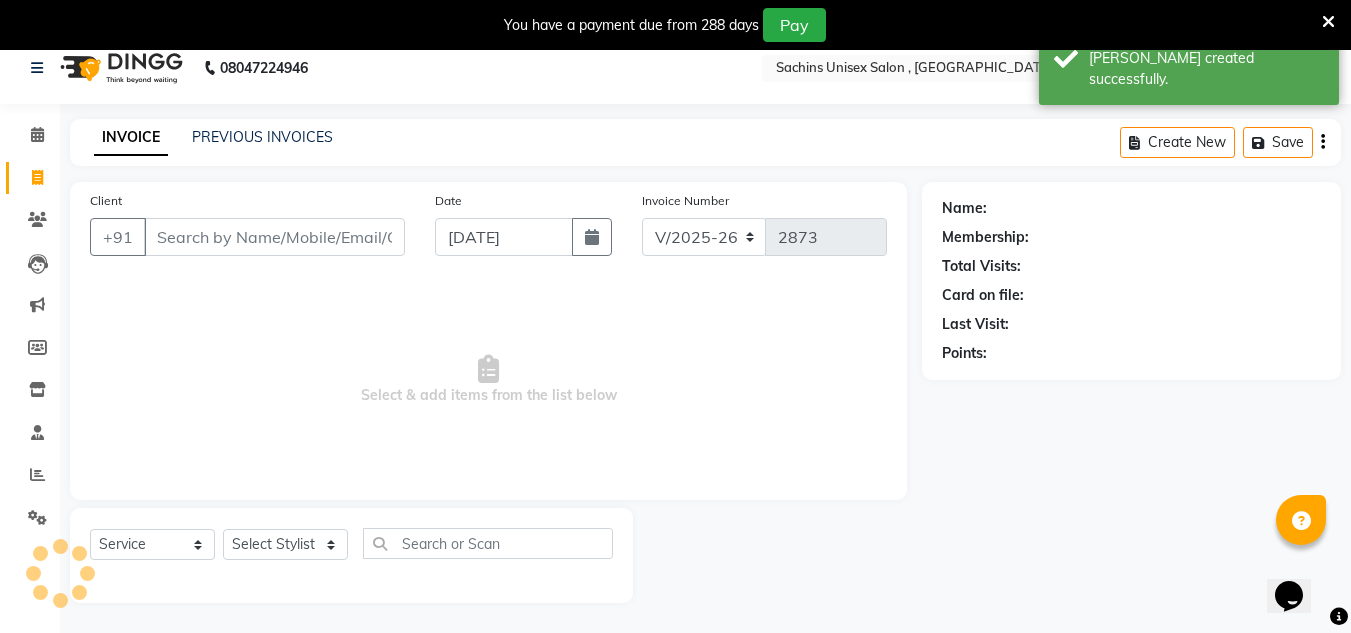 scroll, scrollTop: 50, scrollLeft: 0, axis: vertical 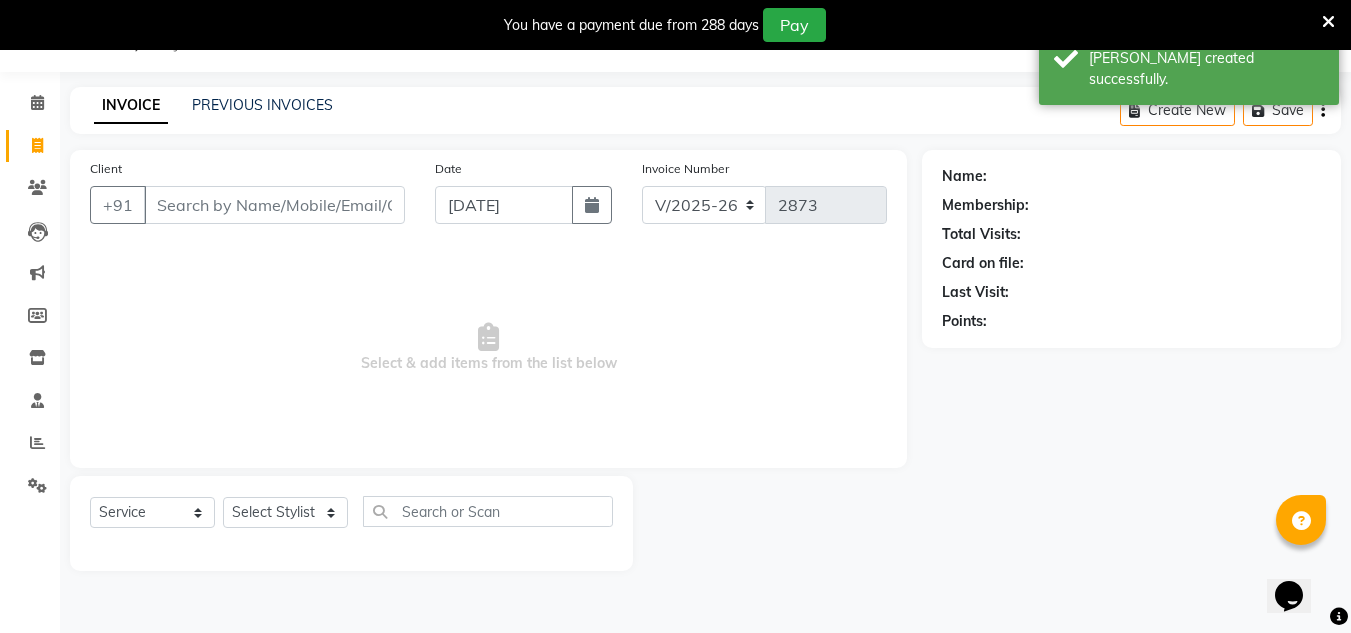 click on "Client" at bounding box center (274, 205) 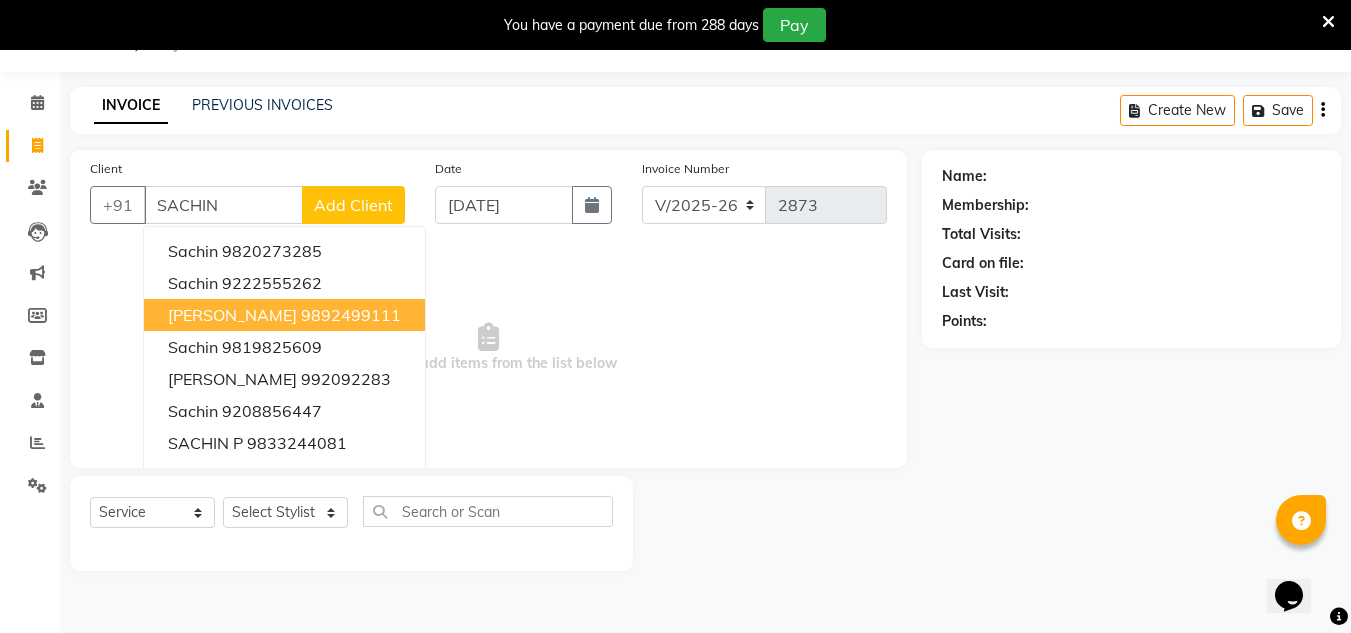 click on "9892499111" at bounding box center (351, 315) 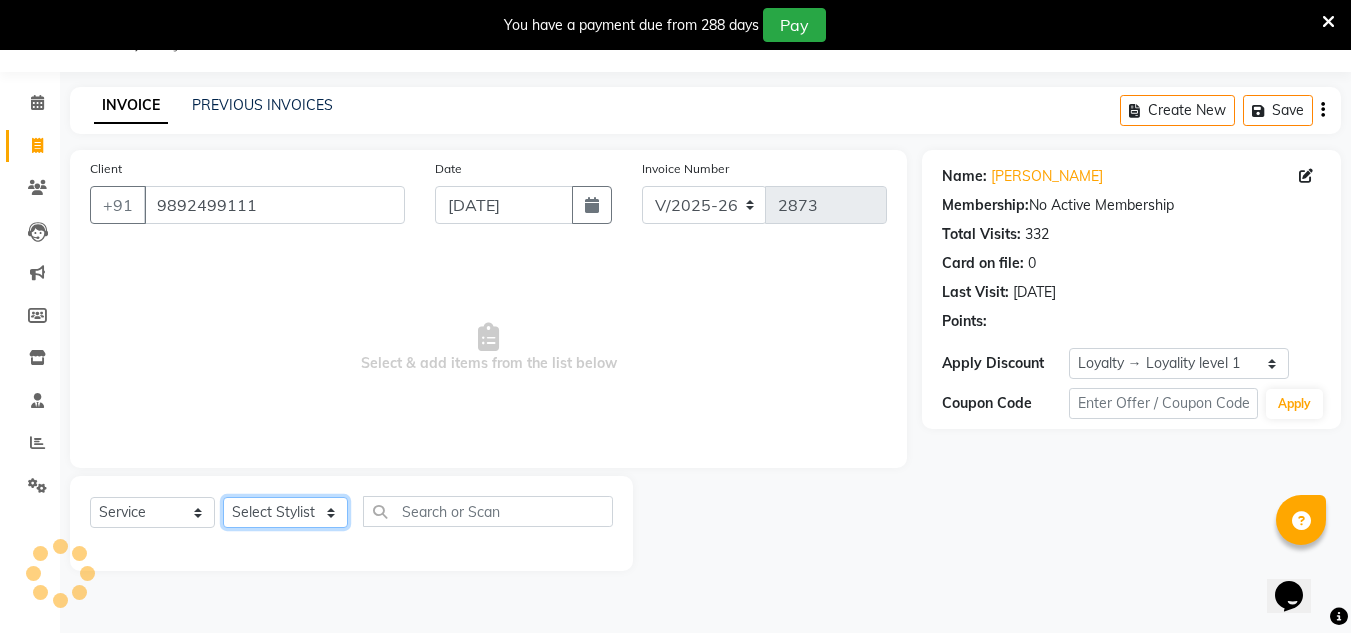 click on "Select Stylist Aalam salmani Ahmed Washim new  HARSHITA mohit Neeraj Owner preeti Raghav sakib sonu RG" 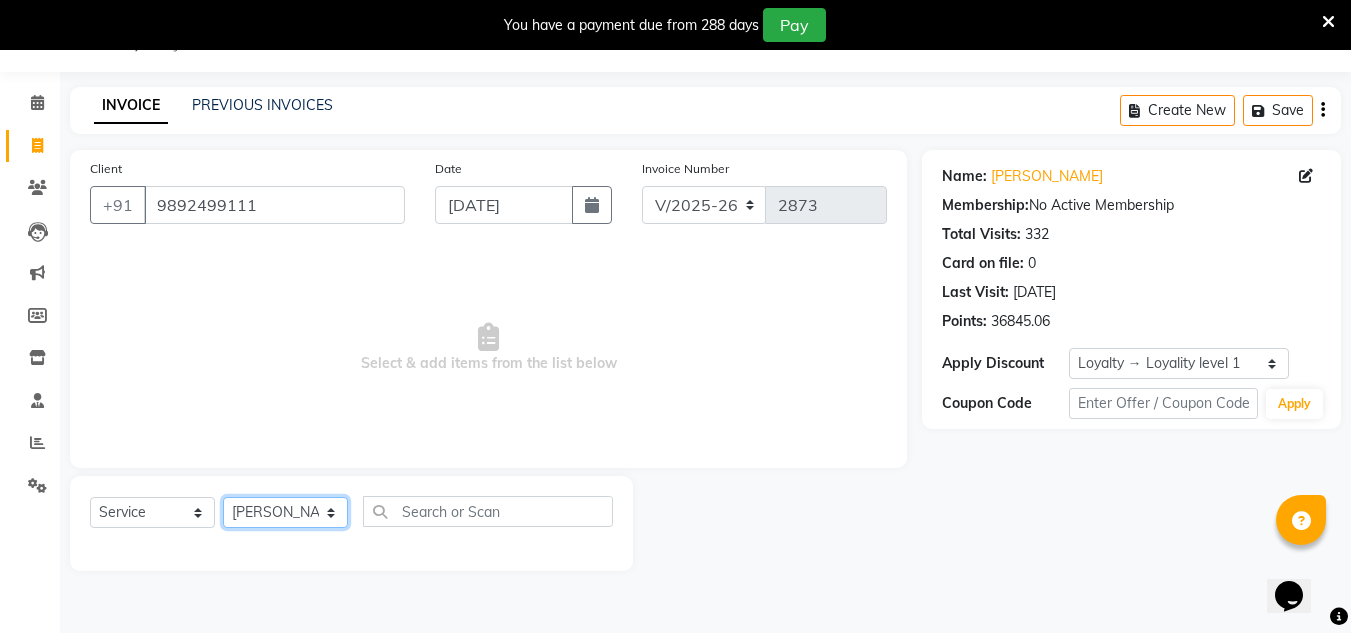 click on "Select Stylist Aalam salmani Ahmed Washim new  HARSHITA mohit Neeraj Owner preeti Raghav sakib sonu RG" 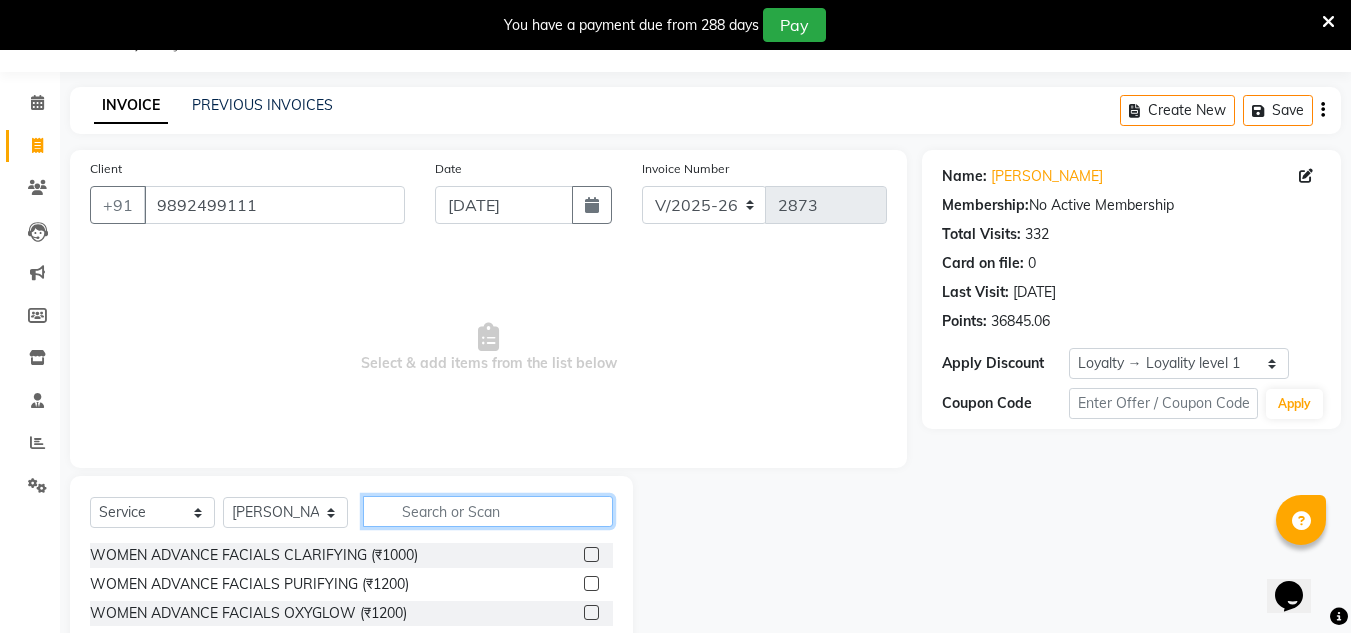 click 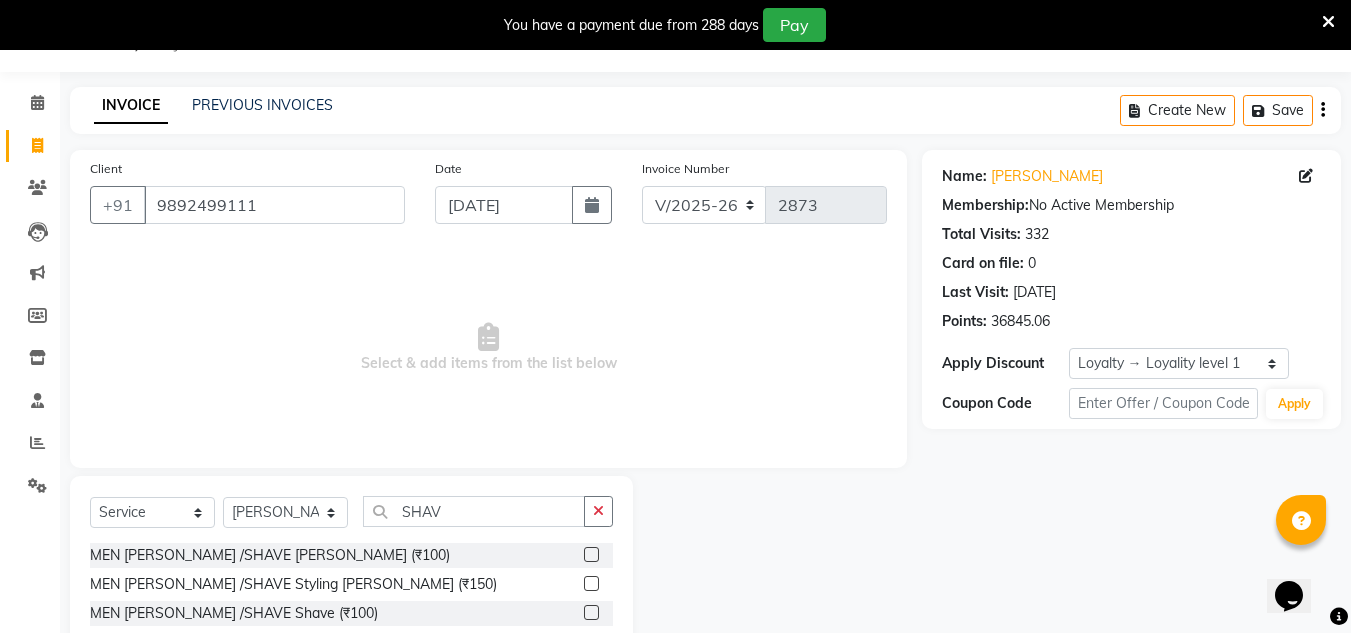click 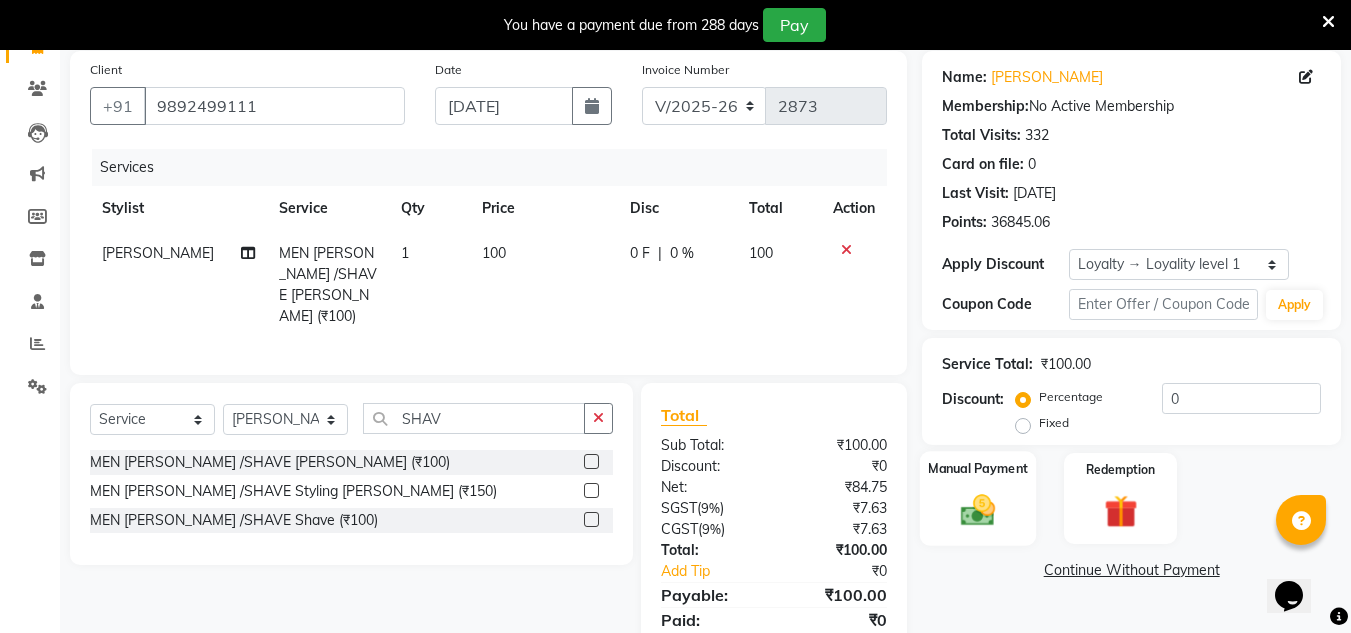 scroll, scrollTop: 150, scrollLeft: 0, axis: vertical 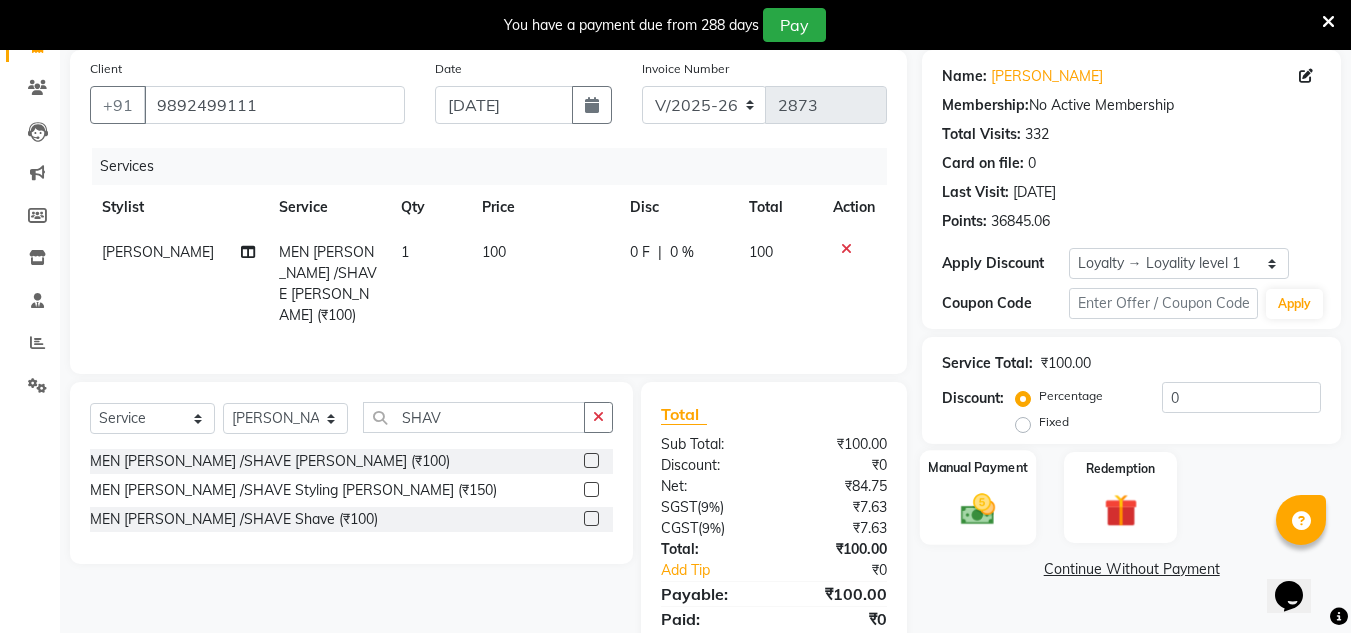 click 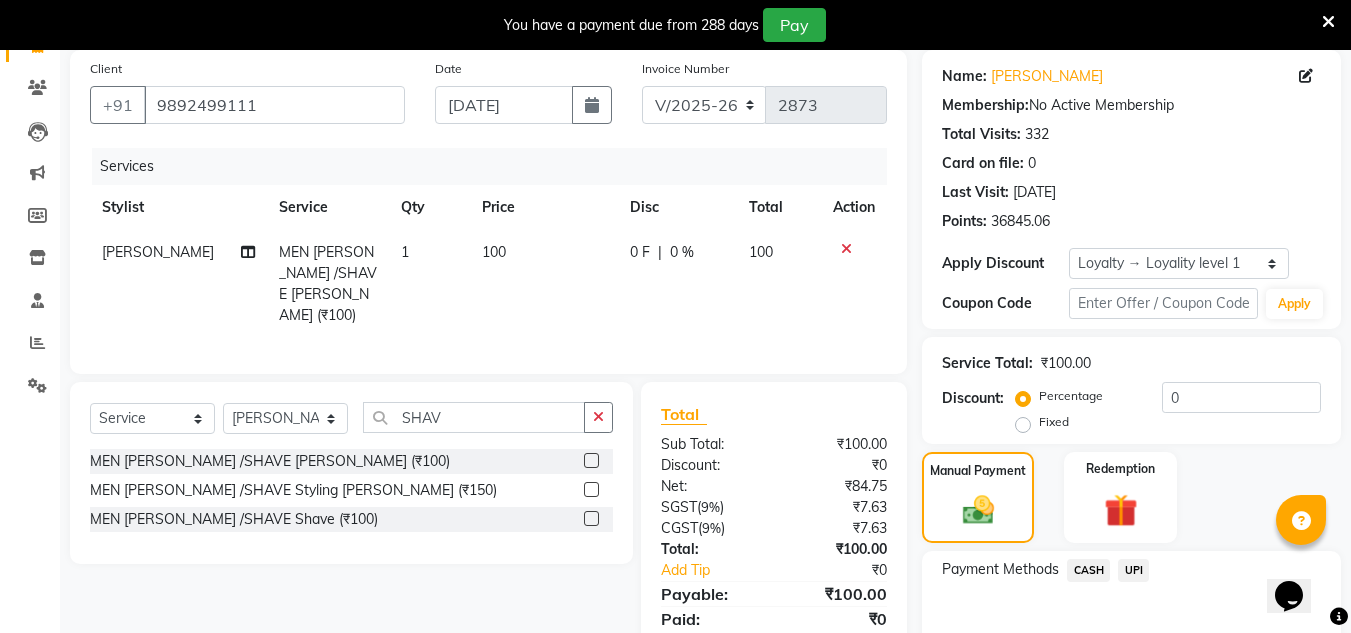 click on "UPI" 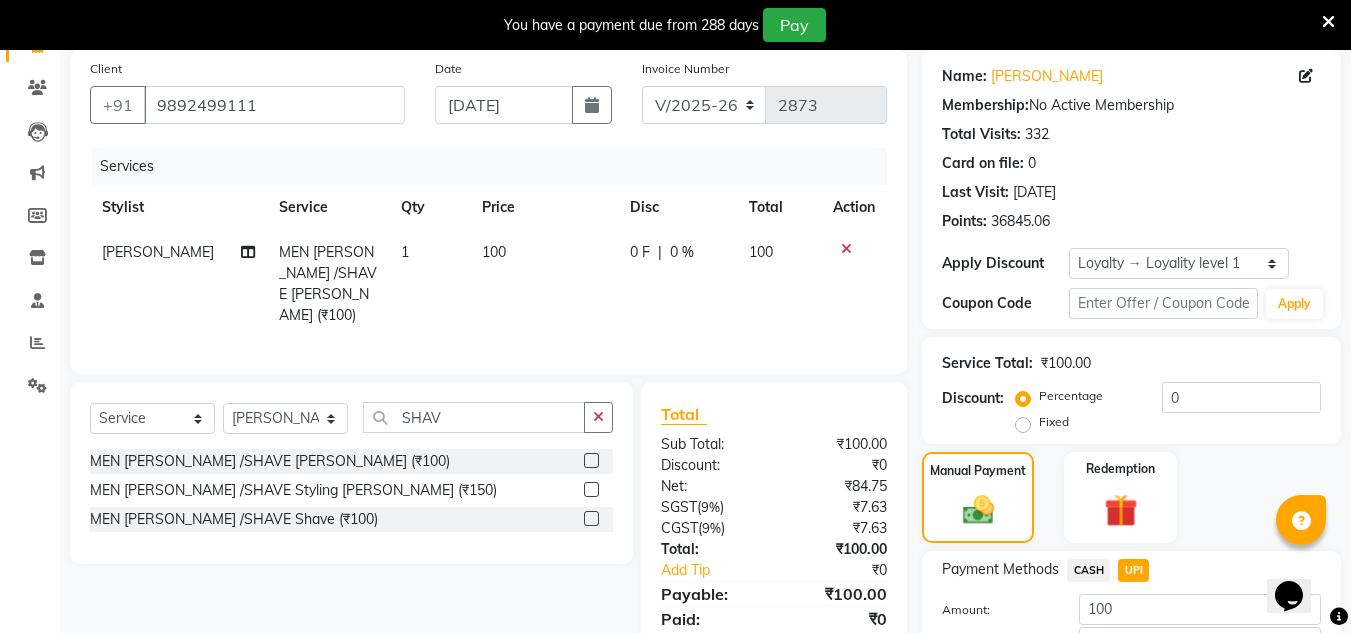 scroll, scrollTop: 288, scrollLeft: 0, axis: vertical 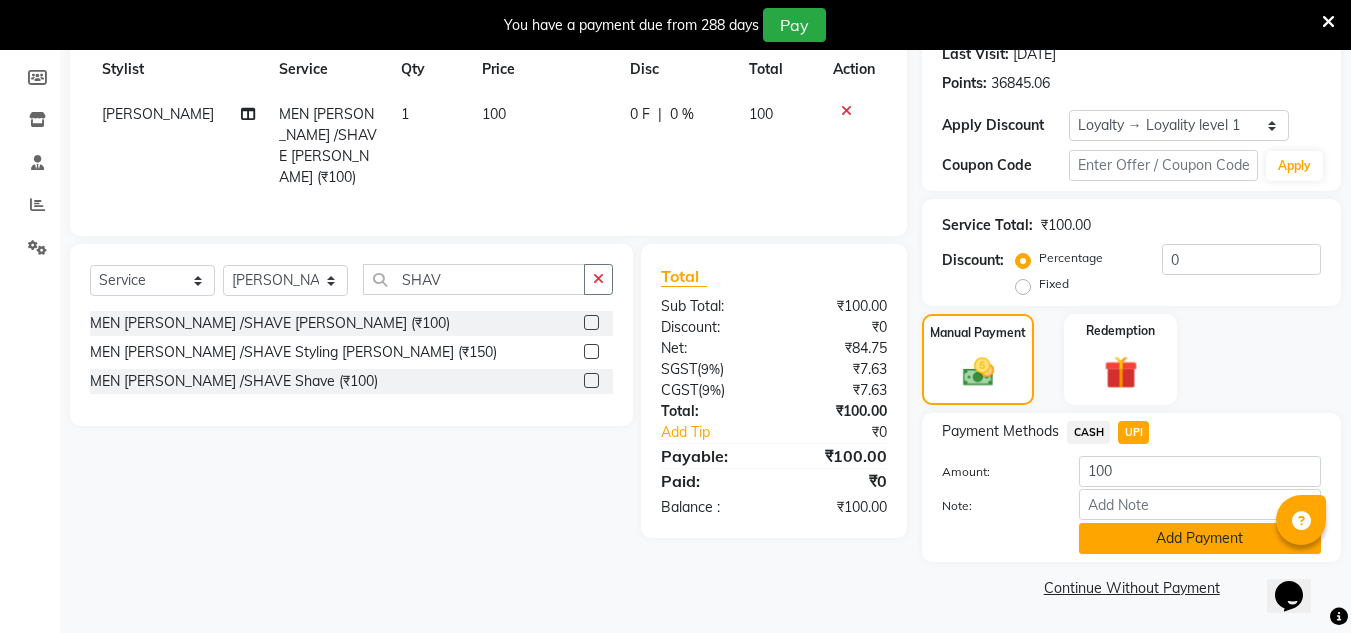 click on "Add Payment" 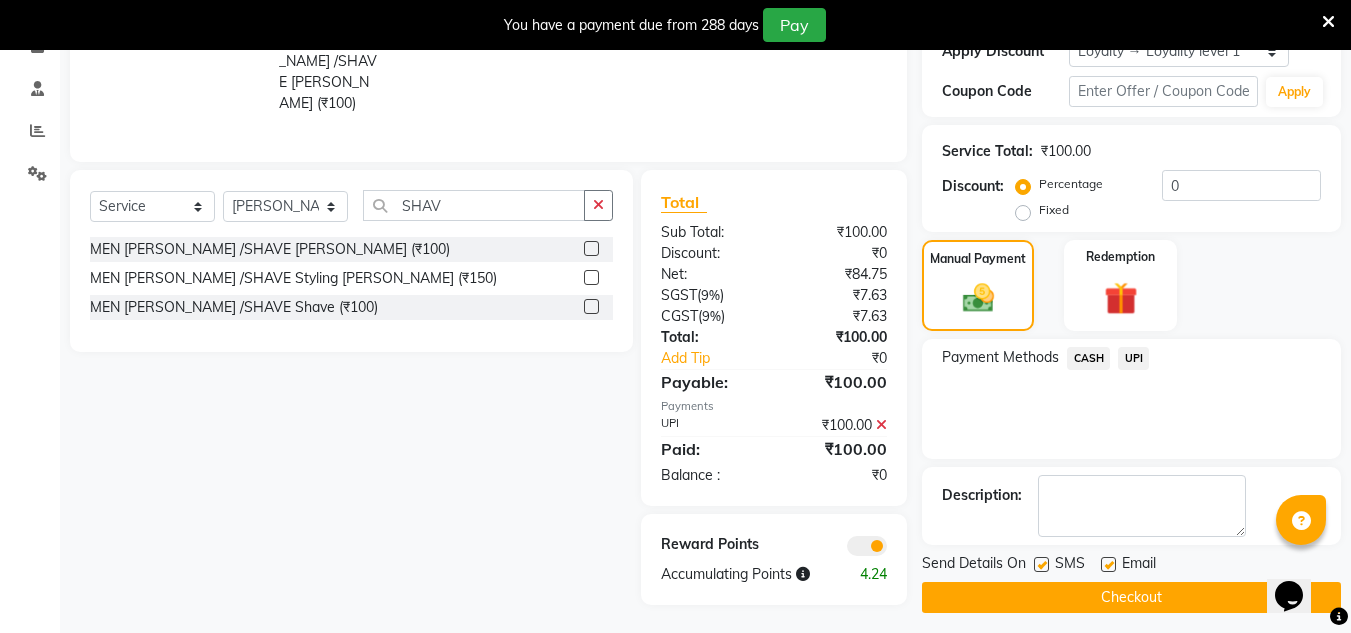 scroll, scrollTop: 372, scrollLeft: 0, axis: vertical 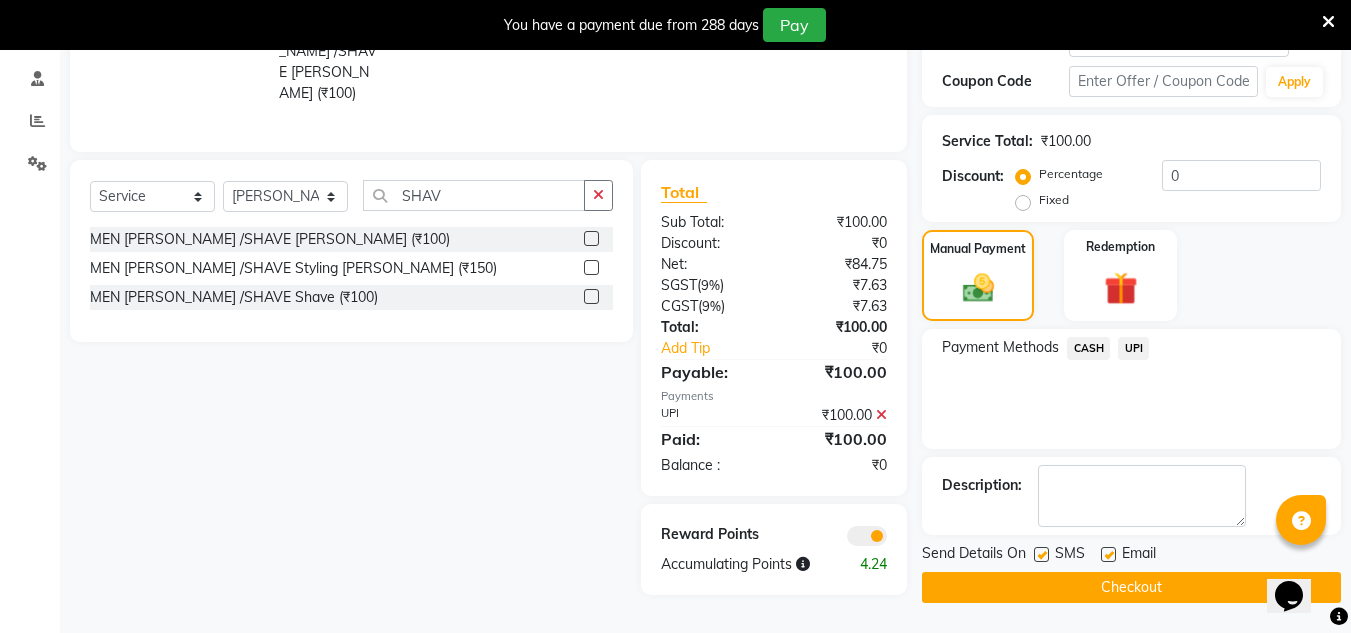 click on "Checkout" 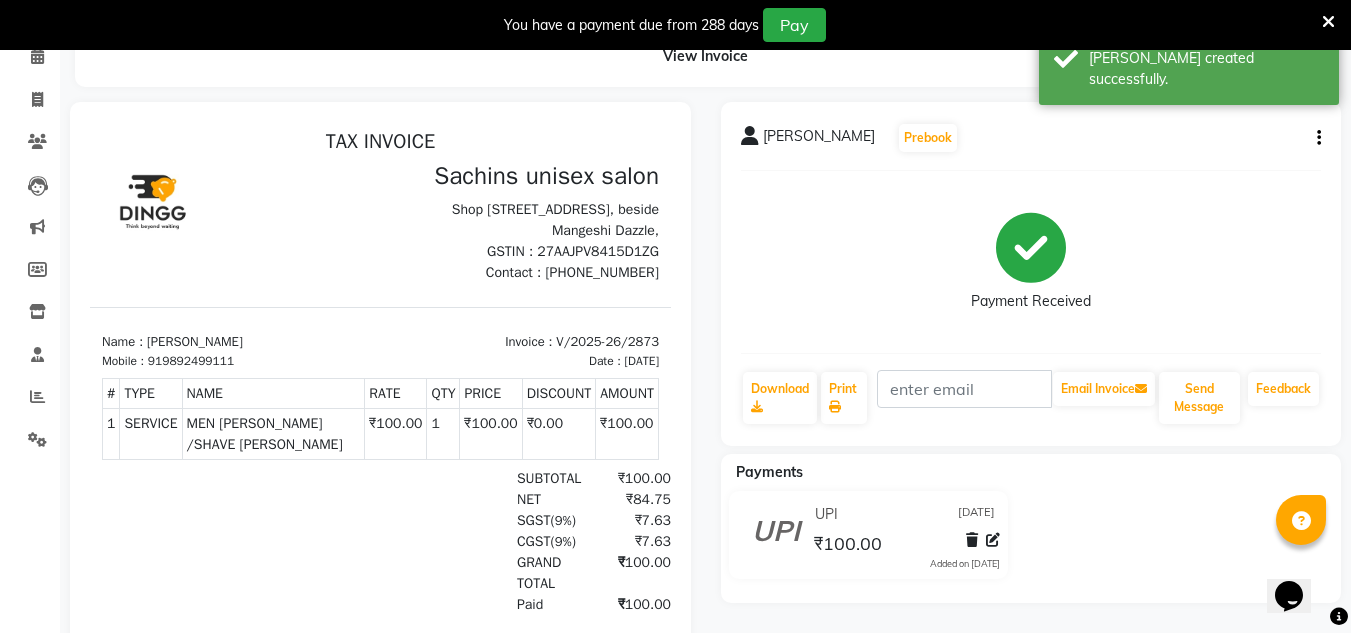 scroll, scrollTop: 0, scrollLeft: 0, axis: both 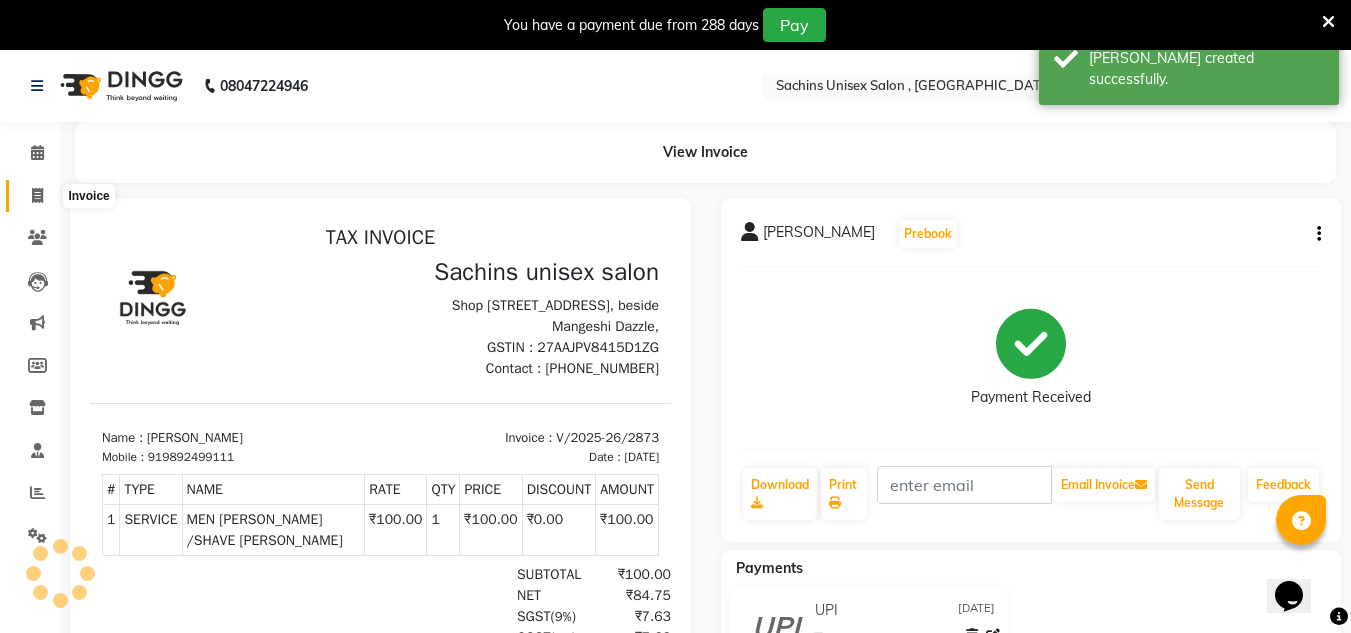 click 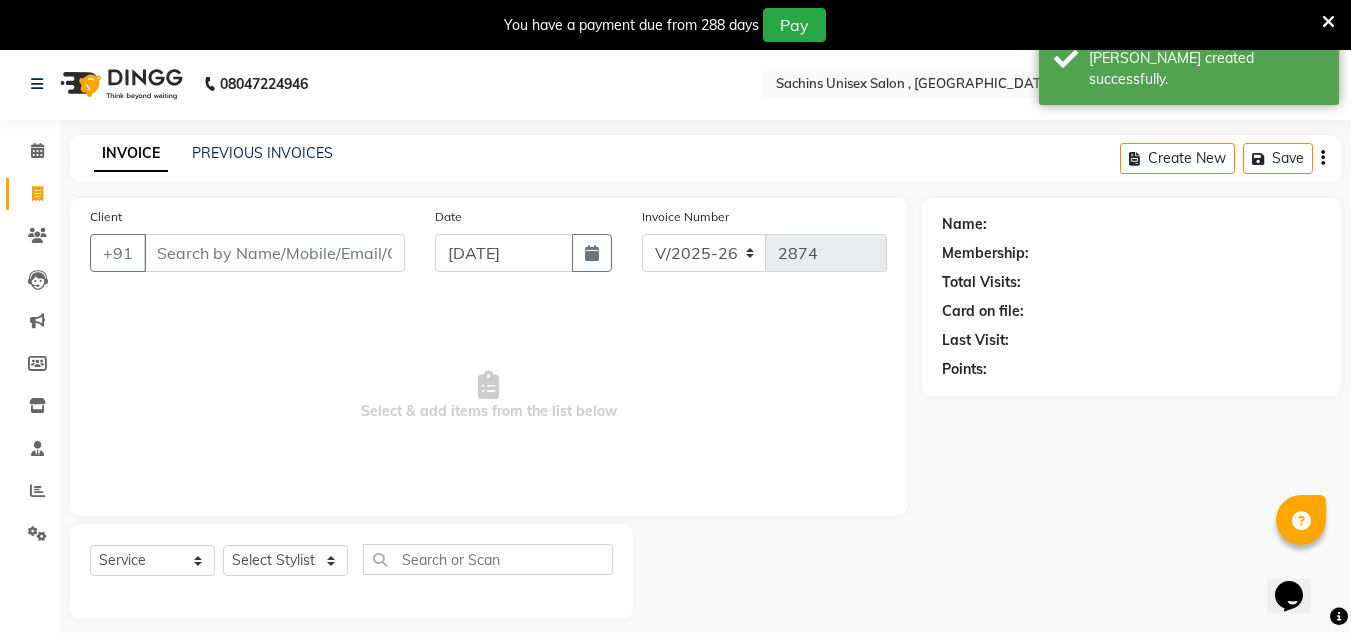 scroll, scrollTop: 50, scrollLeft: 0, axis: vertical 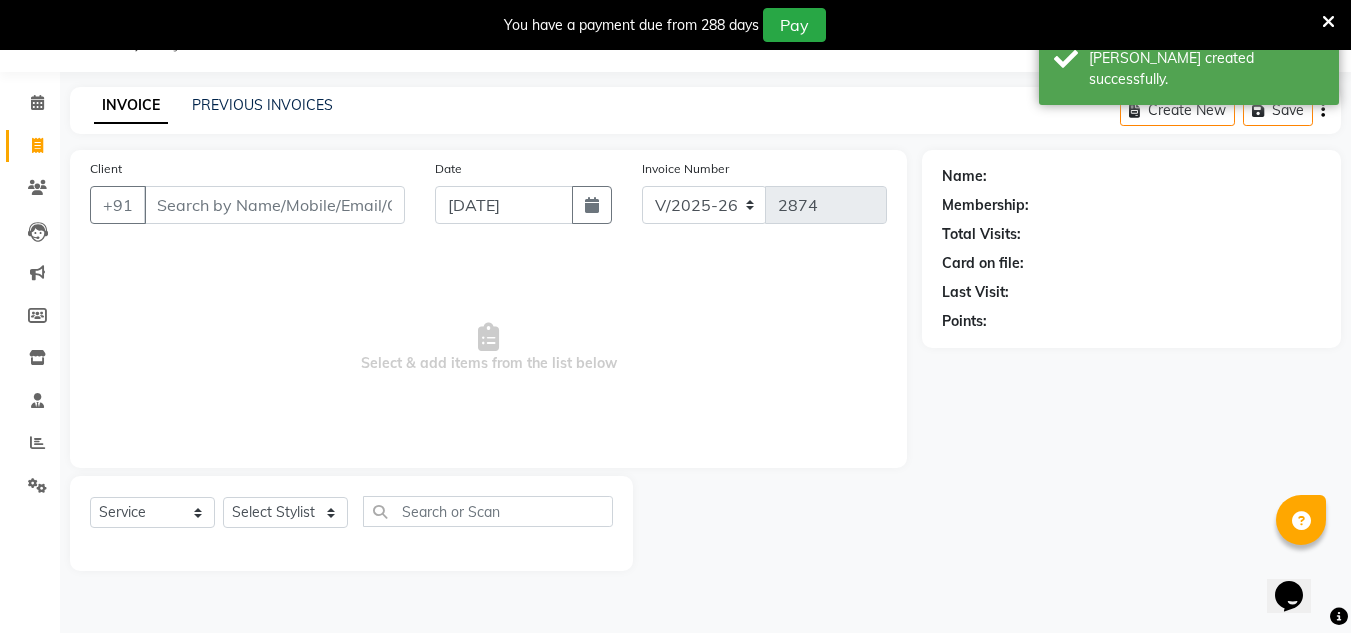 drag, startPoint x: 288, startPoint y: 201, endPoint x: 288, endPoint y: 244, distance: 43 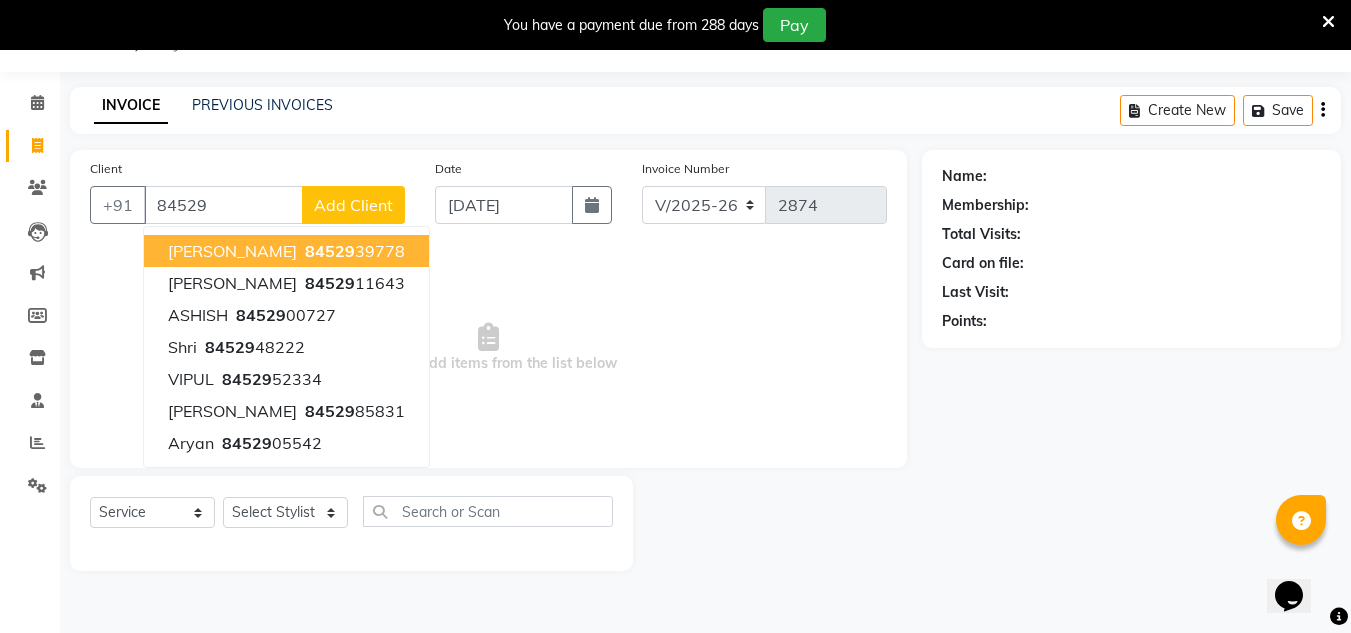 click on "84529 39778" at bounding box center [353, 251] 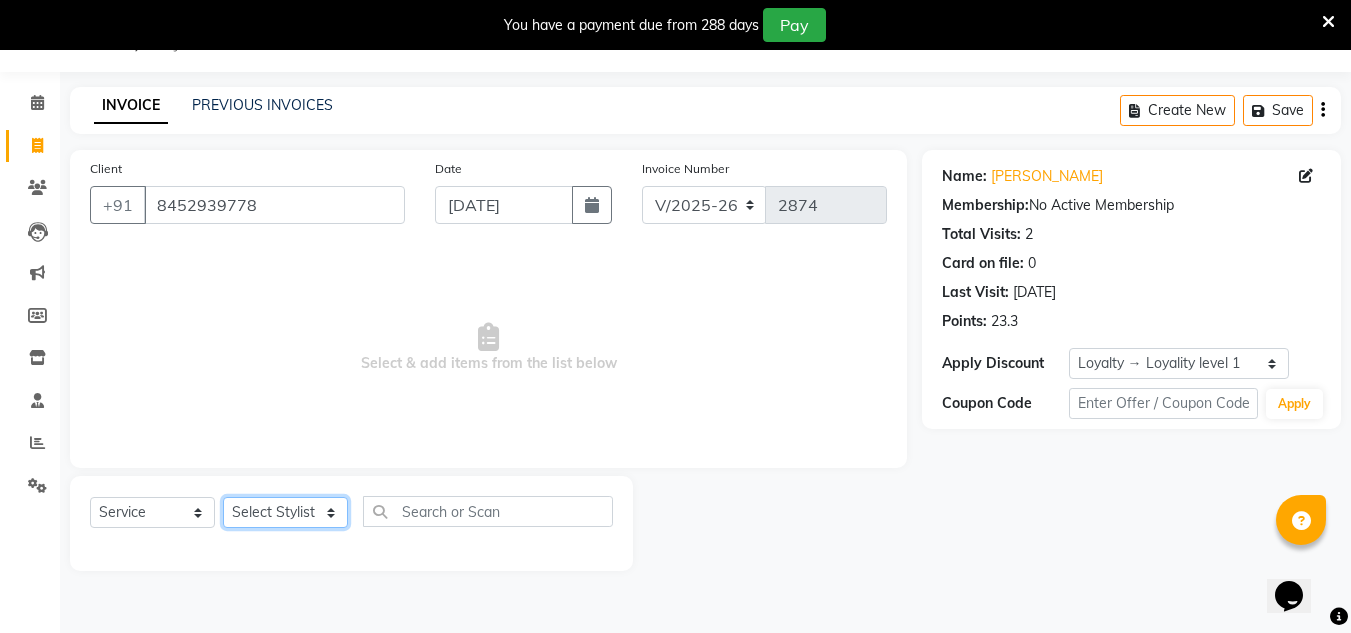 click on "Select Stylist Aalam salmani Ahmed Washim new  HARSHITA mohit Neeraj Owner preeti Raghav sakib sonu RG" 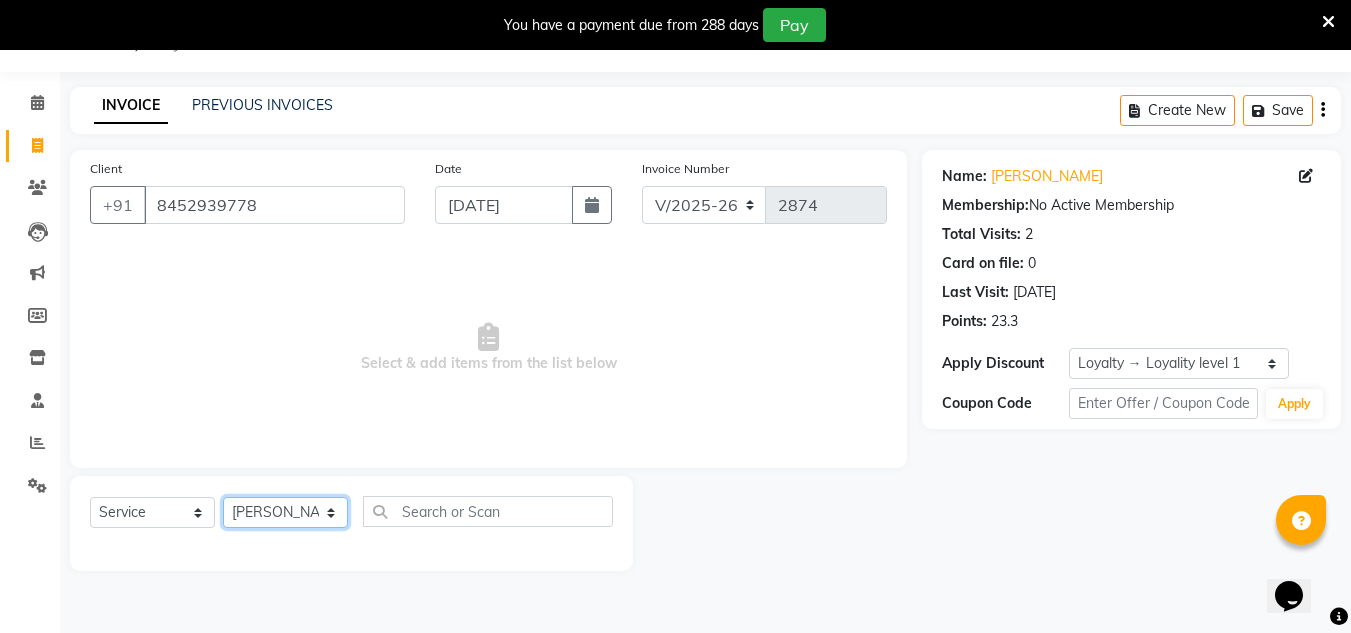 click on "Select Stylist Aalam salmani Ahmed Washim new  HARSHITA mohit Neeraj Owner preeti Raghav sakib sonu RG" 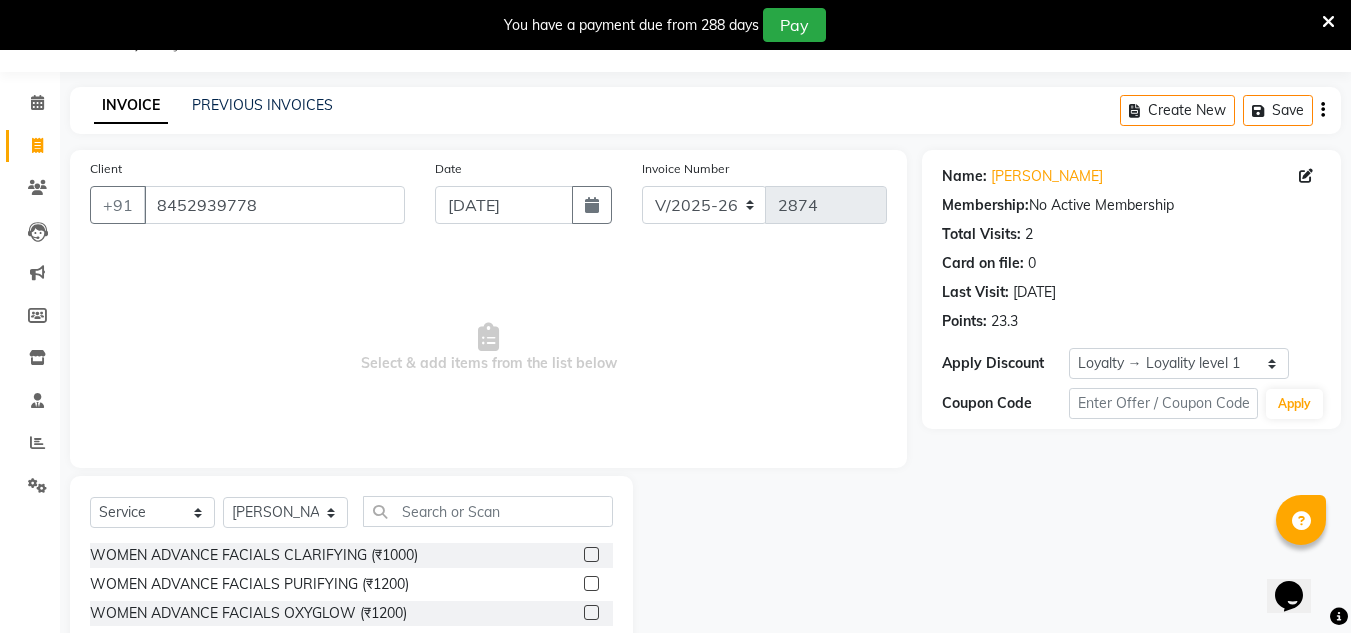 click on "Select  Service  Product  Membership  Package Voucher Prepaid Gift Card  Select Stylist Aalam salmani Ahmed Washim new  HARSHITA mohit Neeraj Owner preeti Raghav sakib sonu RG" 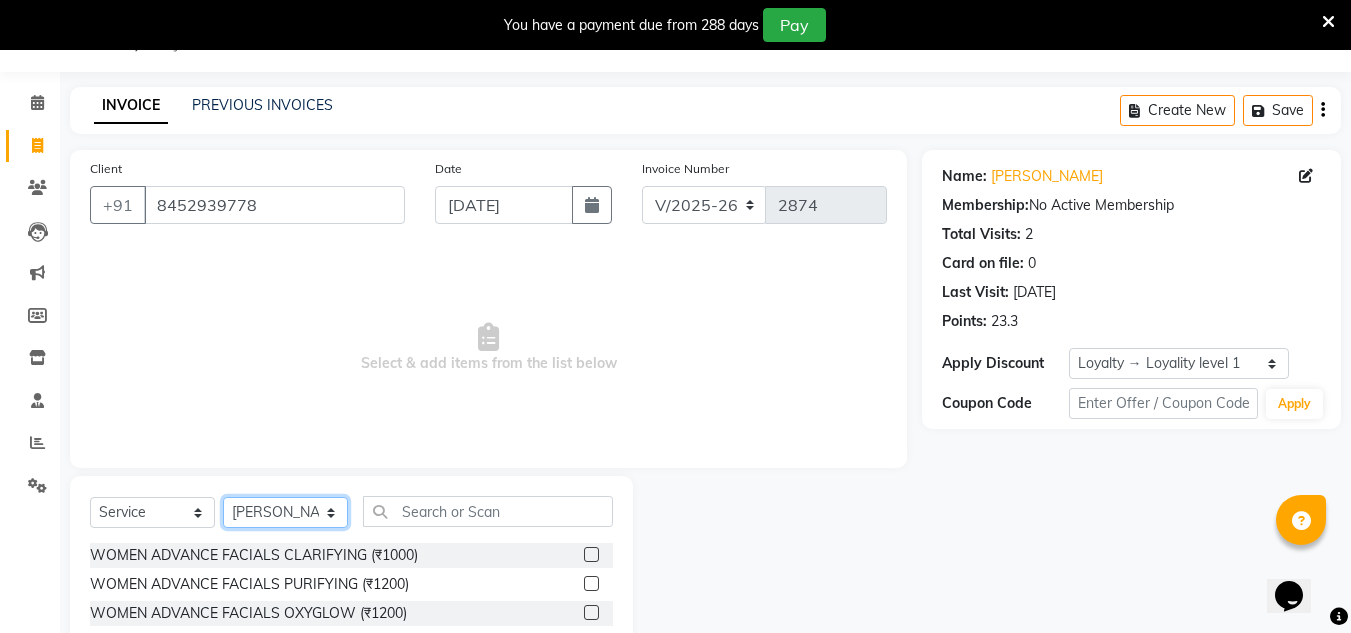 drag, startPoint x: 274, startPoint y: 508, endPoint x: 284, endPoint y: 498, distance: 14.142136 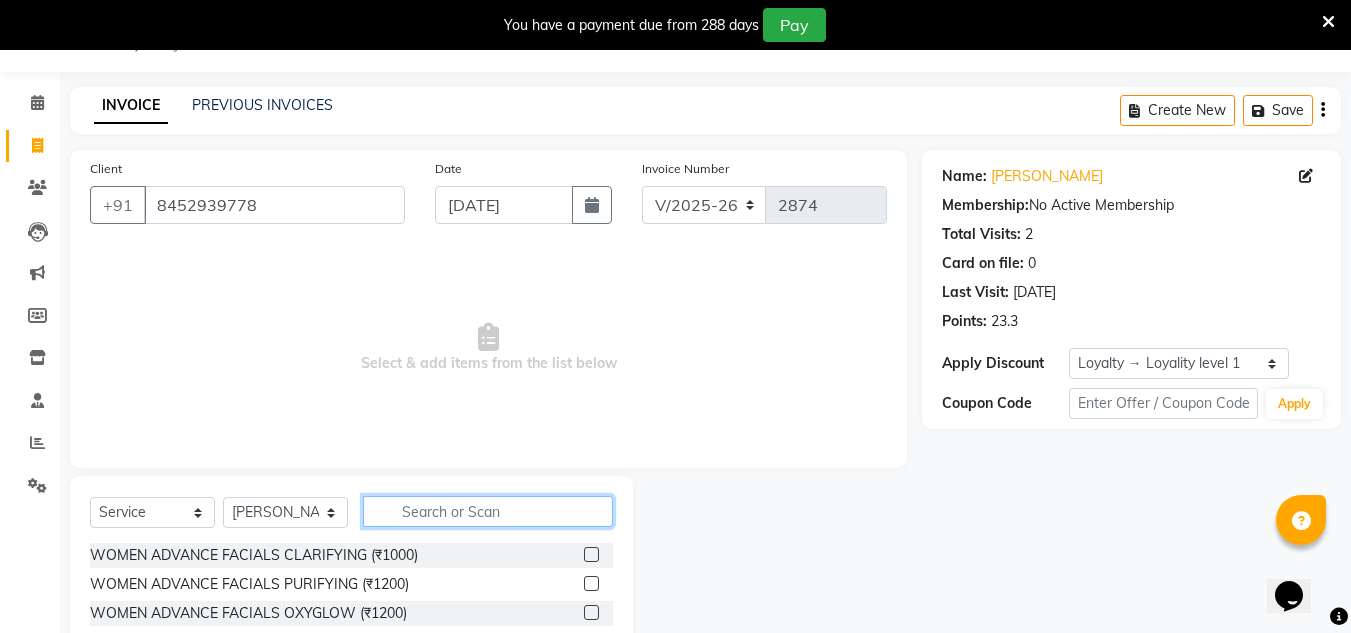 click 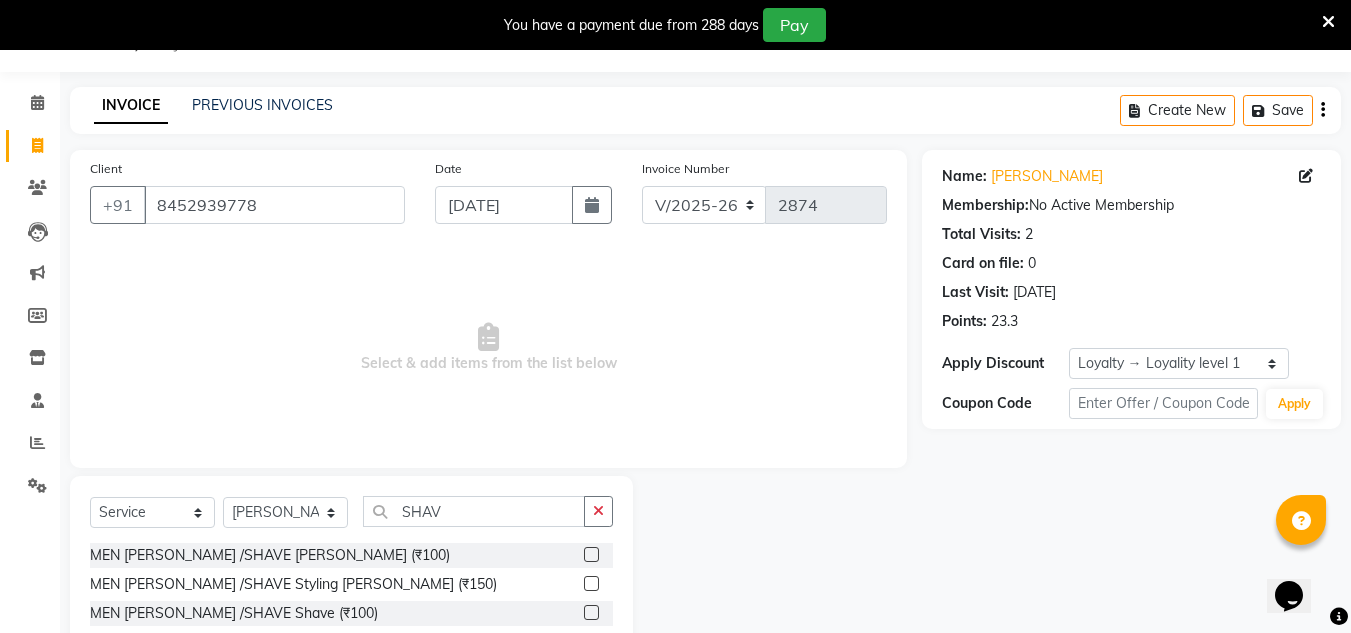 click 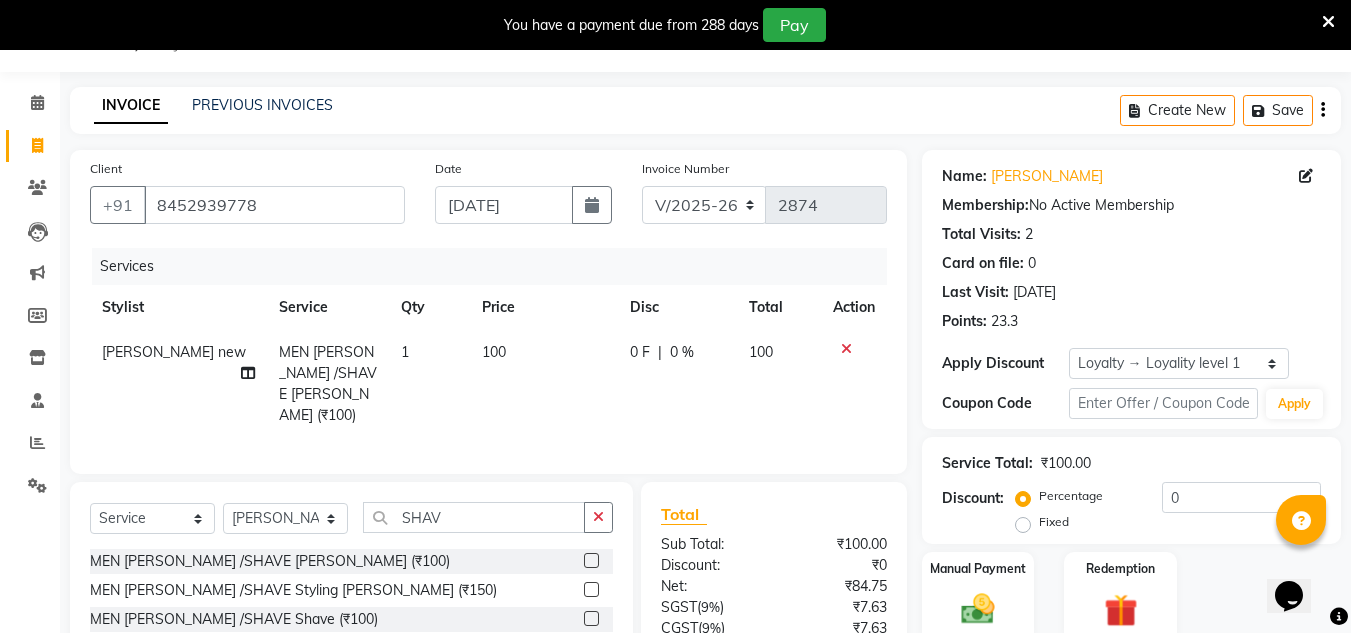 scroll, scrollTop: 217, scrollLeft: 0, axis: vertical 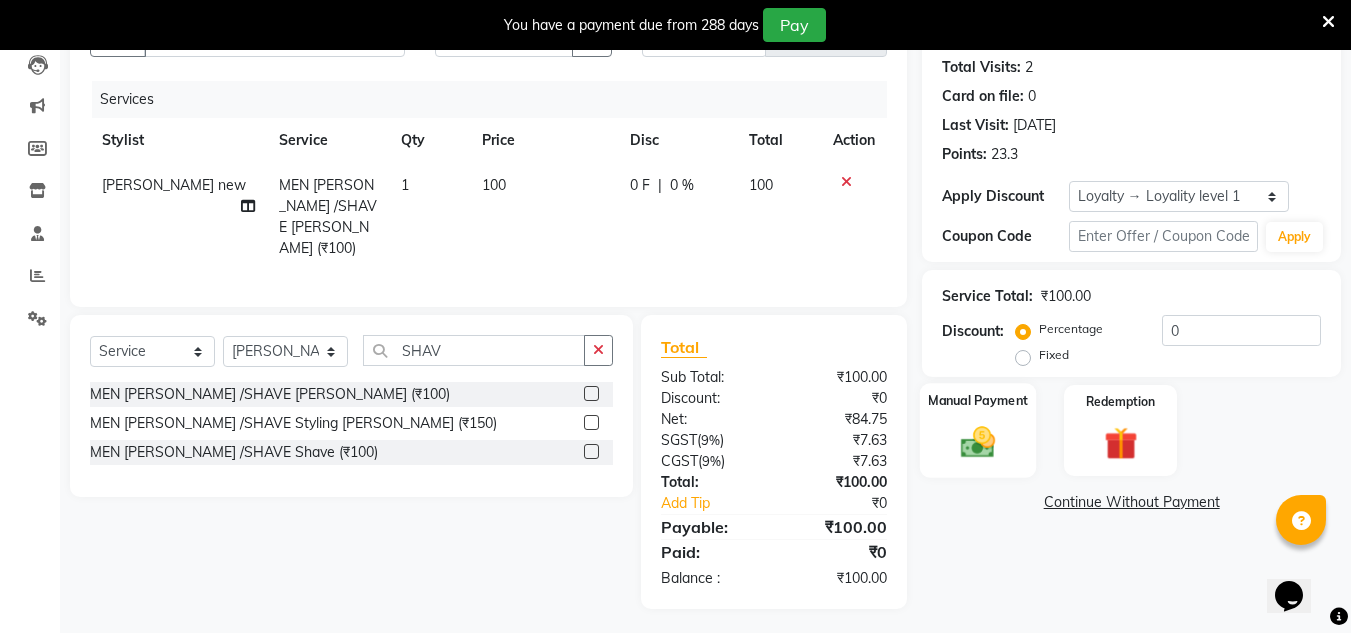 click 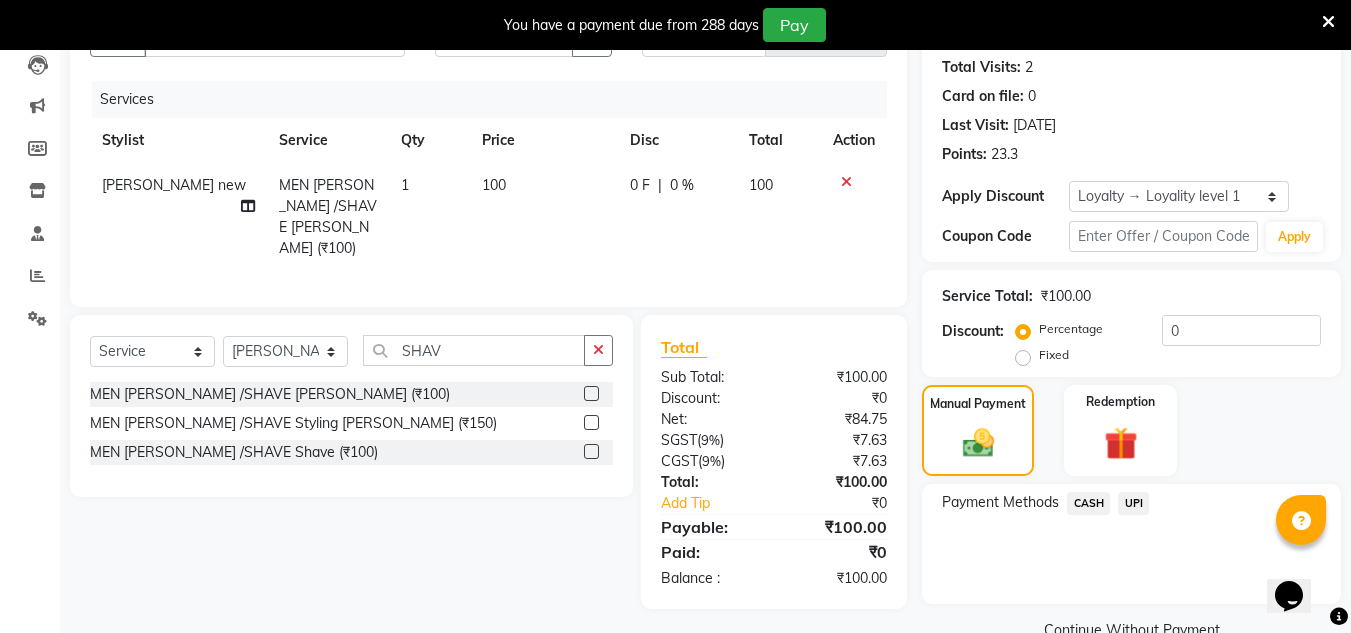click on "UPI" 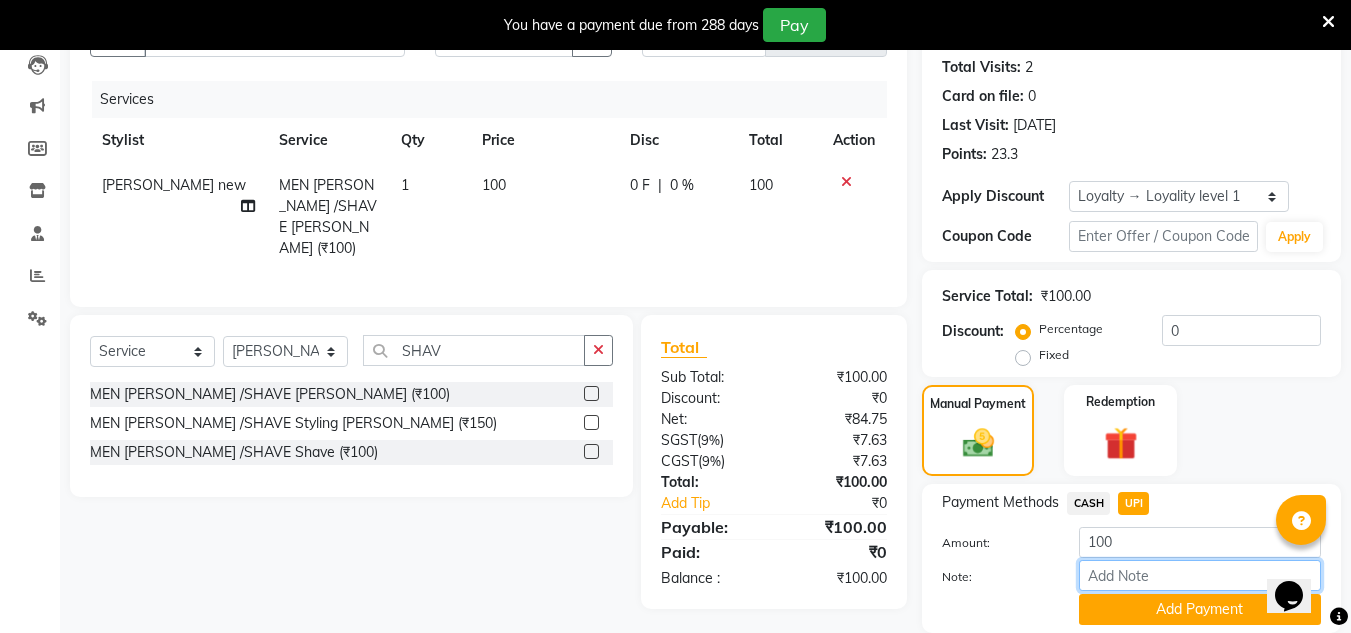 click on "Note:" at bounding box center [1200, 575] 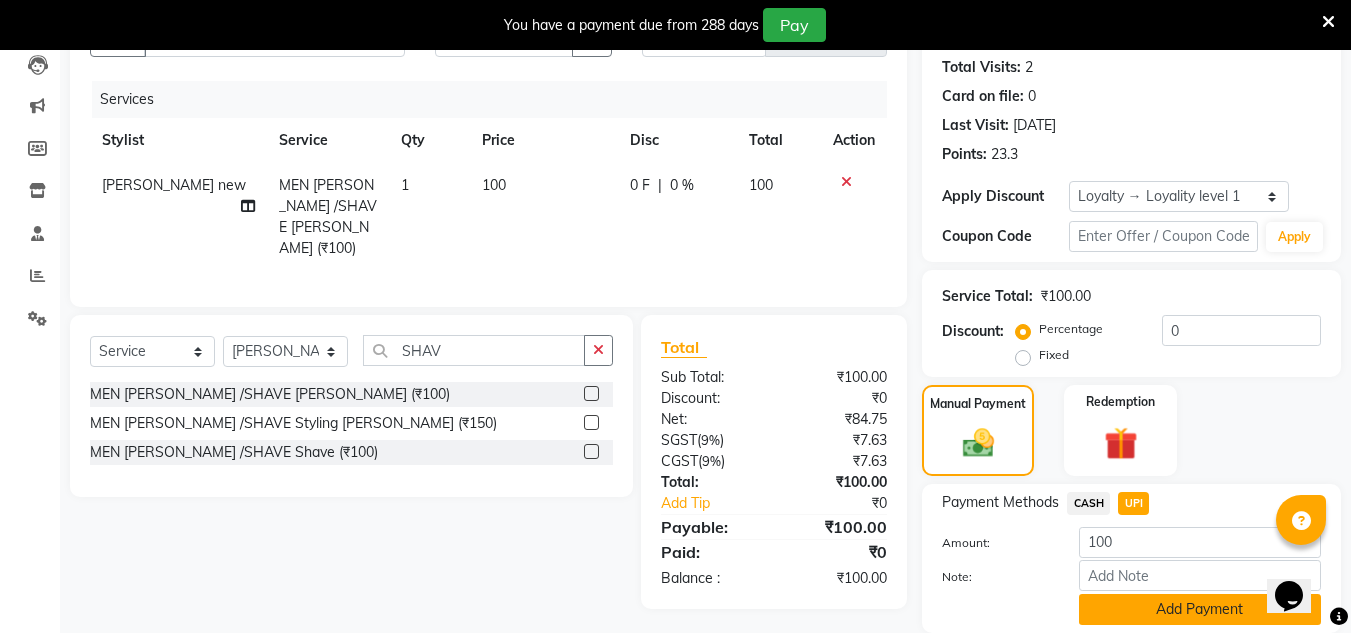 click on "Add Payment" 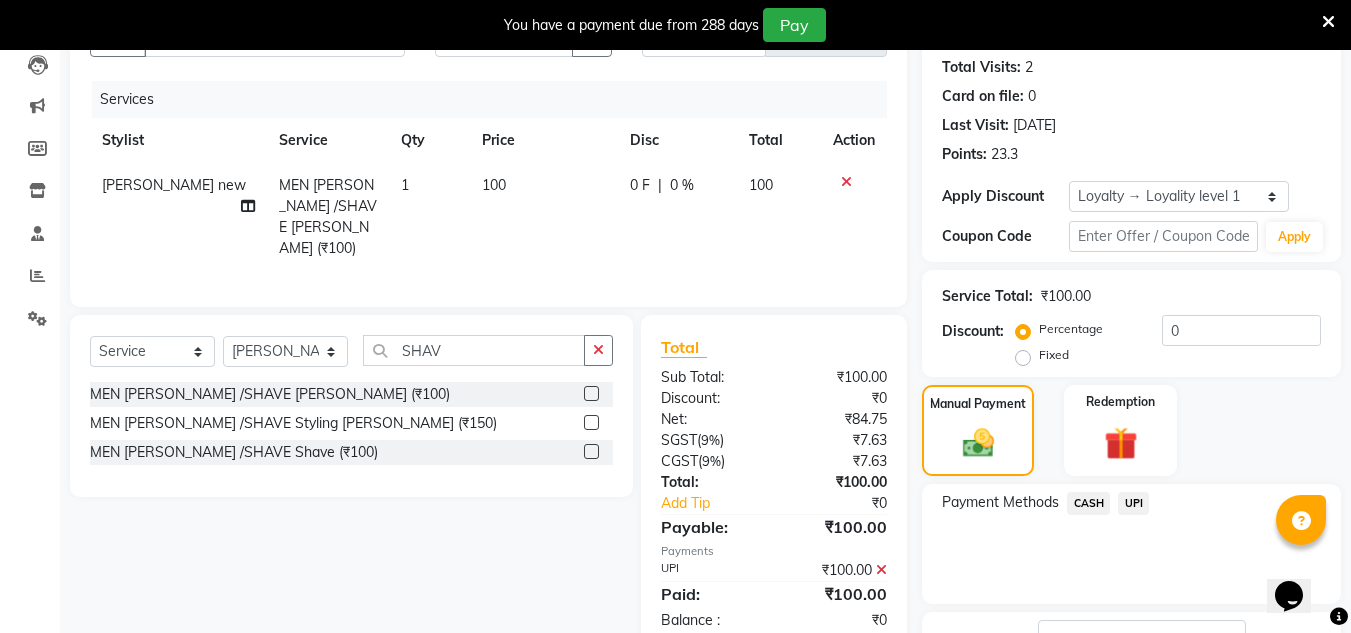 scroll, scrollTop: 372, scrollLeft: 0, axis: vertical 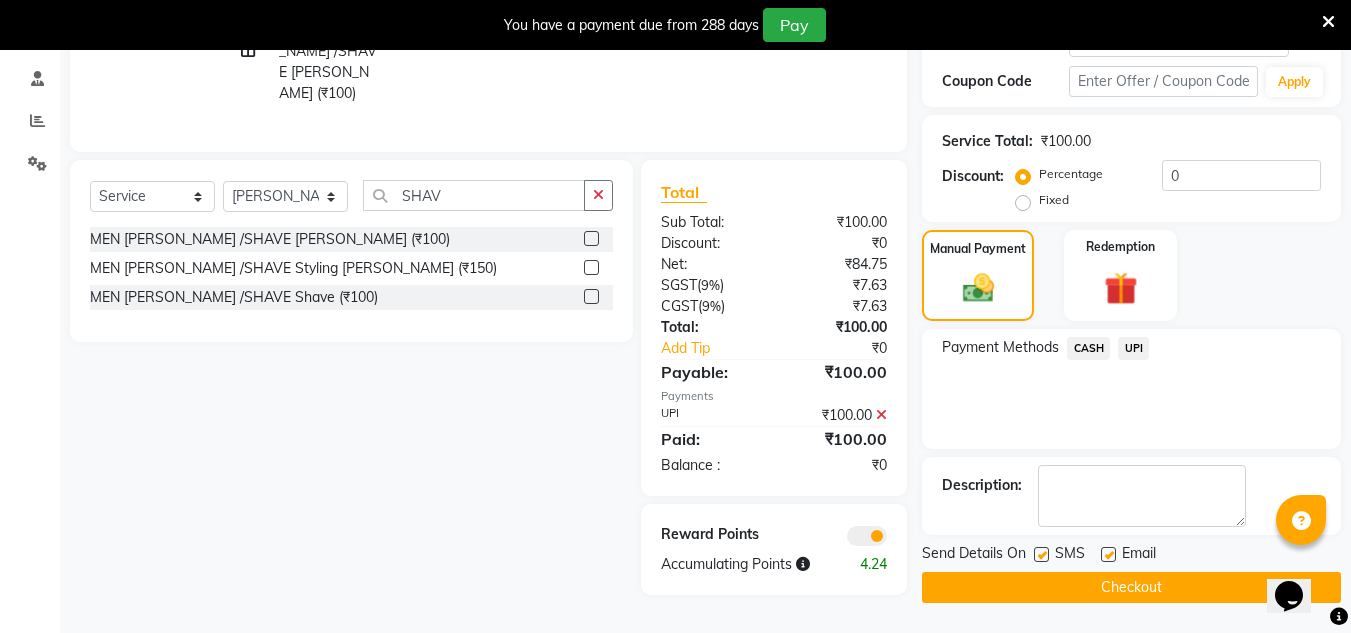 click on "Checkout" 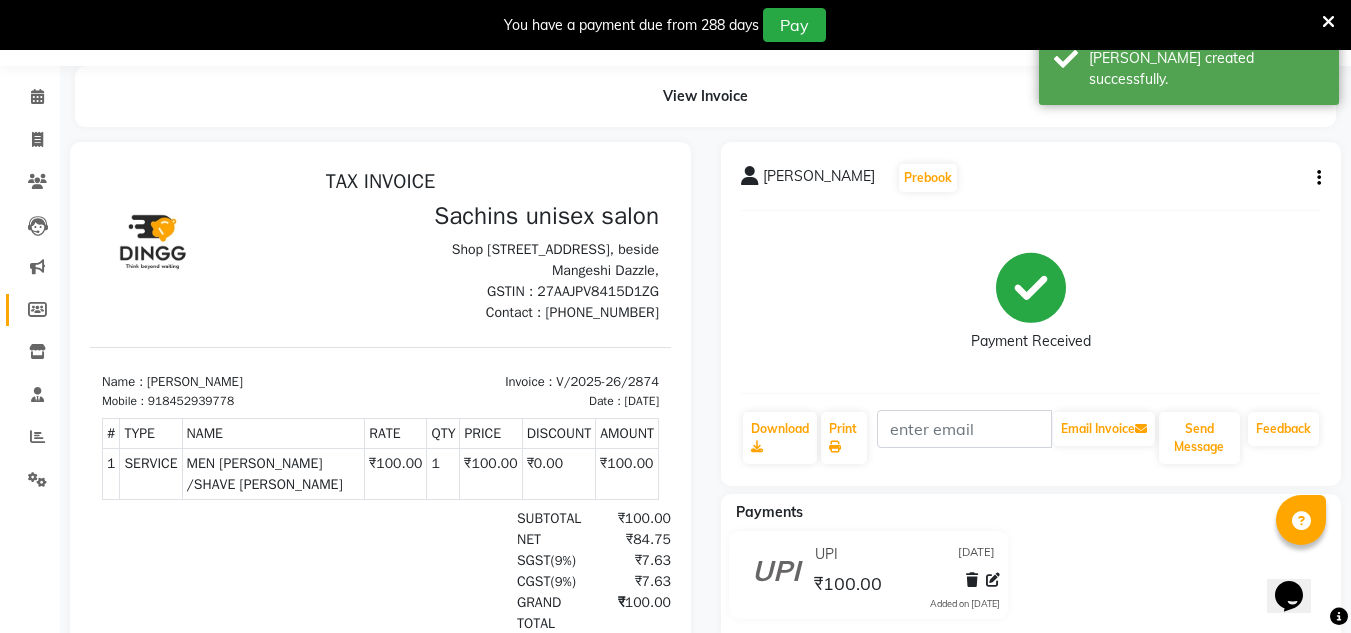 scroll, scrollTop: 0, scrollLeft: 0, axis: both 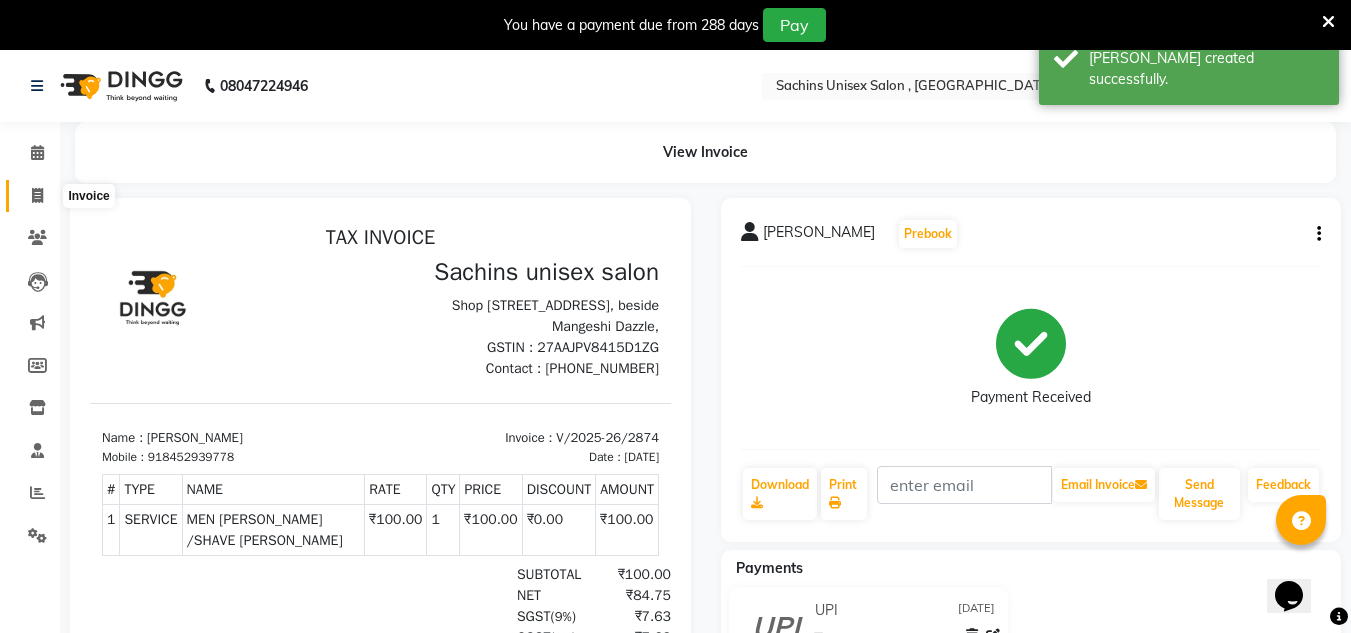 click 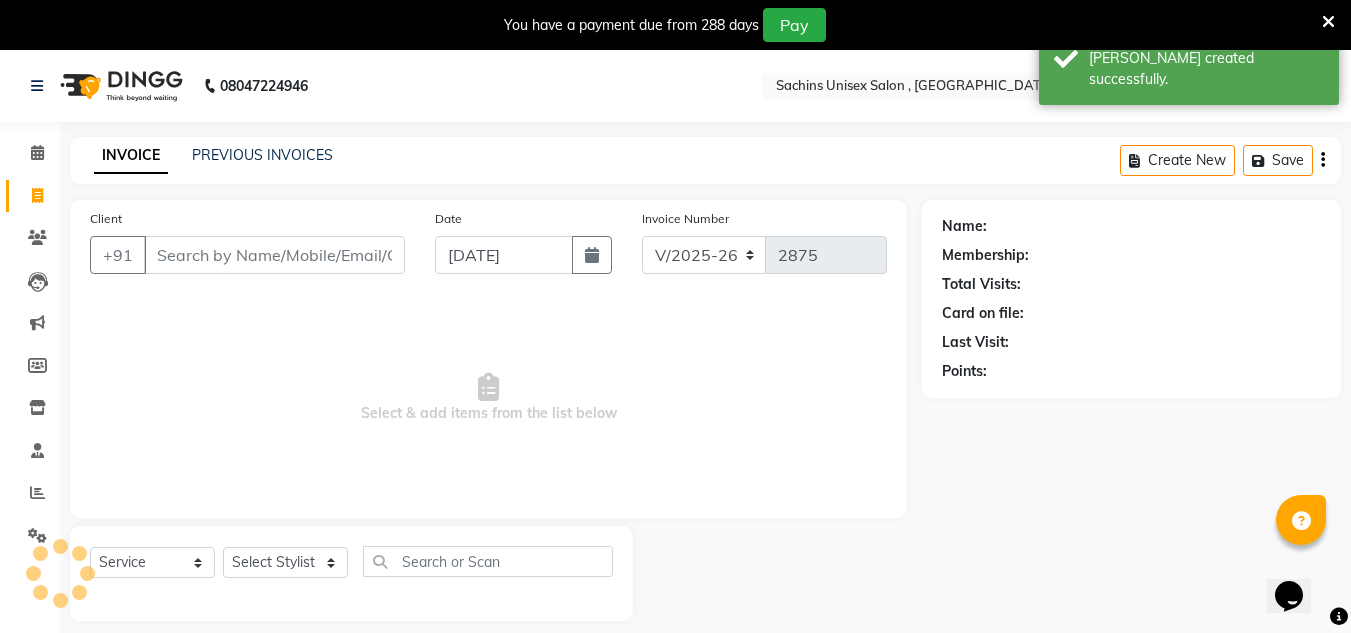 scroll, scrollTop: 50, scrollLeft: 0, axis: vertical 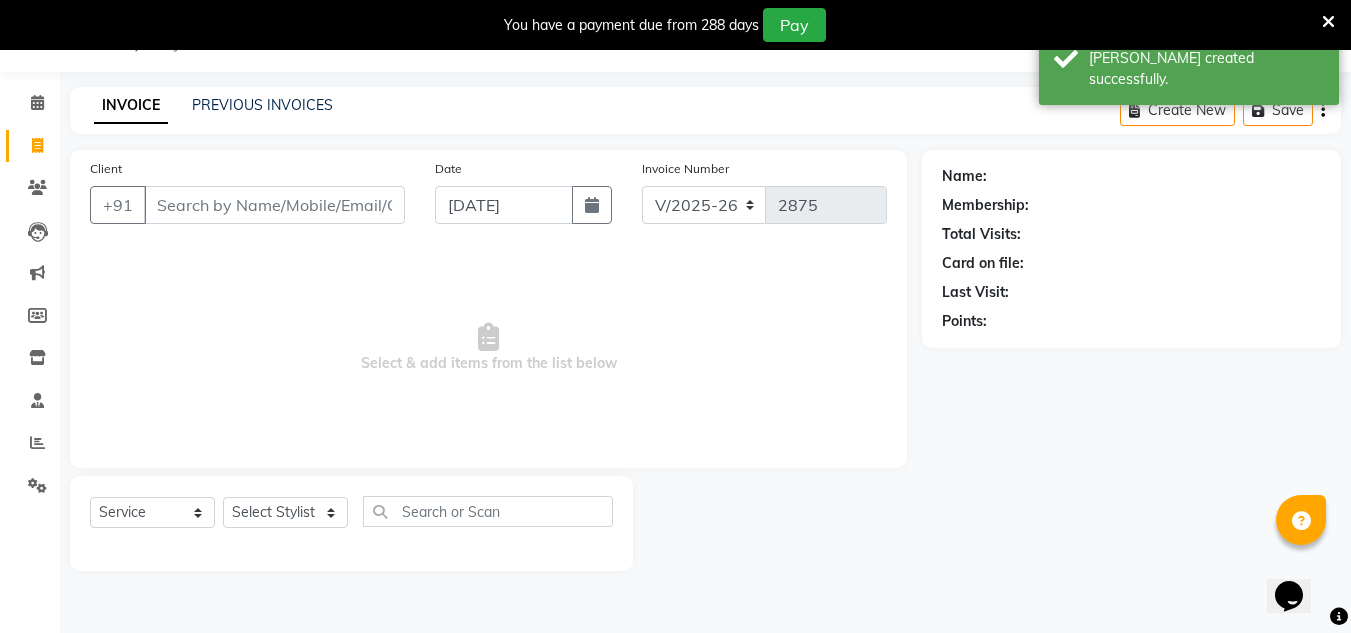click on "Client" at bounding box center [274, 205] 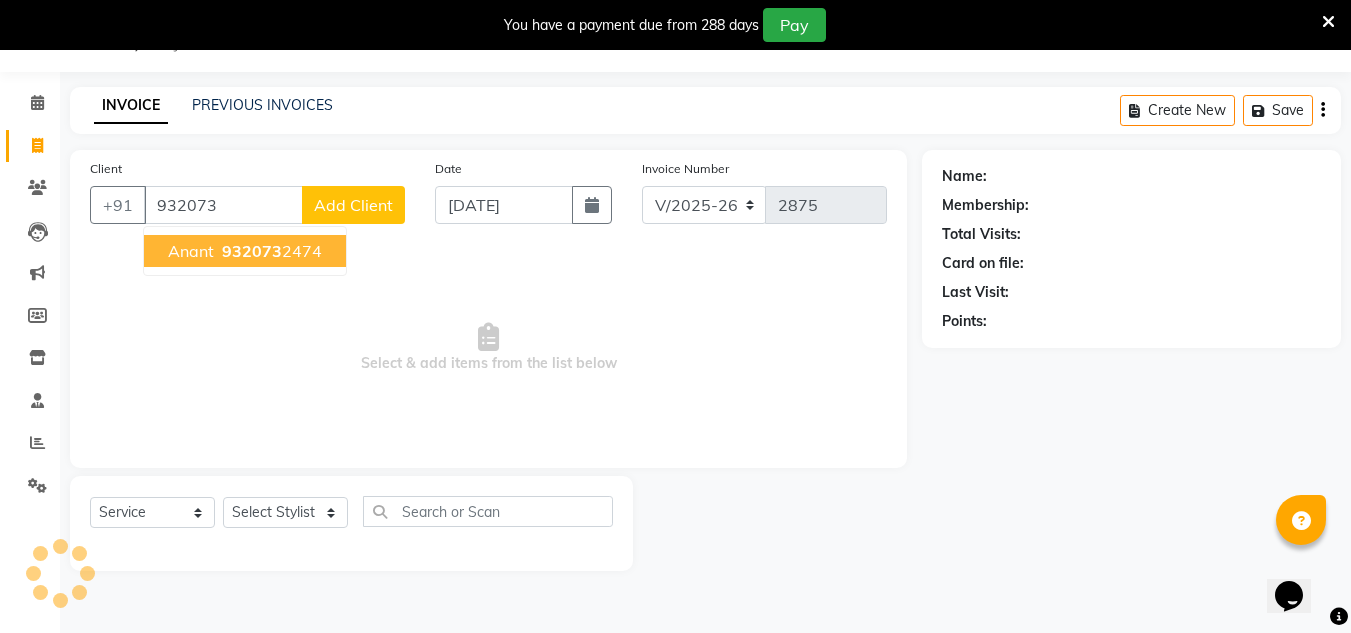 click on "932073" at bounding box center [252, 251] 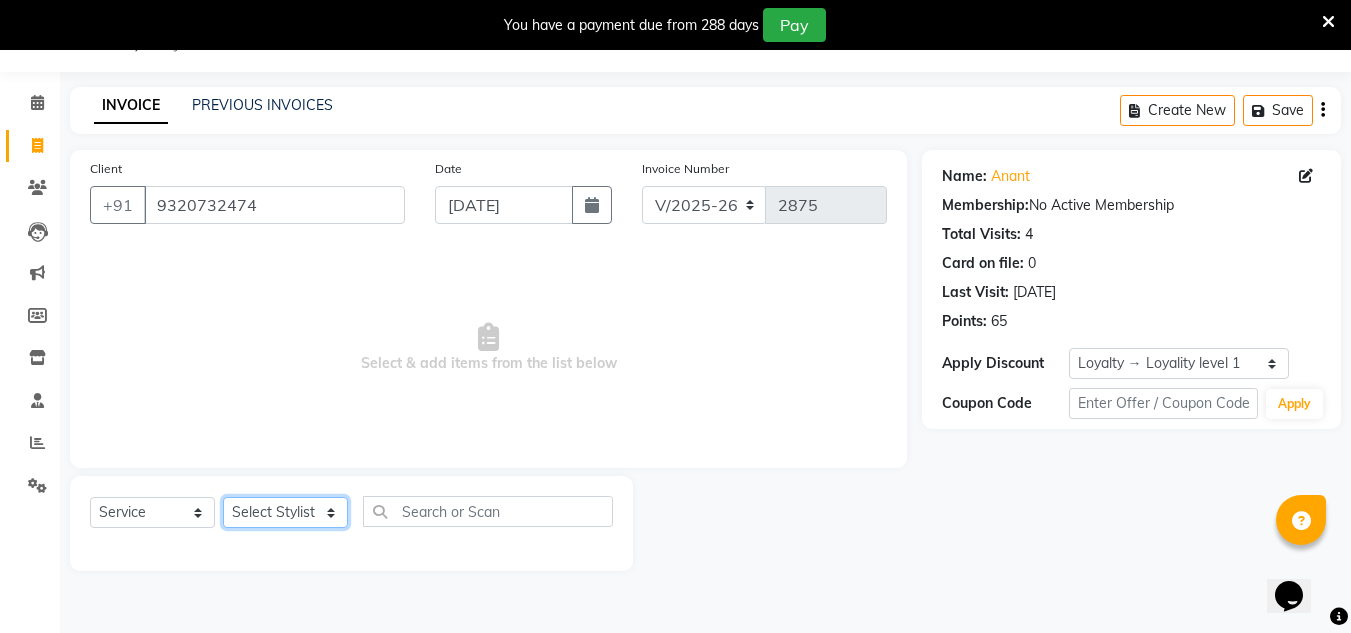 click on "Select Stylist Aalam salmani Ahmed Washim new  HARSHITA mohit Neeraj Owner preeti Raghav sakib sonu RG" 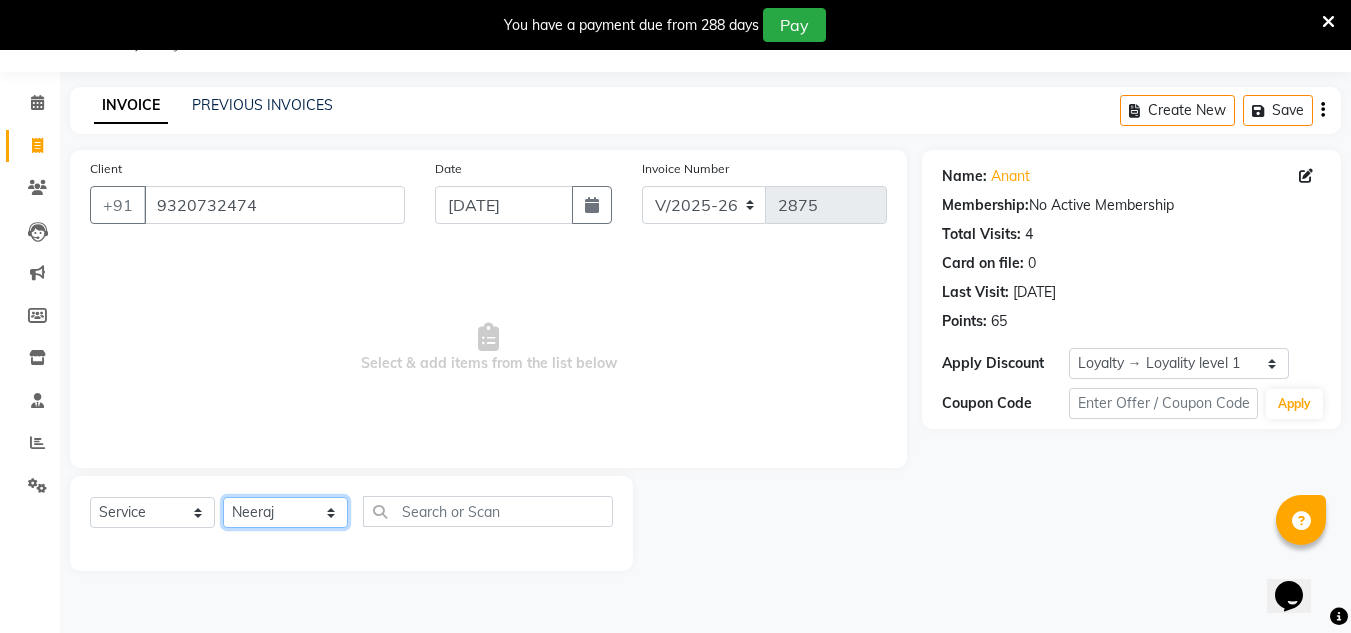 click on "Select Stylist Aalam salmani Ahmed Washim new  HARSHITA mohit Neeraj Owner preeti Raghav sakib sonu RG" 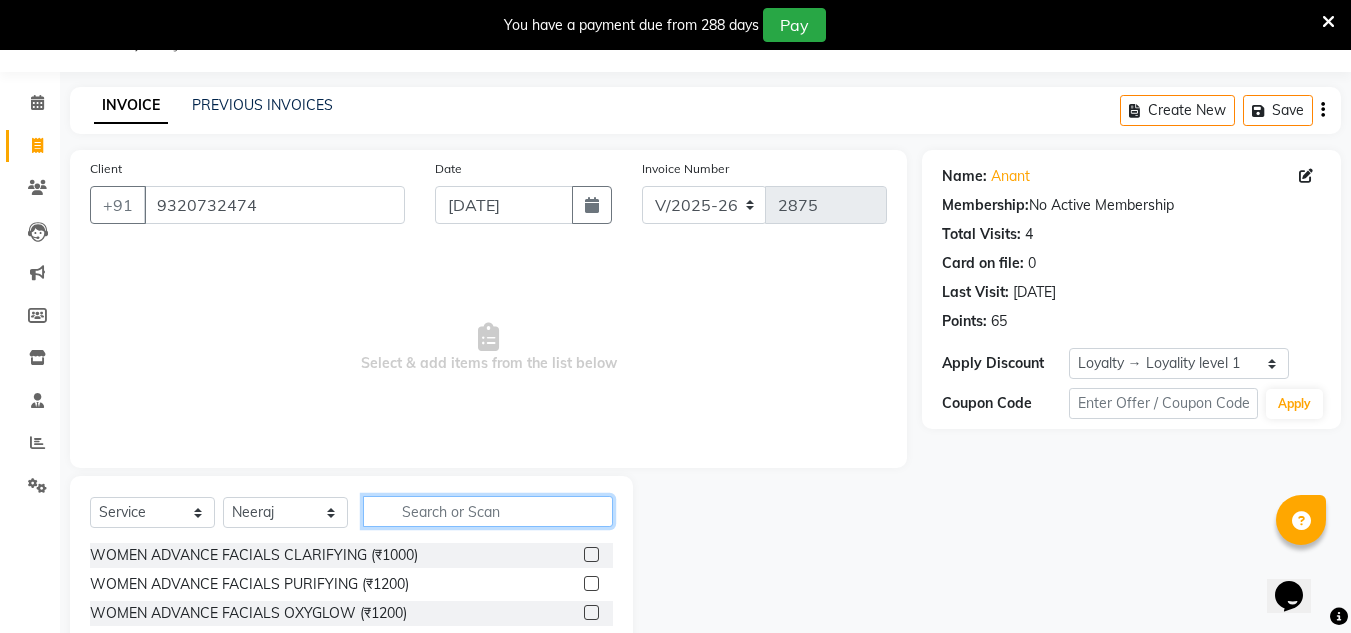 click 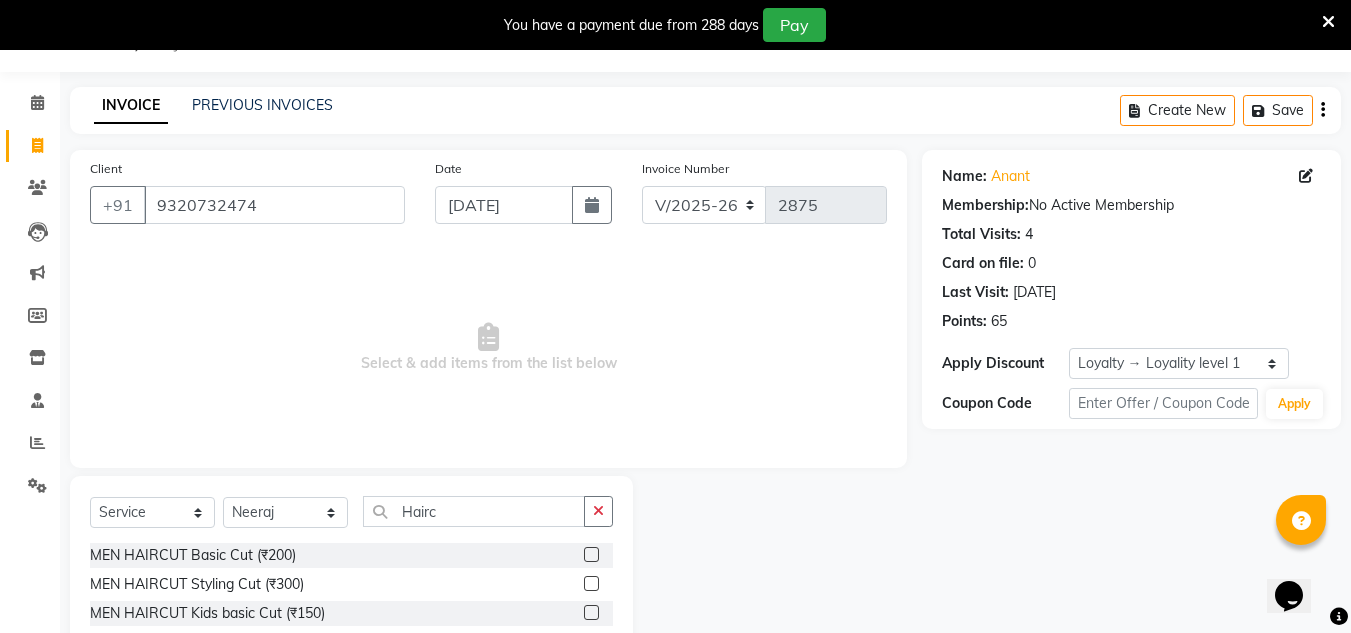 click 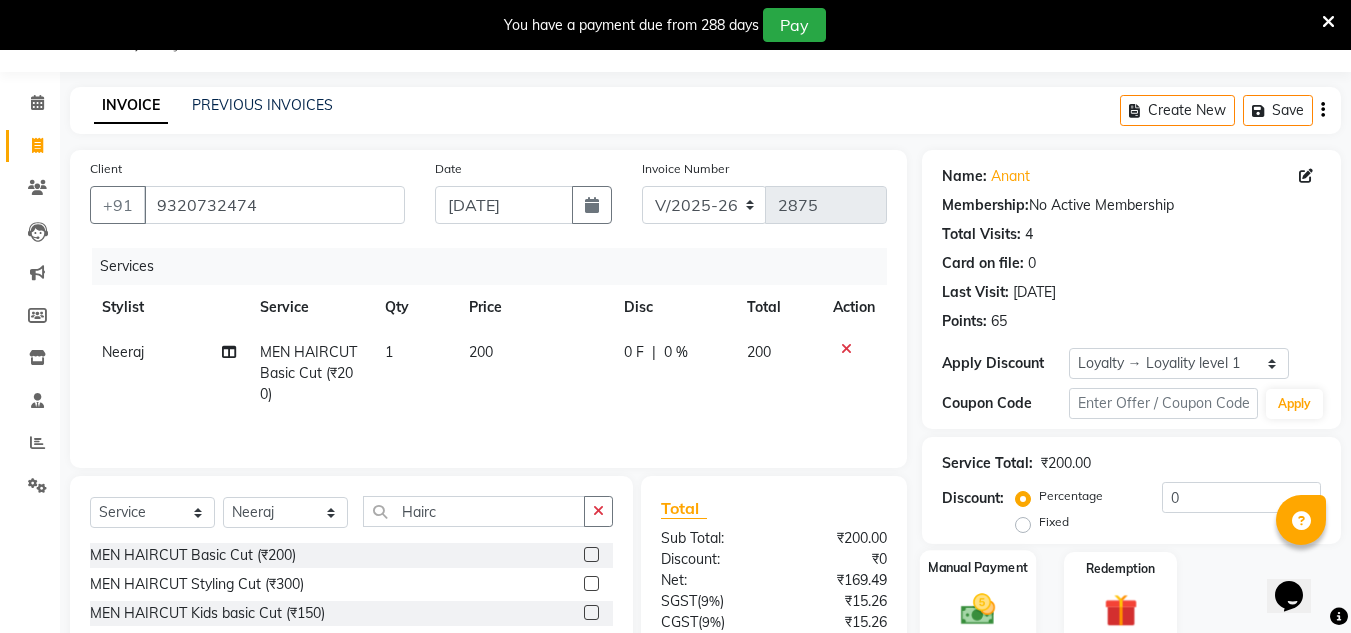 scroll, scrollTop: 150, scrollLeft: 0, axis: vertical 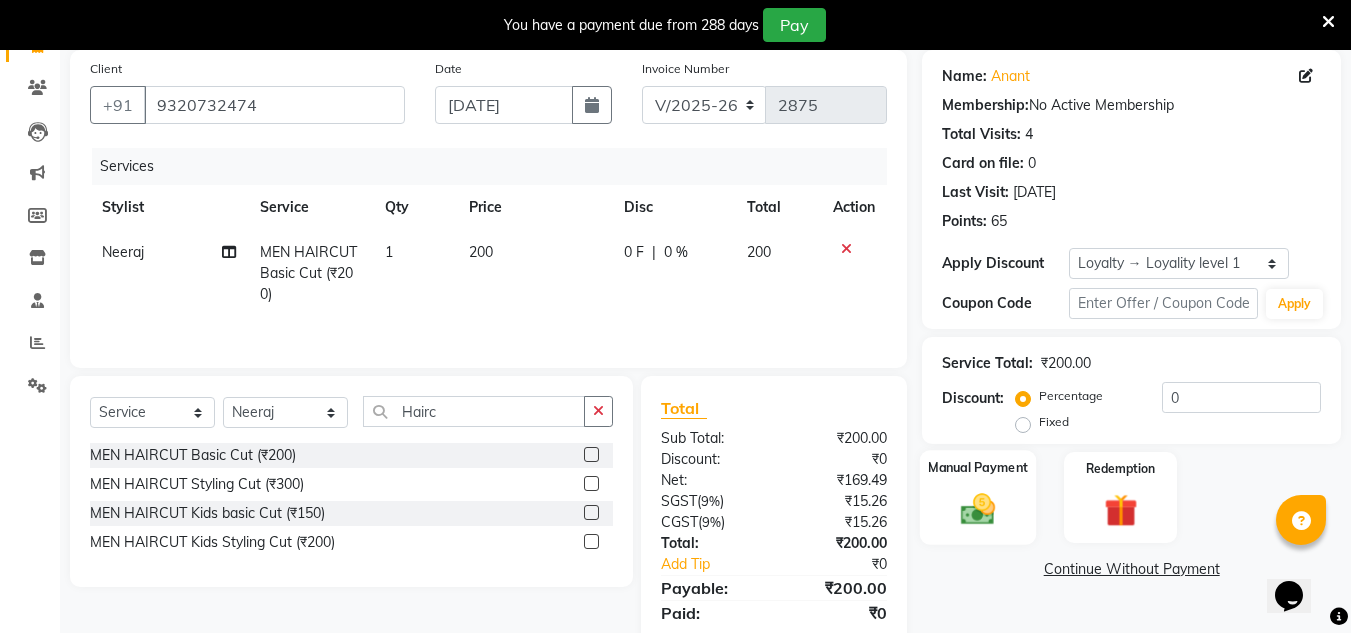 click 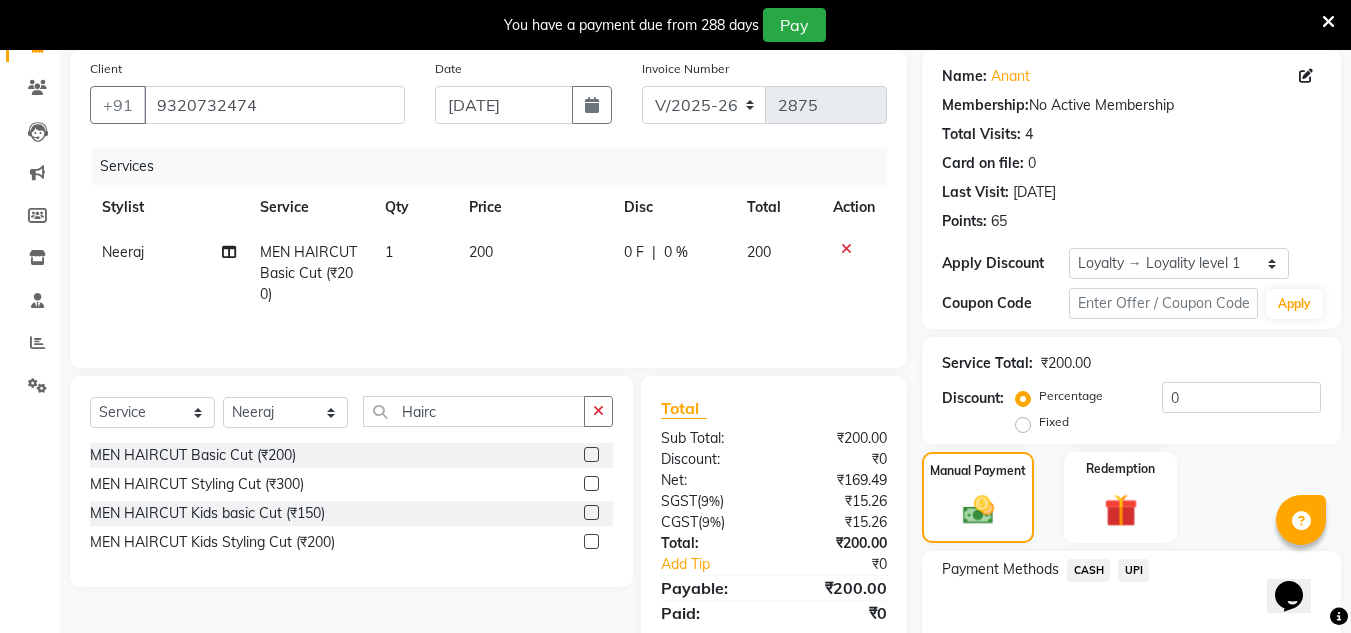 click on "CASH" 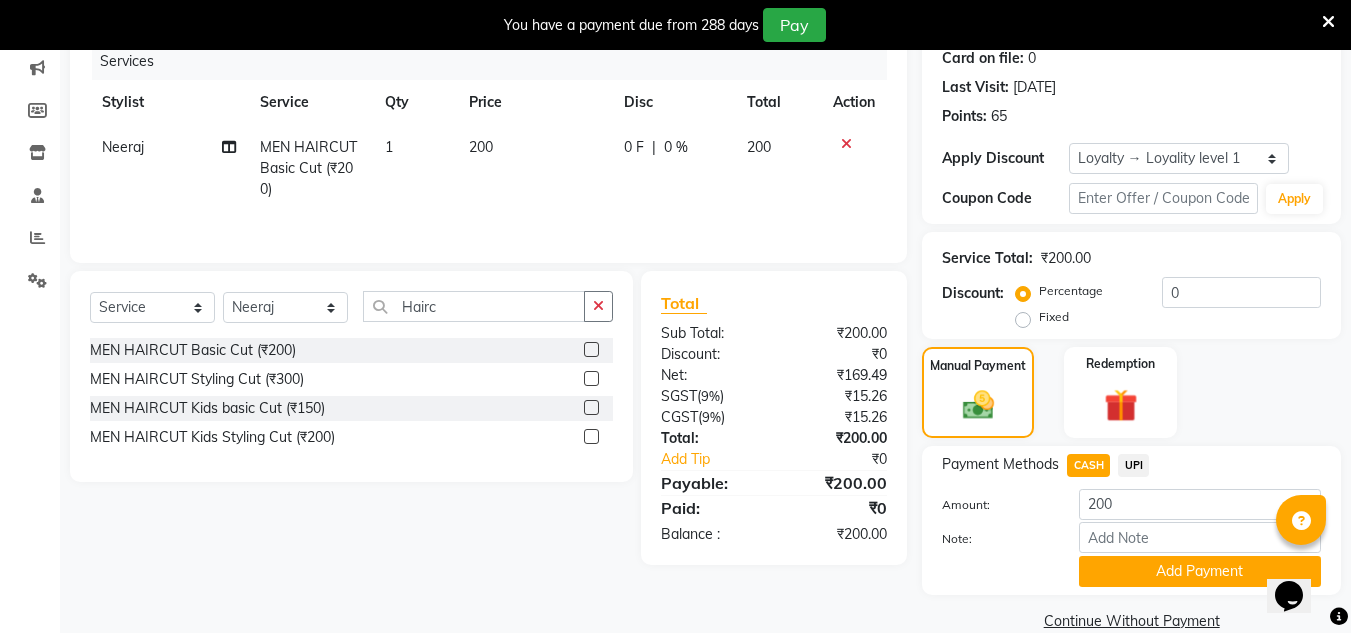 scroll, scrollTop: 288, scrollLeft: 0, axis: vertical 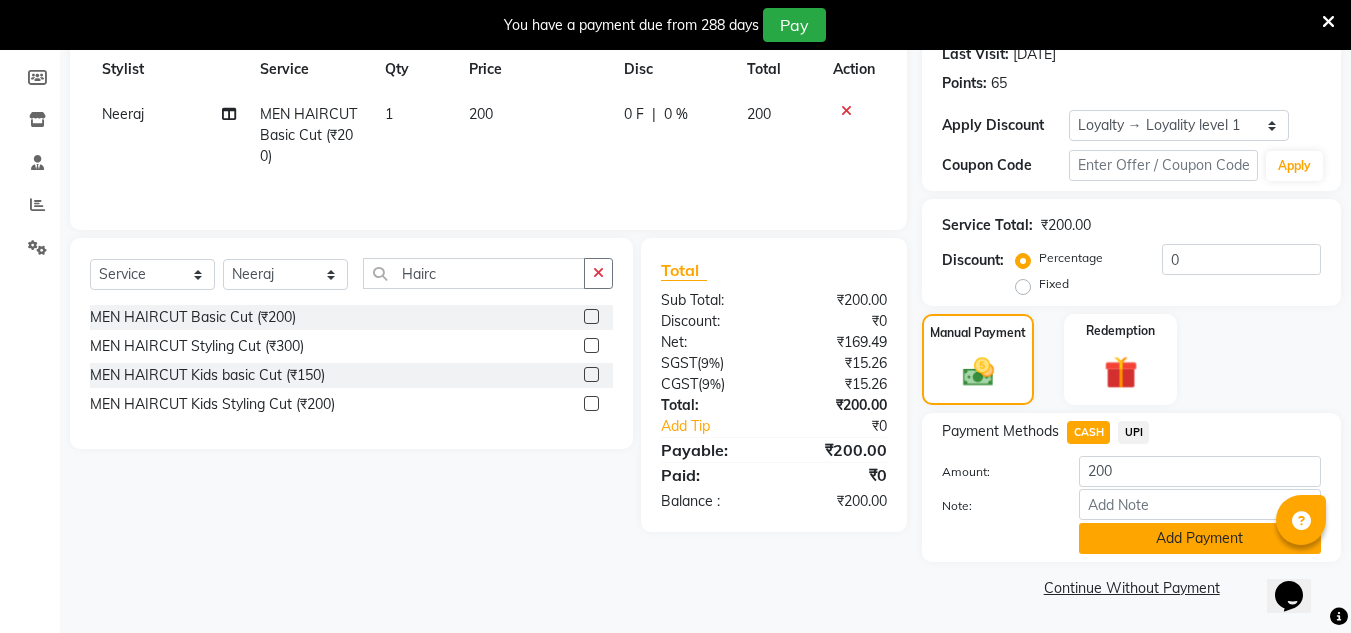 click on "Add Payment" 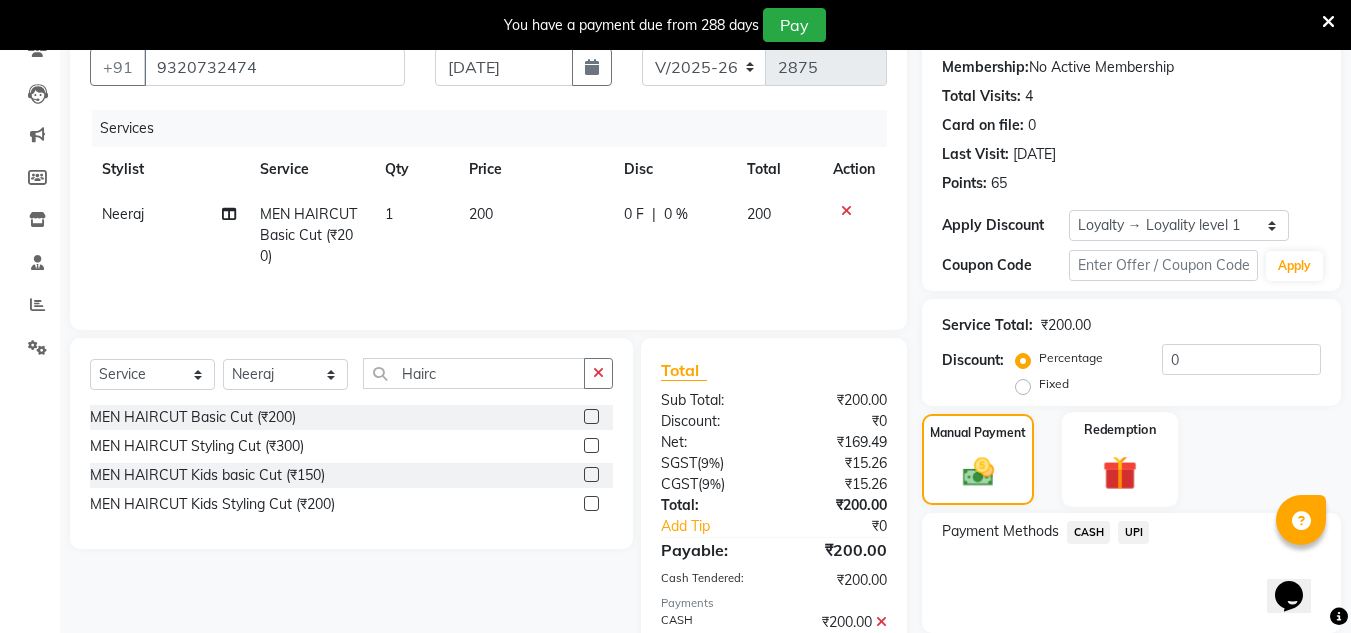 scroll, scrollTop: 387, scrollLeft: 0, axis: vertical 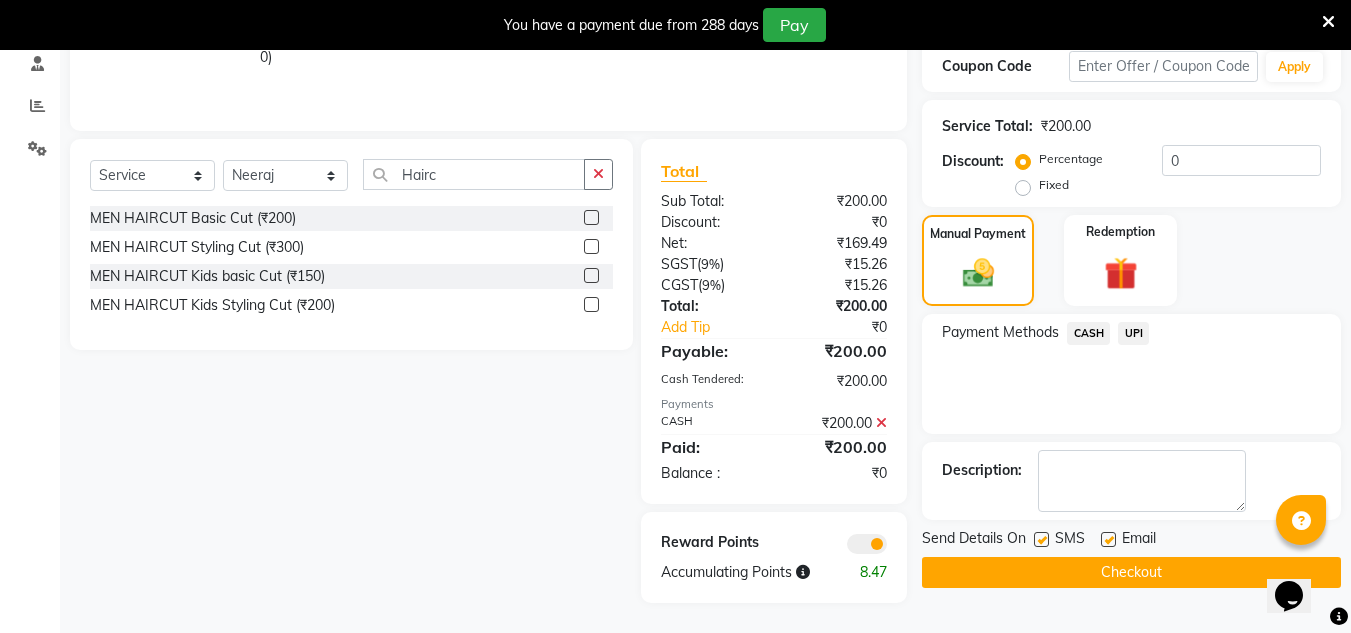 click on "Checkout" 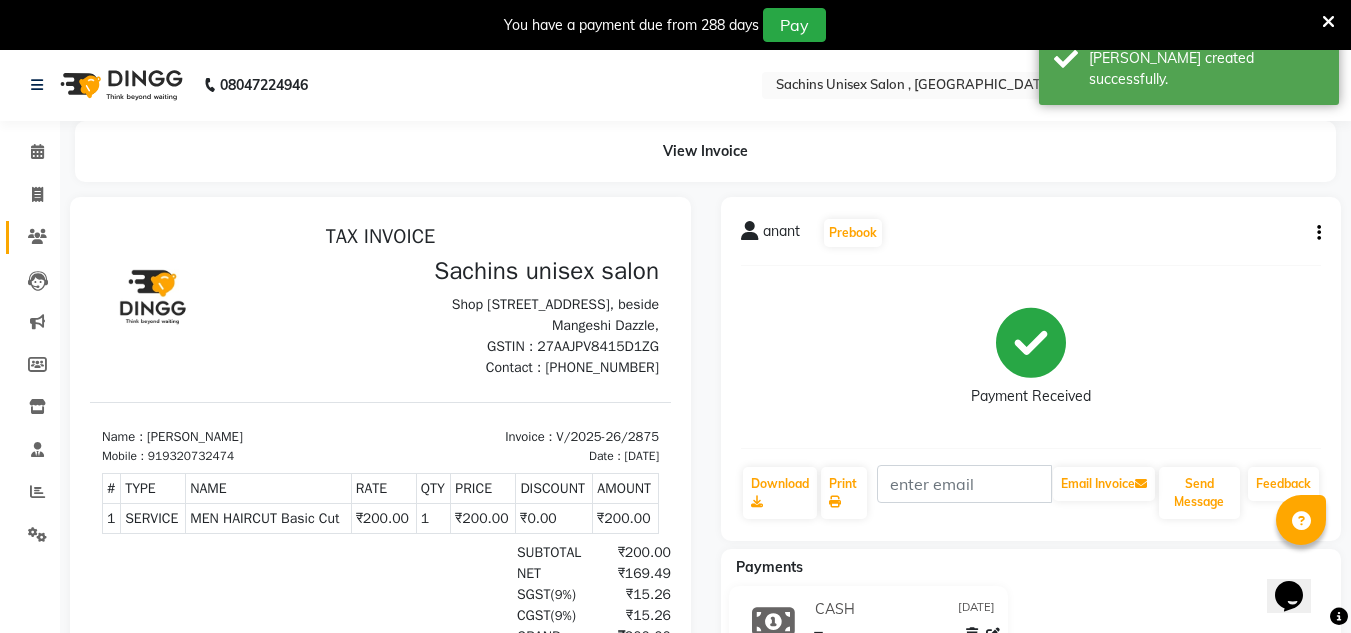 scroll, scrollTop: 0, scrollLeft: 0, axis: both 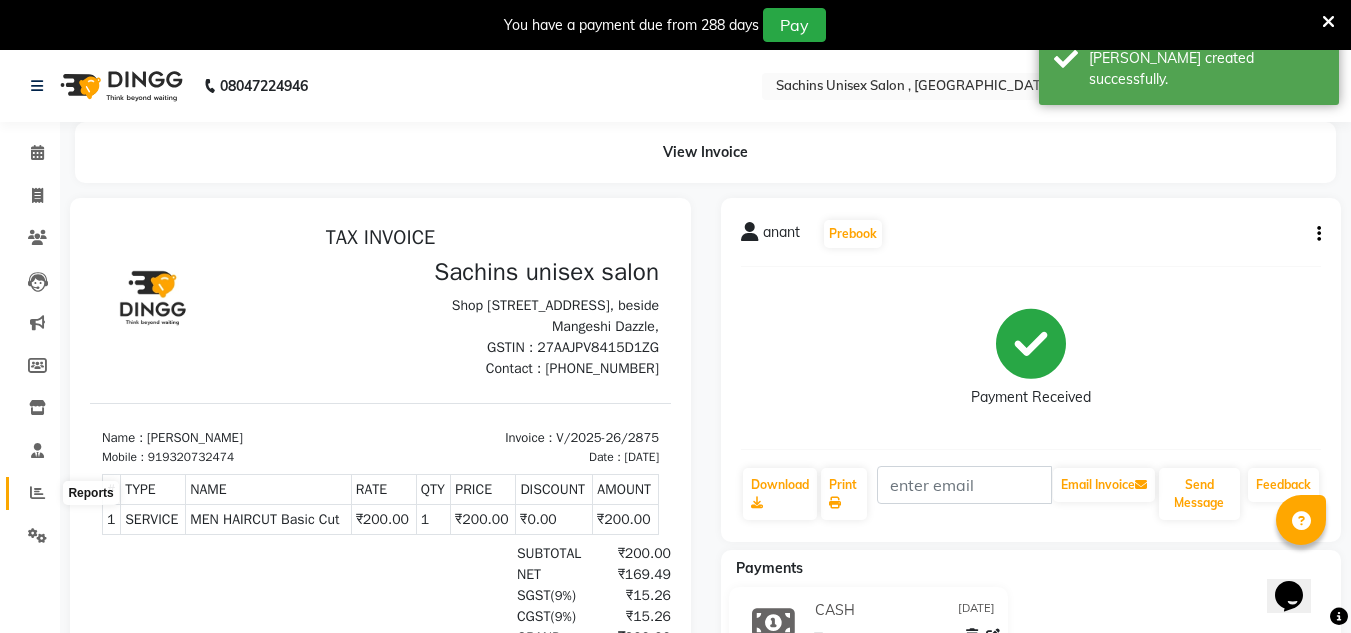 click 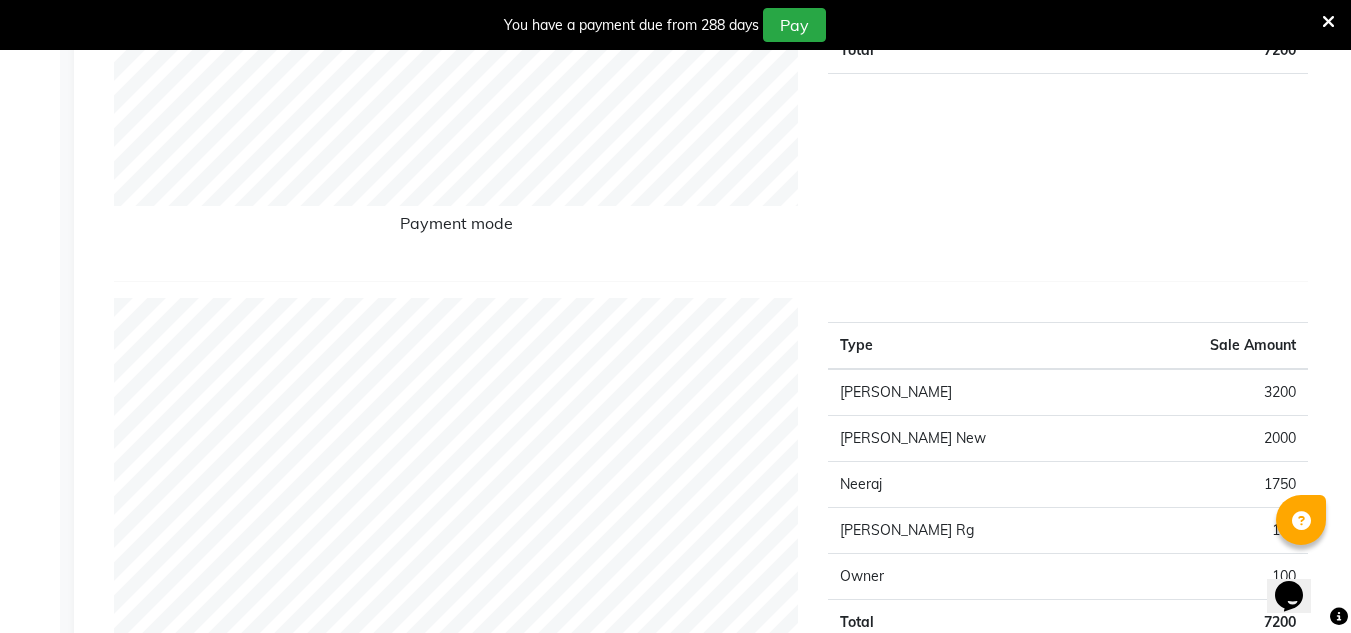 scroll, scrollTop: 700, scrollLeft: 0, axis: vertical 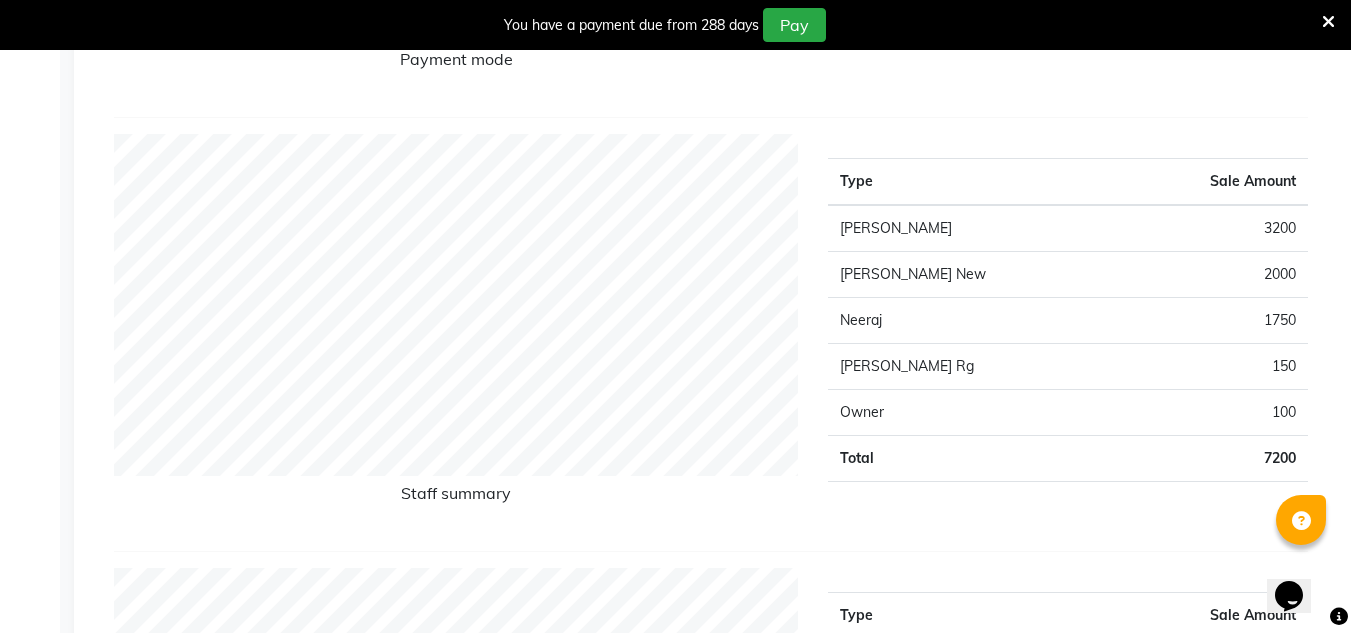 click on "150" 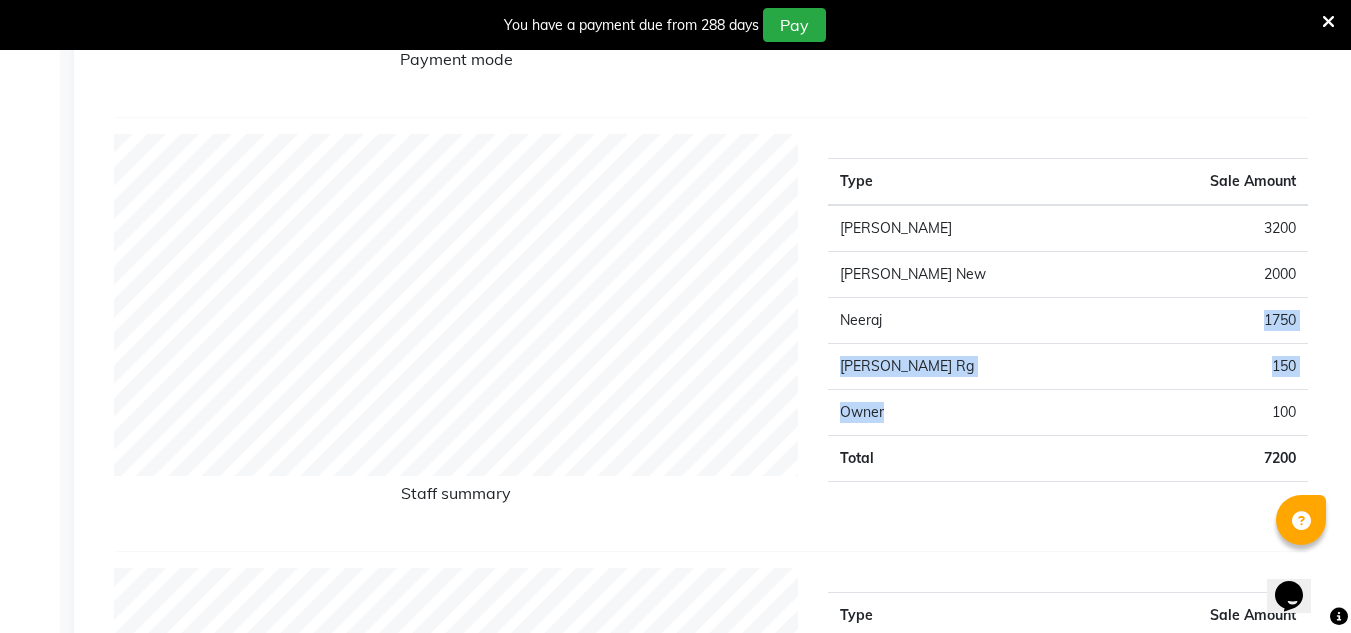 drag, startPoint x: 891, startPoint y: 302, endPoint x: 903, endPoint y: 426, distance: 124.57929 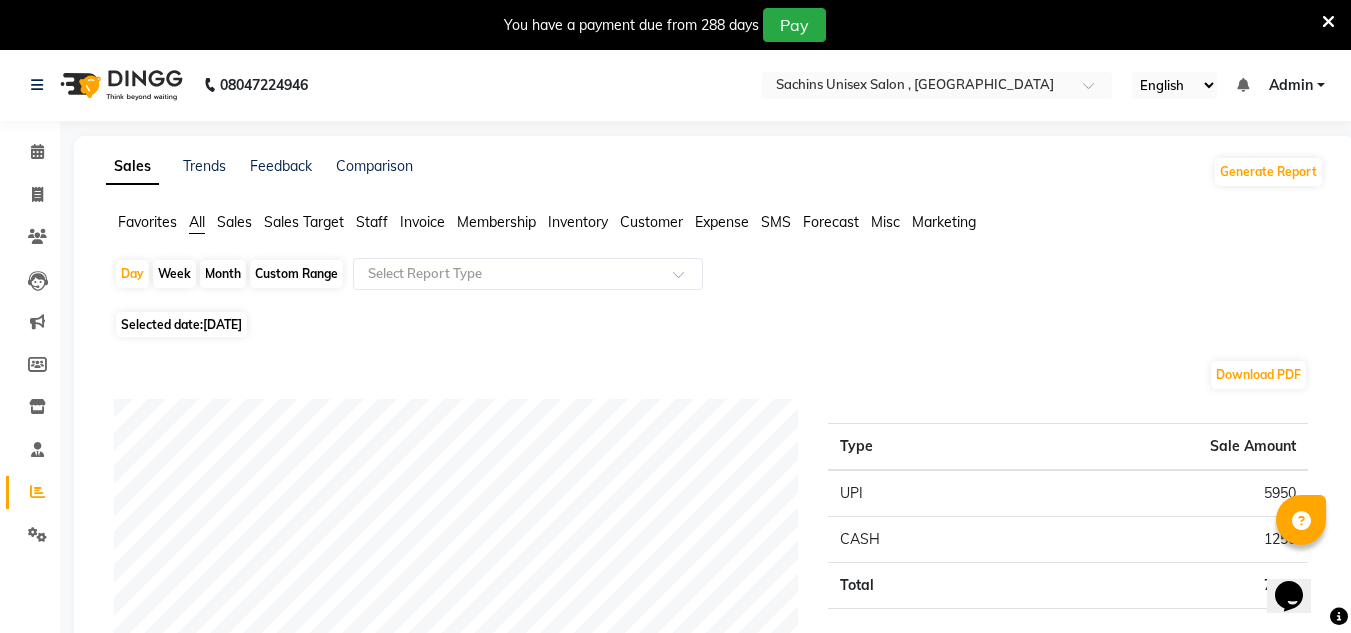 scroll, scrollTop: 0, scrollLeft: 0, axis: both 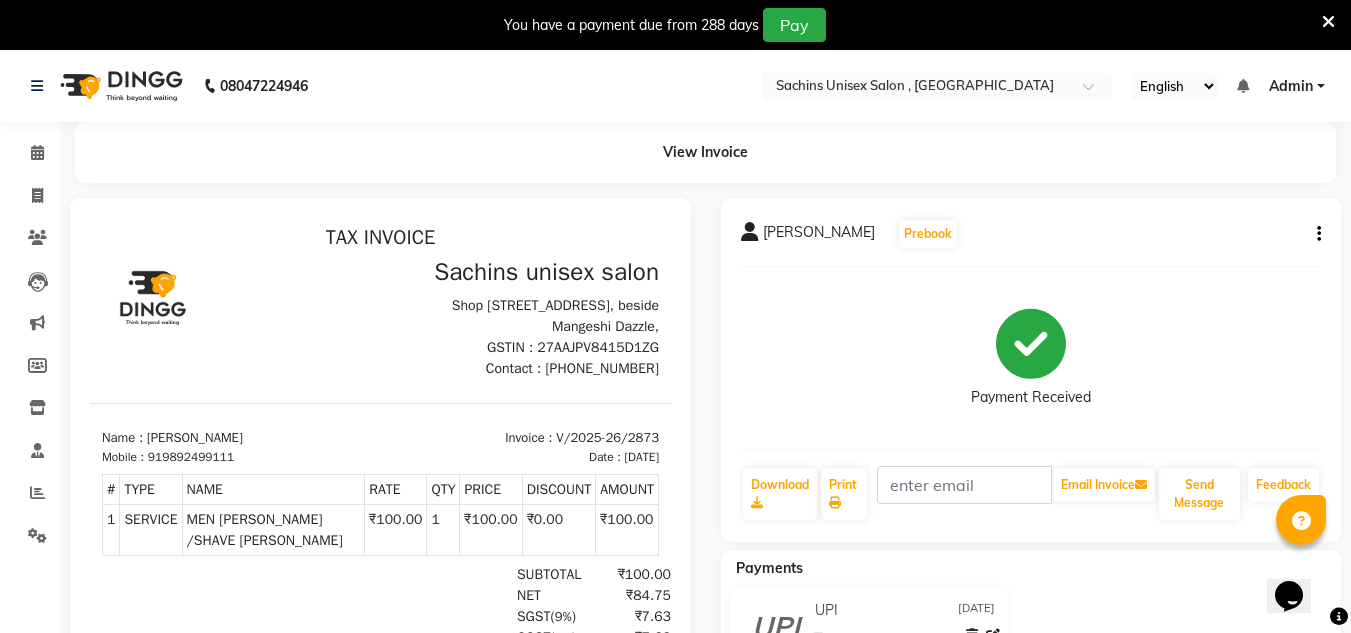 click on "English ENGLISH Español العربية मराठी हिंदी ગુજરાતી தமிழ் 中文" at bounding box center (1174, 86) 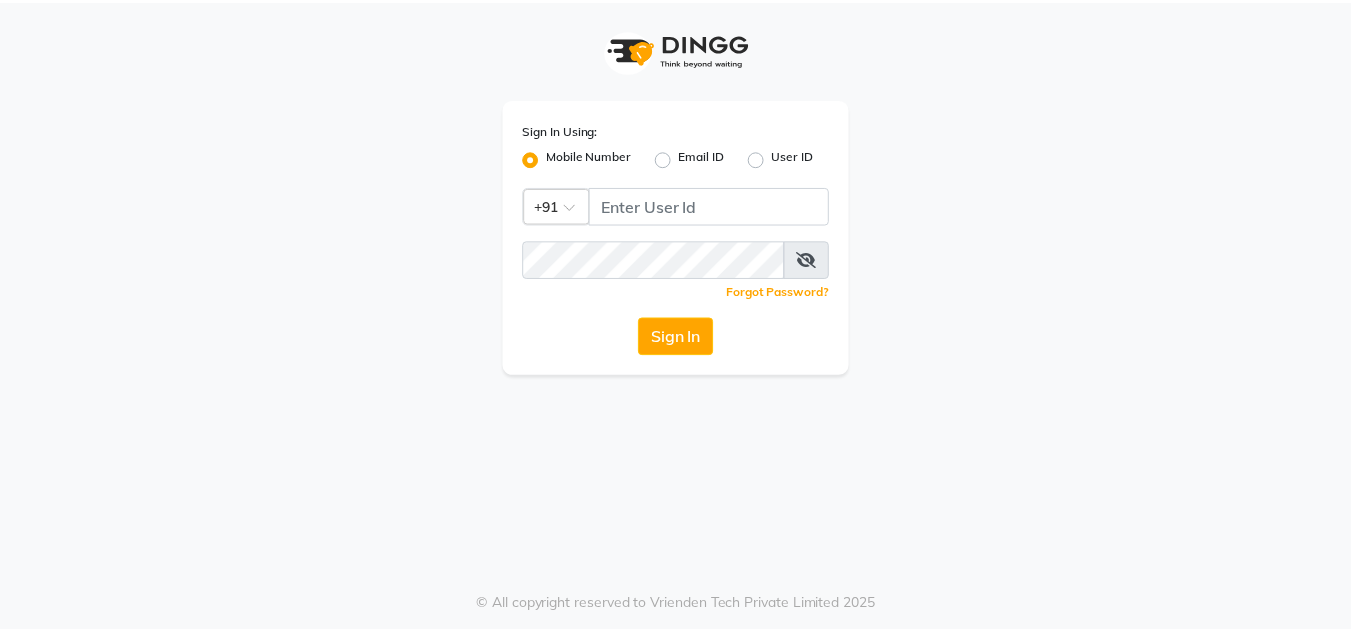scroll, scrollTop: 0, scrollLeft: 0, axis: both 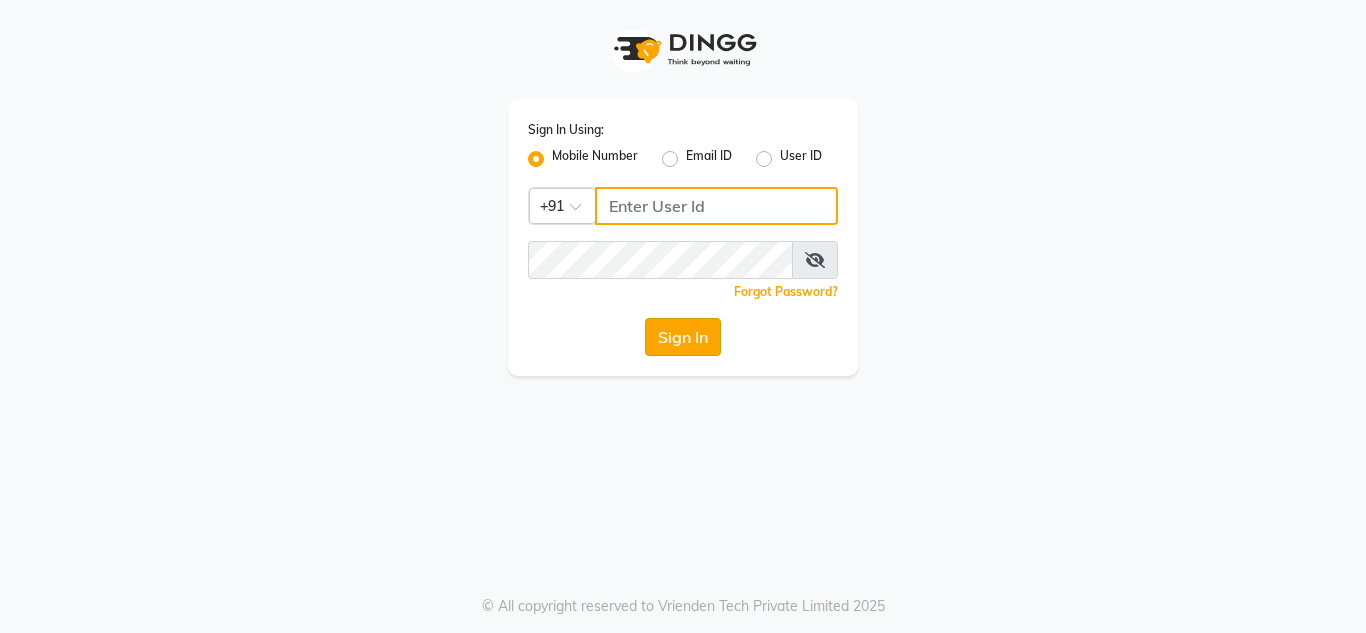 type on "9892499111" 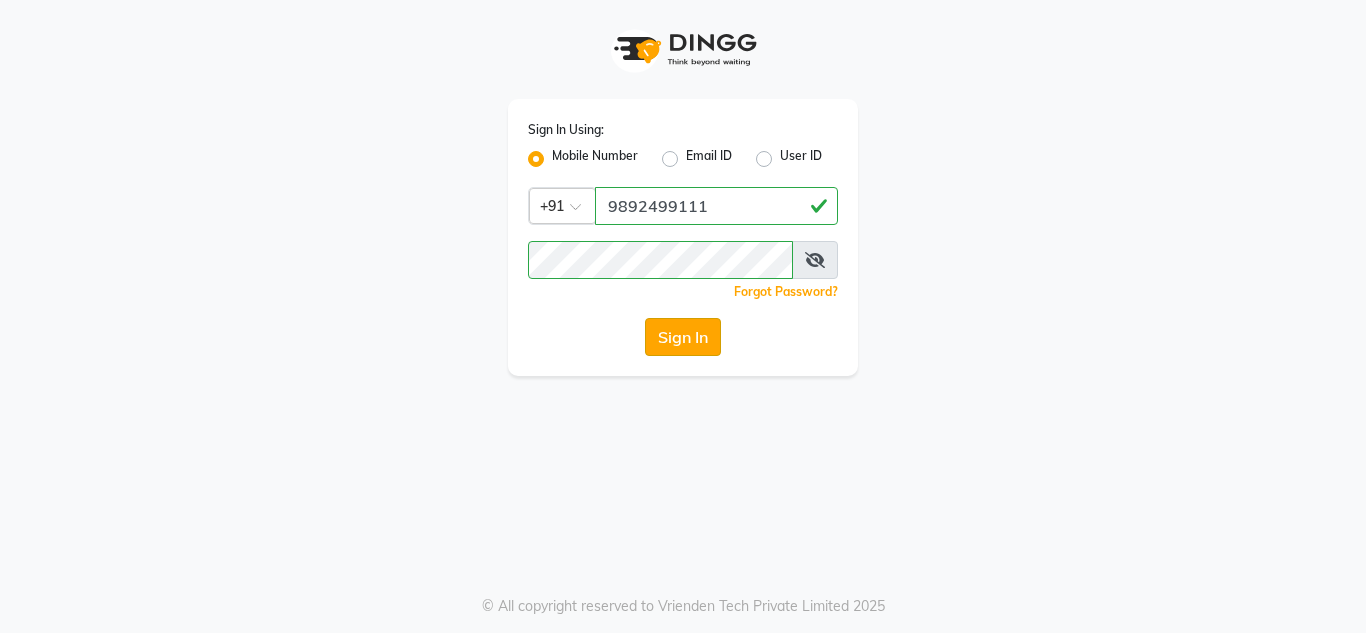 click on "Sign In" 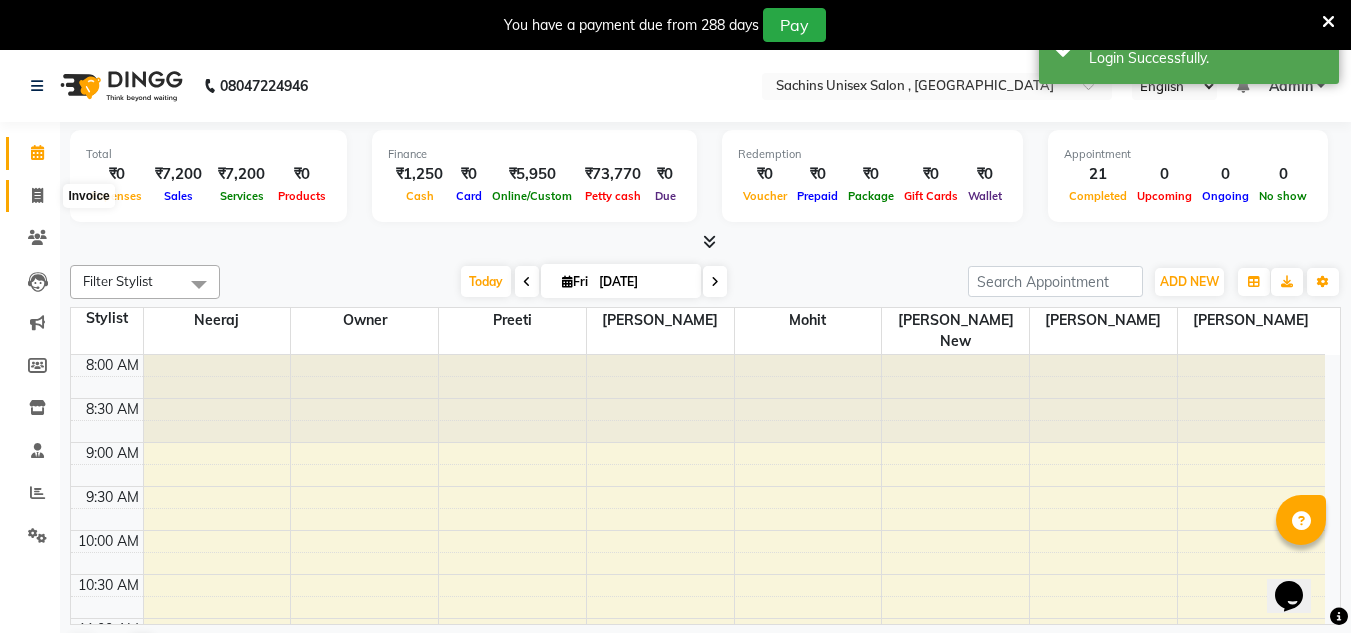 click 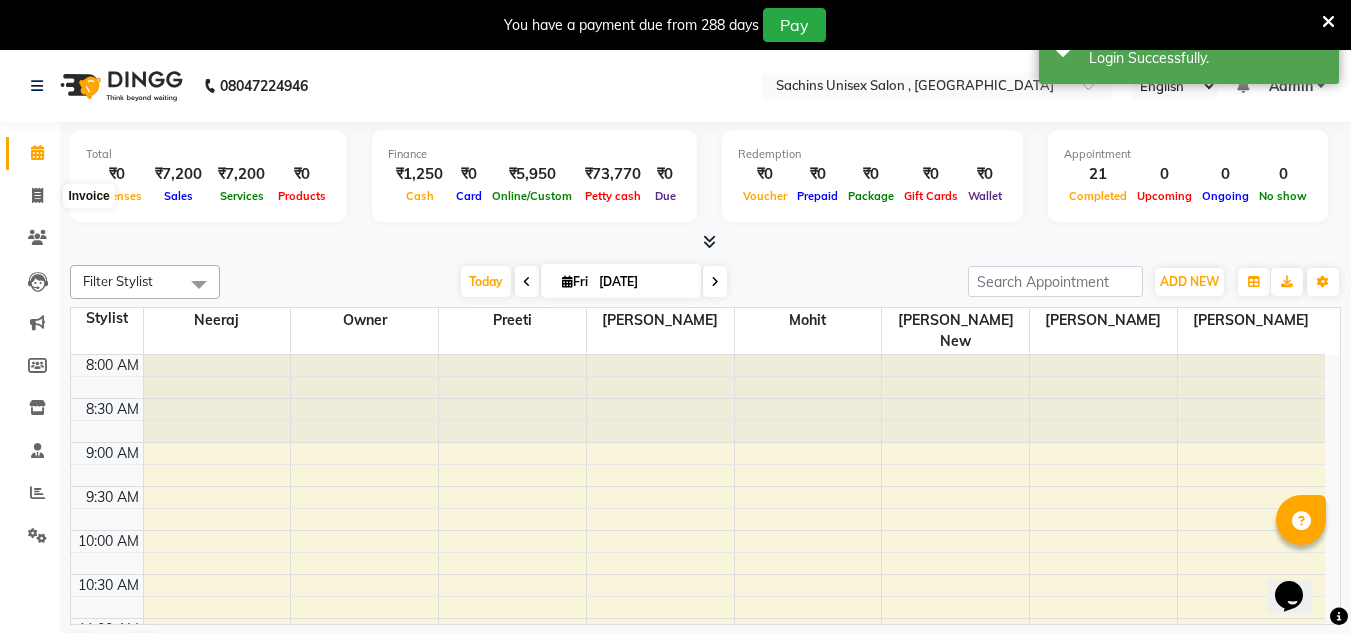 scroll, scrollTop: 0, scrollLeft: 0, axis: both 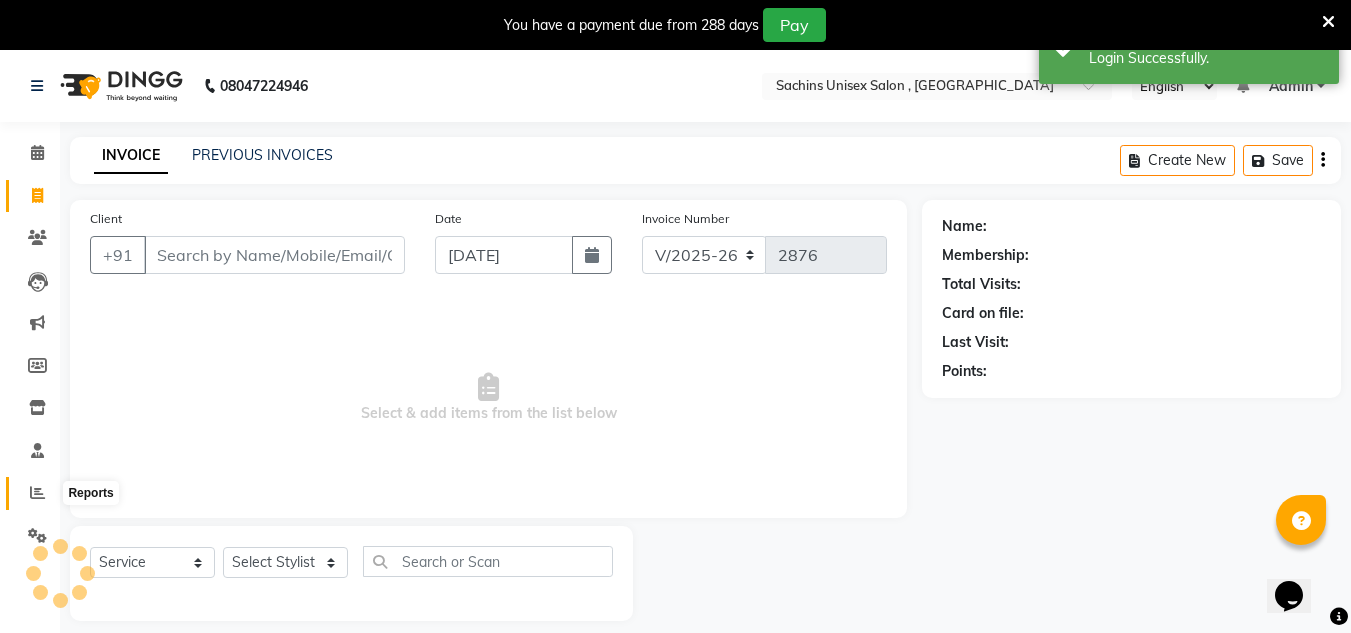 click 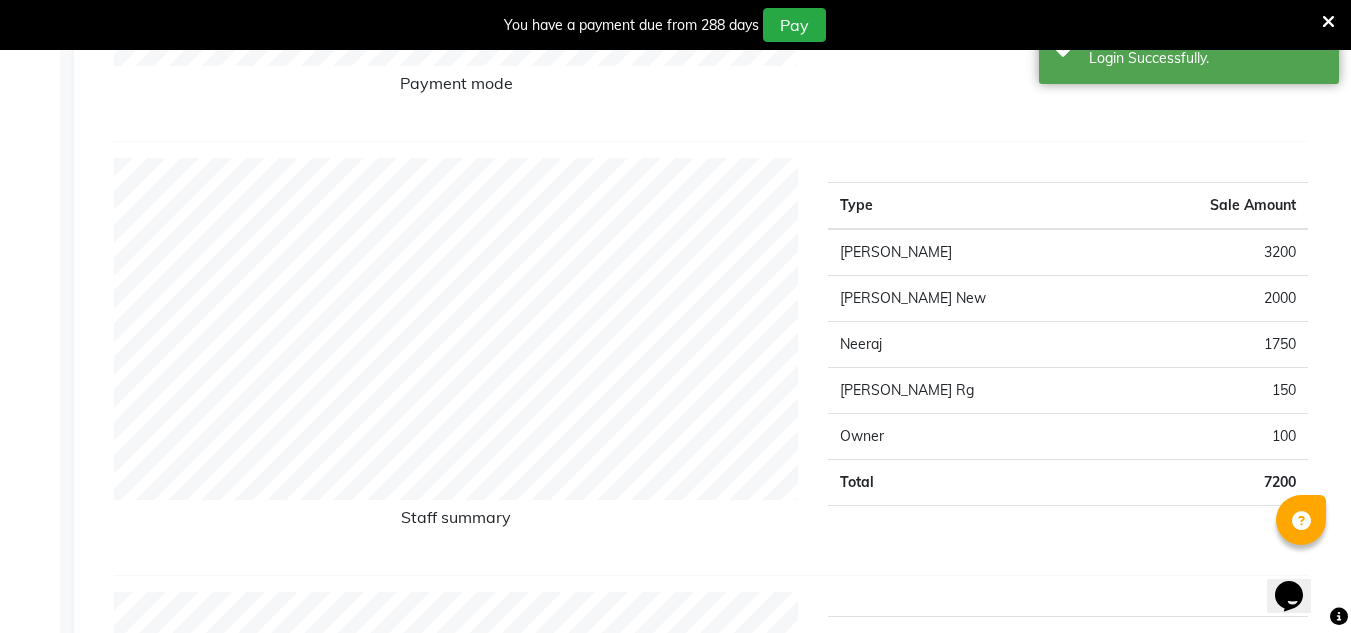 scroll, scrollTop: 700, scrollLeft: 0, axis: vertical 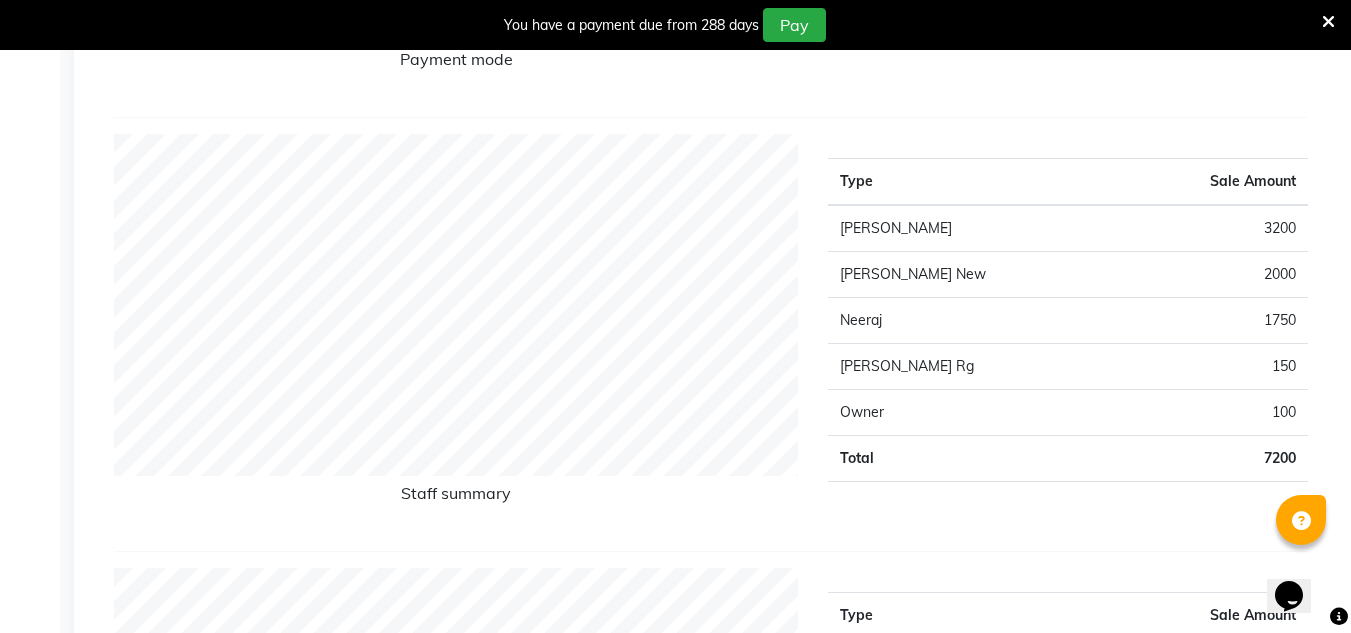 click on "7200" 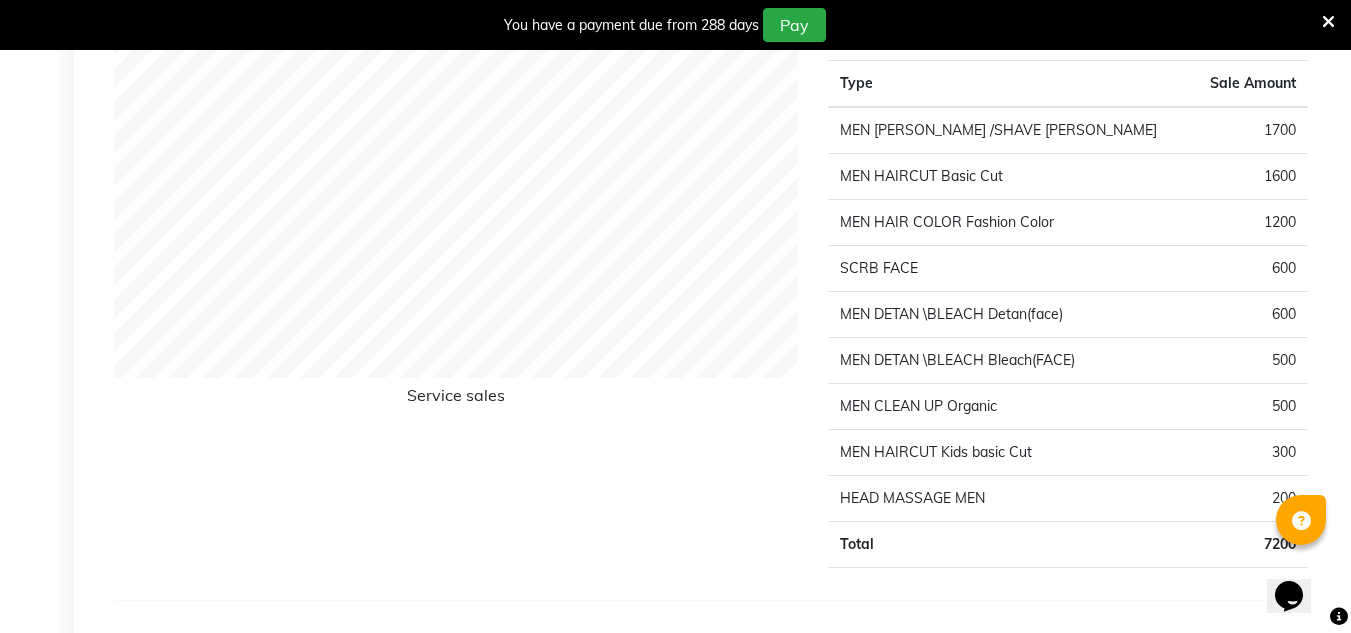 scroll, scrollTop: 2306, scrollLeft: 0, axis: vertical 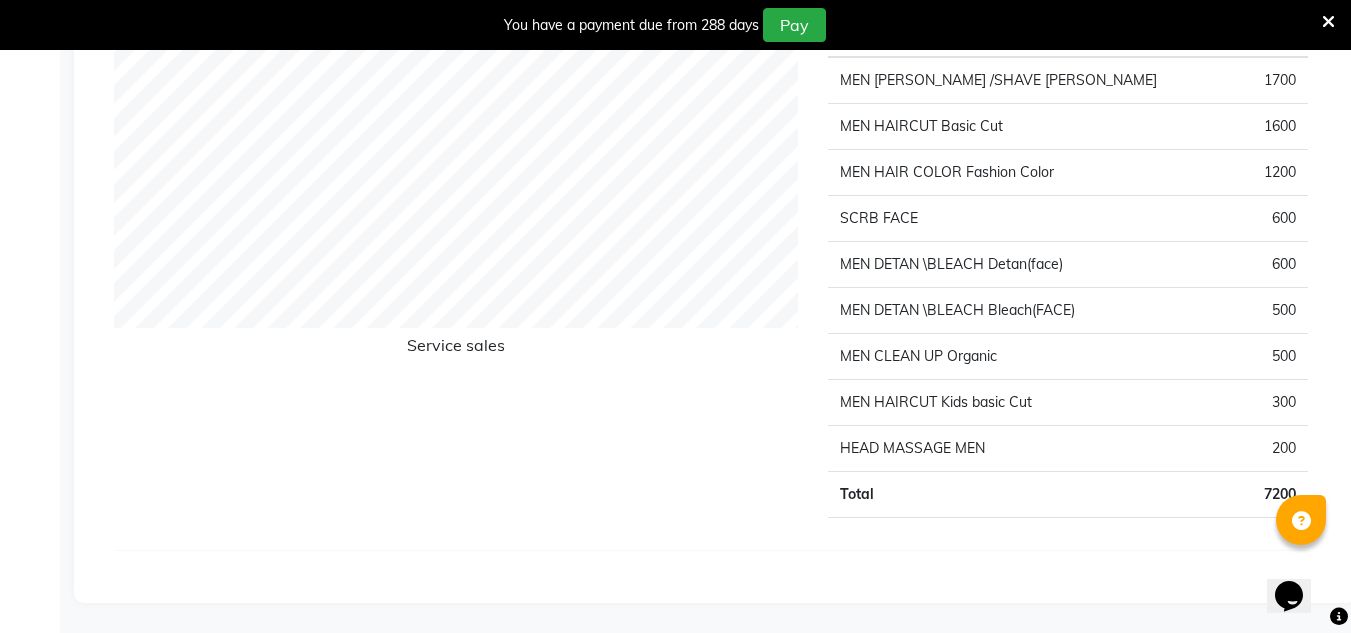 click on "Total" 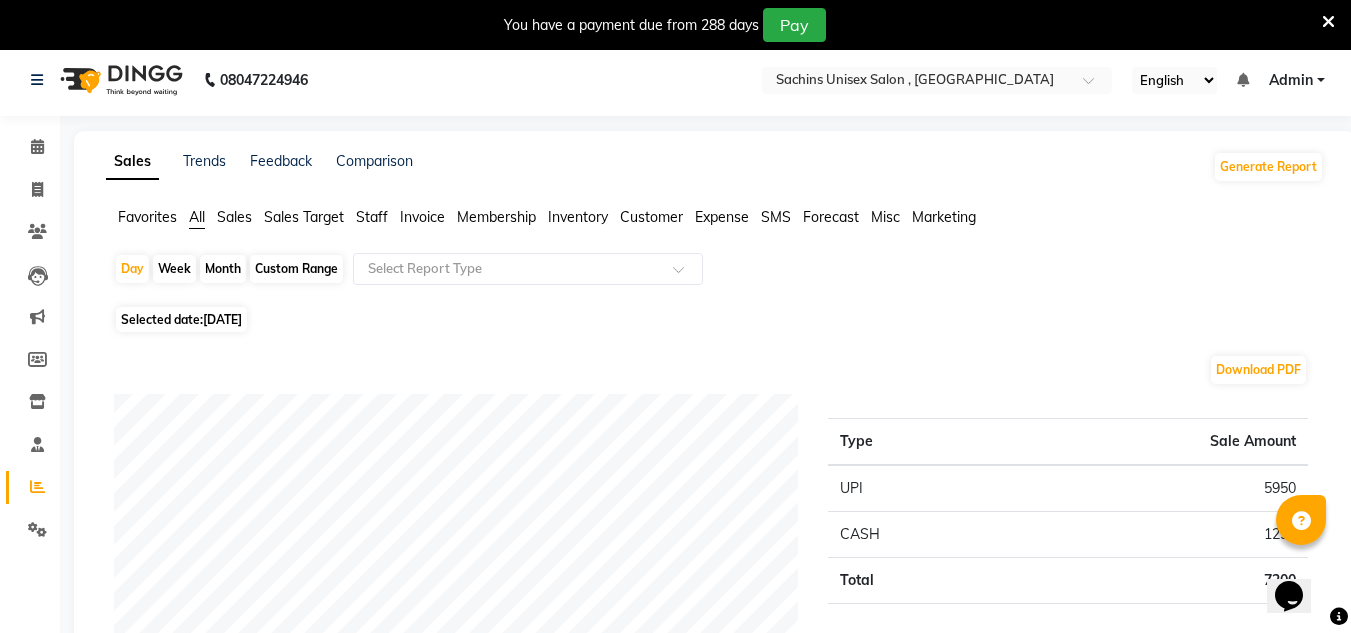 scroll, scrollTop: 0, scrollLeft: 0, axis: both 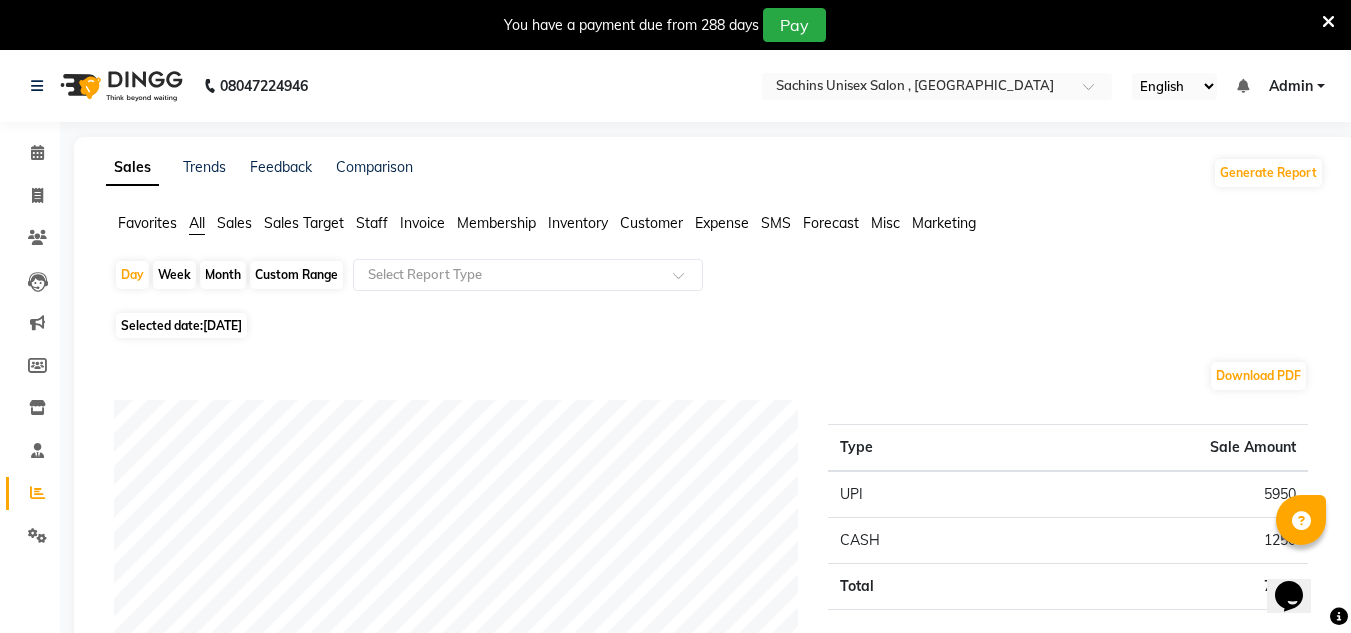 click on "Invoice" 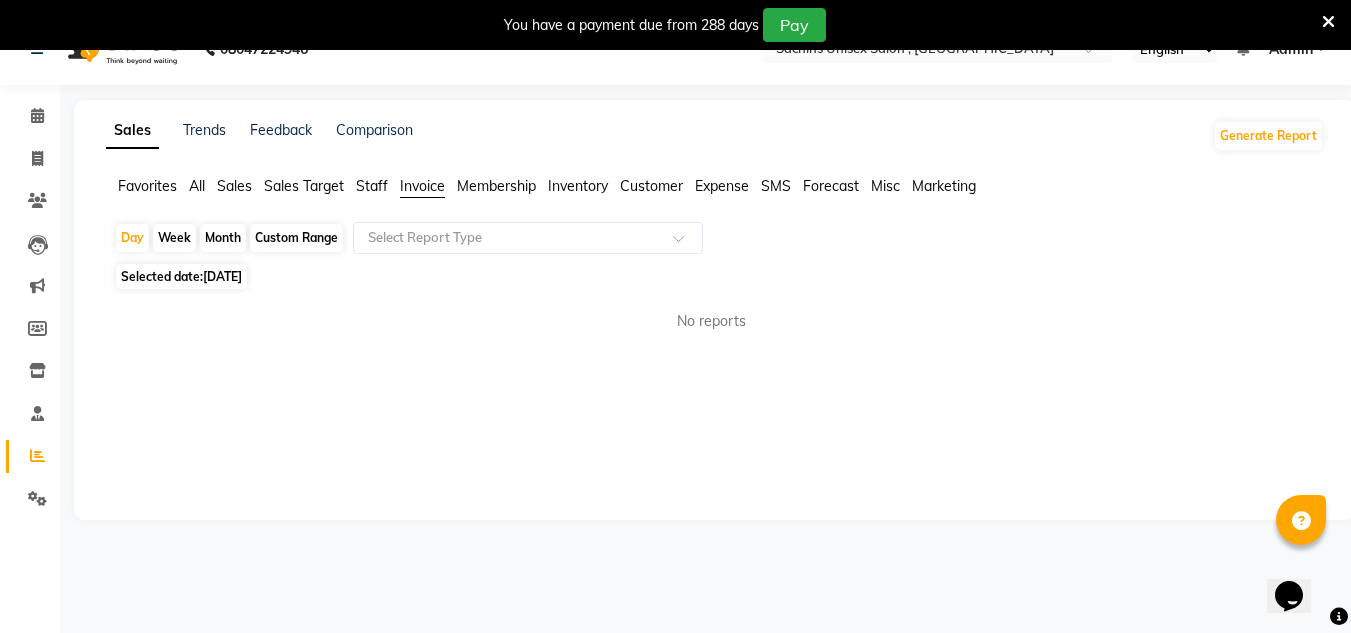 scroll, scrollTop: 0, scrollLeft: 0, axis: both 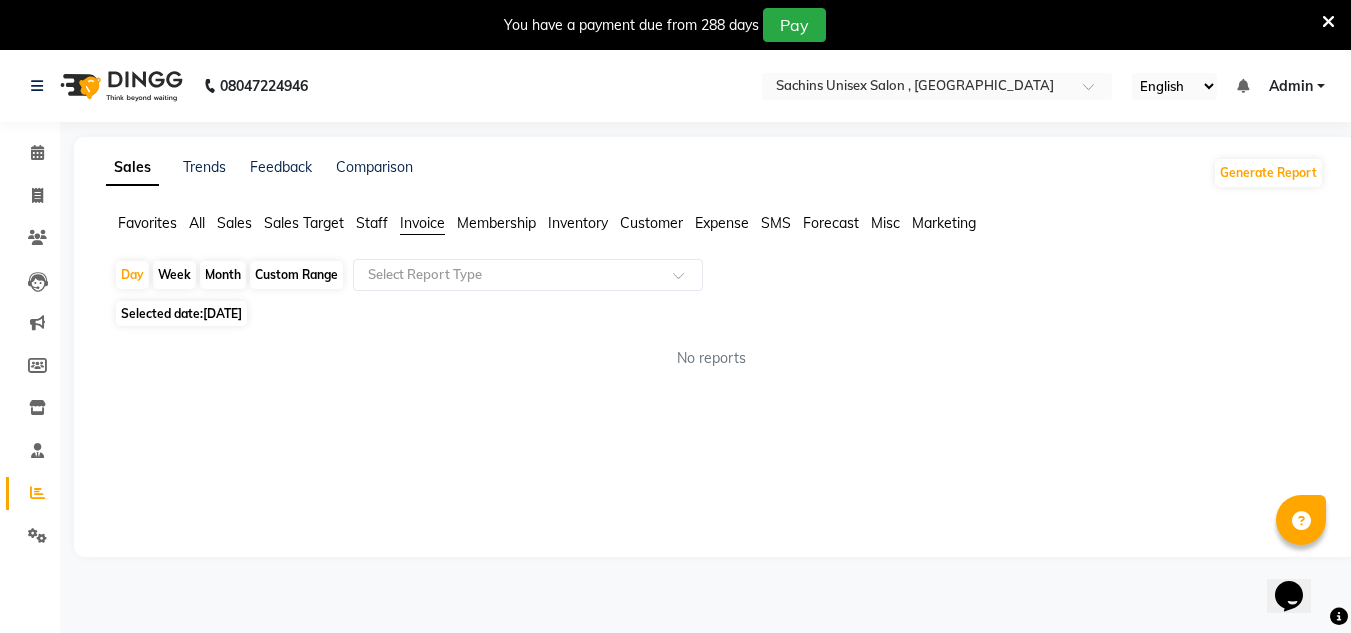 click on "No reports" 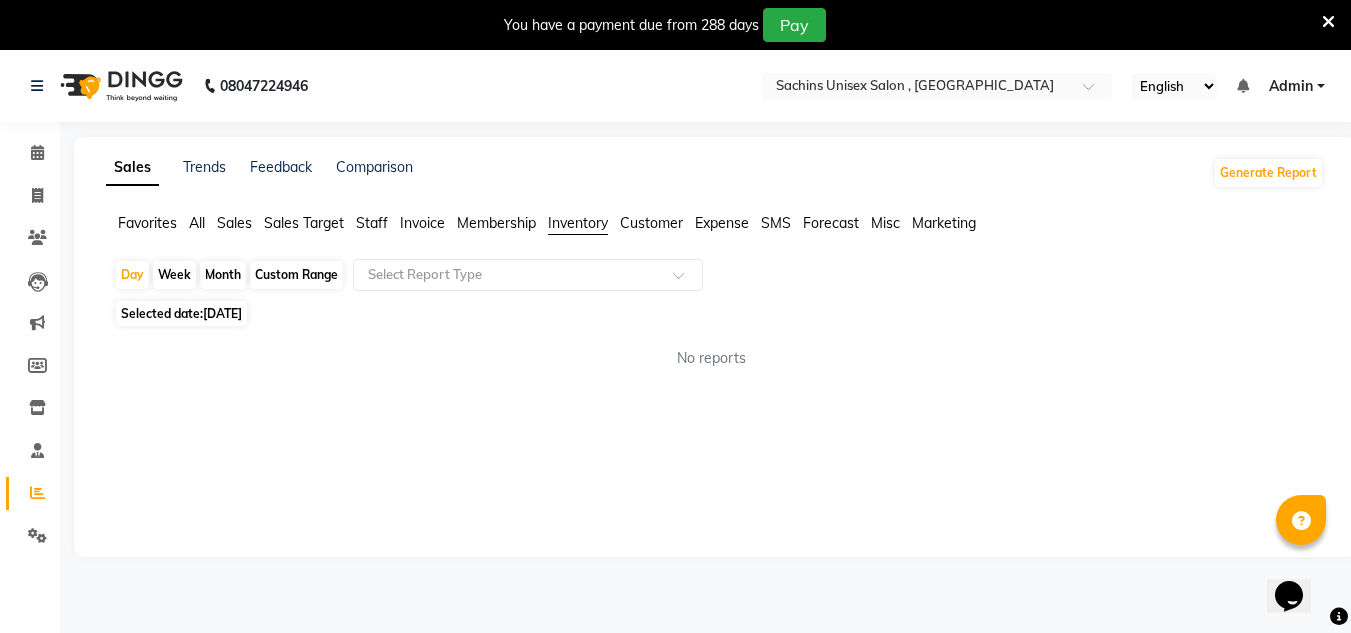 click on "Customer" 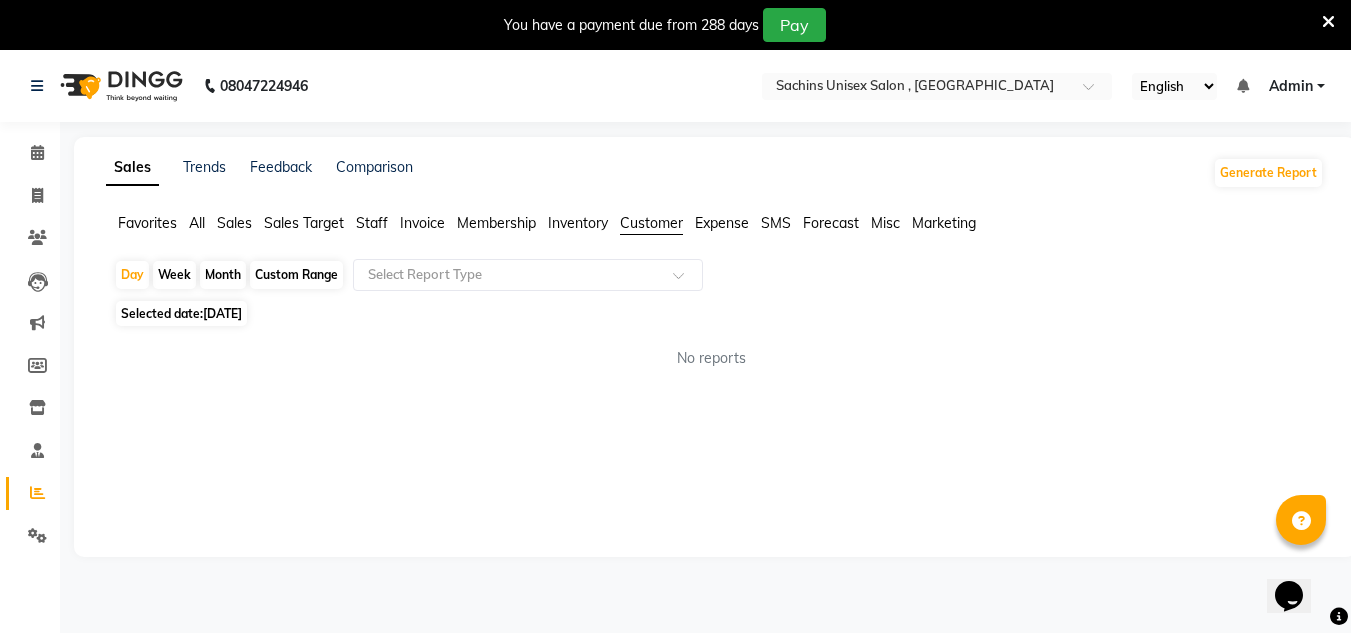 click on "Expense" 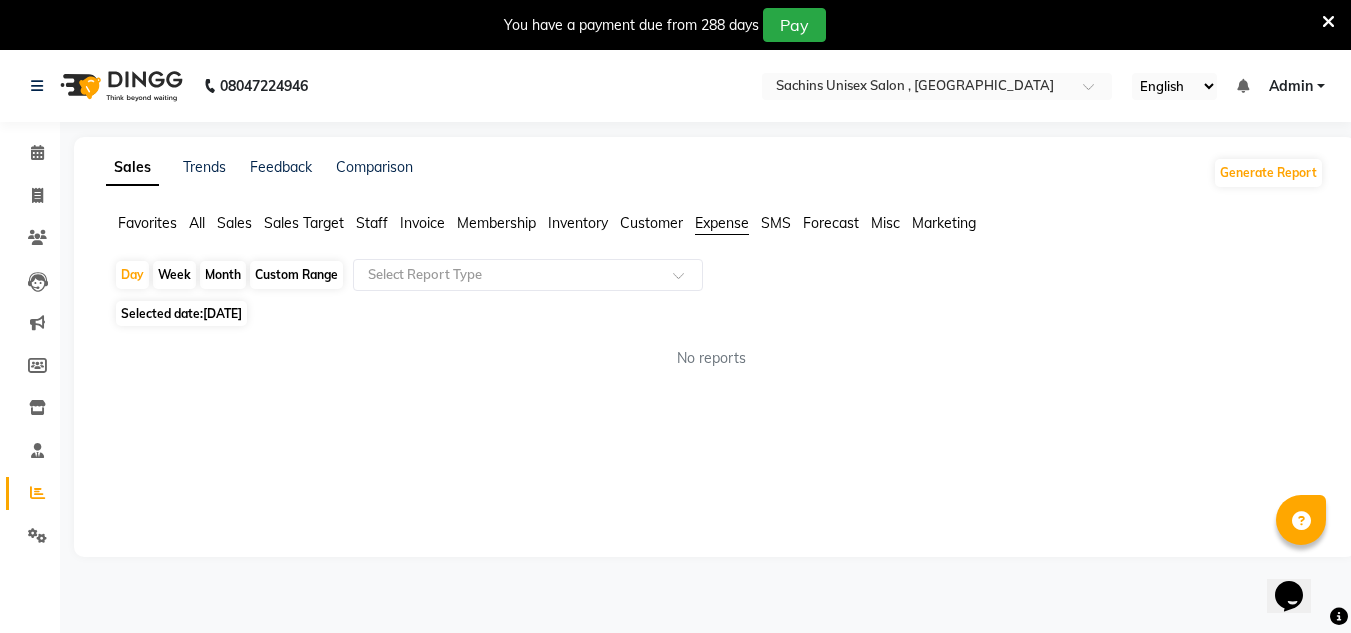 click on "Forecast" 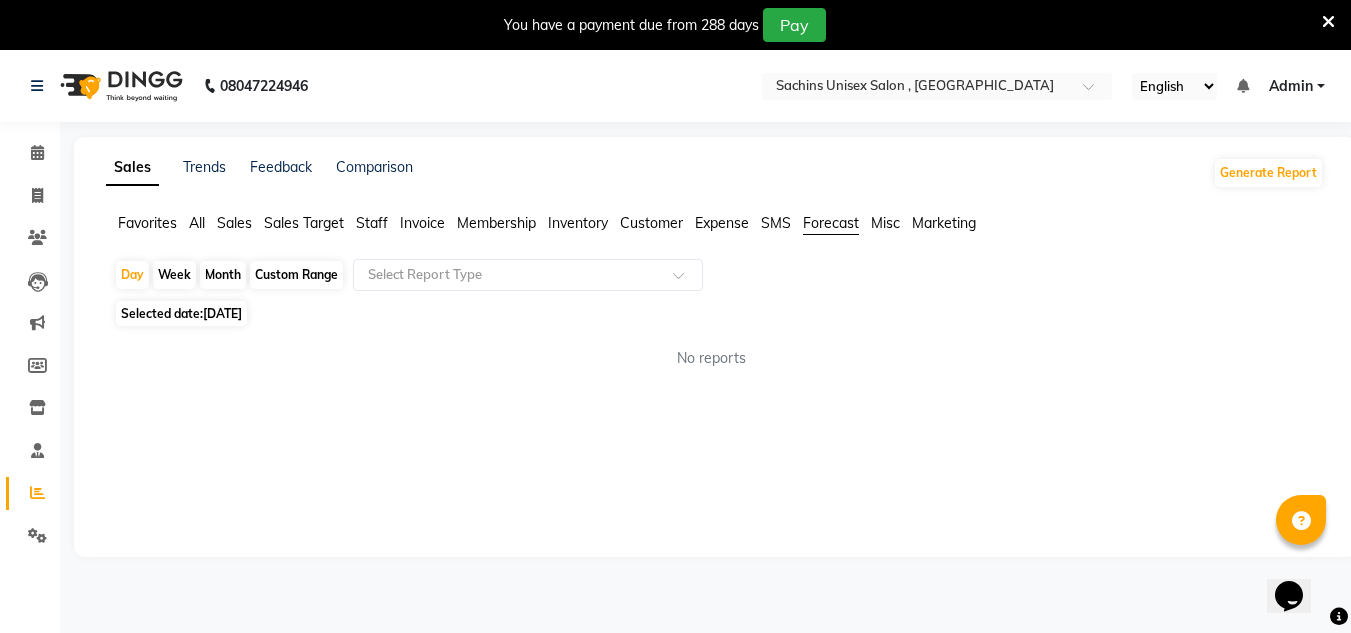 click on "Marketing" 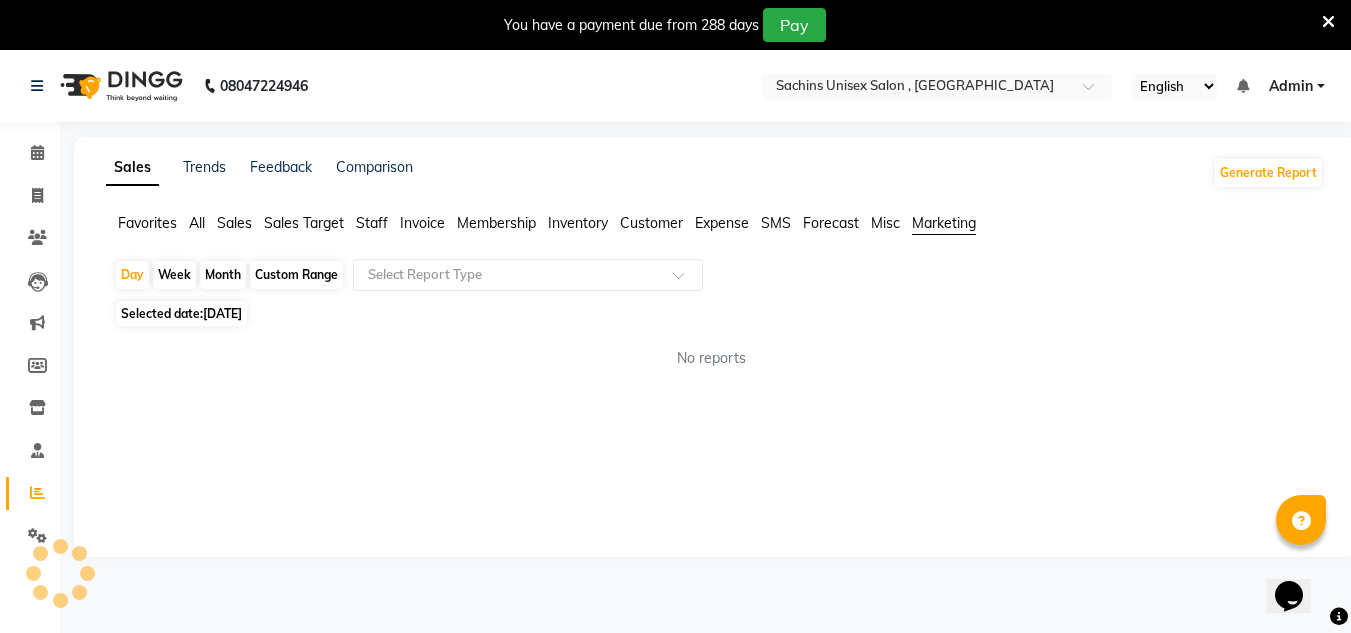 click on "Sales Target" 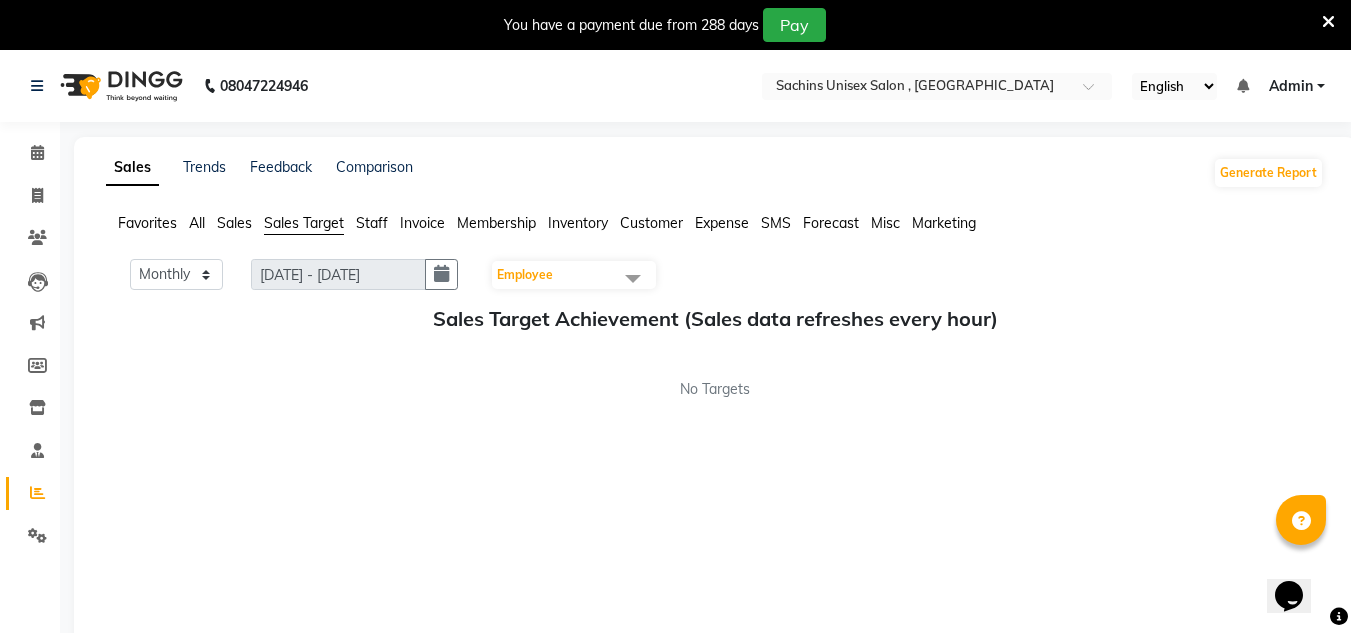 click on "All" 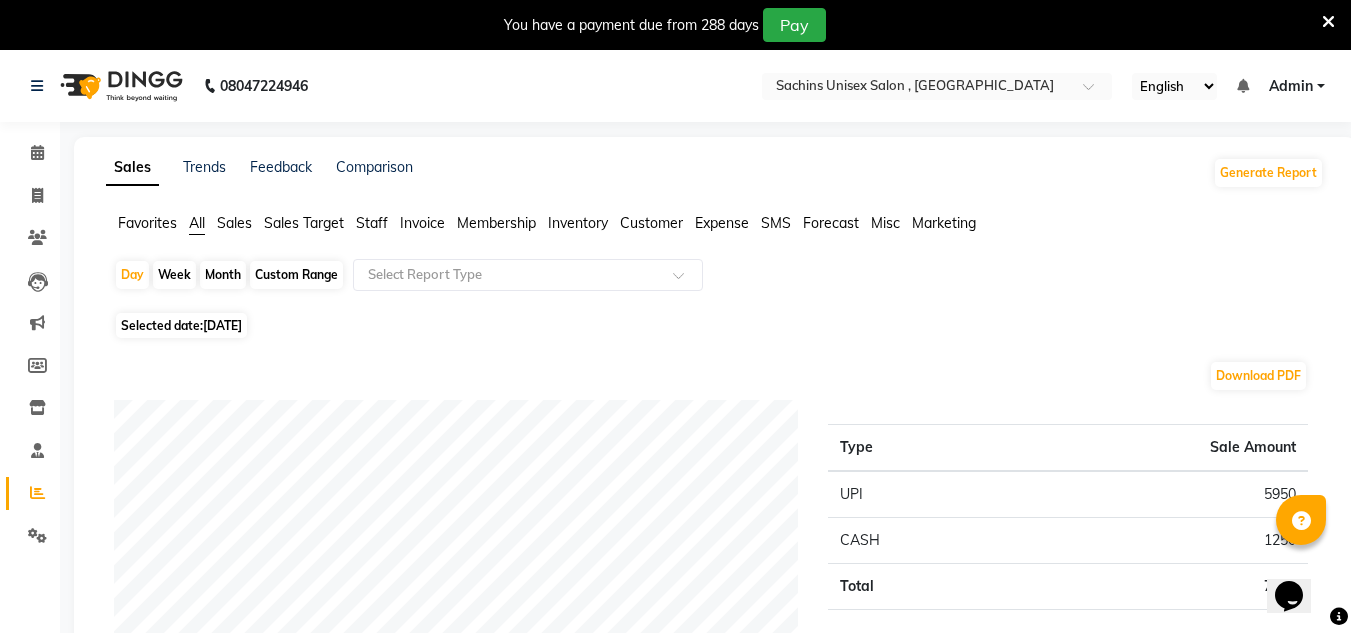 click on "Favorites" 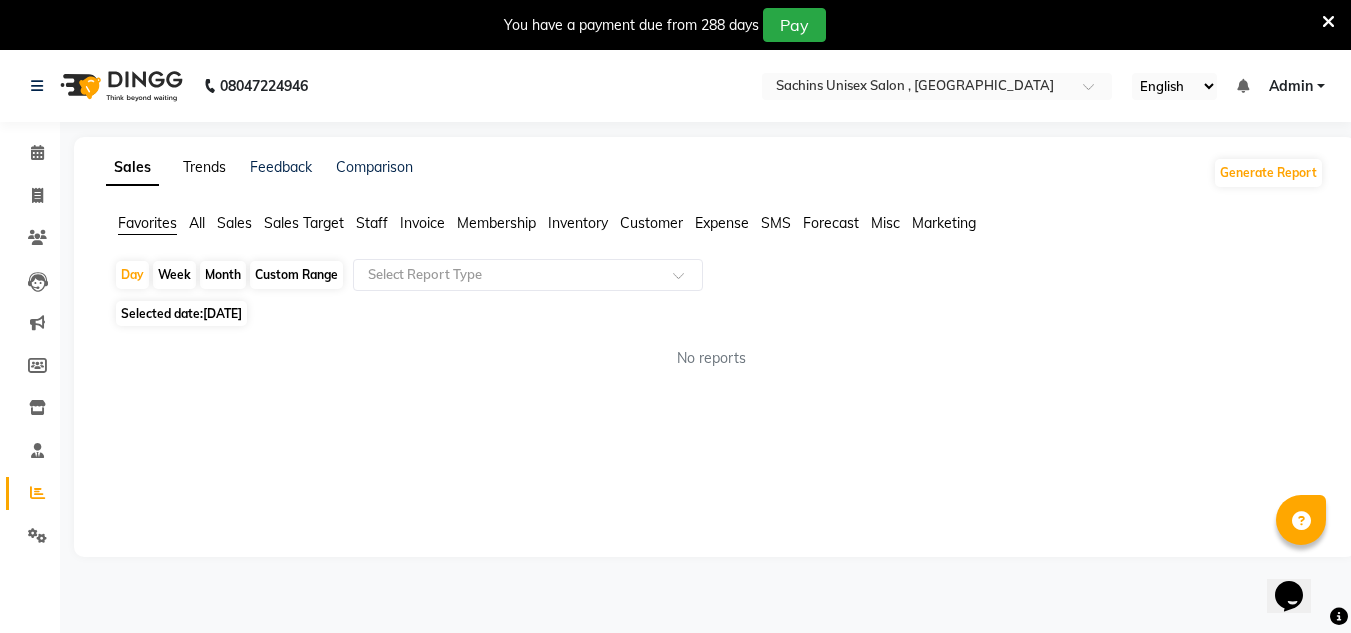 click on "Trends" 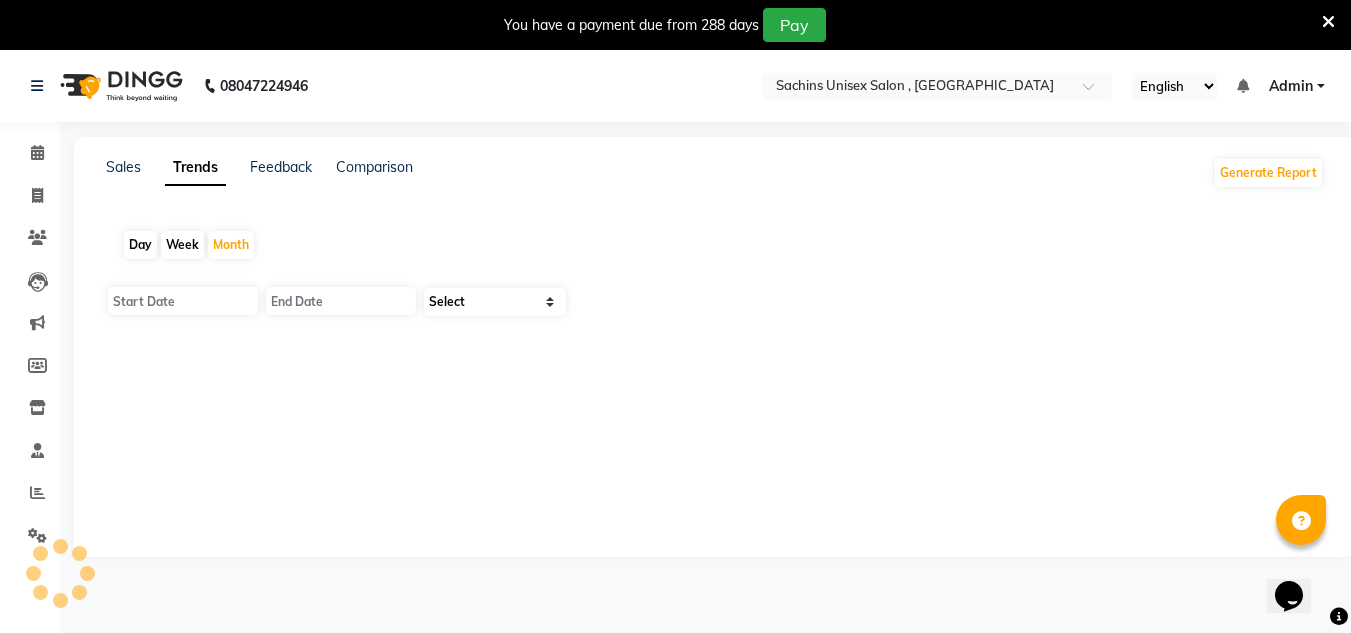 type on "01-07-2025" 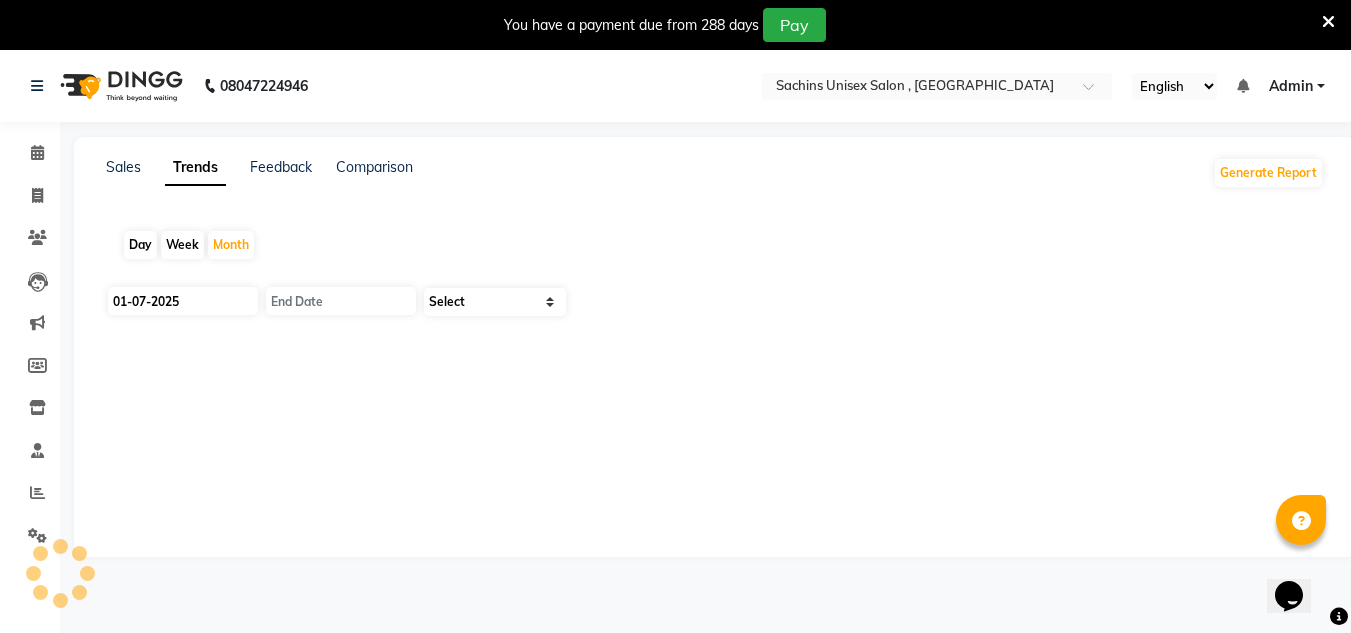 type on "[DATE]" 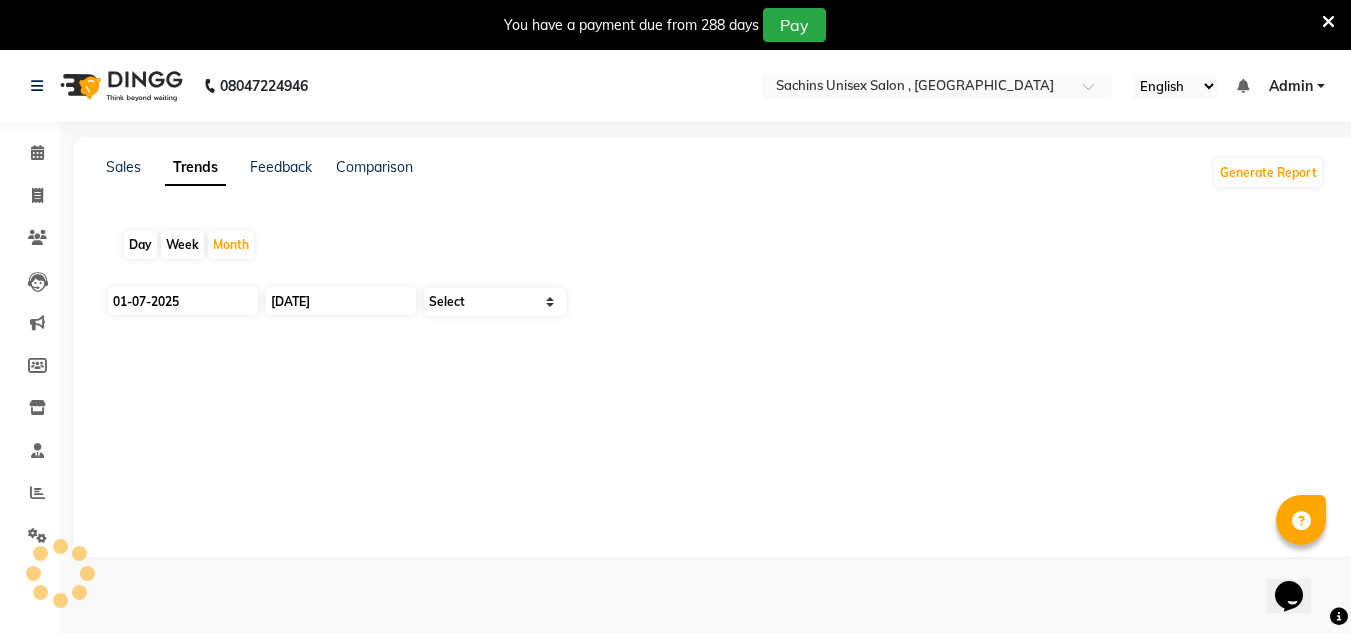 select on "by_client" 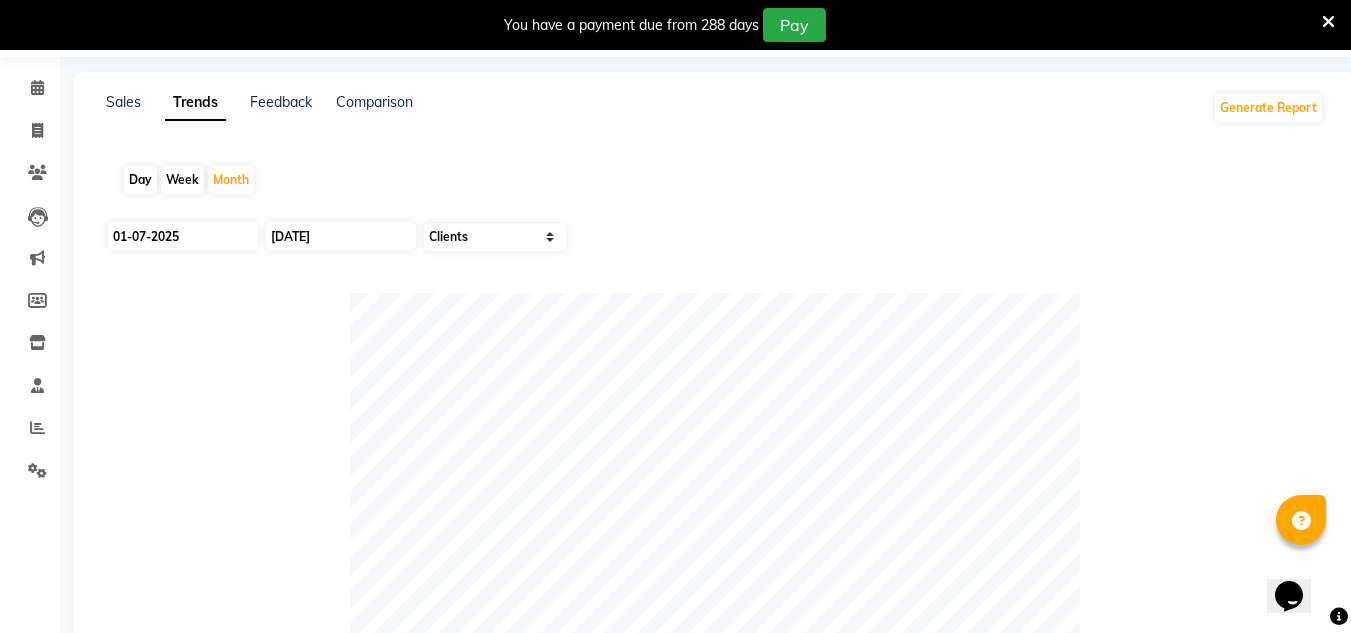 scroll, scrollTop: 0, scrollLeft: 0, axis: both 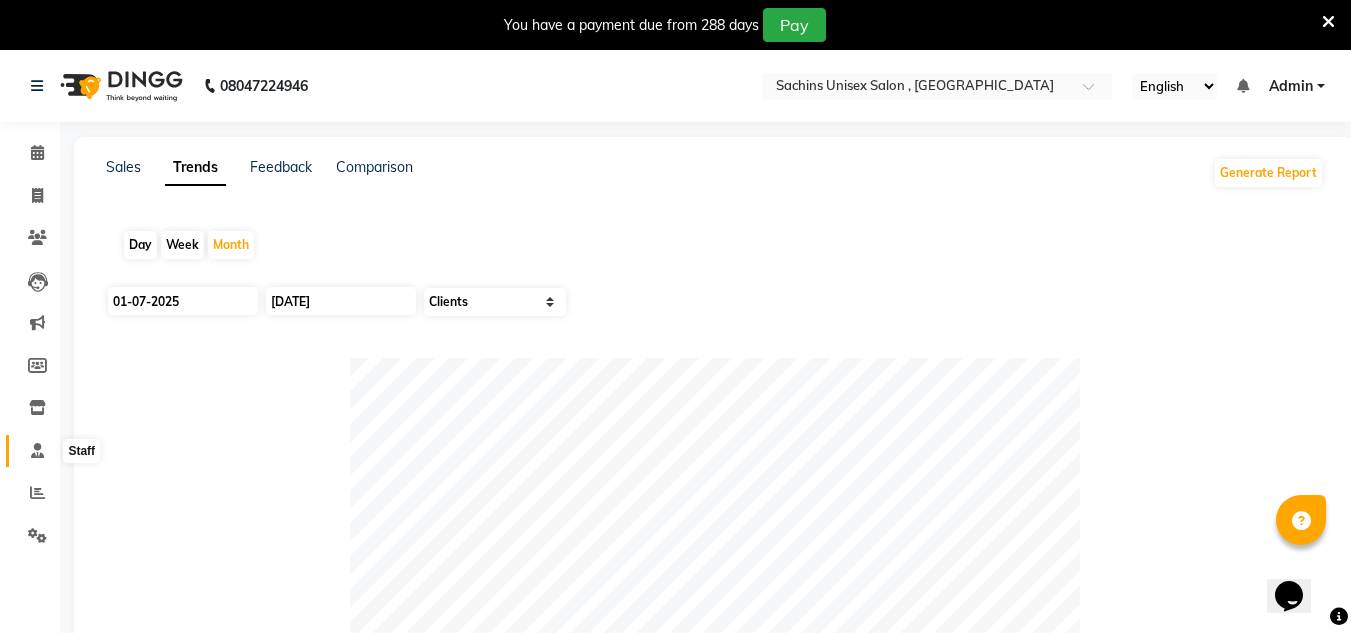 click 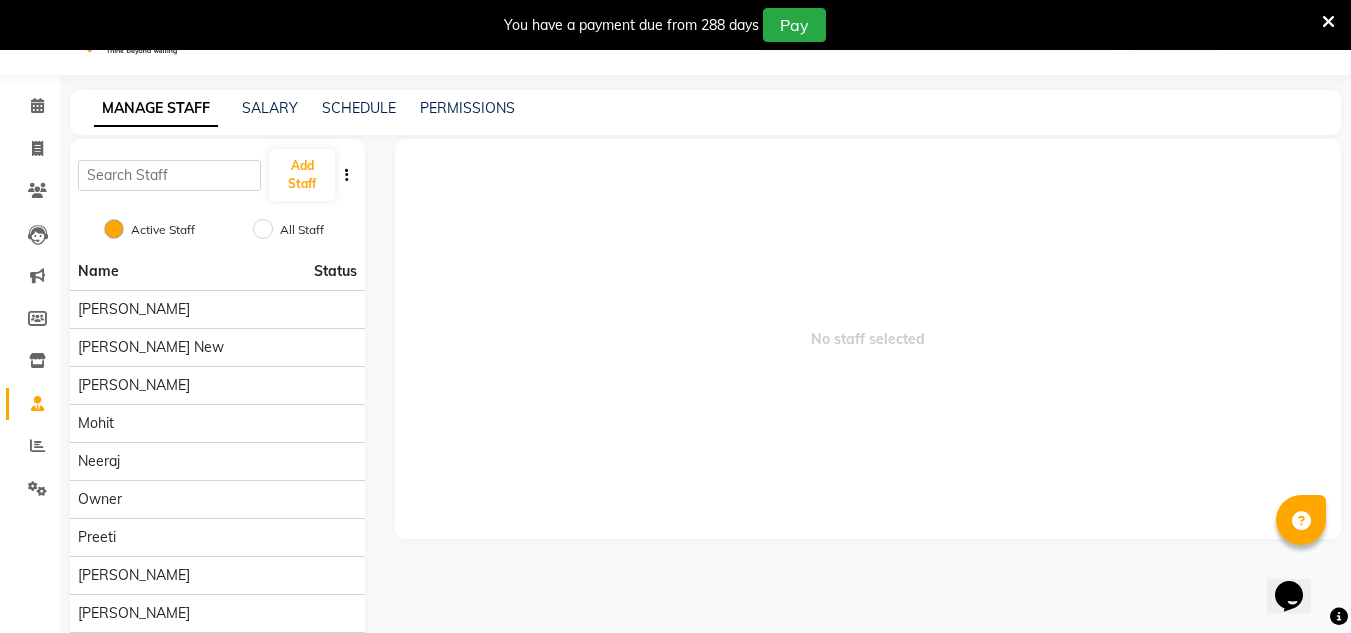 scroll, scrollTop: 0, scrollLeft: 0, axis: both 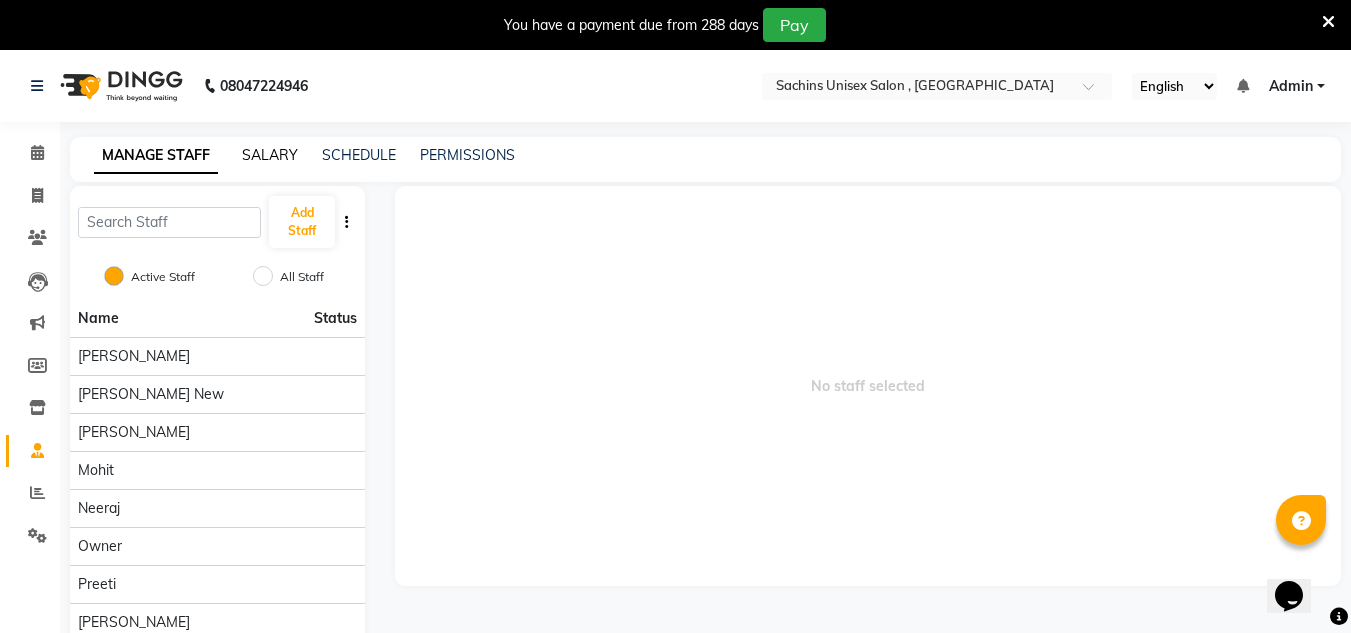 click on "SALARY" 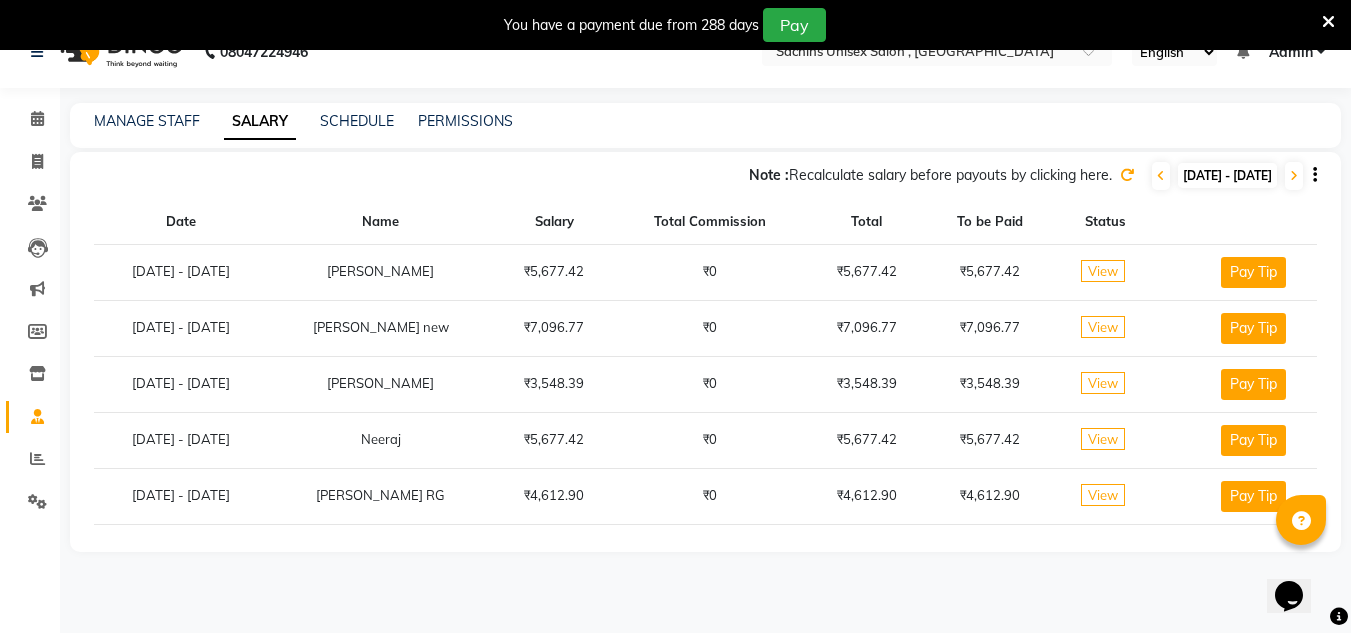 scroll, scrollTop: 50, scrollLeft: 0, axis: vertical 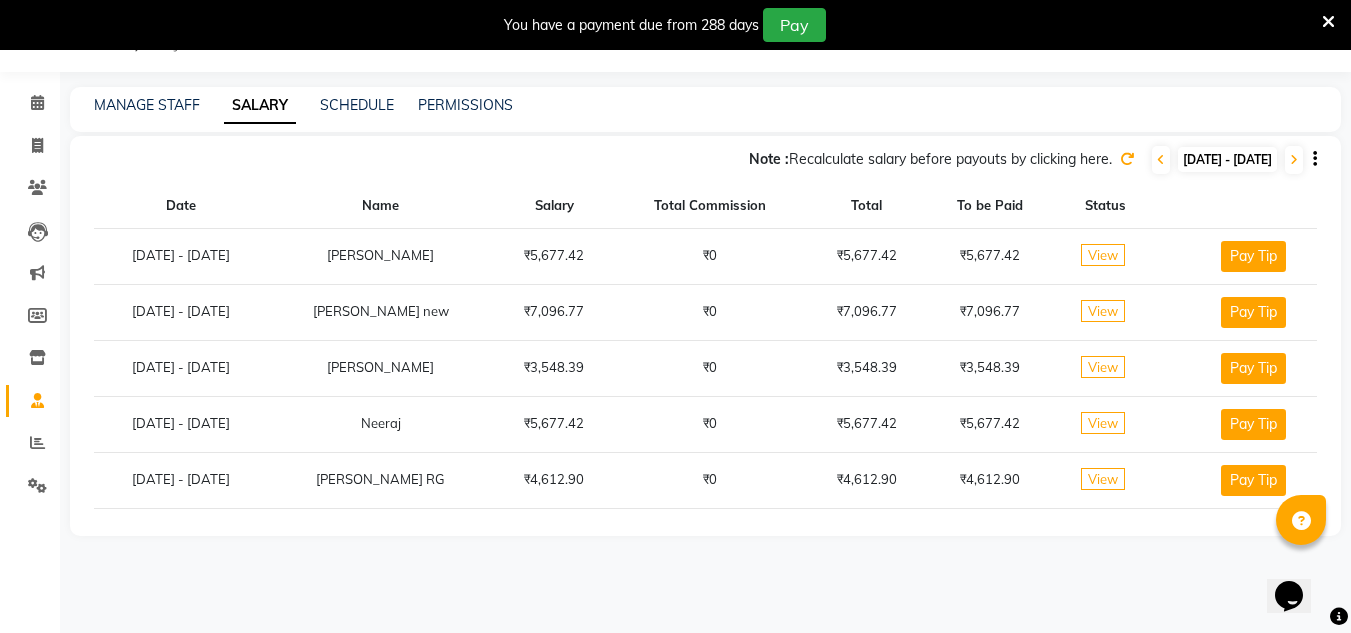 click on "₹4,612.90" 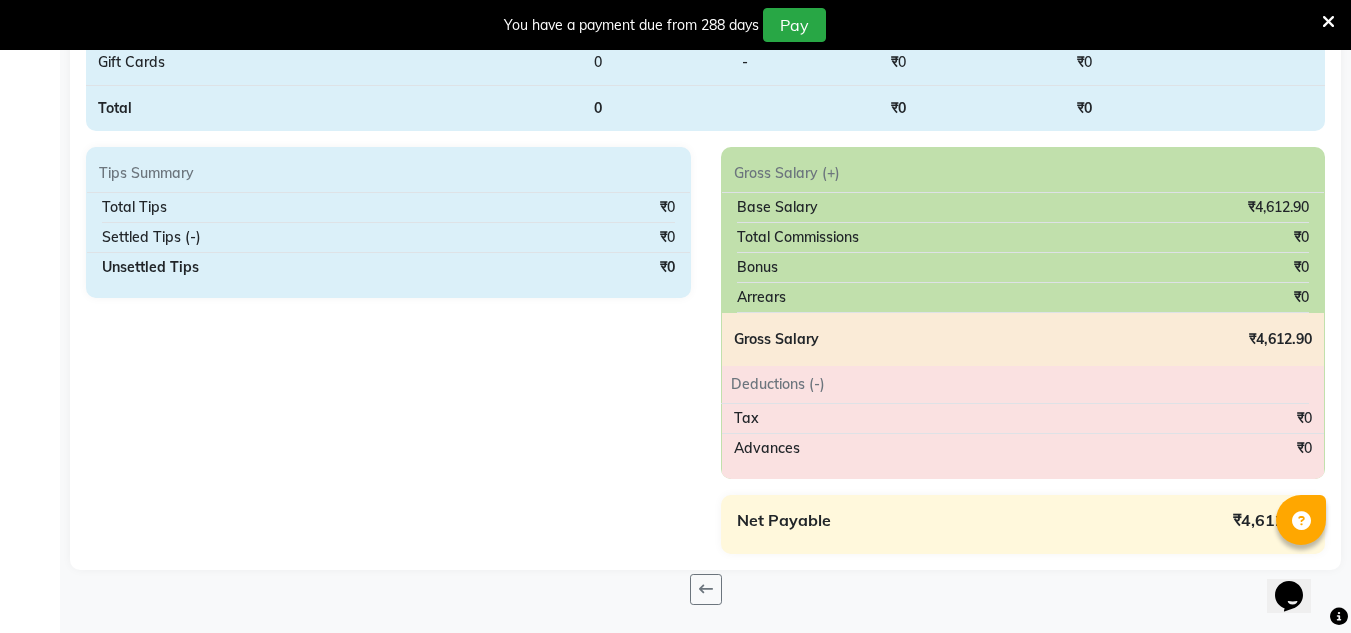 scroll, scrollTop: 669, scrollLeft: 0, axis: vertical 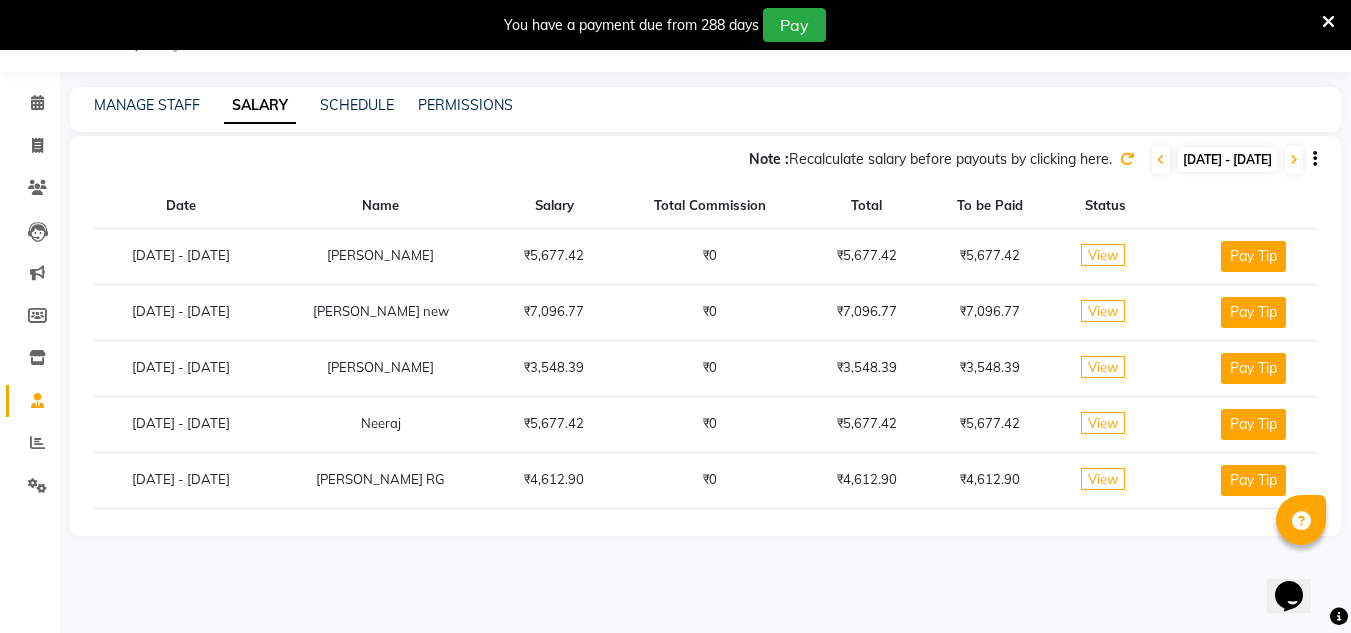click on "[PERSON_NAME]" 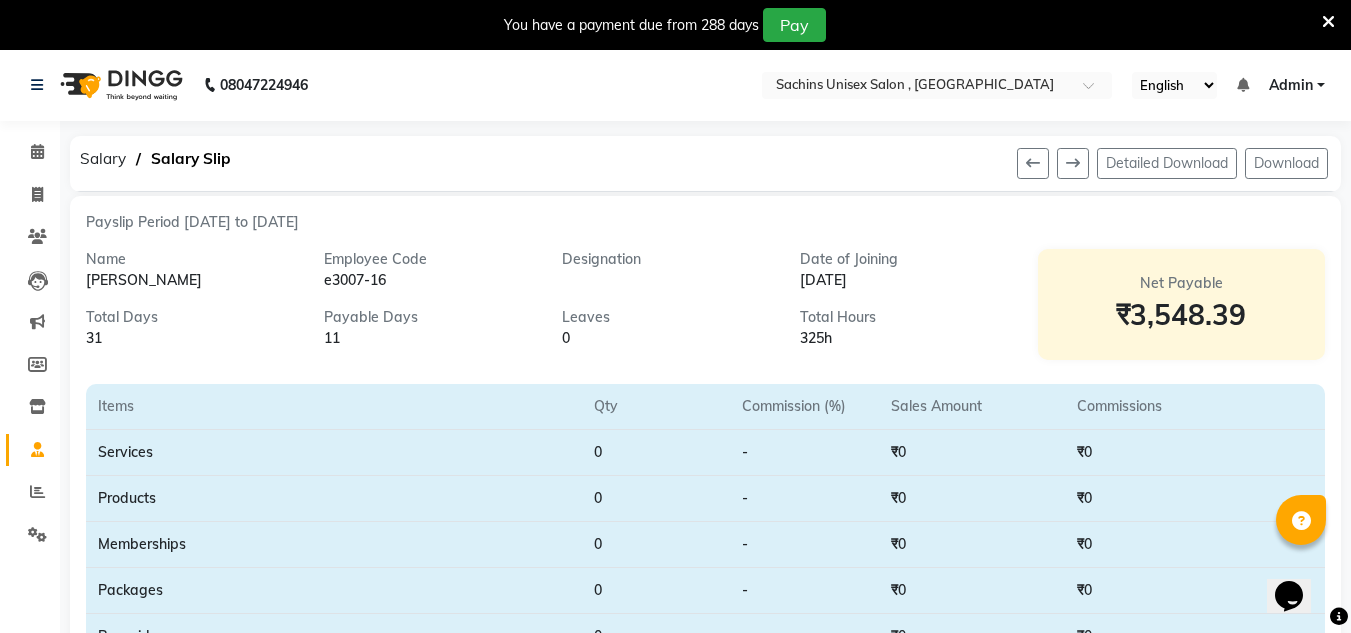 scroll, scrollTop: 0, scrollLeft: 0, axis: both 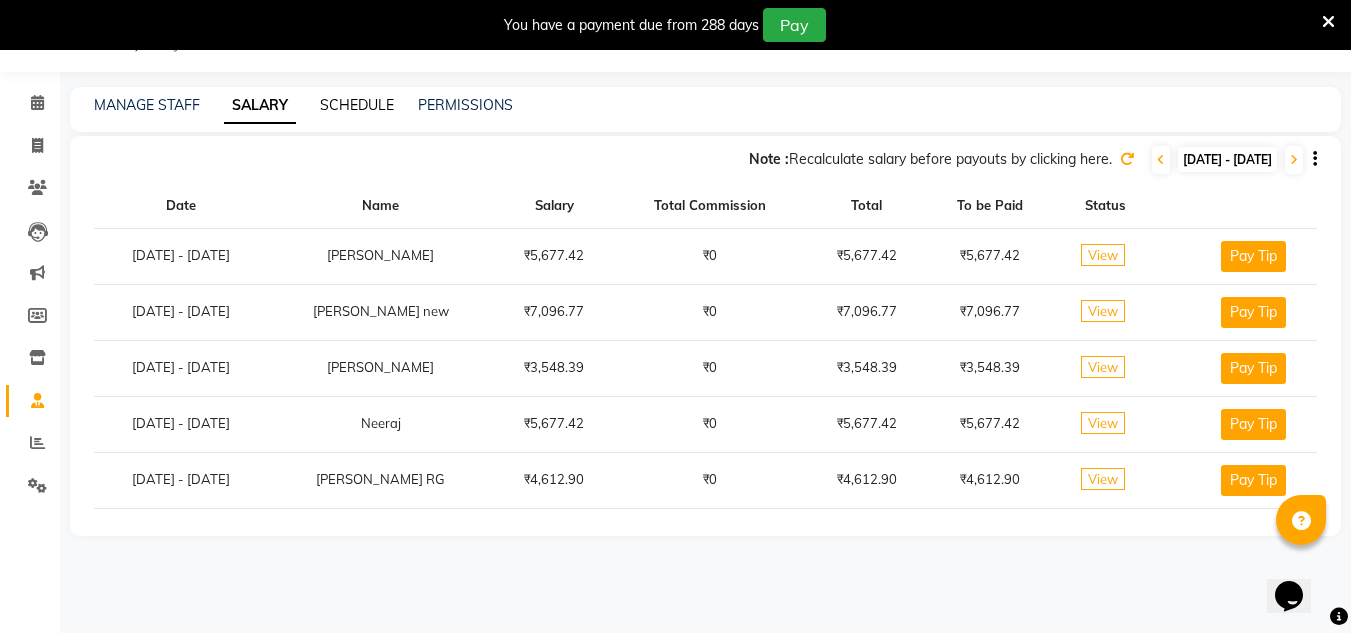 click on "SCHEDULE" 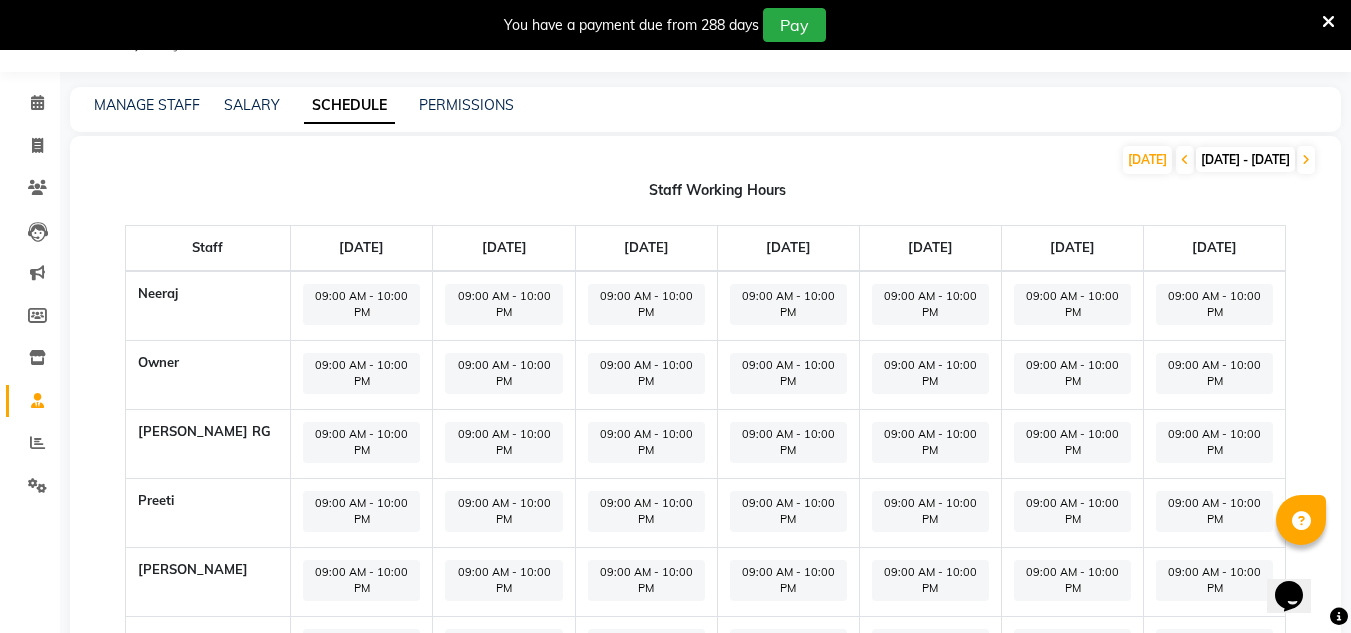 click on "09:00 AM - 10:00 PM" 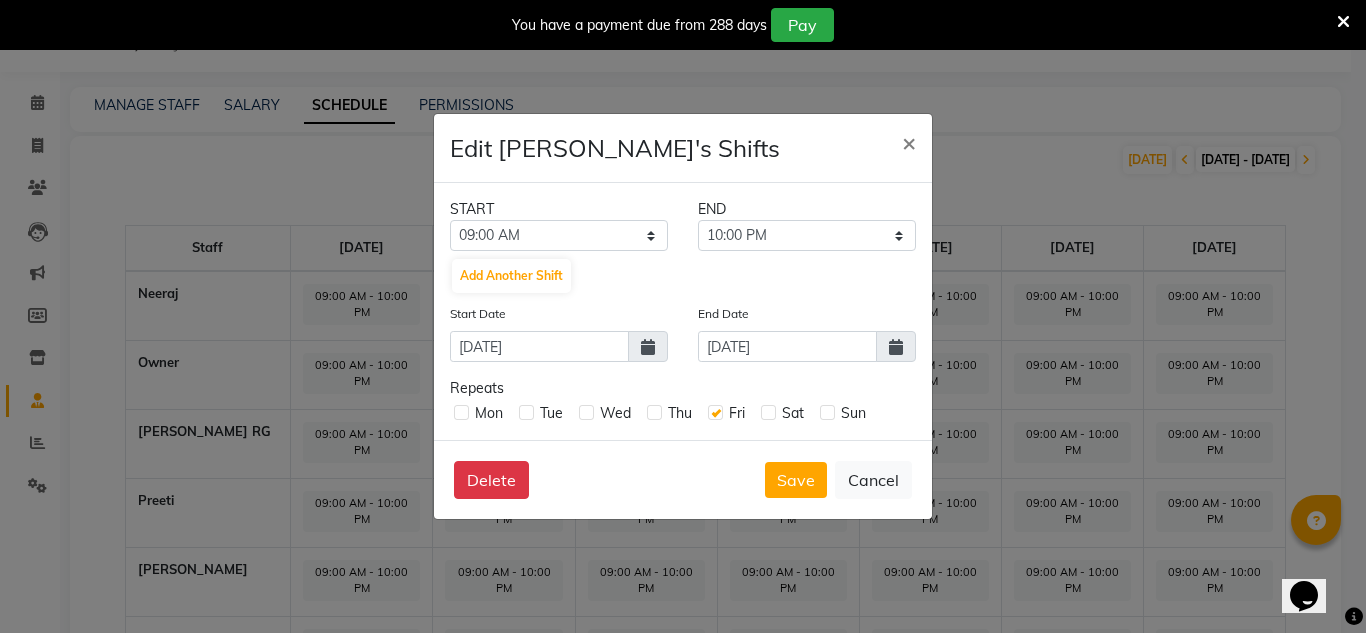 click on "Edit Neeraj's Shifts  × START END 12:00 AM 12:15 AM 12:30 AM 12:45 AM 01:00 AM 01:15 AM 01:30 AM 01:45 AM 02:00 AM 02:15 AM 02:30 AM 02:45 AM 03:00 AM 03:15 AM 03:30 AM 03:45 AM 04:00 AM 04:15 AM 04:30 AM 04:45 AM 05:00 AM 05:15 AM 05:30 AM 05:45 AM 06:00 AM 06:15 AM 06:30 AM 06:45 AM 07:00 AM 07:15 AM 07:30 AM 07:45 AM 08:00 AM 08:15 AM 08:30 AM 08:45 AM 09:00 AM 09:15 AM 09:30 AM 09:45 AM 10:00 AM 10:15 AM 10:30 AM 10:45 AM 11:00 AM 11:15 AM 11:30 AM 11:45 AM 12:00 PM 12:15 PM 12:30 PM 12:45 PM 01:00 PM 01:15 PM 01:30 PM 01:45 PM 02:00 PM 02:15 PM 02:30 PM 02:45 PM 03:00 PM 03:15 PM 03:30 PM 03:45 PM 04:00 PM 04:15 PM 04:30 PM 04:45 PM 05:00 PM 05:15 PM 05:30 PM 05:45 PM 06:00 PM 06:15 PM 06:30 PM 06:45 PM 07:00 PM 07:15 PM 07:30 PM 07:45 PM 08:00 PM 08:15 PM 08:30 PM 08:45 PM 09:00 PM 09:15 PM 09:30 PM 09:45 PM 10:00 PM 10:15 PM 10:30 PM 10:45 PM 11:00 PM 11:15 PM 11:30 PM 11:45 PM 09:15 AM 09:30 AM 09:45 AM 10:00 AM 10:15 AM 10:30 AM 10:45 AM 11:00 AM 11:15 AM 11:30 AM 11:45 AM 12:00 PM 12:15 PM 12:30 PM" 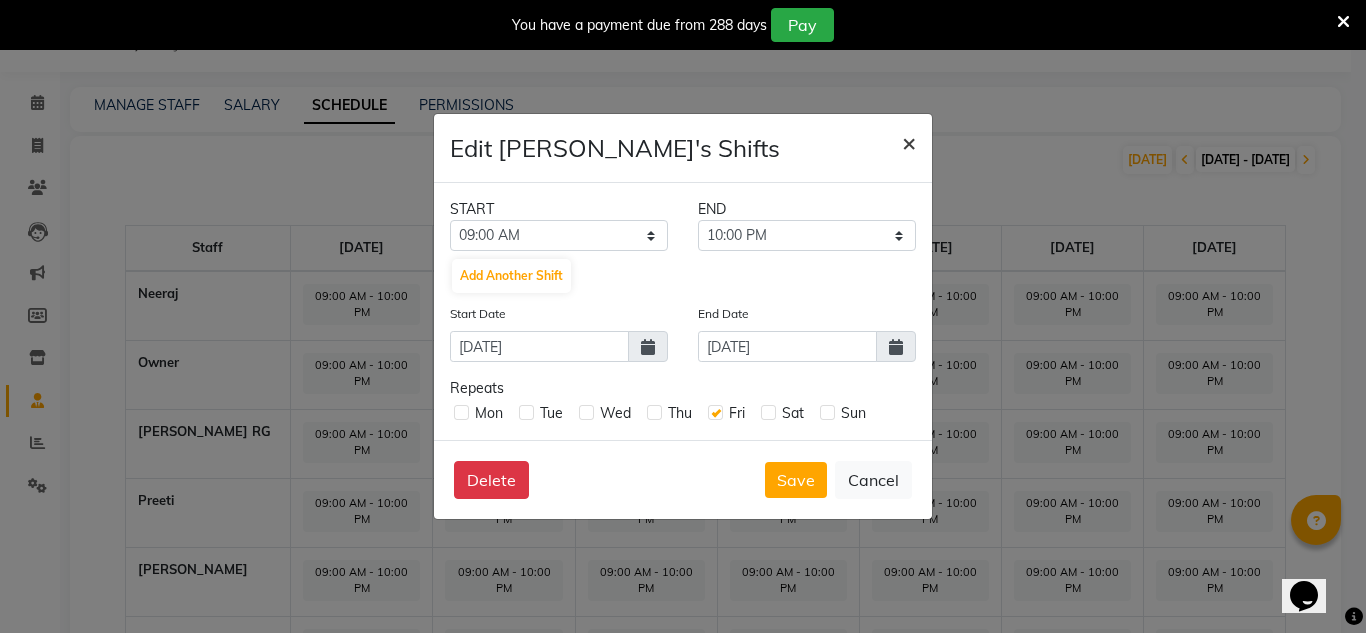 click on "×" 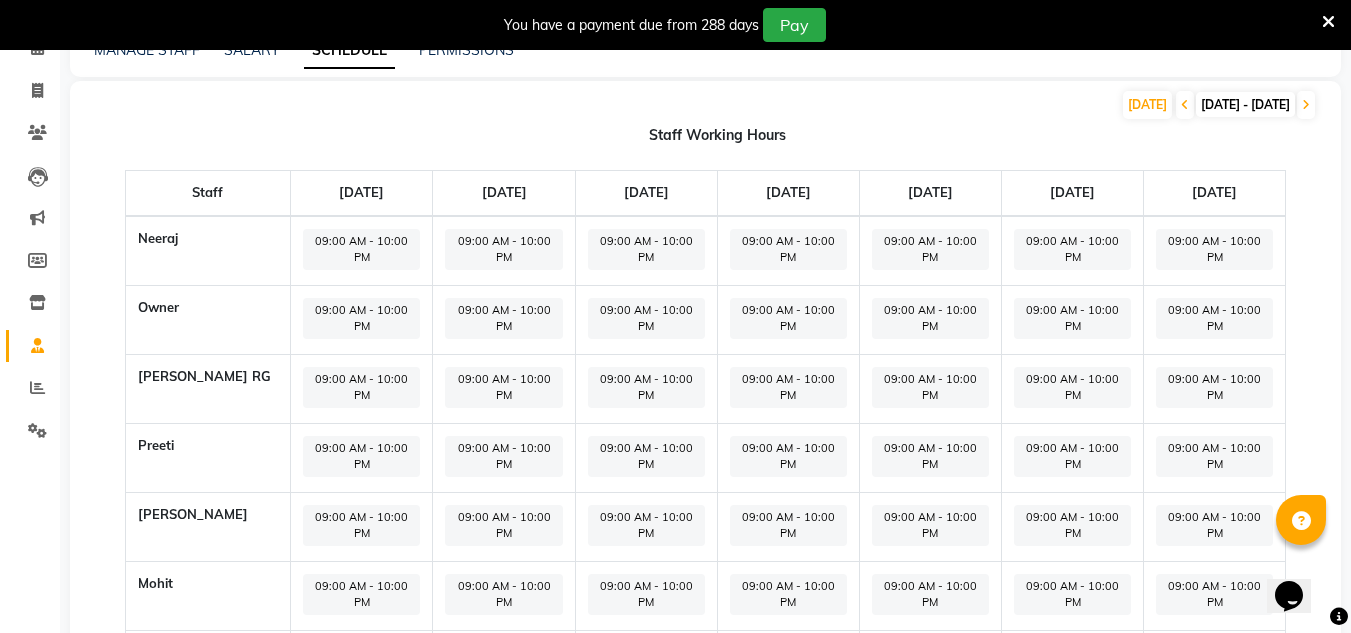 scroll, scrollTop: 0, scrollLeft: 0, axis: both 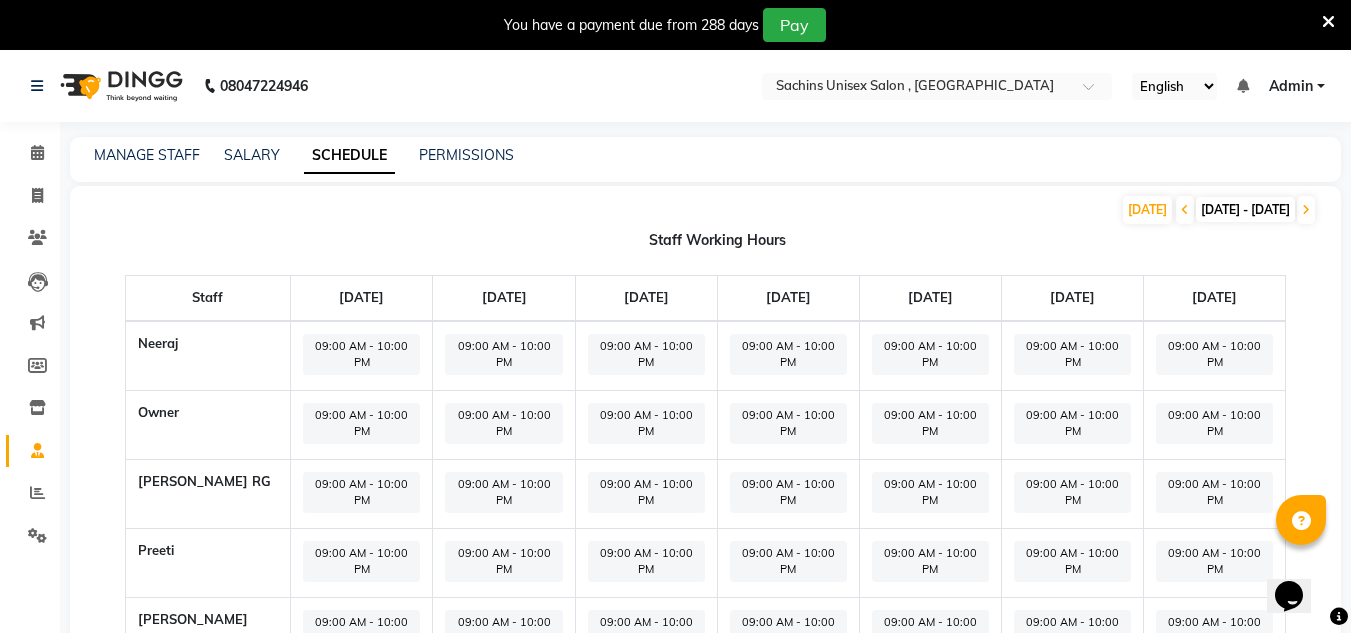 click on "PERMISSIONS" 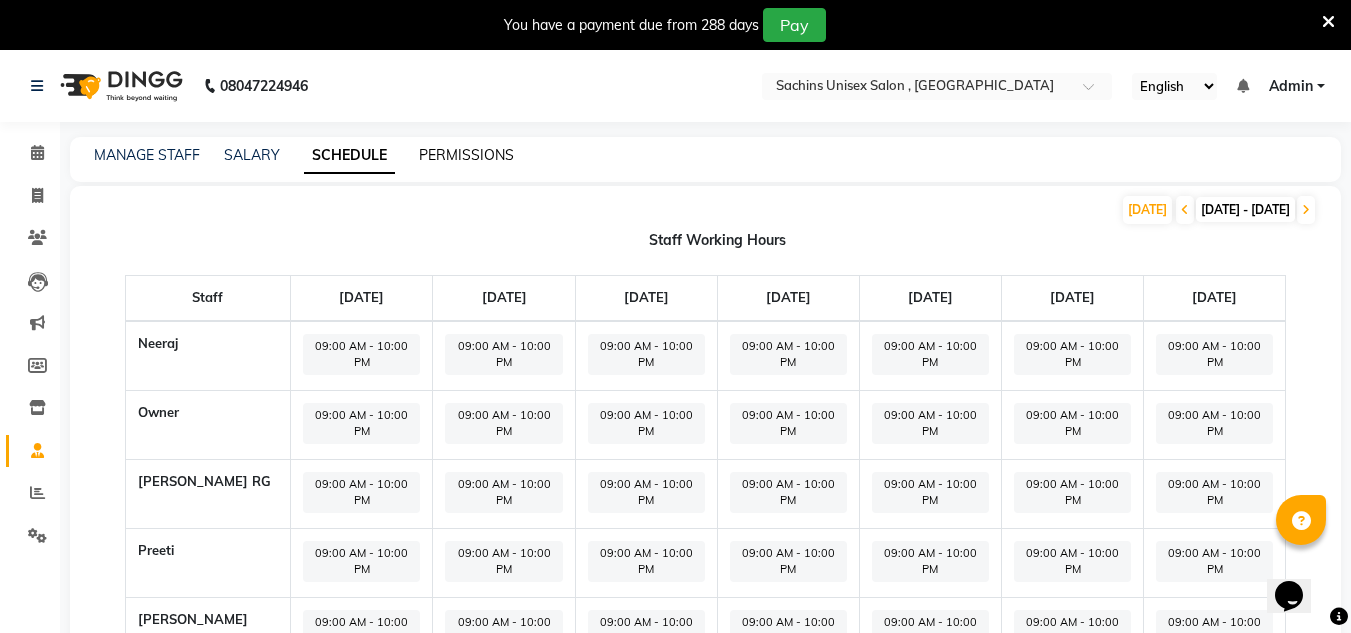 click on "PERMISSIONS" 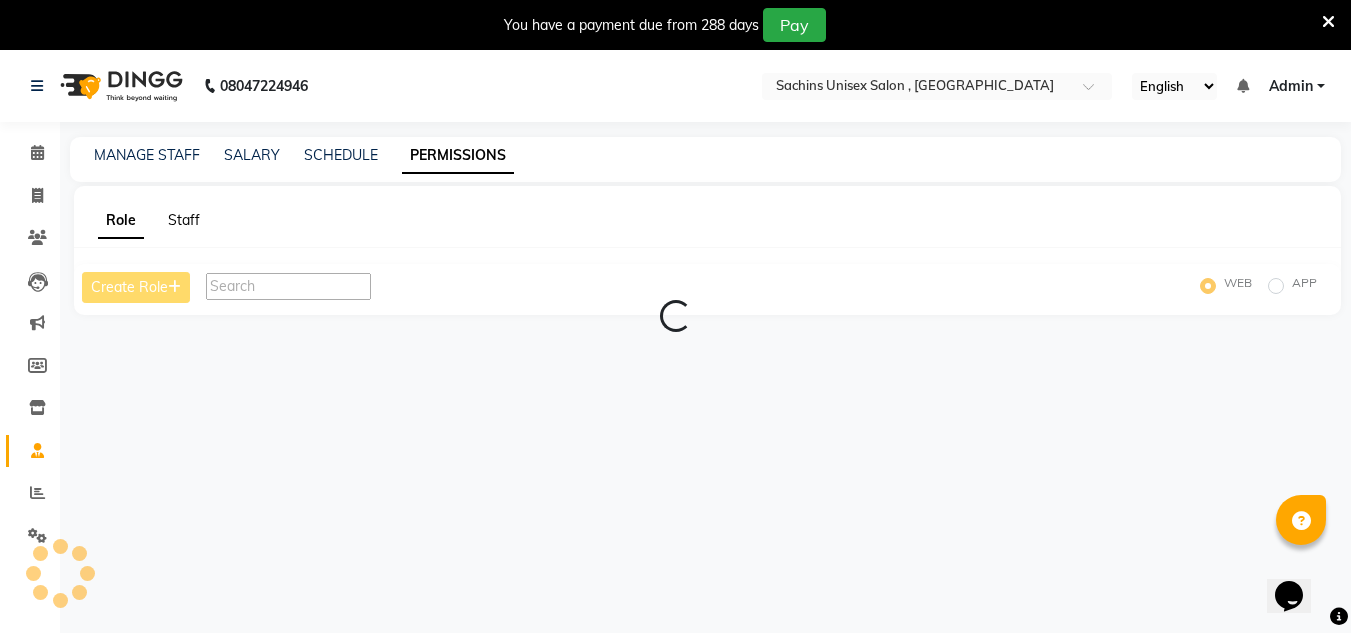 click on "Staff" 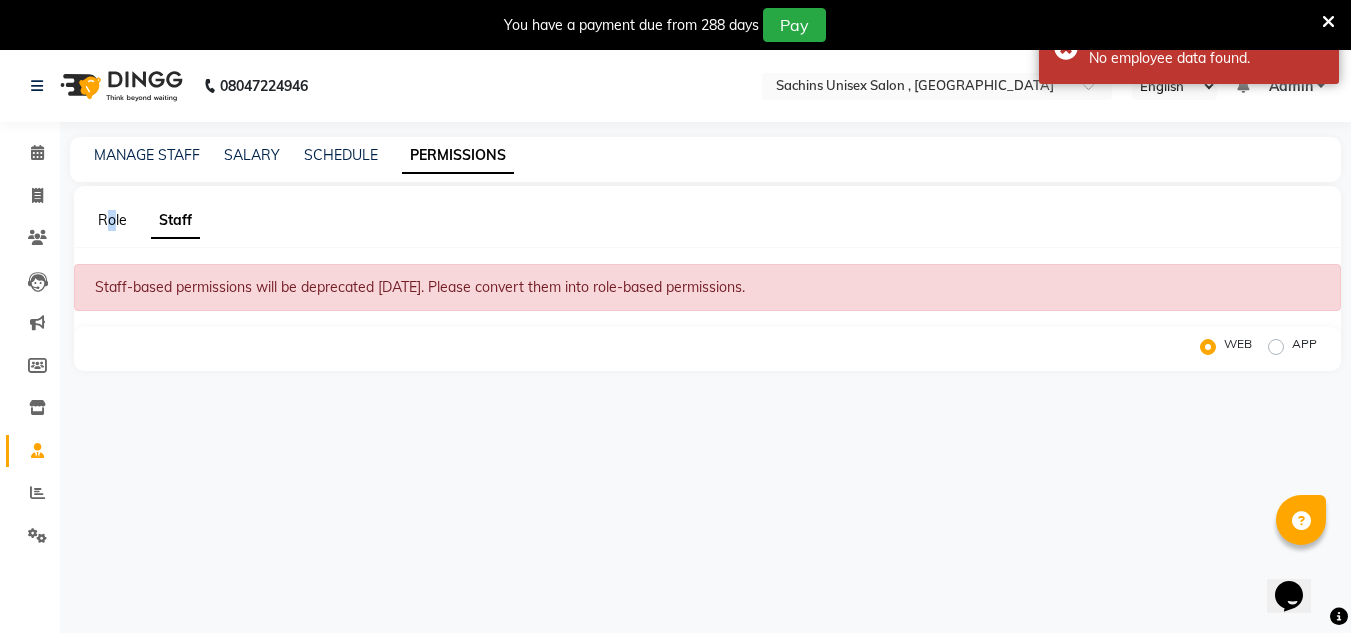 click on "Role" 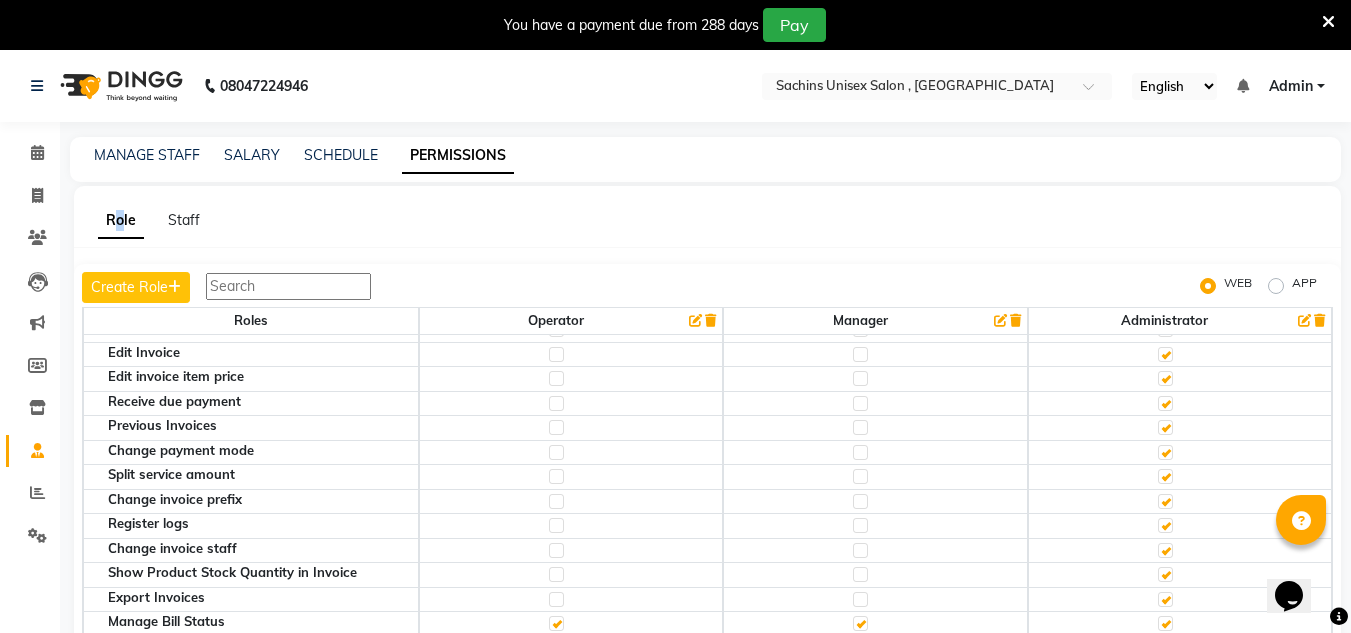 scroll, scrollTop: 700, scrollLeft: 0, axis: vertical 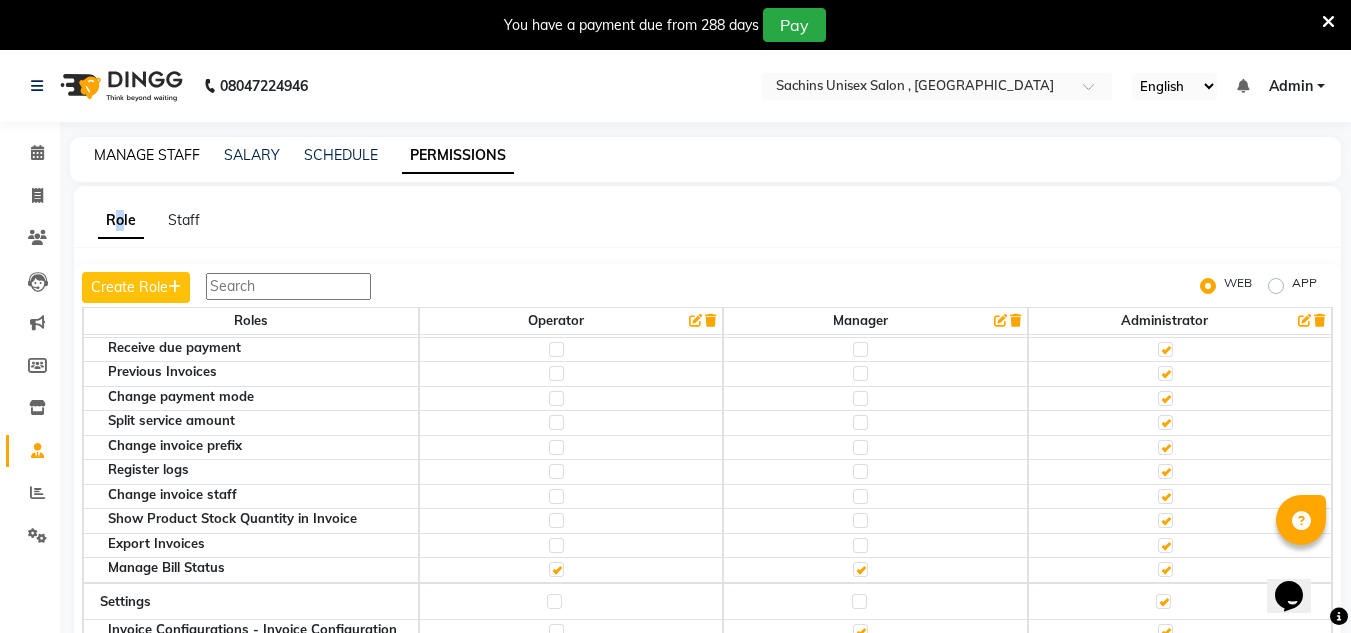click on "MANAGE STAFF" 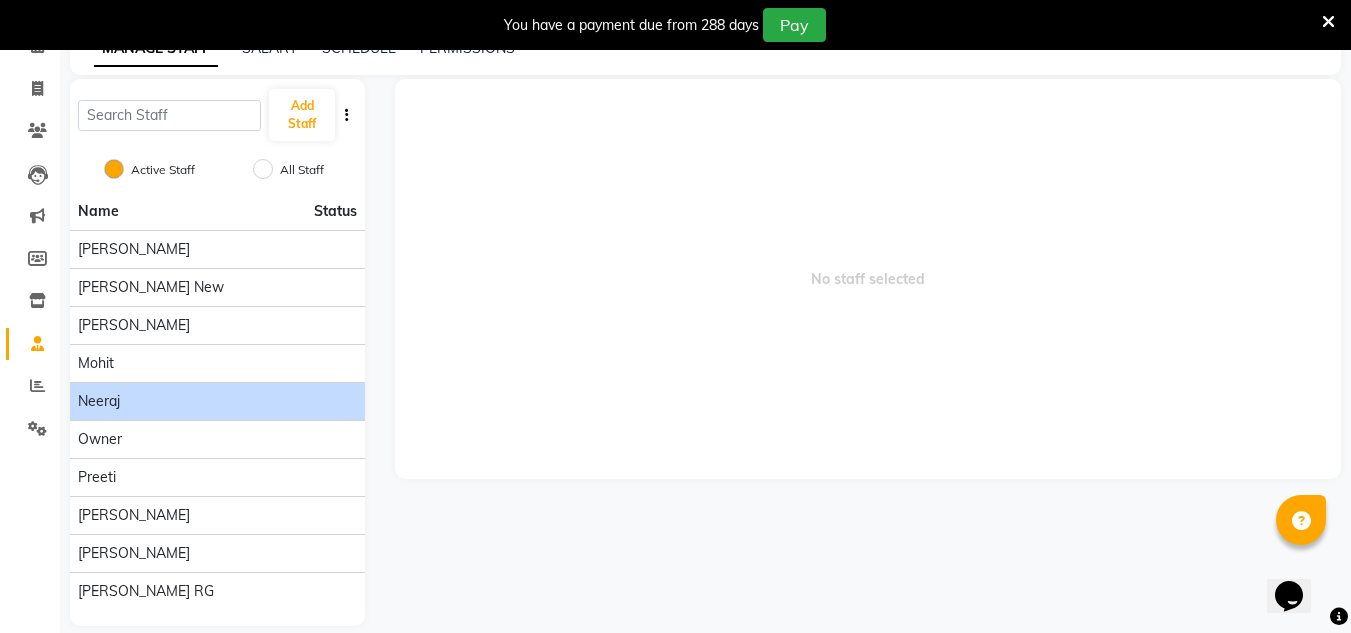 scroll, scrollTop: 130, scrollLeft: 0, axis: vertical 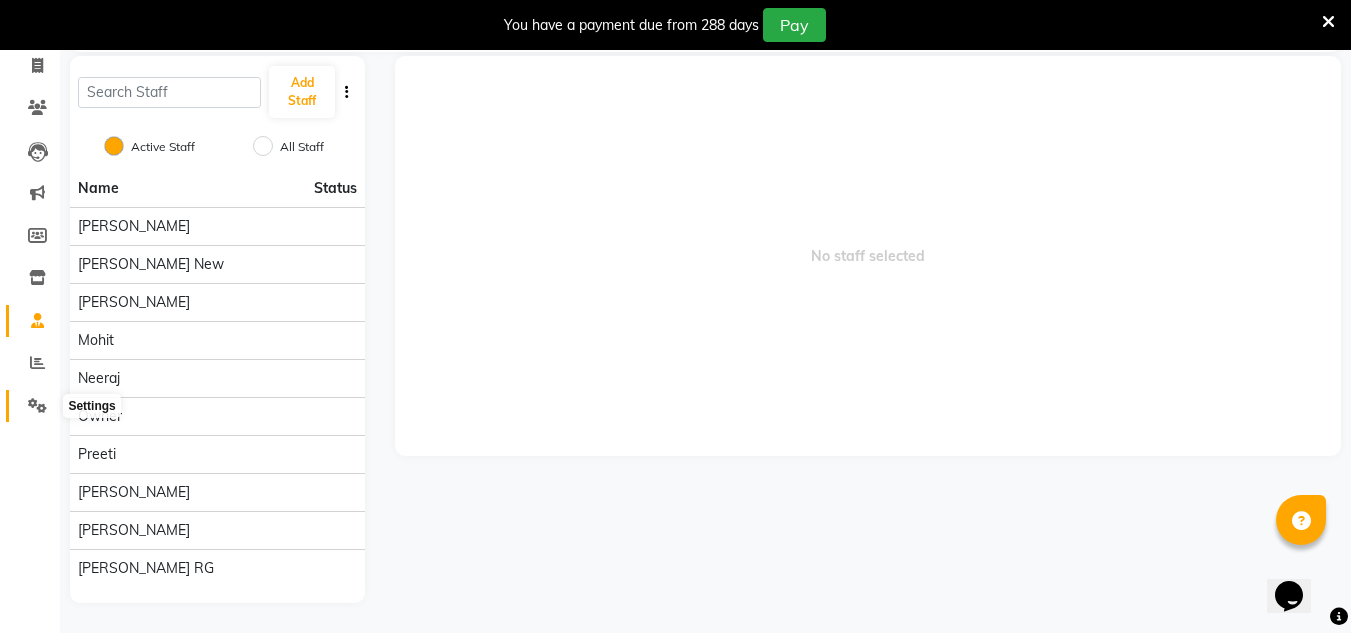 click 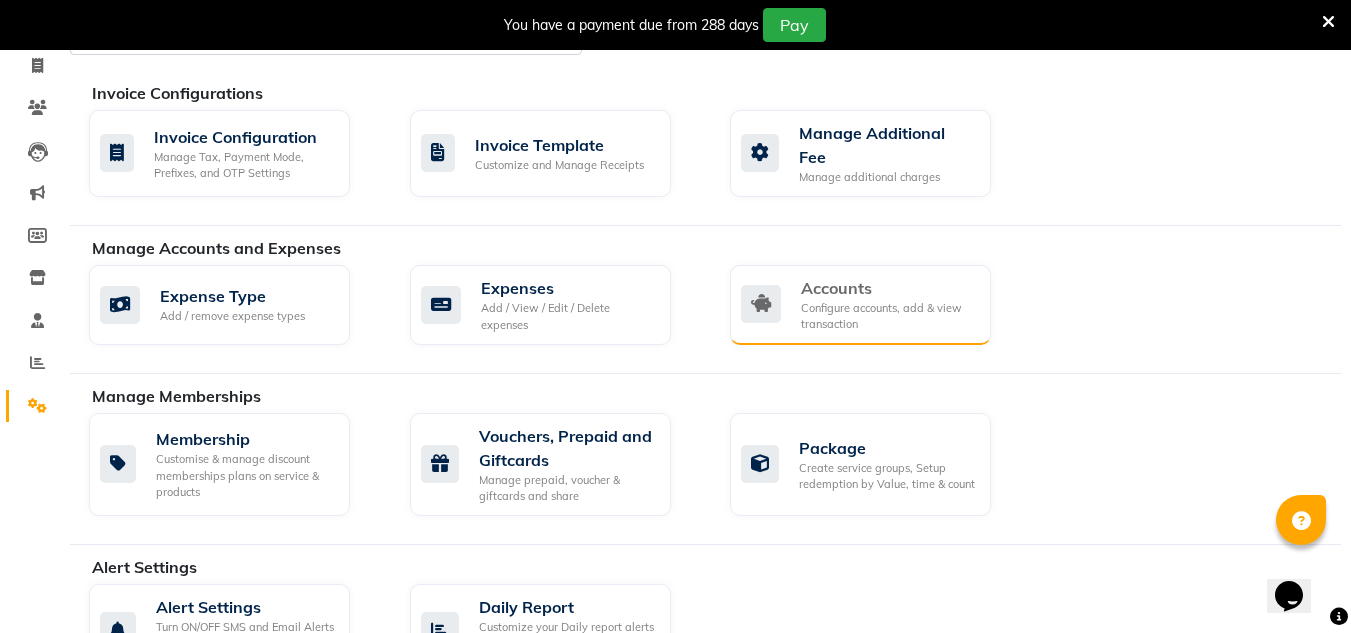 click on "Configure accounts, add & view transaction" 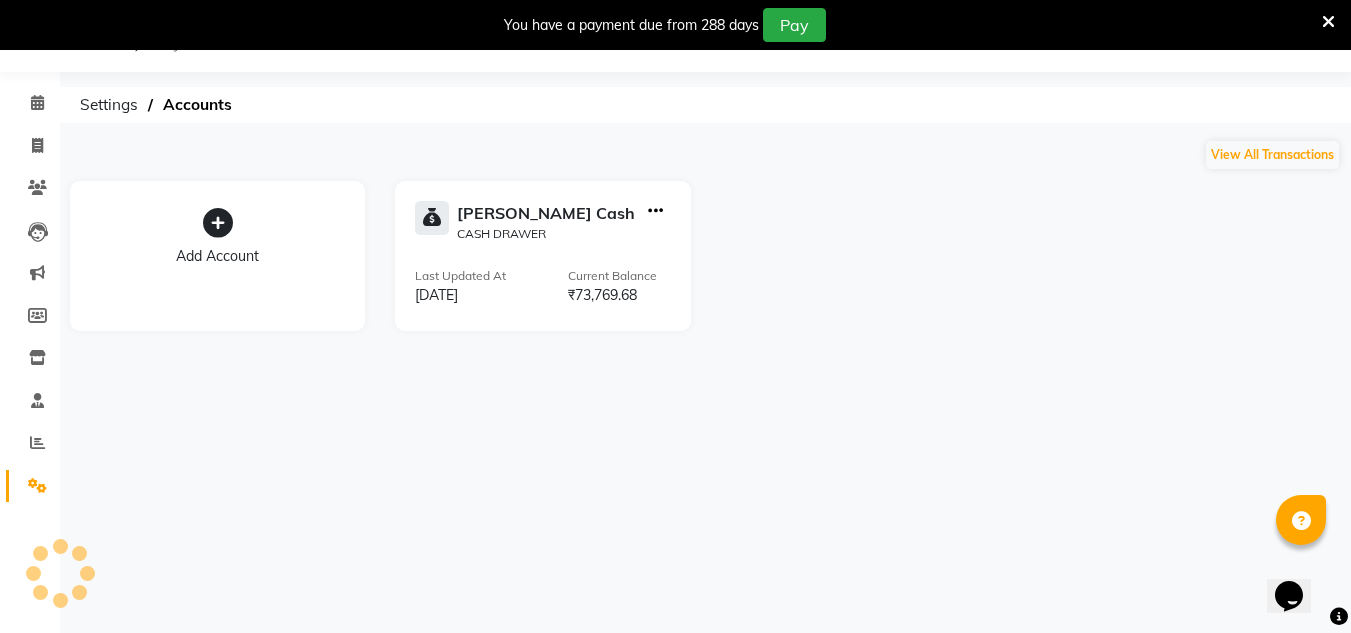 scroll, scrollTop: 50, scrollLeft: 0, axis: vertical 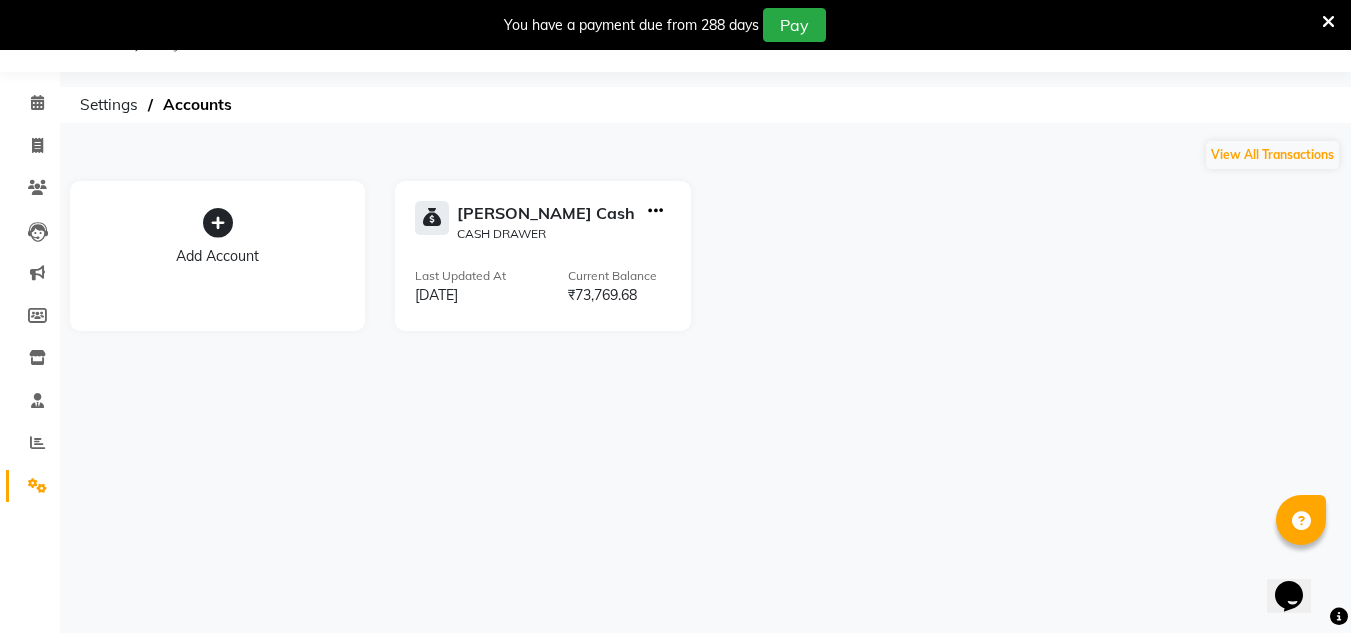 click on "Current Balance" 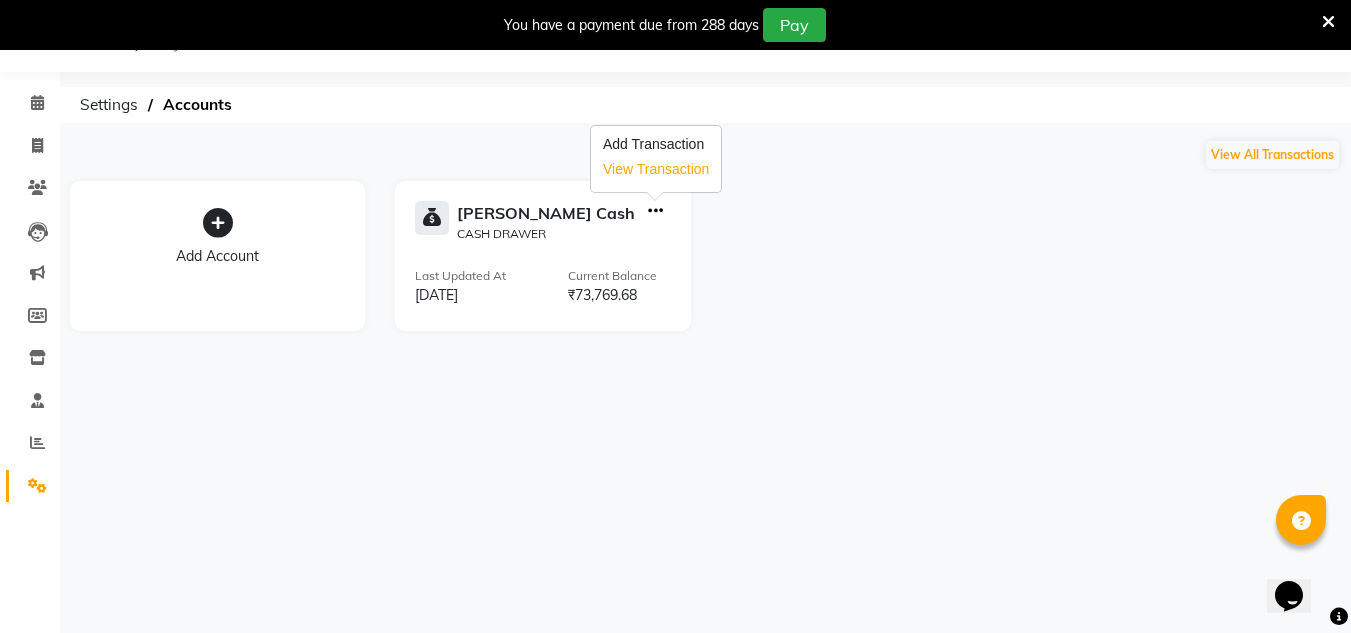 click on "View Transaction" at bounding box center [656, 169] 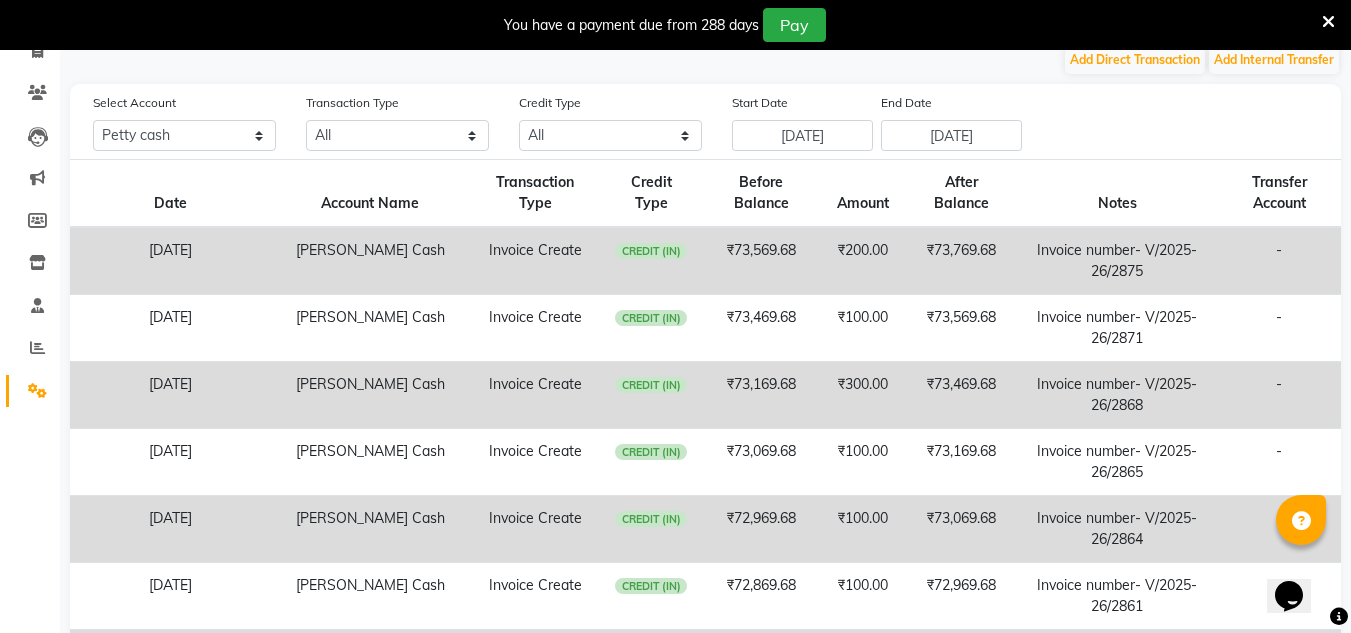 scroll, scrollTop: 150, scrollLeft: 0, axis: vertical 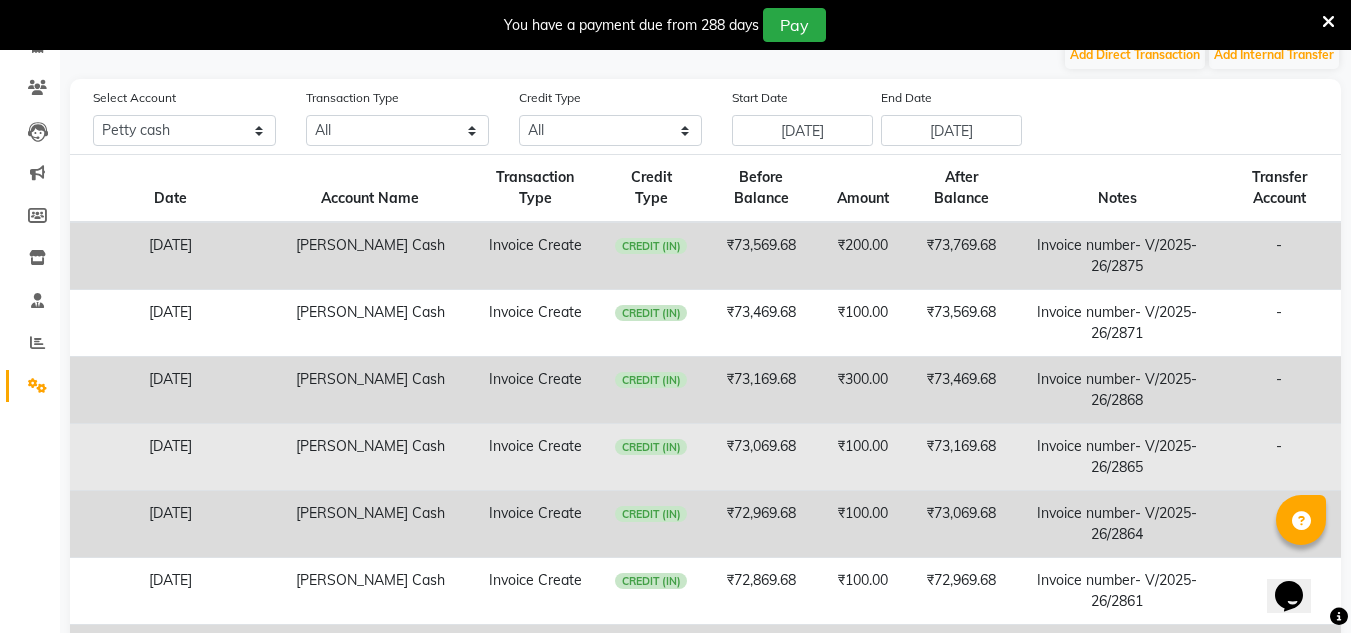 click on "-" 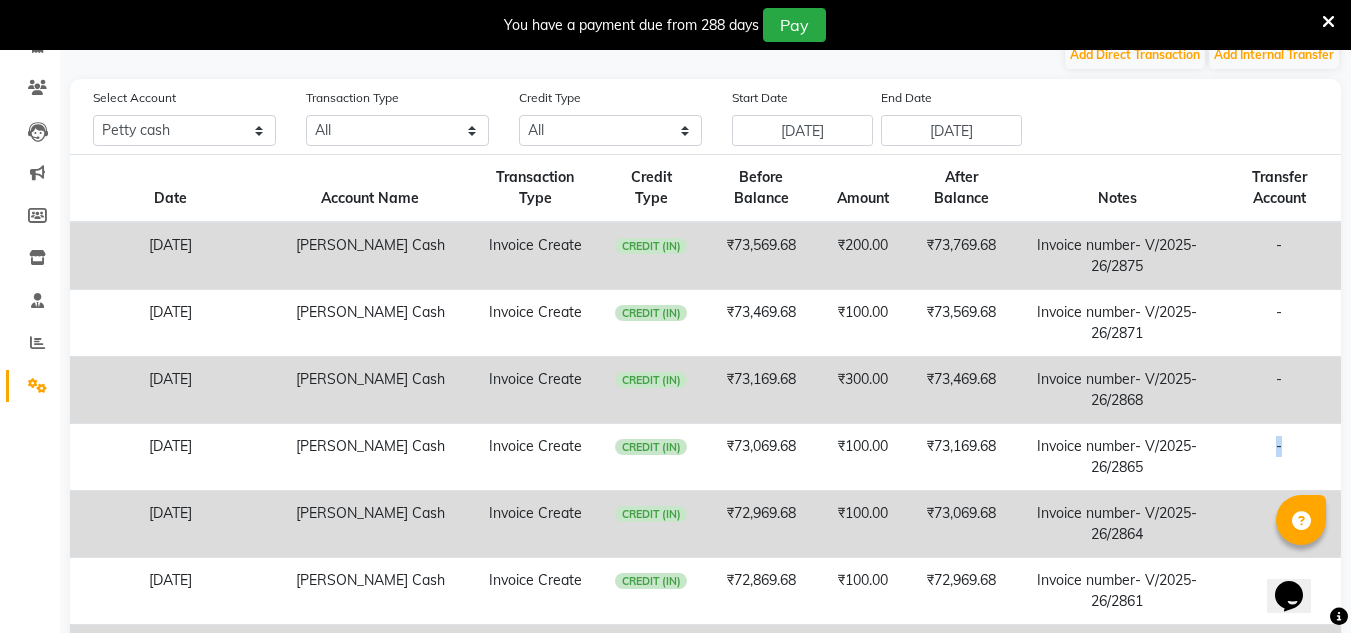 drag, startPoint x: 1271, startPoint y: 433, endPoint x: 1349, endPoint y: 437, distance: 78.10249 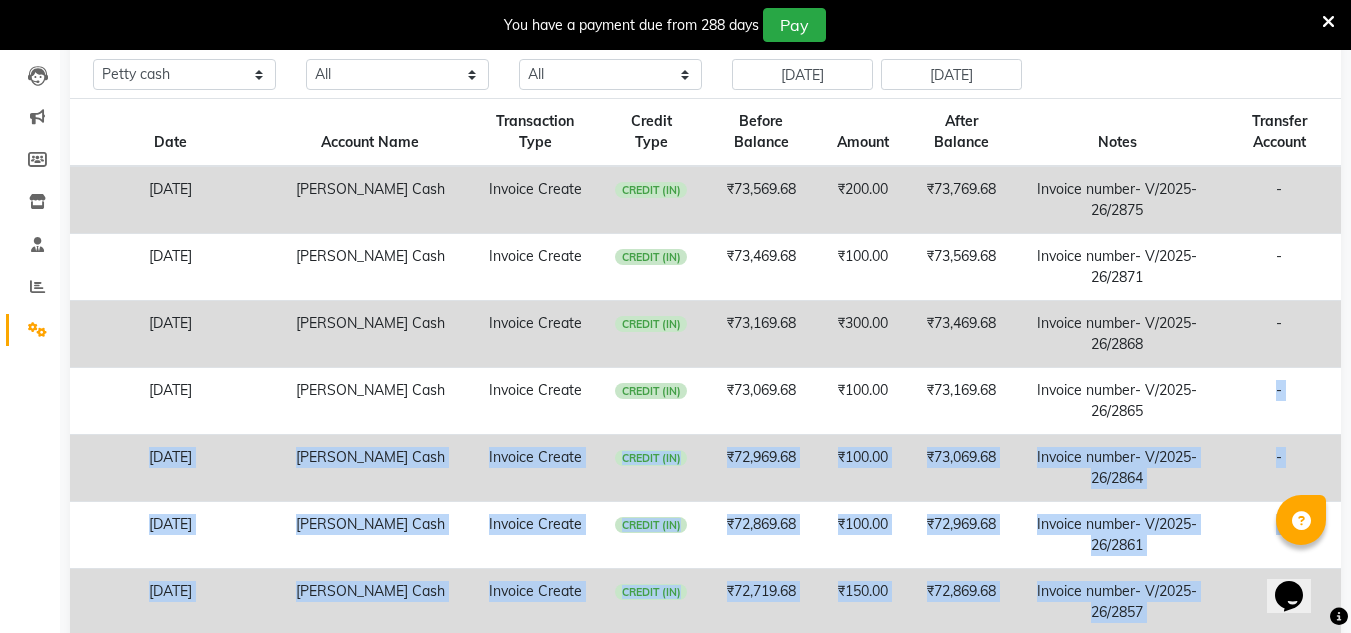 scroll, scrollTop: 499, scrollLeft: 0, axis: vertical 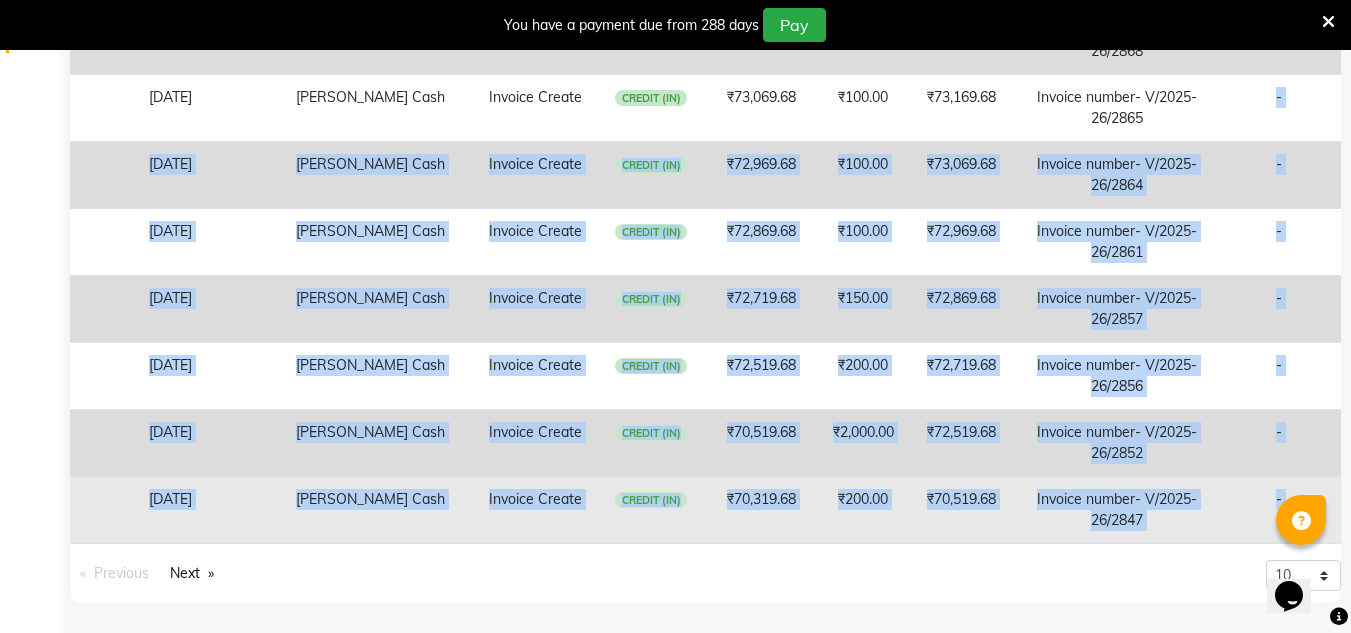 click on "Invoice number- V/2025-26/2847" 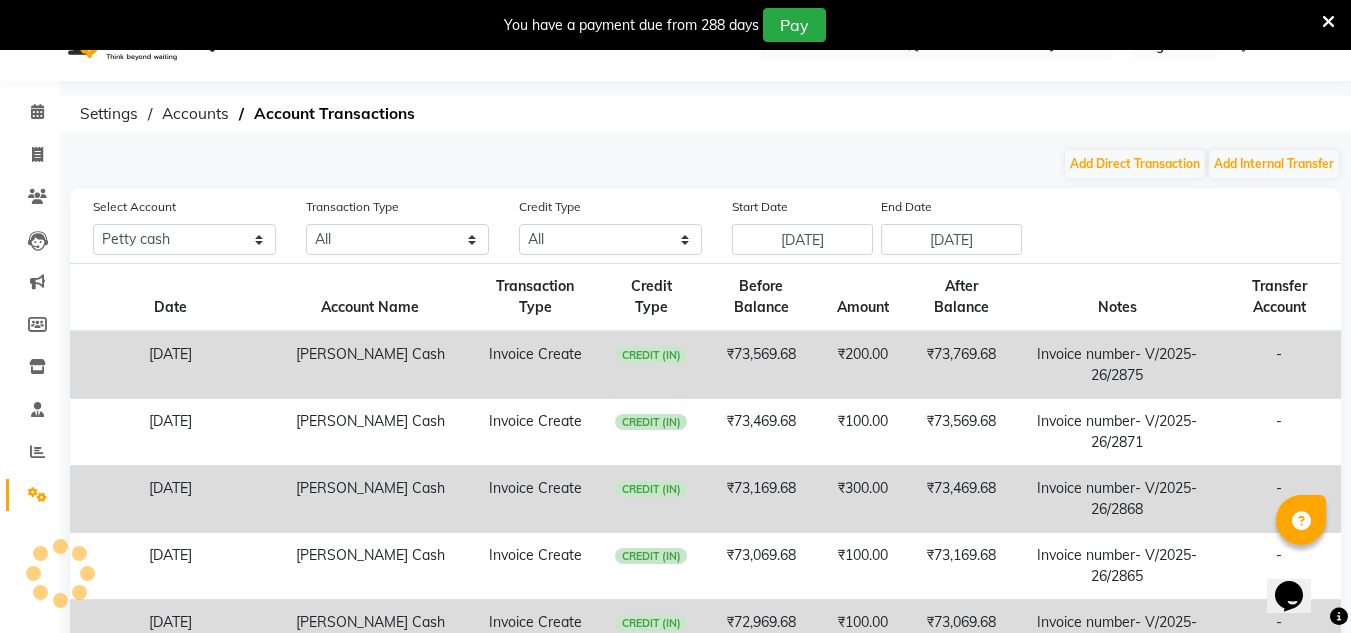 scroll, scrollTop: 0, scrollLeft: 0, axis: both 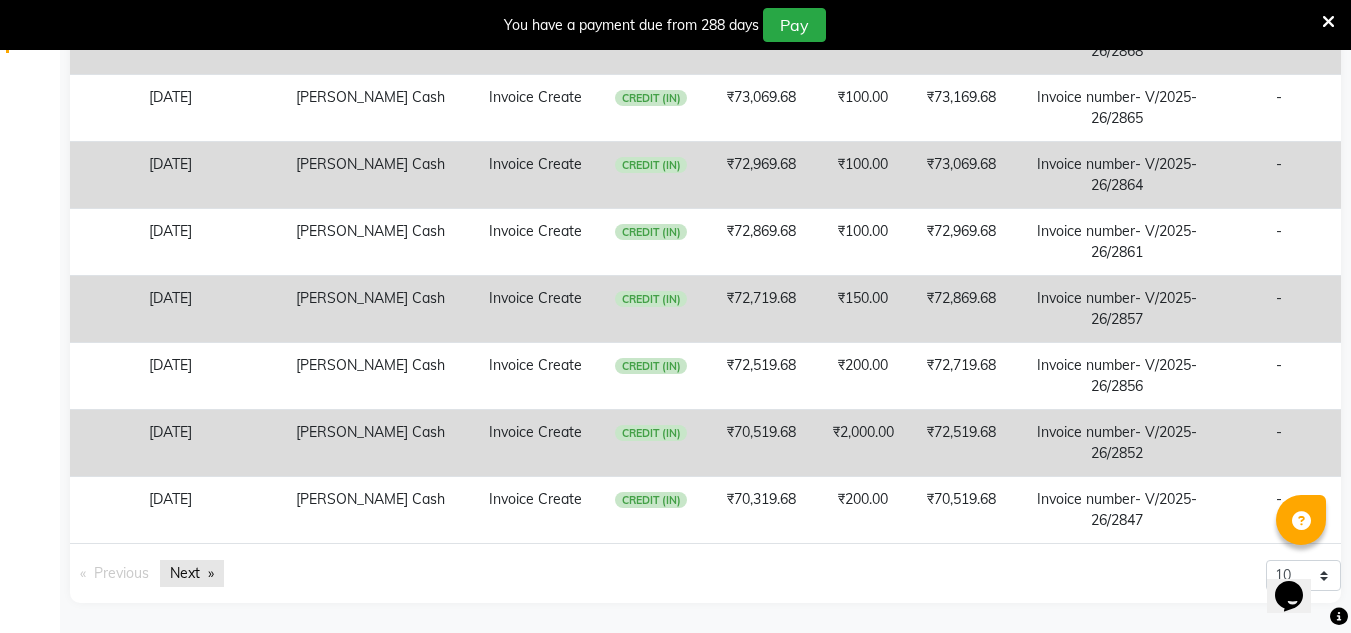 click on "Next  page" 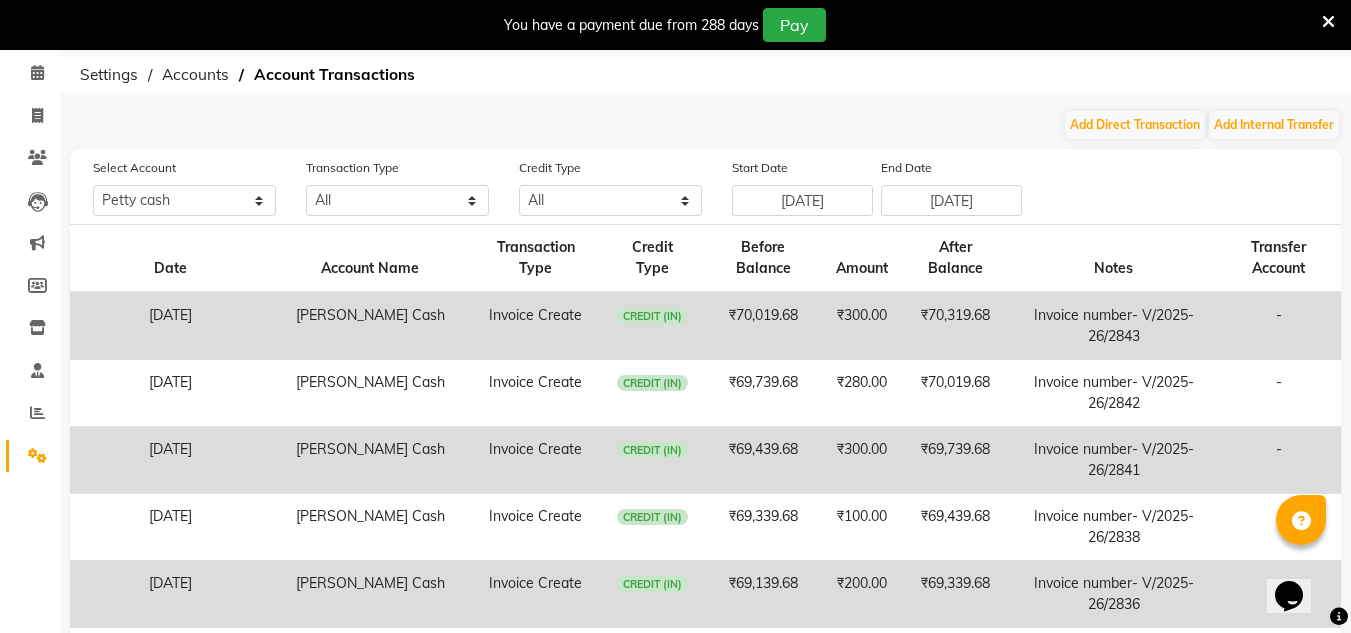 scroll, scrollTop: 100, scrollLeft: 0, axis: vertical 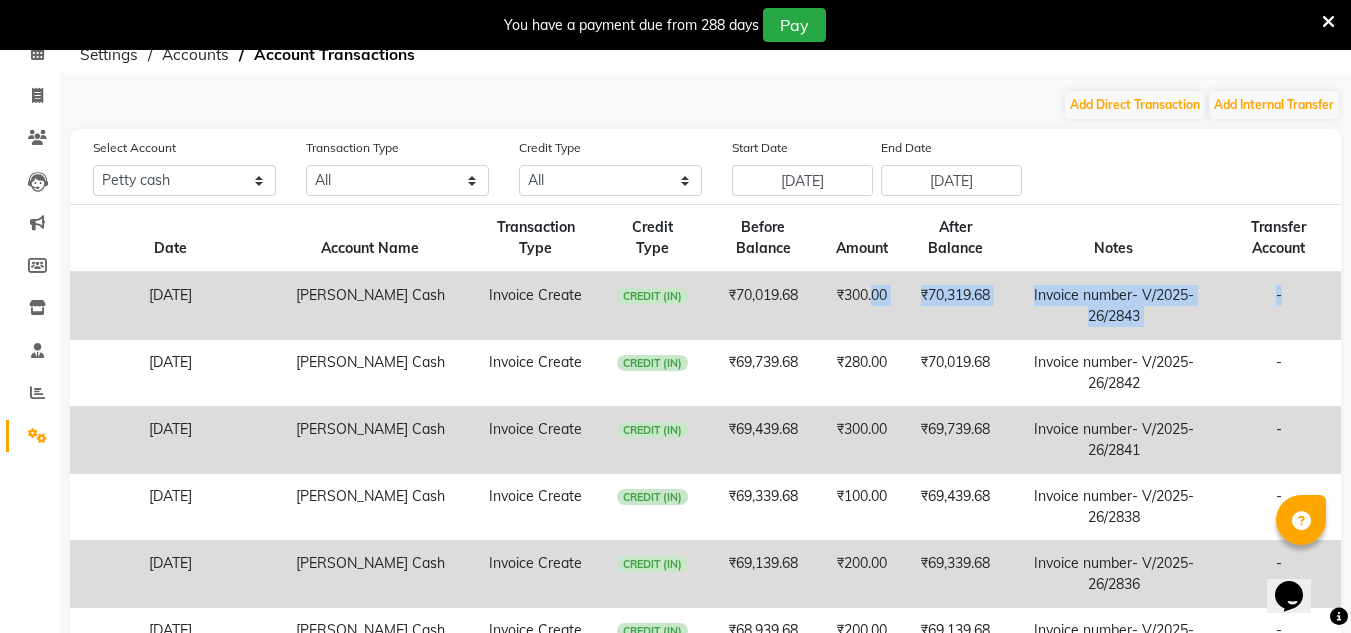 drag, startPoint x: 872, startPoint y: 316, endPoint x: 1169, endPoint y: 327, distance: 297.20364 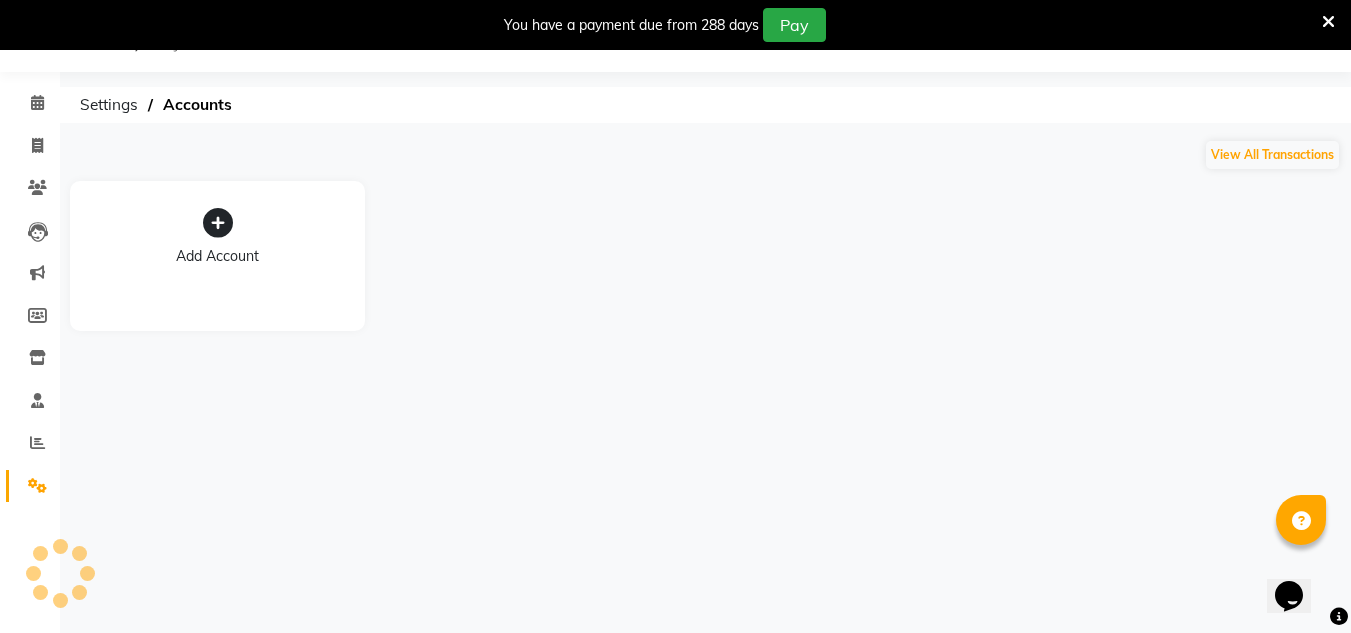 scroll, scrollTop: 50, scrollLeft: 0, axis: vertical 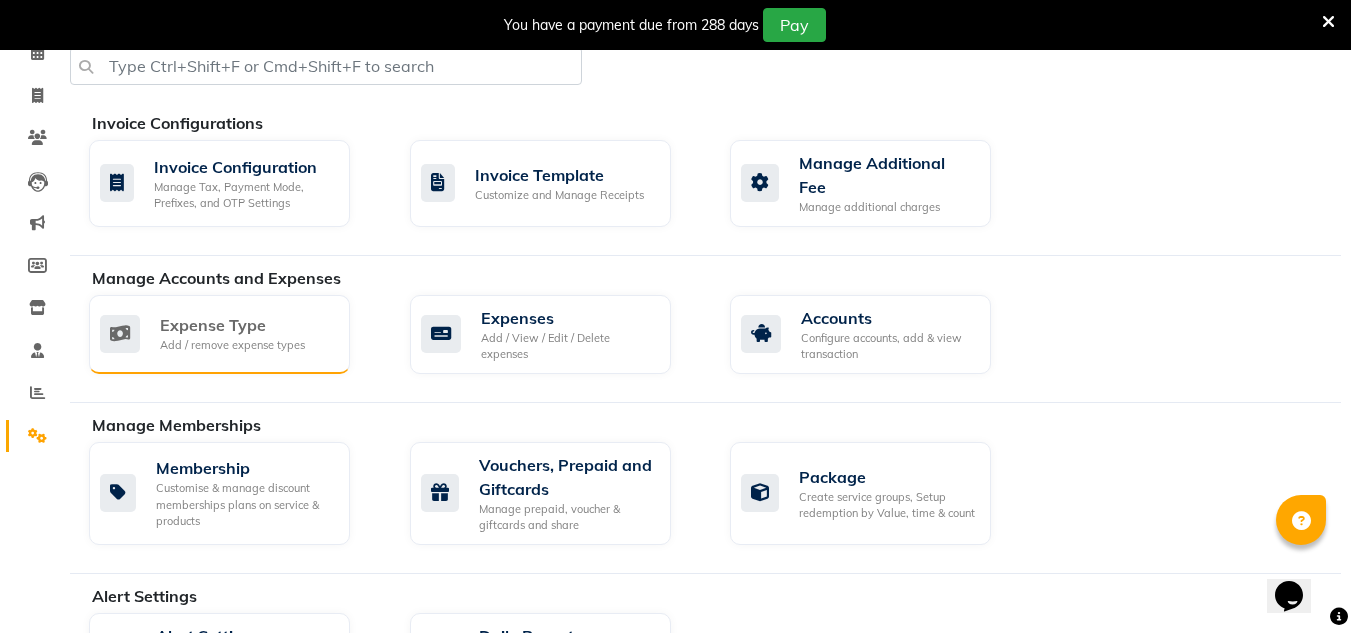 click on "Add / remove expense types" 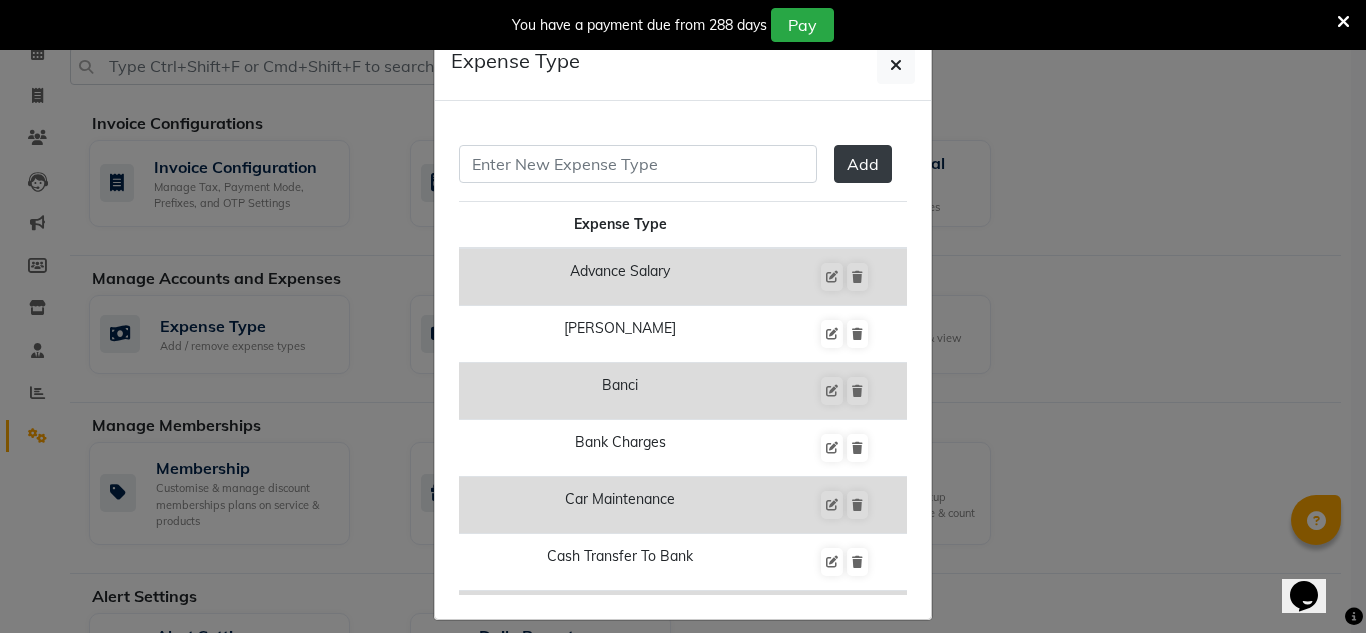 click on "Expense Type  Add  Expense Type Advance Salary [PERSON_NAME] Bank Charges Car Maintenance  Cash Transfer To Bank Cash Transfer To Hub Client Snacks Clinical Charges [PERSON_NAME] Rekaing Equipment Fuel Govt Fee Home Exp Incentive Insurance International Purchase Loan Repayment Maintenance Mama Commission Marketing Miscellaneous Mra Neesam Commission Other Pantry Product Rent Sachin Shop Expense Staff Snacks Staf Tip Tax Tea & Refreshment Utilities Water" 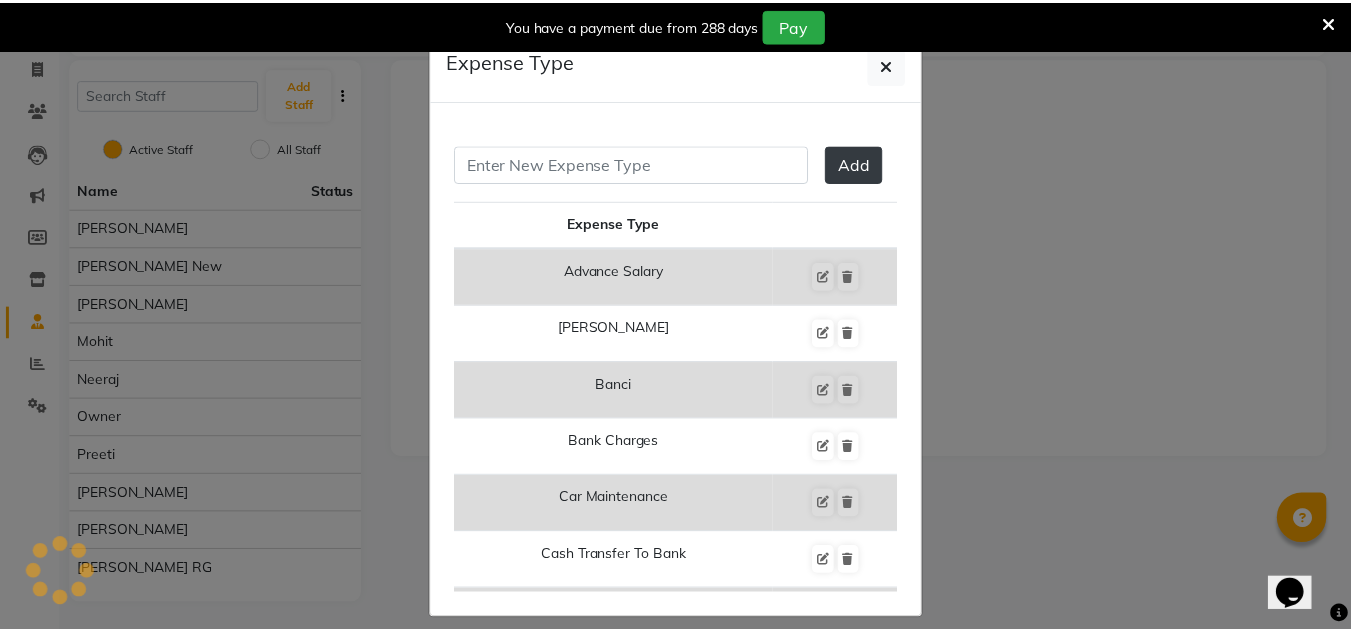 scroll, scrollTop: 130, scrollLeft: 0, axis: vertical 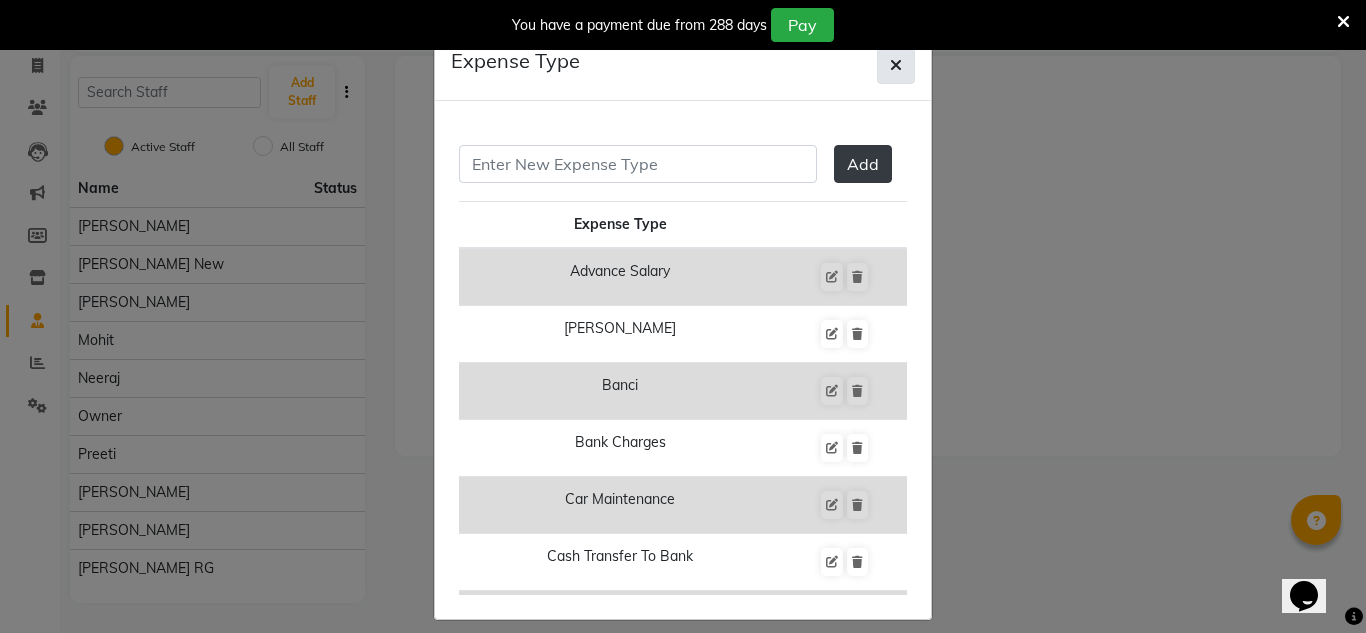 click 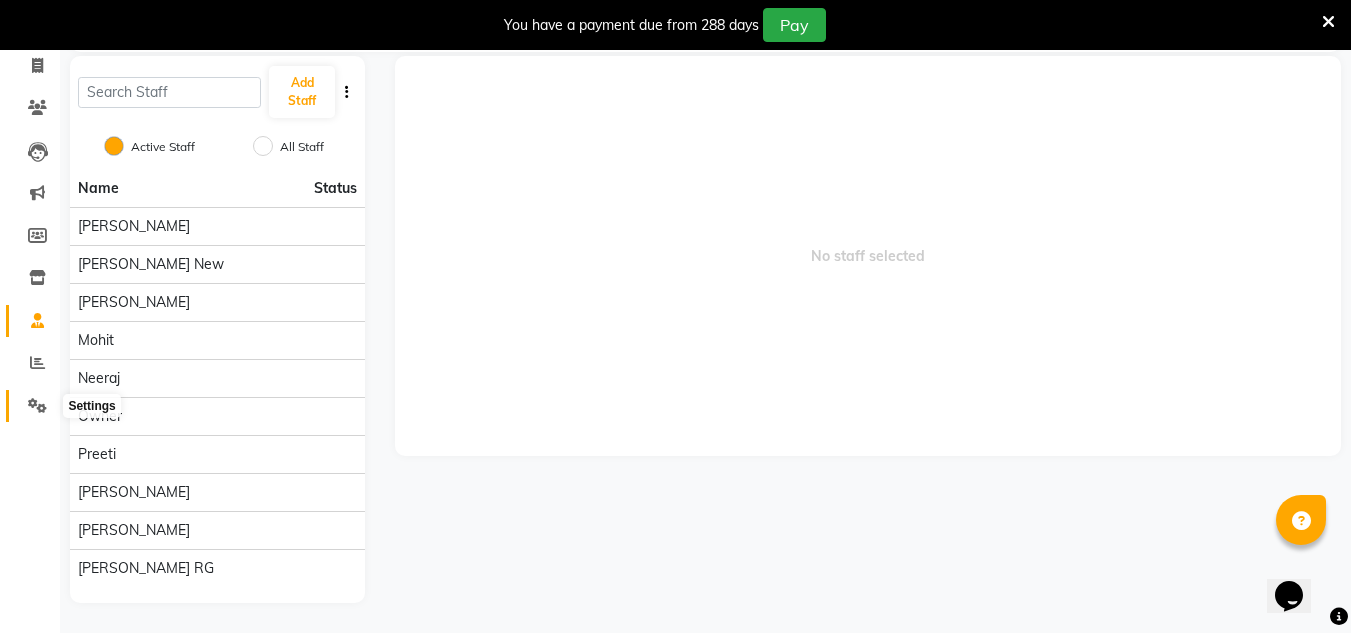 click 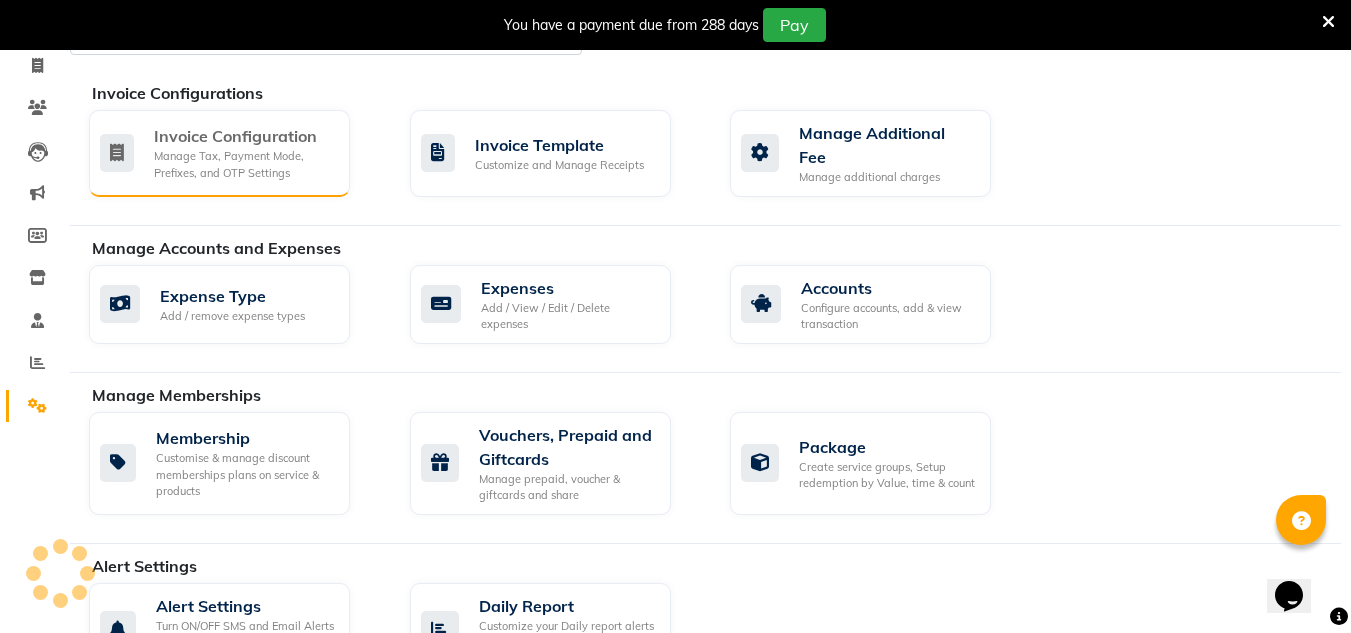 click on "Manage Tax, Payment Mode, Prefixes, and OTP Settings" 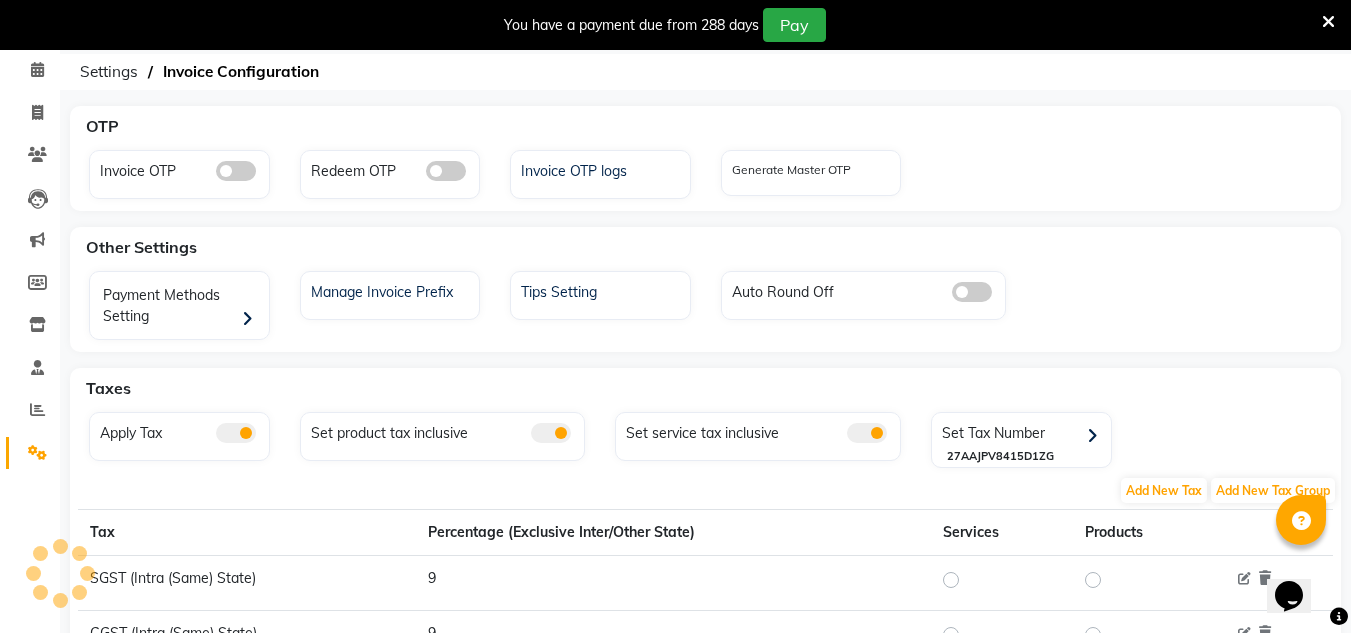 scroll, scrollTop: 130, scrollLeft: 0, axis: vertical 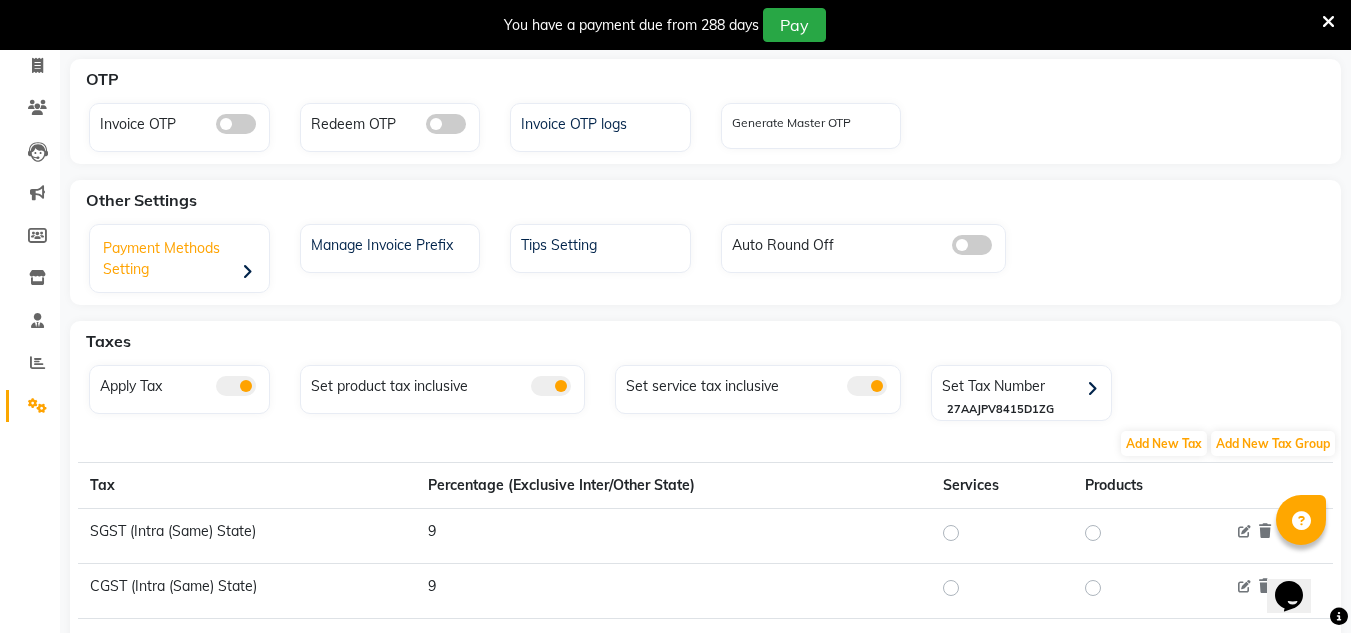 click on "Payment Methods Setting" 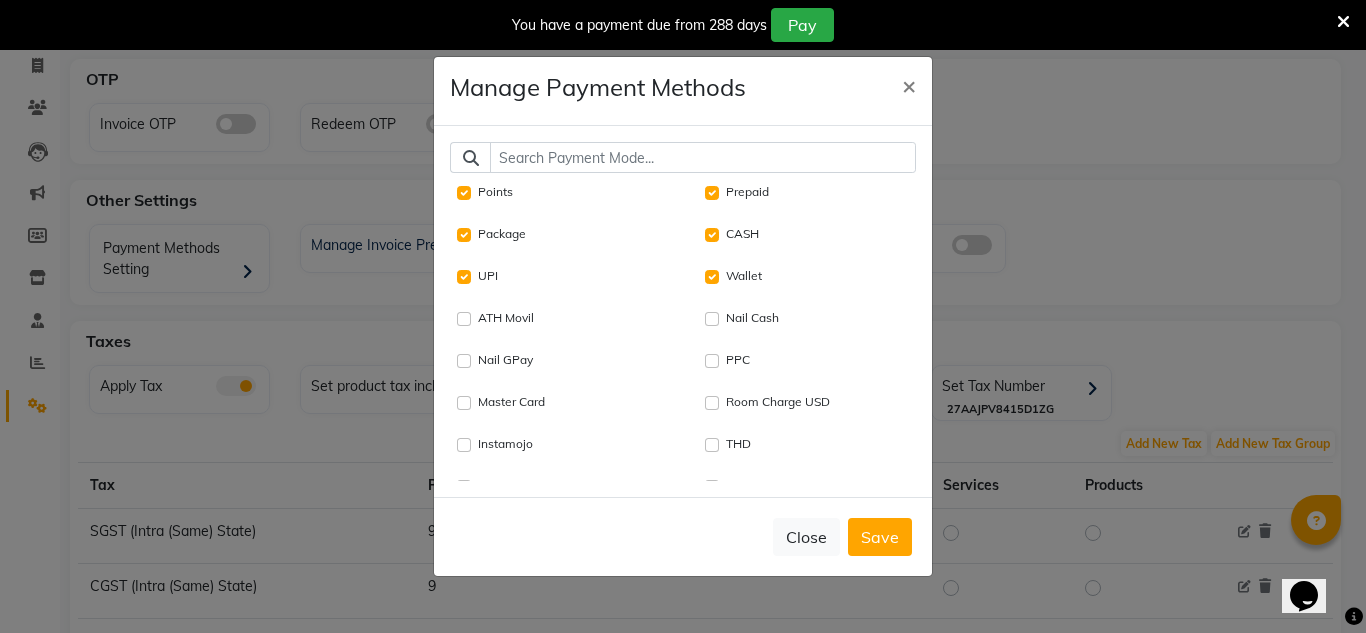 click on "Manage Payment Methods ×  Points   Prepaid   Package   CASH   UPI   Wallet   ATH Movil   Nail Cash   Nail GPay   PPC   Master Card   Room Charge USD   Instamojo   THD   Bank   Donation   Card: IOB   Other Cards   Diners   BFL   BharatPay Card   Juice by MCB   Loan   Family   Paypal   Trade   PPE   PPN   bKash   CARD   Credit Card   Card (DL Bank)   Card (Indian Bank)   Room Charge Euro   MosamBee   Save-In   AmEx   Debit Card   Venmo   TCL   [PERSON_NAME]   BharatPay   Gcash   GPay   District App   SOnline   Dittor App   Rupay   Visa Card   Comp   Complimentary   DefiDeal   Room Charge GBP   UPI BharatPay   Discover   PPV   Pine Labs   Gift Card   Spa Week   Envision   [DOMAIN_NAME]   Online W   iPrepaid   PPR   RS   COnline   UOnline   Dreamfolks   On Account   Lash Card   Lash GPay   SCard   Cash Payment   Nail Card   Card on File   Wellnessta   Razorpay   Jazz Cash   BRAC Card   Room Charge   Tabby   Card M   Coupon   SaveIN   NT Cash   Room Charge EGP   Shoutlo   PayTM   CEdge   MI Voucher   Spa Finder   PPG   MariDeal" 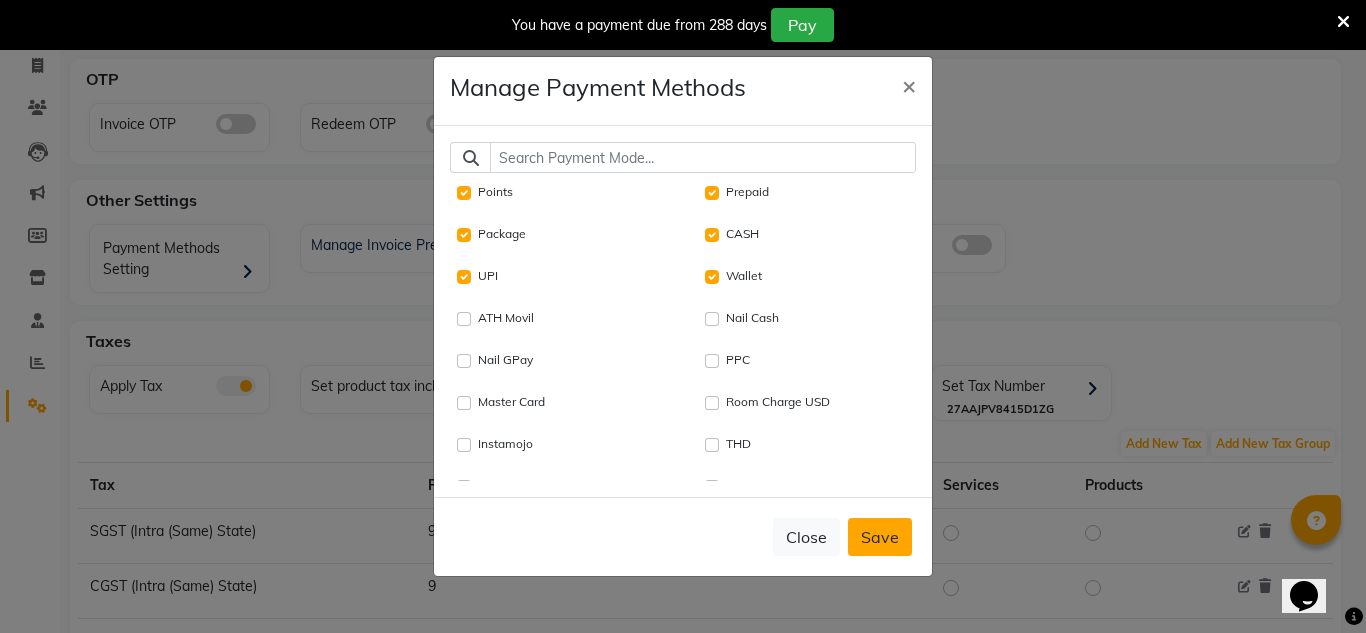click on "Save" 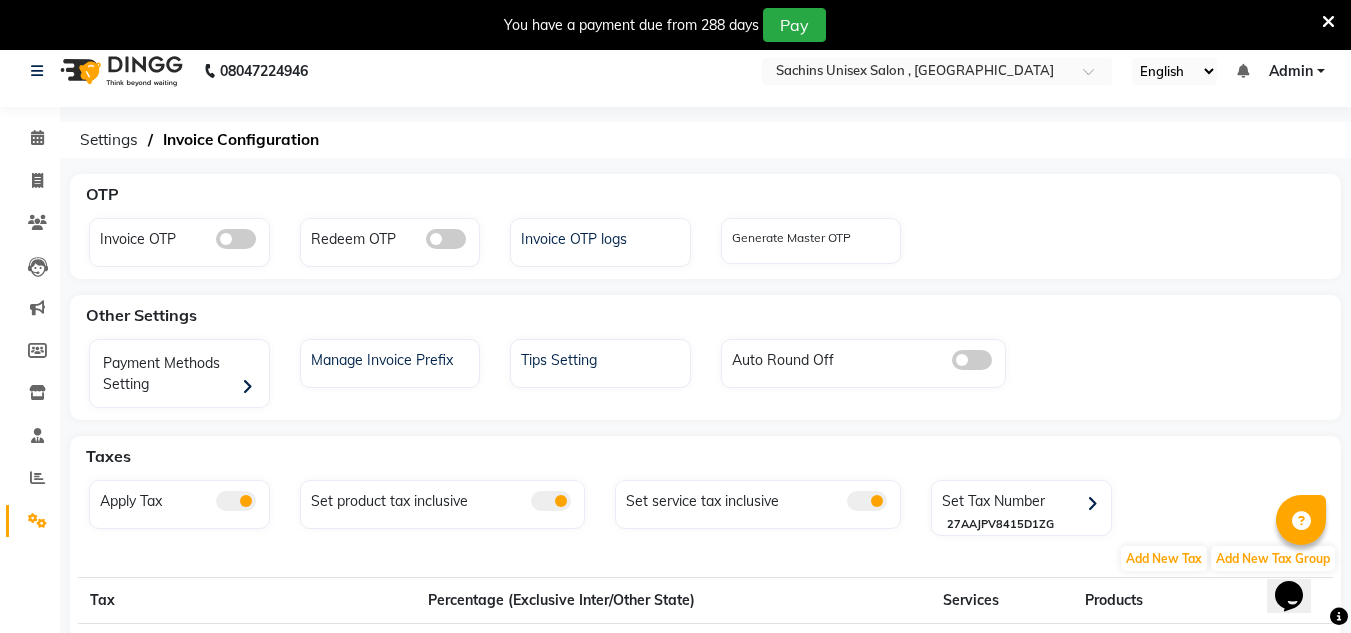 scroll, scrollTop: 0, scrollLeft: 0, axis: both 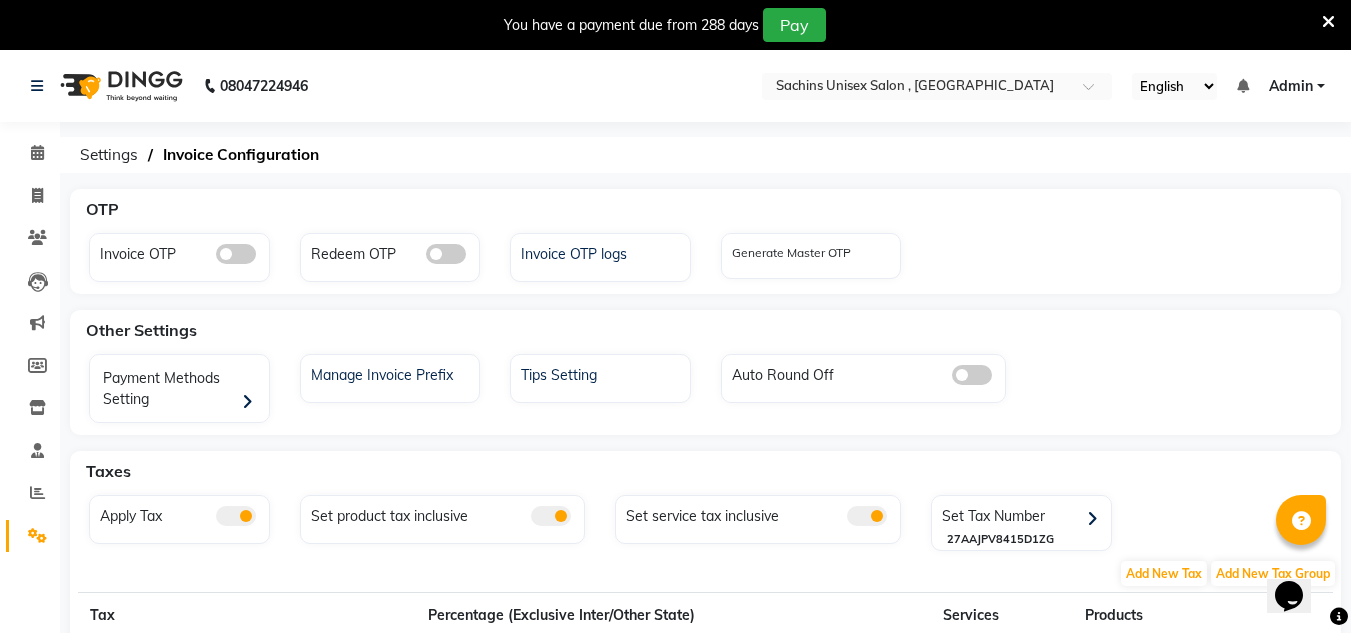 click on "Settings" 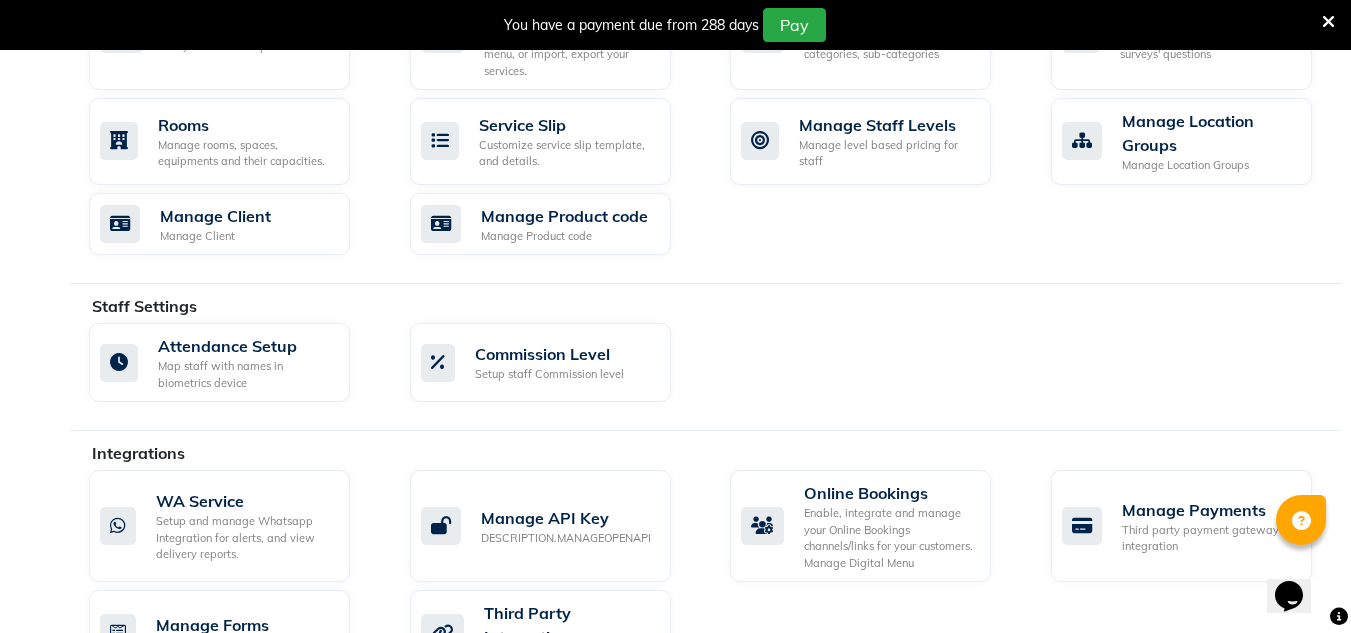 scroll, scrollTop: 900, scrollLeft: 0, axis: vertical 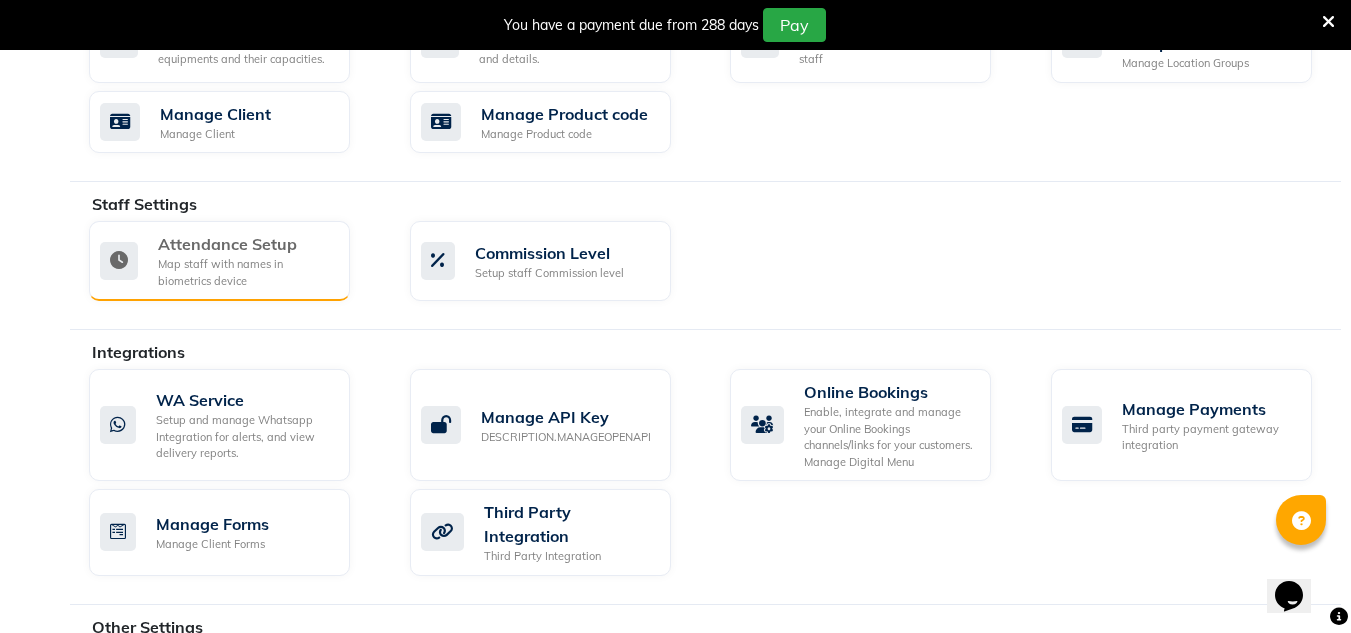 click on "Map staff with names in biometrics device" 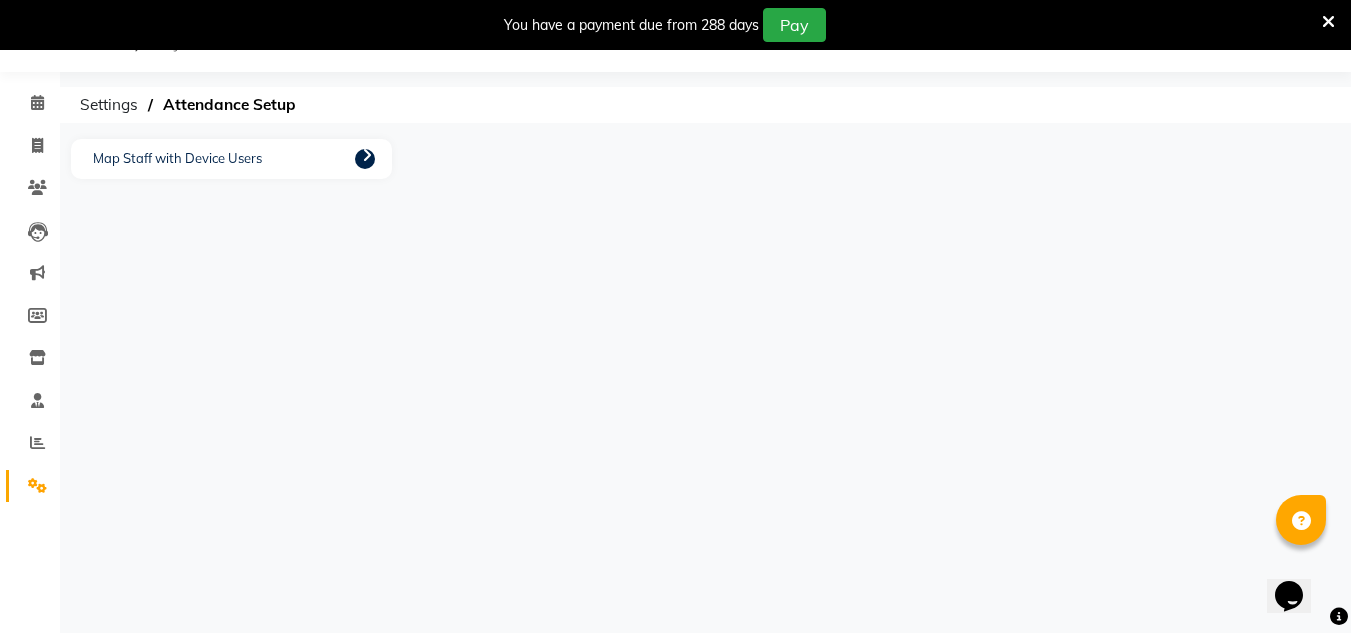 click on "Map Staff with Device Users" 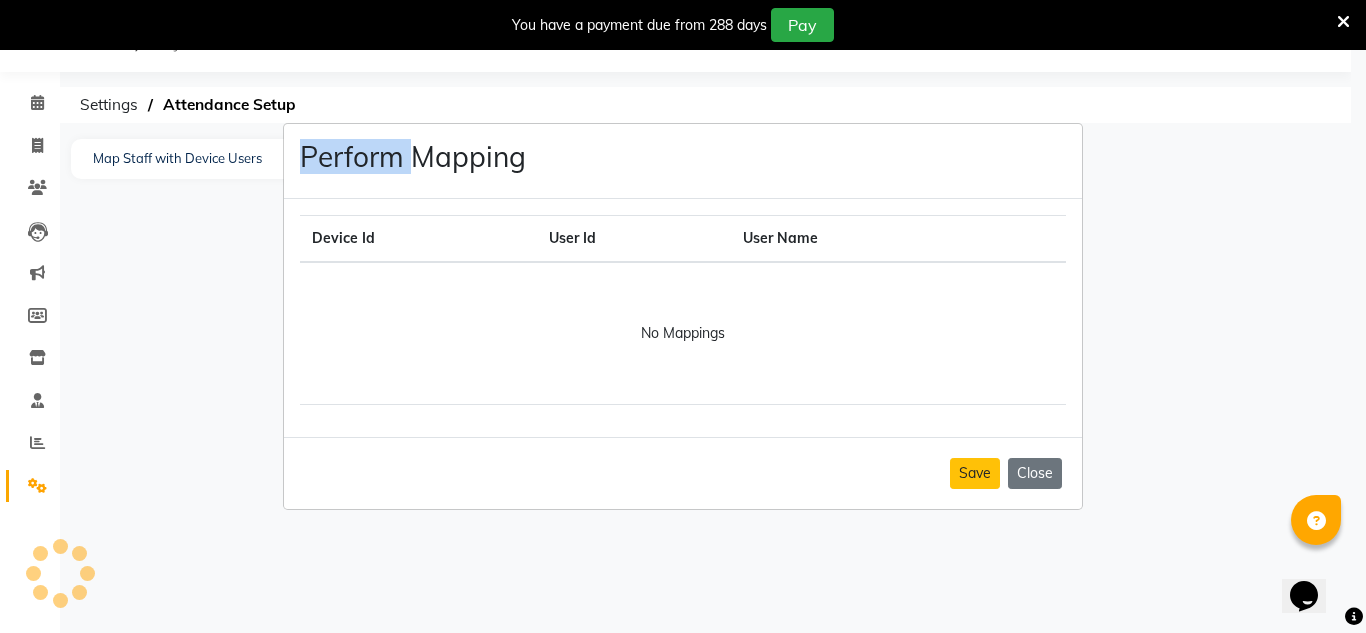 click on "Perform Mapping" at bounding box center (413, 157) 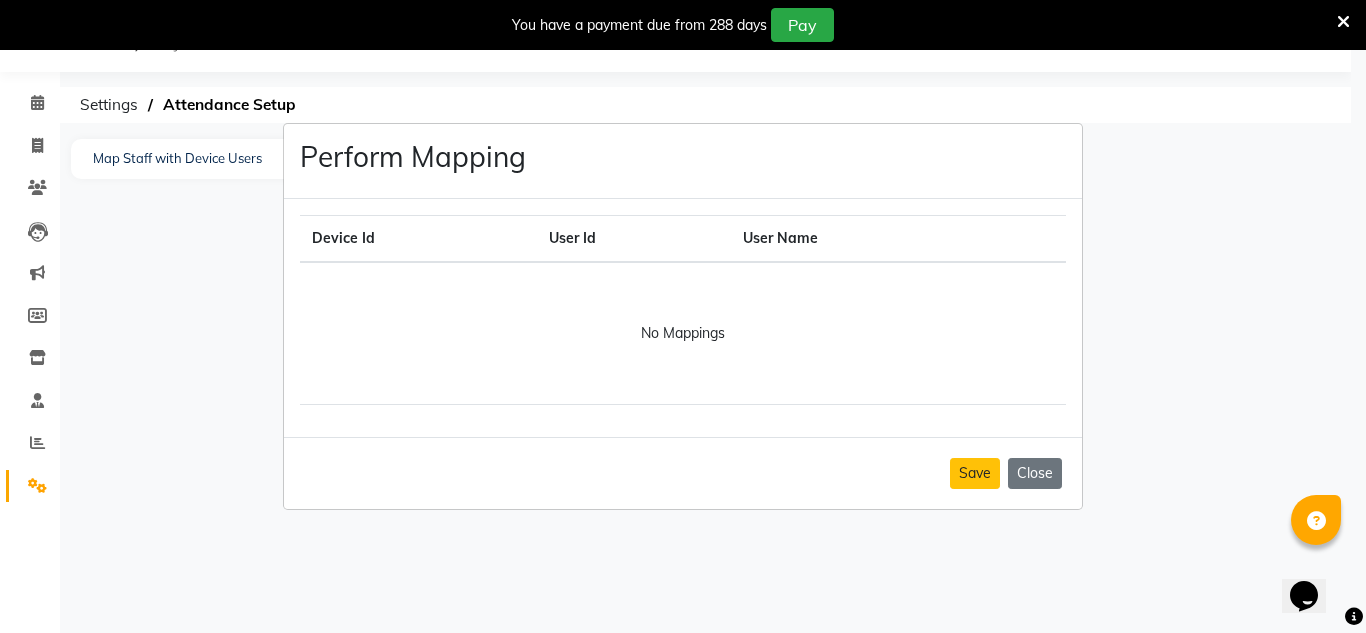 click on "Device Id" at bounding box center [418, 238] 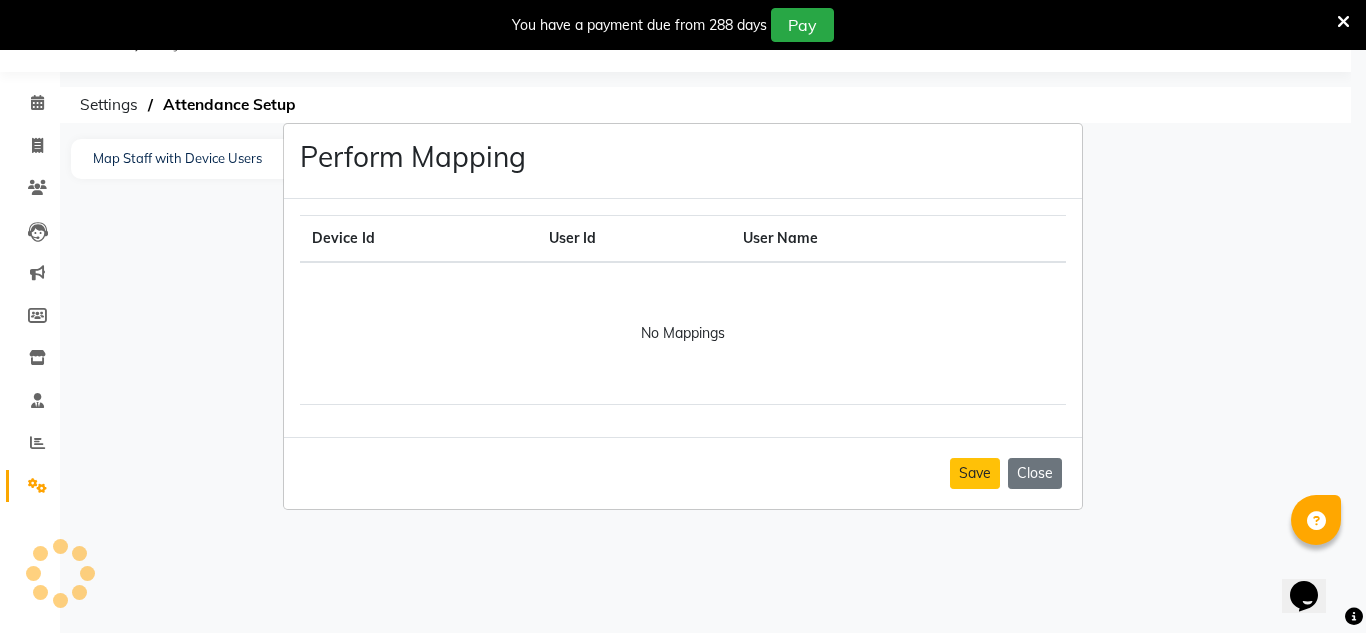 click on "User Name" at bounding box center (866, 238) 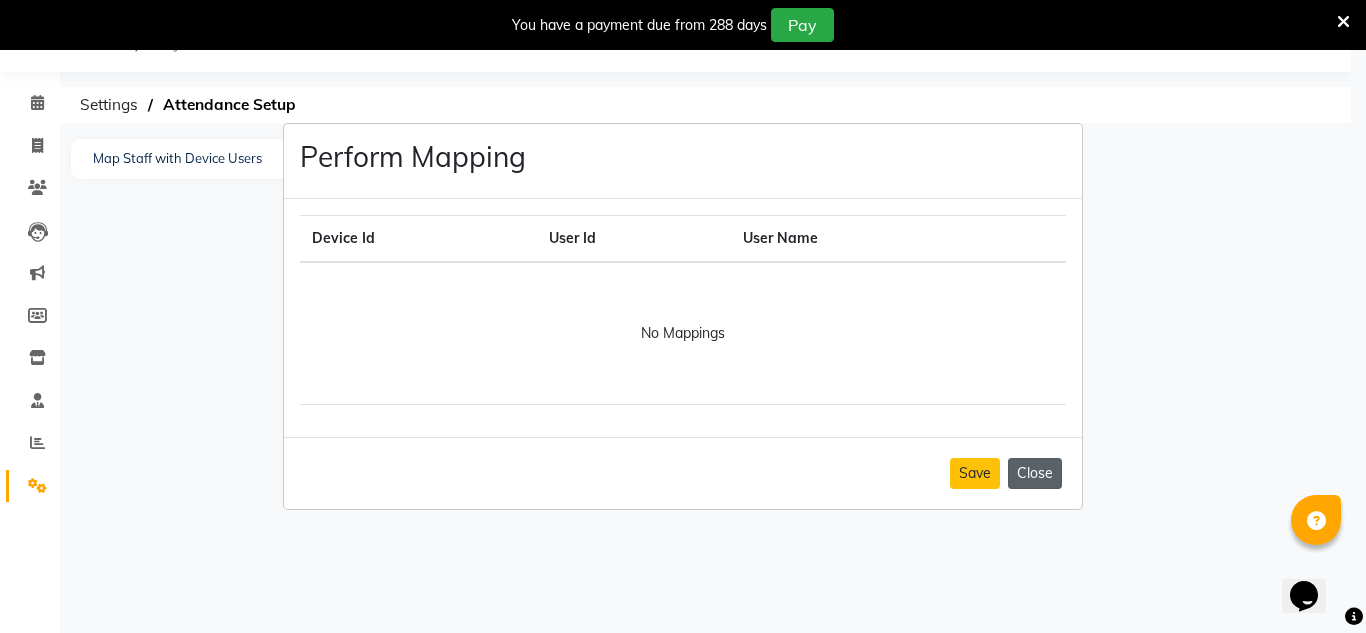 click on "Close" at bounding box center [1035, 473] 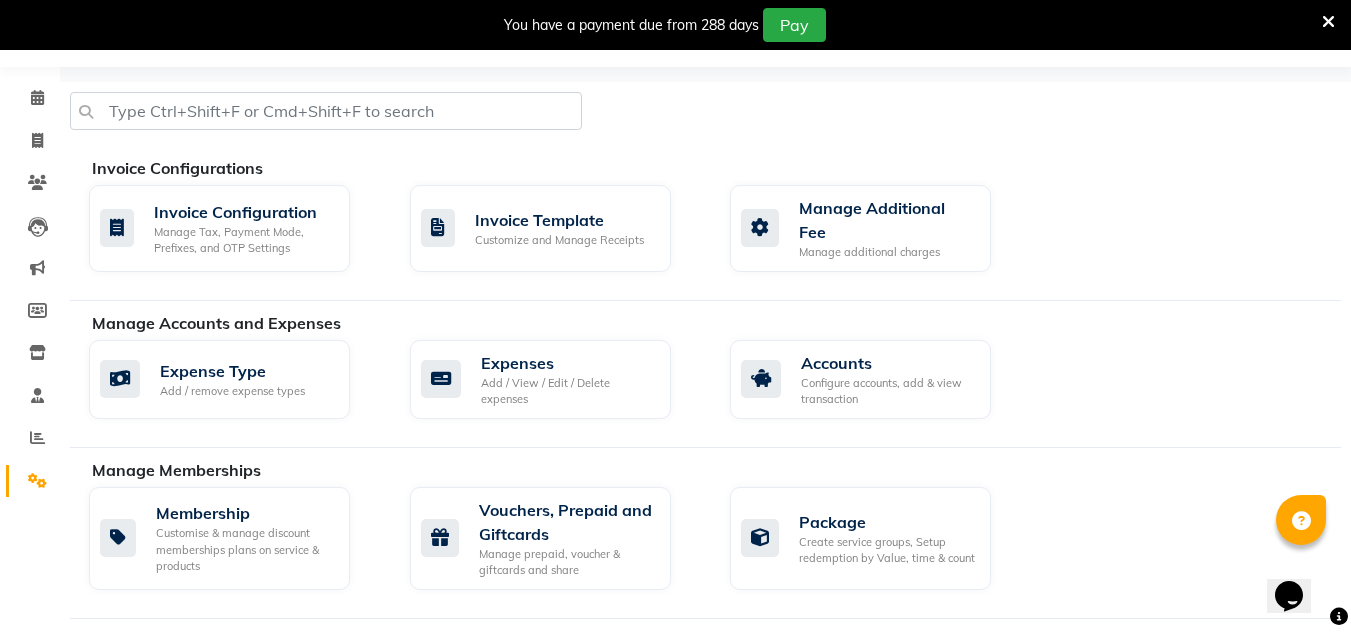 scroll, scrollTop: 0, scrollLeft: 0, axis: both 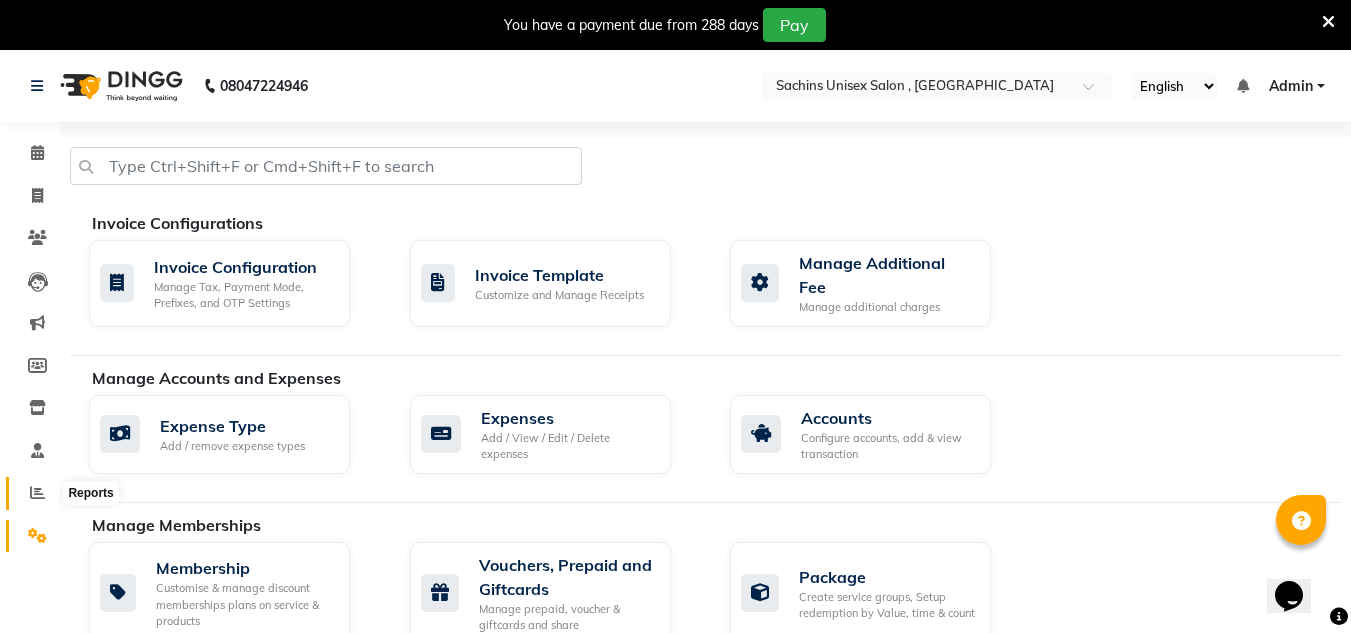 click 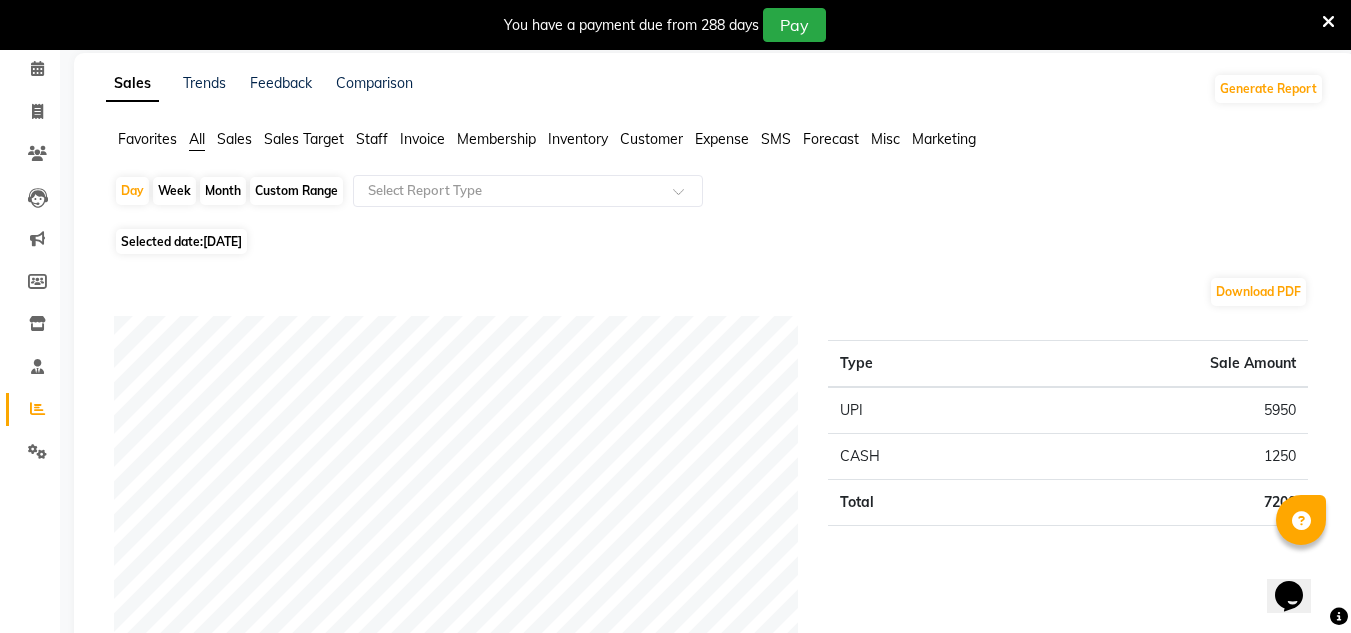 scroll, scrollTop: 0, scrollLeft: 0, axis: both 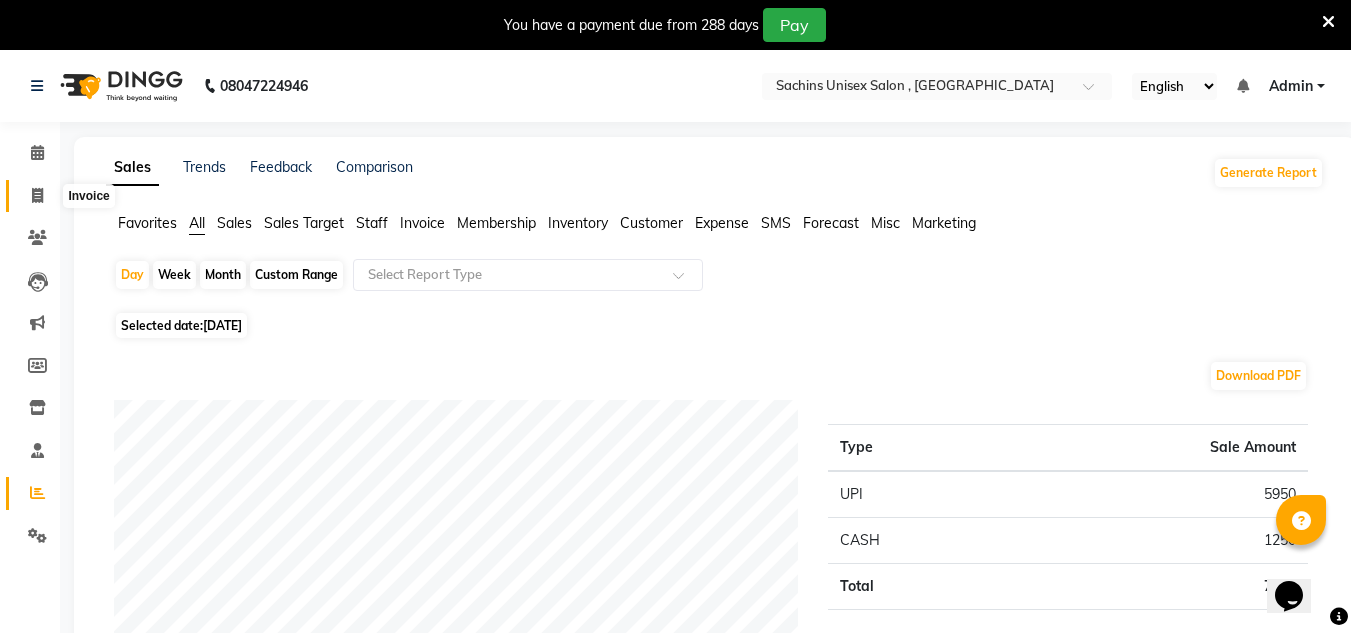 click 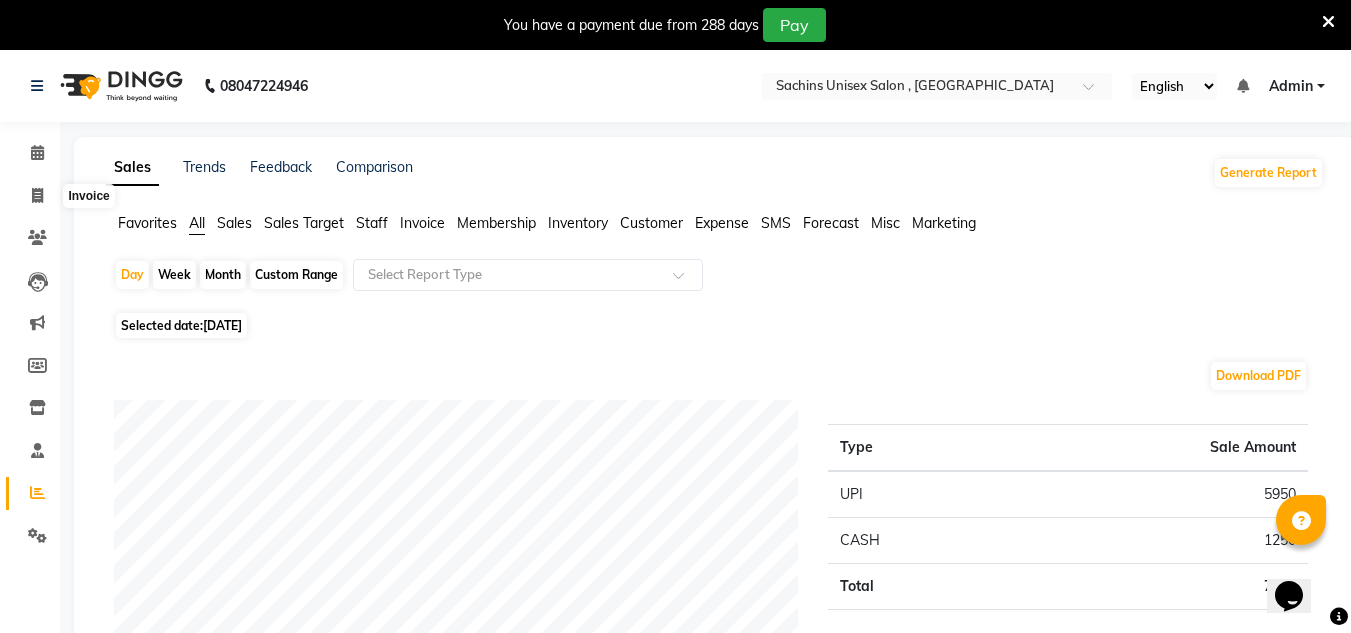 select on "6840" 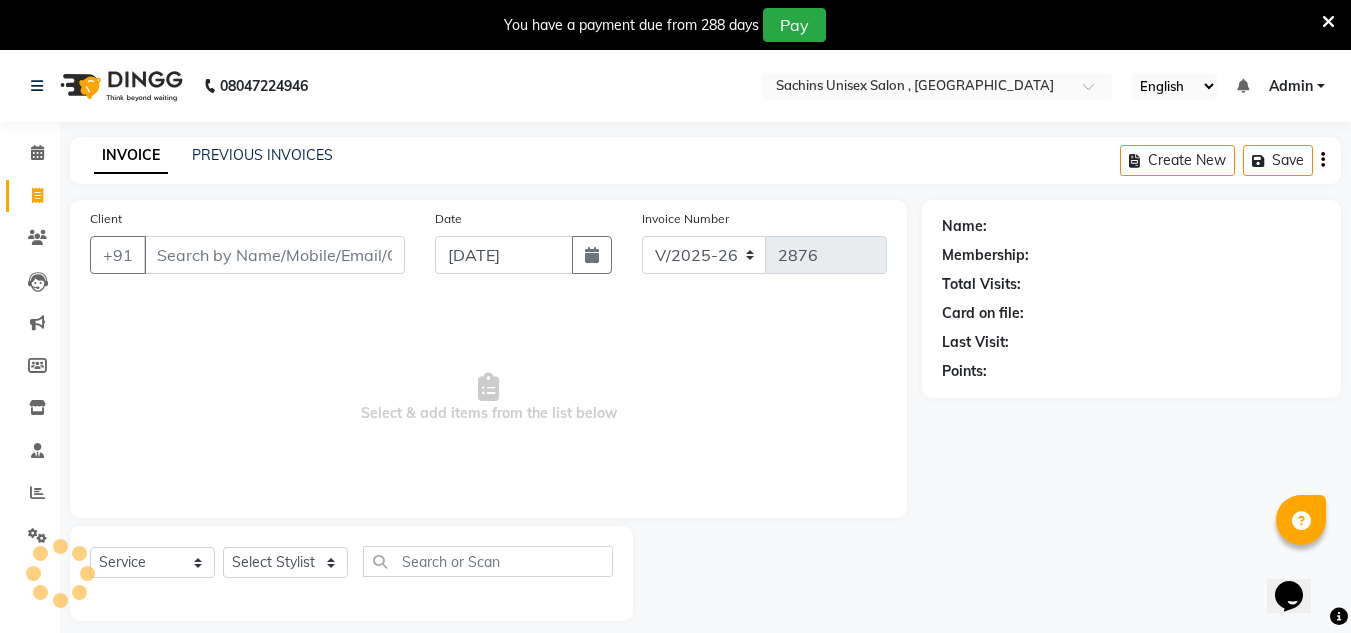 scroll, scrollTop: 50, scrollLeft: 0, axis: vertical 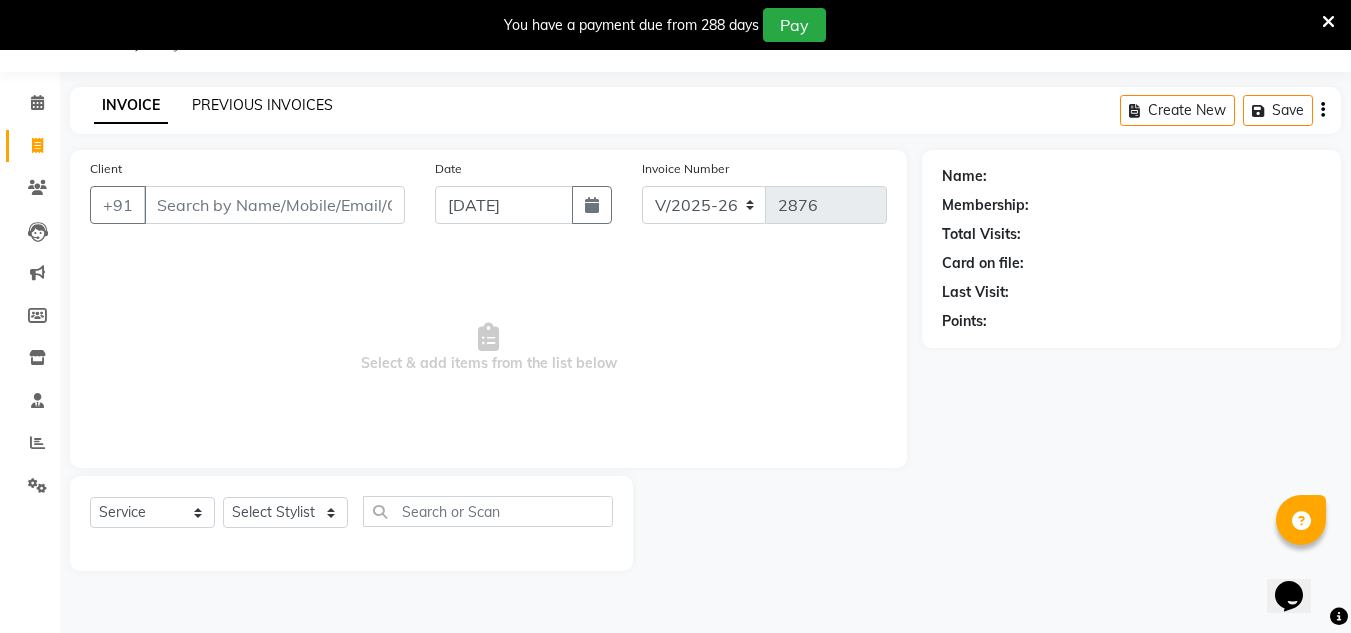 click on "PREVIOUS INVOICES" 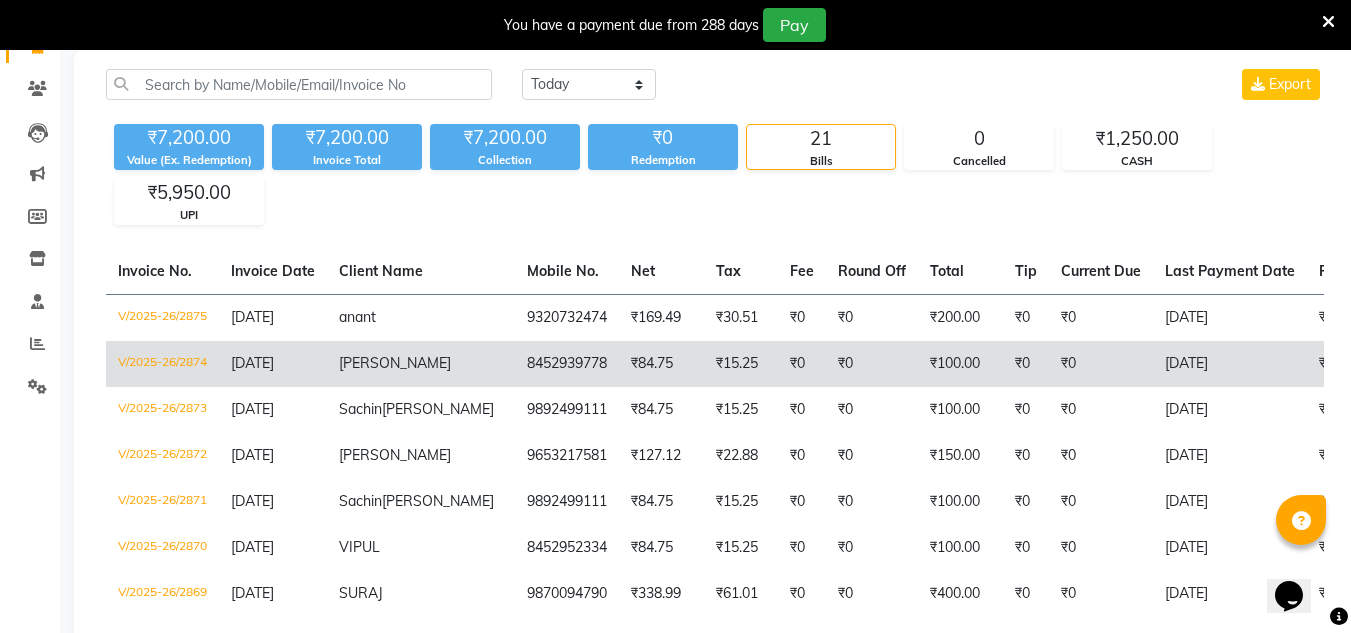 scroll, scrollTop: 150, scrollLeft: 0, axis: vertical 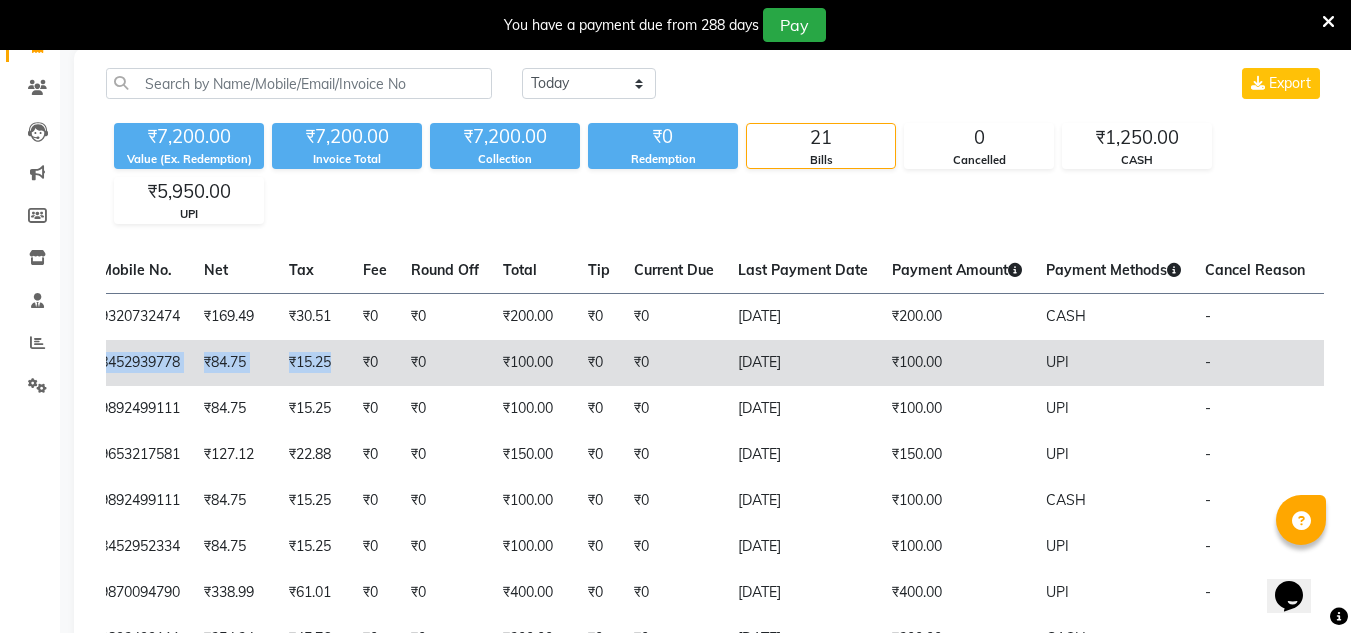 drag, startPoint x: 701, startPoint y: 372, endPoint x: 744, endPoint y: 349, distance: 48.76474 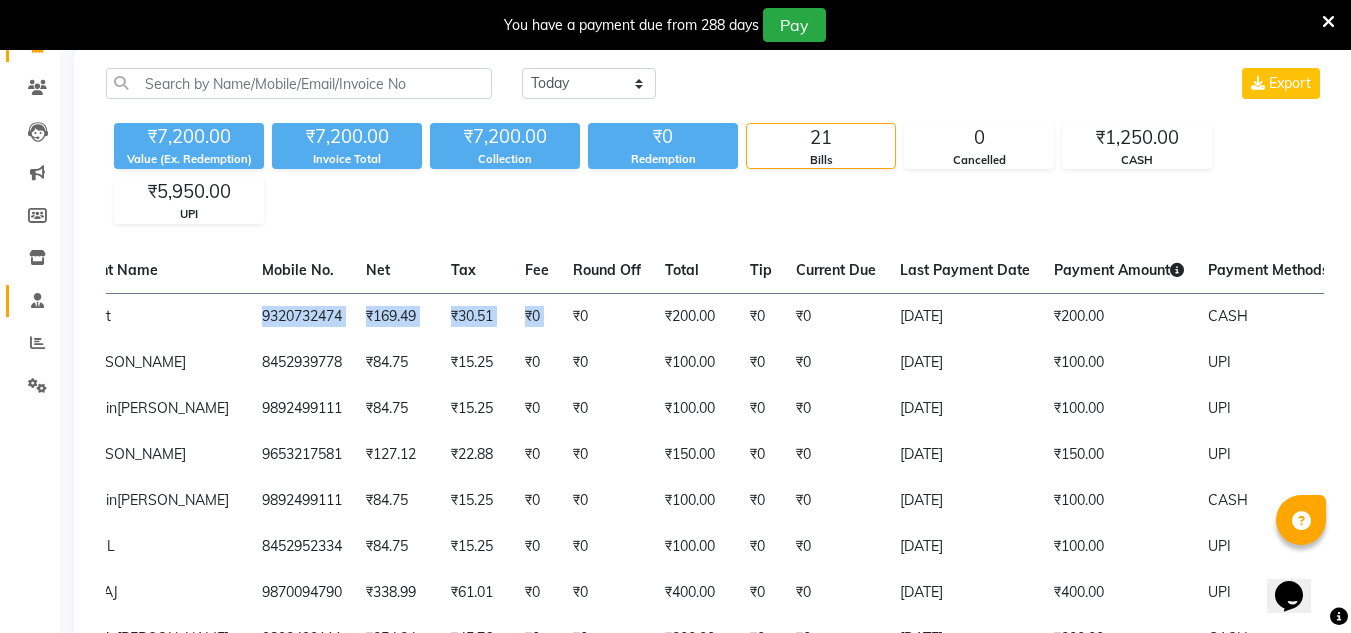 scroll, scrollTop: 0, scrollLeft: 0, axis: both 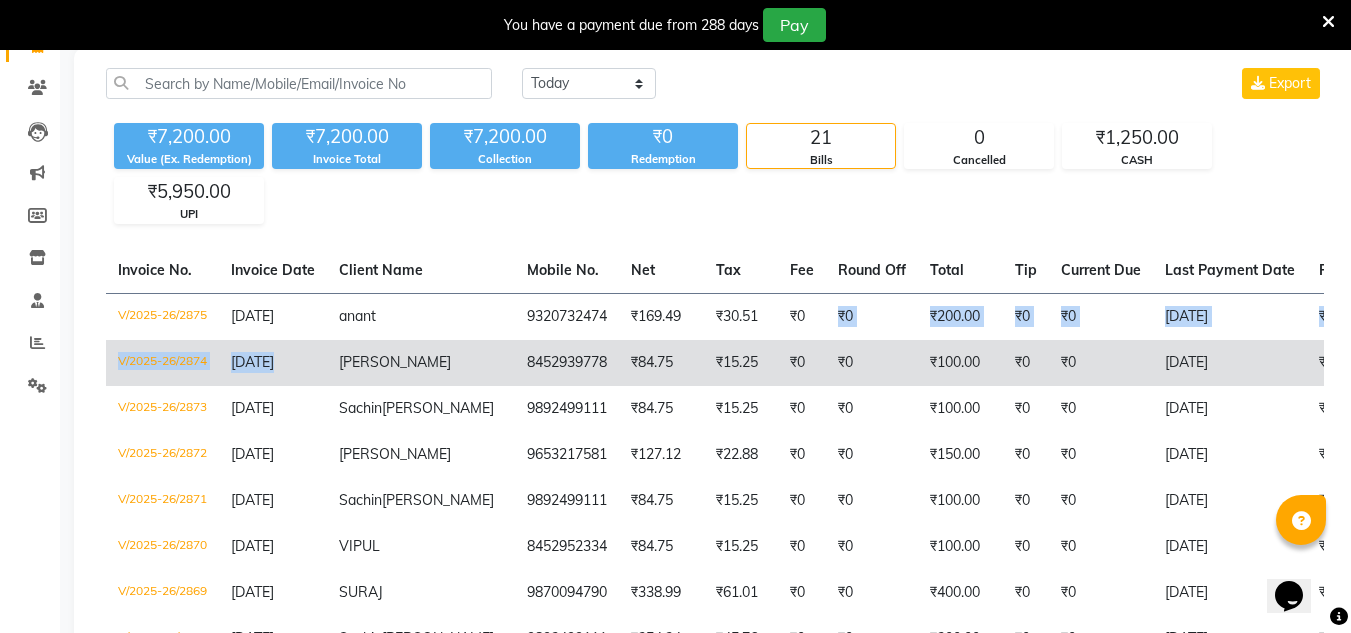 drag, startPoint x: 335, startPoint y: 316, endPoint x: 336, endPoint y: 347, distance: 31.016125 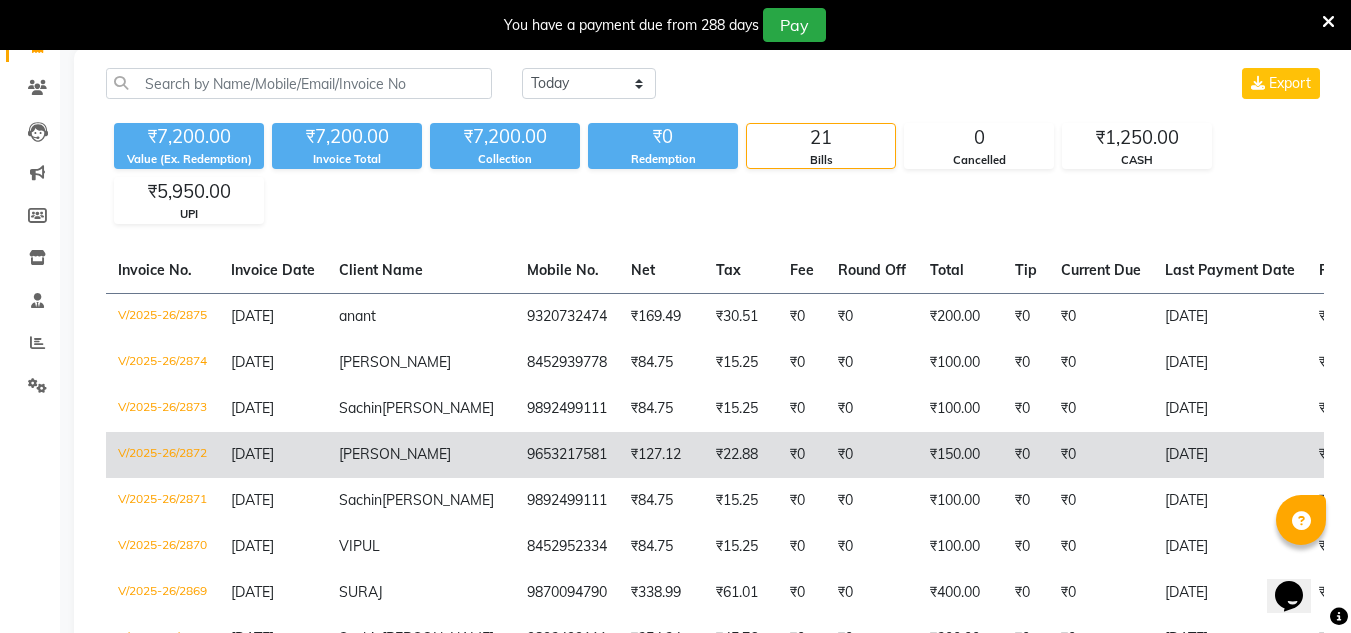 click on "₹0" 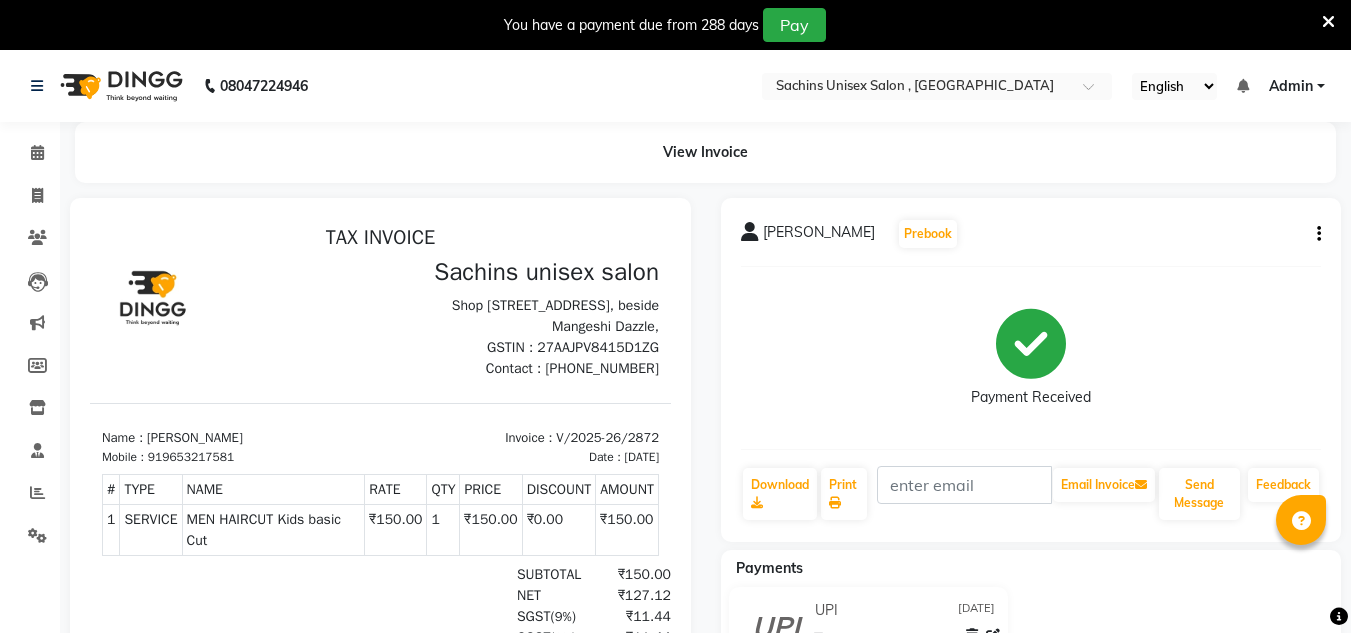 scroll, scrollTop: 0, scrollLeft: 0, axis: both 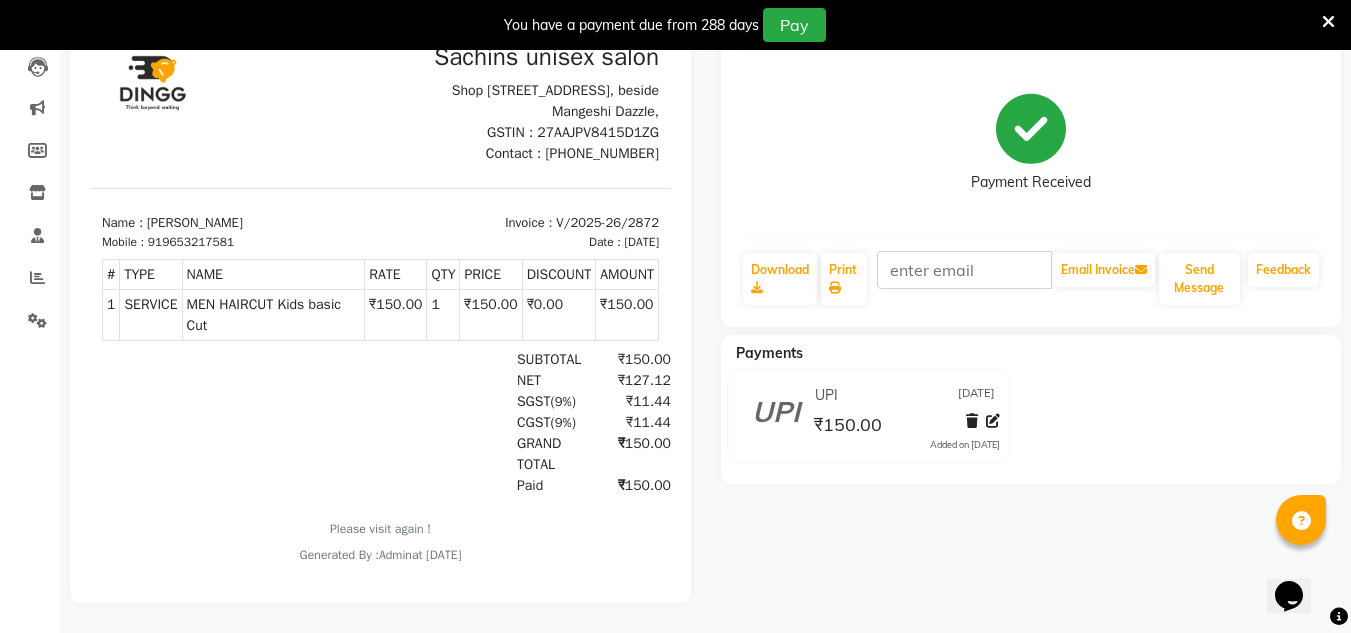 click at bounding box center [1328, 22] 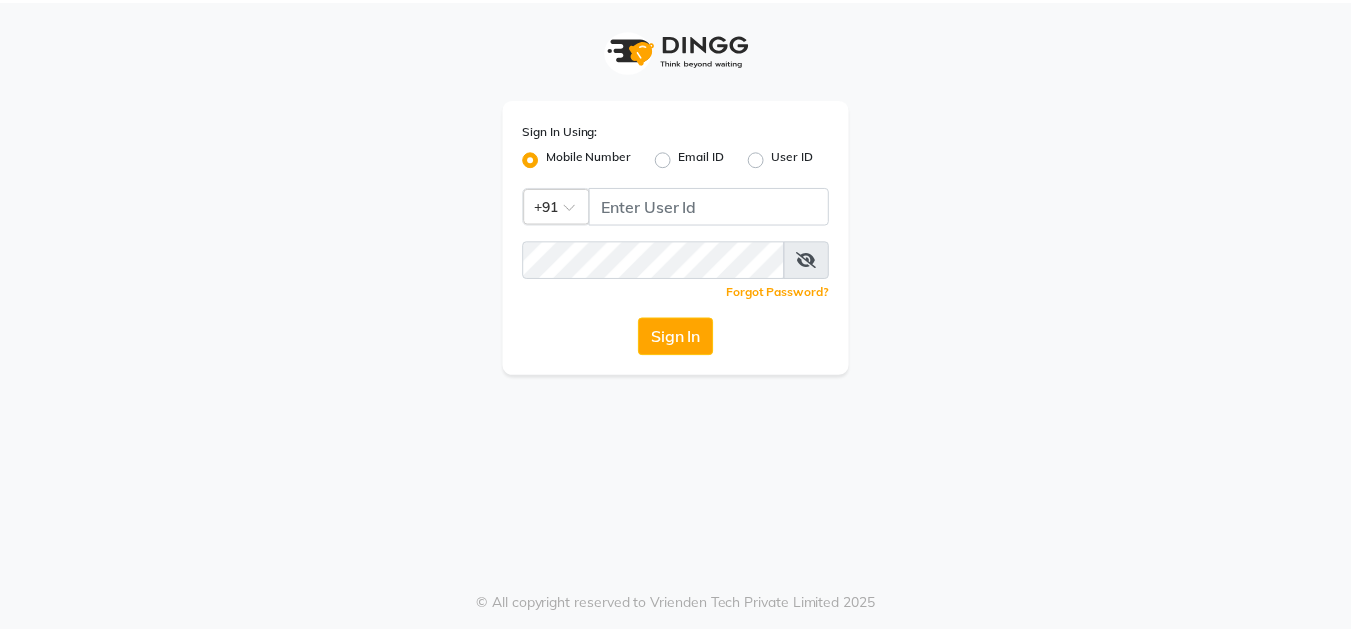 scroll, scrollTop: 0, scrollLeft: 0, axis: both 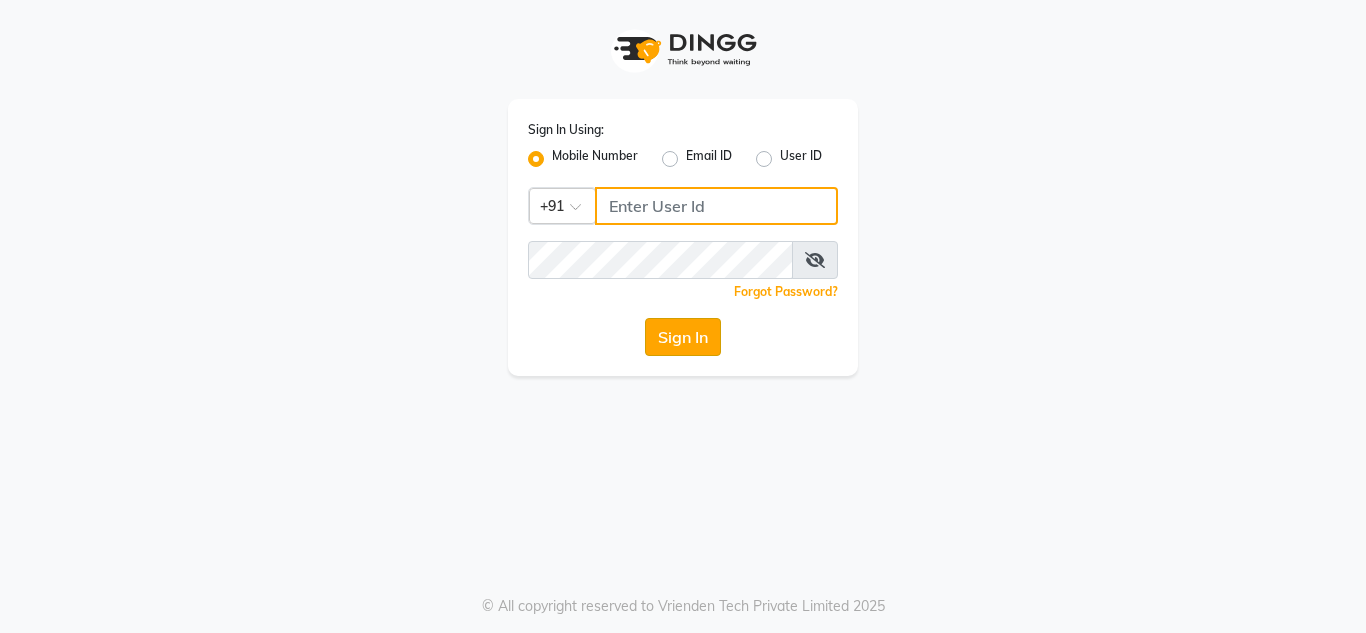 type on "9892499111" 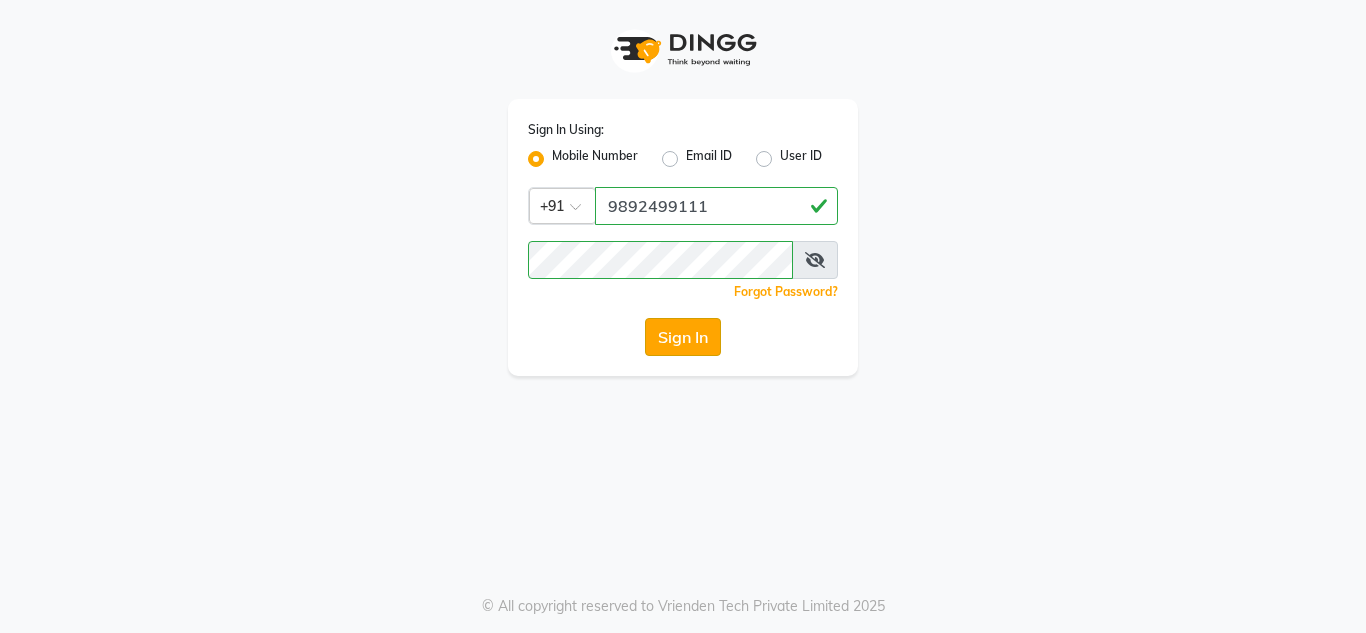 click on "Sign In" 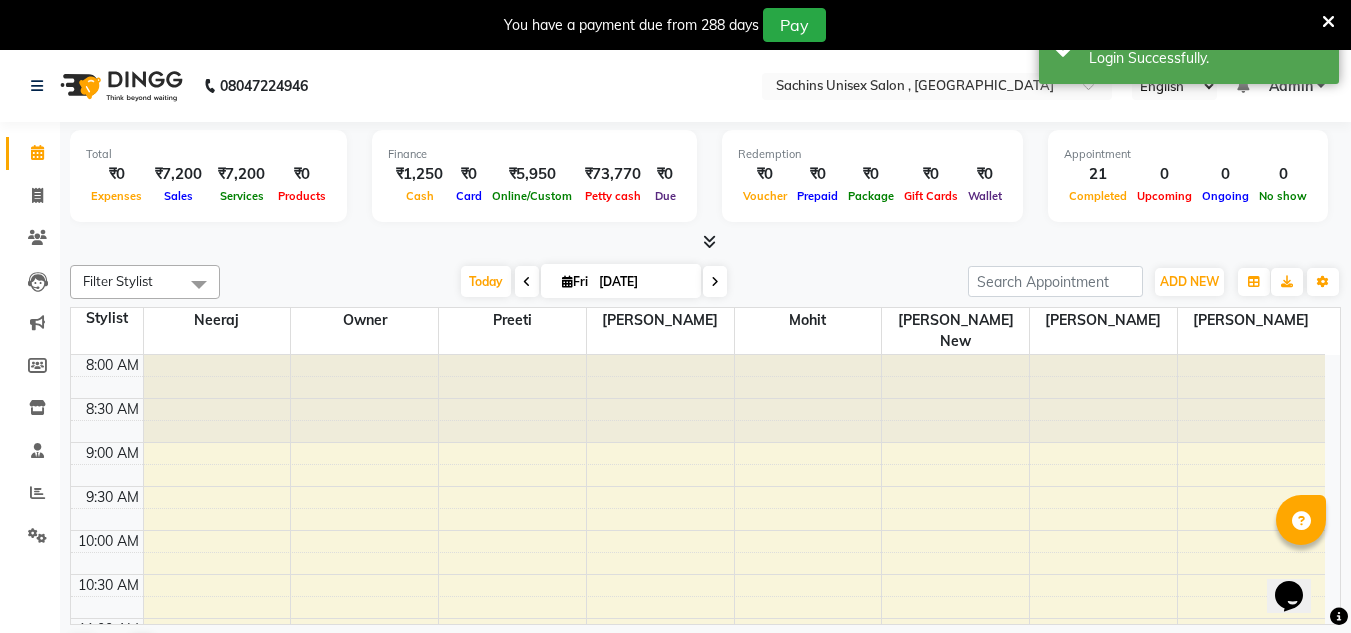 scroll, scrollTop: 0, scrollLeft: 0, axis: both 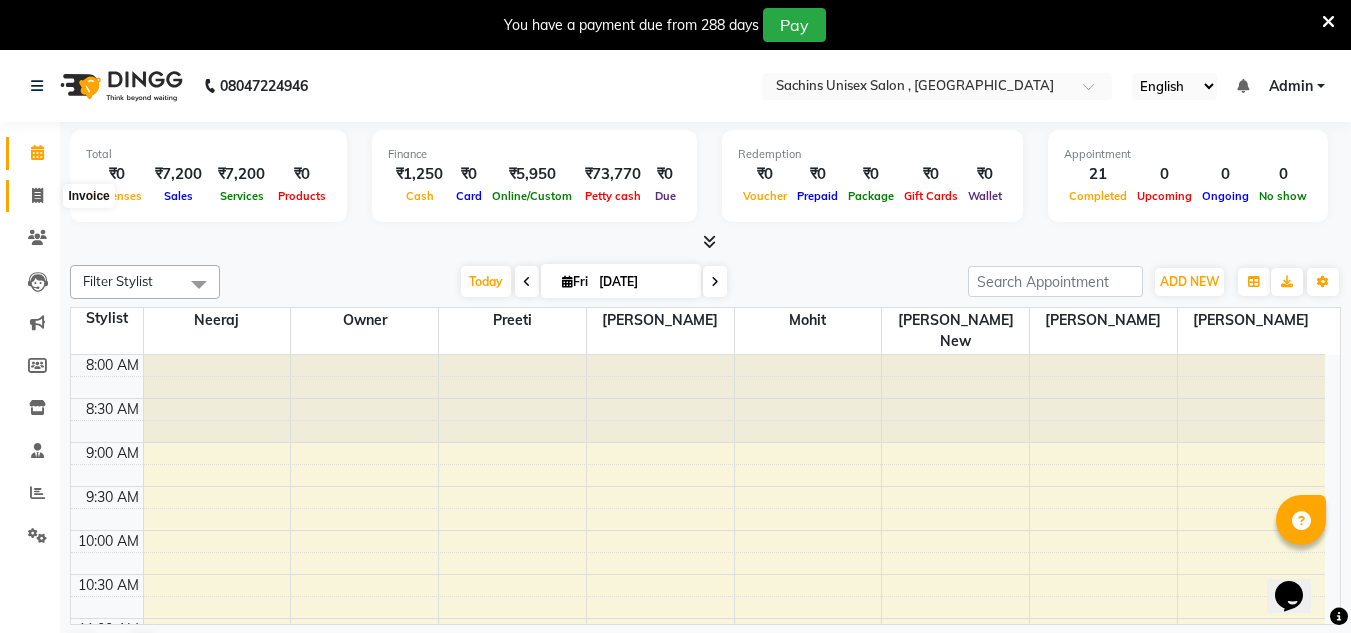 click 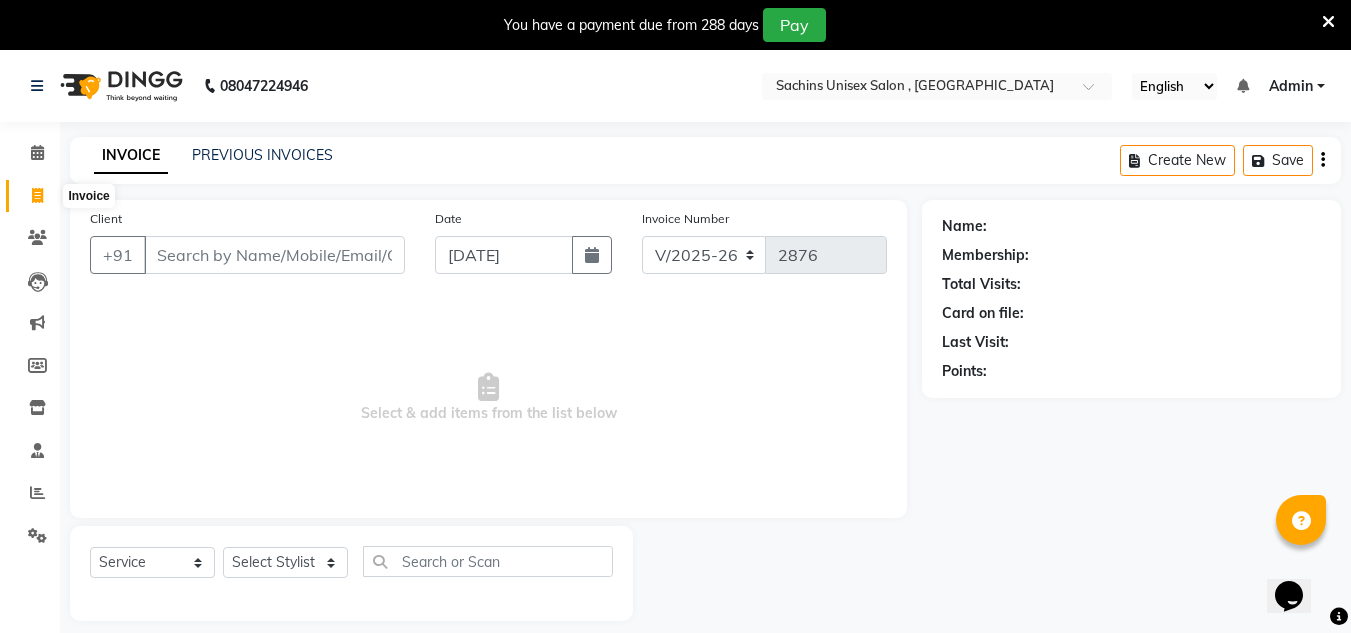 click 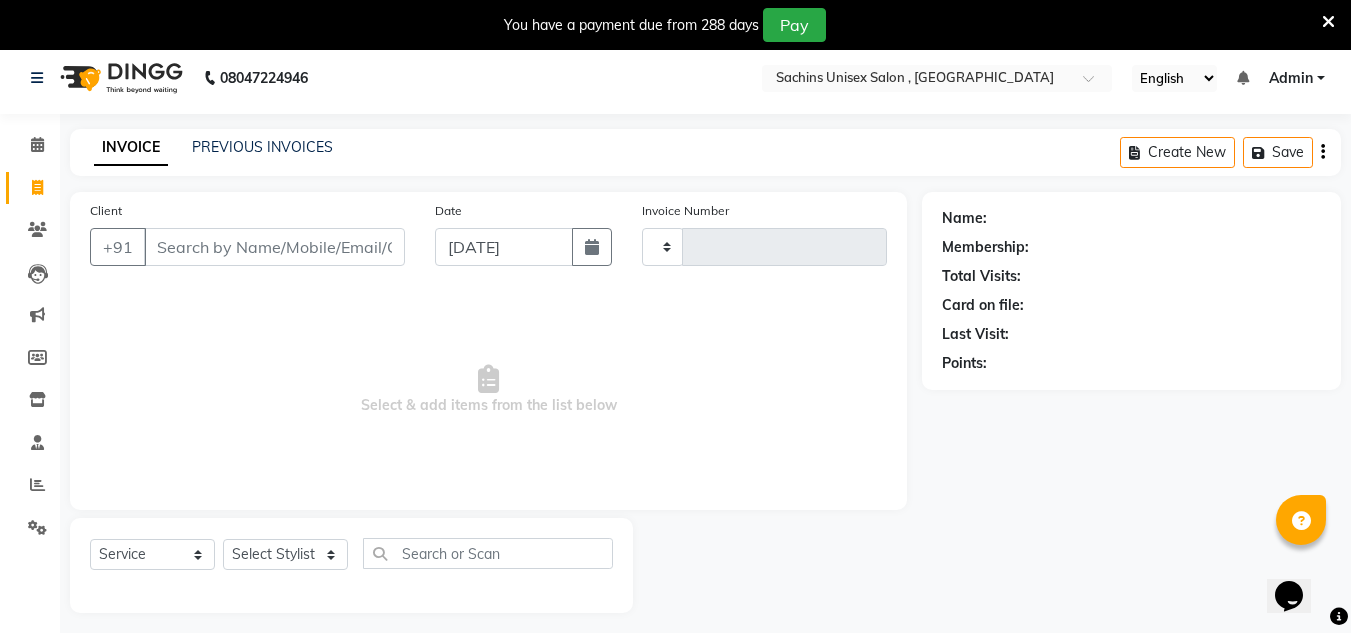 type on "2876" 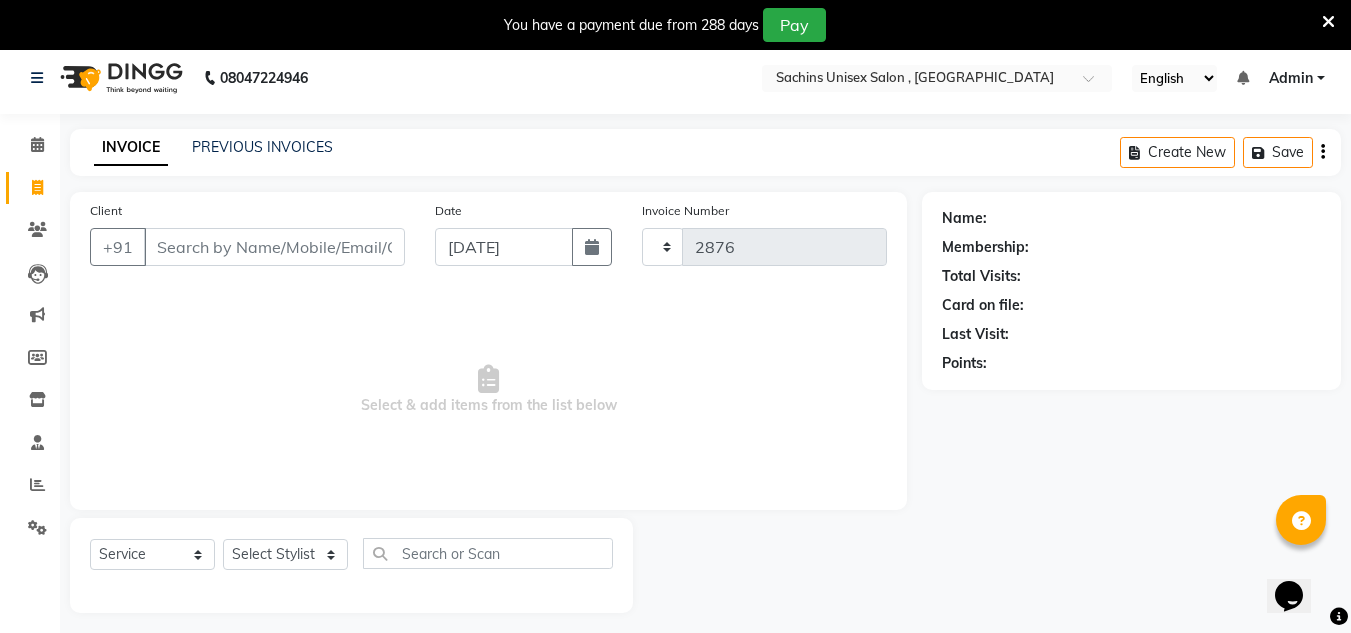 select on "6840" 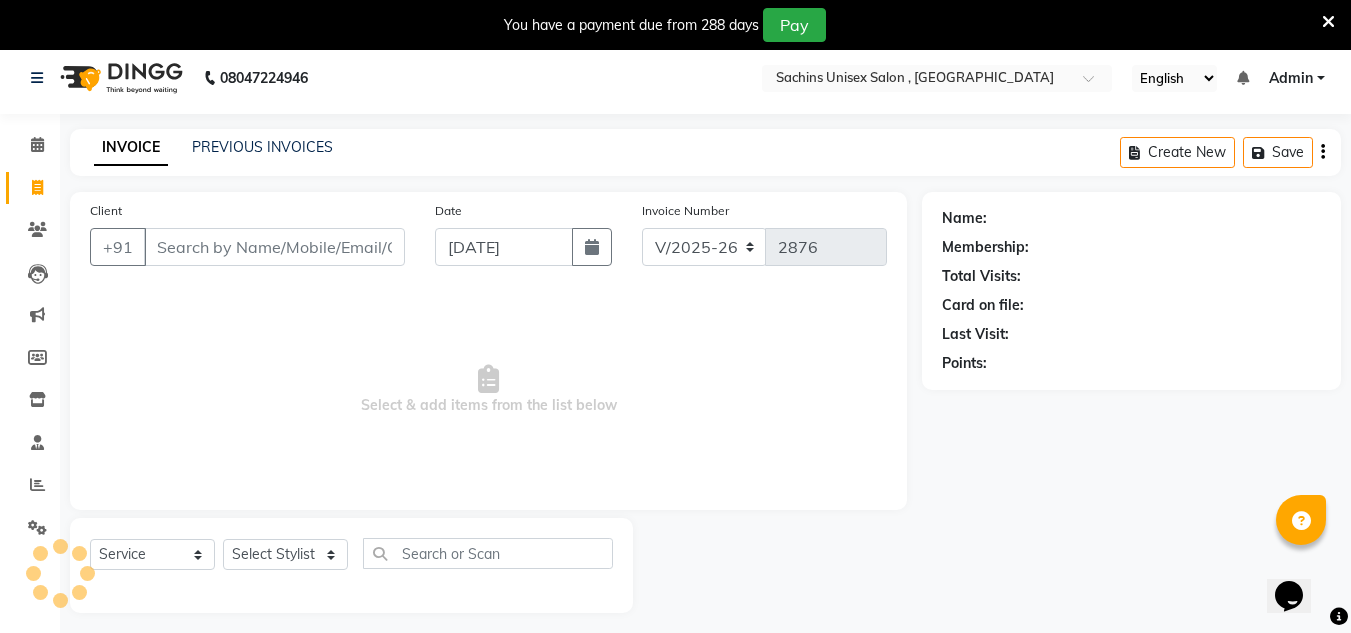 scroll, scrollTop: 50, scrollLeft: 0, axis: vertical 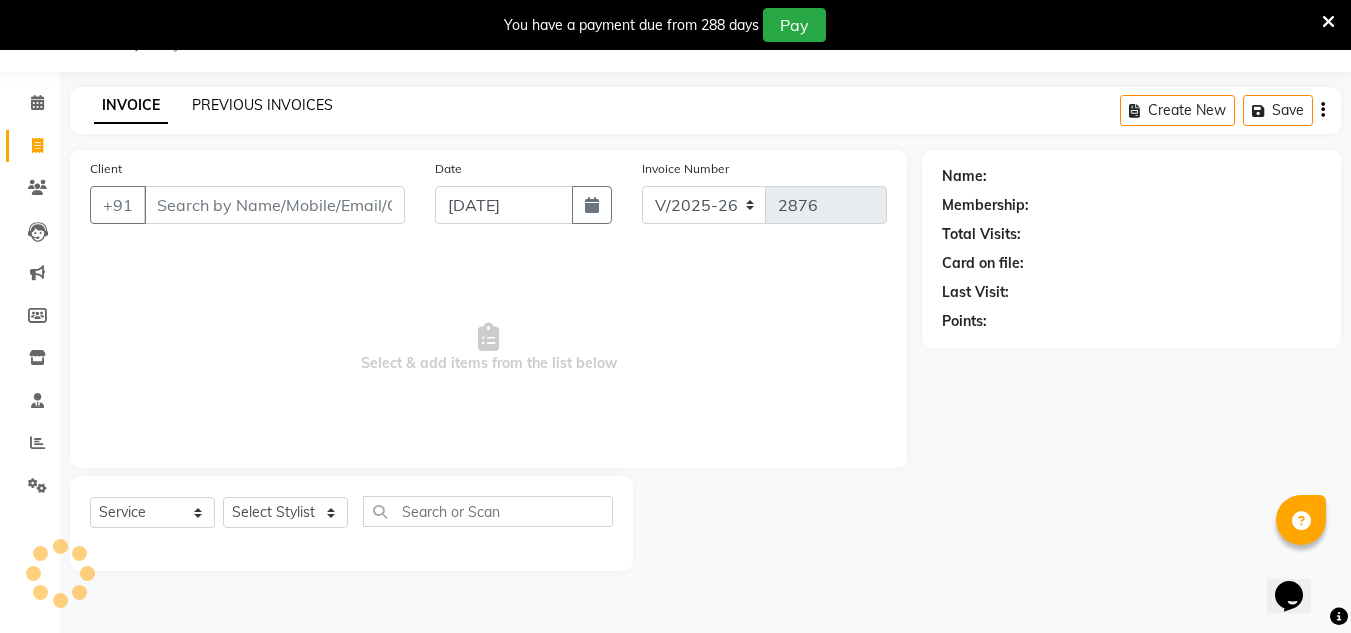 click on "PREVIOUS INVOICES" 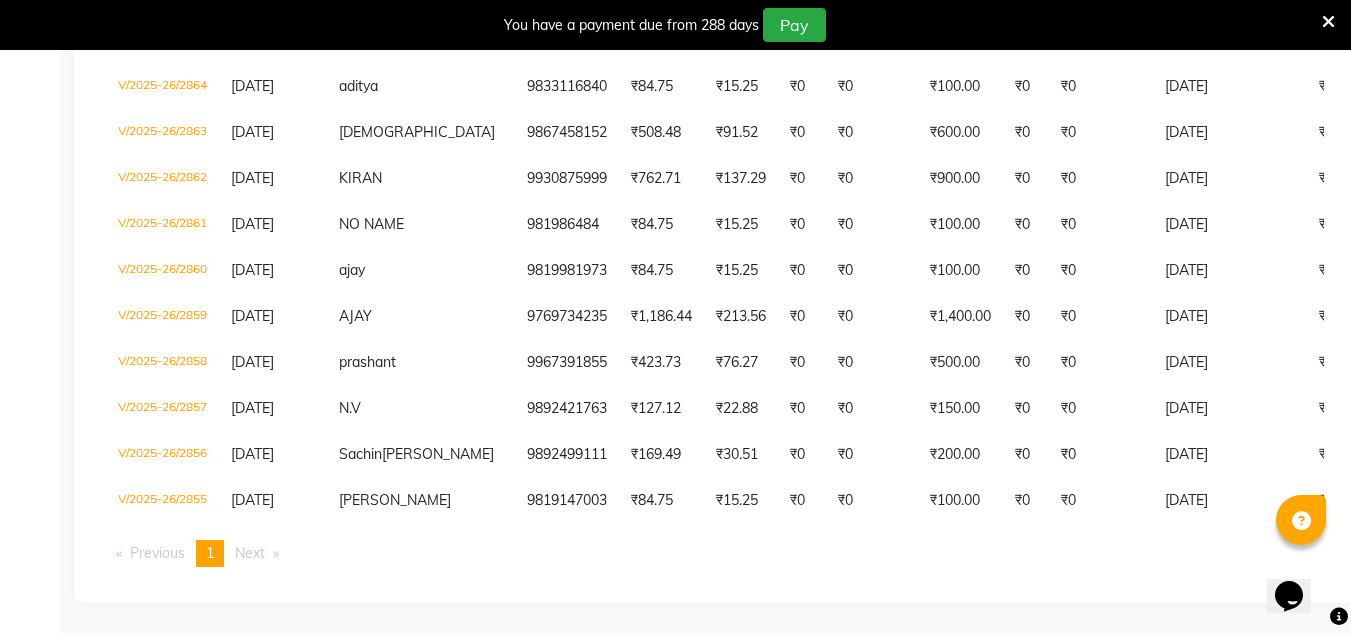 scroll, scrollTop: 921, scrollLeft: 0, axis: vertical 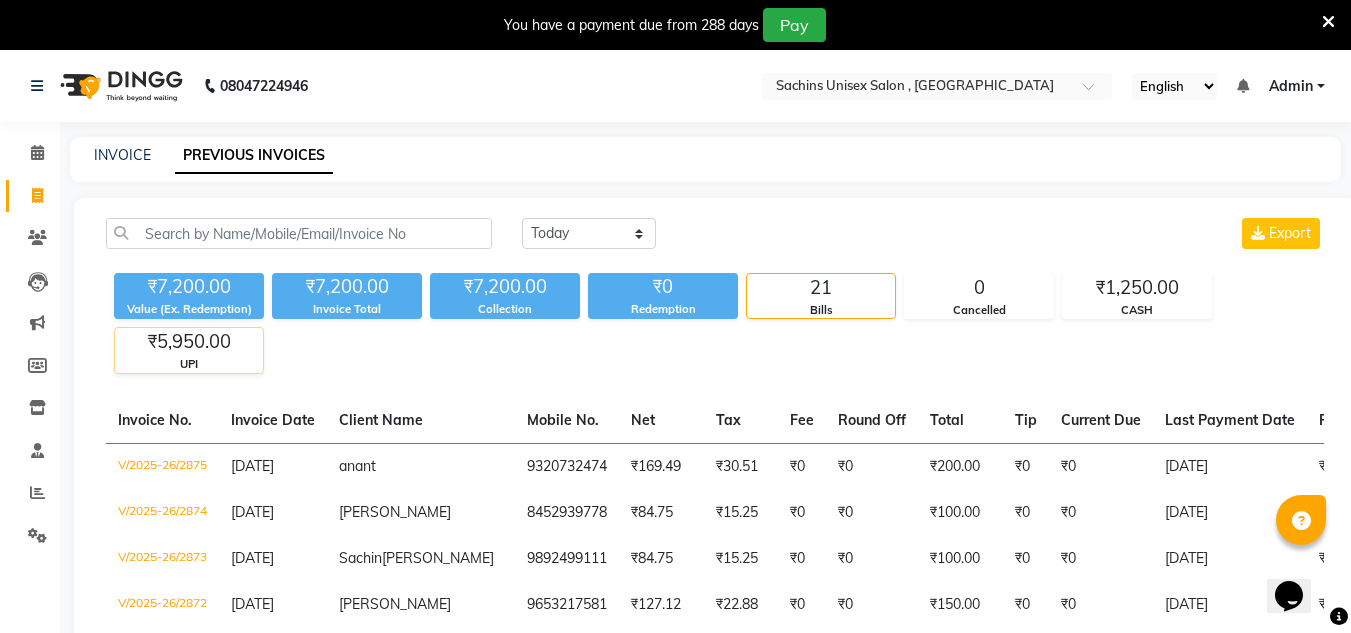 click on "₹5,950.00" 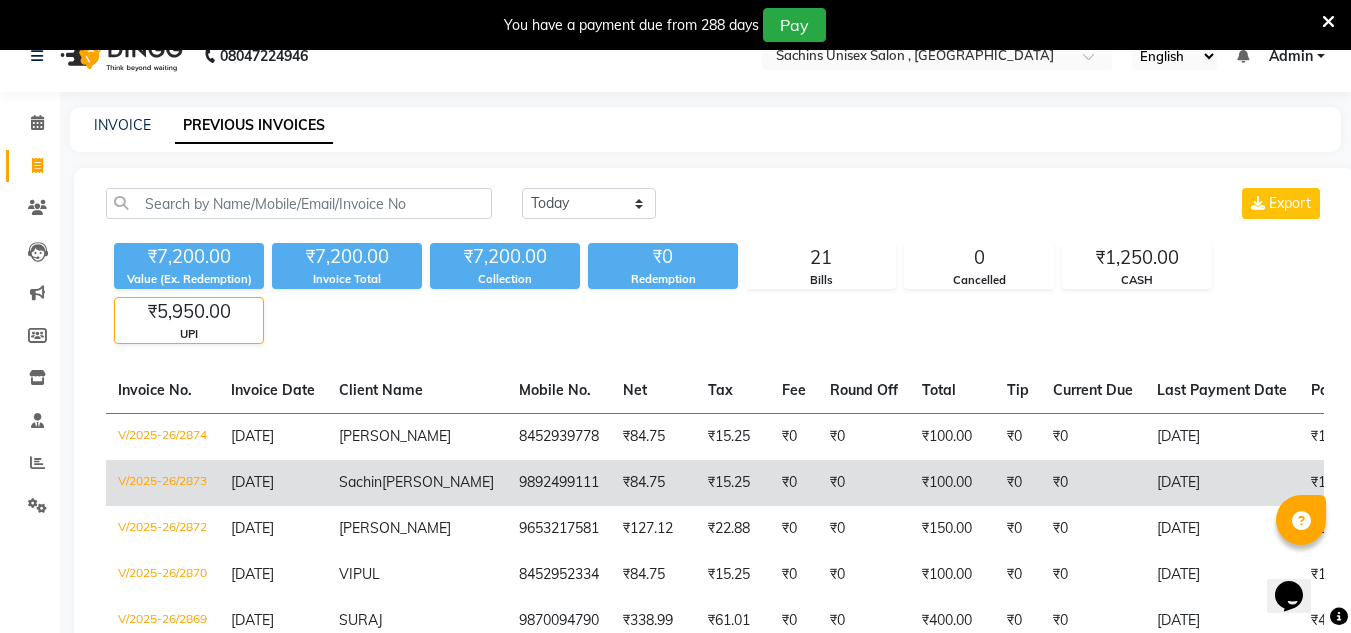 scroll, scrollTop: 0, scrollLeft: 0, axis: both 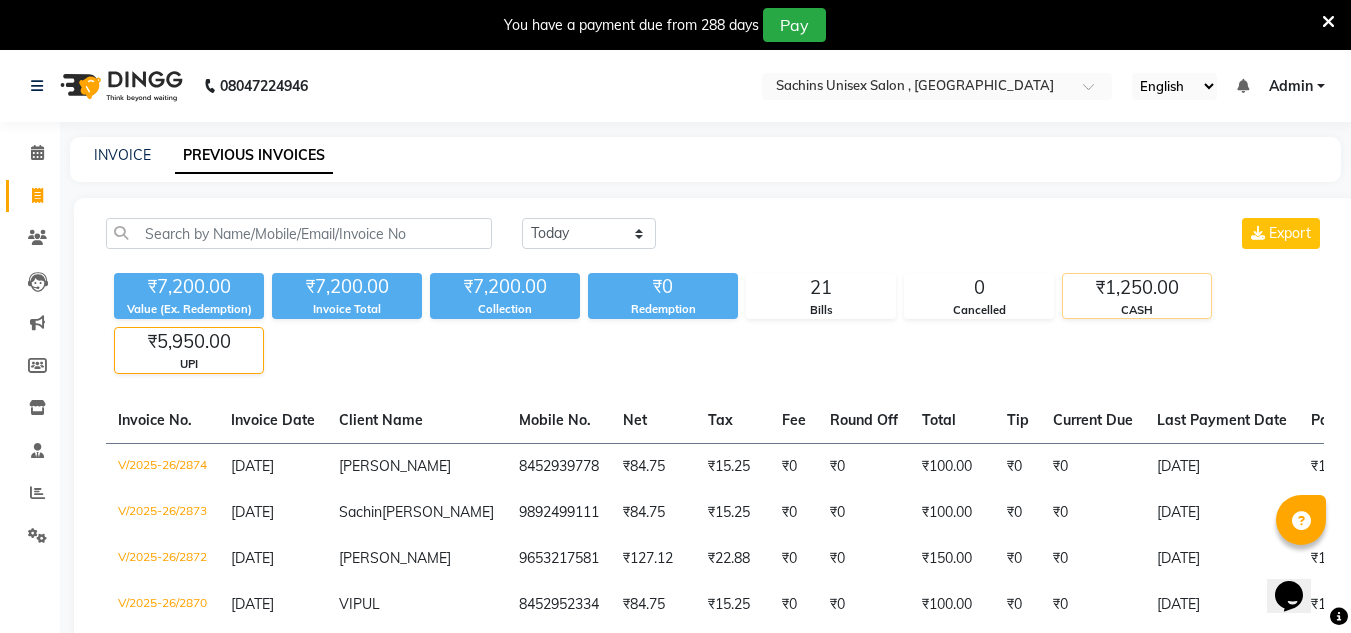 click on "CASH" 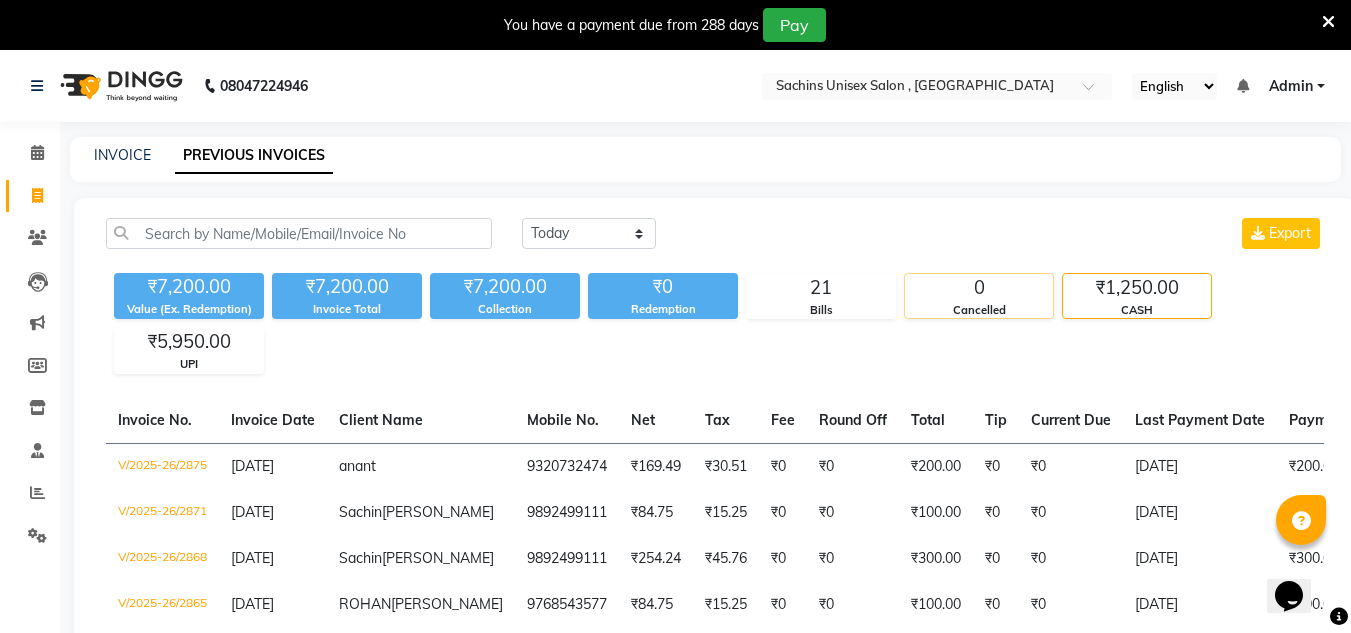 click on "Cancelled" 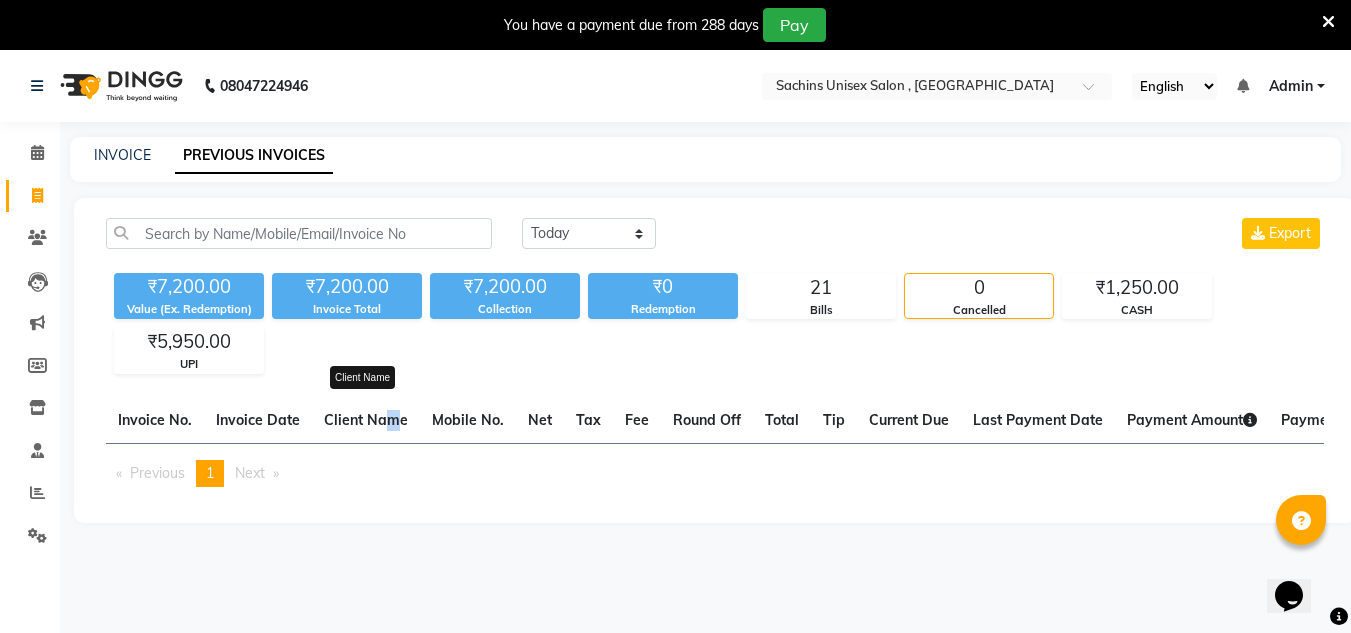 click on "Client Name  Client Name" 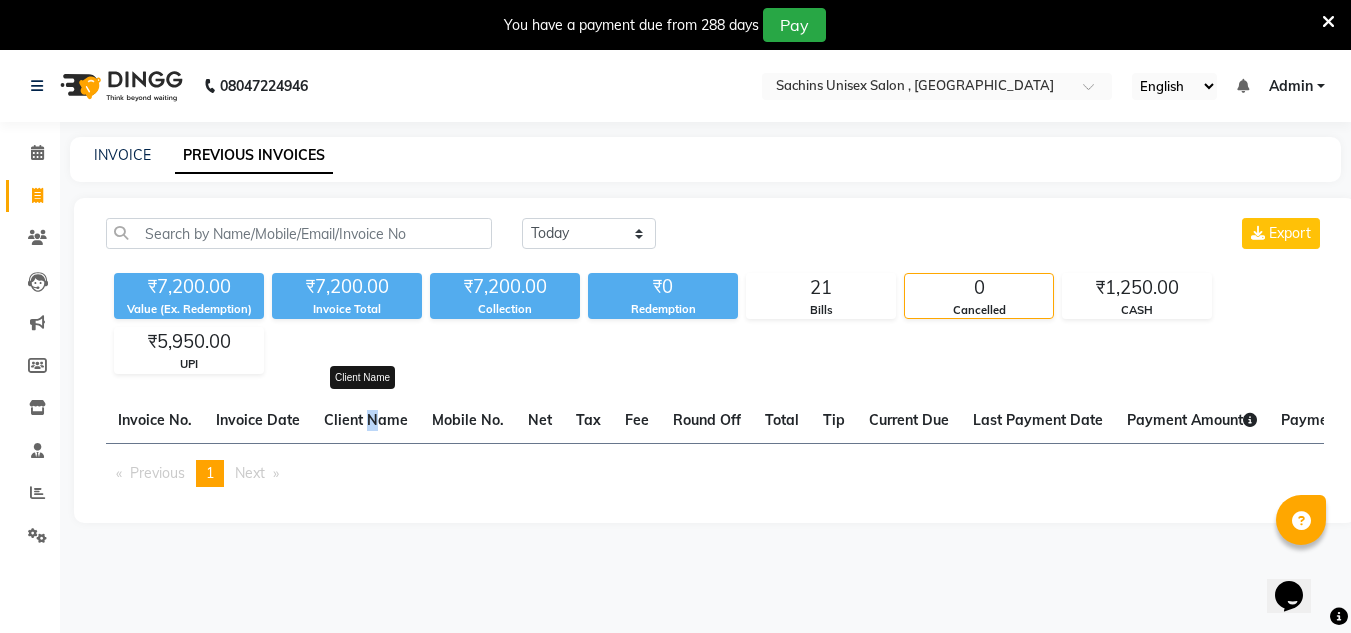 click on "Client Name" 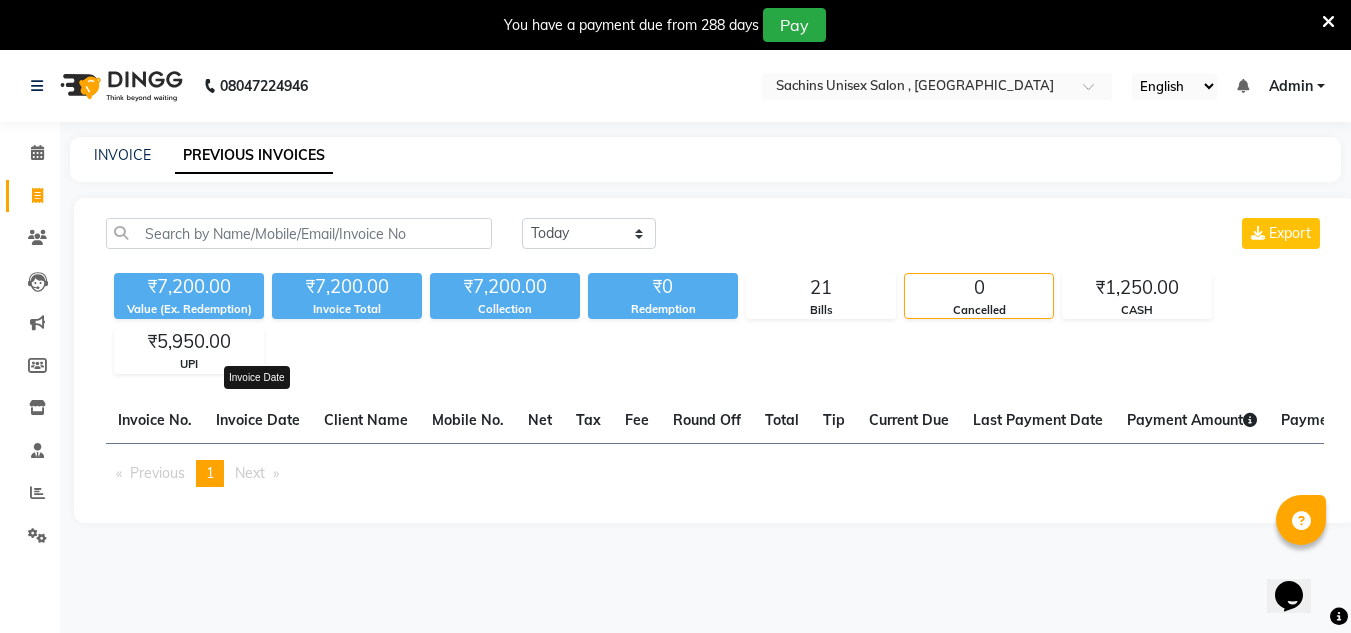 click on "Invoice Date" 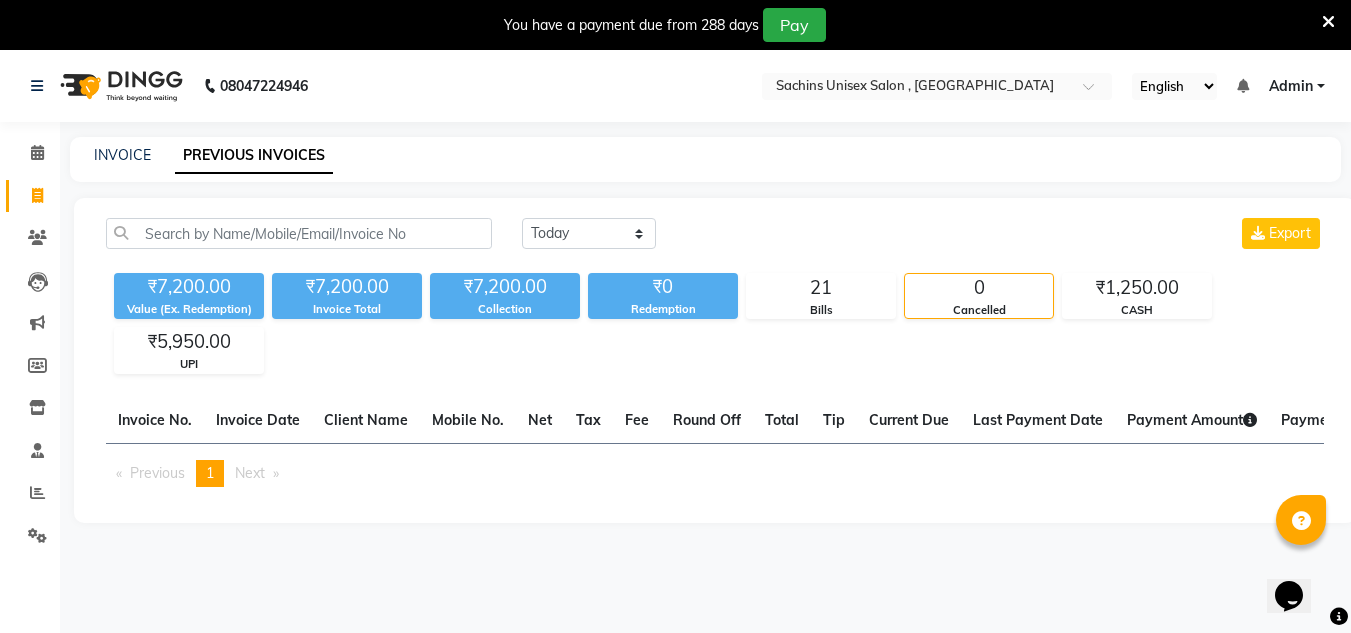 click on "Invoice No." 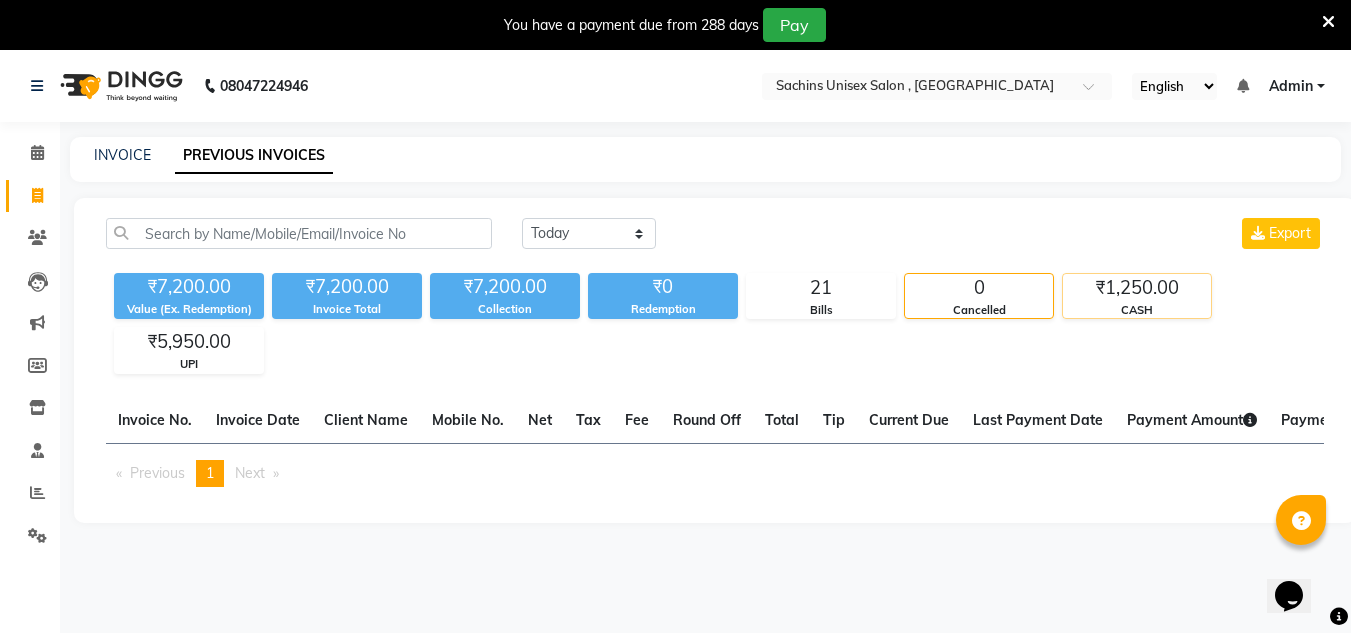 click on "₹1,250.00" 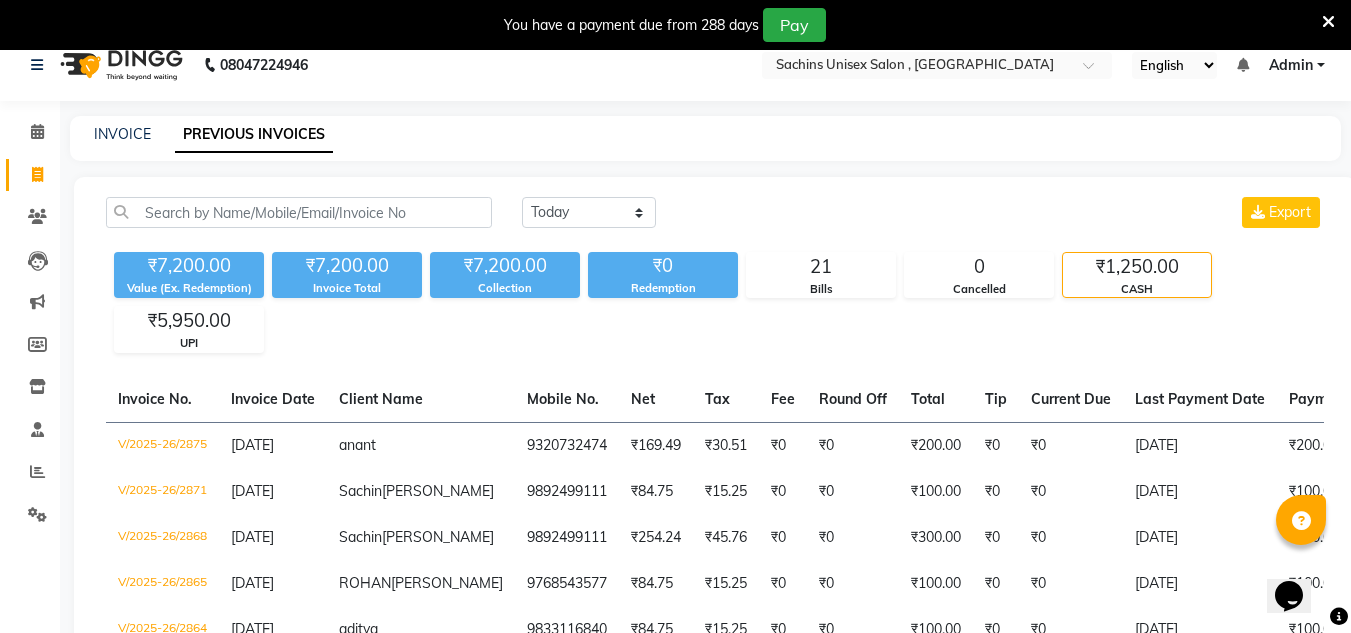 scroll, scrollTop: 0, scrollLeft: 0, axis: both 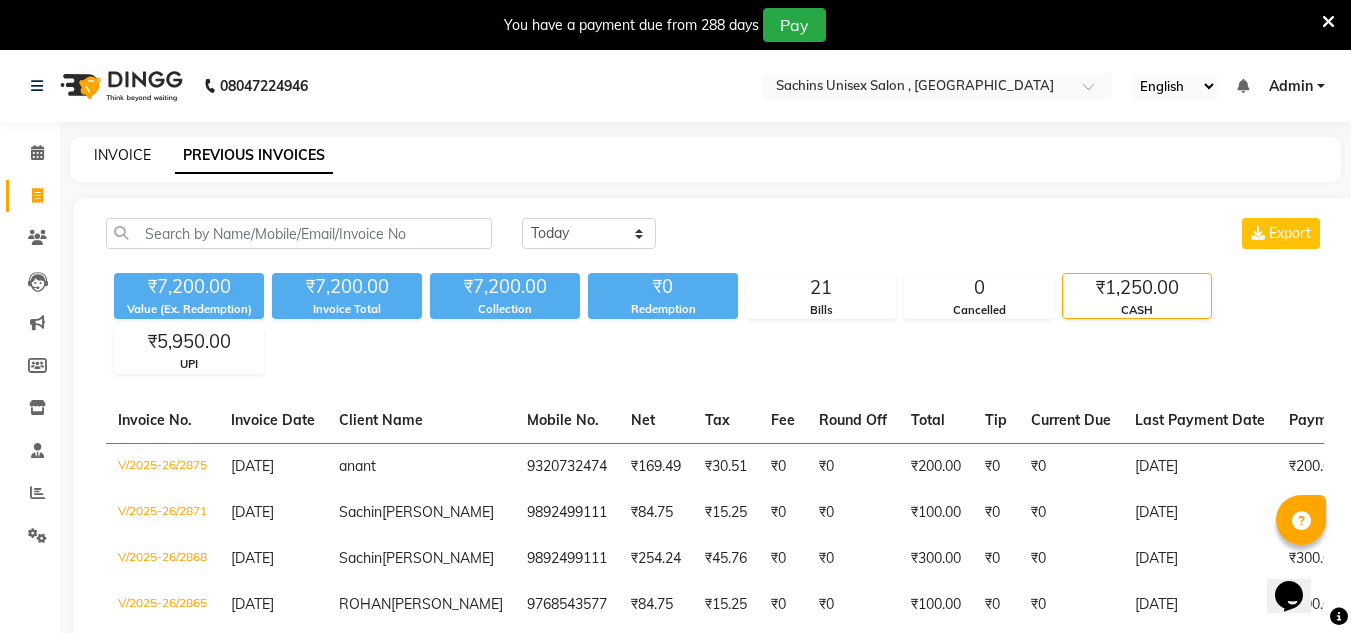 click on "INVOICE" 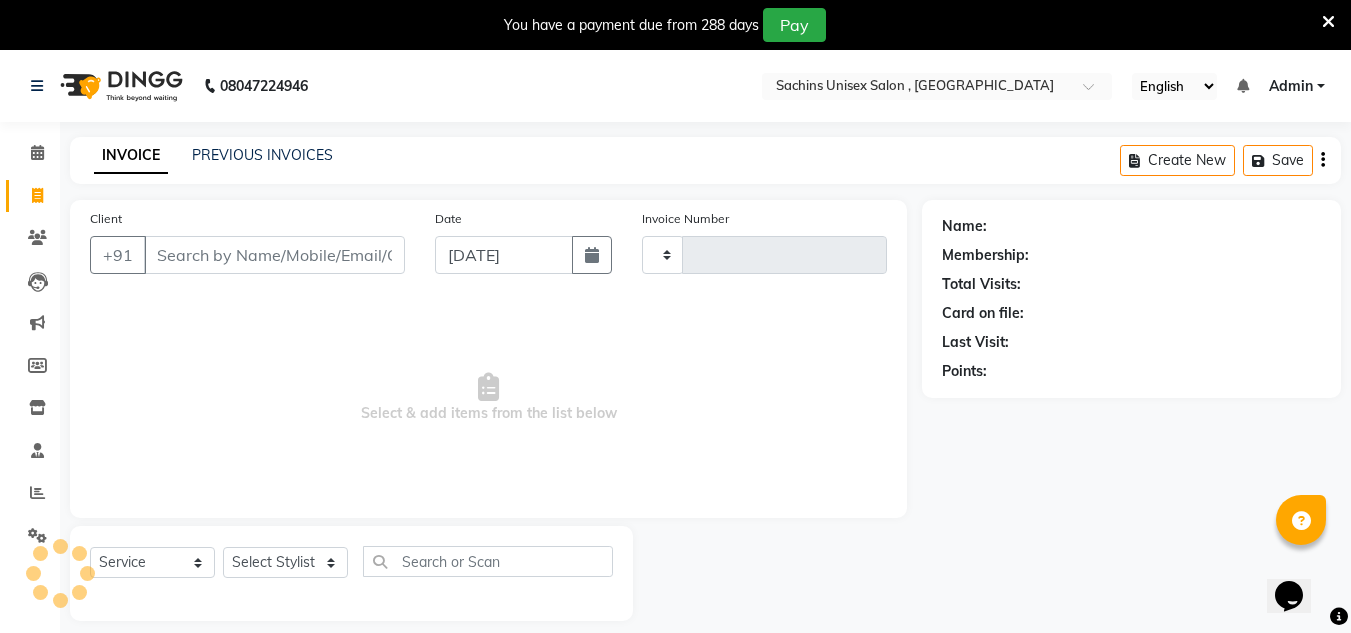 scroll, scrollTop: 50, scrollLeft: 0, axis: vertical 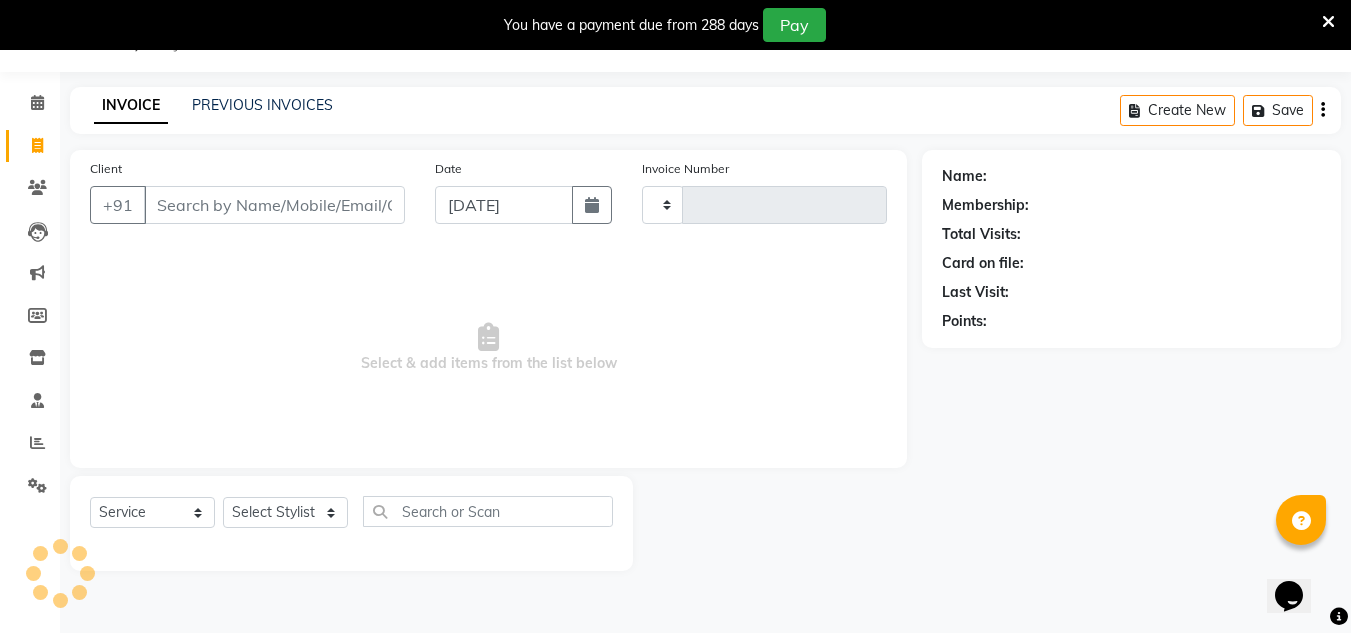 type on "2876" 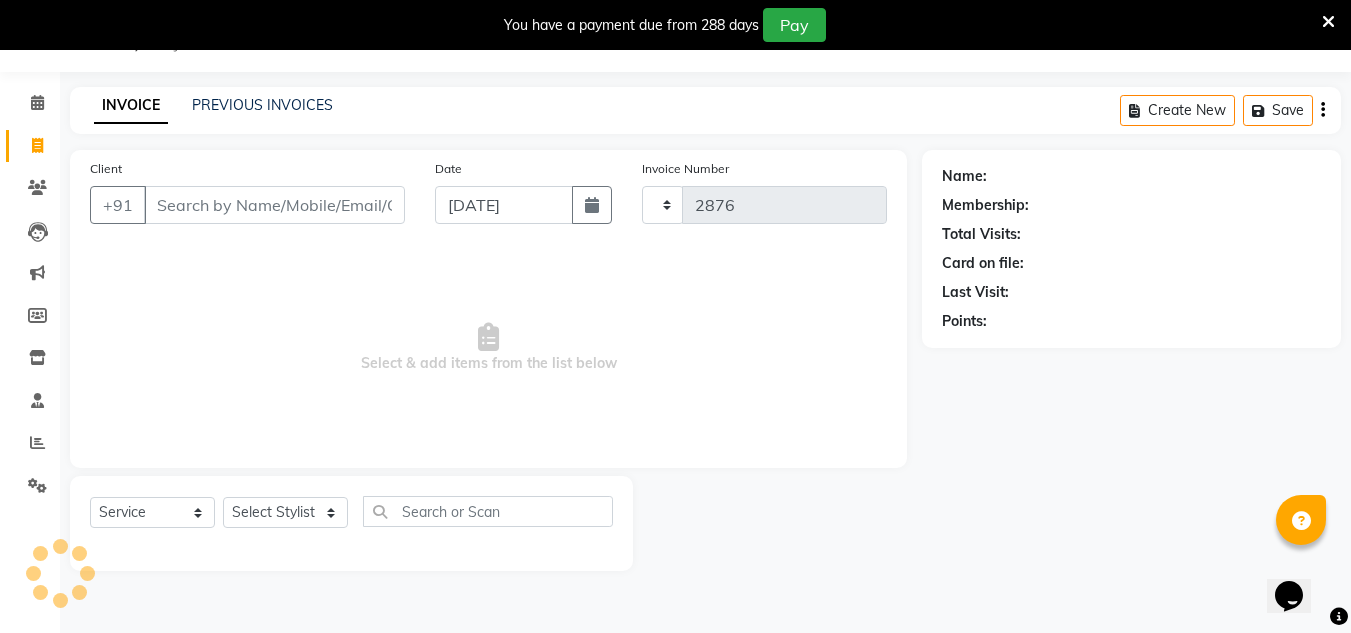 select on "6840" 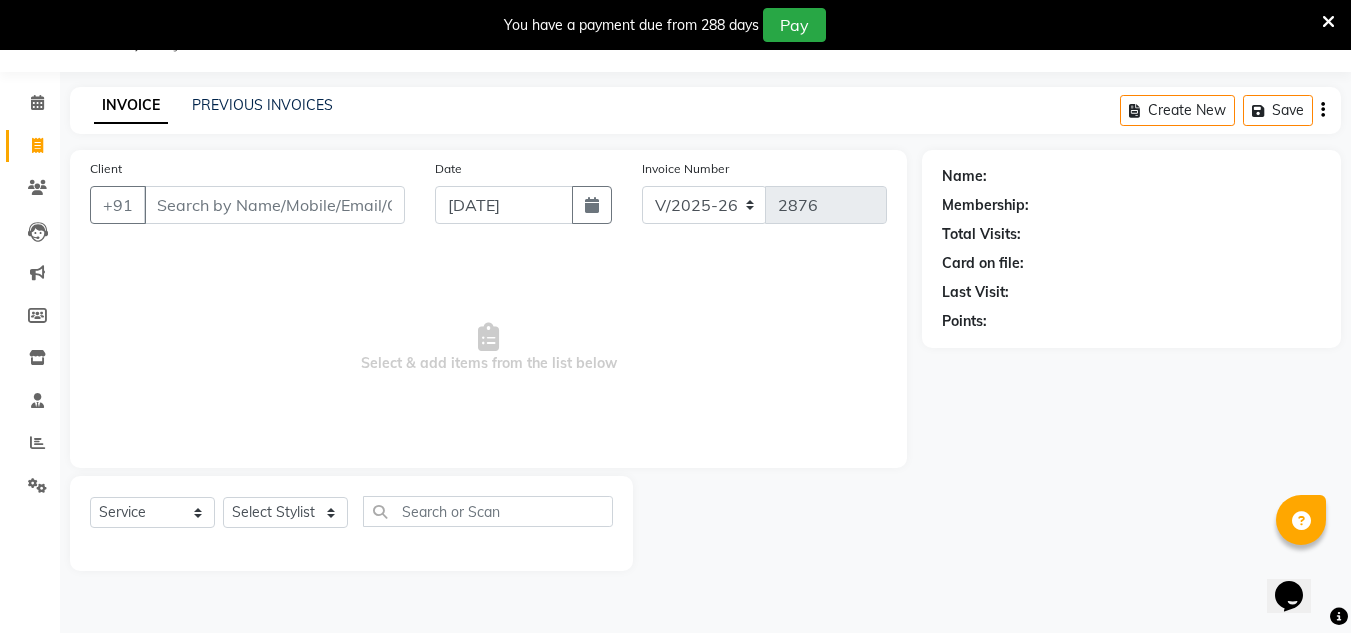 click on "Select & add items from the list below" at bounding box center [488, 348] 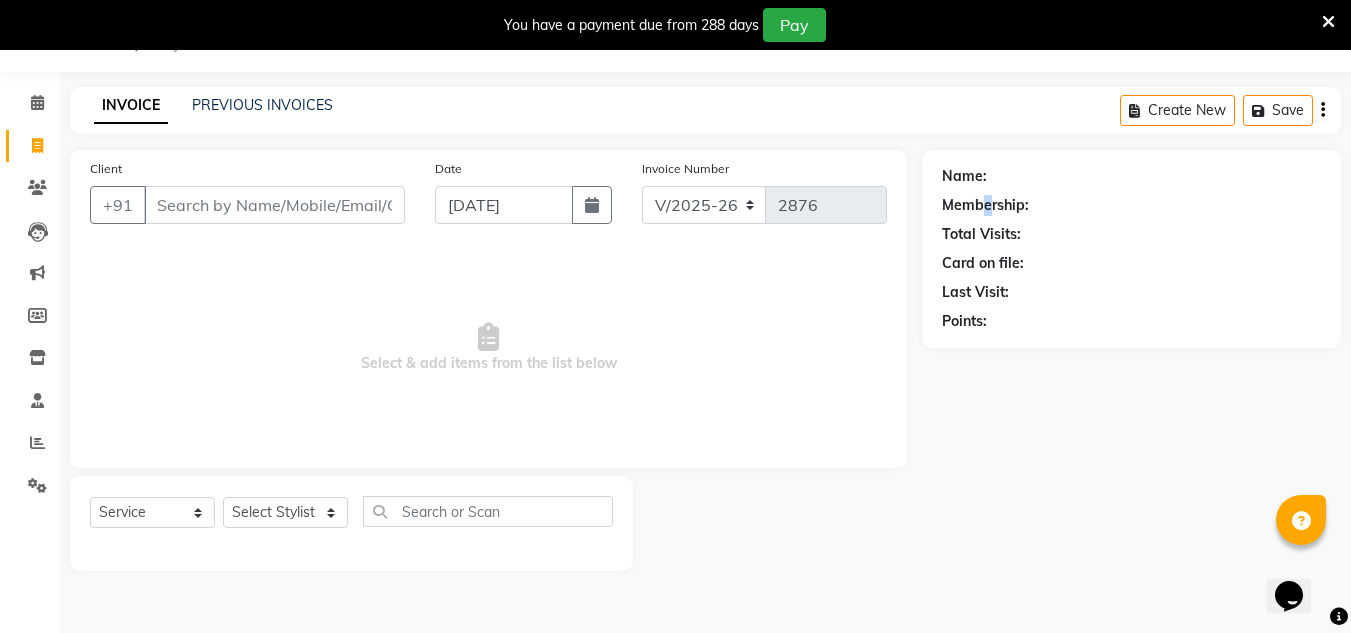 click on "Name: Membership: Total Visits: Card on file: Last Visit:  Points:" 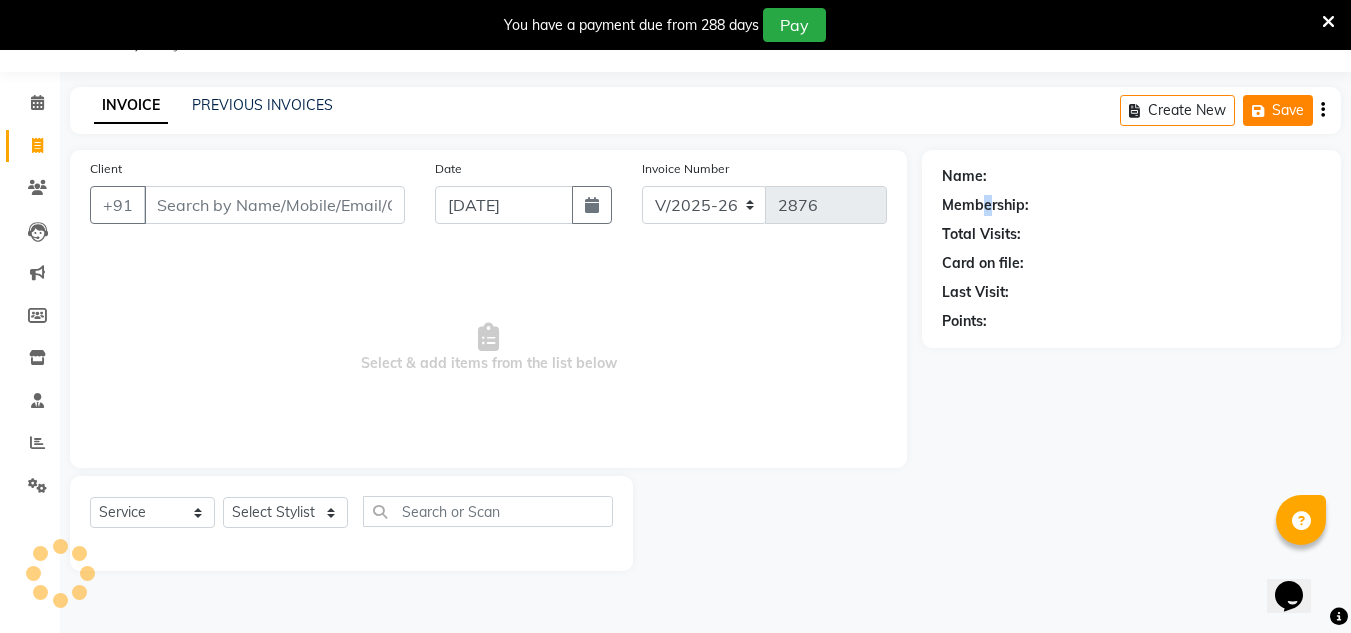 click on "Save" 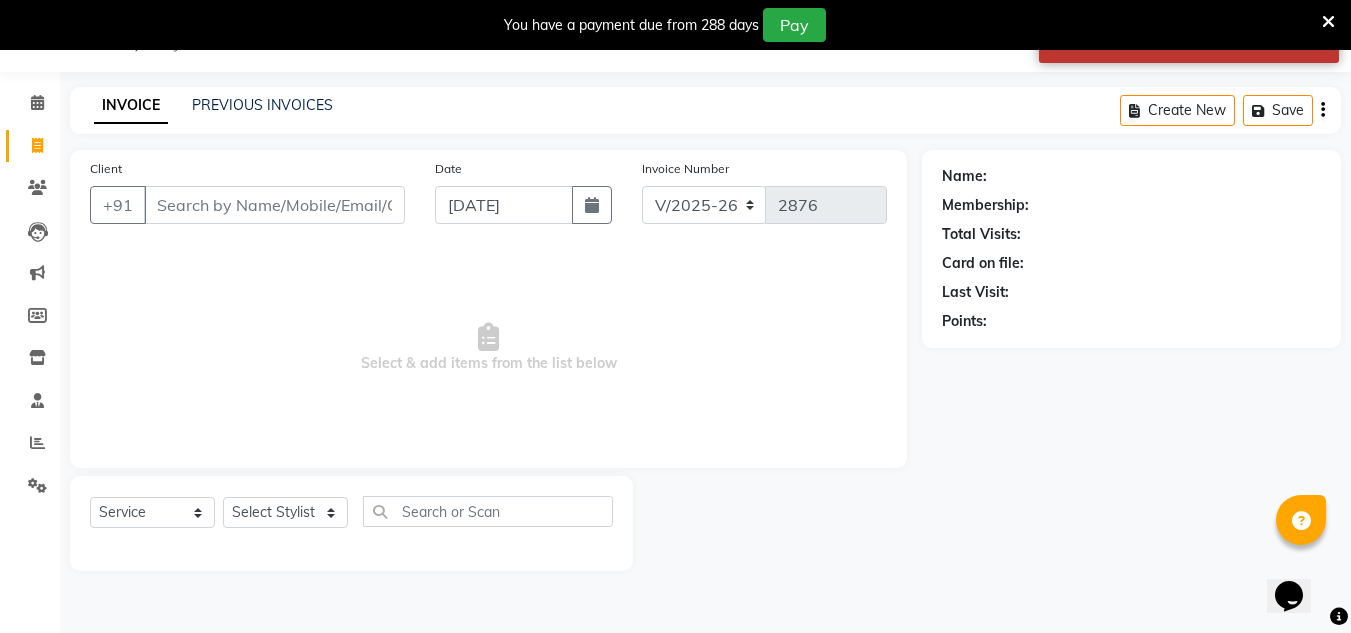 click on "Create New   Save" 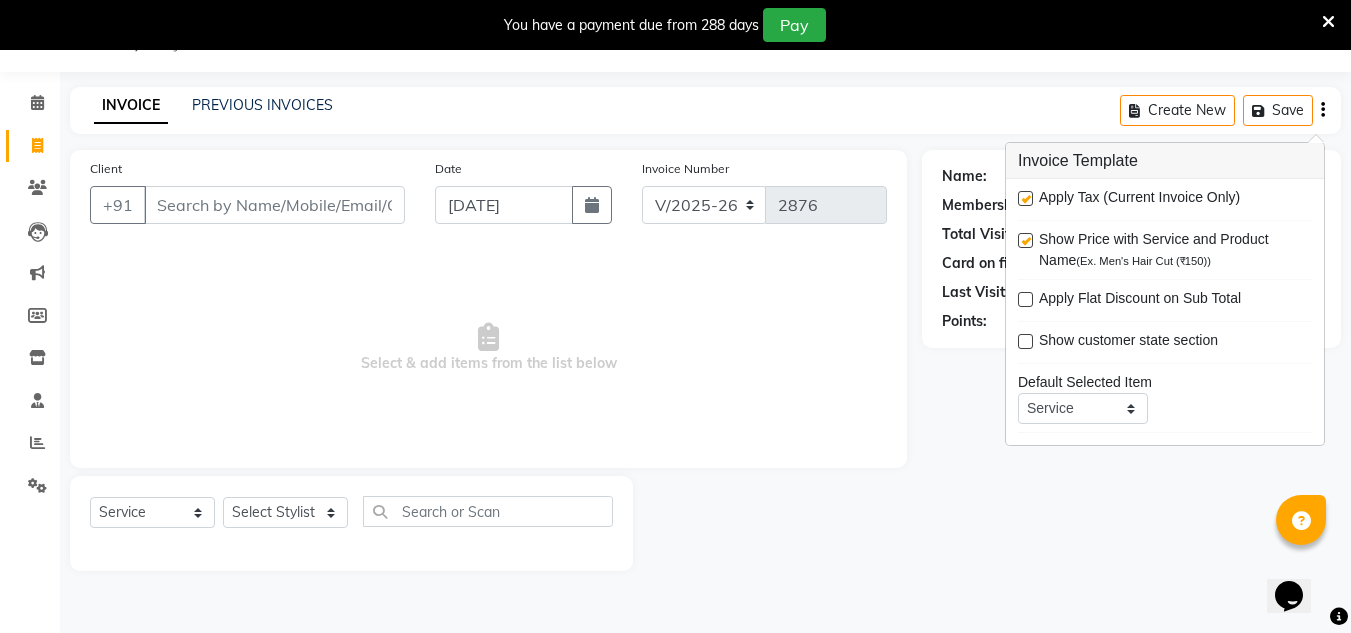 click on "Select & add items from the list below" at bounding box center [488, 348] 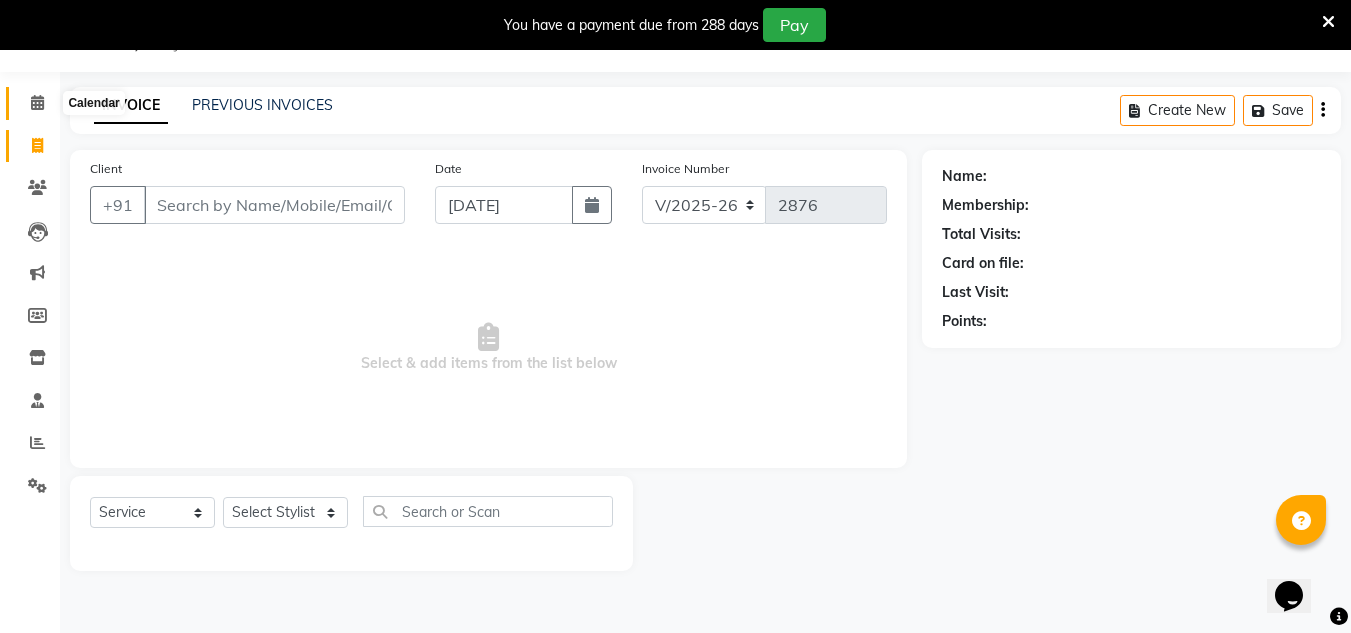 click 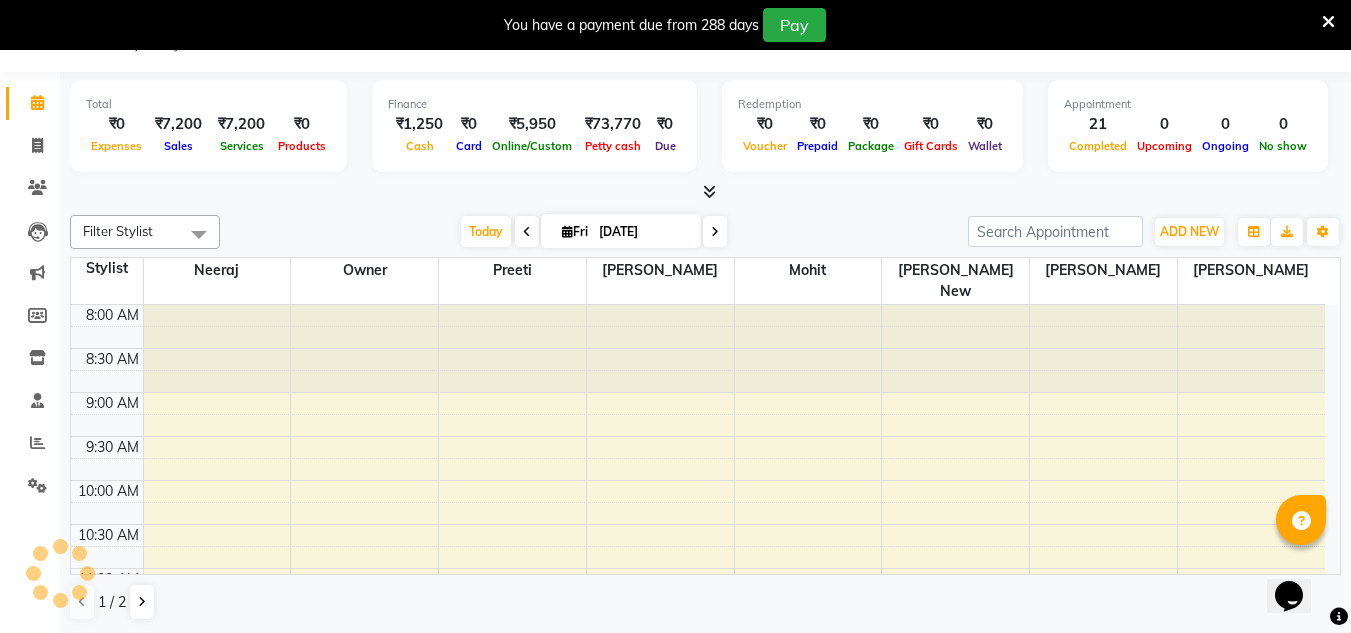 scroll, scrollTop: 0, scrollLeft: 0, axis: both 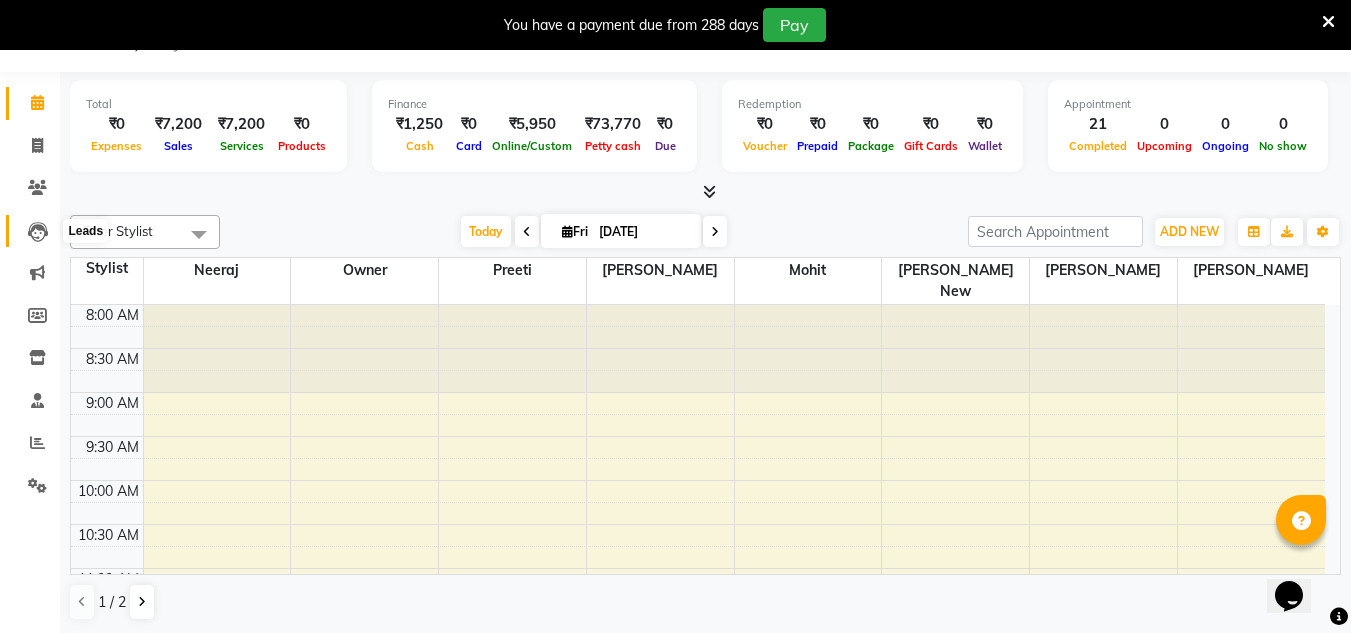 click 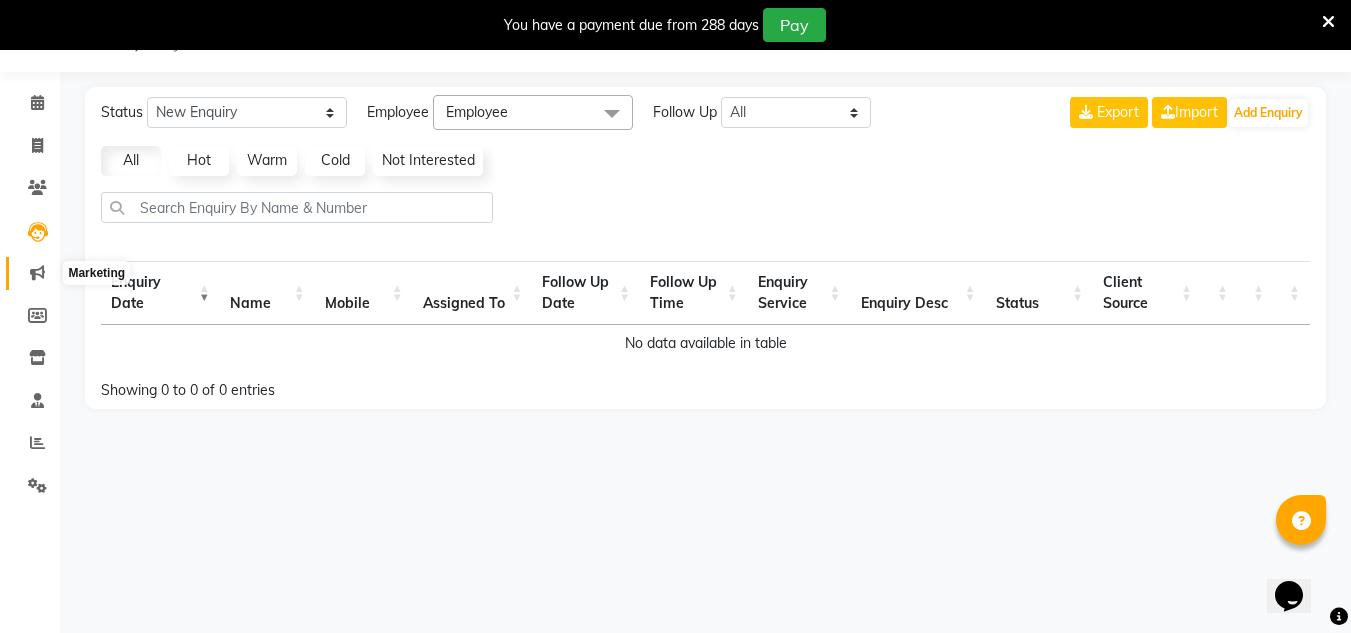 click 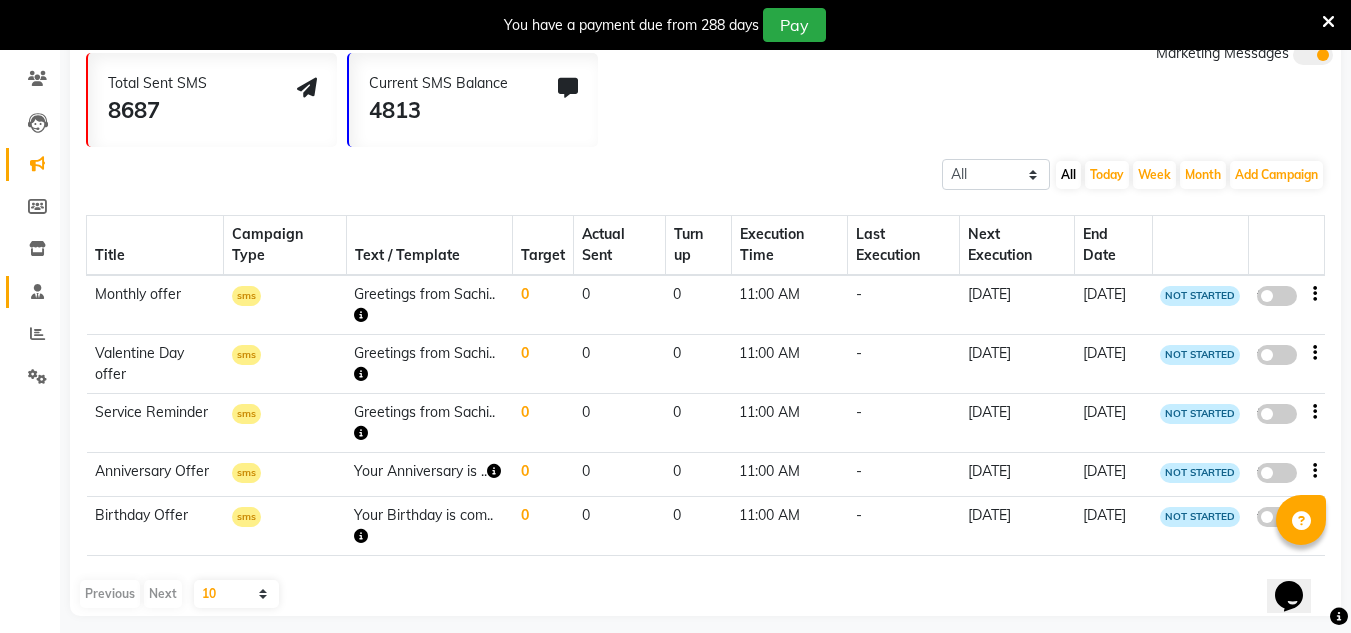 scroll, scrollTop: 187, scrollLeft: 0, axis: vertical 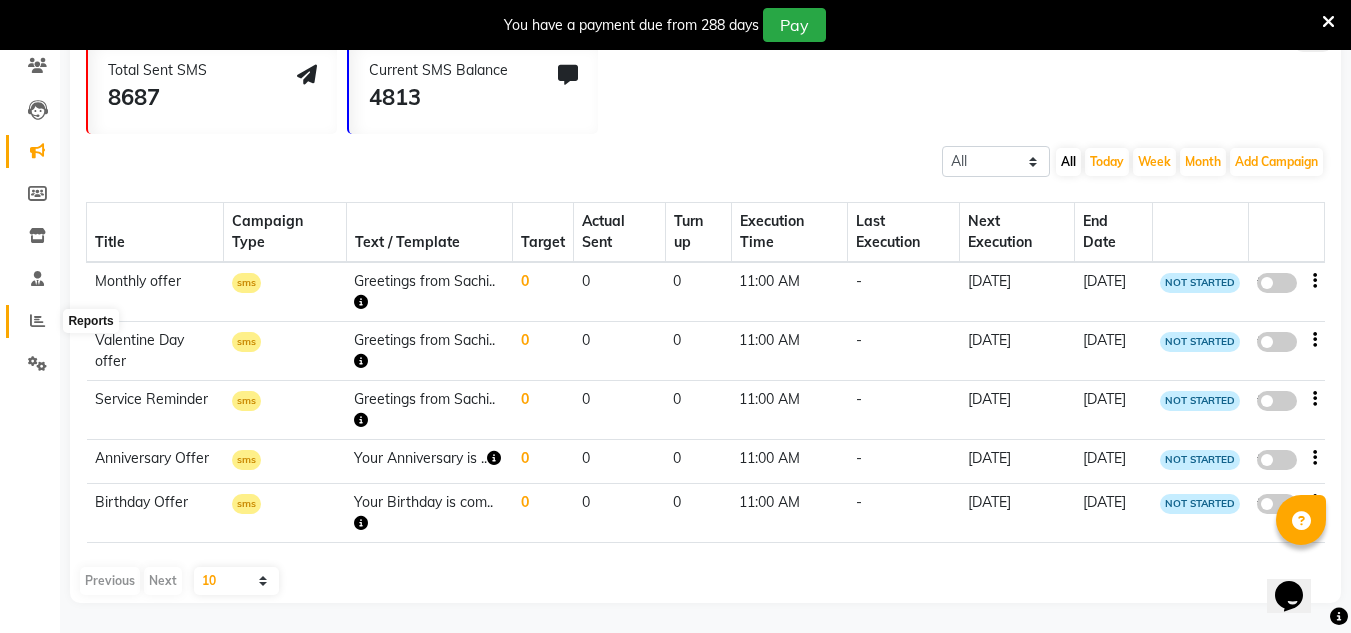 click 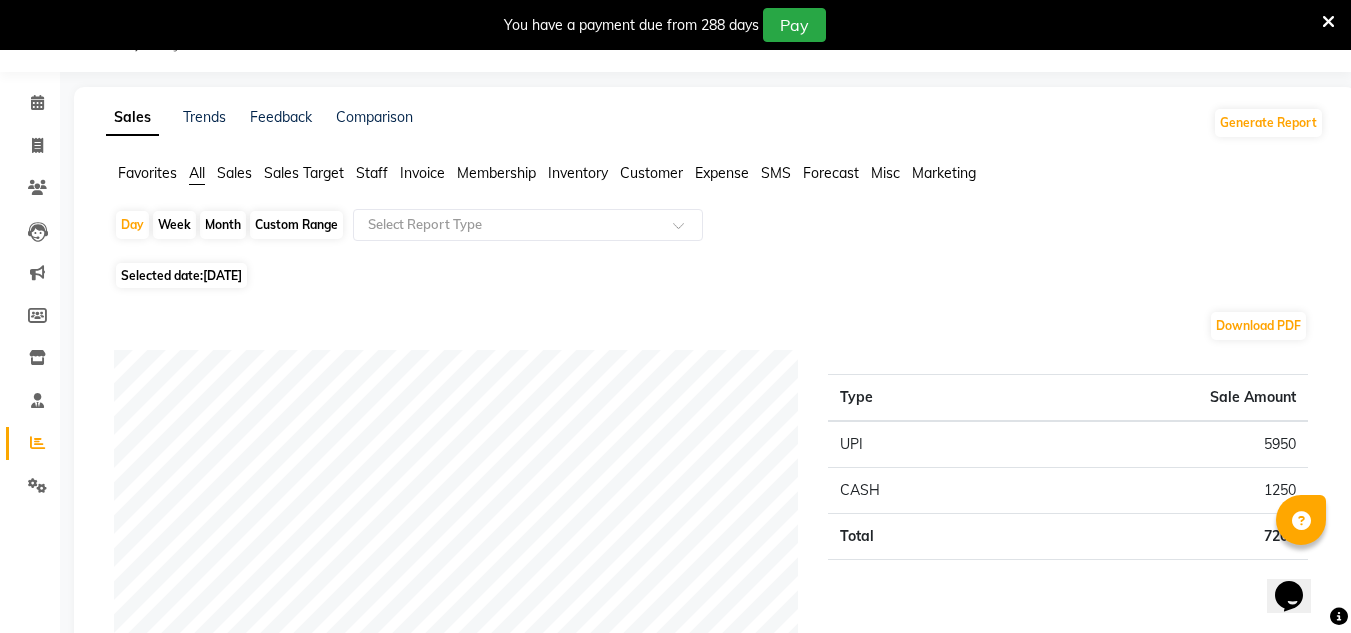 scroll, scrollTop: 187, scrollLeft: 0, axis: vertical 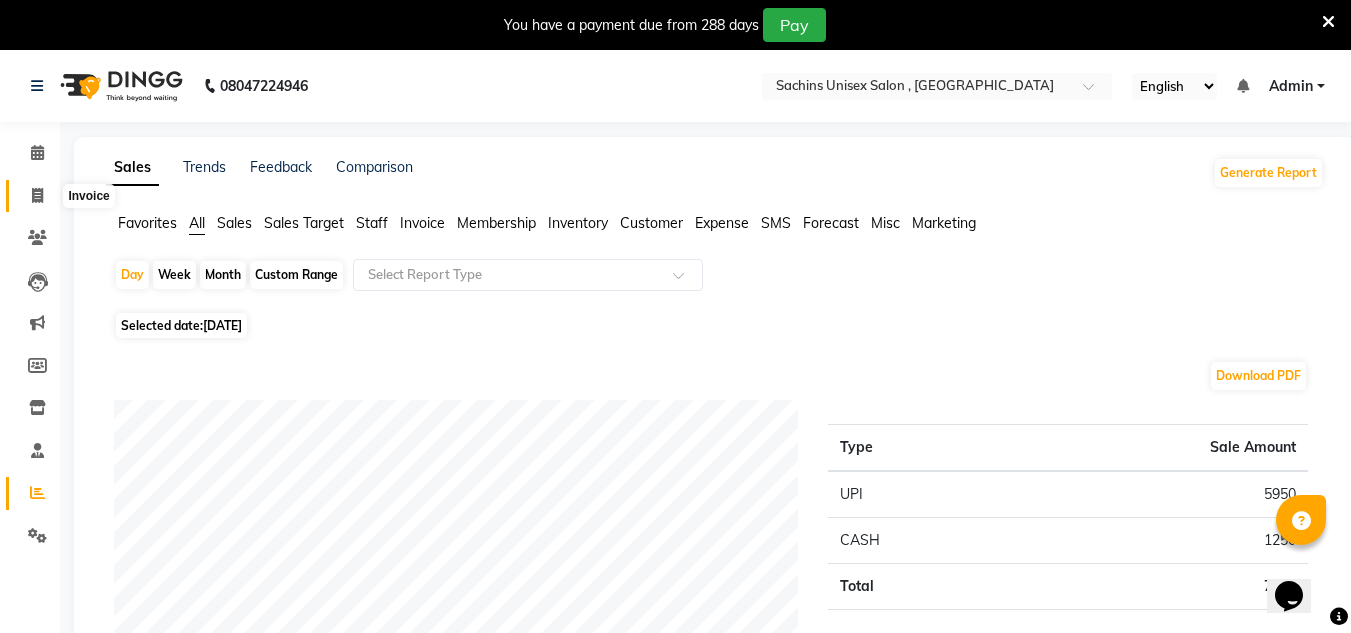 click 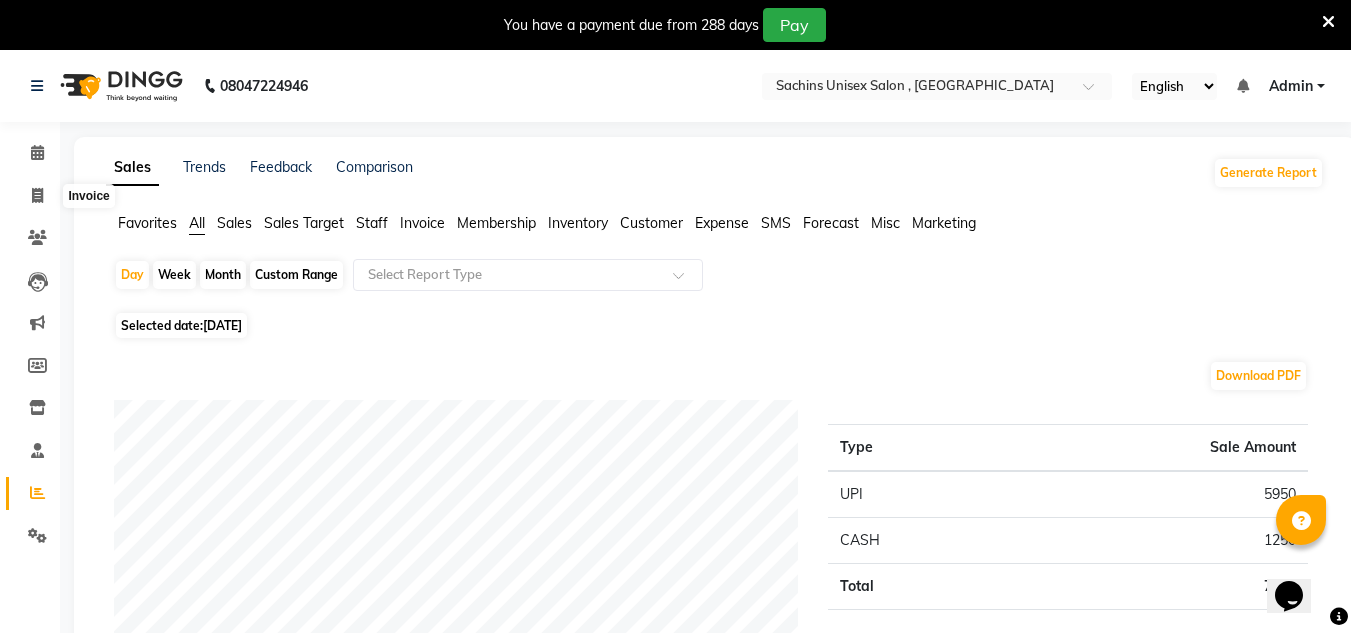 select on "6840" 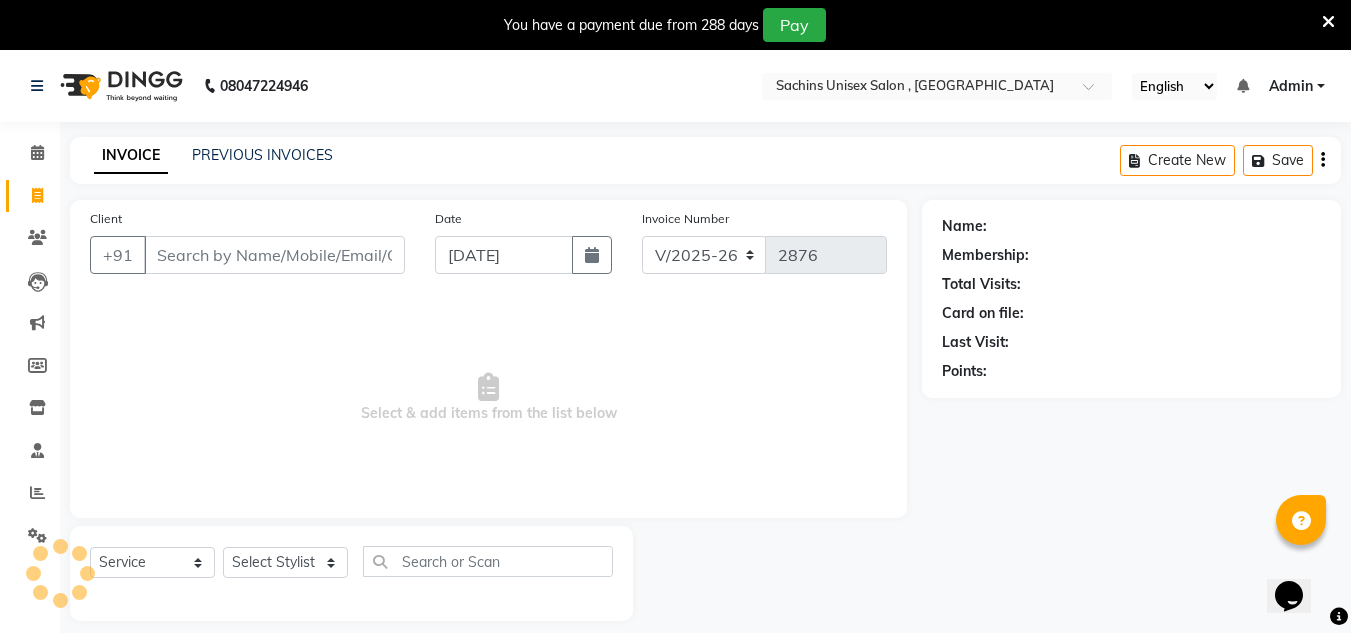 scroll, scrollTop: 50, scrollLeft: 0, axis: vertical 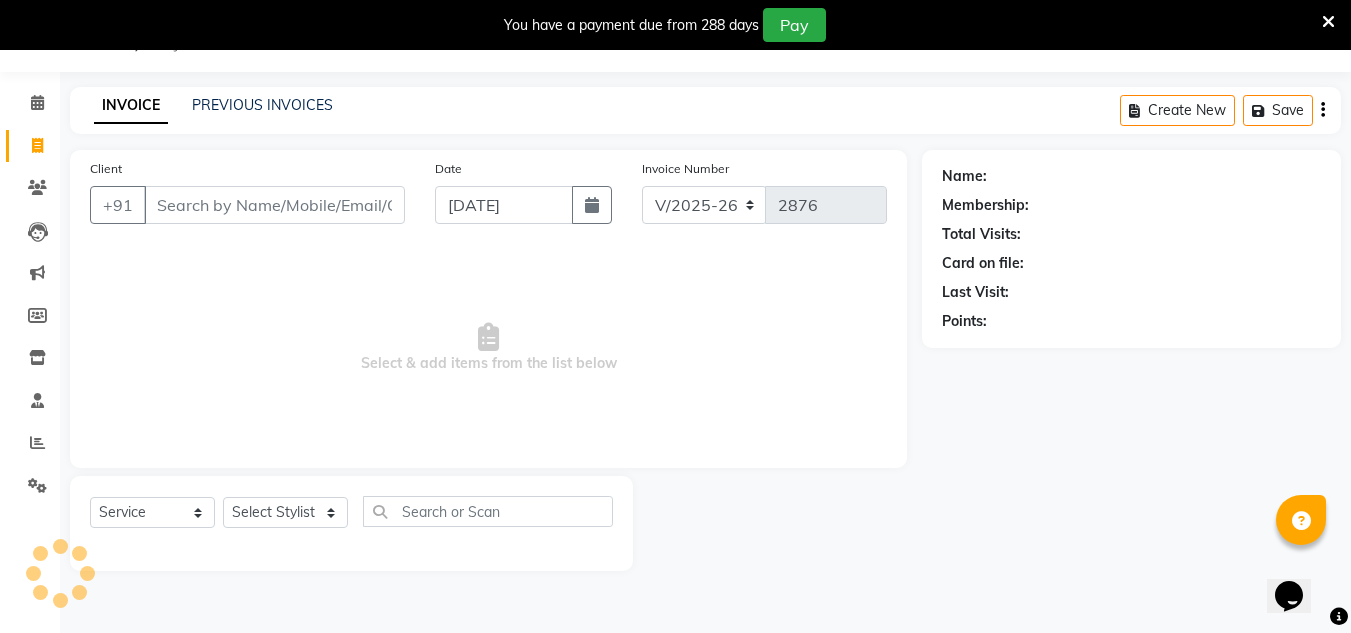 click on "Client" at bounding box center (274, 205) 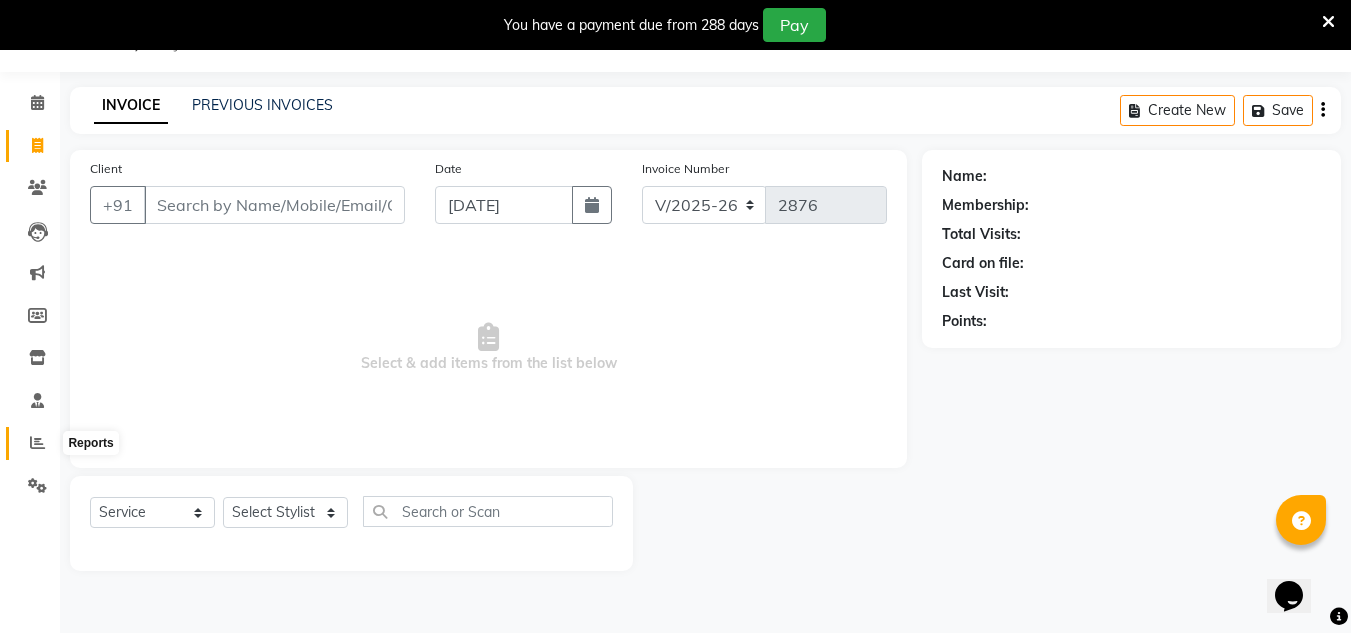 click 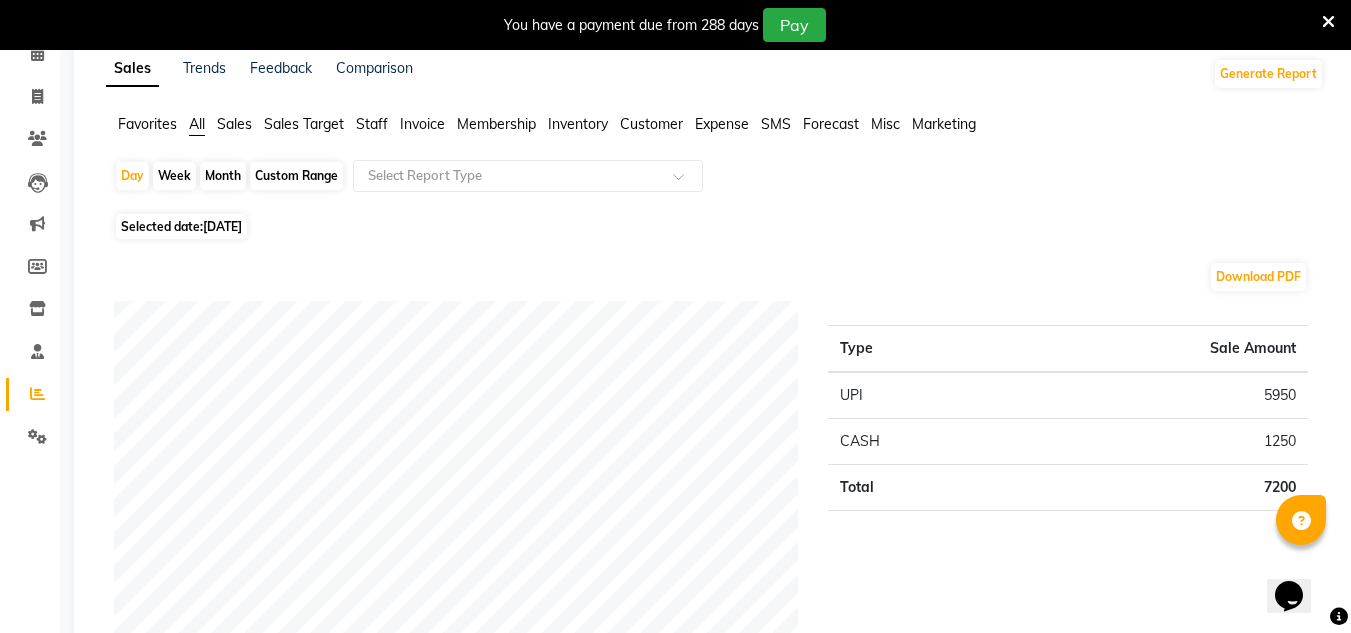scroll, scrollTop: 50, scrollLeft: 0, axis: vertical 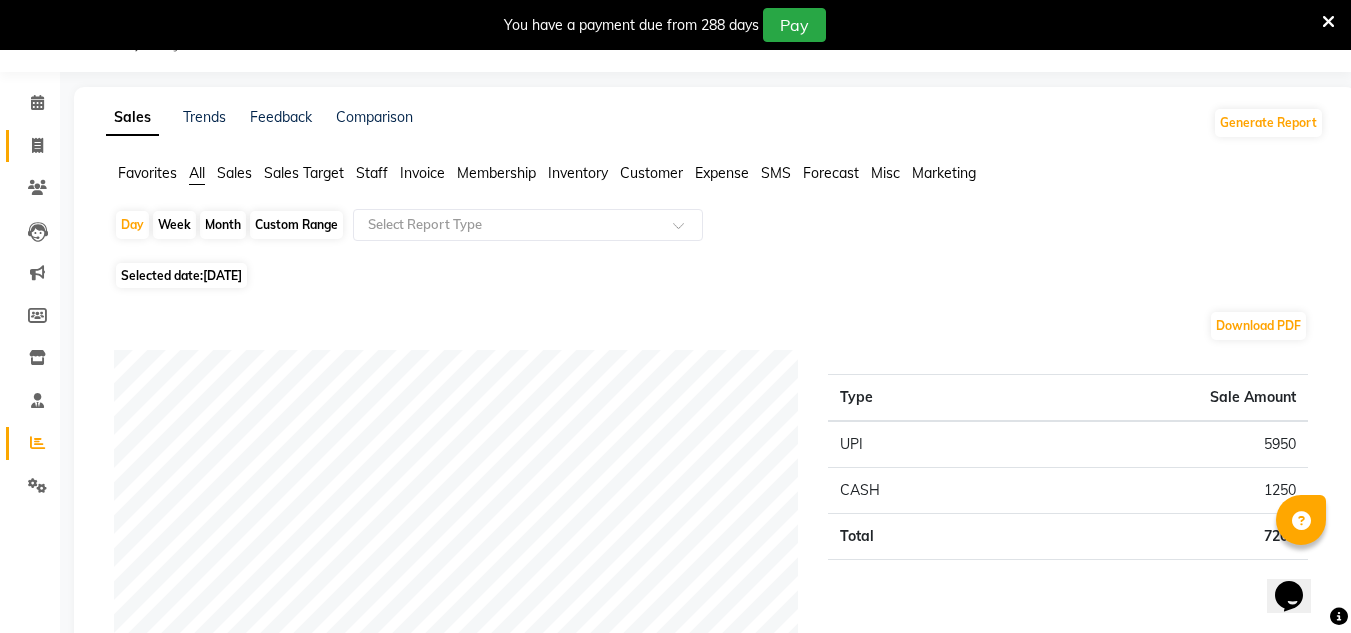 click 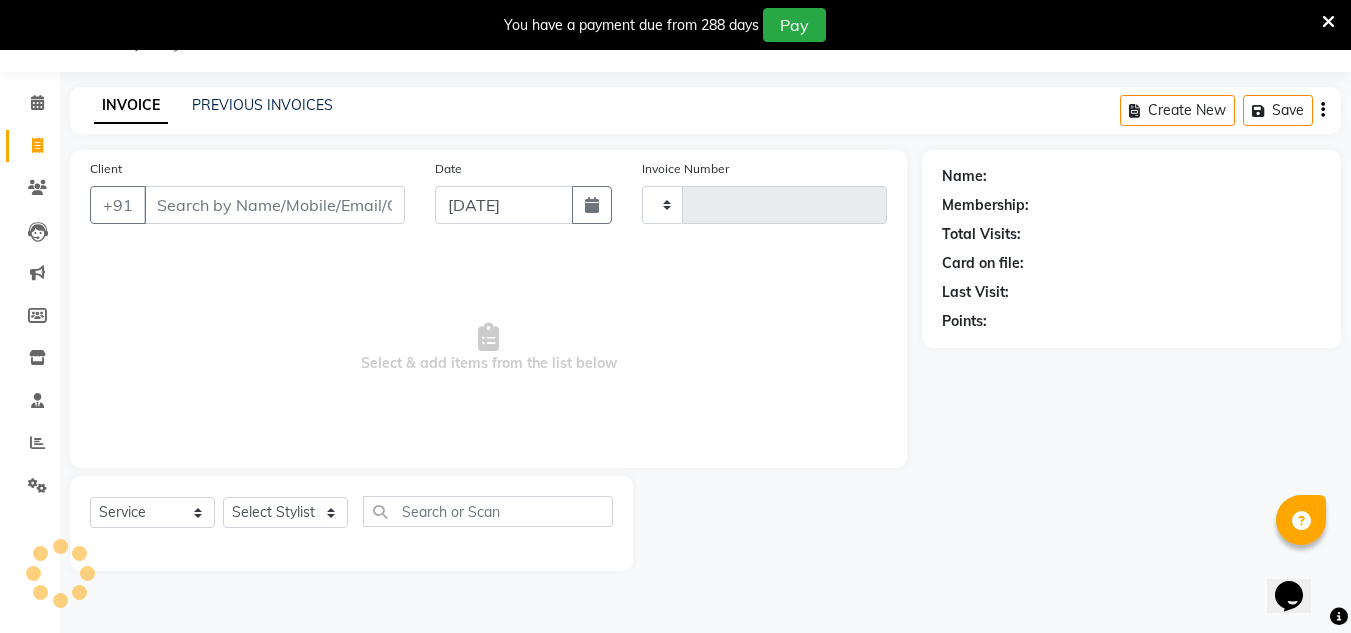 type on "2876" 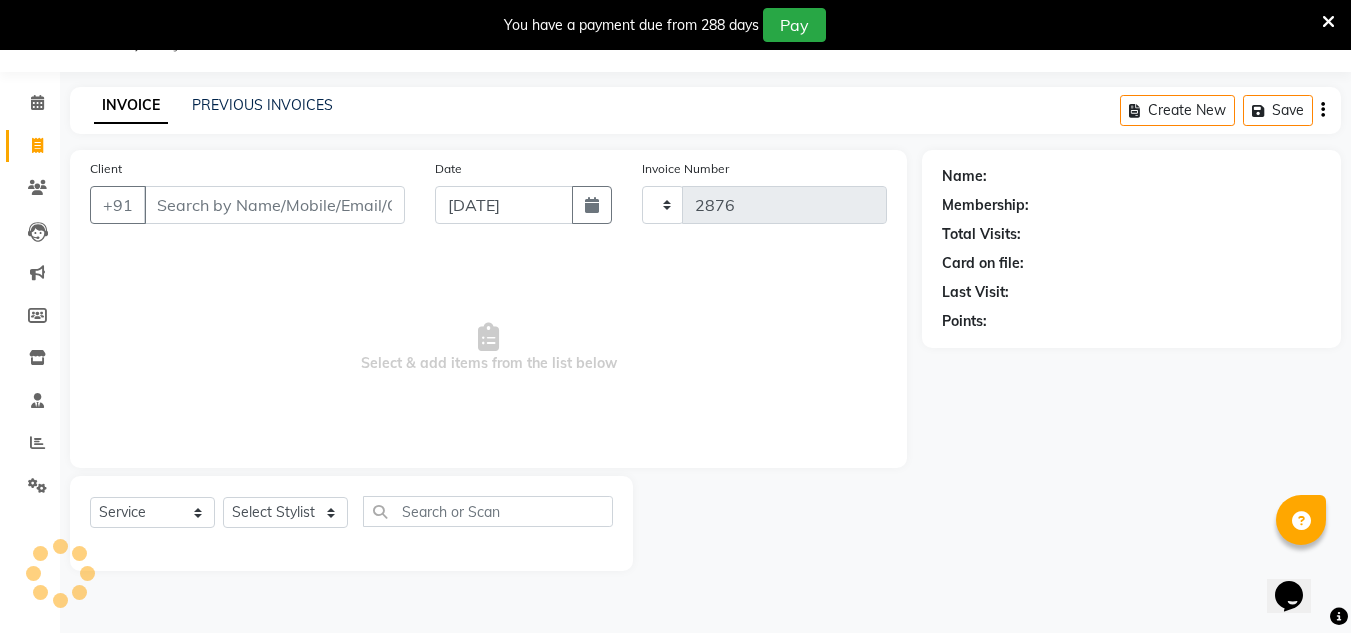 select on "6840" 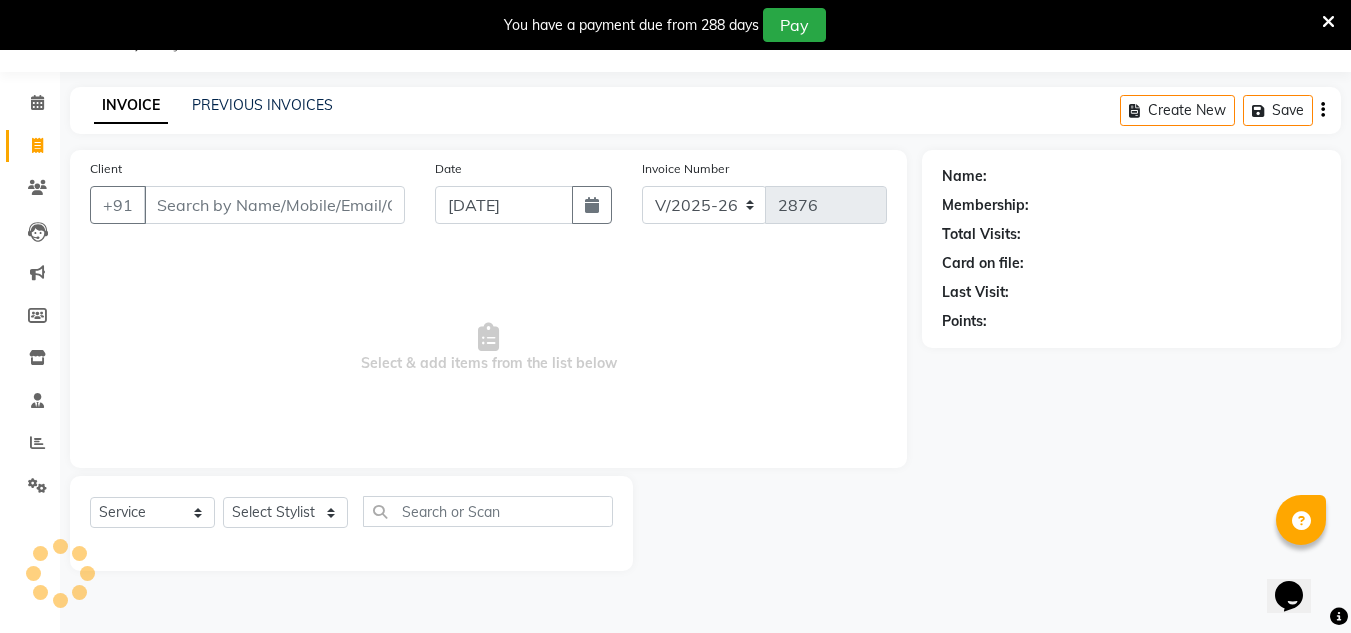 click on "Client" at bounding box center (274, 205) 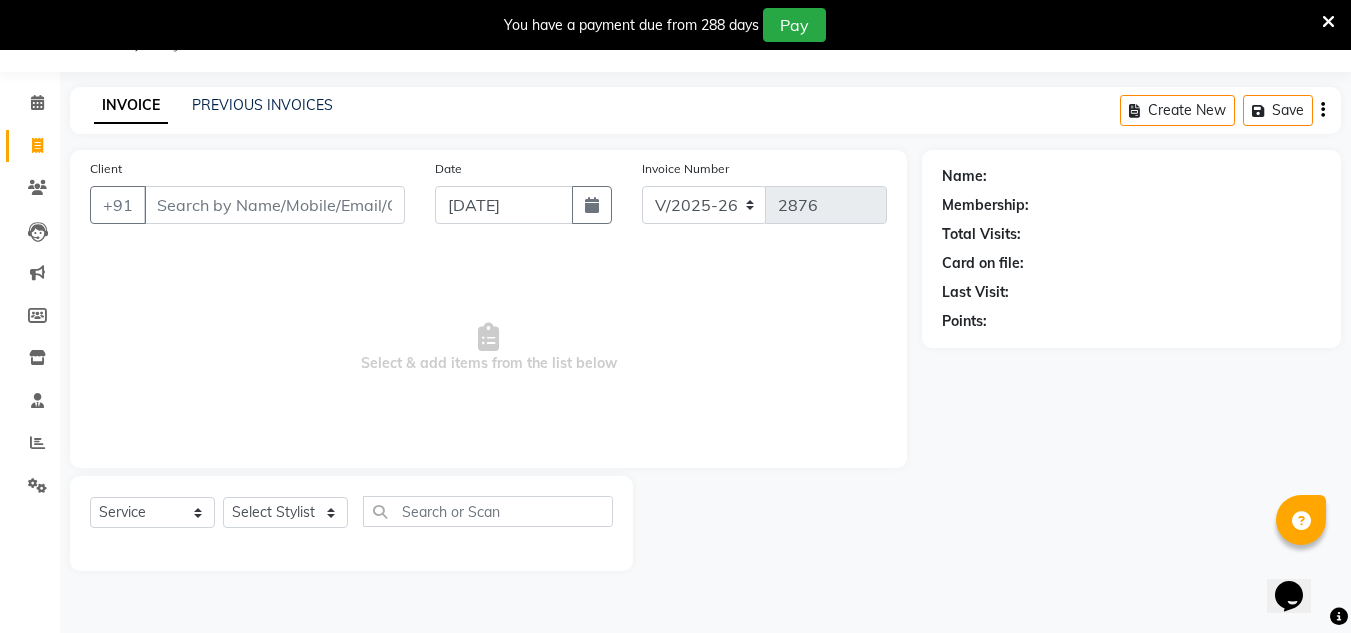 click on "INVOICE PREVIOUS INVOICES Create New   Save" 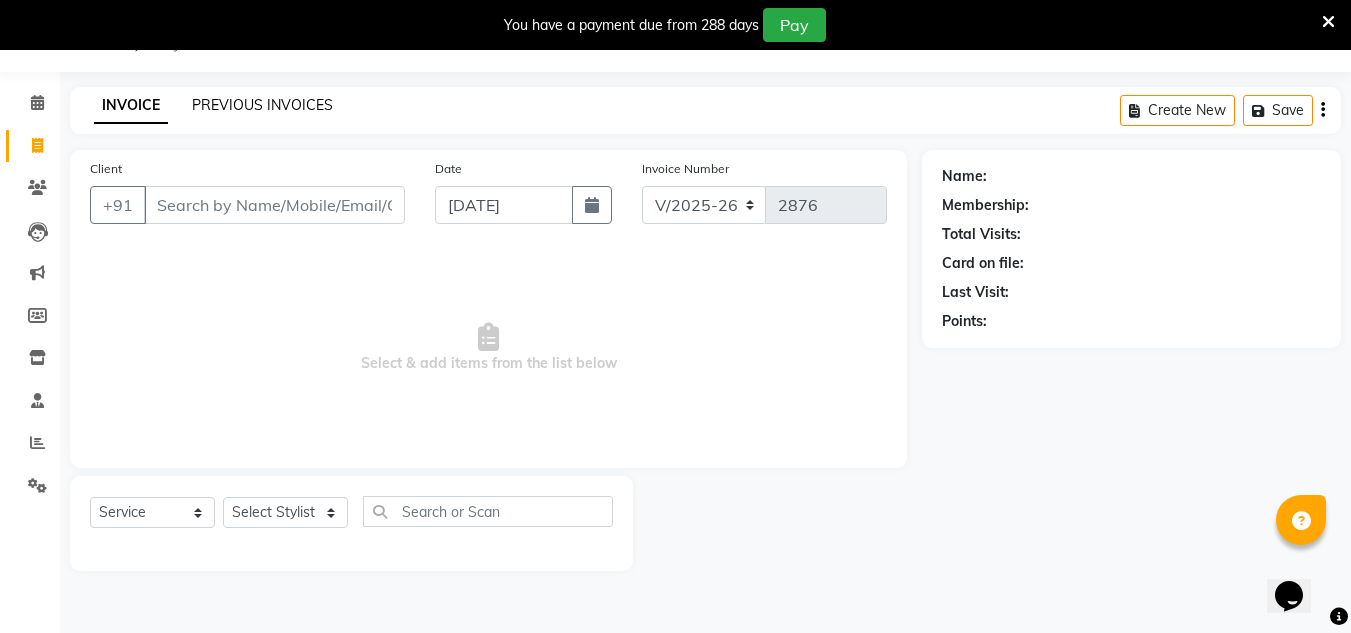 click on "PREVIOUS INVOICES" 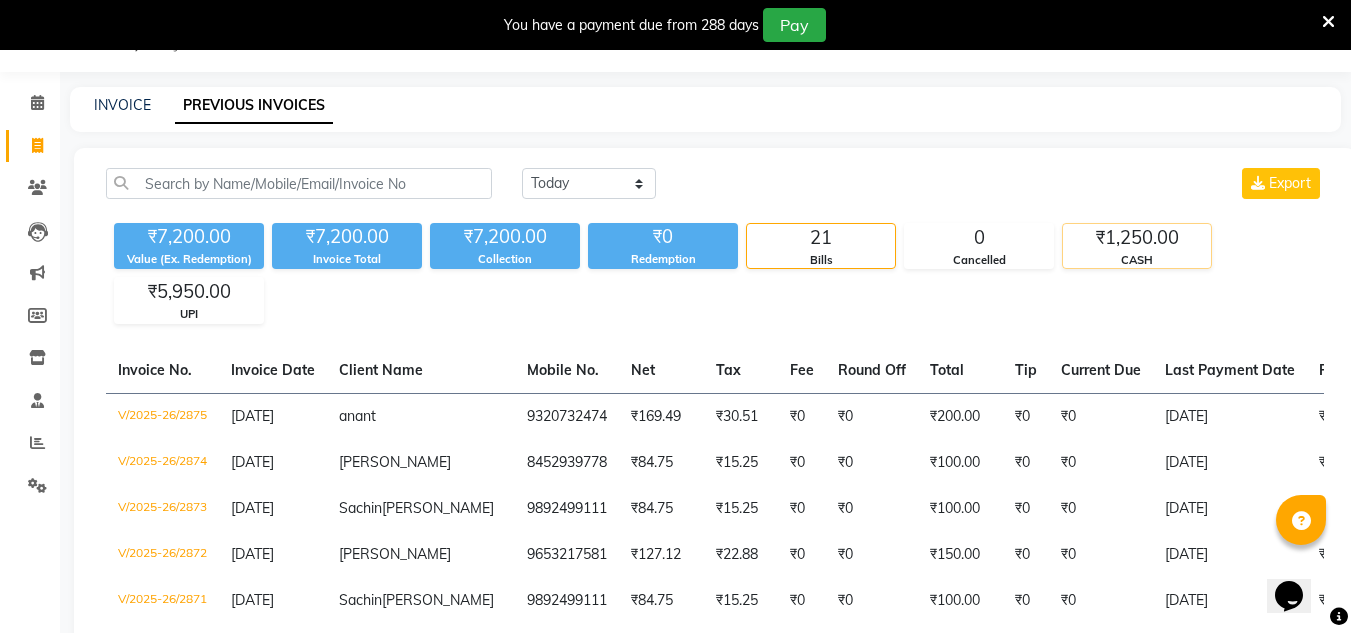 click on "₹1,250.00" 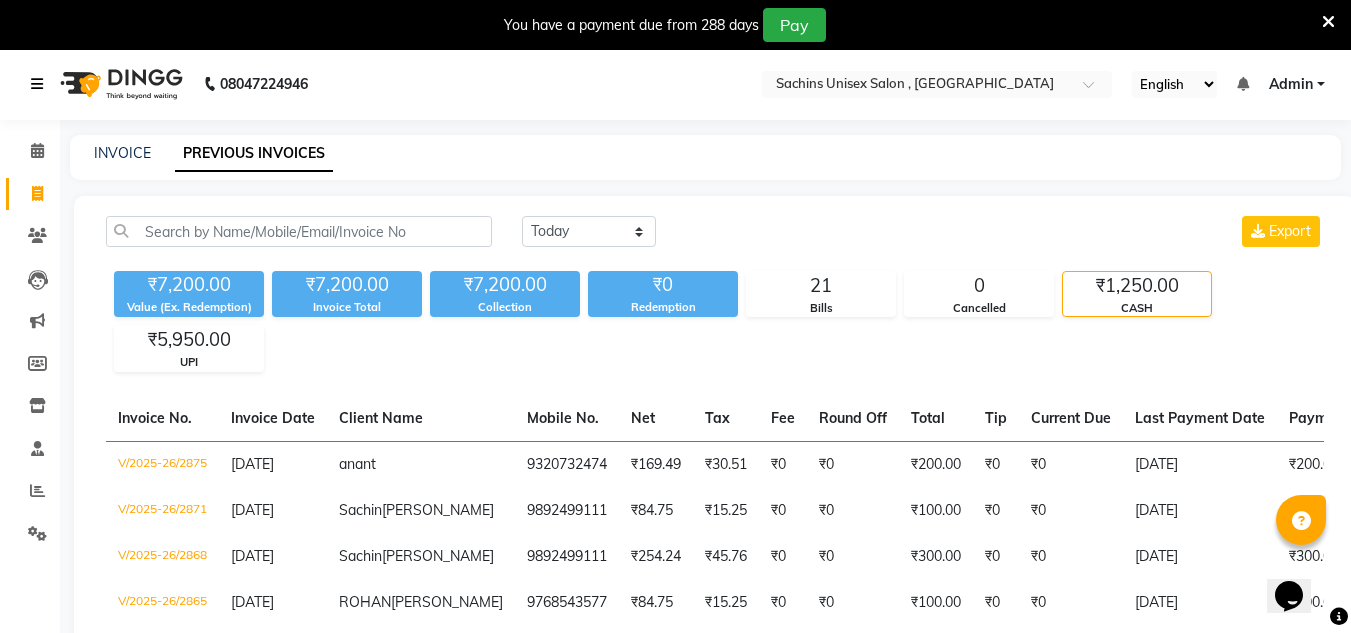 scroll, scrollTop: 0, scrollLeft: 0, axis: both 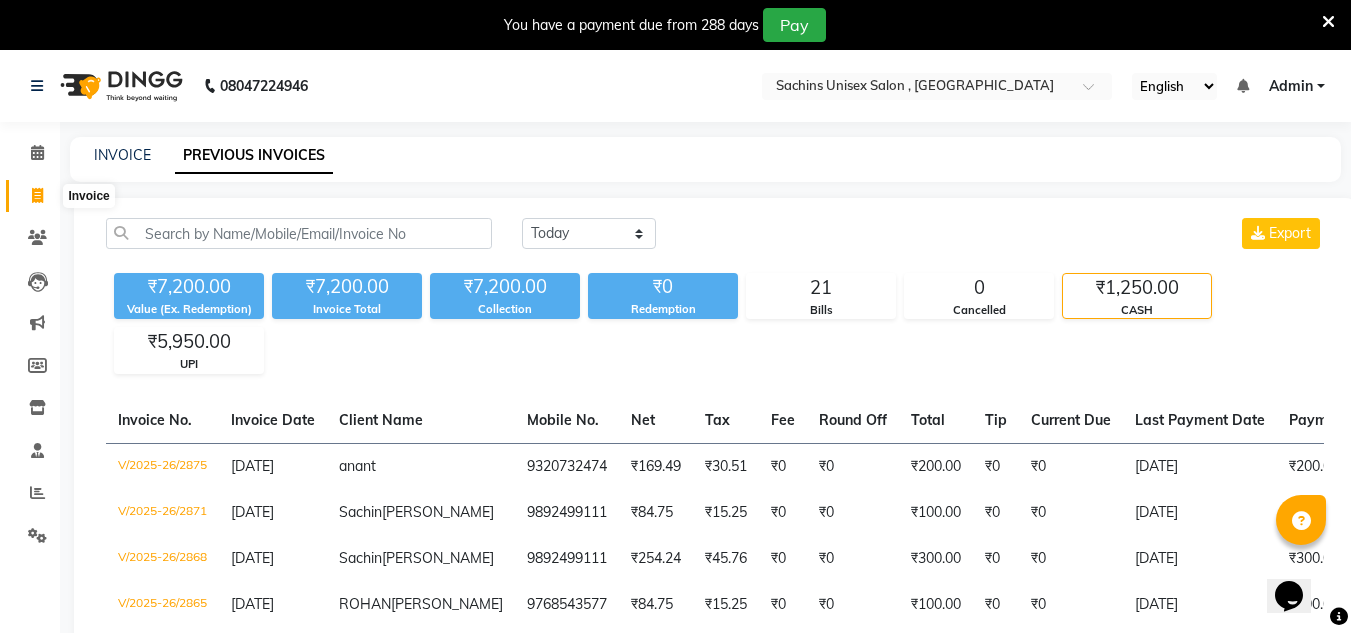 click 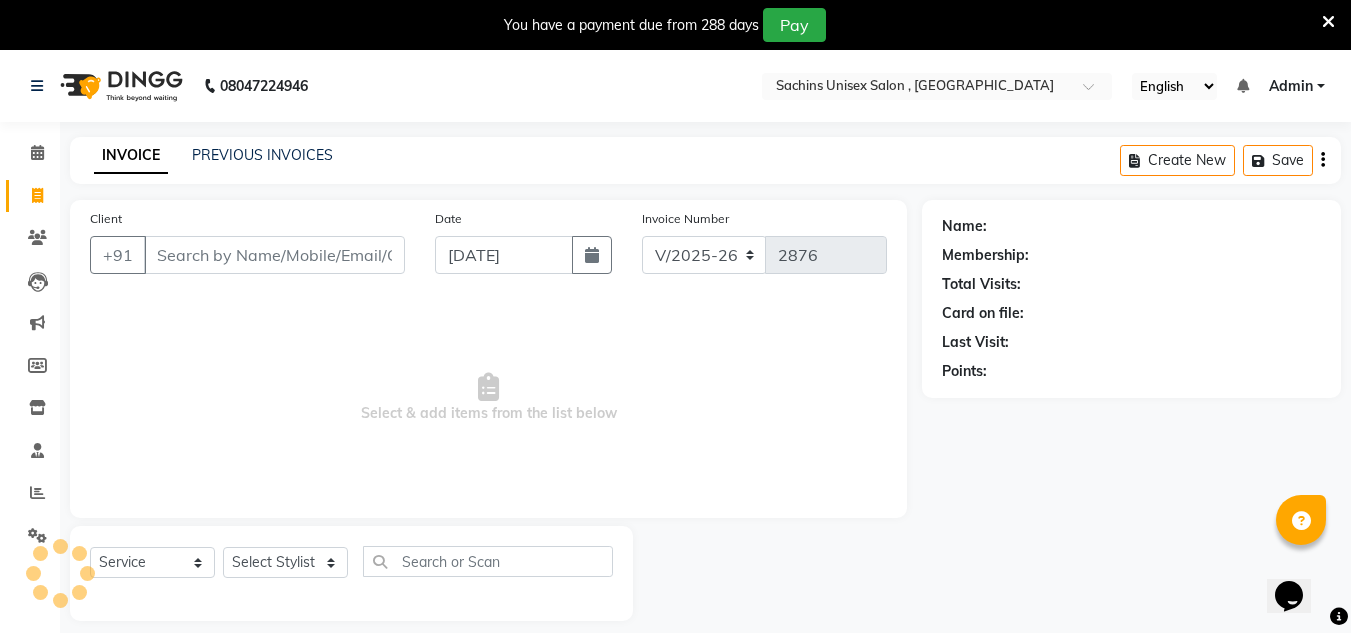 scroll, scrollTop: 50, scrollLeft: 0, axis: vertical 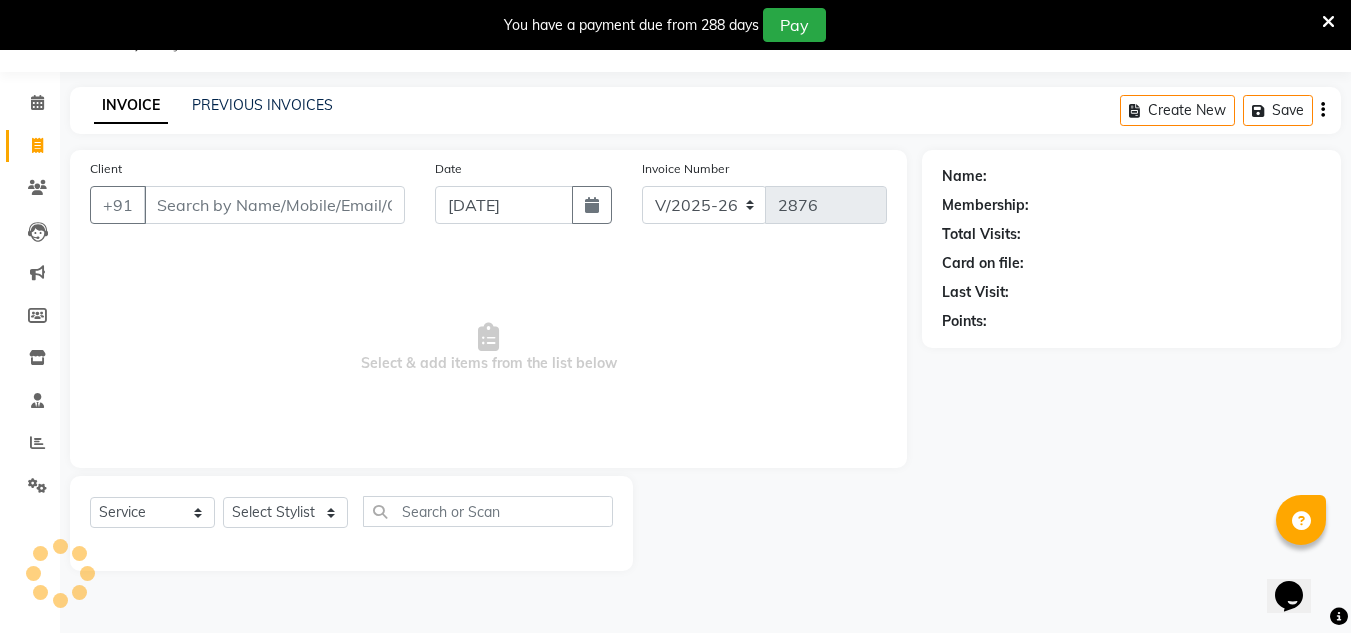click on "Client" at bounding box center [274, 205] 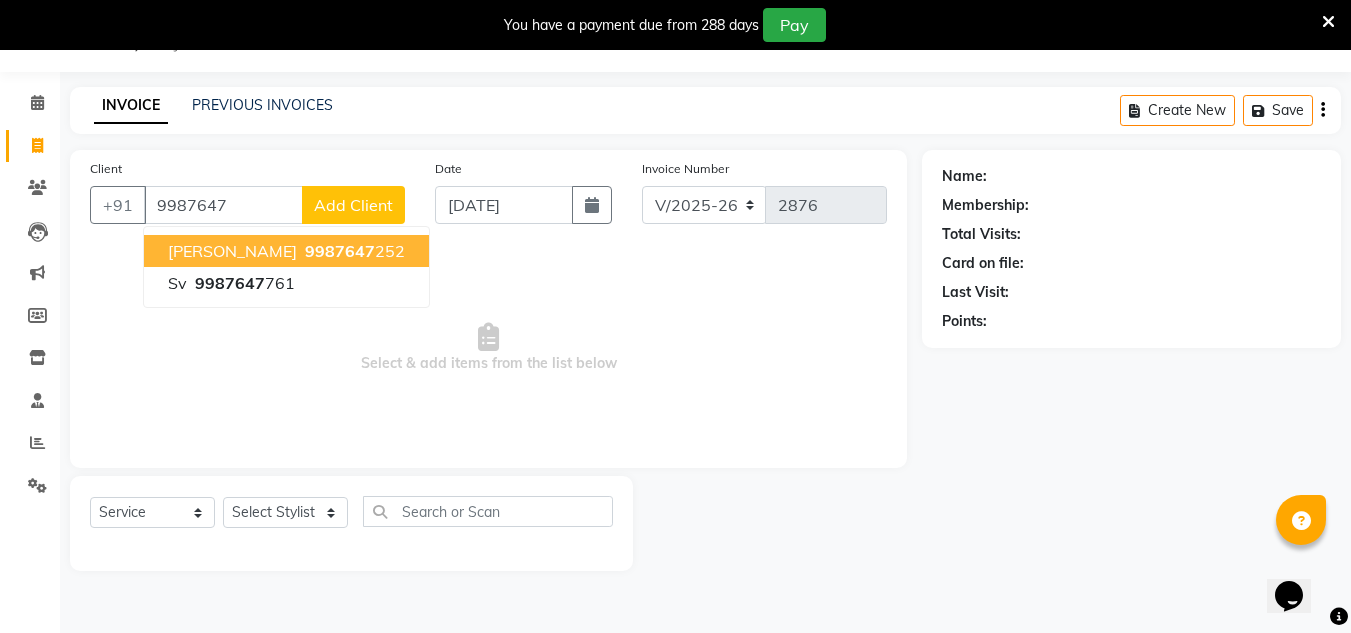 click on "9987647" at bounding box center (340, 251) 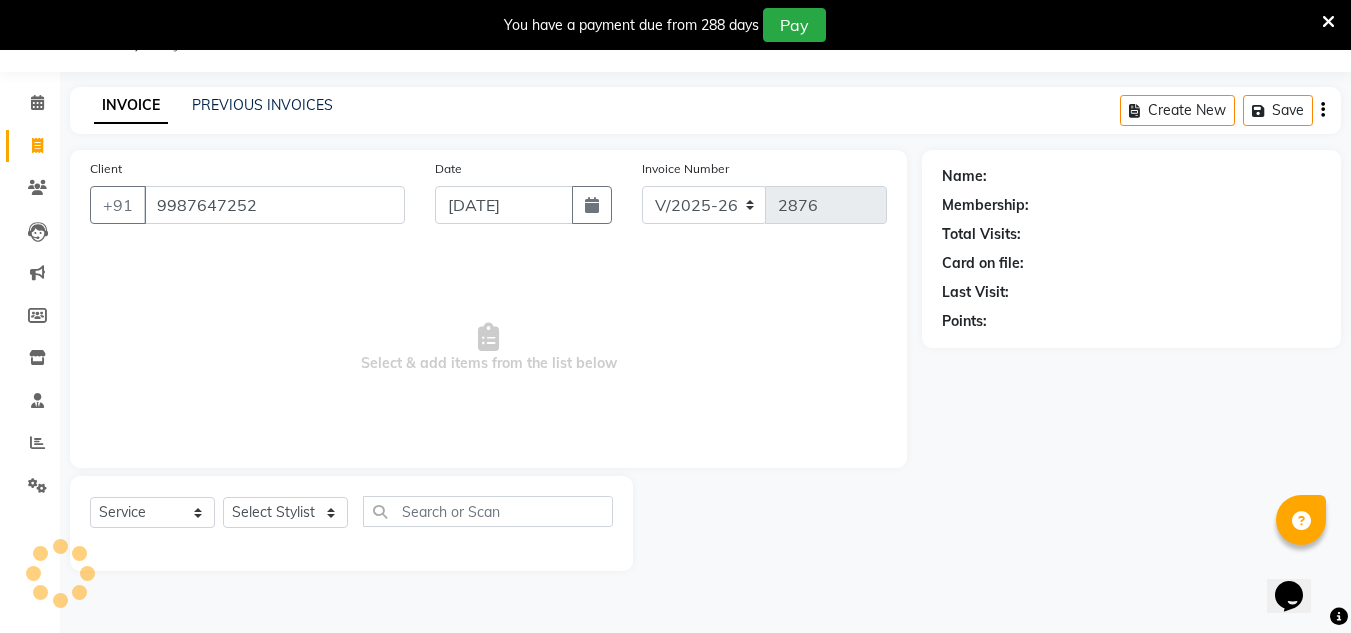 type on "9987647252" 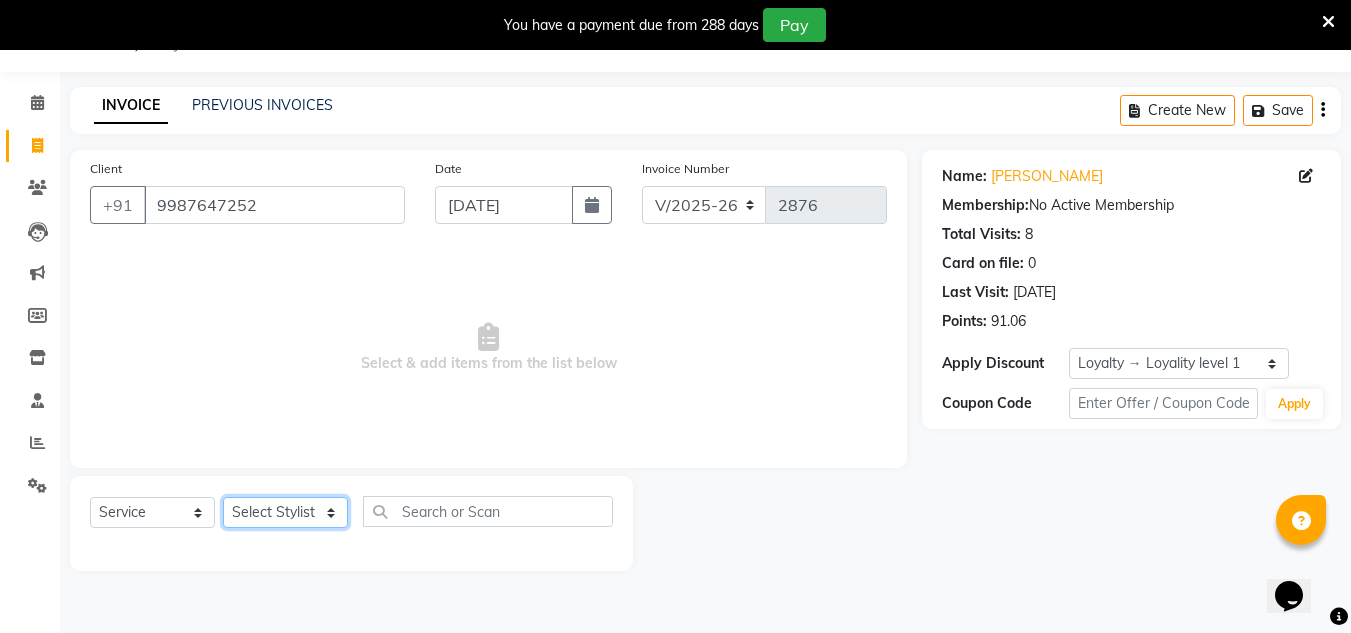 click on "Select Stylist Aalam salmani Ahmed Washim new  HARSHITA mohit Neeraj Owner preeti Raghav sakib sonu RG" 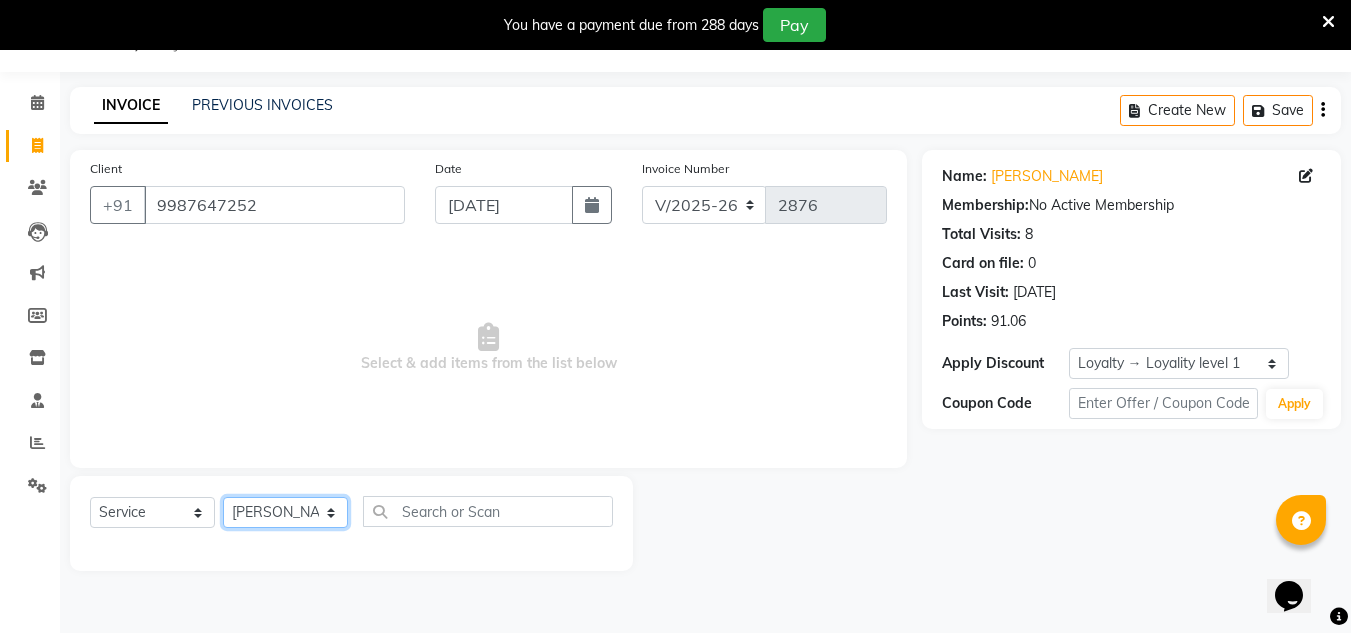 click on "Select Stylist Aalam salmani Ahmed Washim new  HARSHITA mohit Neeraj Owner preeti Raghav sakib sonu RG" 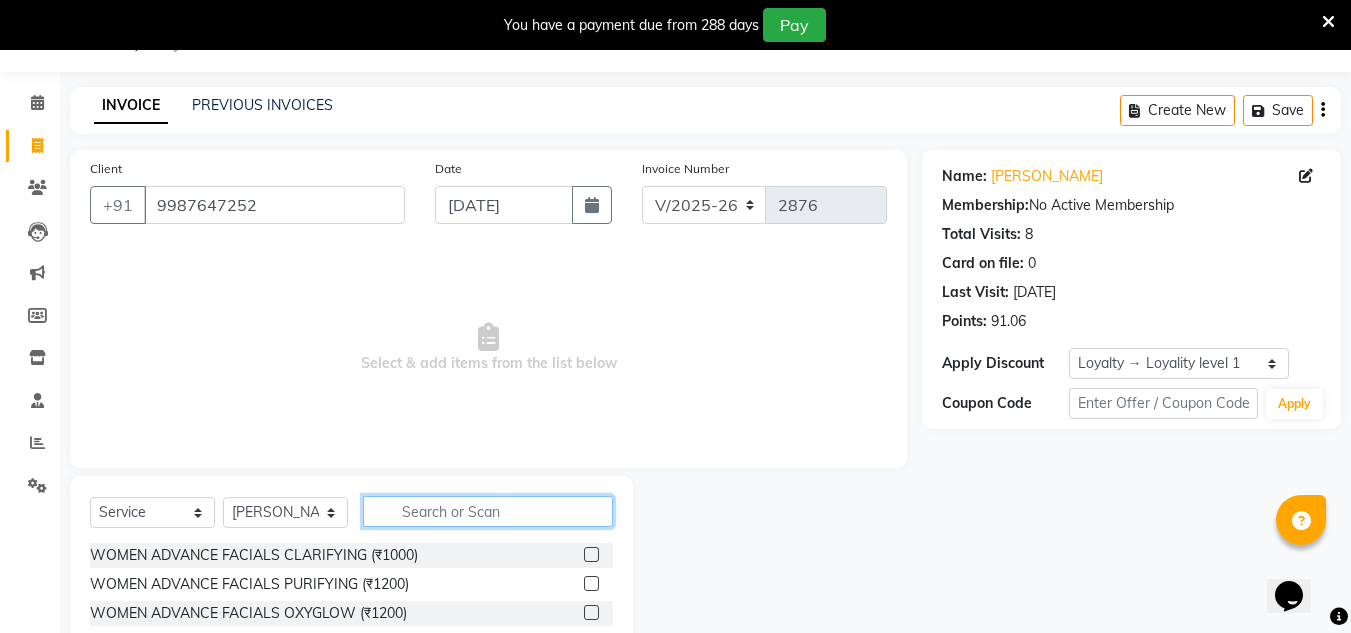 click 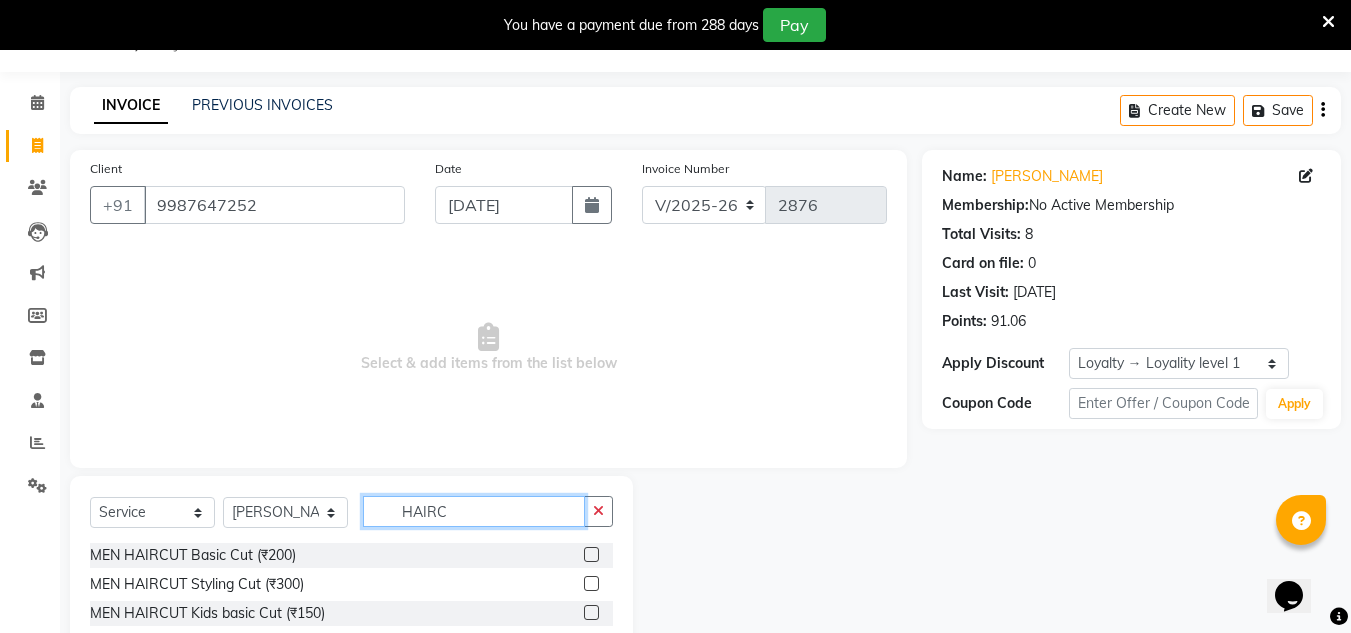 type on "HAIRC" 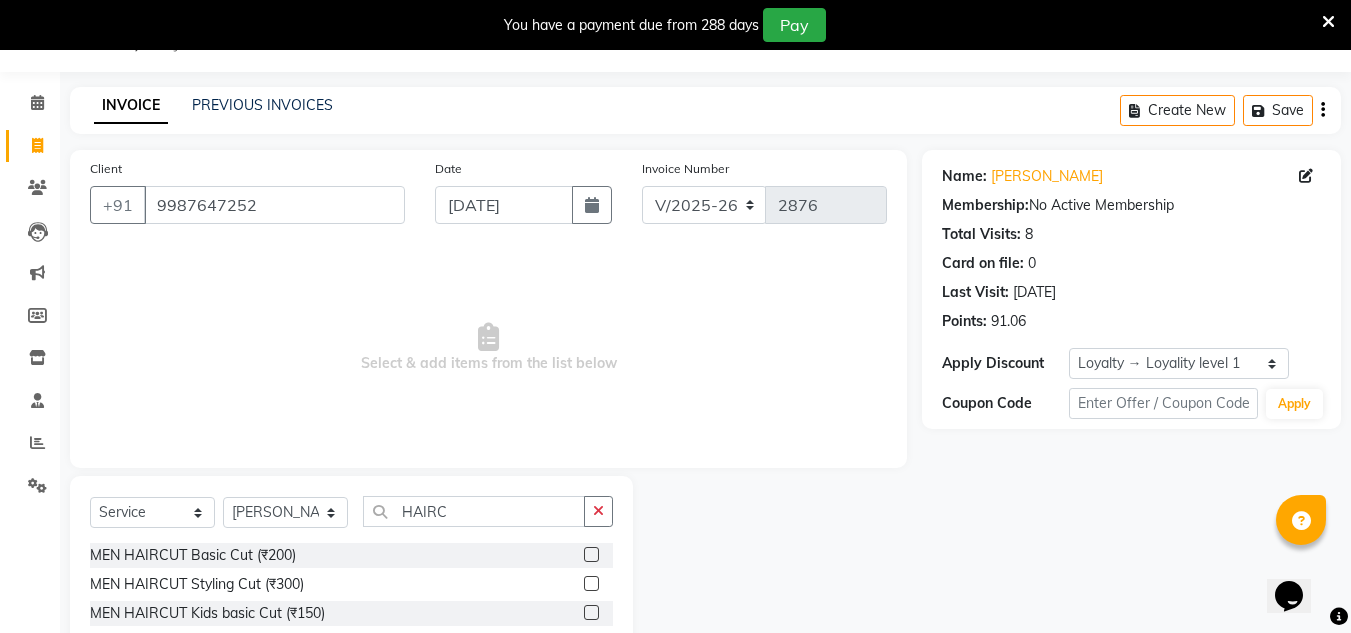 click 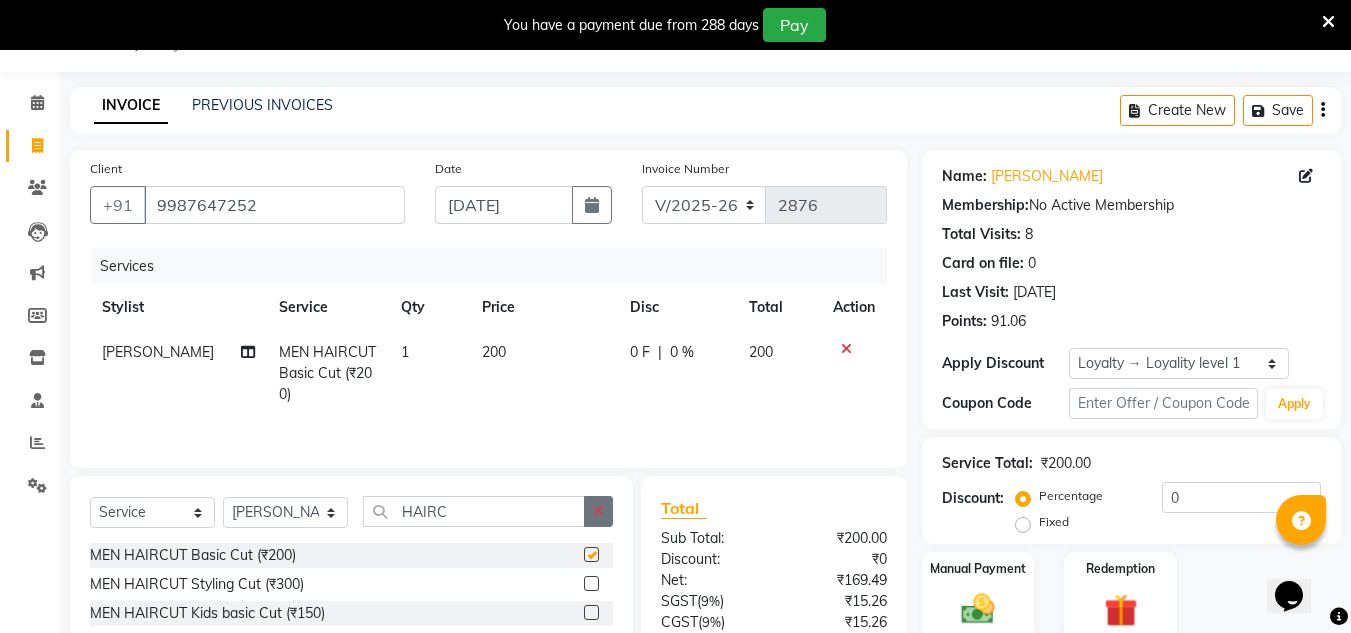 checkbox on "false" 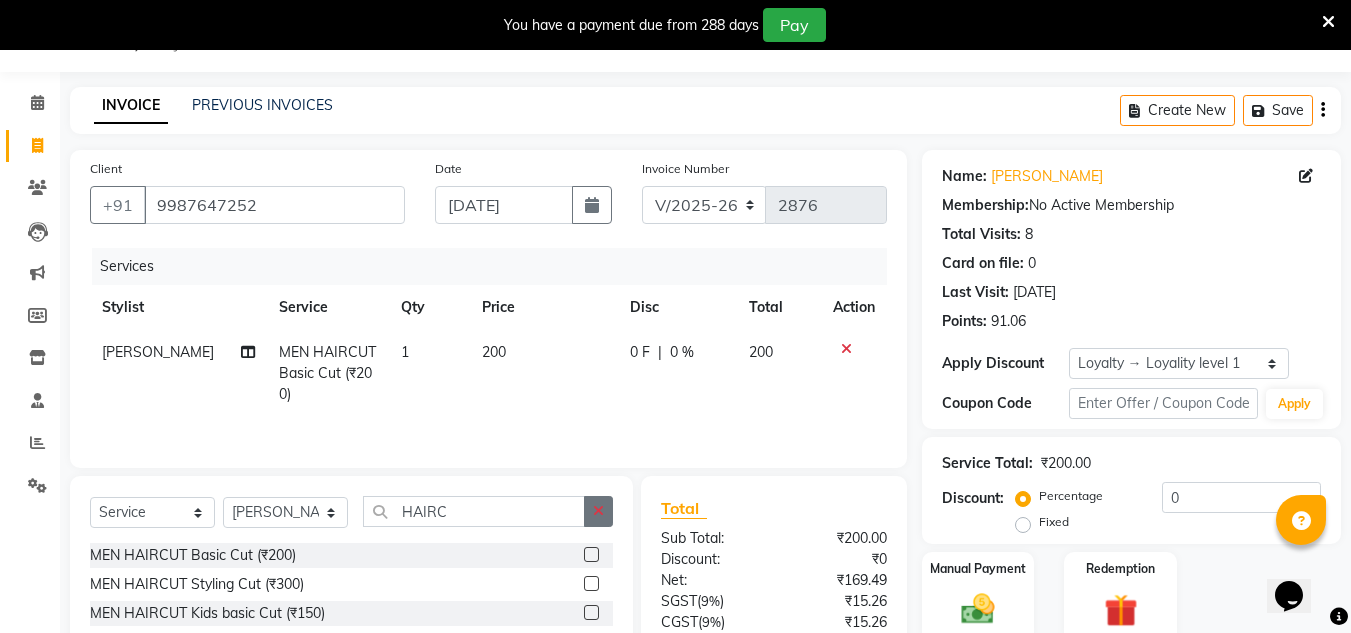 click 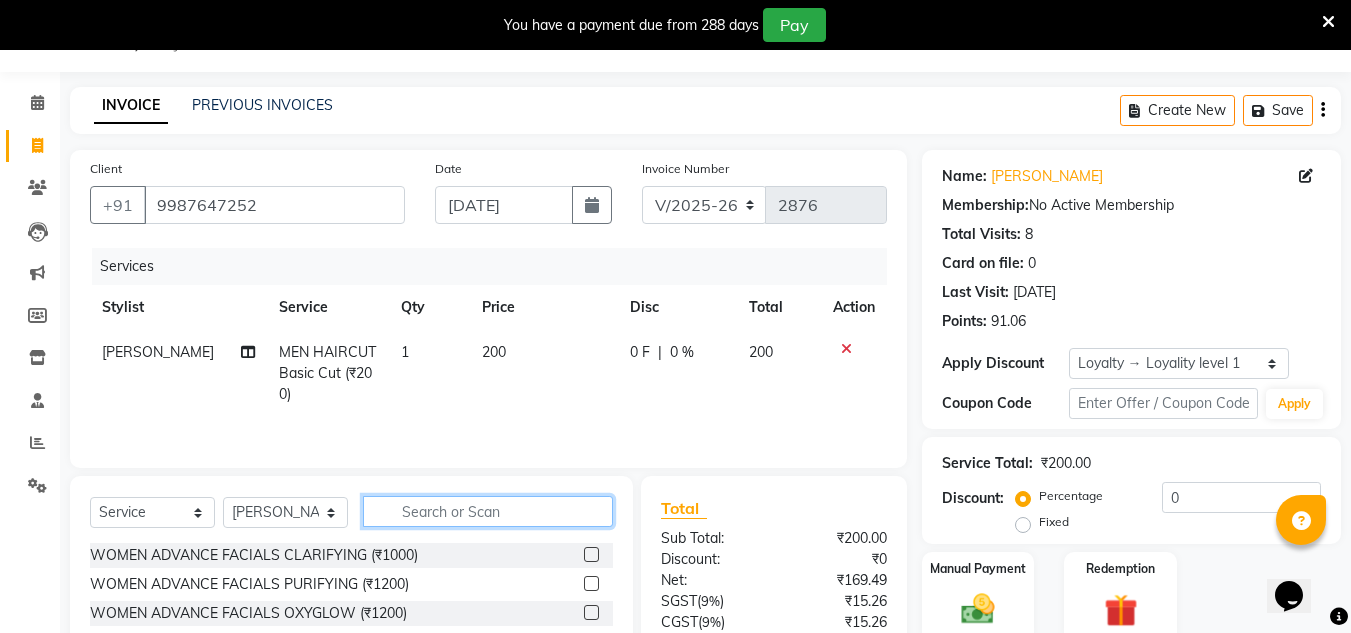 click 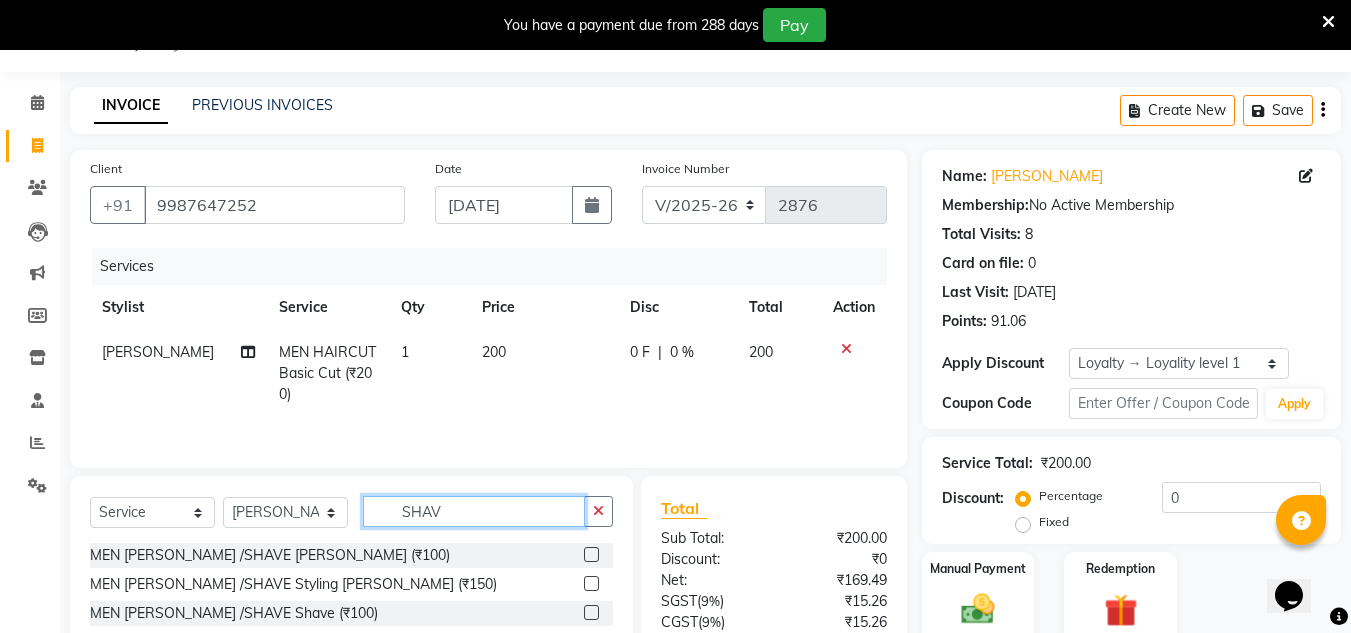 type on "SHAV" 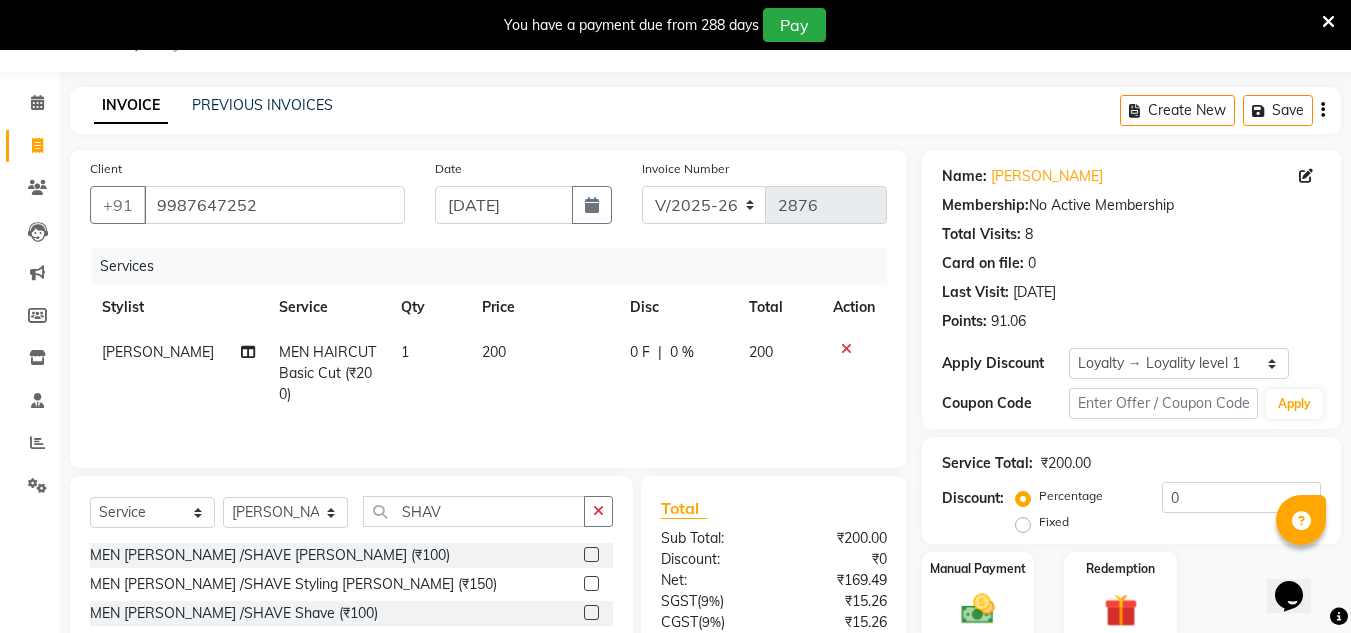 click 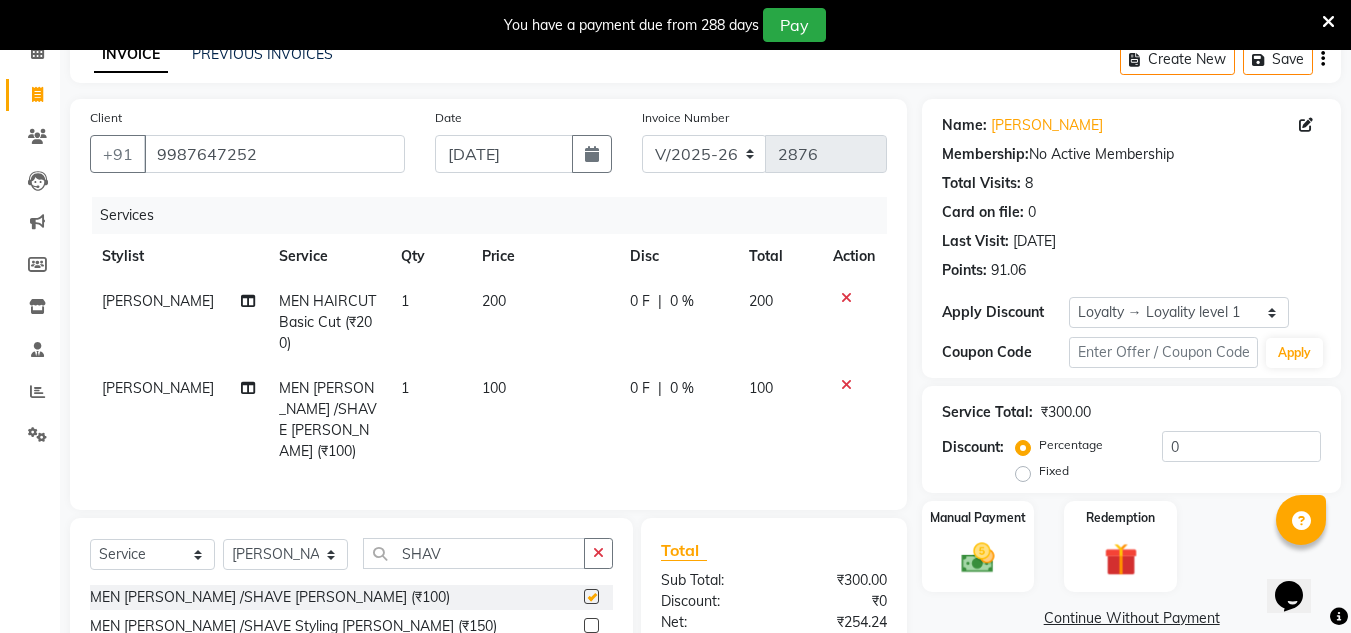 checkbox on "false" 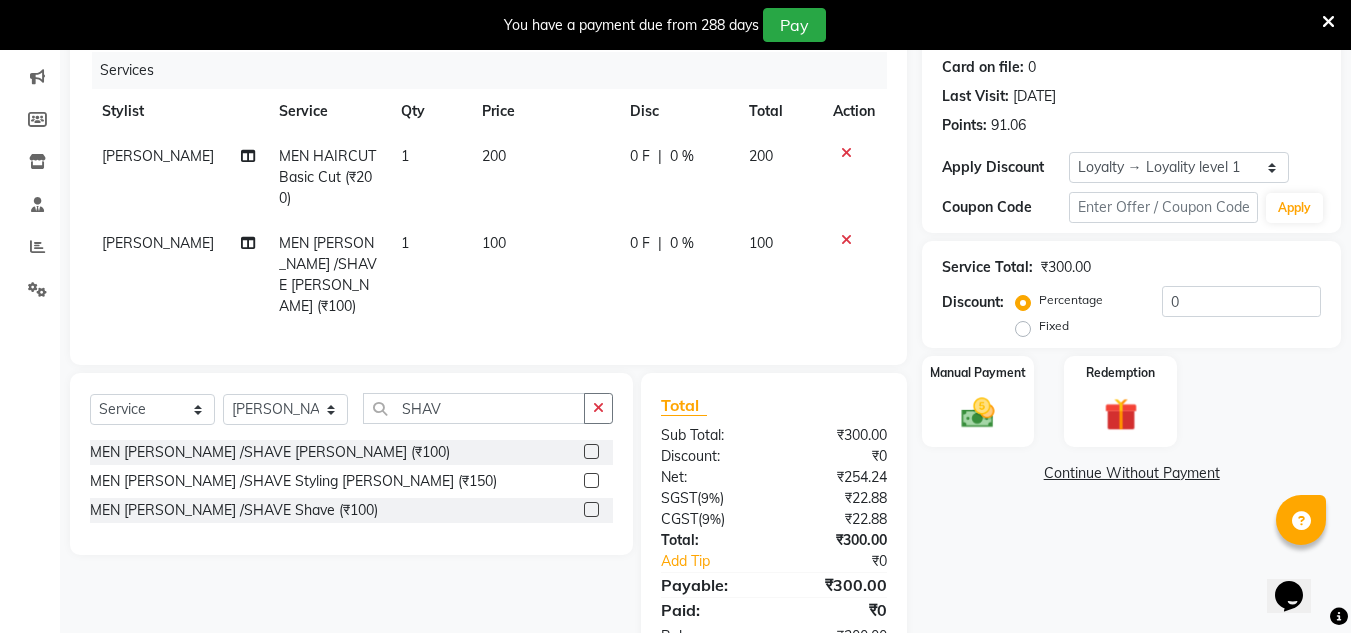 scroll, scrollTop: 250, scrollLeft: 0, axis: vertical 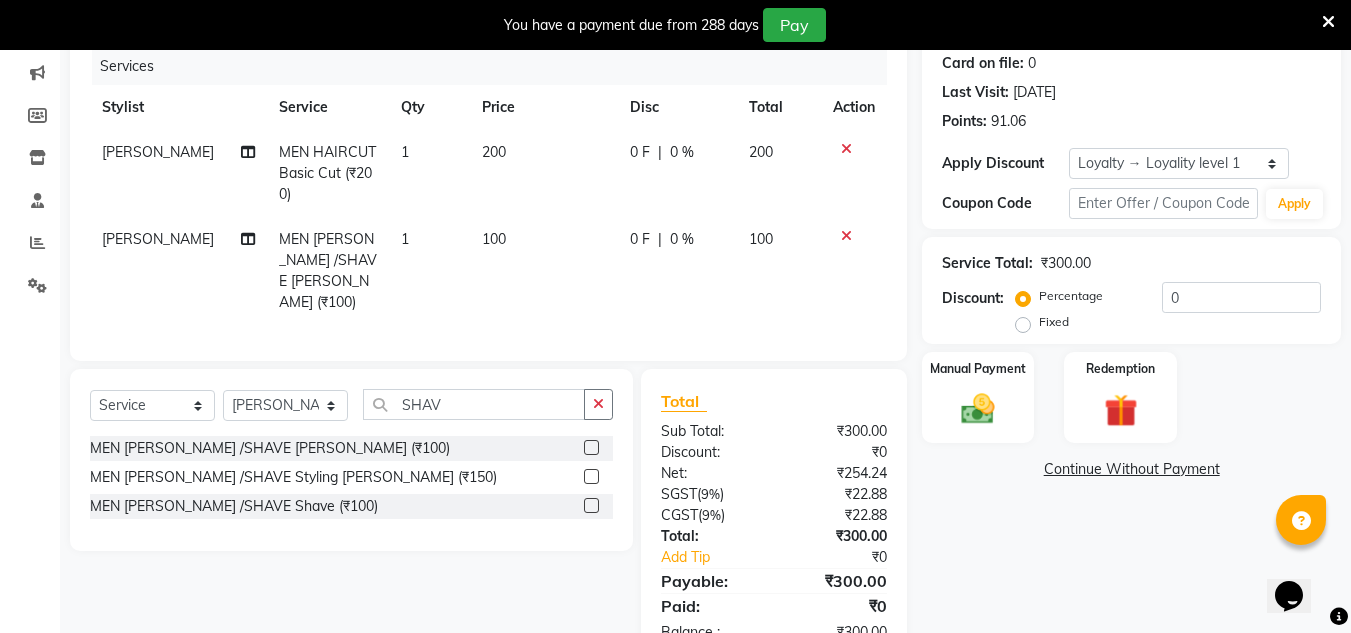 click 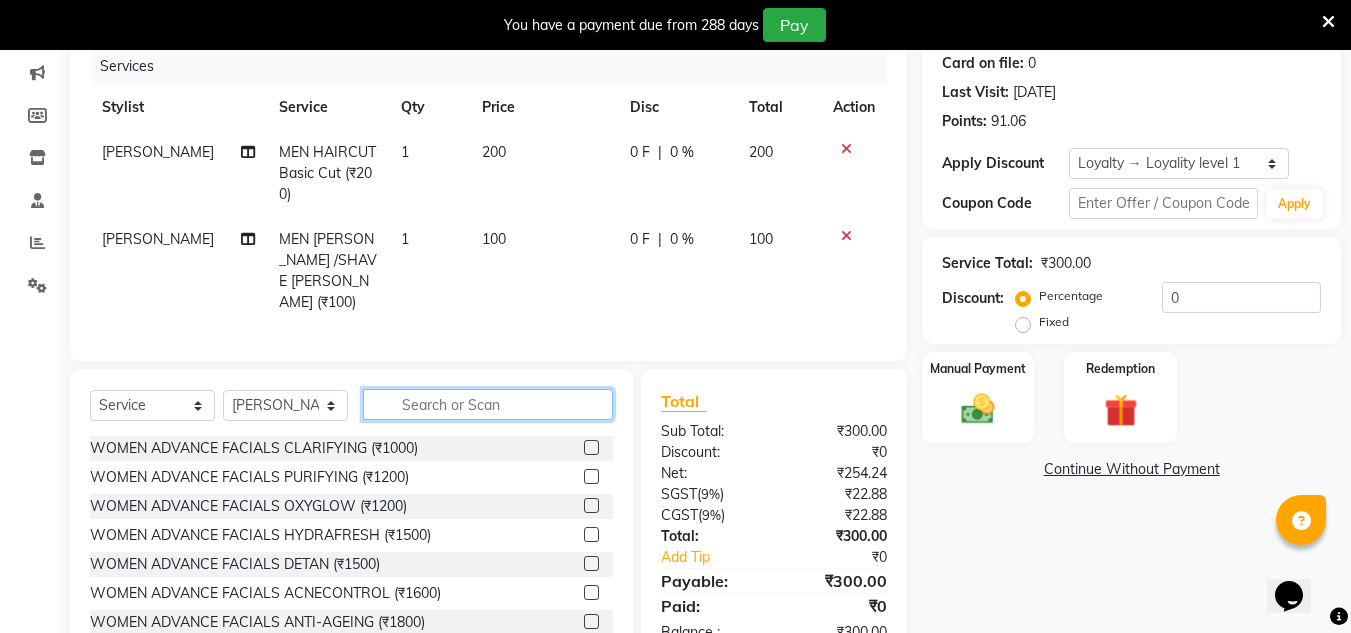 click 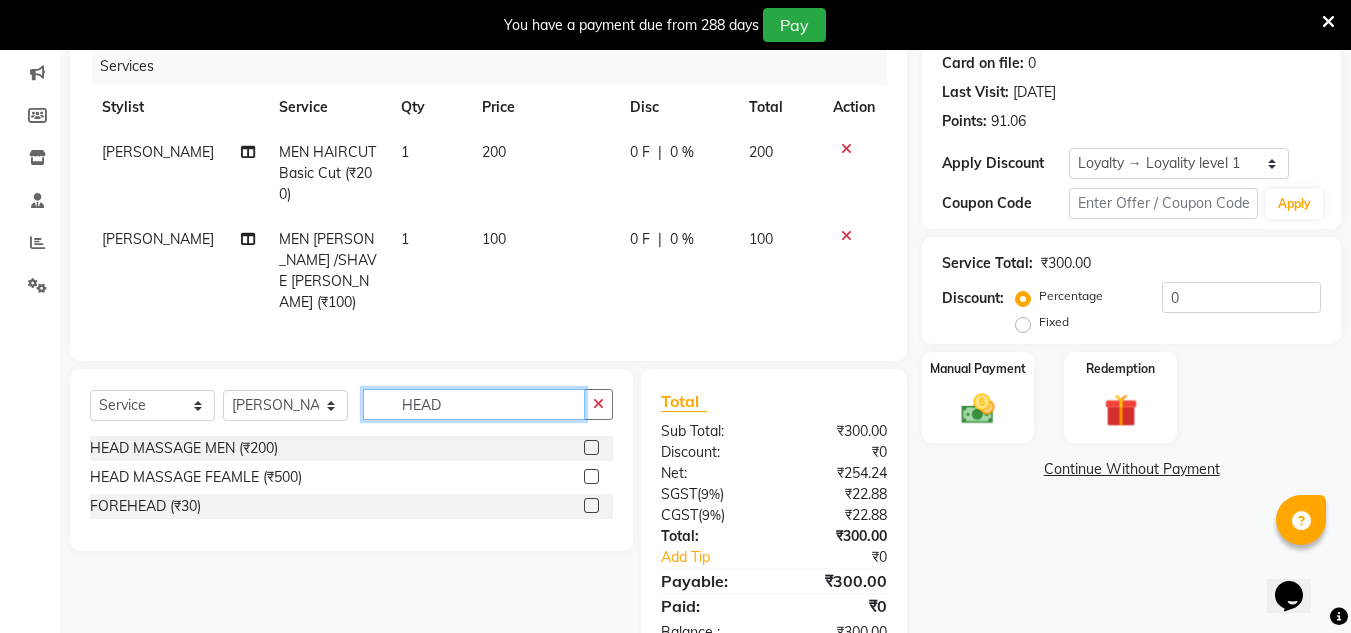 type on "HEAD" 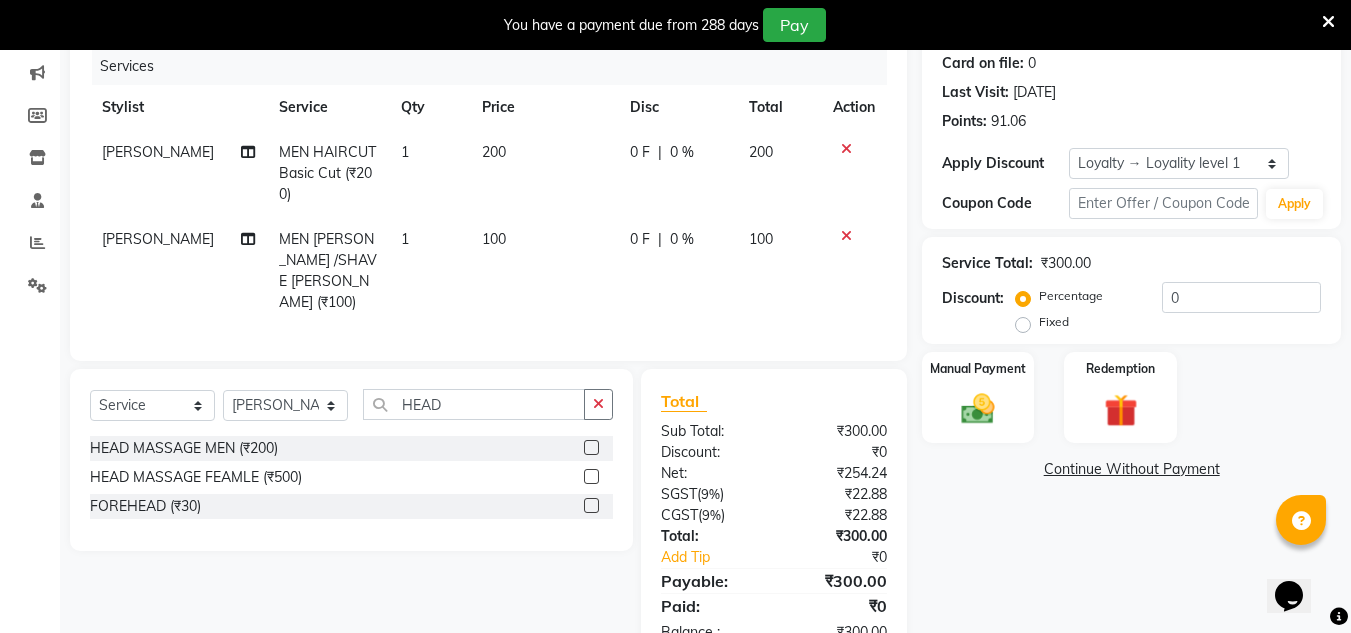 click 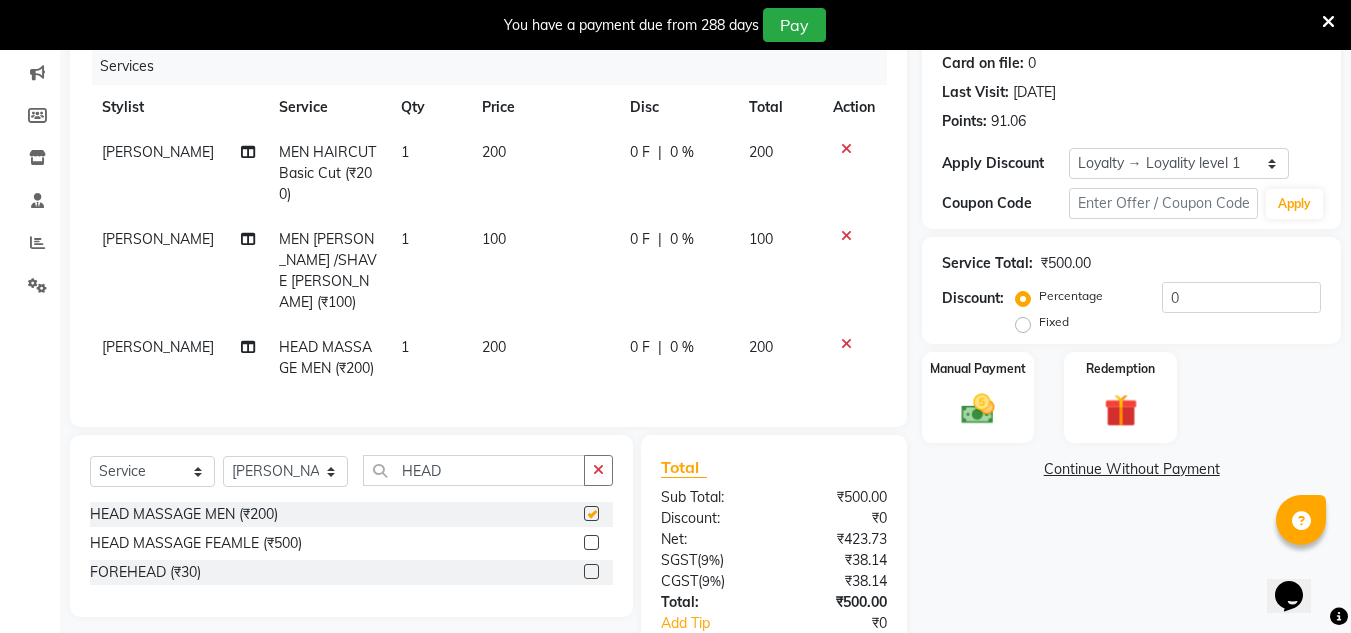 checkbox on "false" 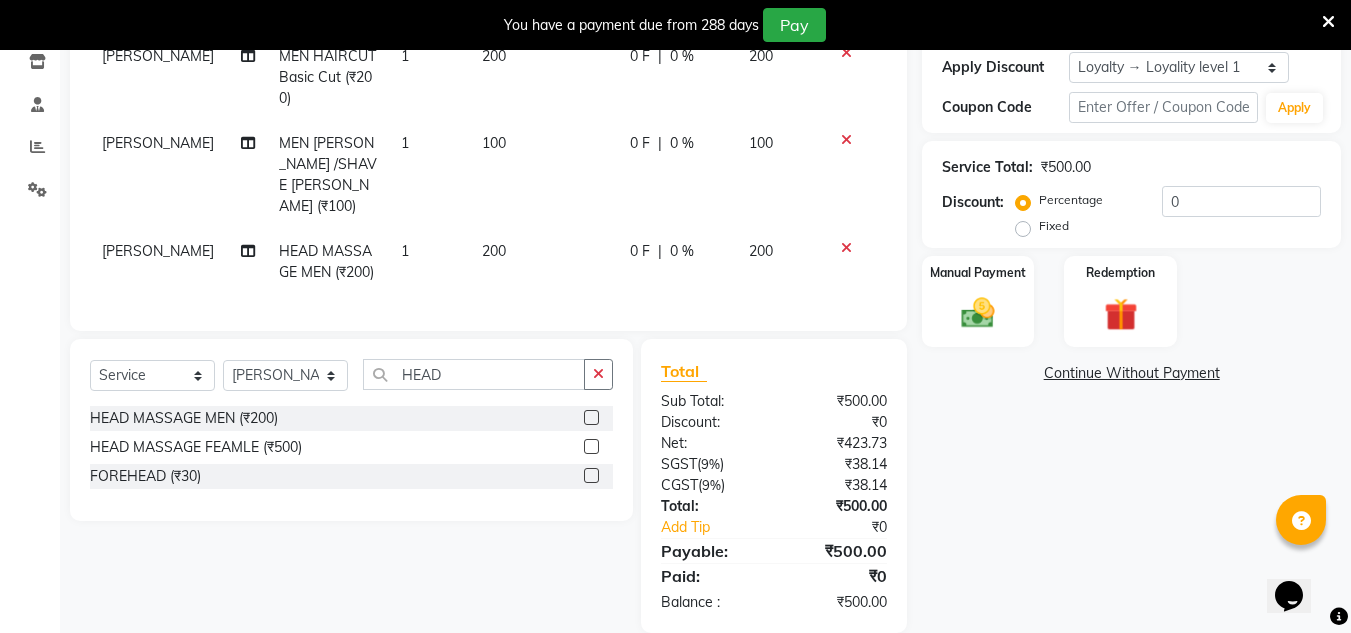 scroll, scrollTop: 350, scrollLeft: 0, axis: vertical 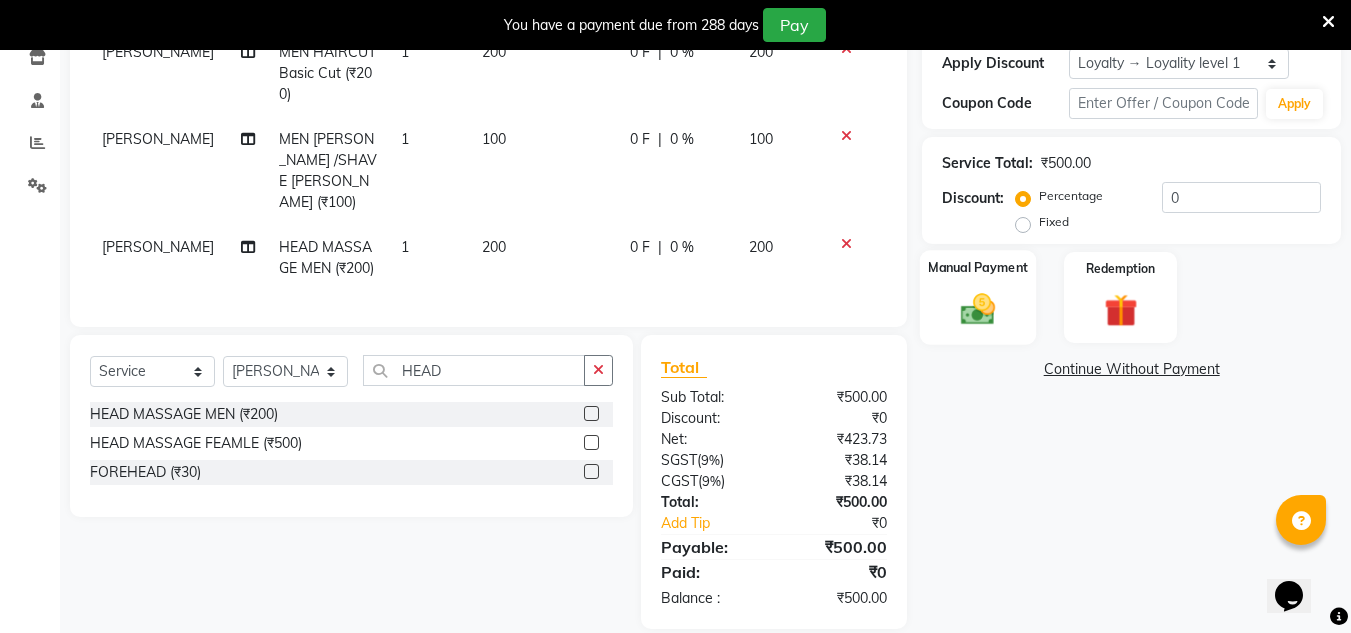 click 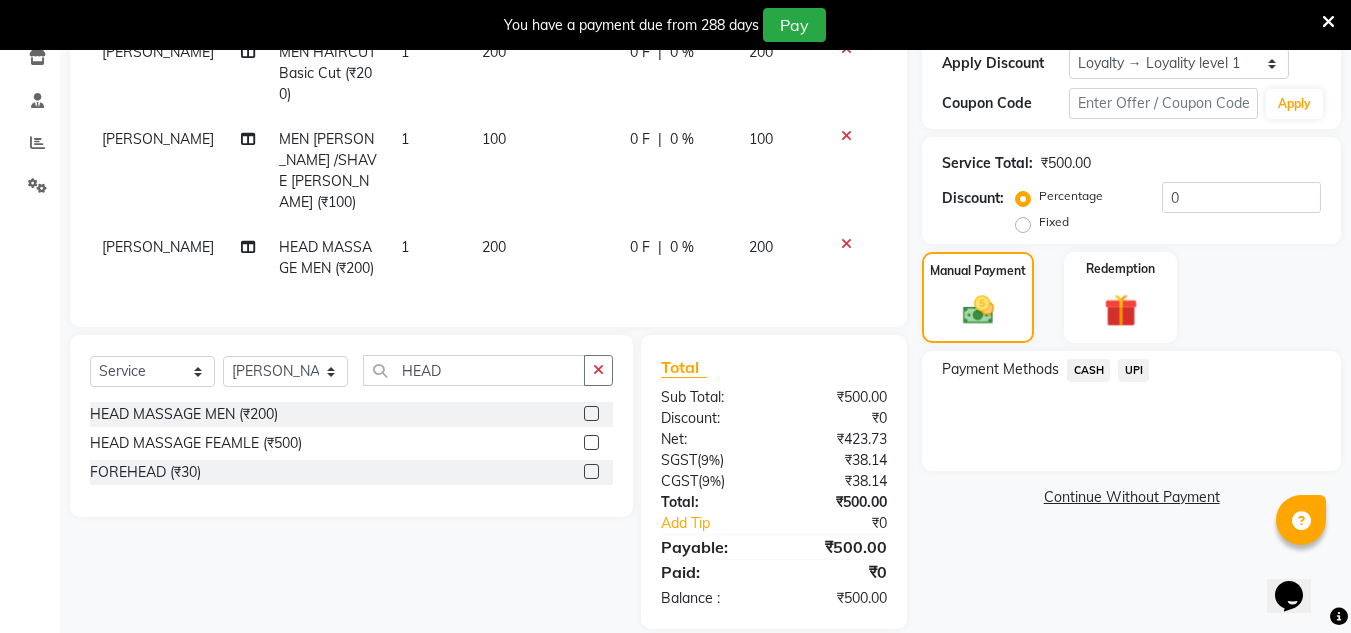 click on "UPI" 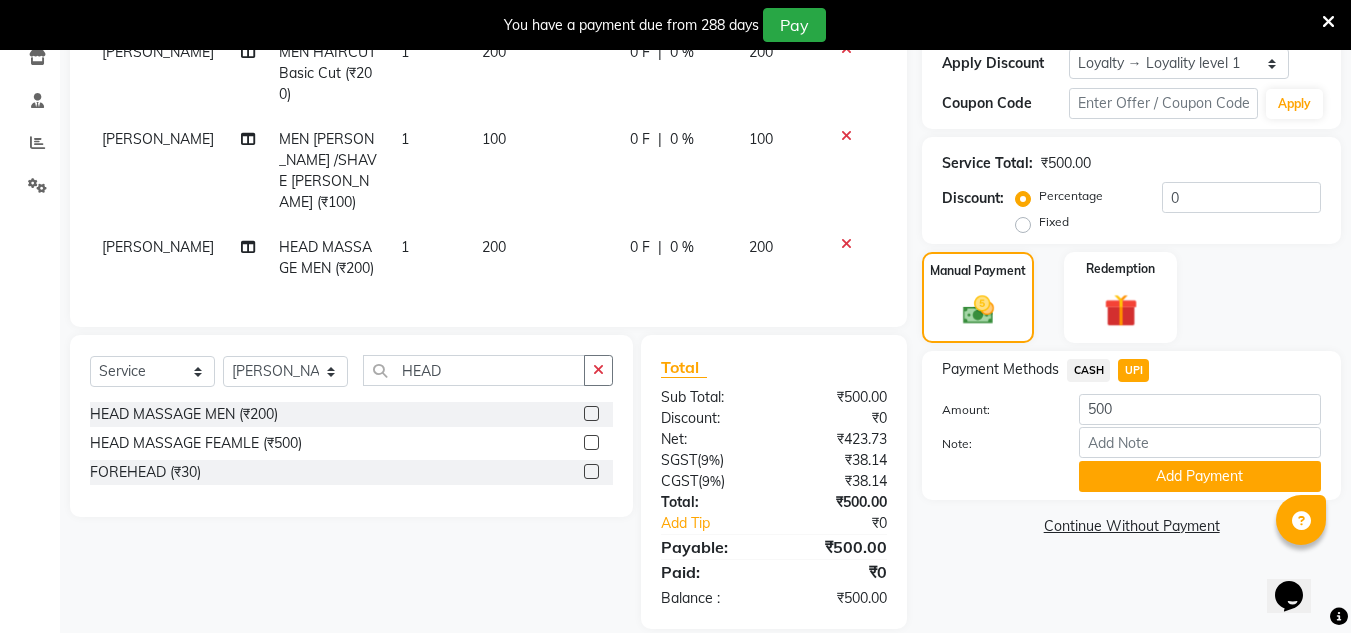 click on "Add Payment" 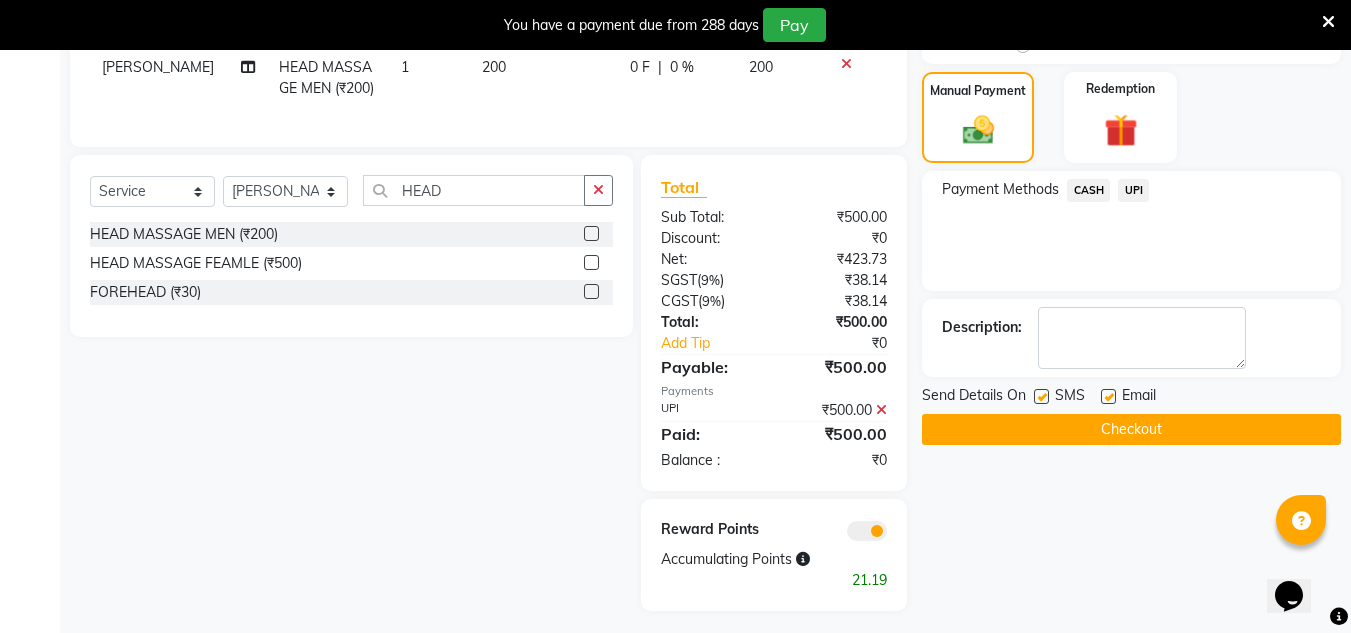 scroll, scrollTop: 532, scrollLeft: 0, axis: vertical 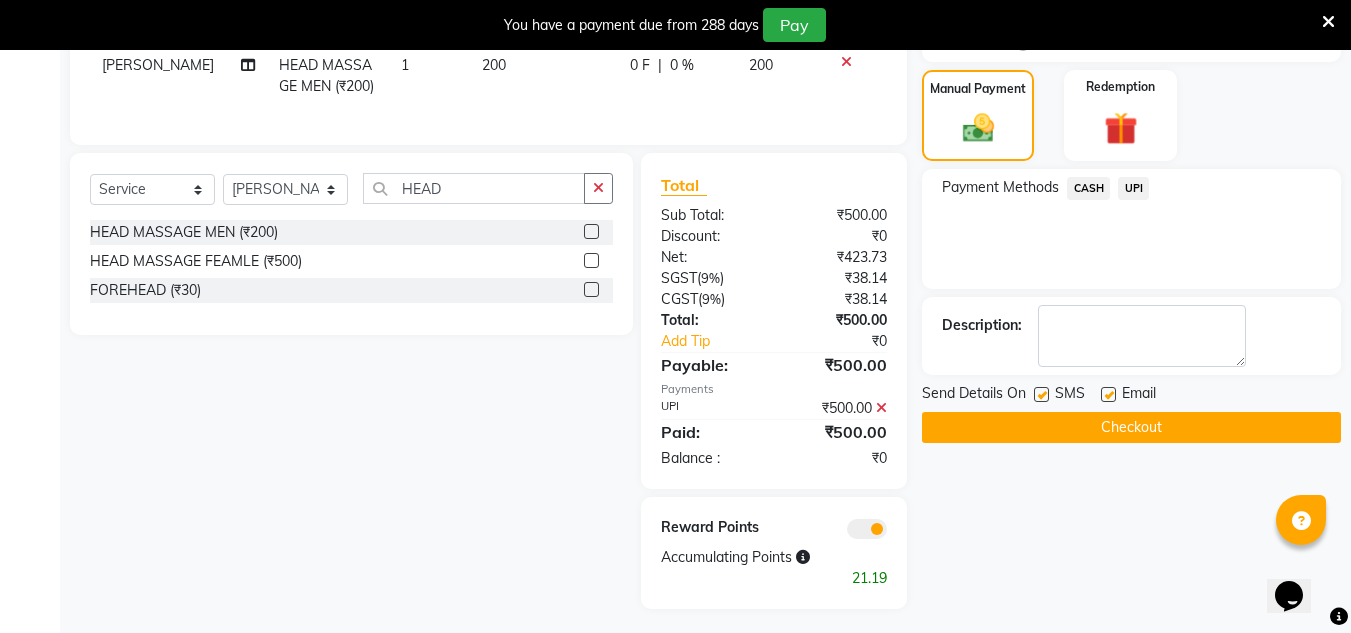 click on "Checkout" 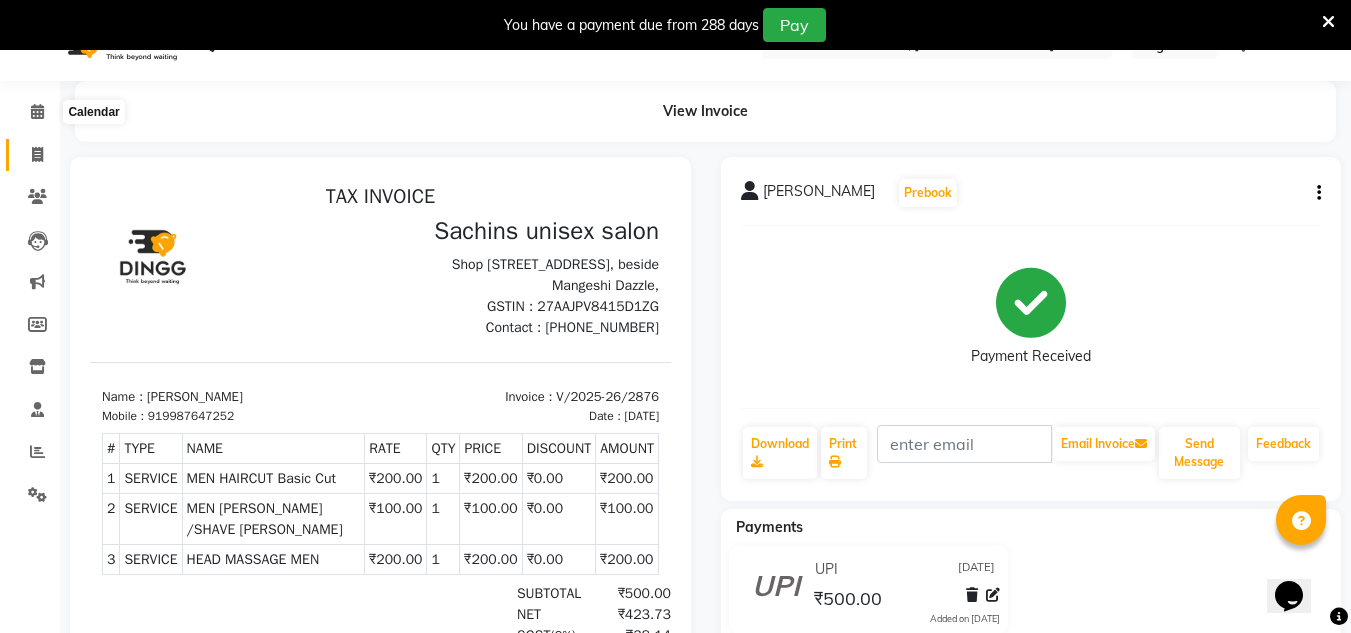 scroll, scrollTop: 0, scrollLeft: 0, axis: both 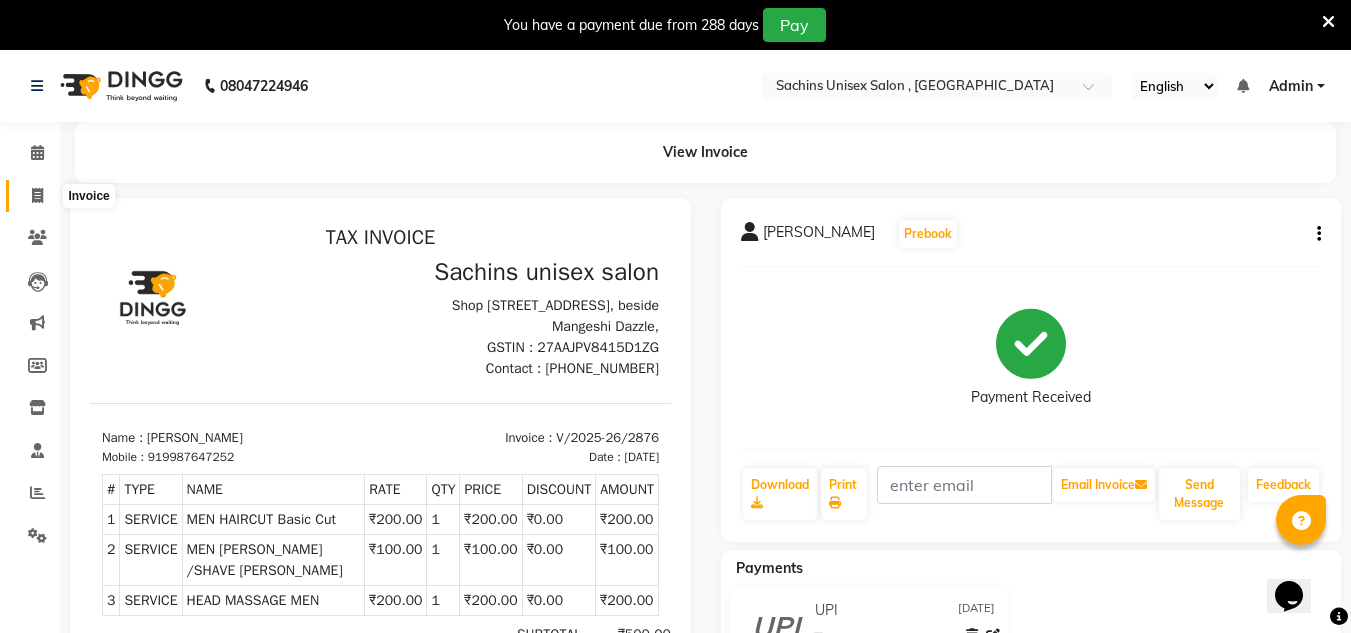 click 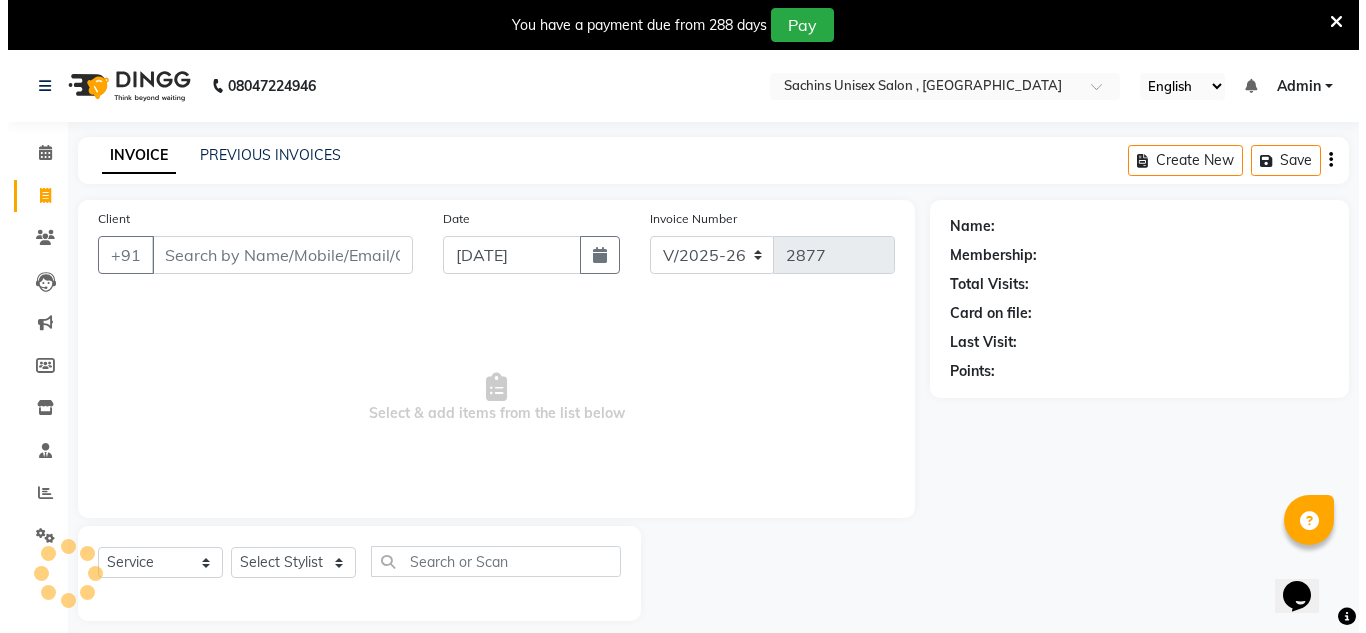 scroll, scrollTop: 50, scrollLeft: 0, axis: vertical 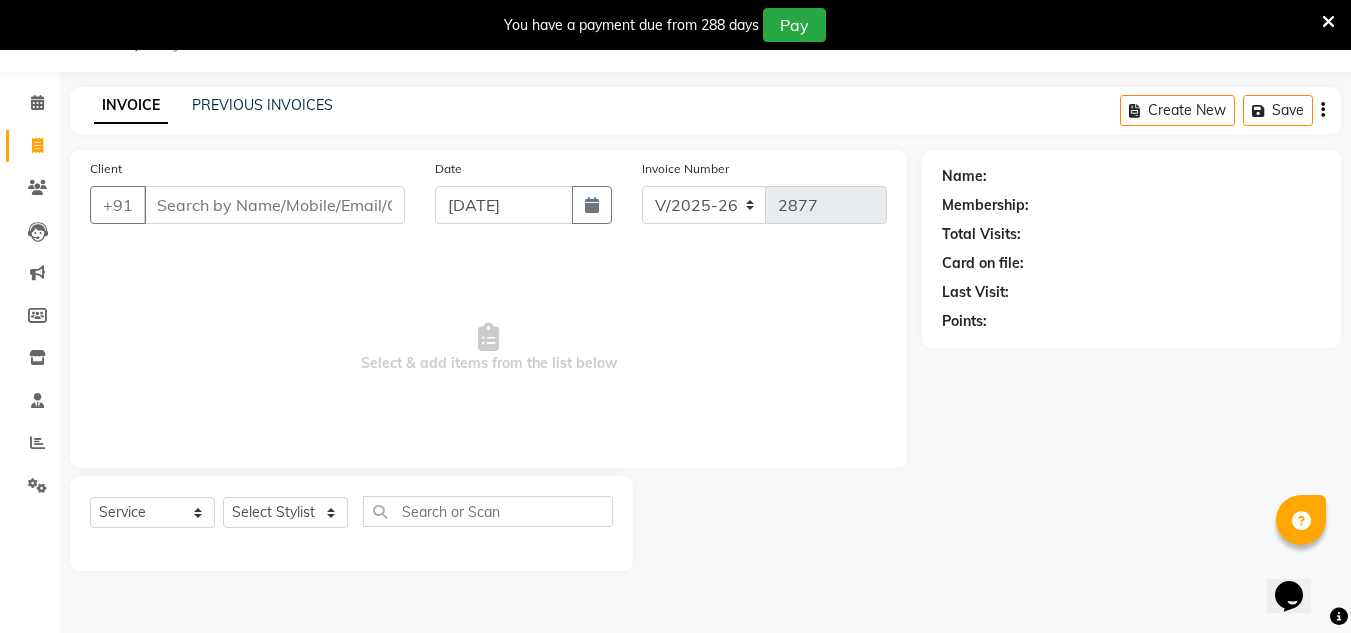click on "Client" at bounding box center (274, 205) 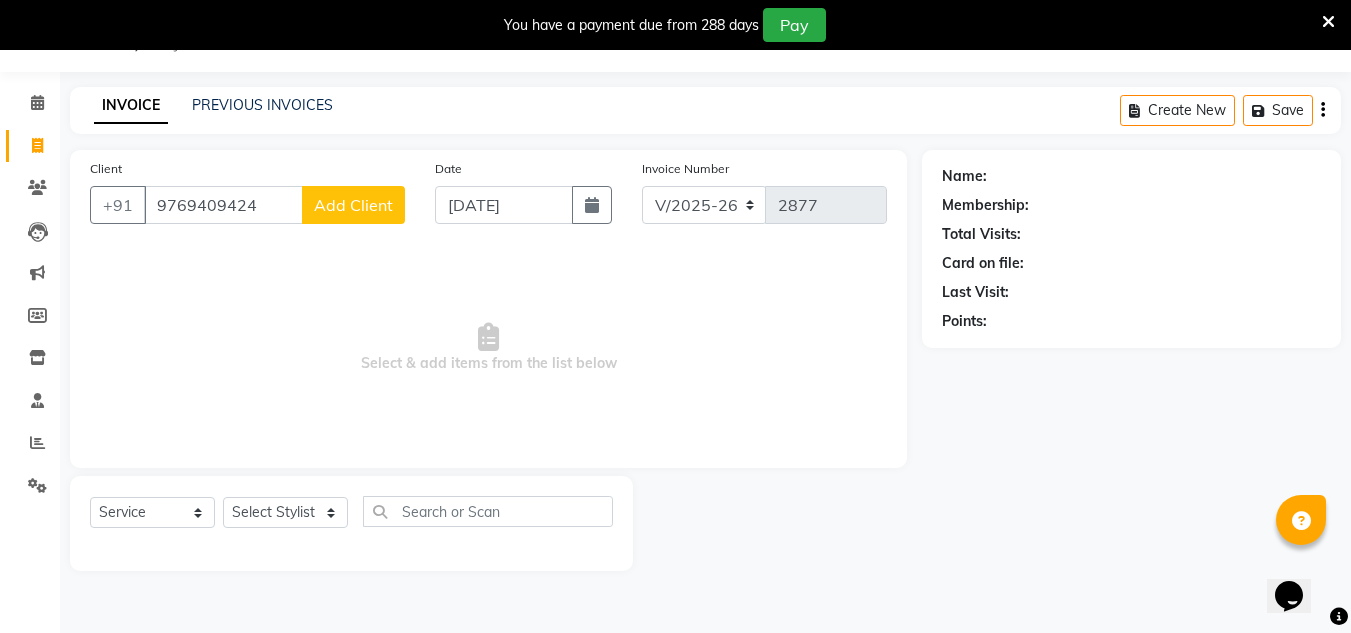 type on "9769409424" 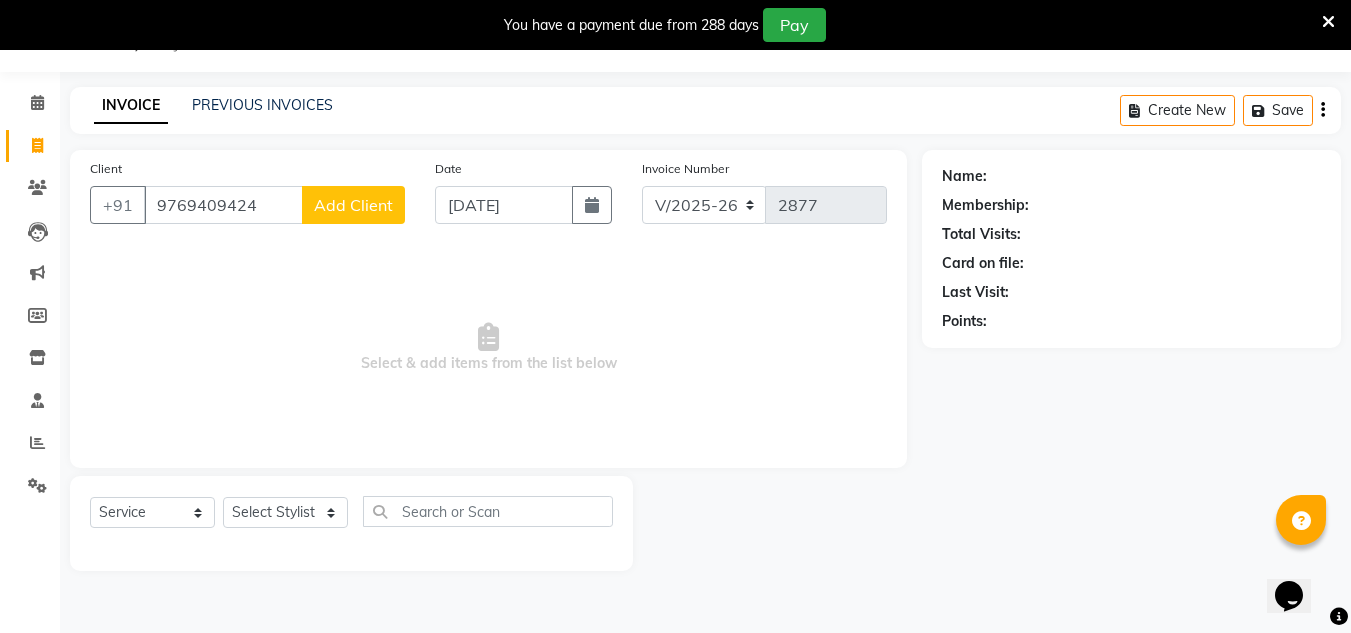 click on "Add Client" 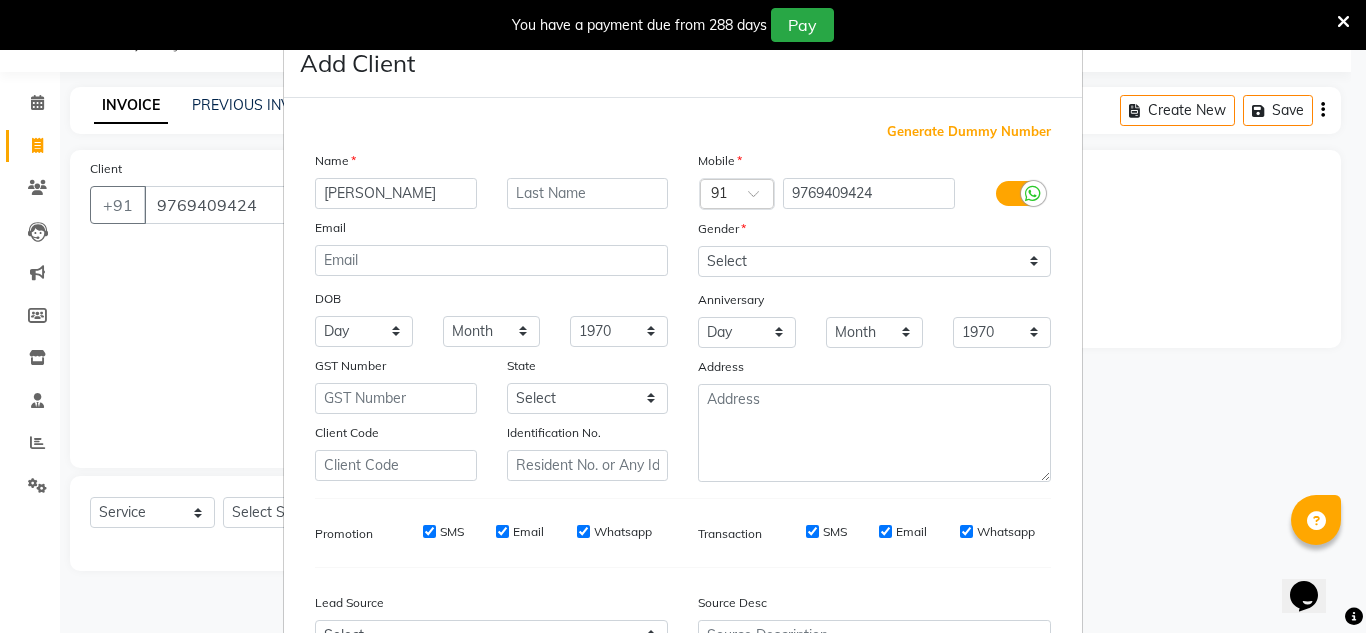 type on "SANKETH" 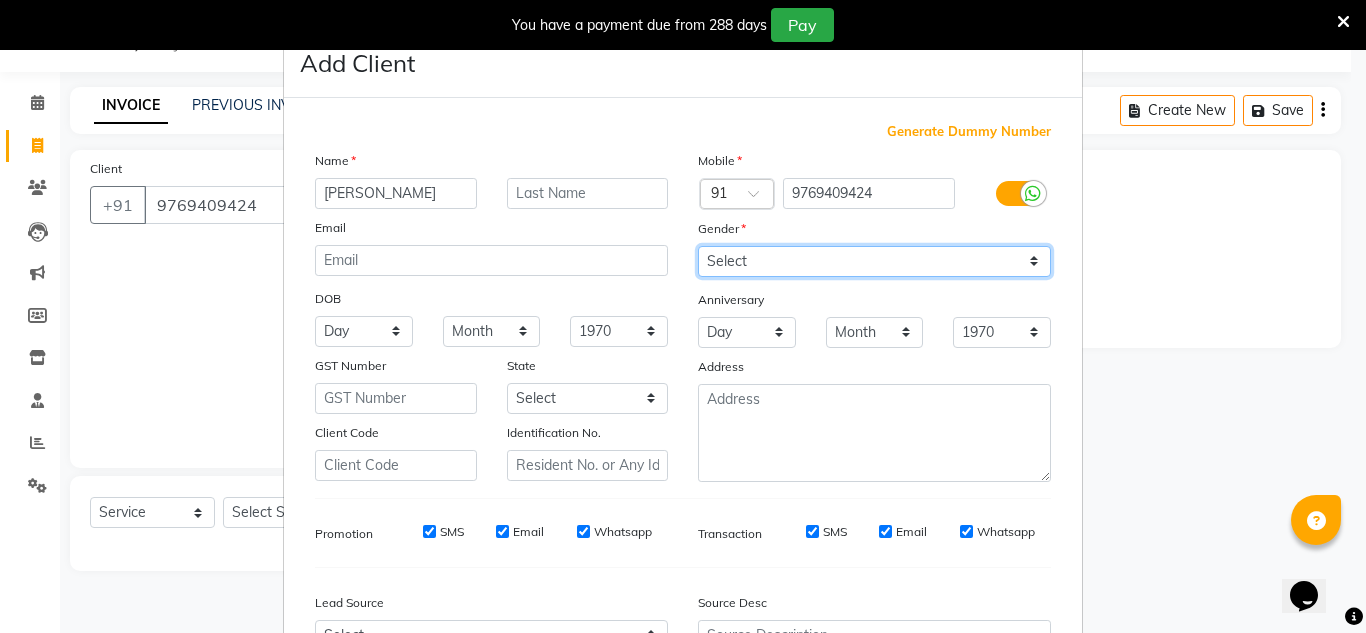 click on "Select Male Female Other Prefer Not To Say" at bounding box center [874, 261] 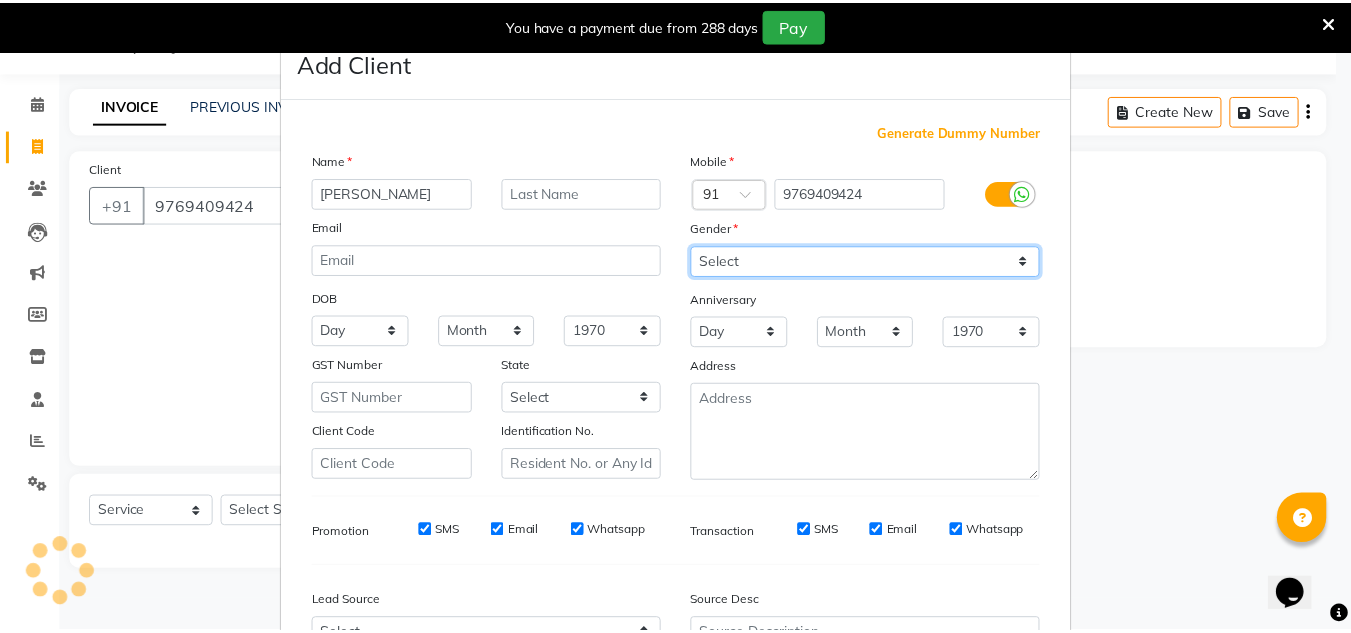scroll, scrollTop: 216, scrollLeft: 0, axis: vertical 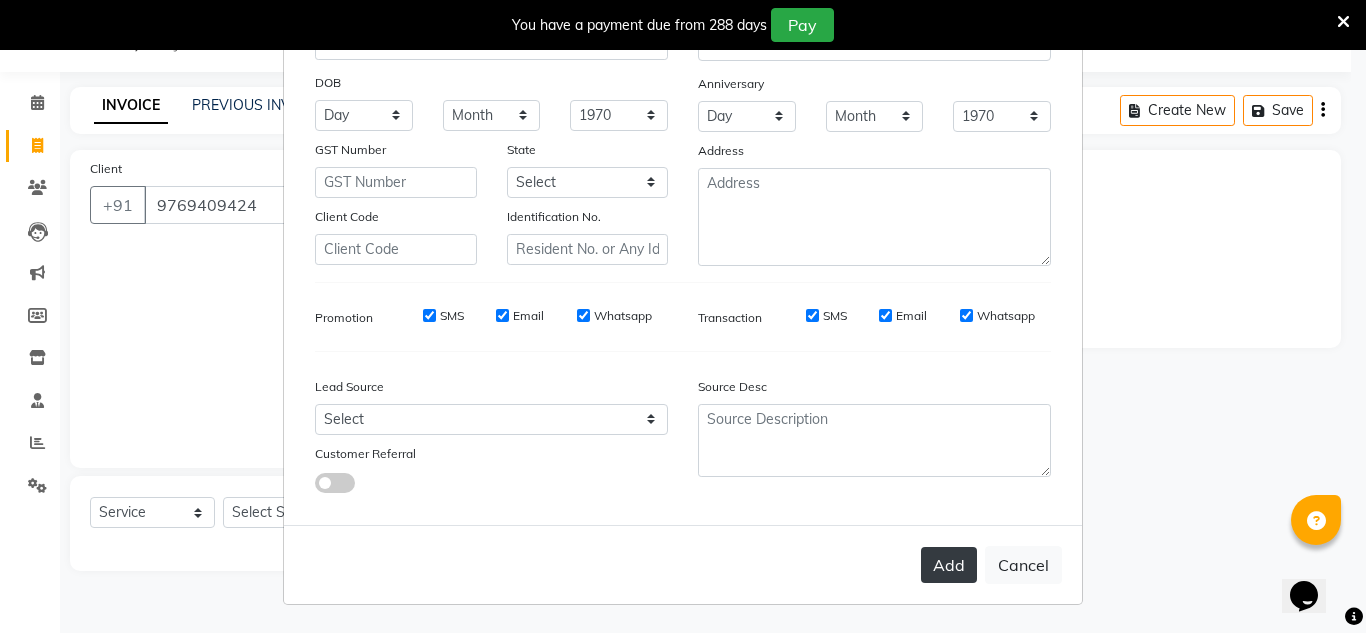 click on "Add" at bounding box center [949, 565] 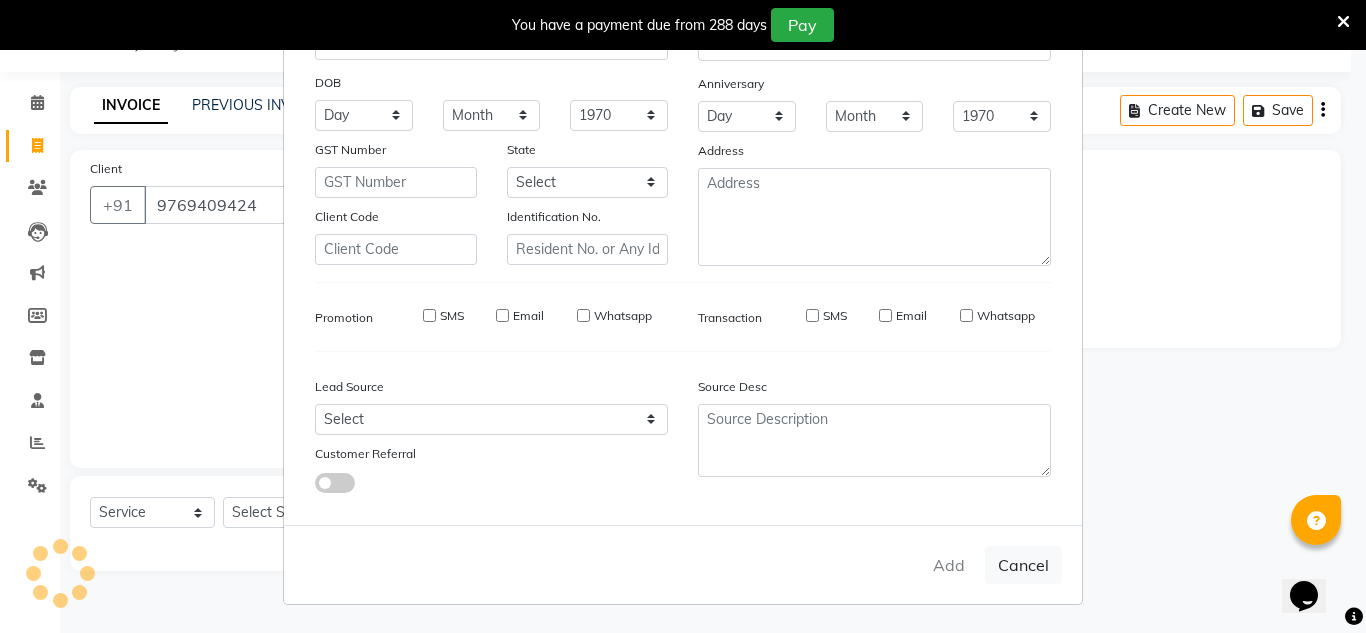 type 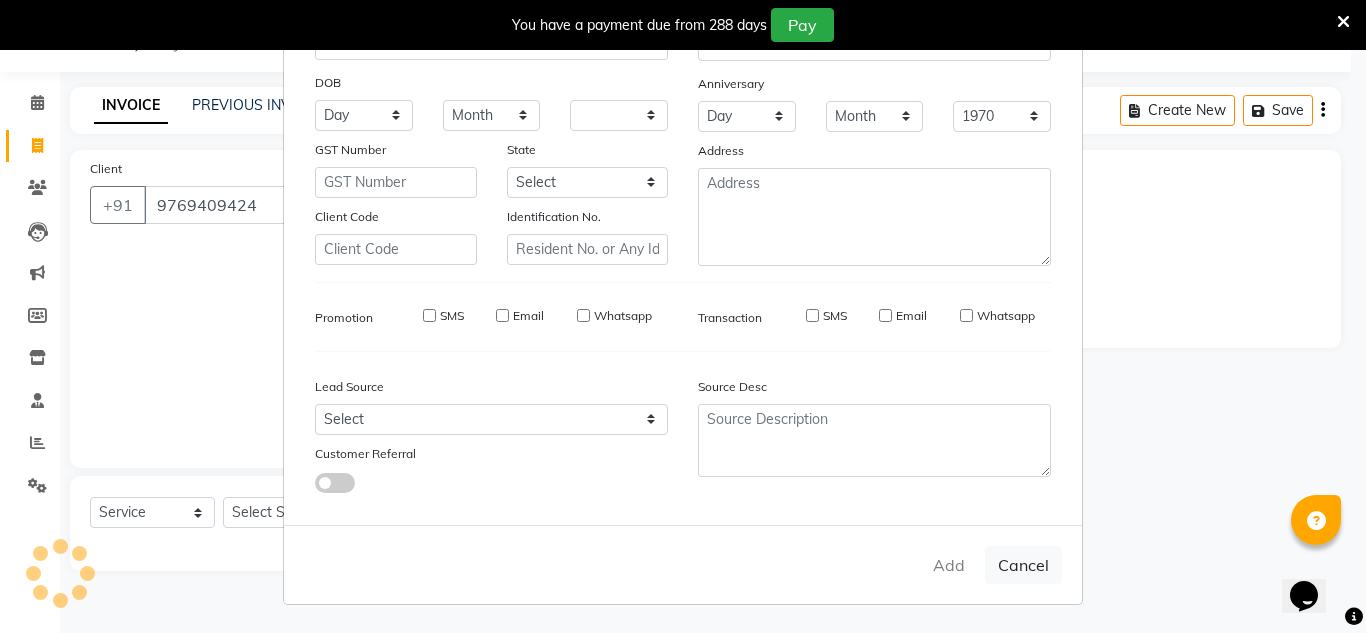 select 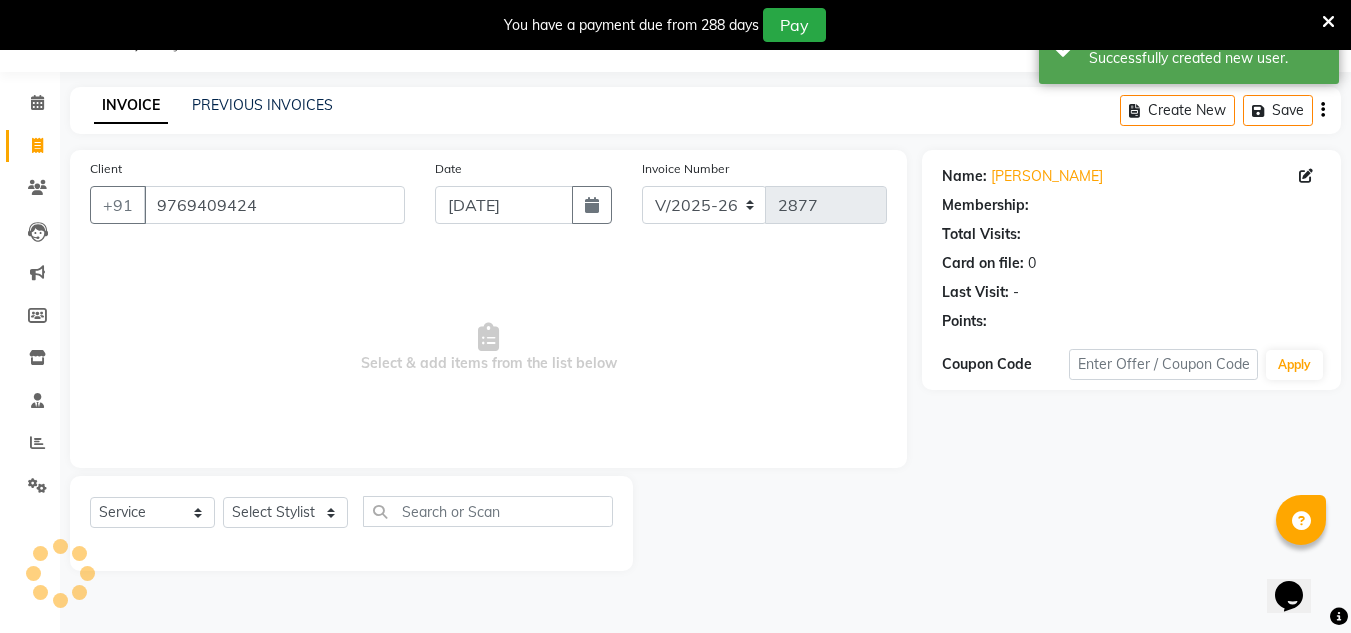 select on "1: Object" 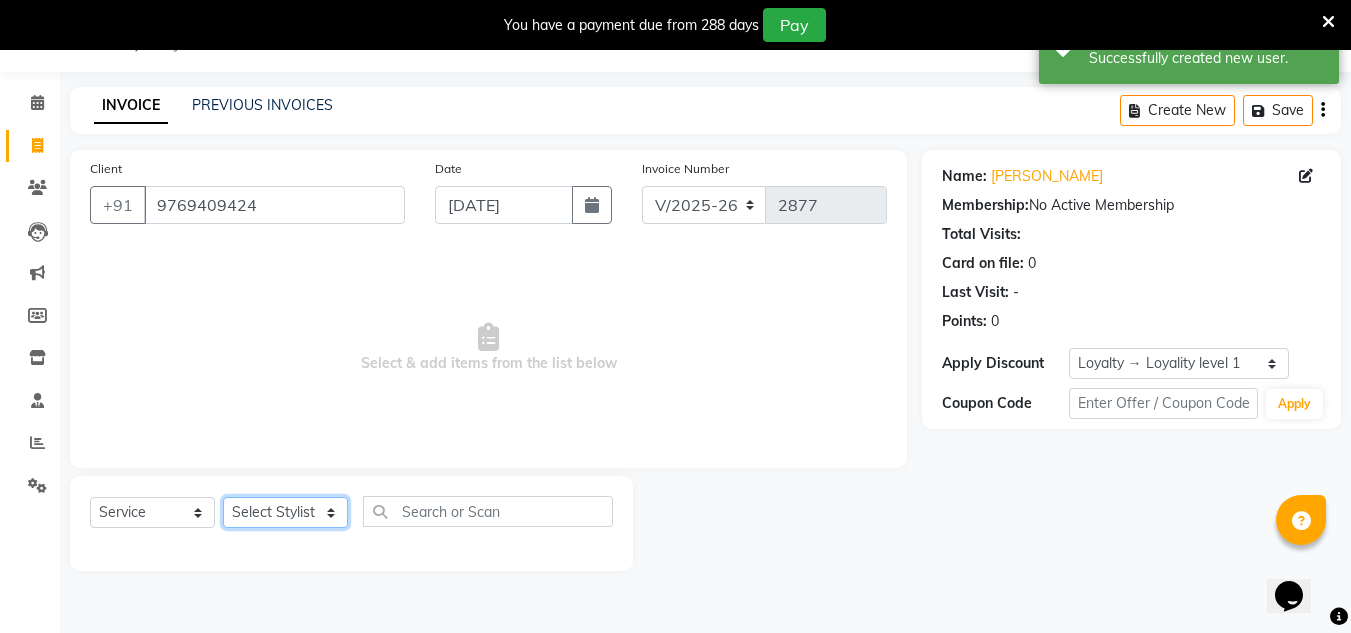 click on "Select Stylist Aalam salmani Ahmed Washim new  HARSHITA mohit Neeraj Owner preeti Raghav sakib sonu RG" 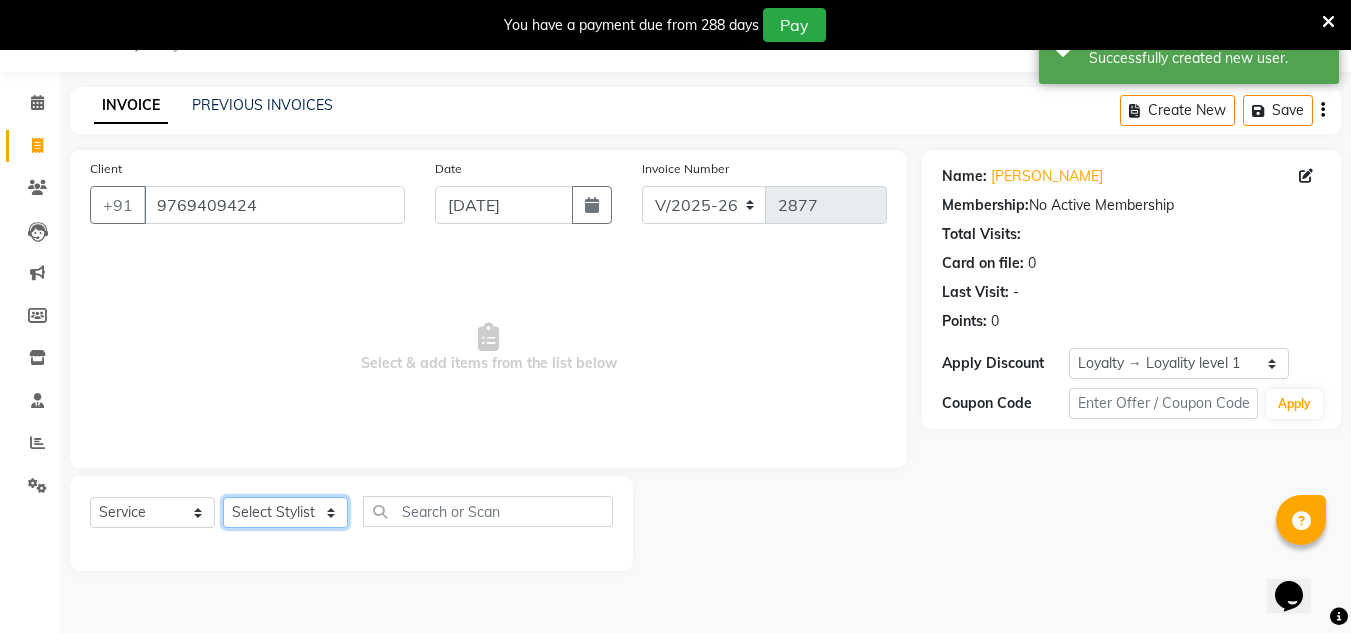 select on "81667" 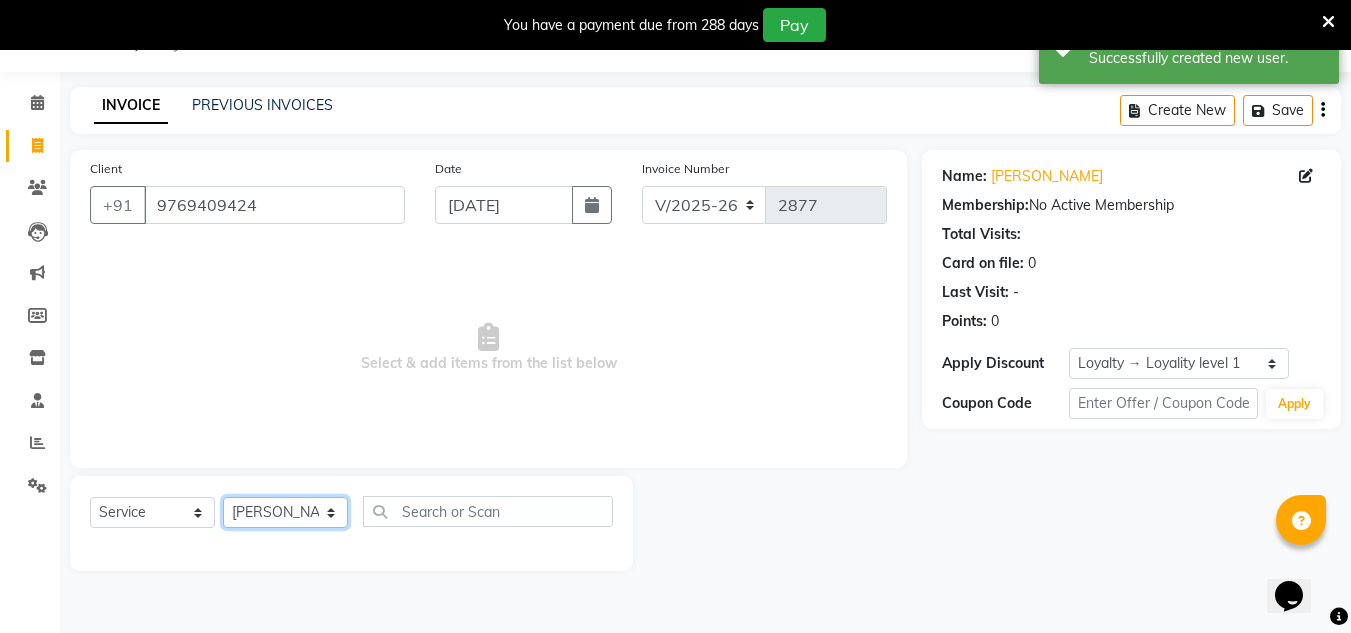 click on "Select Stylist Aalam salmani Ahmed Washim new  HARSHITA mohit Neeraj Owner preeti Raghav sakib sonu RG" 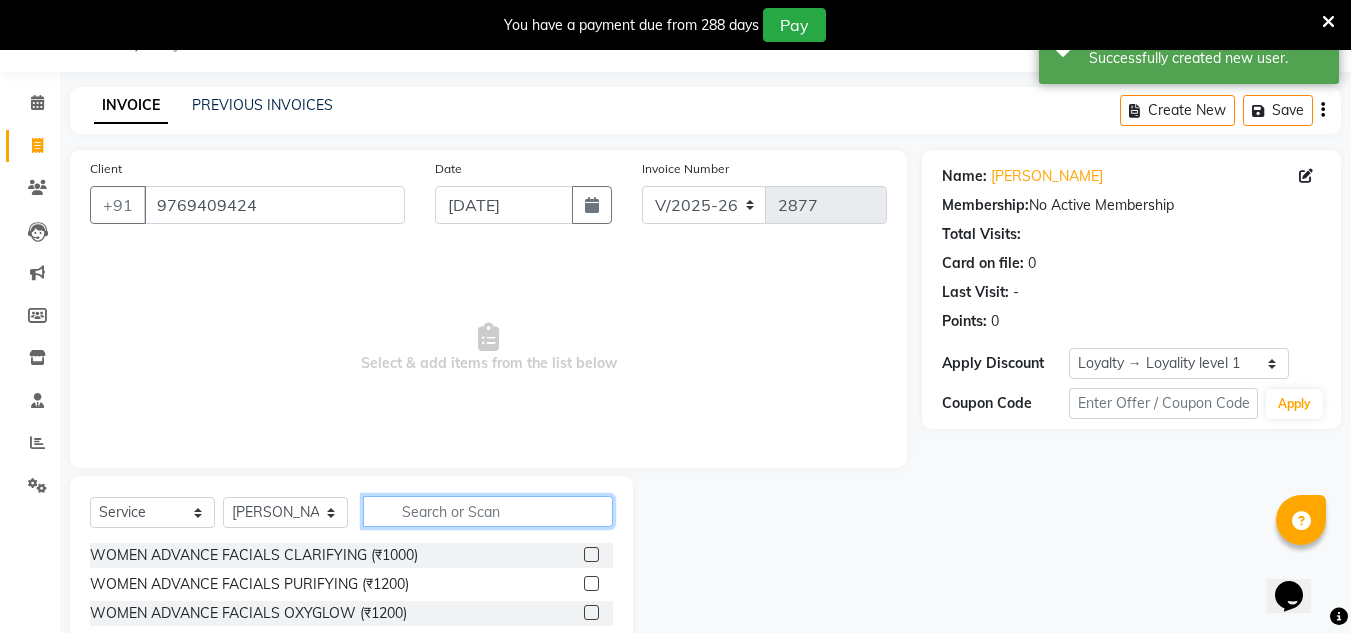 click 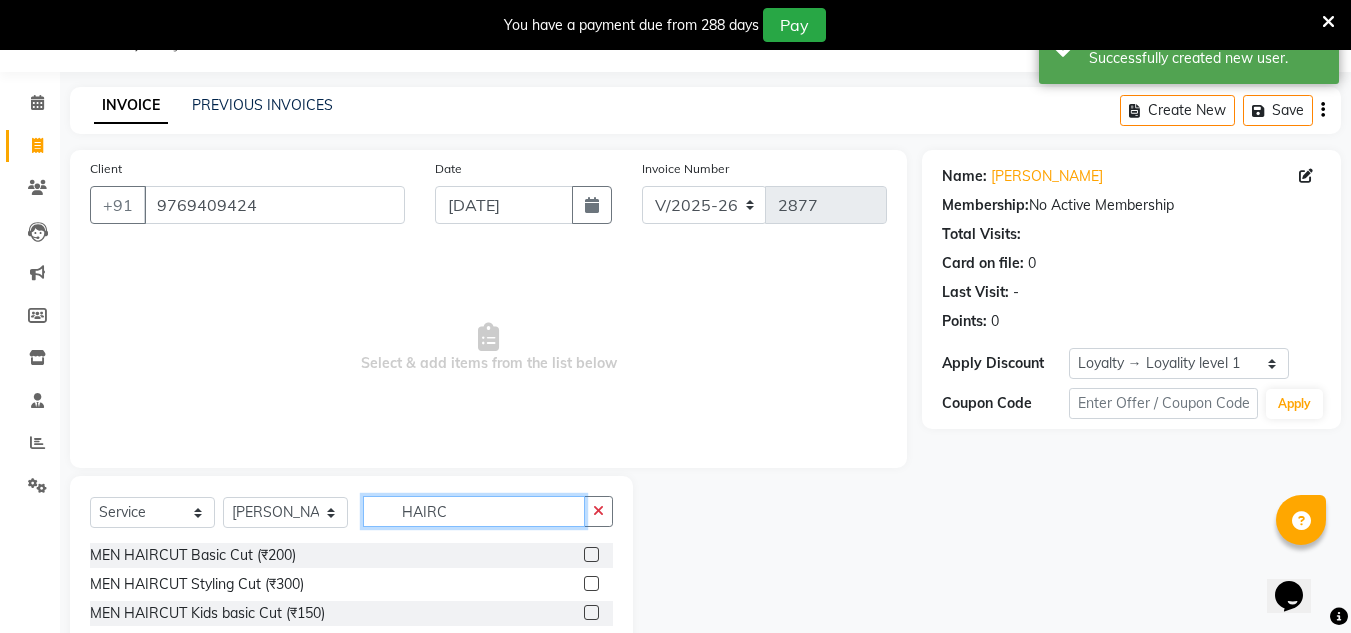 type on "HAIRC" 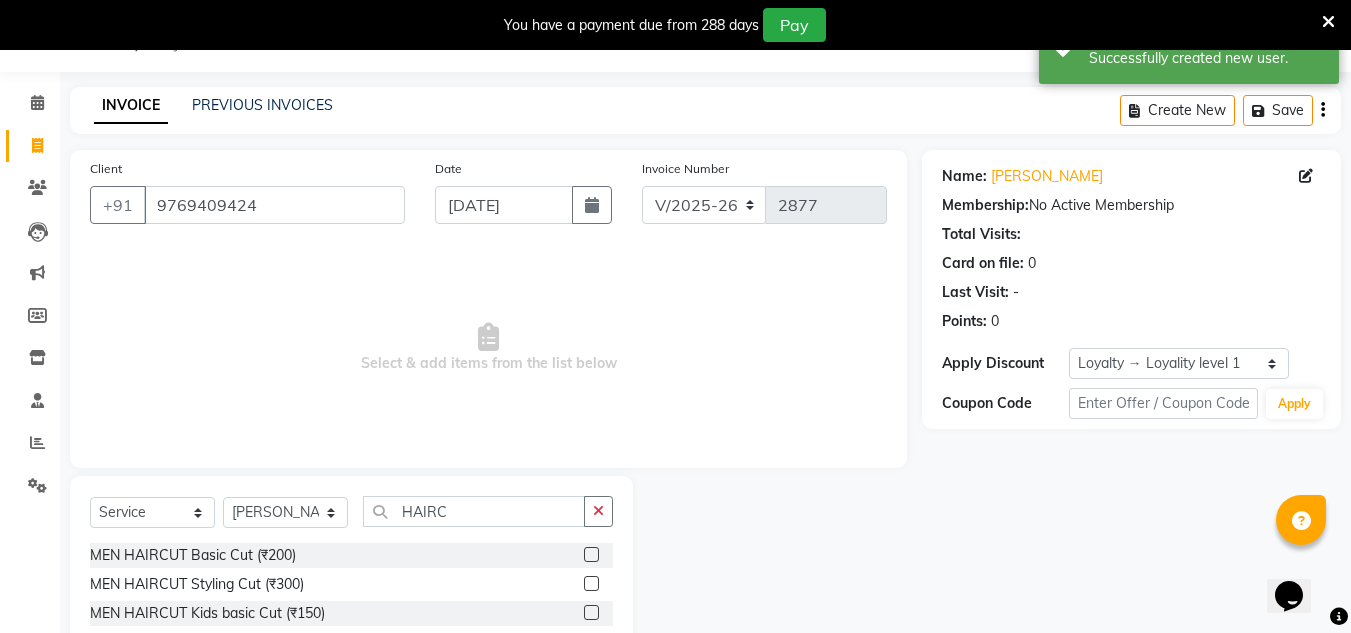 click 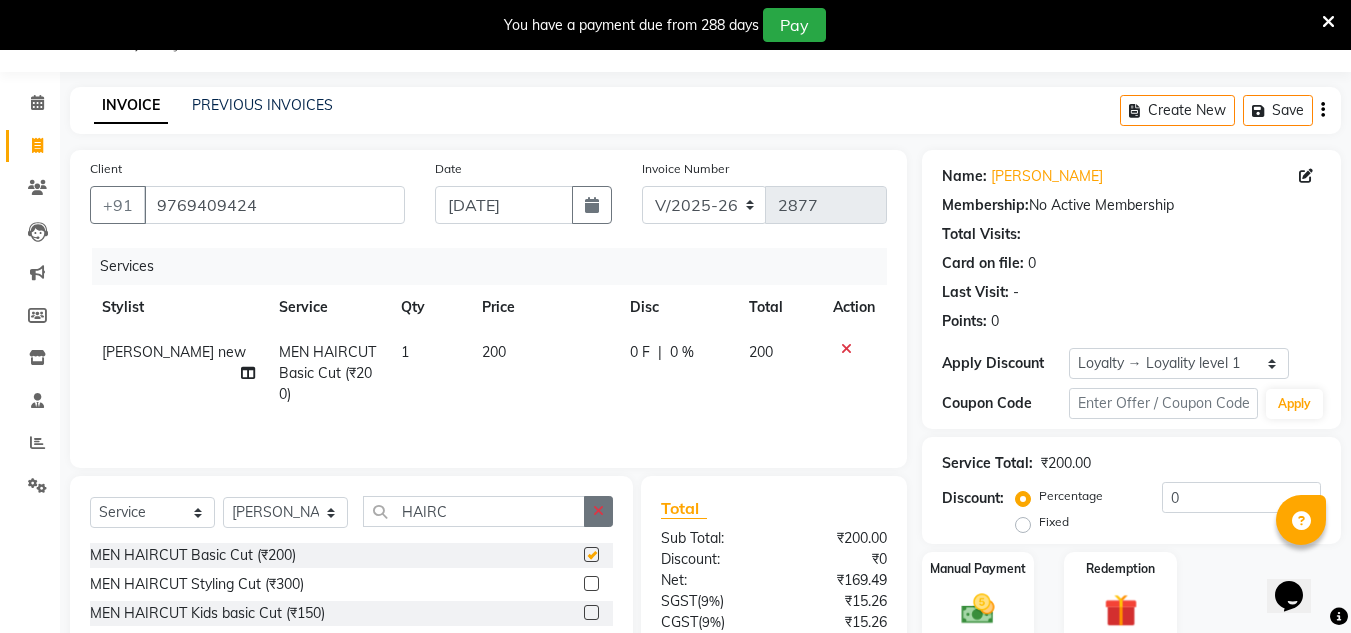 checkbox on "false" 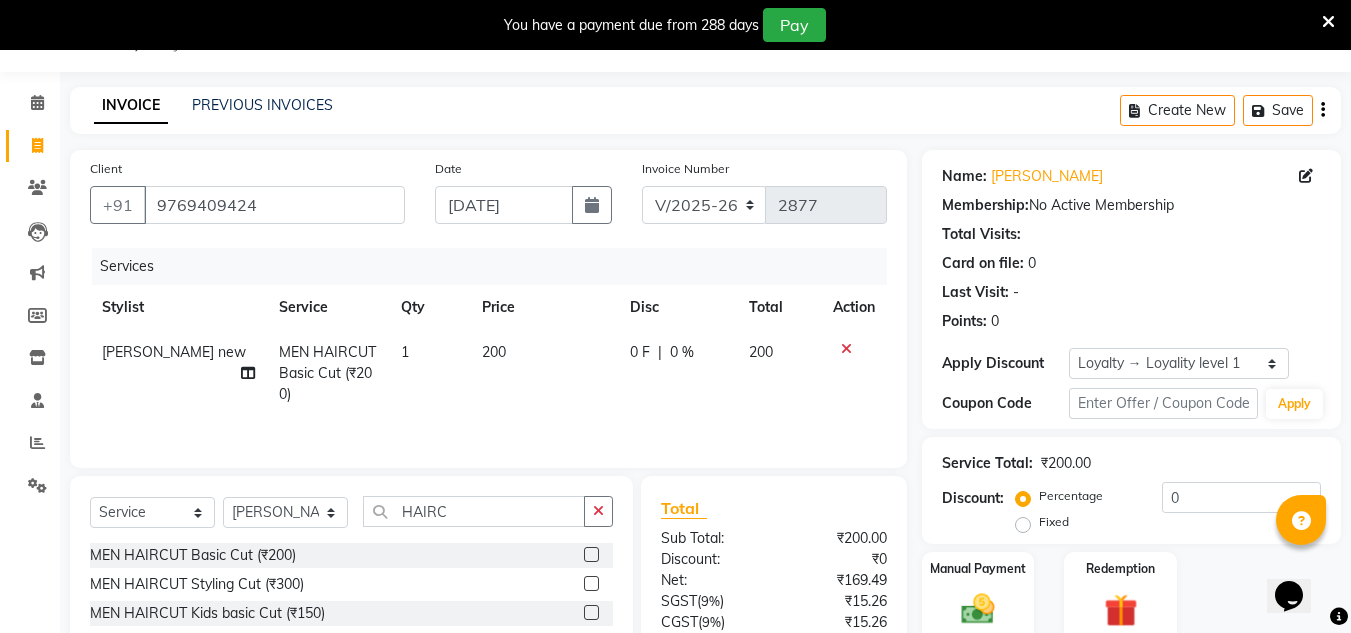 drag, startPoint x: 606, startPoint y: 507, endPoint x: 558, endPoint y: 513, distance: 48.373547 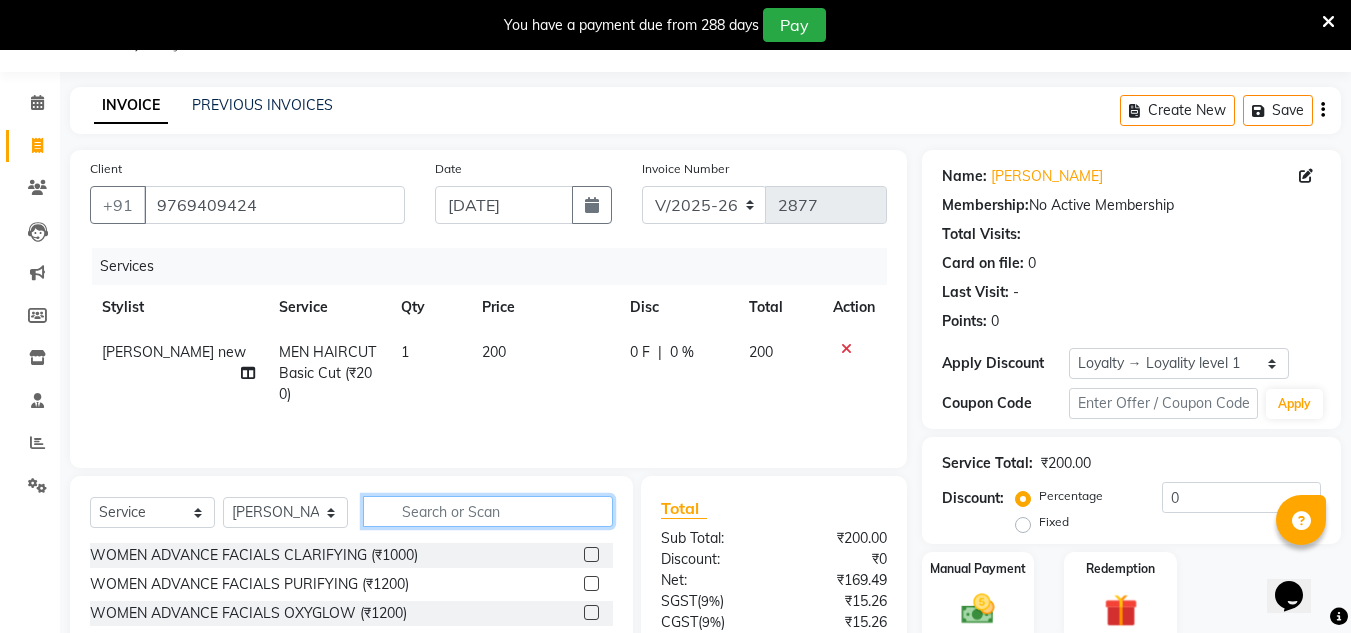 click 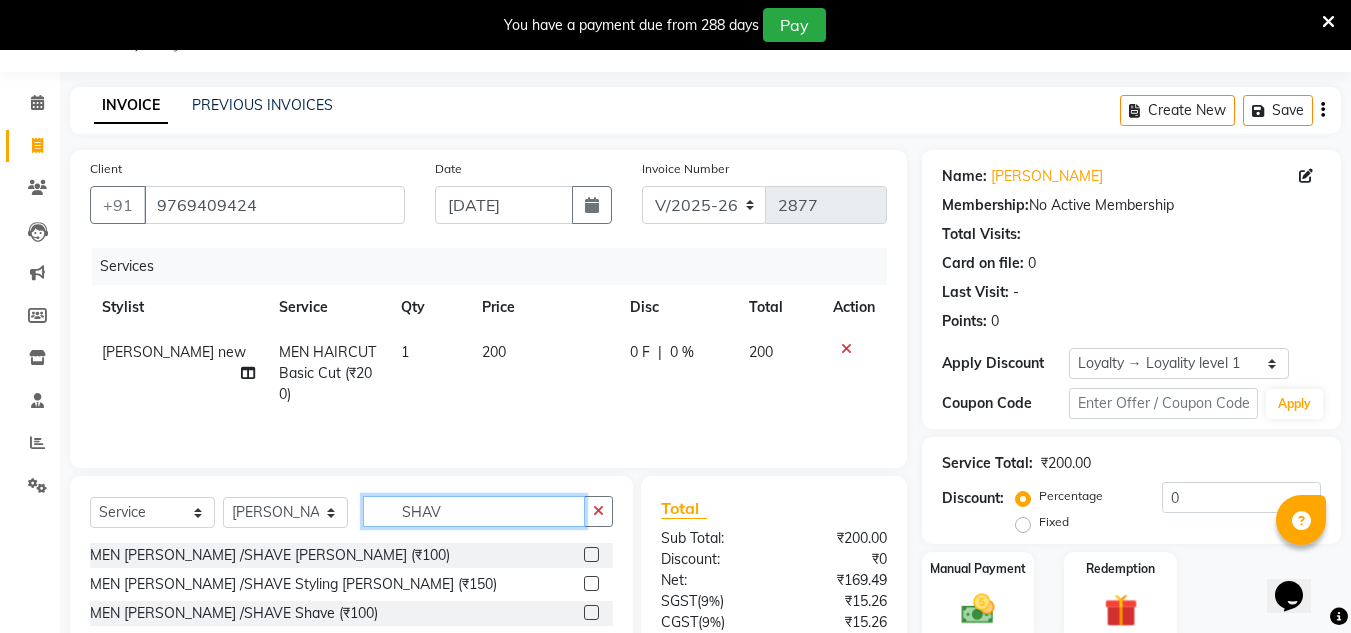 type on "SHAV" 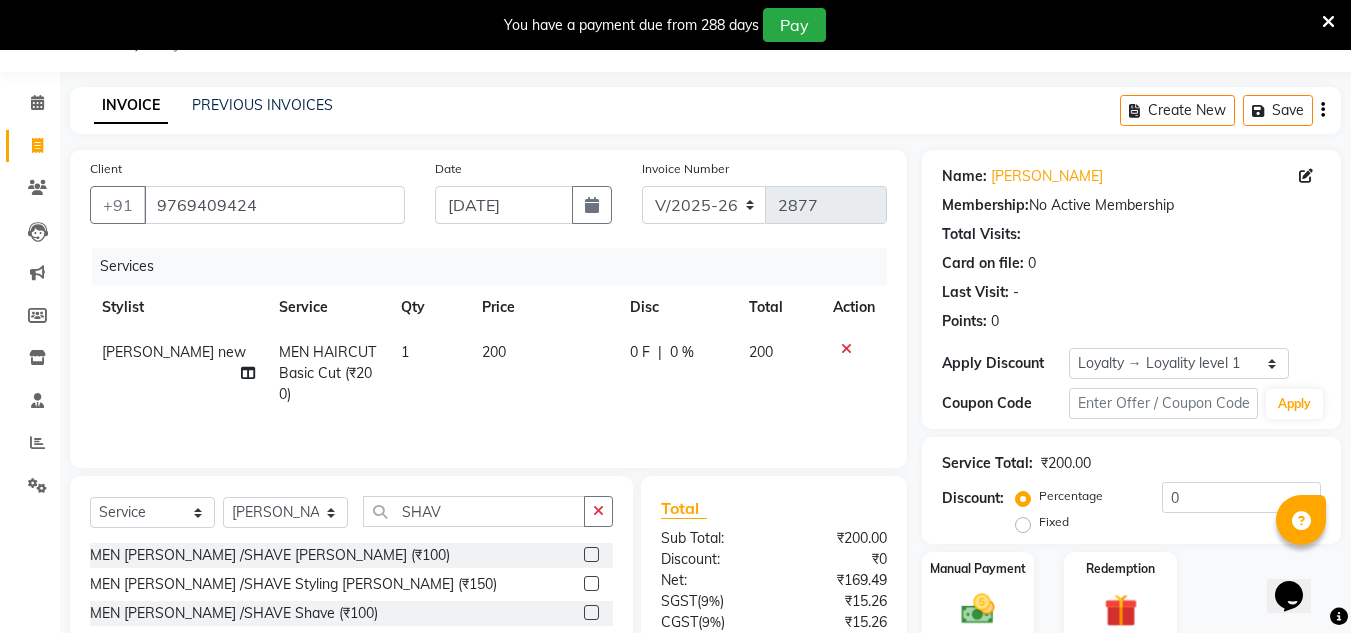 click 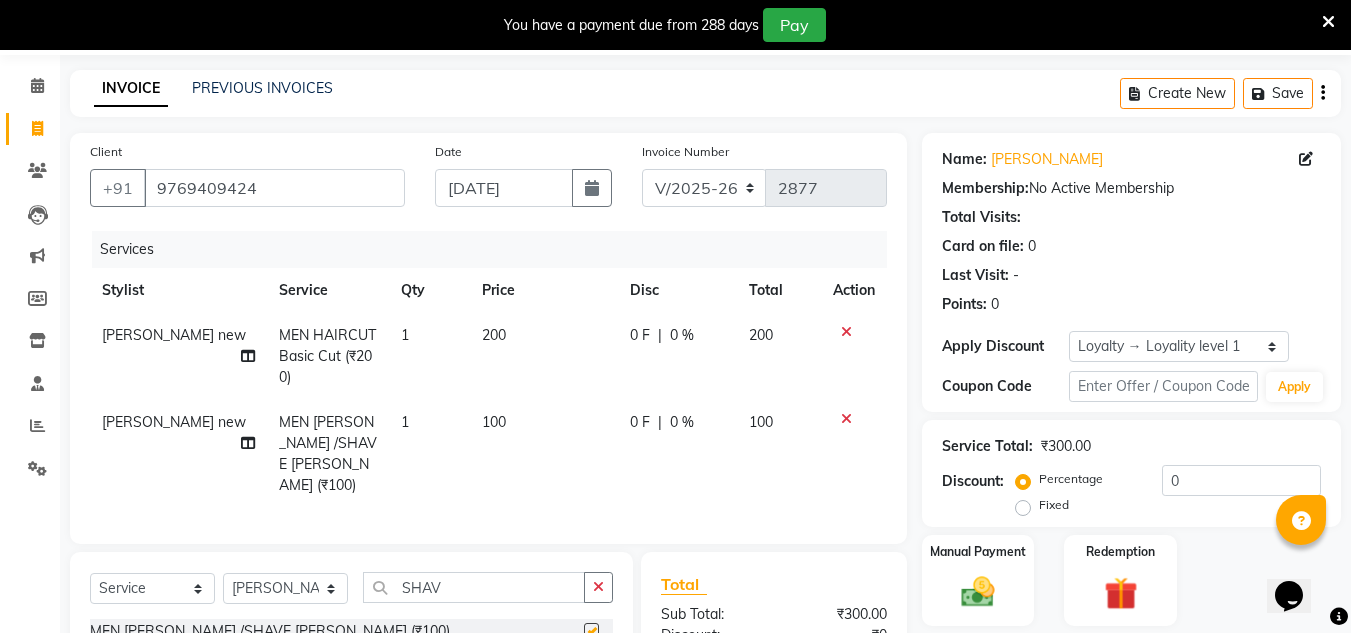 checkbox on "false" 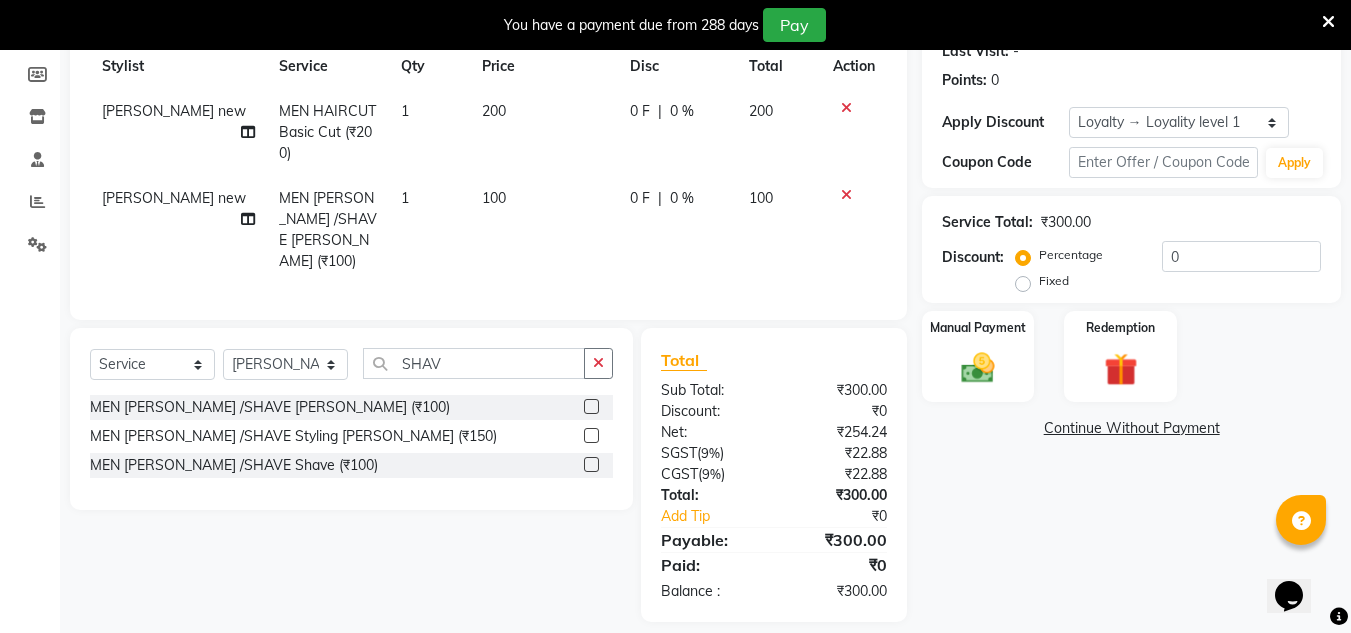 scroll, scrollTop: 304, scrollLeft: 0, axis: vertical 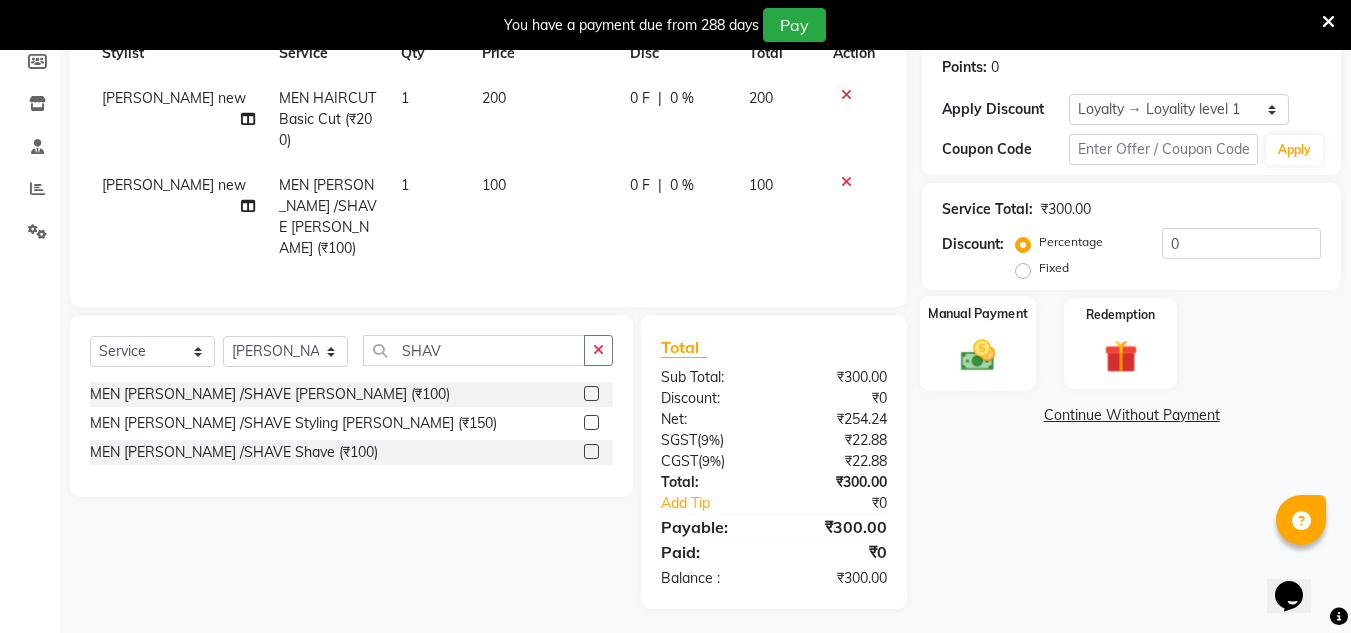 click 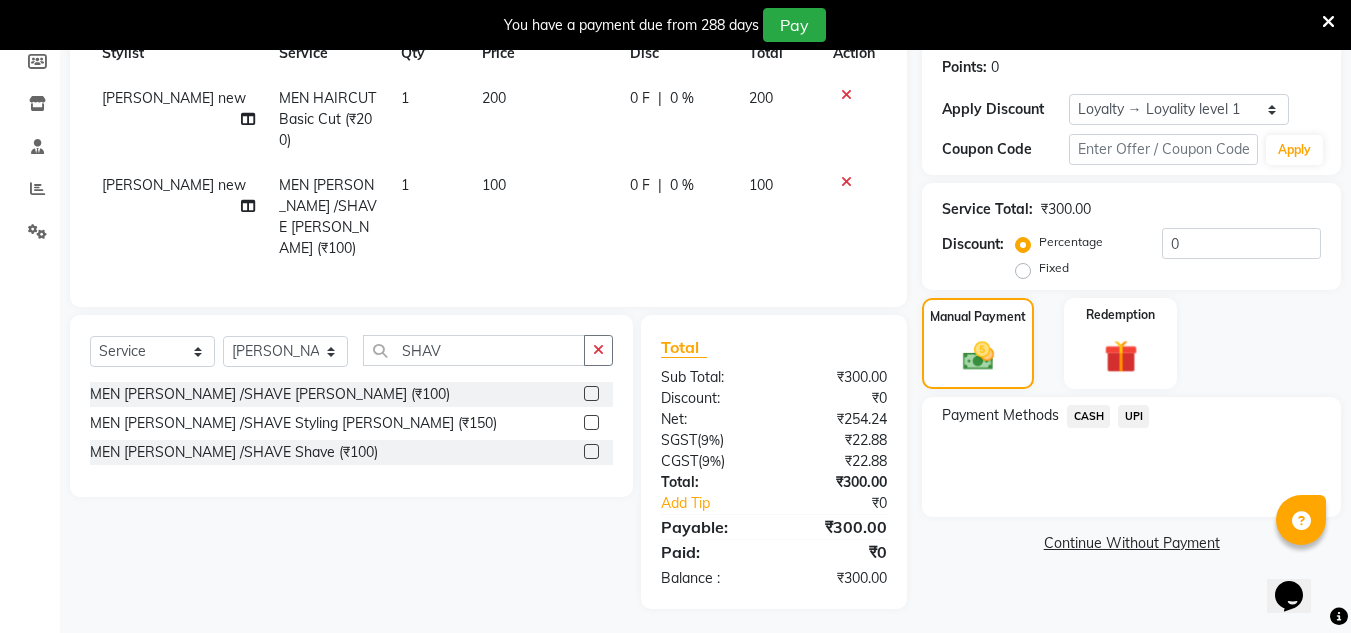 drag, startPoint x: 1137, startPoint y: 411, endPoint x: 1132, endPoint y: 423, distance: 13 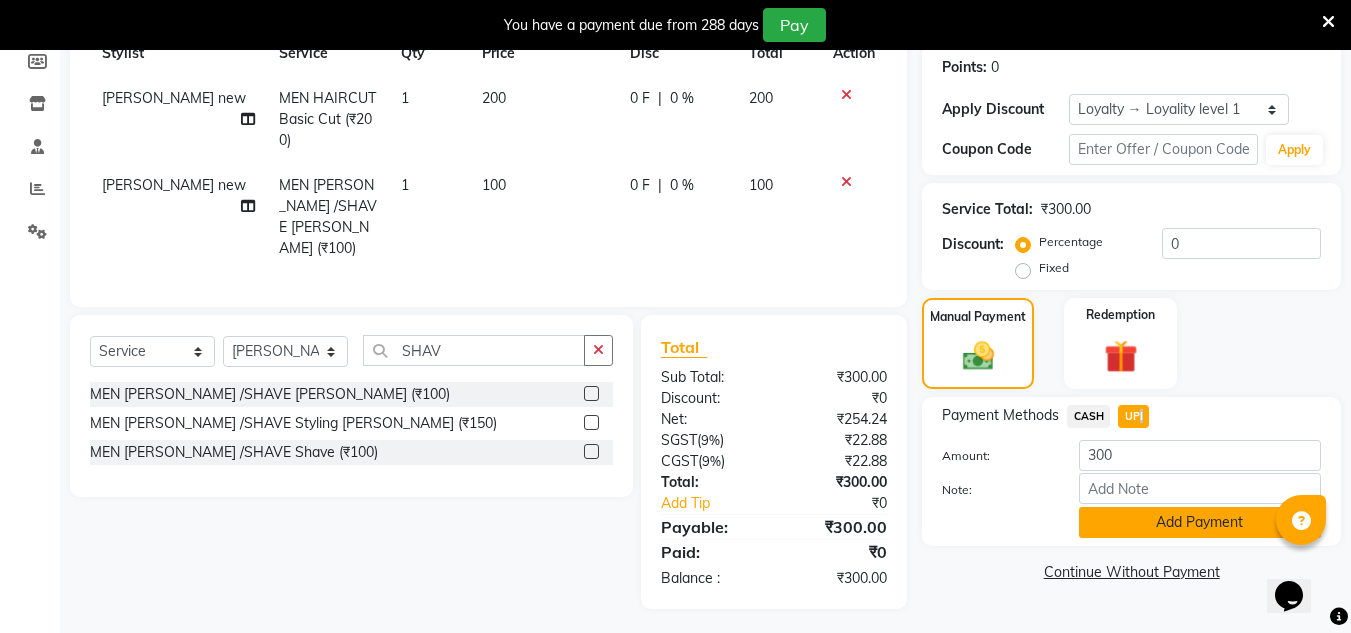click on "Add Payment" 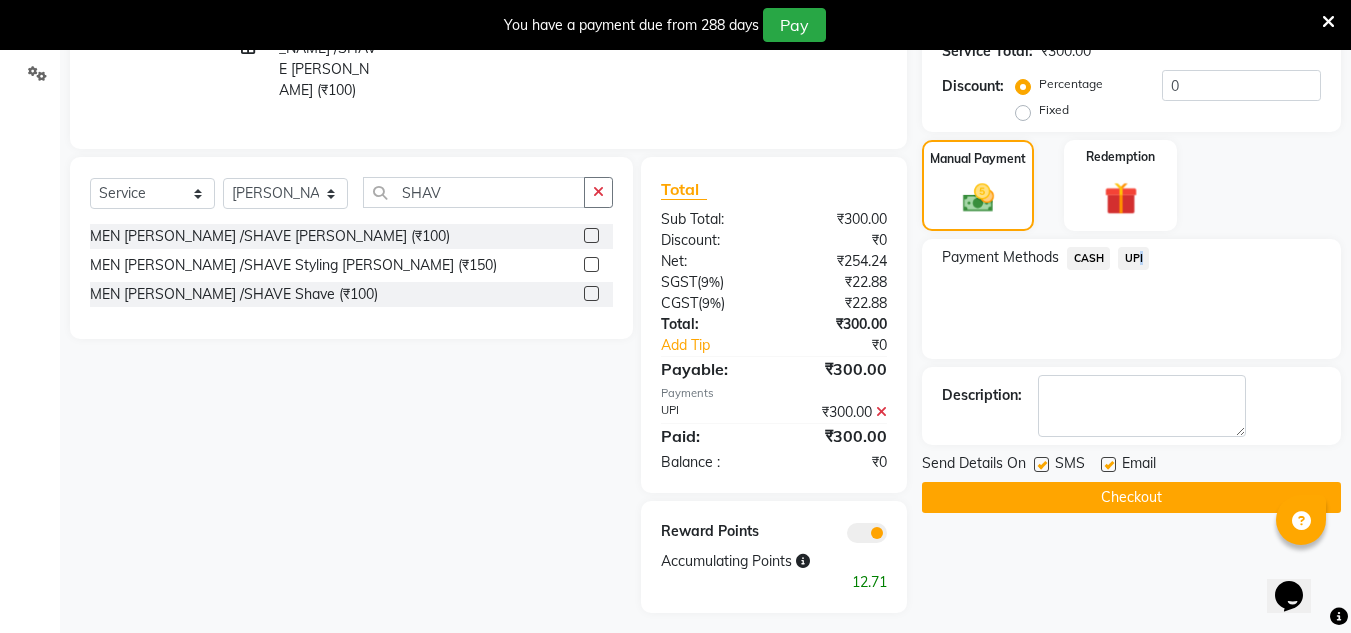 scroll, scrollTop: 466, scrollLeft: 0, axis: vertical 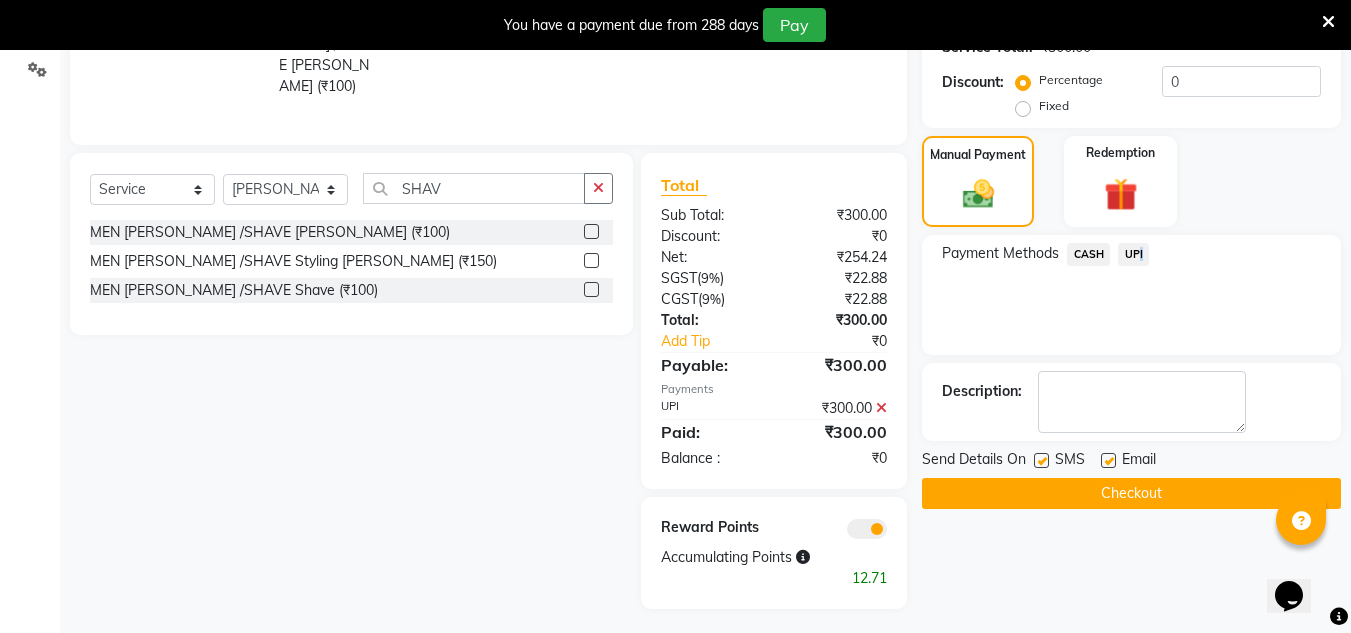 click on "Checkout" 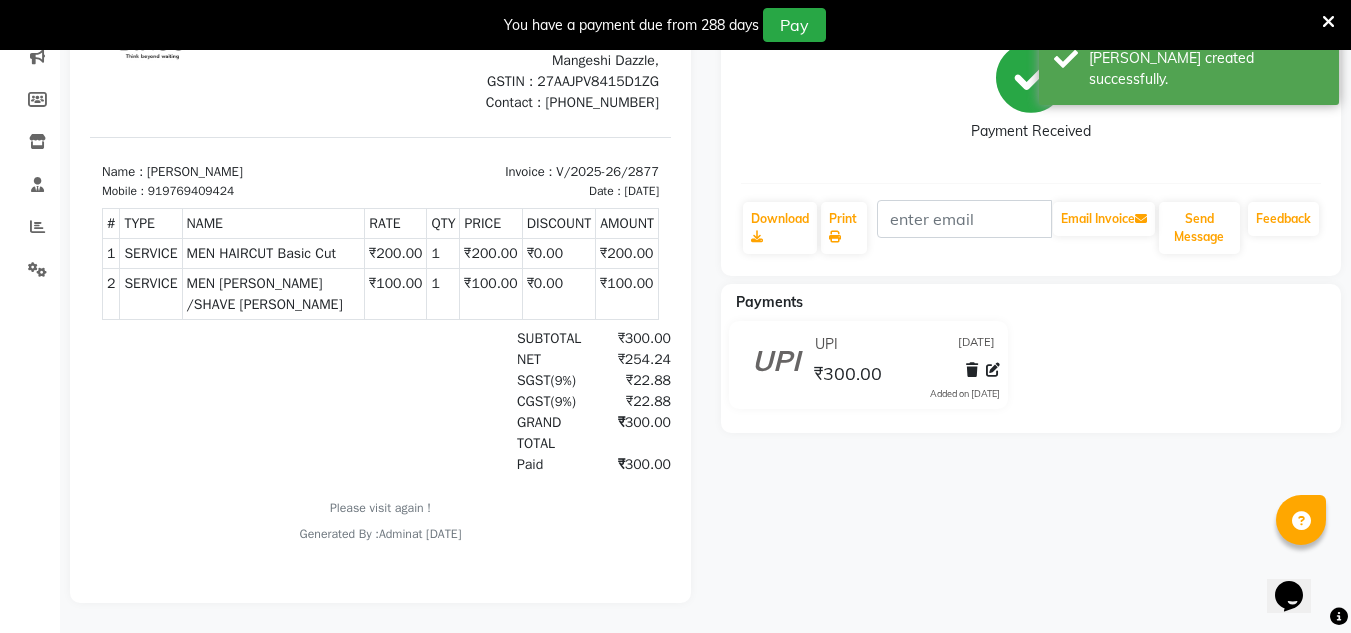 scroll, scrollTop: 0, scrollLeft: 0, axis: both 